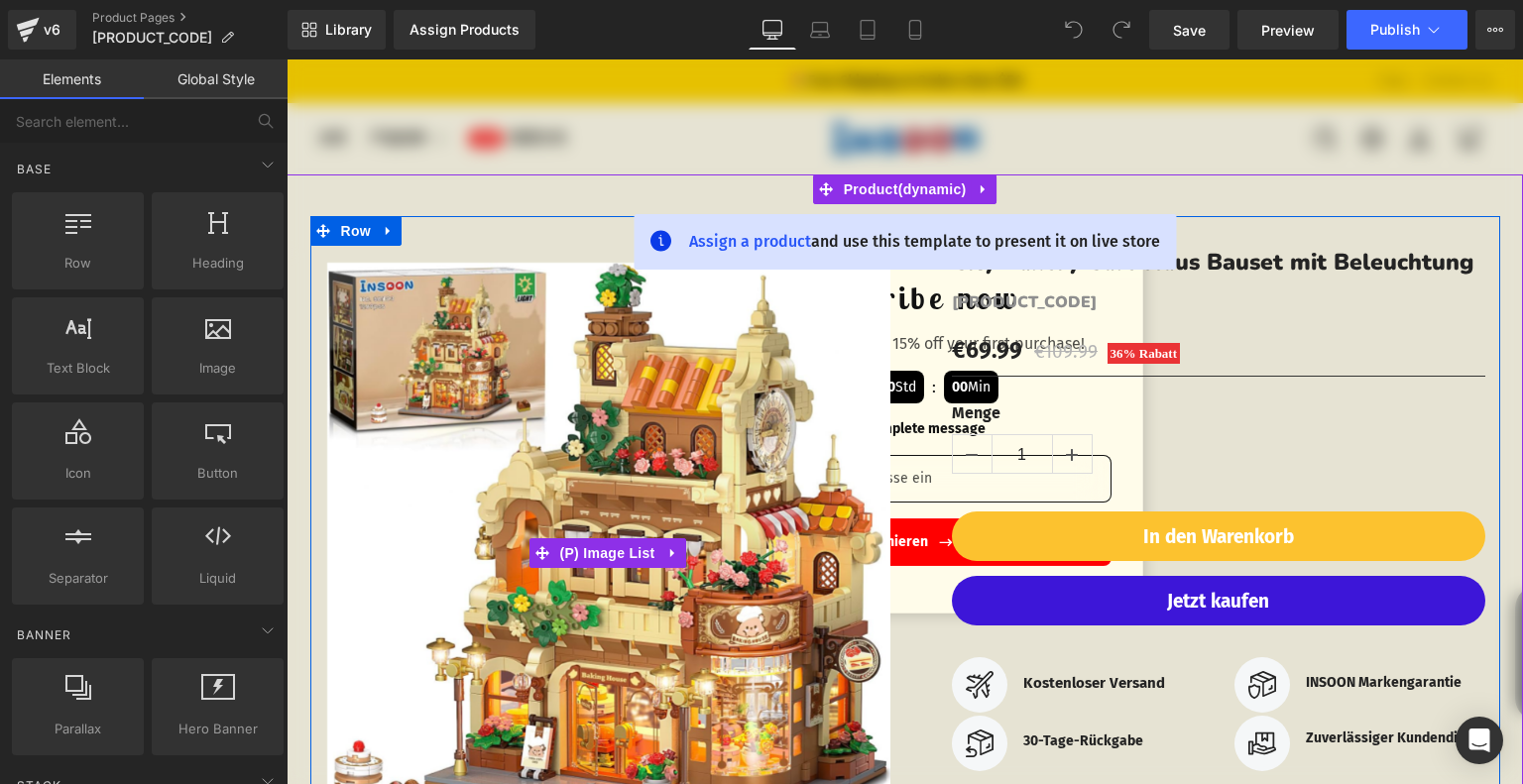 scroll, scrollTop: 0, scrollLeft: 0, axis: both 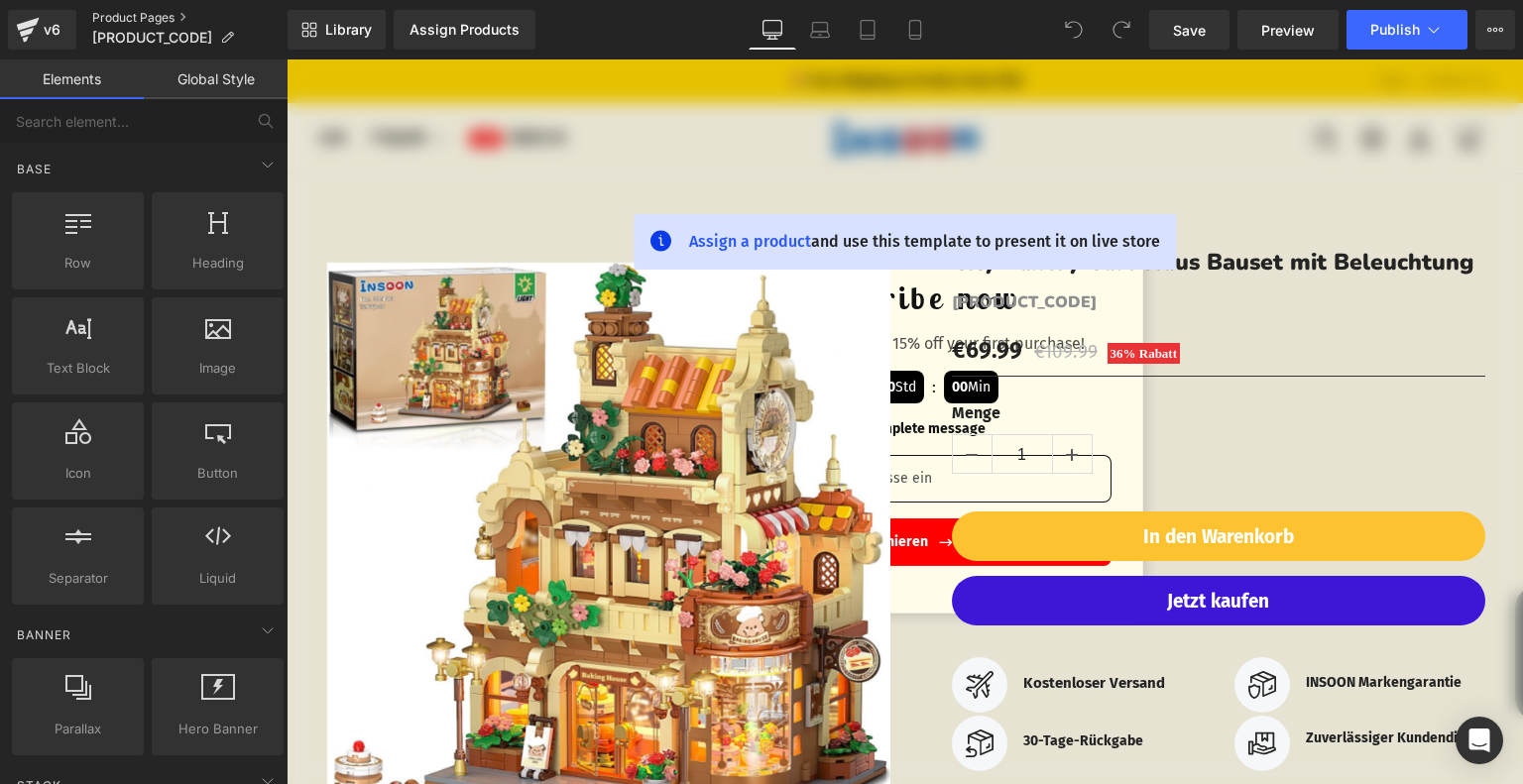click on "Product Pages" at bounding box center (189, 18) 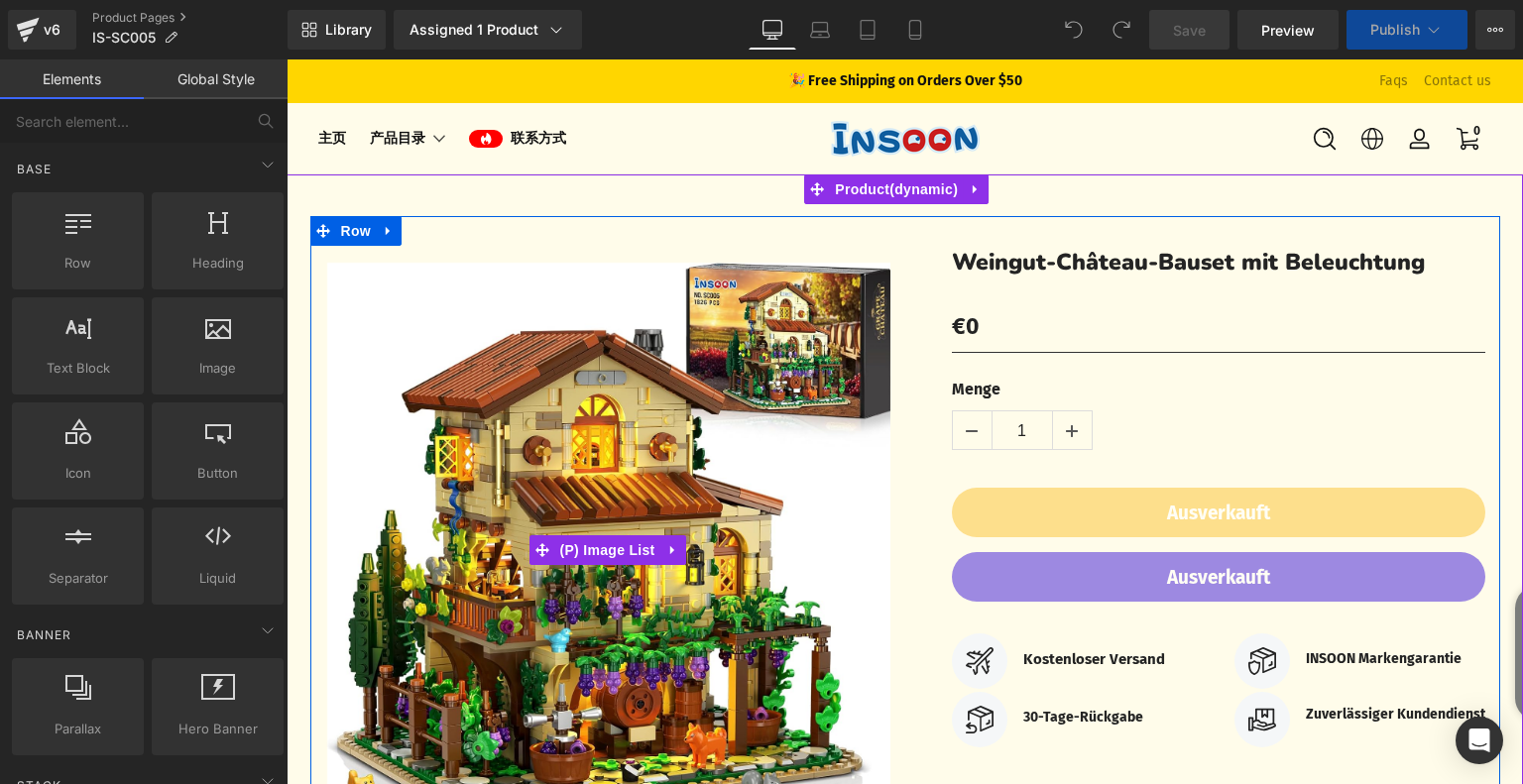 scroll, scrollTop: 0, scrollLeft: 0, axis: both 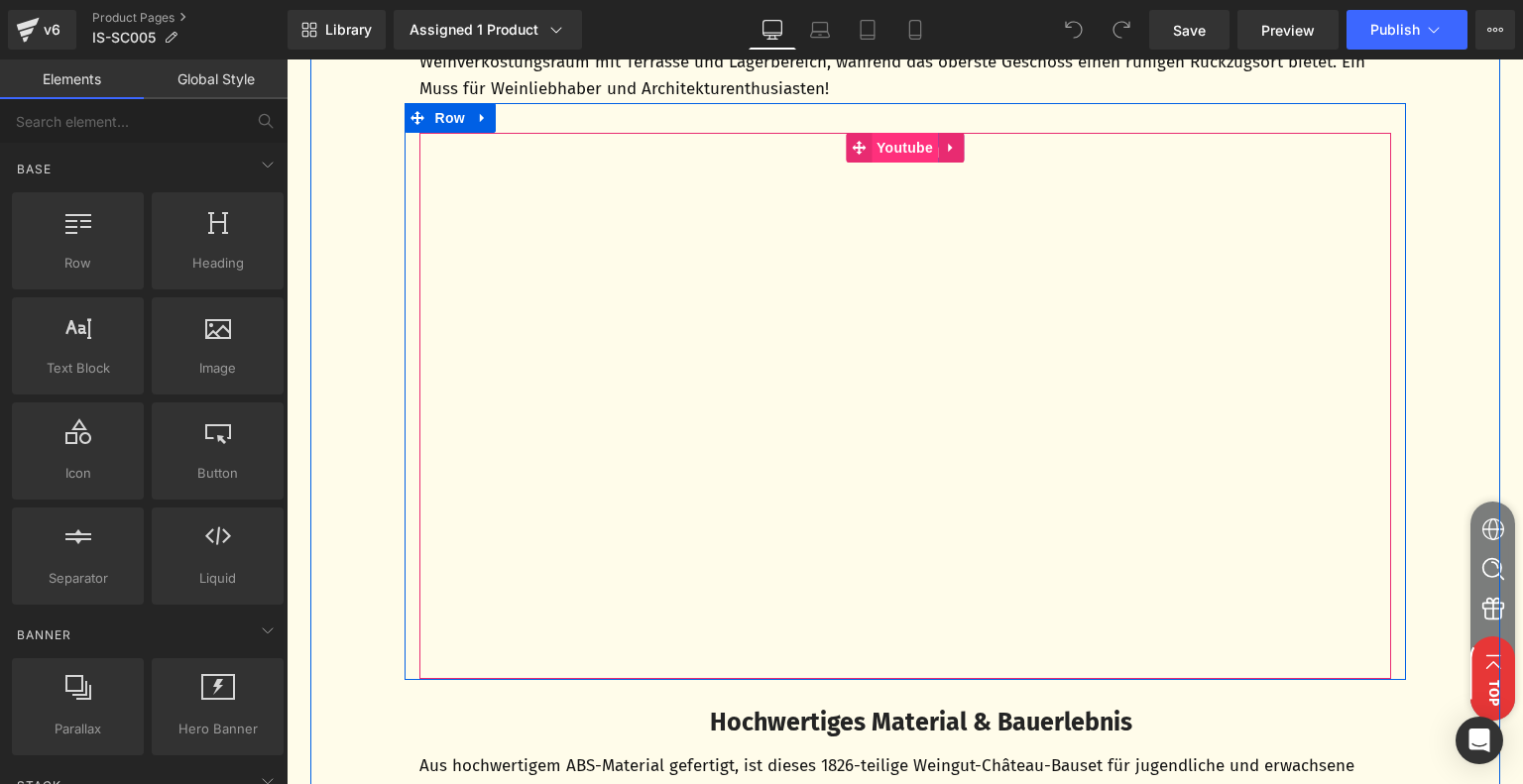 click on "Youtube" at bounding box center [904, 148] 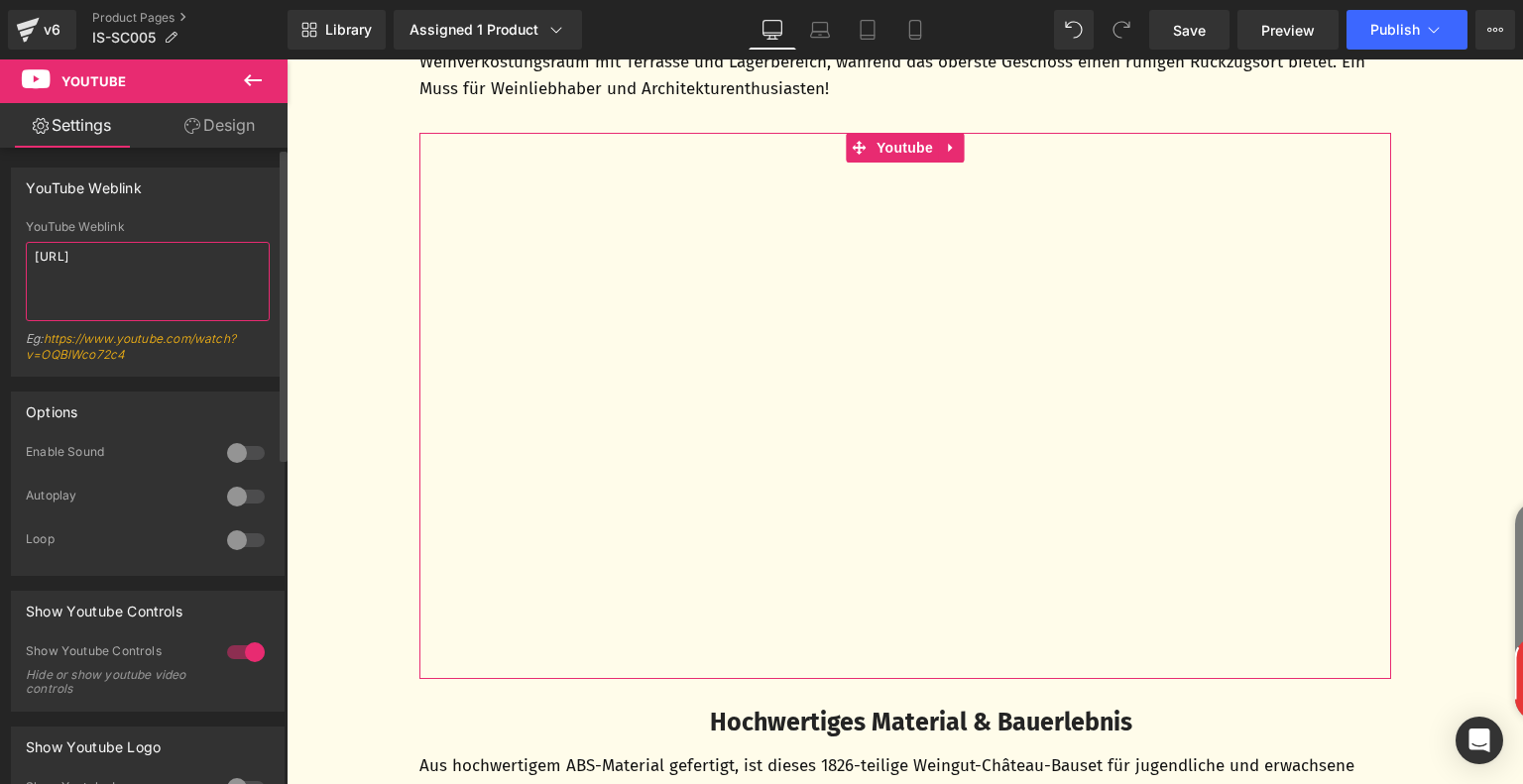 drag, startPoint x: 243, startPoint y: 264, endPoint x: 0, endPoint y: 253, distance: 243.24884 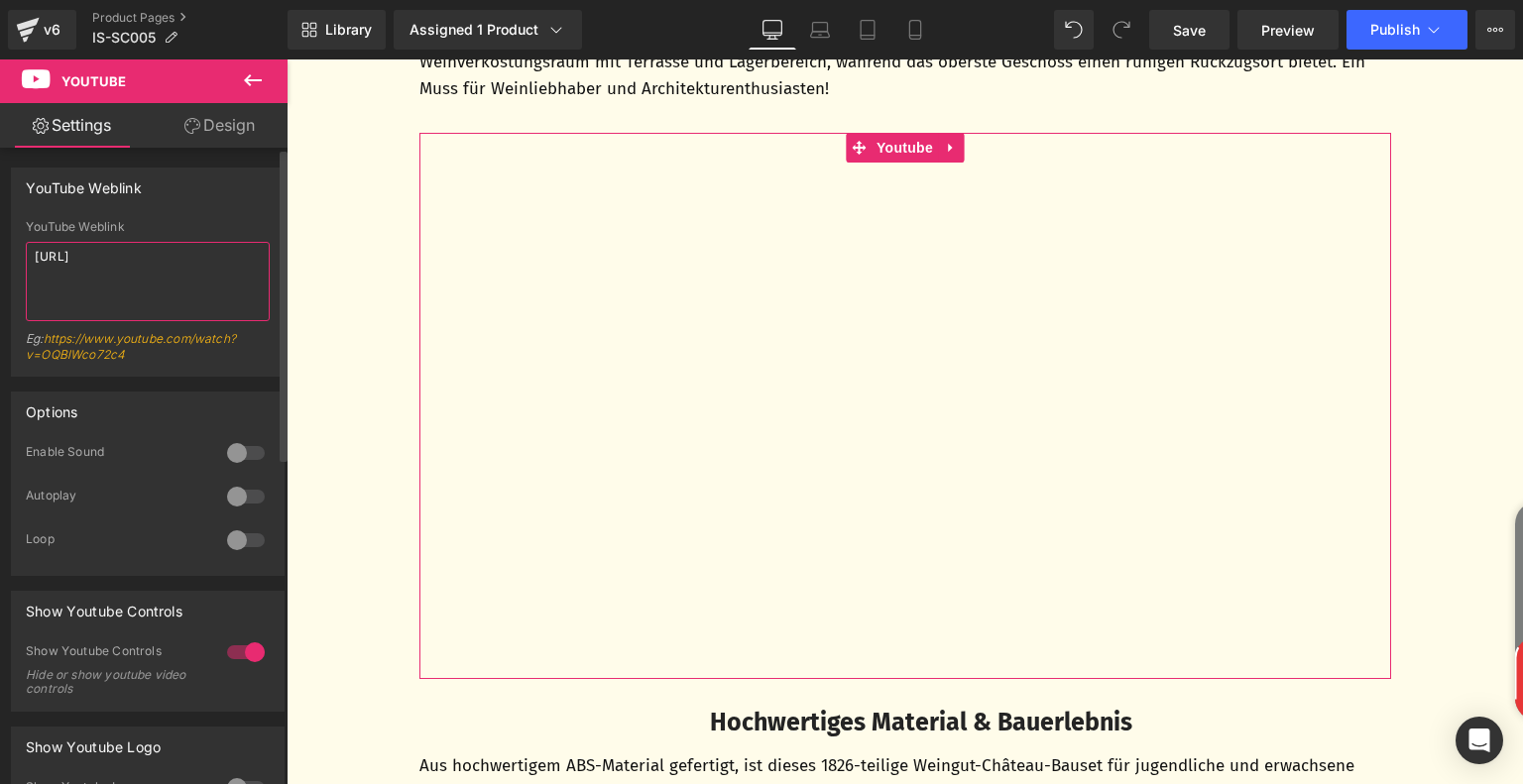 paste on "ZhTPqzy2xGY" 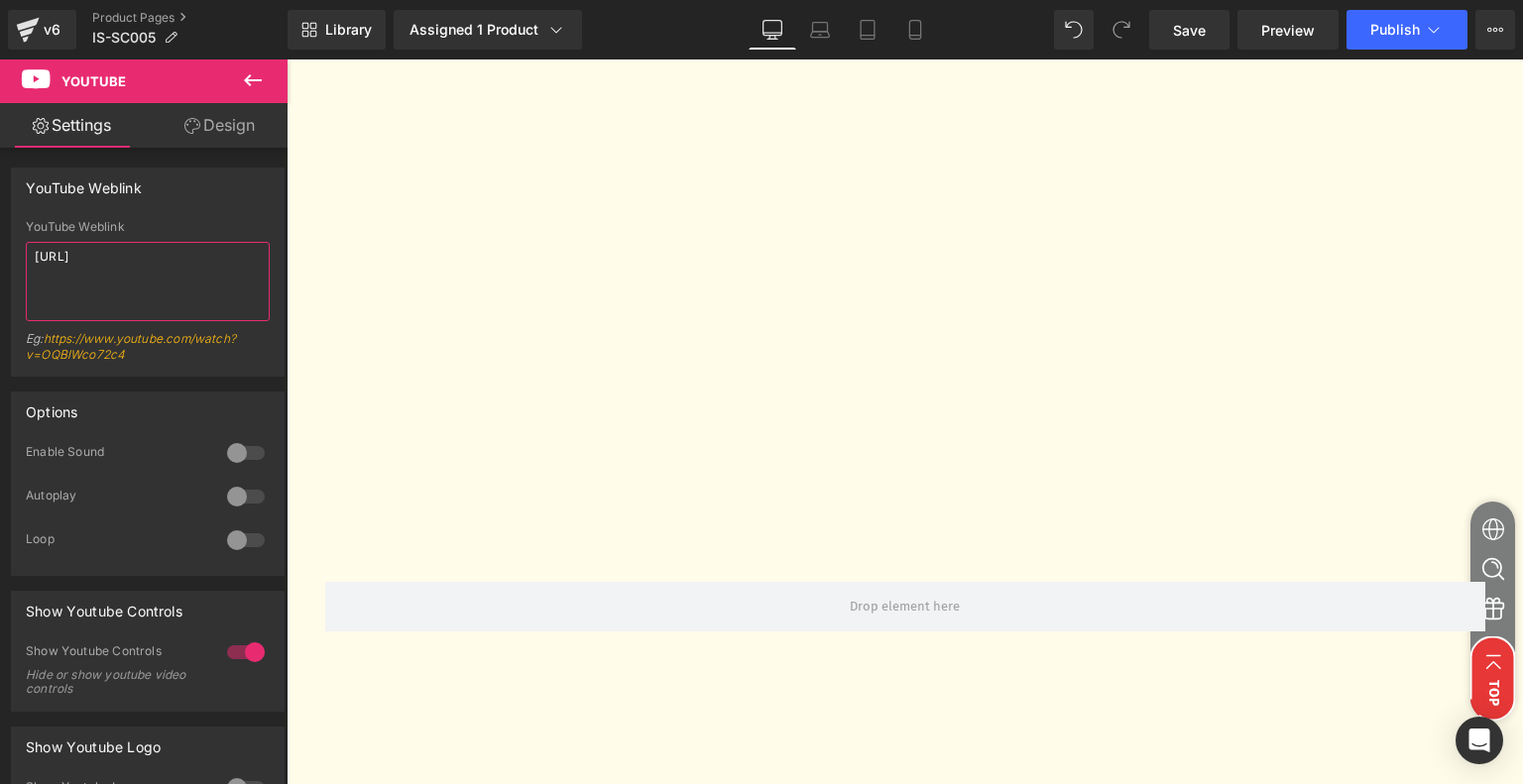 scroll, scrollTop: 6442, scrollLeft: 0, axis: vertical 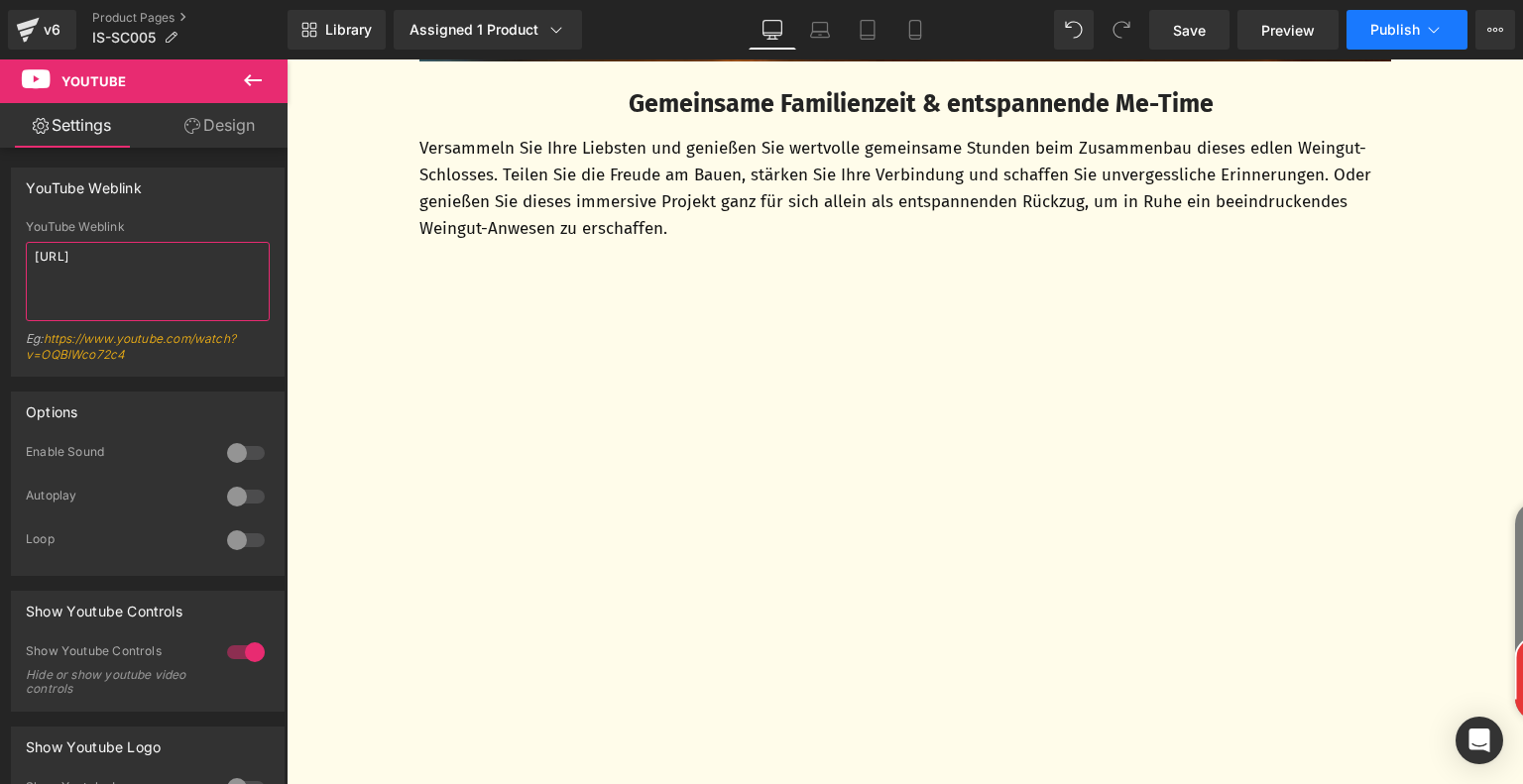 type on "https://youtu.be/ZhTPqzy2xGY" 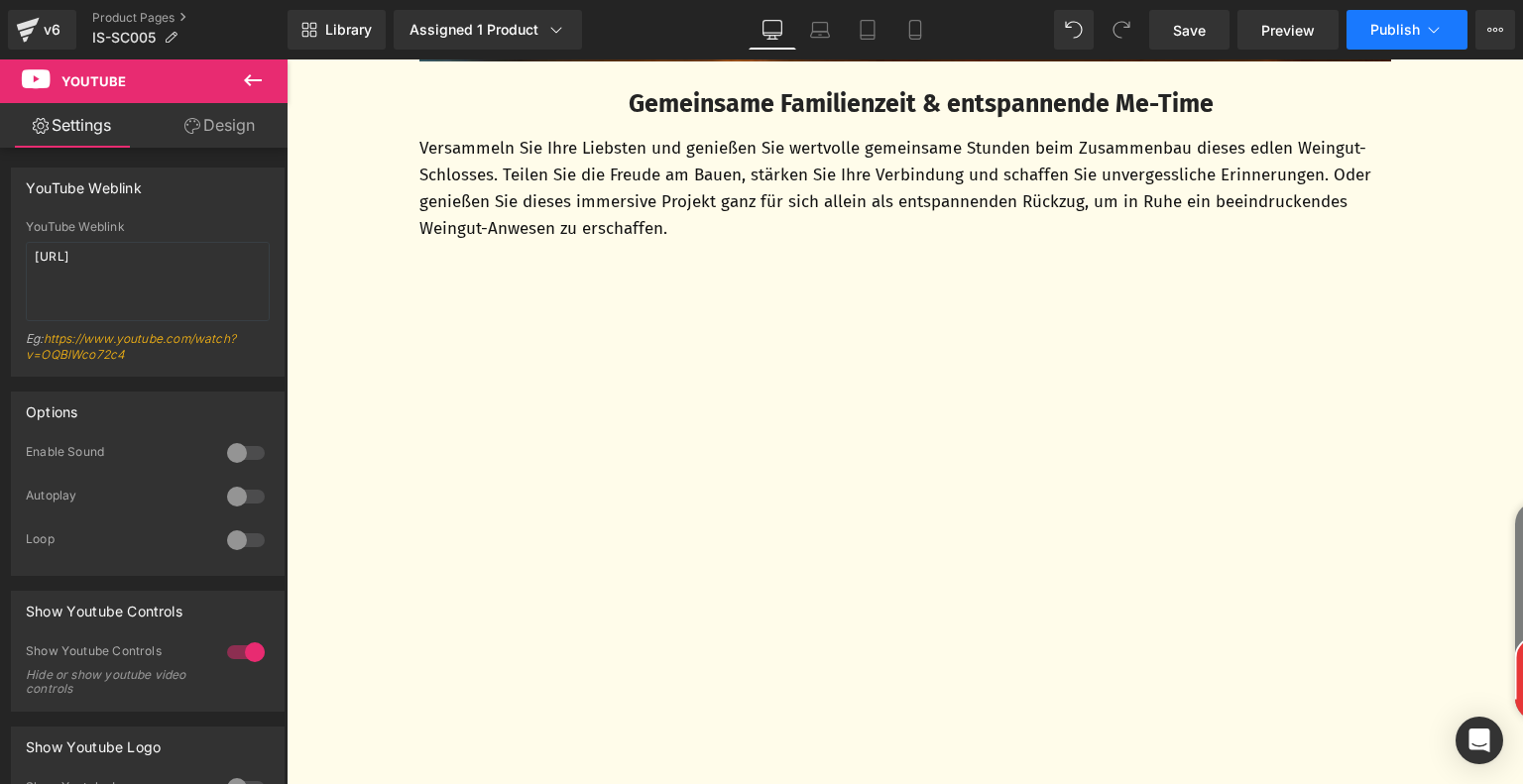 click on "Publish" at bounding box center (1395, 30) 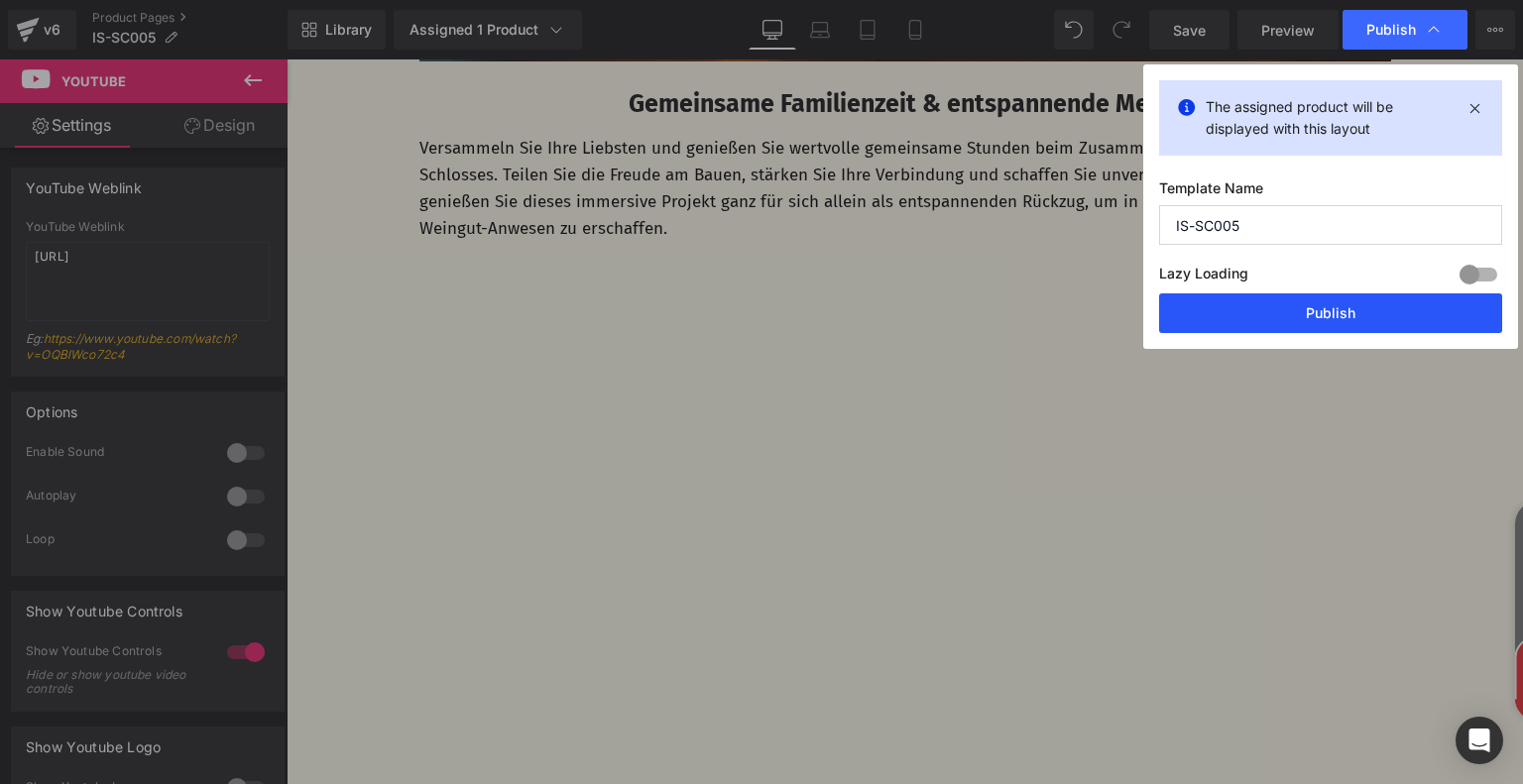 click on "Publish" at bounding box center (1331, 313) 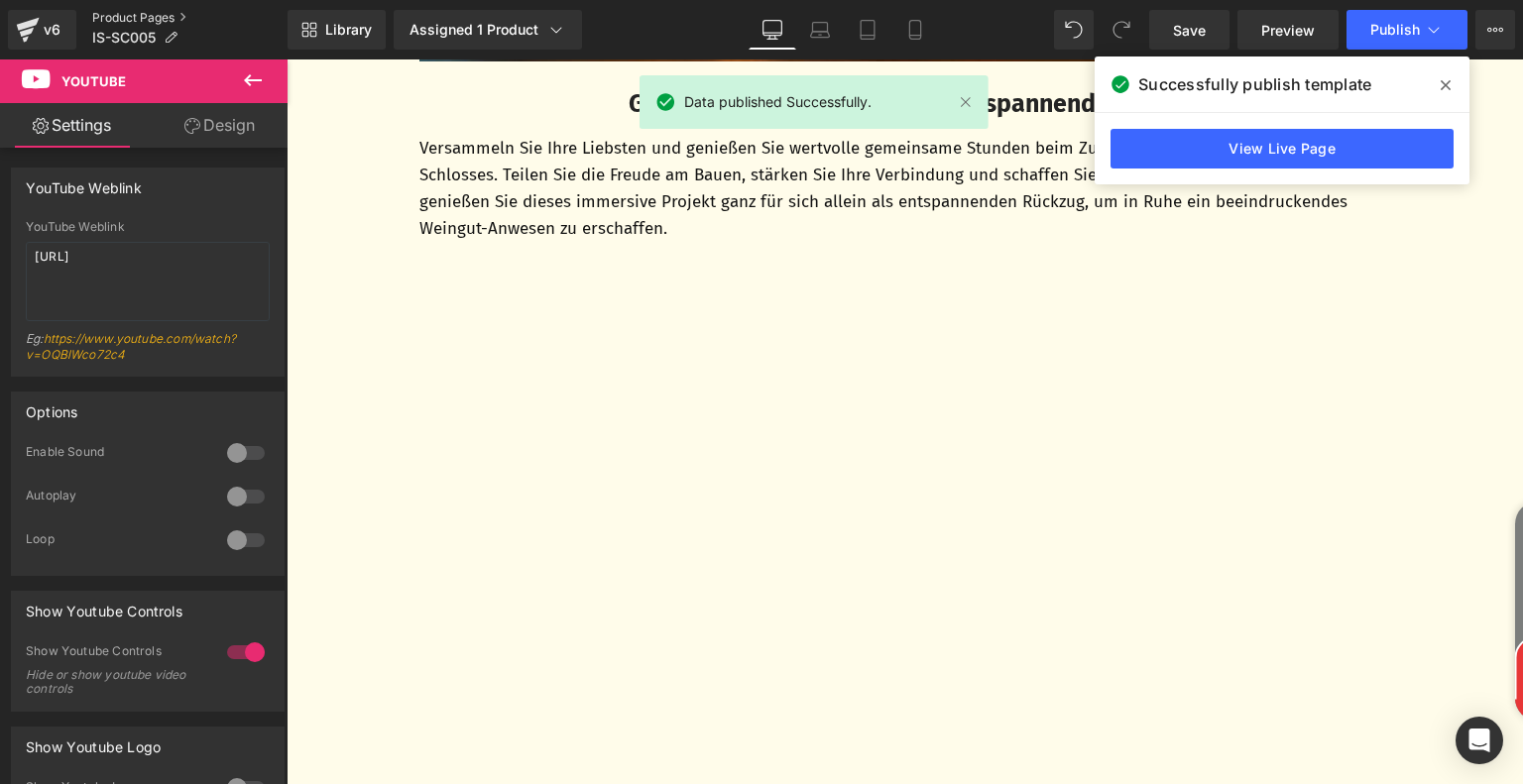 click on "Product Pages" at bounding box center (189, 18) 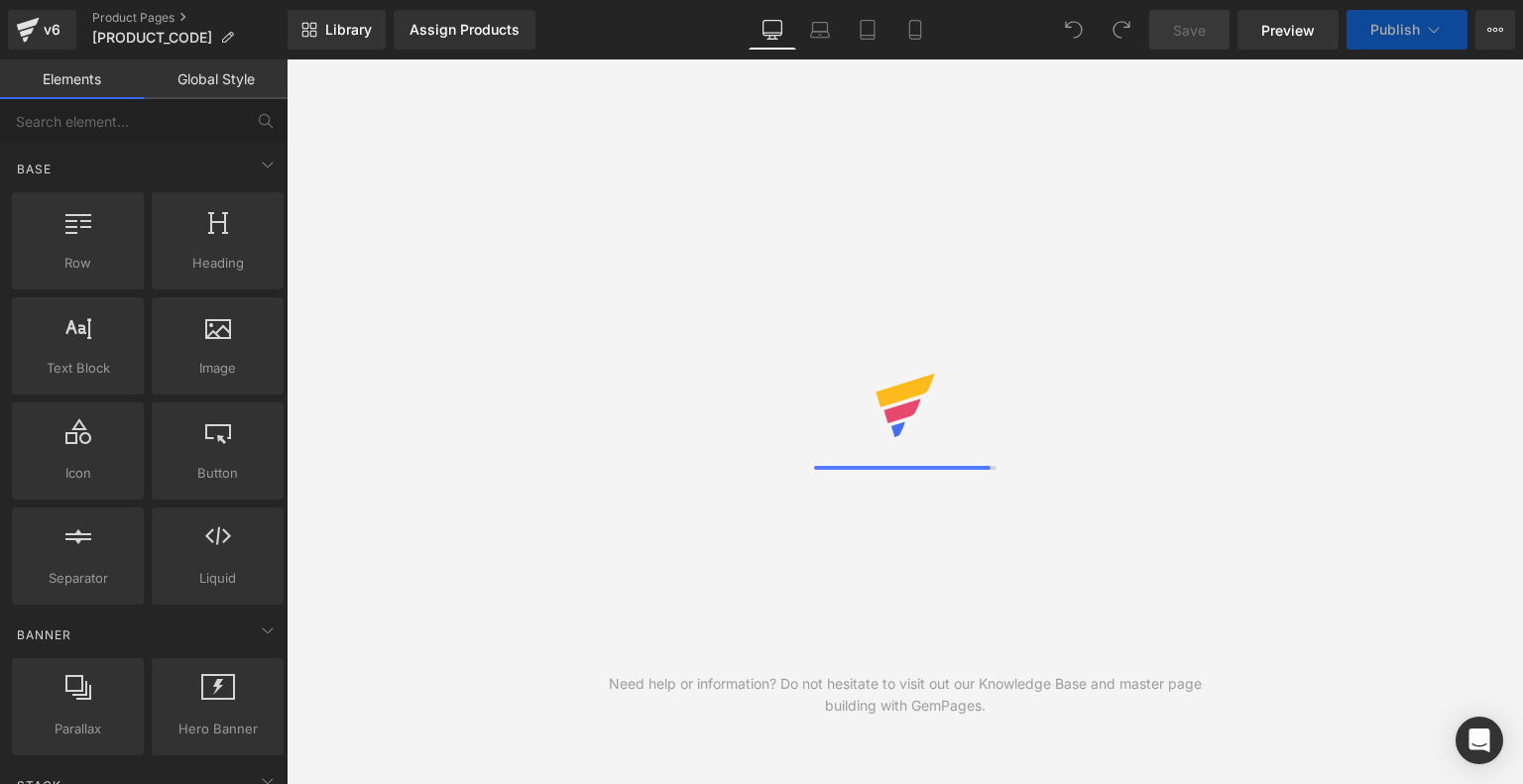 scroll, scrollTop: 0, scrollLeft: 0, axis: both 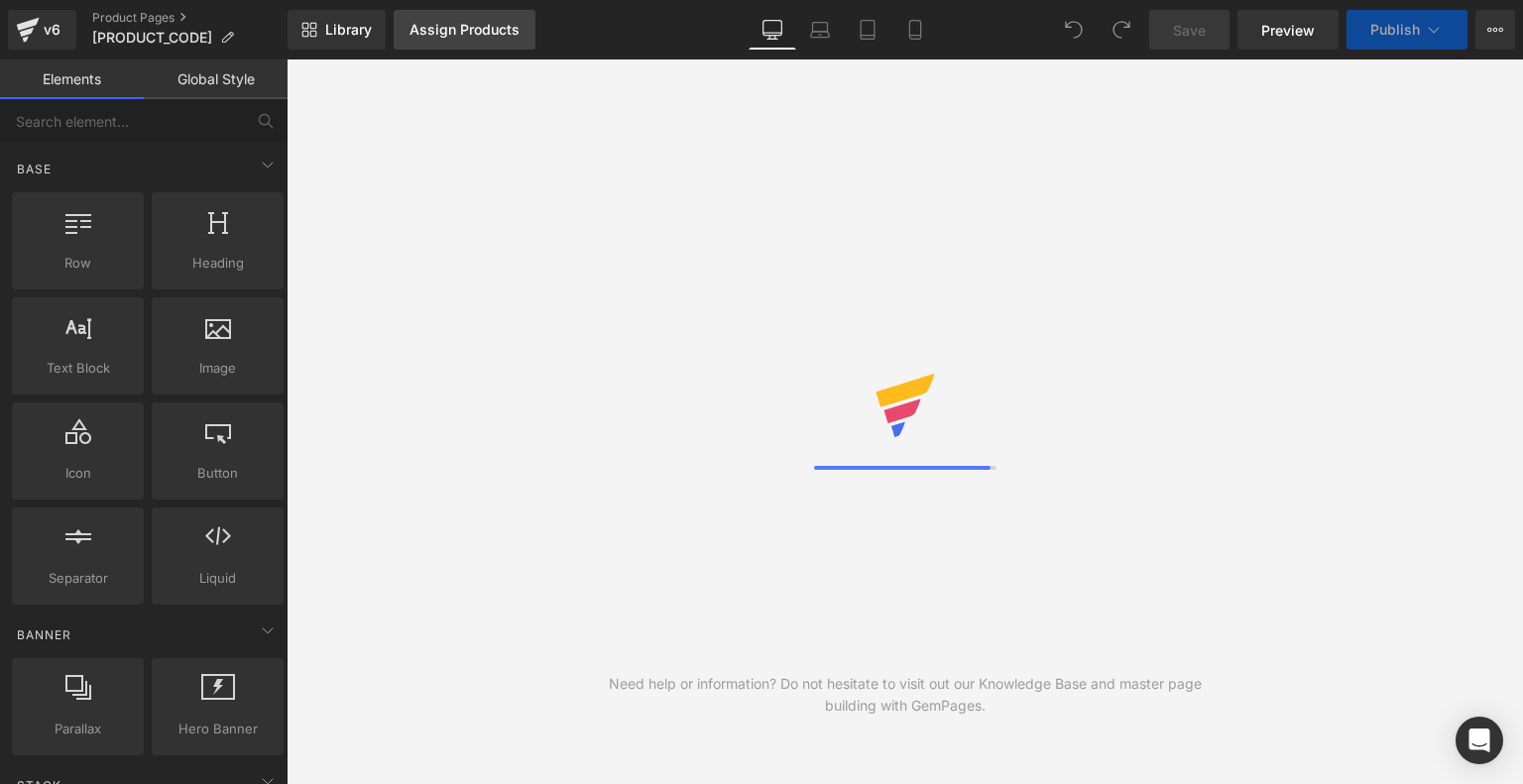 click on "Assign Products" at bounding box center [464, 30] 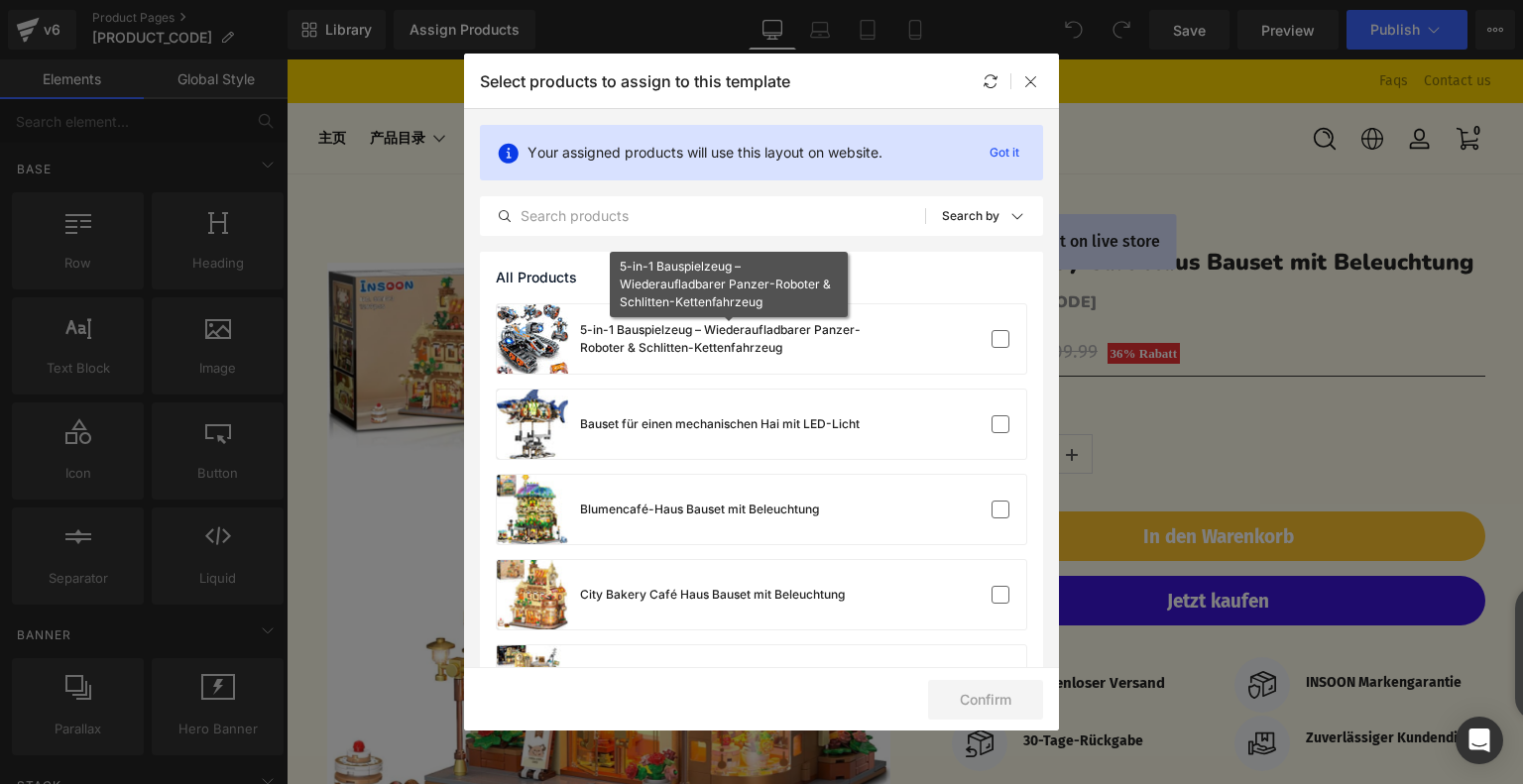 scroll, scrollTop: 99, scrollLeft: 0, axis: vertical 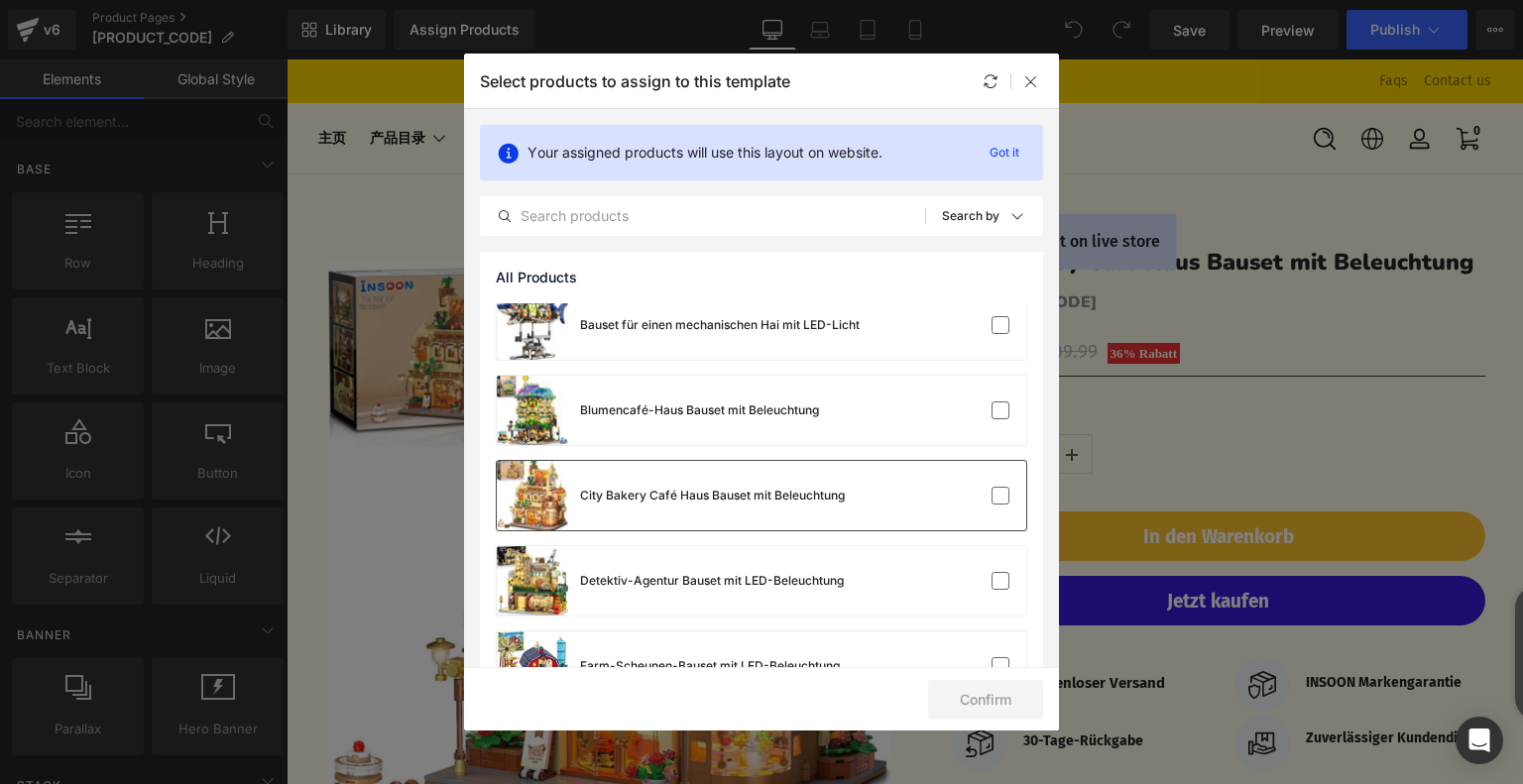 click on "City Bakery Café Haus Bauset mit Beleuchtung" at bounding box center [670, 496] 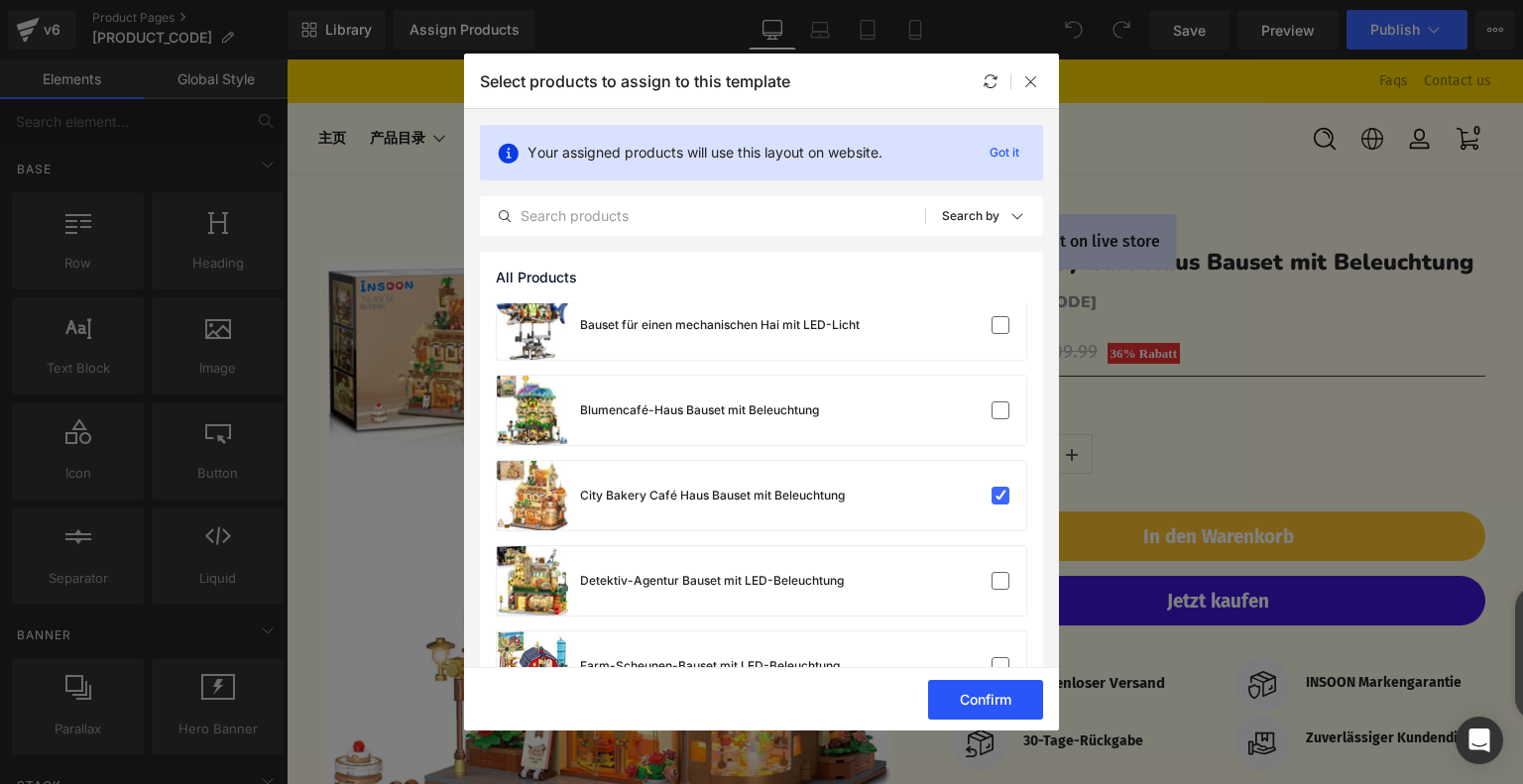 click on "Confirm" at bounding box center [986, 700] 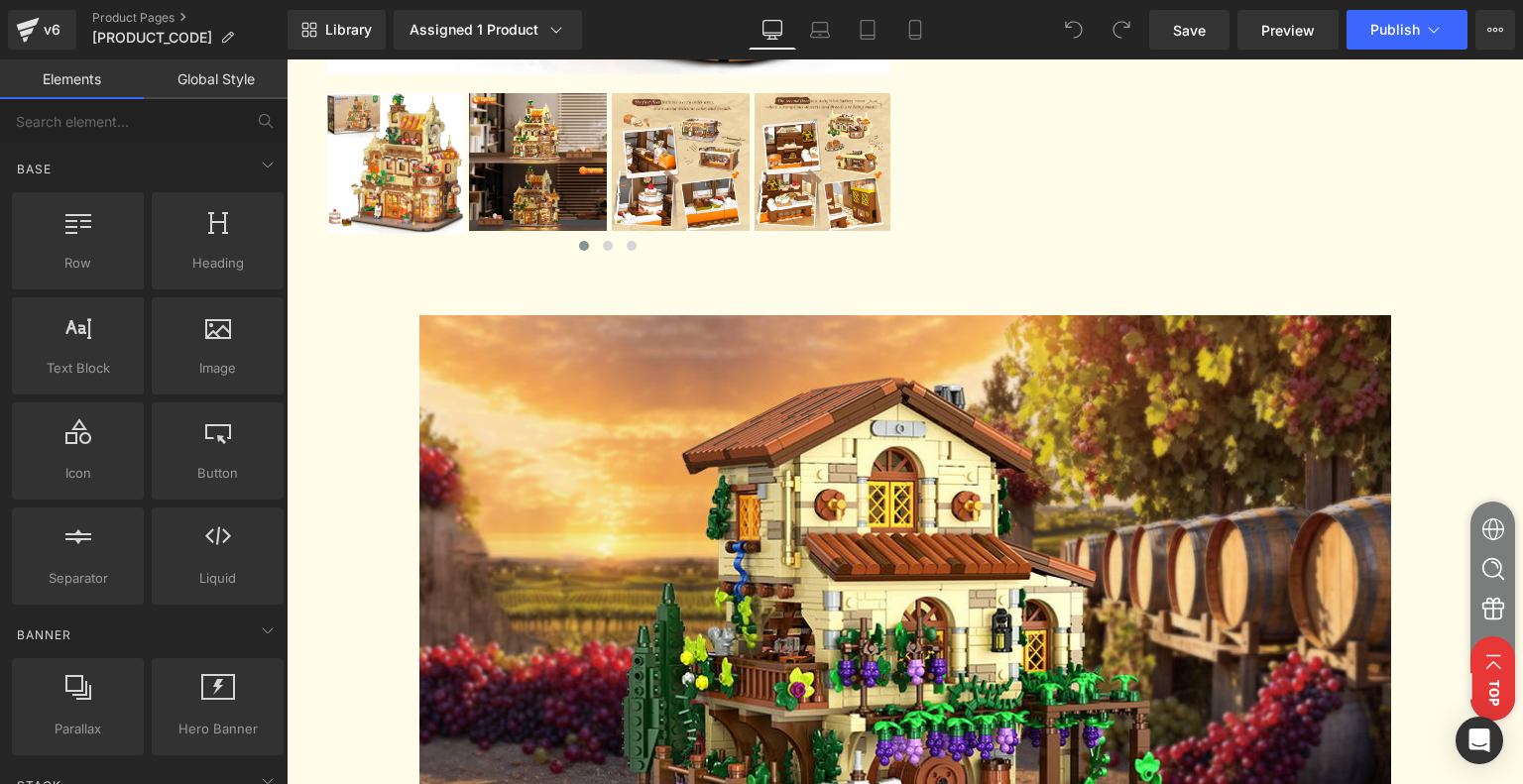scroll, scrollTop: 892, scrollLeft: 0, axis: vertical 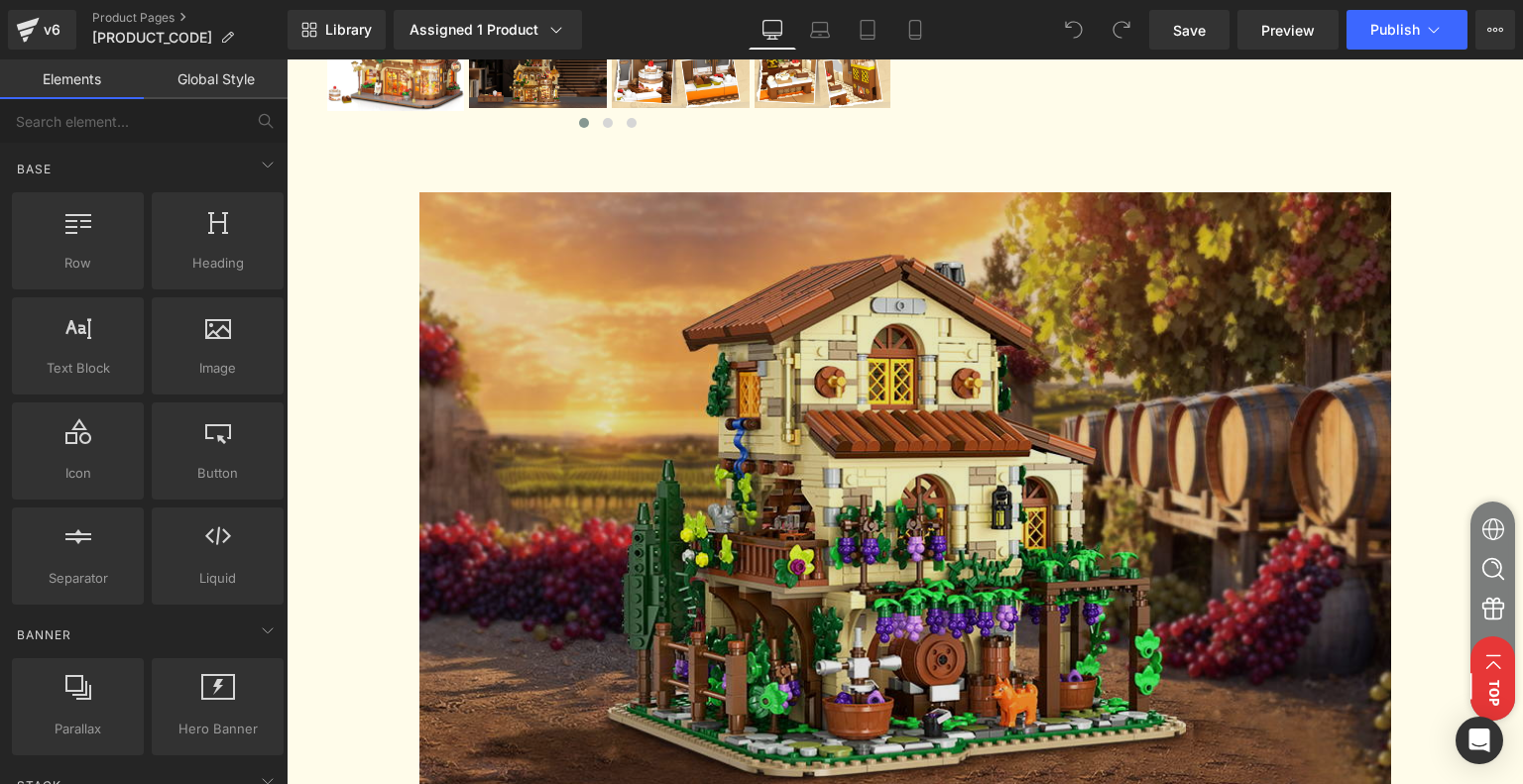 click at bounding box center [905, 493] 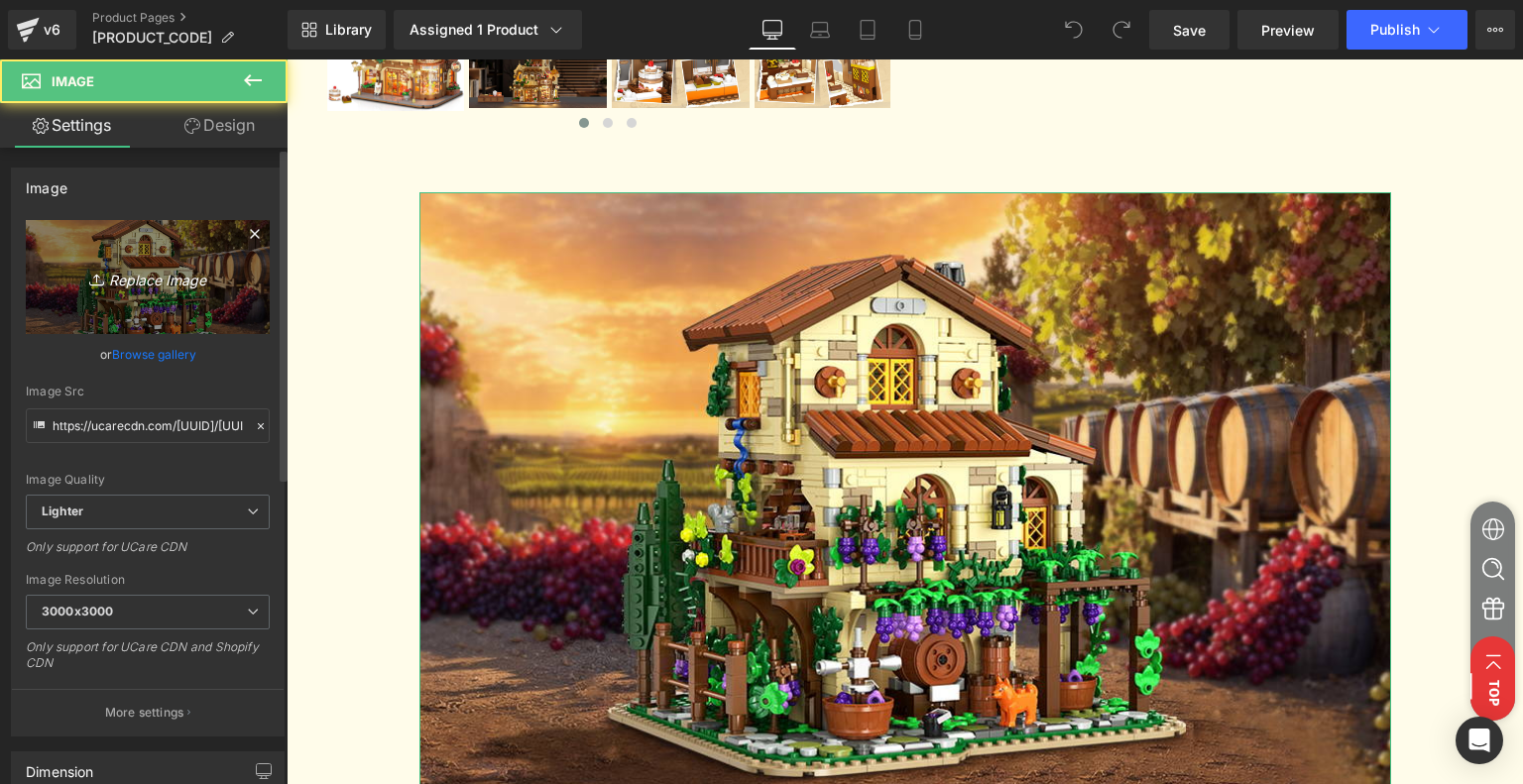 click on "Replace Image" at bounding box center [148, 277] 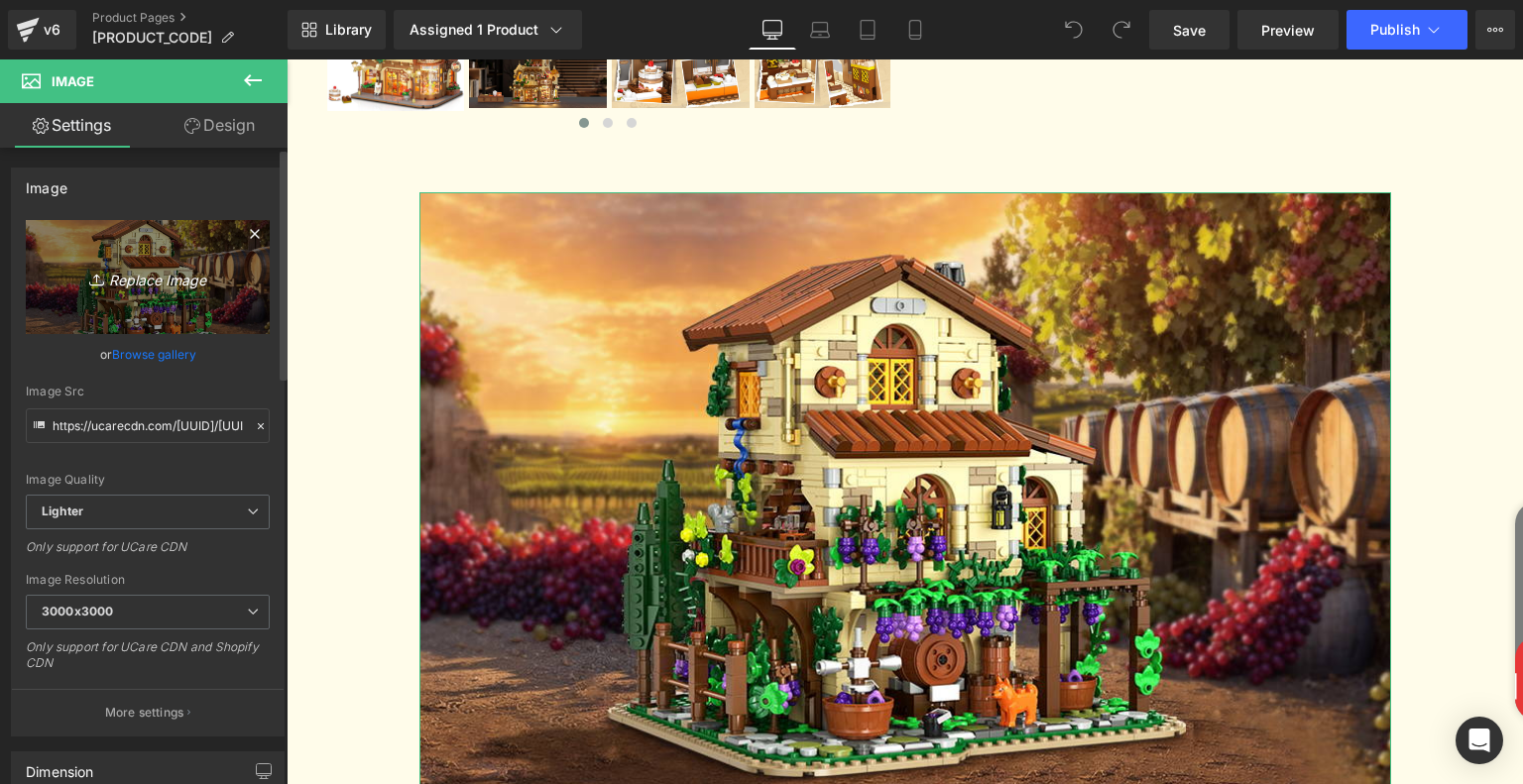 type on "C:\fakepath\3777667d-4db5-48d7-b9b4-b8c9d5094482.__CR0,0,970,600_PT0_SX970_V1___.jpg" 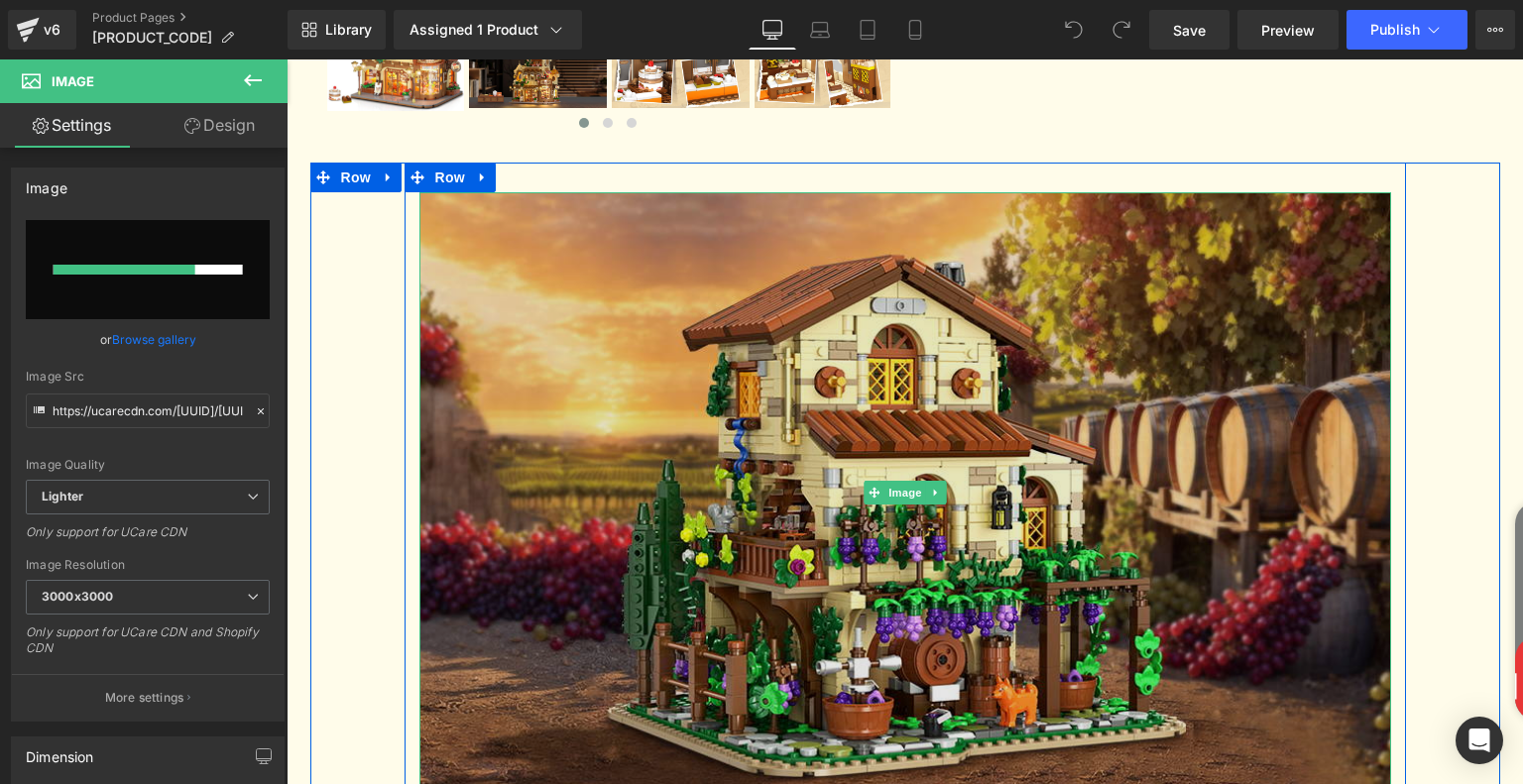 type 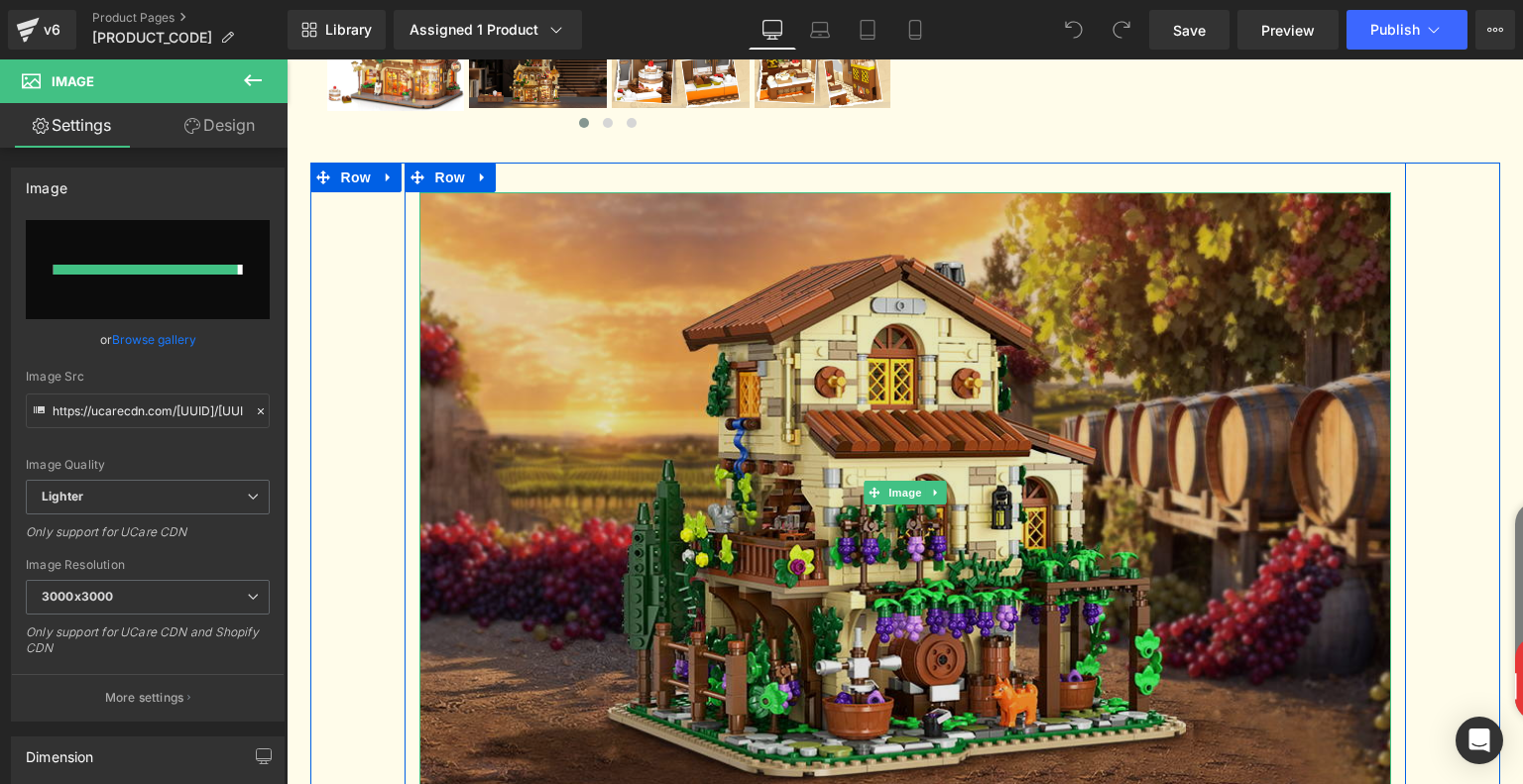 type on "https://ucarecdn.com/86ed1494-c778-4e19-b692-bd4038db80c1/-/format/auto/-/preview/3000x3000/-/quality/lighter/3777667d-4db5-48d7-b9b4-b8c9d5094482.__CR0,0,970,600_PT0_SX970_V1___.jpg" 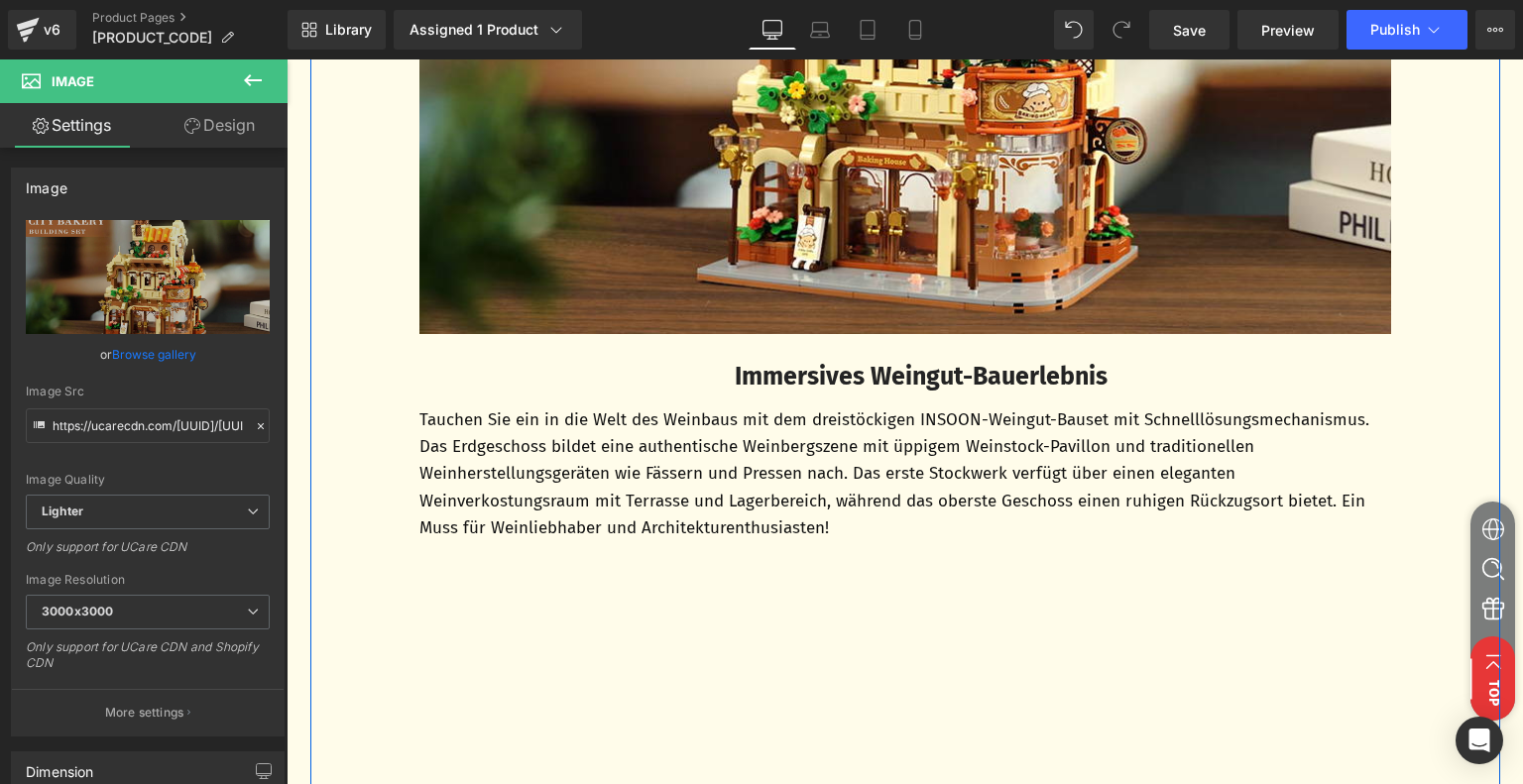scroll, scrollTop: 1388, scrollLeft: 0, axis: vertical 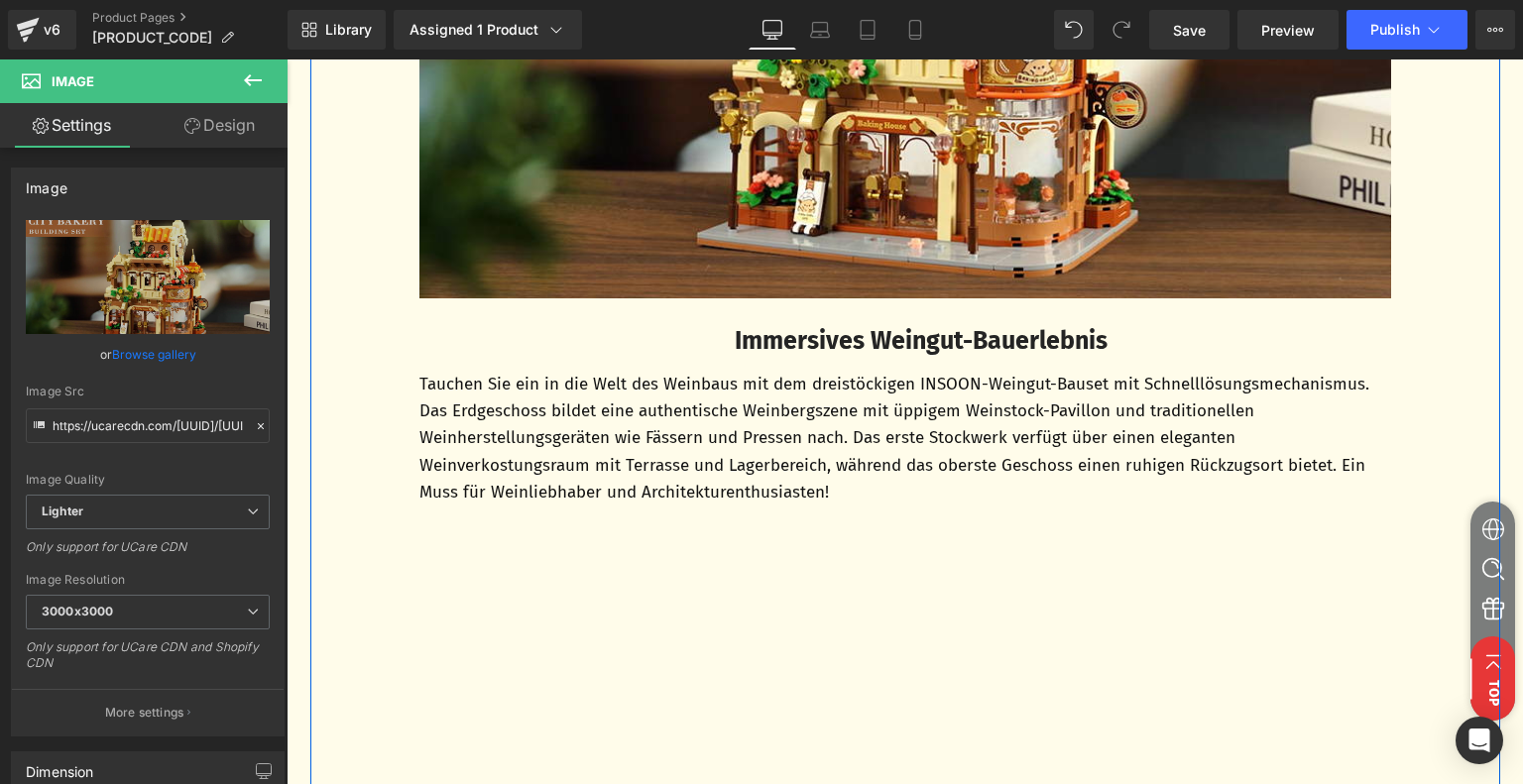 click on "Tauchen Sie ein in die Welt des Weinbaus mit dem dreistöckigen INSOON-Weingut-Bauset mit Schnelllösungsmechanismus. Das Erdgeschoss bildet eine authentische Weinbergszene mit üppigem Weinstock-Pavillon und traditionellen Weinherstellungsgeräten wie Fässern und Pressen nach. Das erste Stockwerk verfügt über einen eleganten Weinverkostungsraum mit Terrasse und Lagerbereich, während das oberste Geschoss einen ruhigen Rückzugsort bietet. Ein Muss für Weinliebhaber und Architekturenthusiasten!" at bounding box center (905, 438) 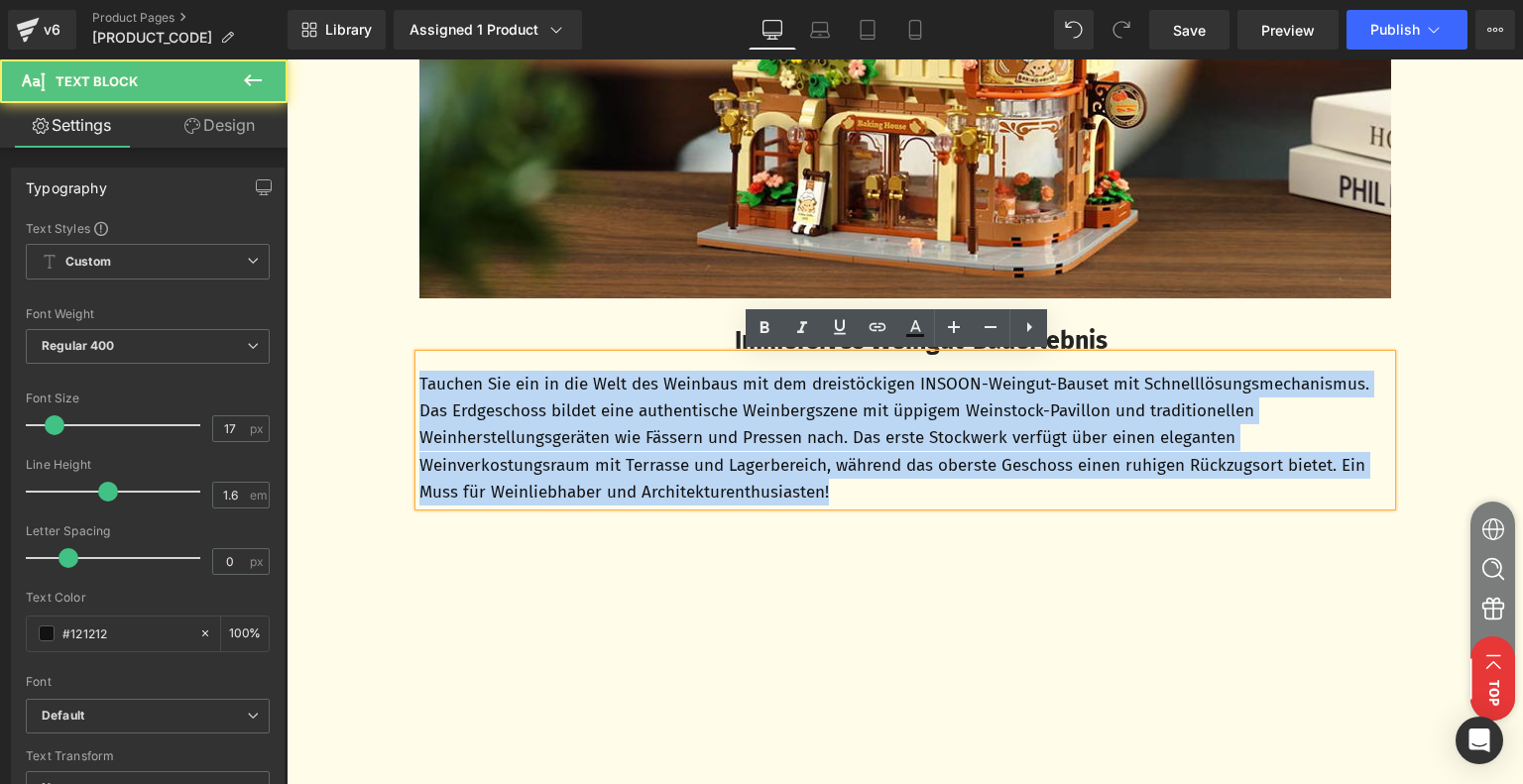 drag, startPoint x: 412, startPoint y: 382, endPoint x: 855, endPoint y: 534, distance: 468.35136 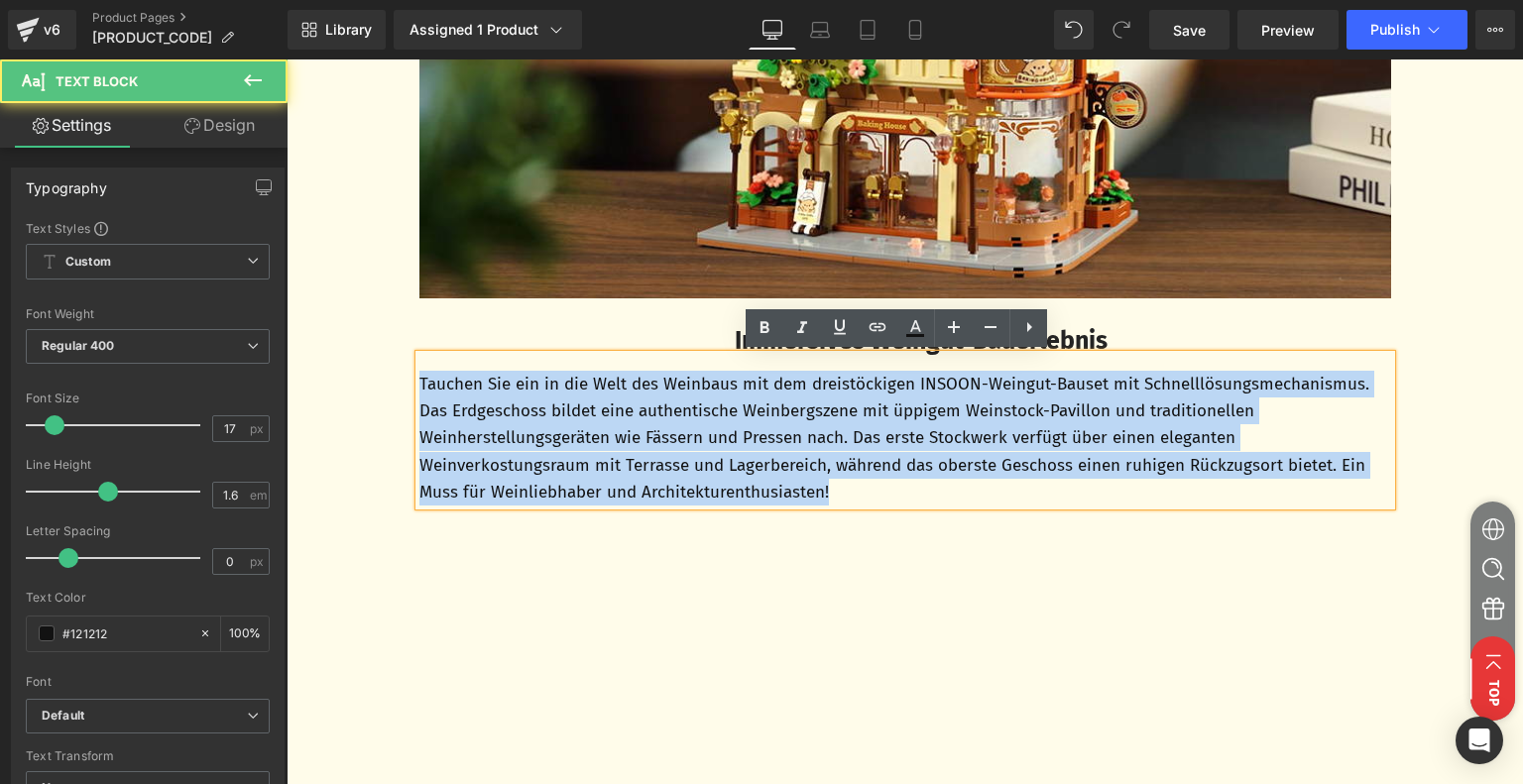 click on "Image         Row         Immersives Weingut-Bauerlebnis Text Block         Tauchen Sie ein in die Welt des Weinbaus mit dem dreistöckigen INSOON-Weingut-Bauset mit Schnelllösungsmechanismus. Das Erdgeschoss bildet eine authentische Weinbergszene mit üppigem Weinstock-Pavillon und traditionellen Weinherstellungsgeräten wie Fässern und Pressen nach. Das erste Stockwerk verfügt über einen eleganten Weinverkostungsraum mit Terrasse und Lagerbereich, während das oberste Geschoss einen ruhigen Rückzugsort bietet. Ein Muss für Weinliebhaber und Architekturenthusiasten! Text Block         Row
Youtube         Row         Hochwertiges Material & Bauerlebnis Text Block         Text Block         Row         Image         Row         Klassisches europäisches Weingut-Design Text Block         Text Block         Row         Image         Row         Anspruchsvolle Architektur mit ausgefeilten Details Text Block         Row         Image         Niedliche Katze und Eichhörnchen Text Block" at bounding box center (905, 2773) 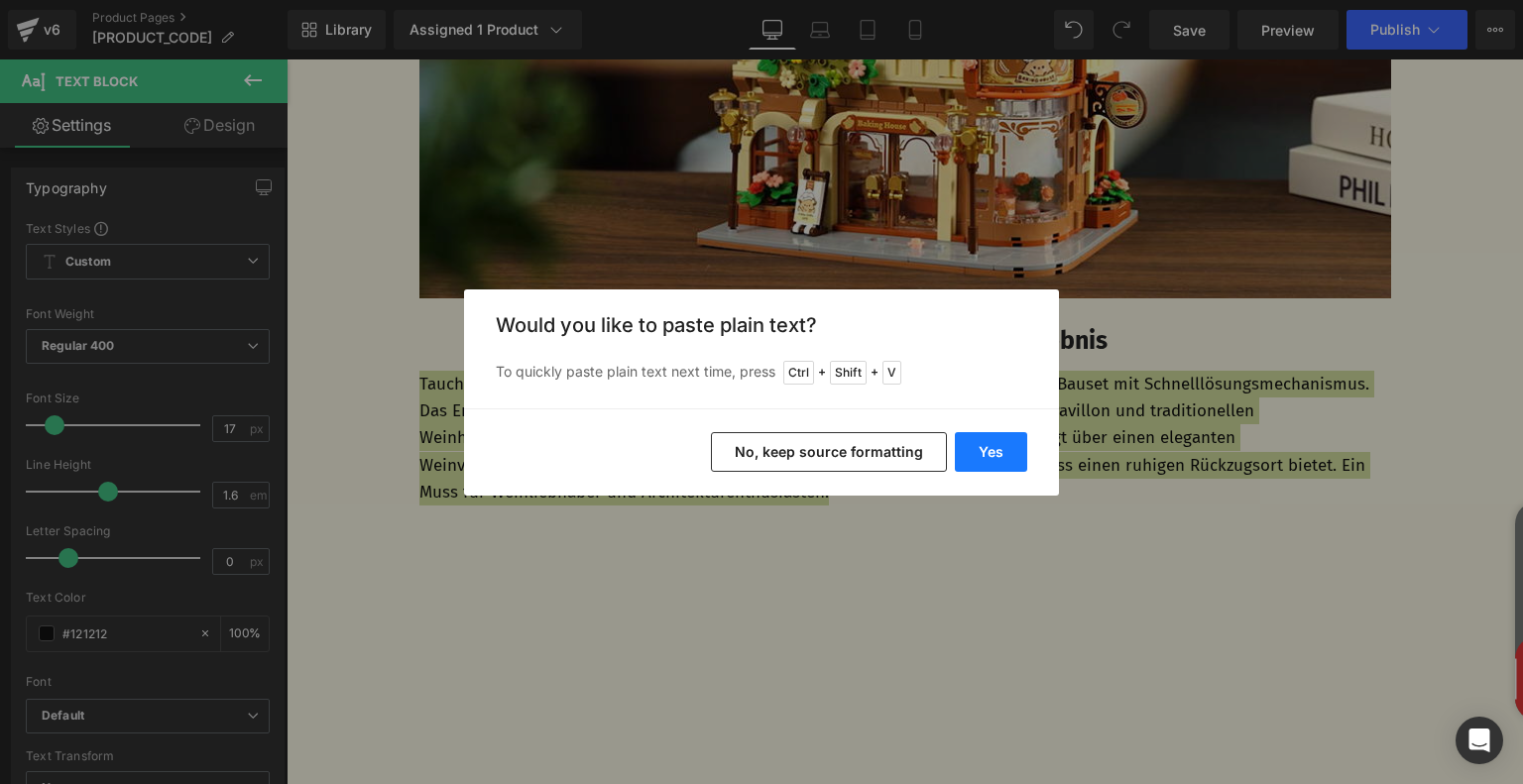click on "Yes" at bounding box center (991, 452) 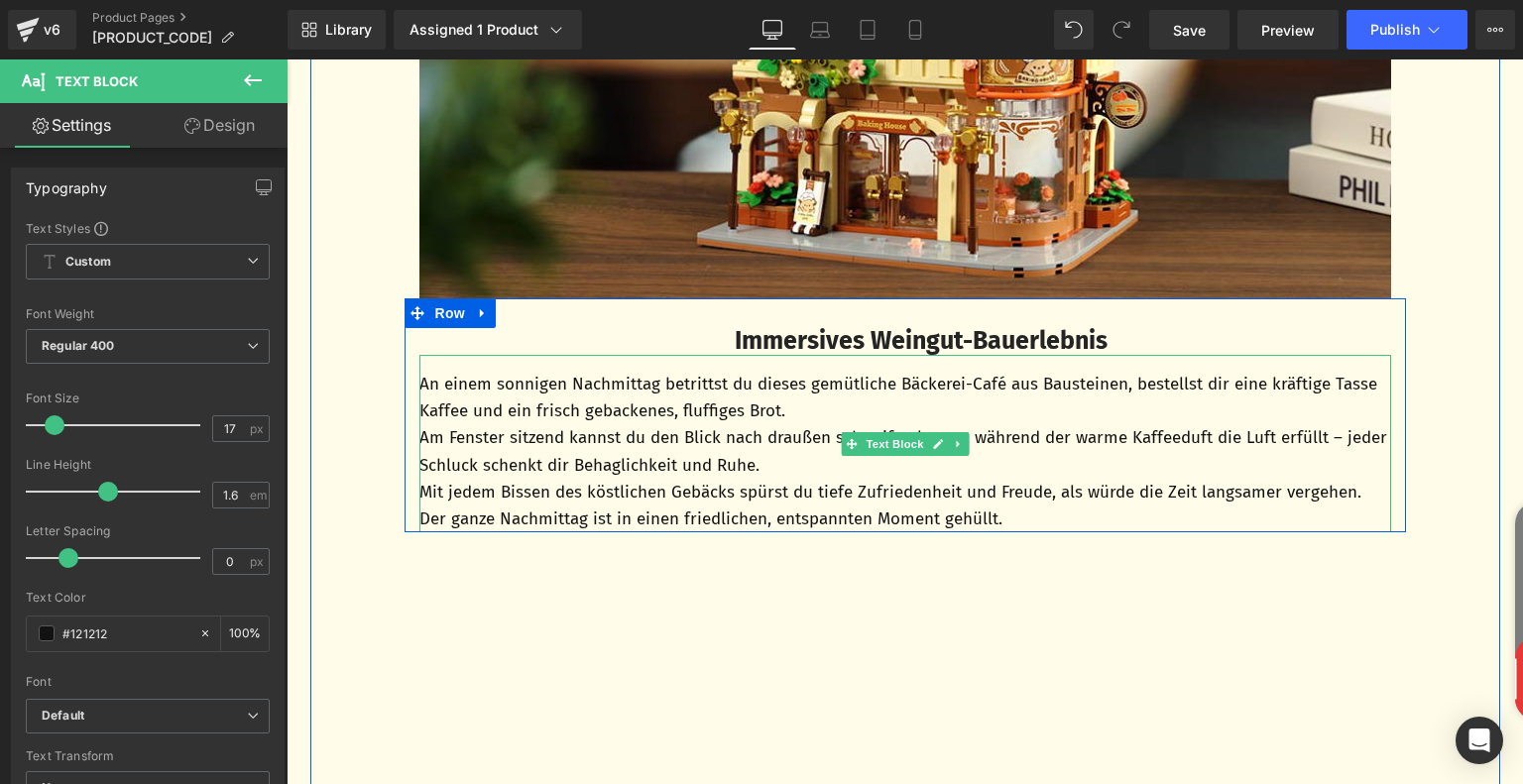 click on "An einem sonnigen Nachmittag betrittst du dieses gemütliche Bäckerei-Café aus Bausteinen, bestellst dir eine kräftige Tasse Kaffee und ein frisch gebackenes, fluffiges Brot." at bounding box center (905, 397) 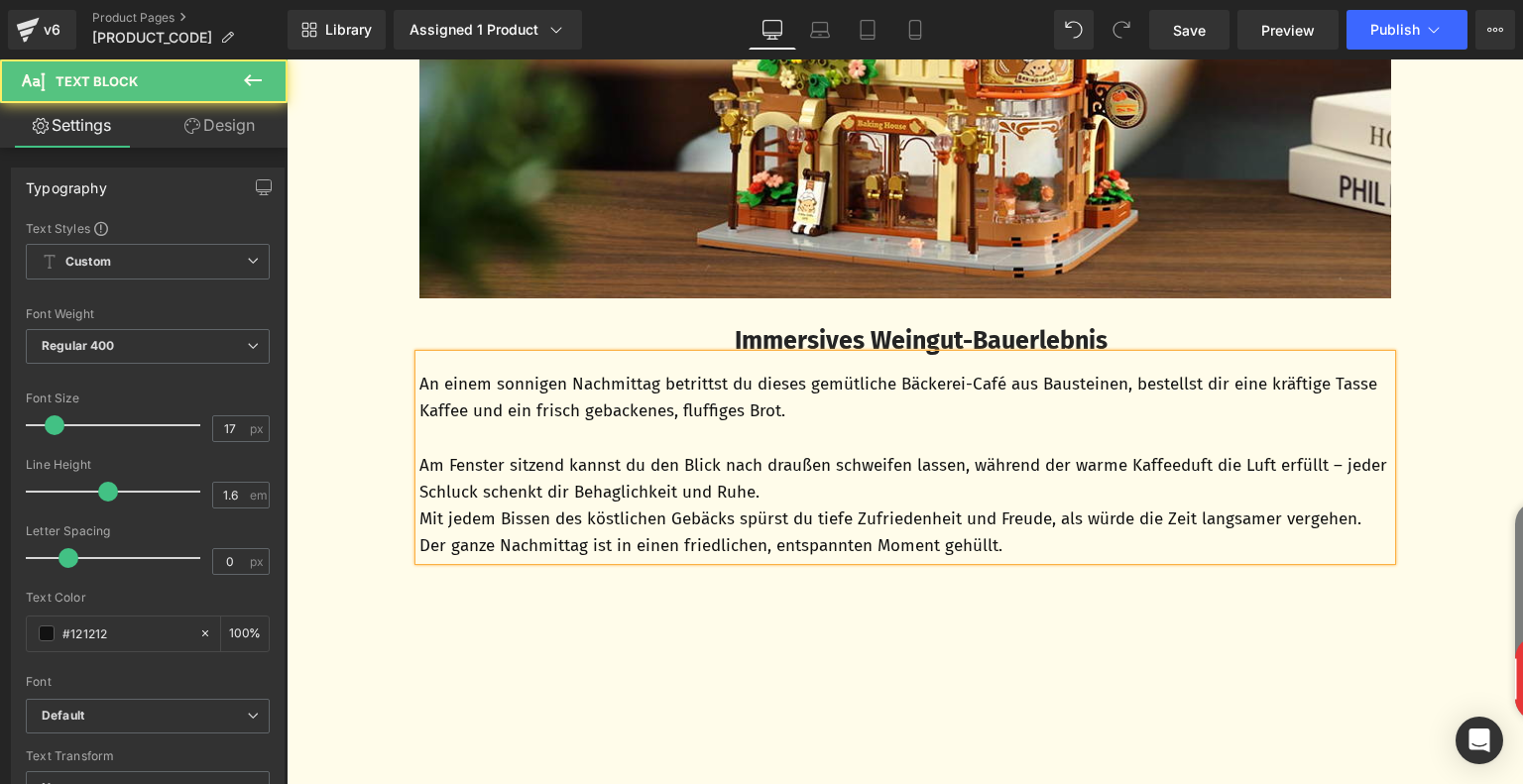 click on "Am Fenster sitzend kannst du den Blick nach draußen schweifen lassen, während der warme Kaffeeduft die Luft erfüllt – jeder Schluck schenkt dir Behaglichkeit und Ruhe." at bounding box center (905, 479) 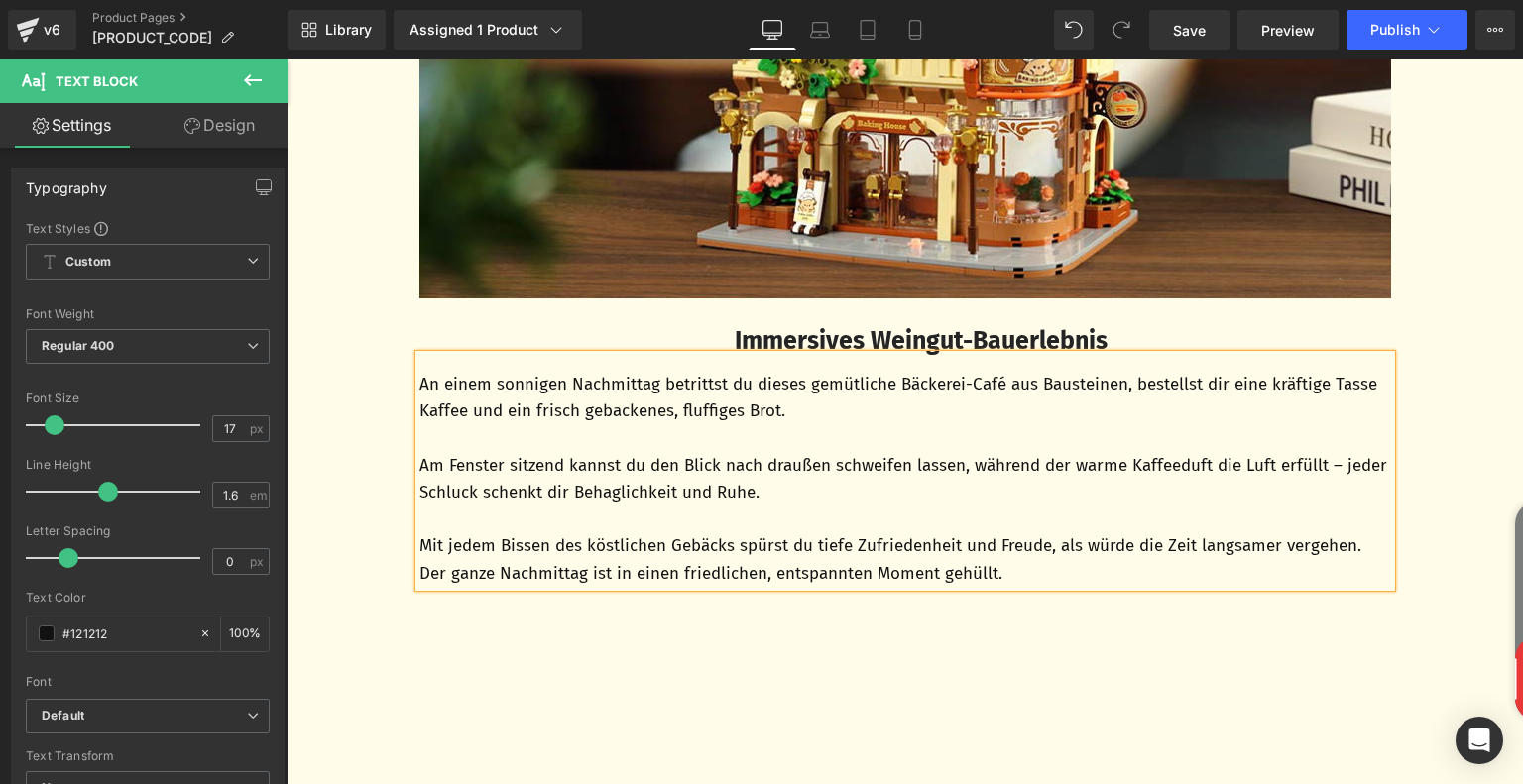 click on "Immersives Weingut-Bauerlebnis Text Block         An einem sonnigen Nachmittag betrittst du dieses gemütliche Bäckerei-Café aus Bausteinen, bestellst dir eine kräftige Tasse Kaffee und ein frisch gebackenes, fluffiges Brot.  Am Fenster sitzend kannst du den Blick nach draußen schweifen lassen, während der warme Kaffeeduft die Luft erfüllt – jeder Schluck schenkt dir Behaglichkeit und Ruhe.  Mit jedem Bissen des köstlichen Gebäcks spürst du tiefe Zufriedenheit und Freude, als würde die Zeit langsamer vergehen. Der ganze Nachmittag ist in einen friedlichen, entspannten Moment gehüllt.   Text Block         Row" at bounding box center [905, 442] 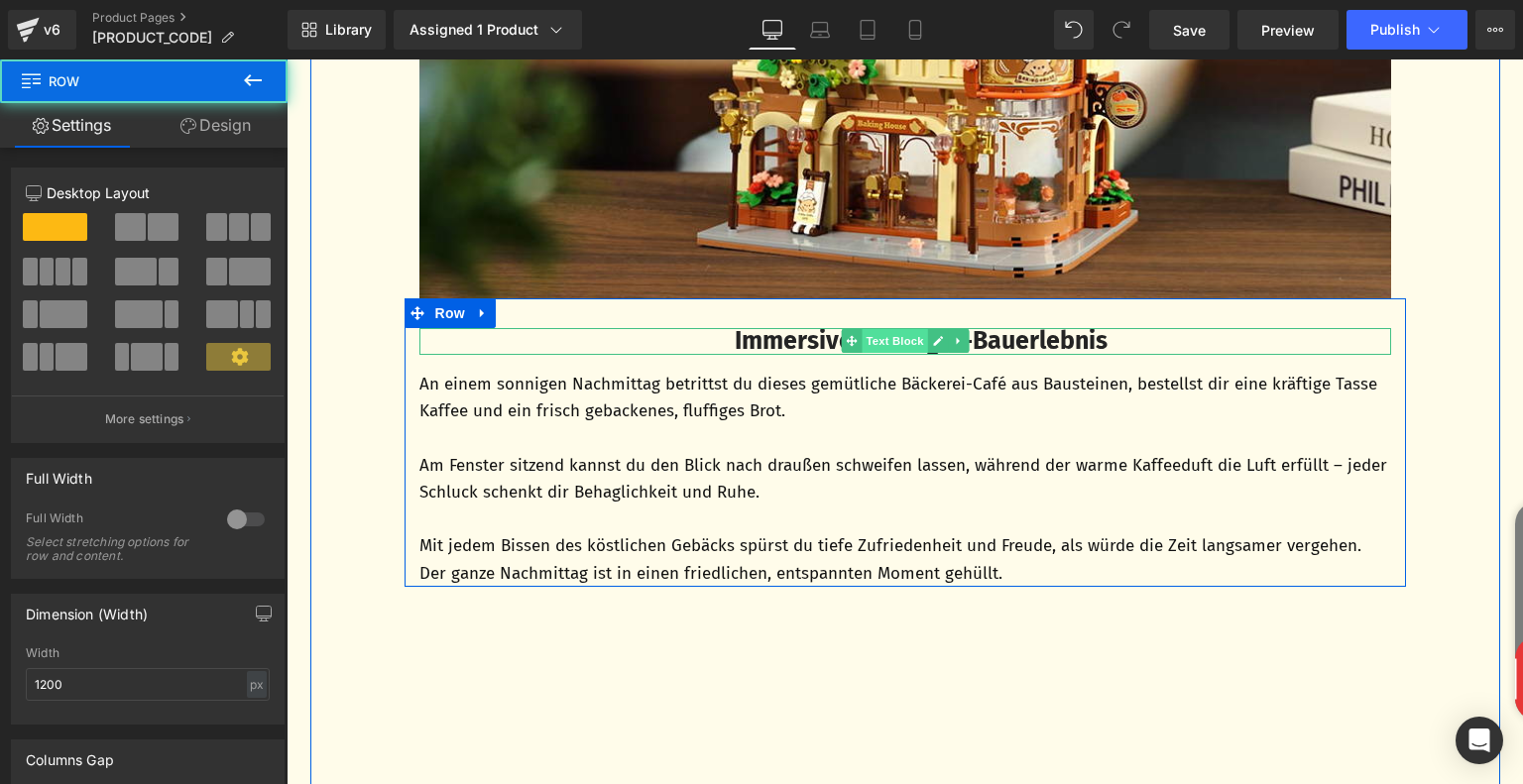click on "Text Block" at bounding box center (894, 341) 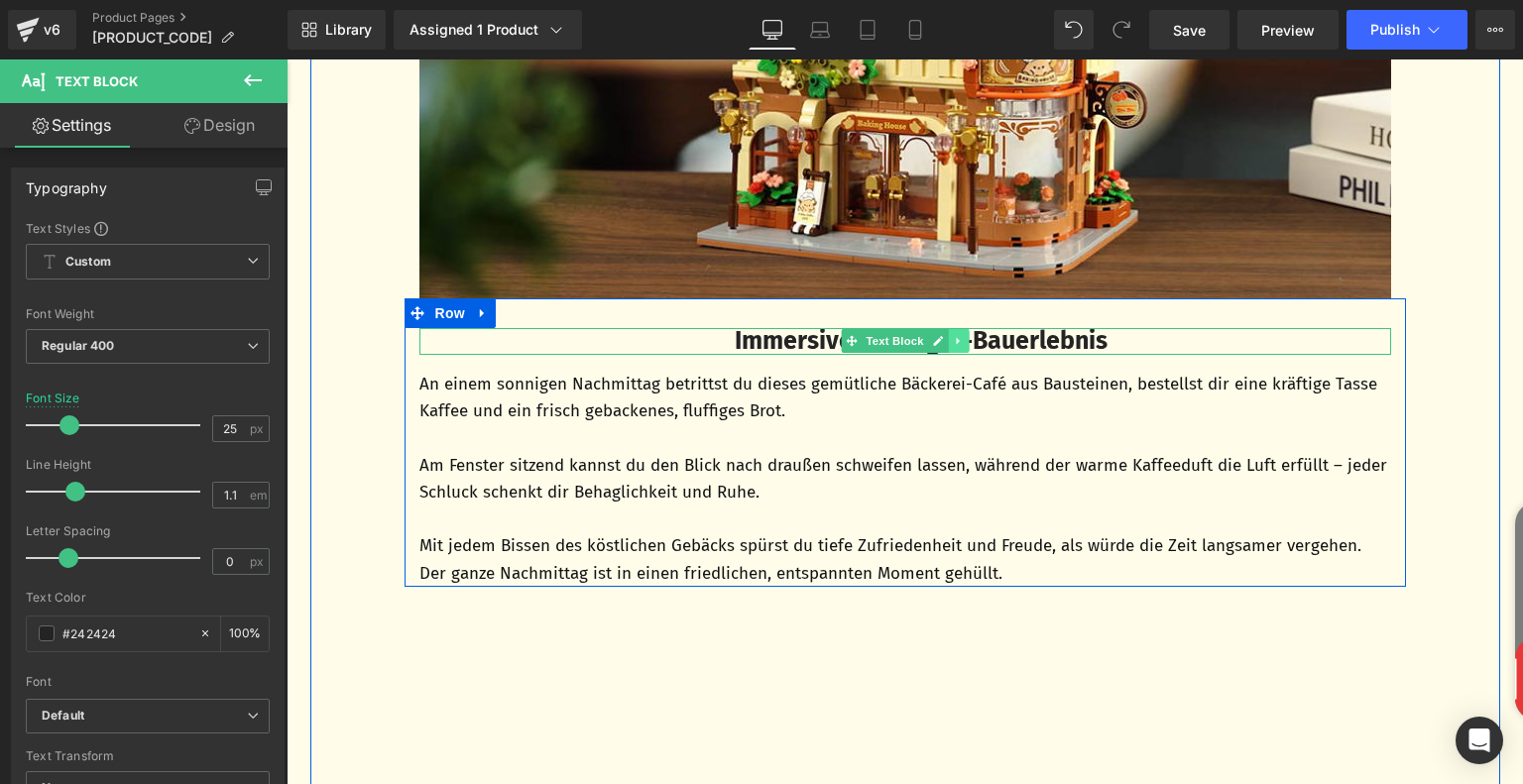click 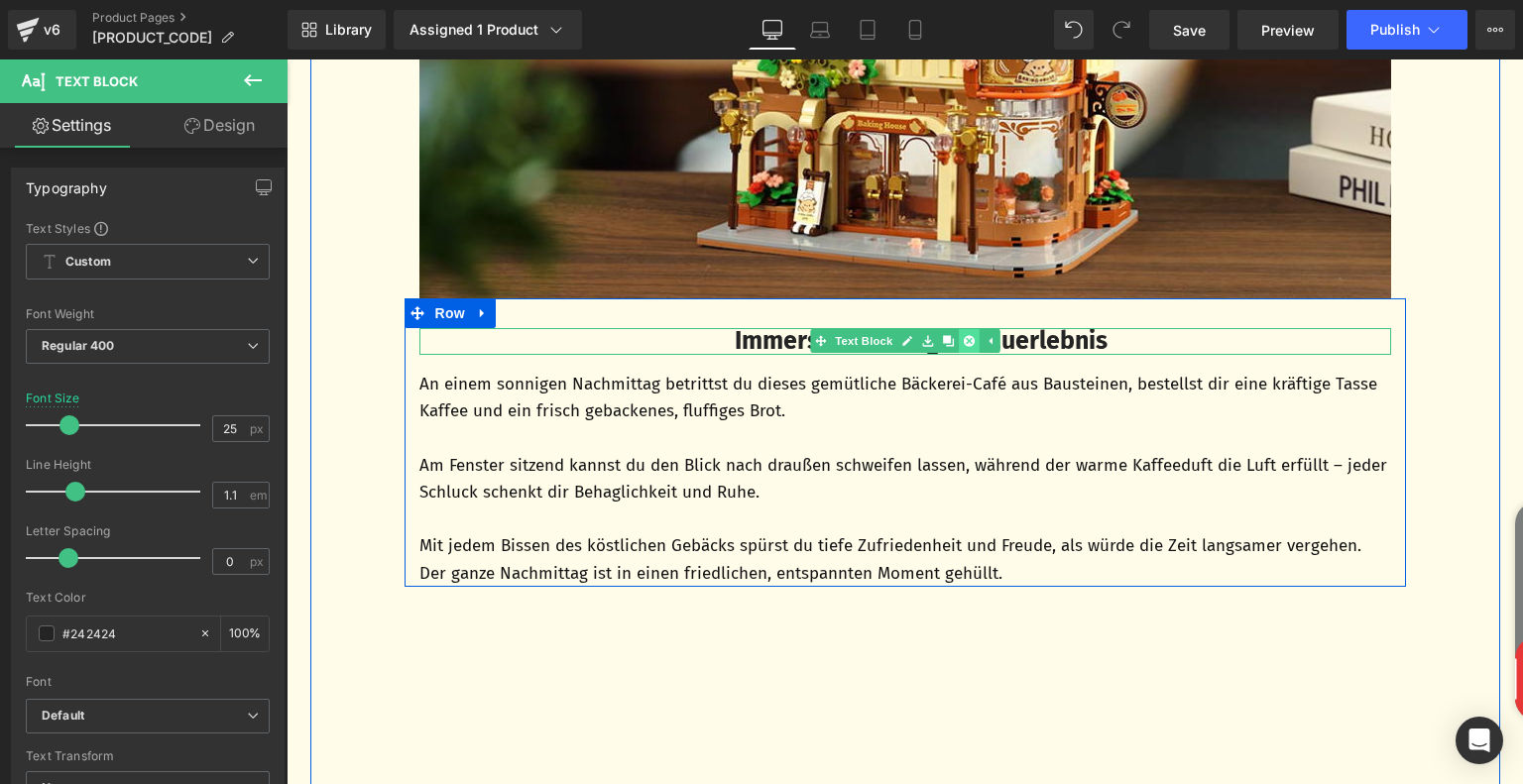 click 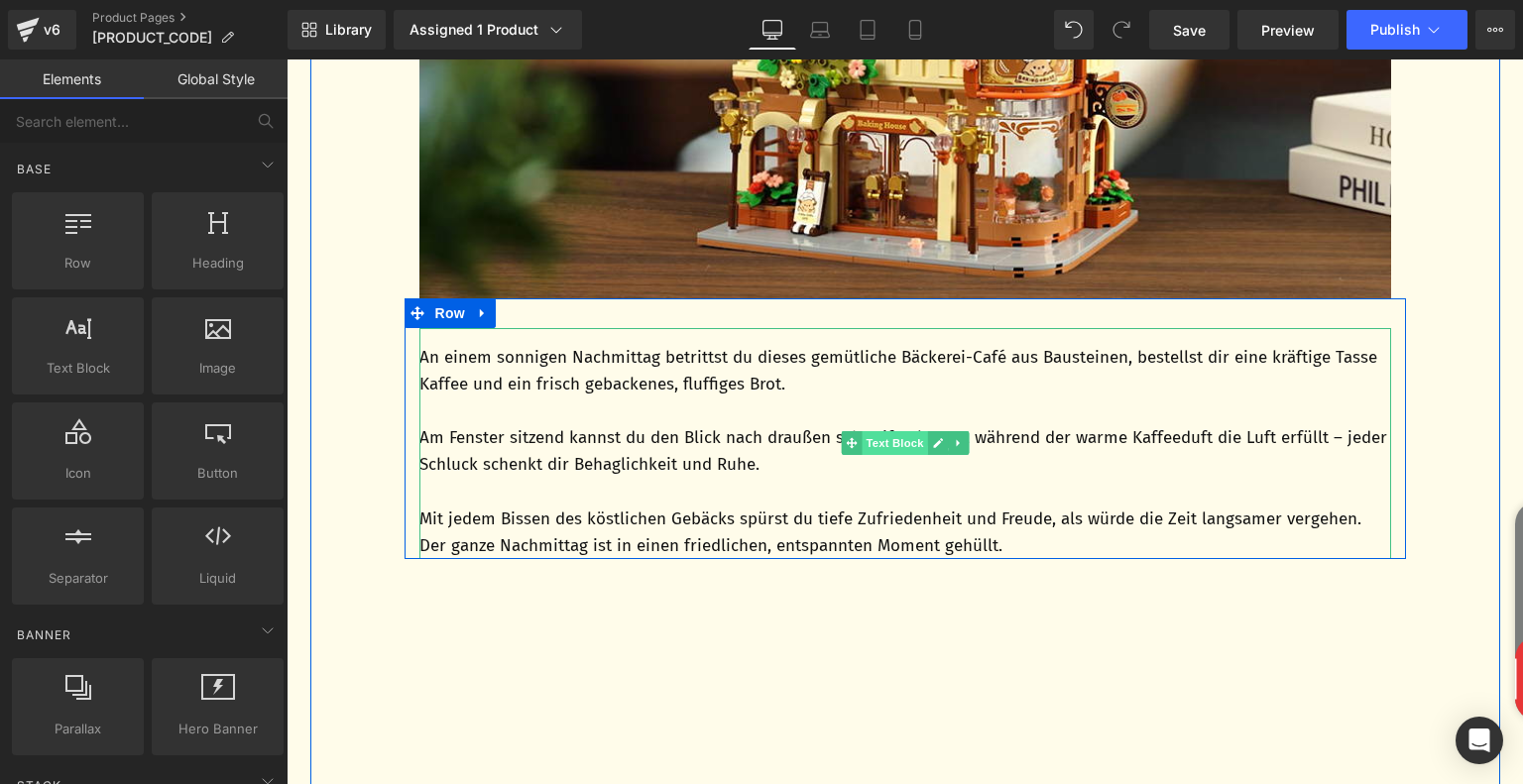 click on "Text Block" at bounding box center [894, 443] 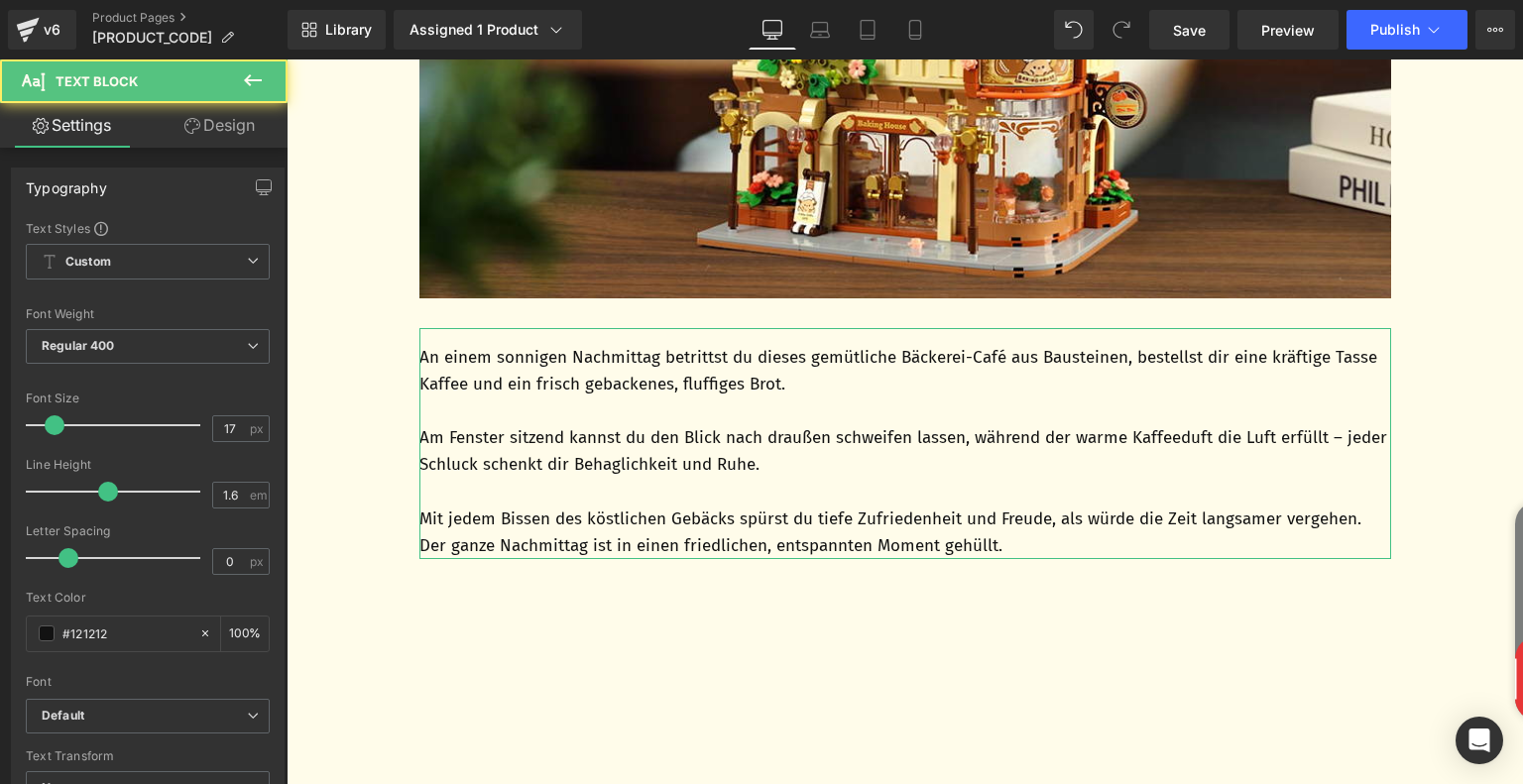 click on "Design" at bounding box center (219, 125) 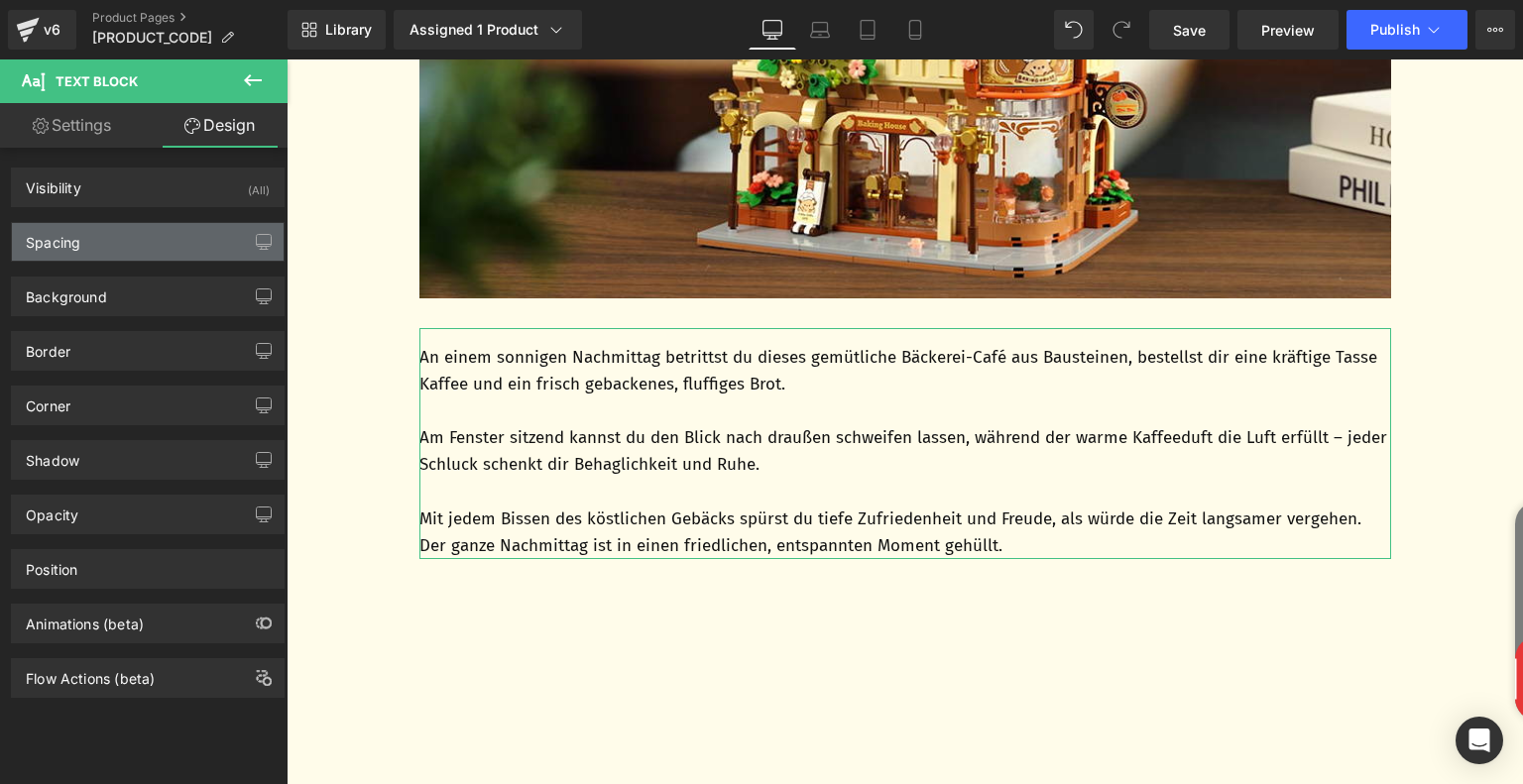 type on "0" 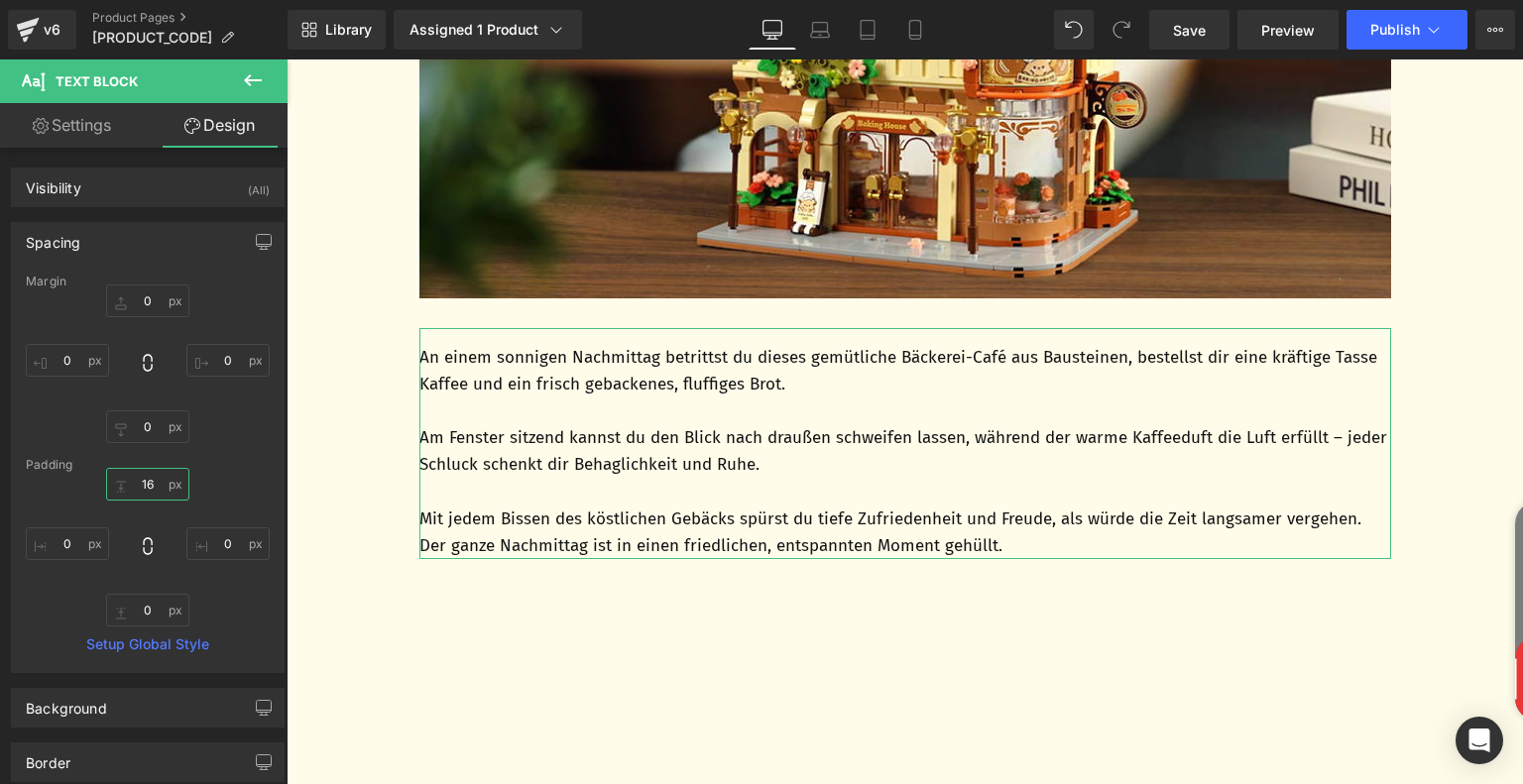 click on "16" at bounding box center (148, 484) 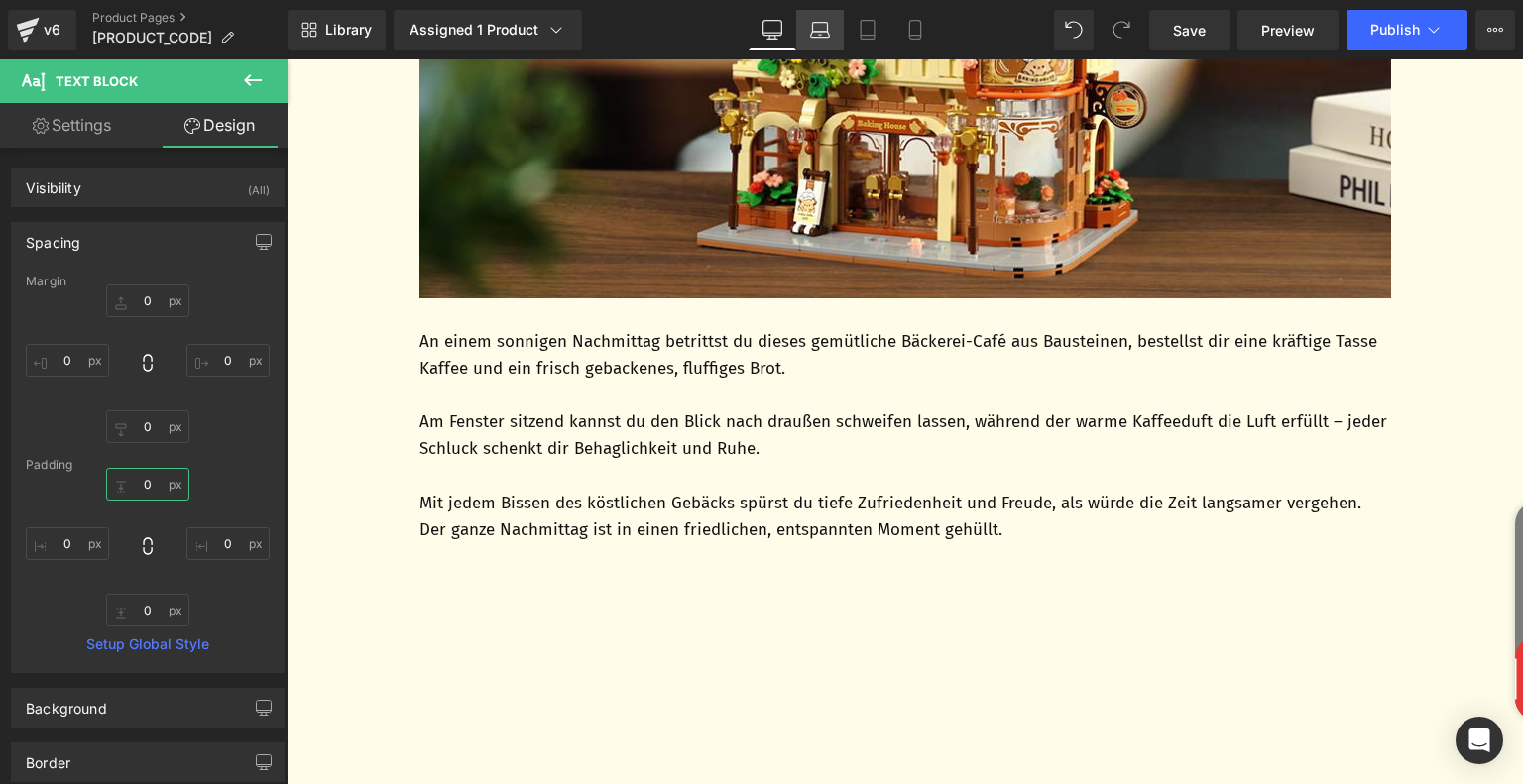 type on "0" 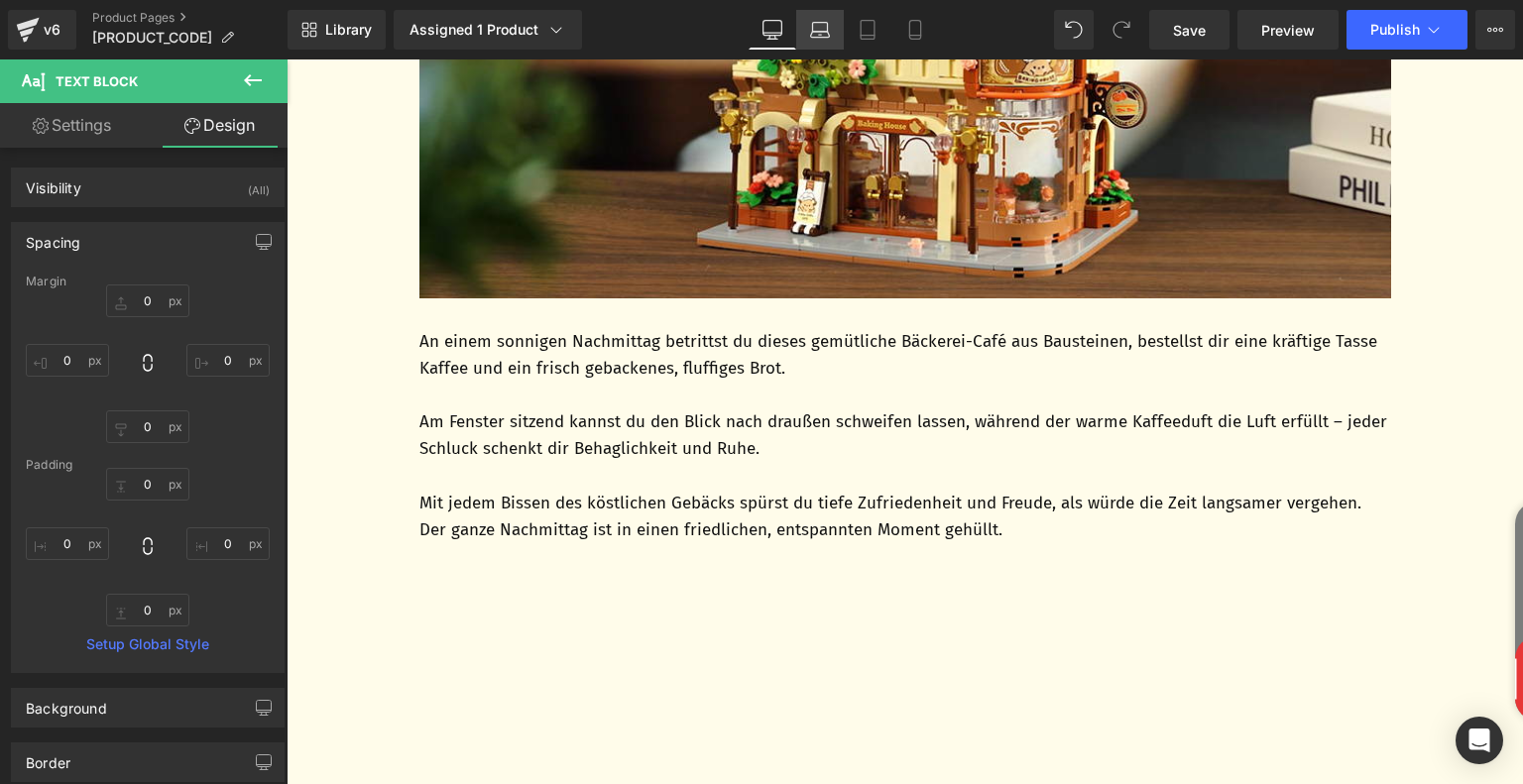 click 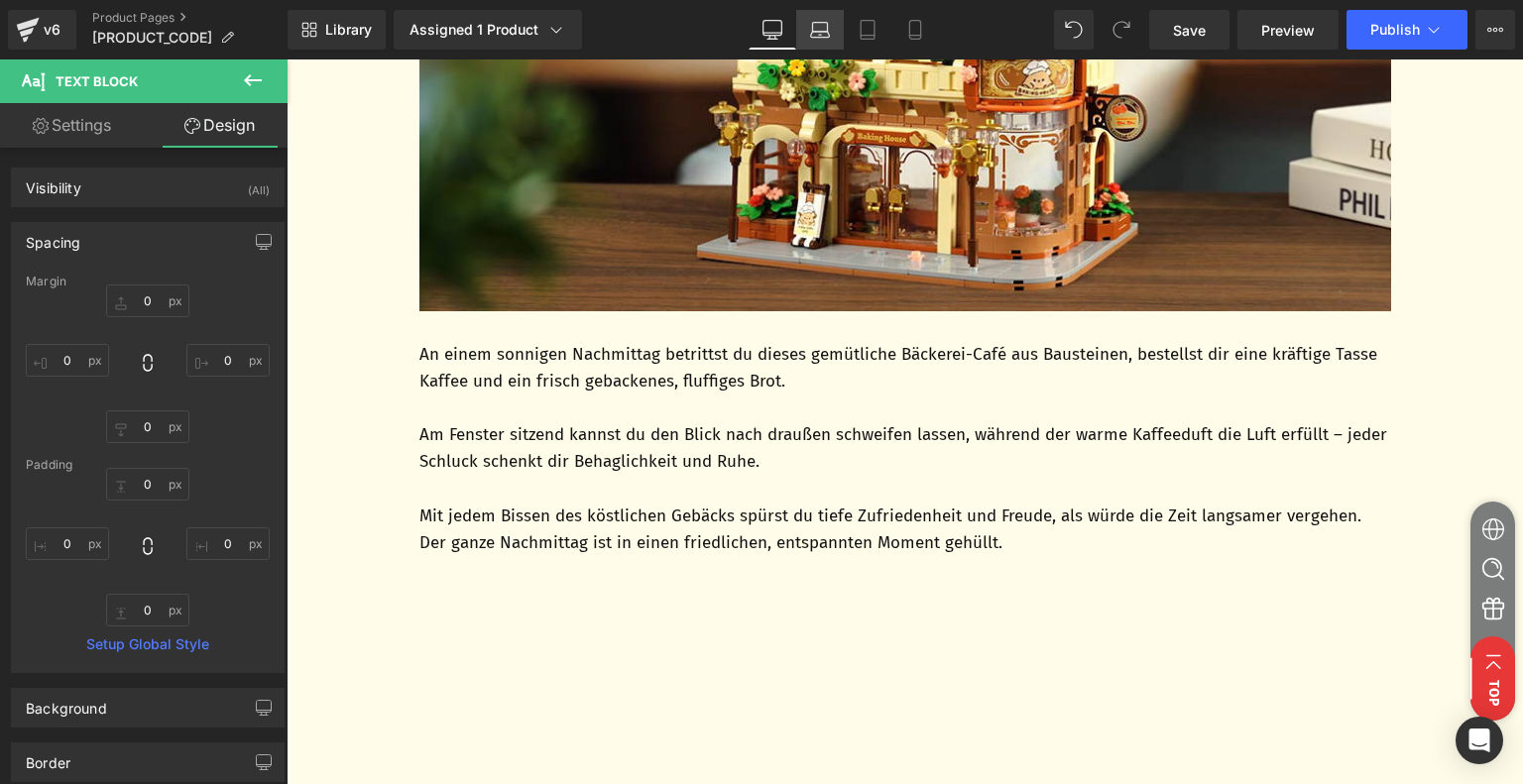 type on "0" 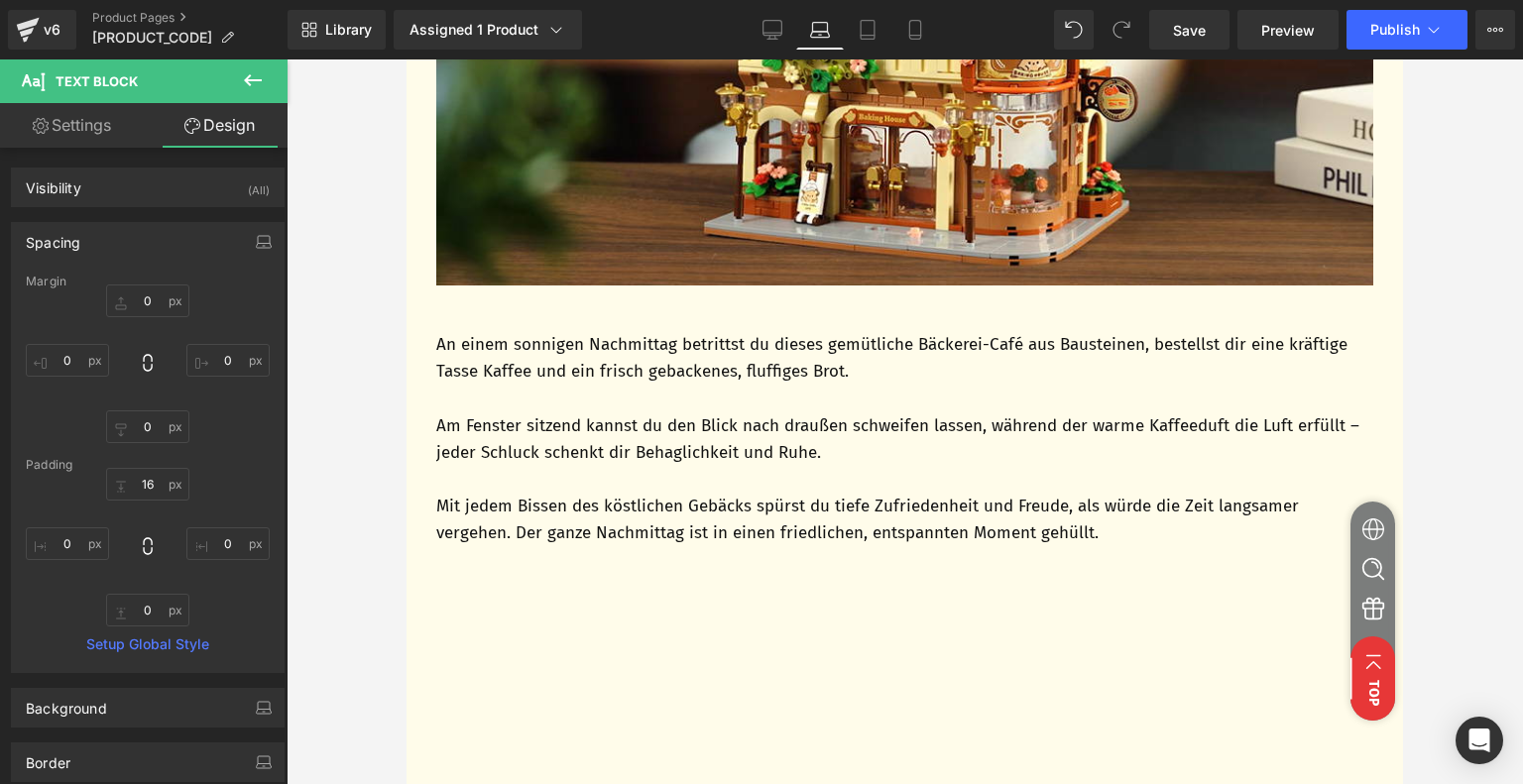 scroll, scrollTop: 1240, scrollLeft: 0, axis: vertical 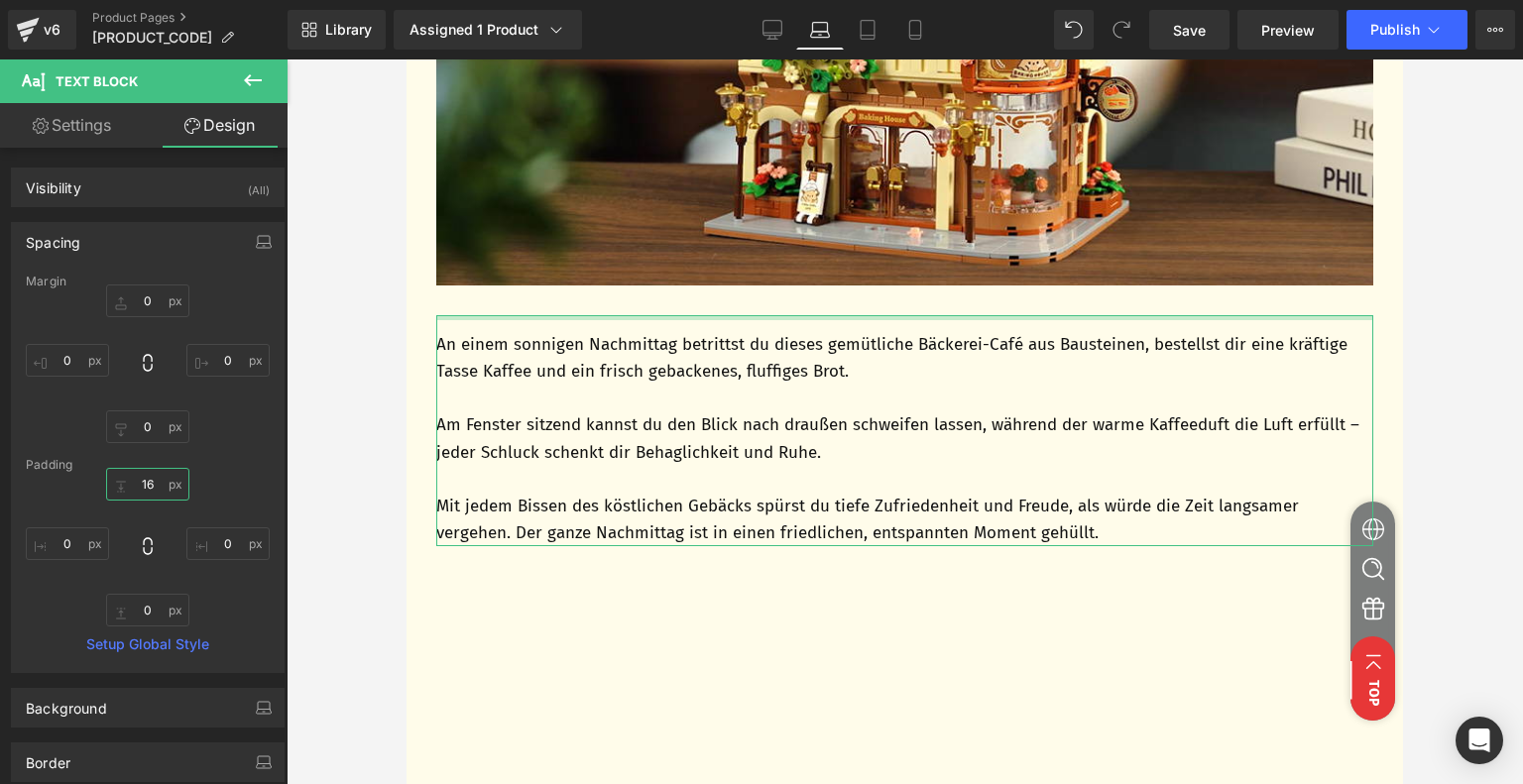 click on "16" at bounding box center [148, 484] 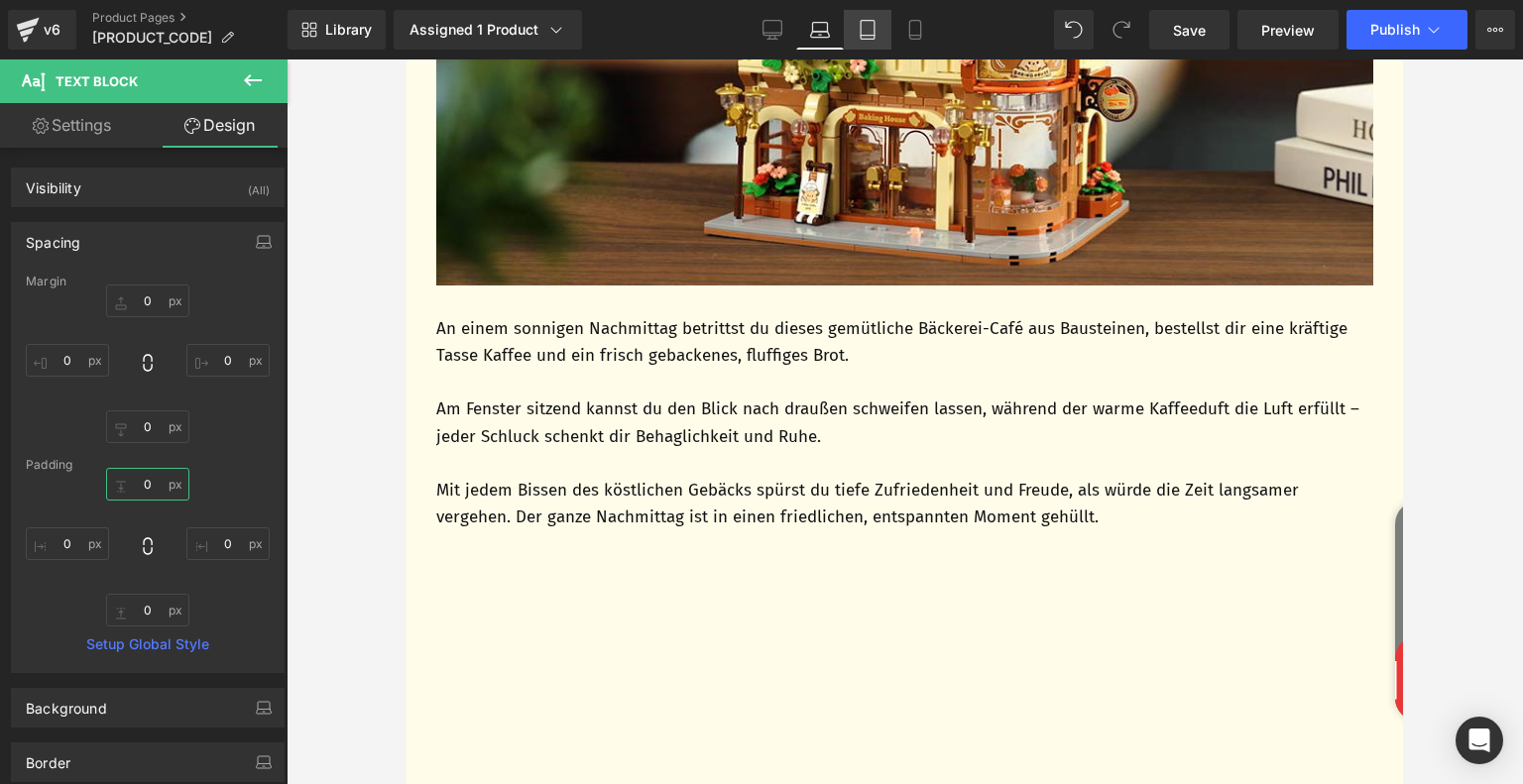 type on "0" 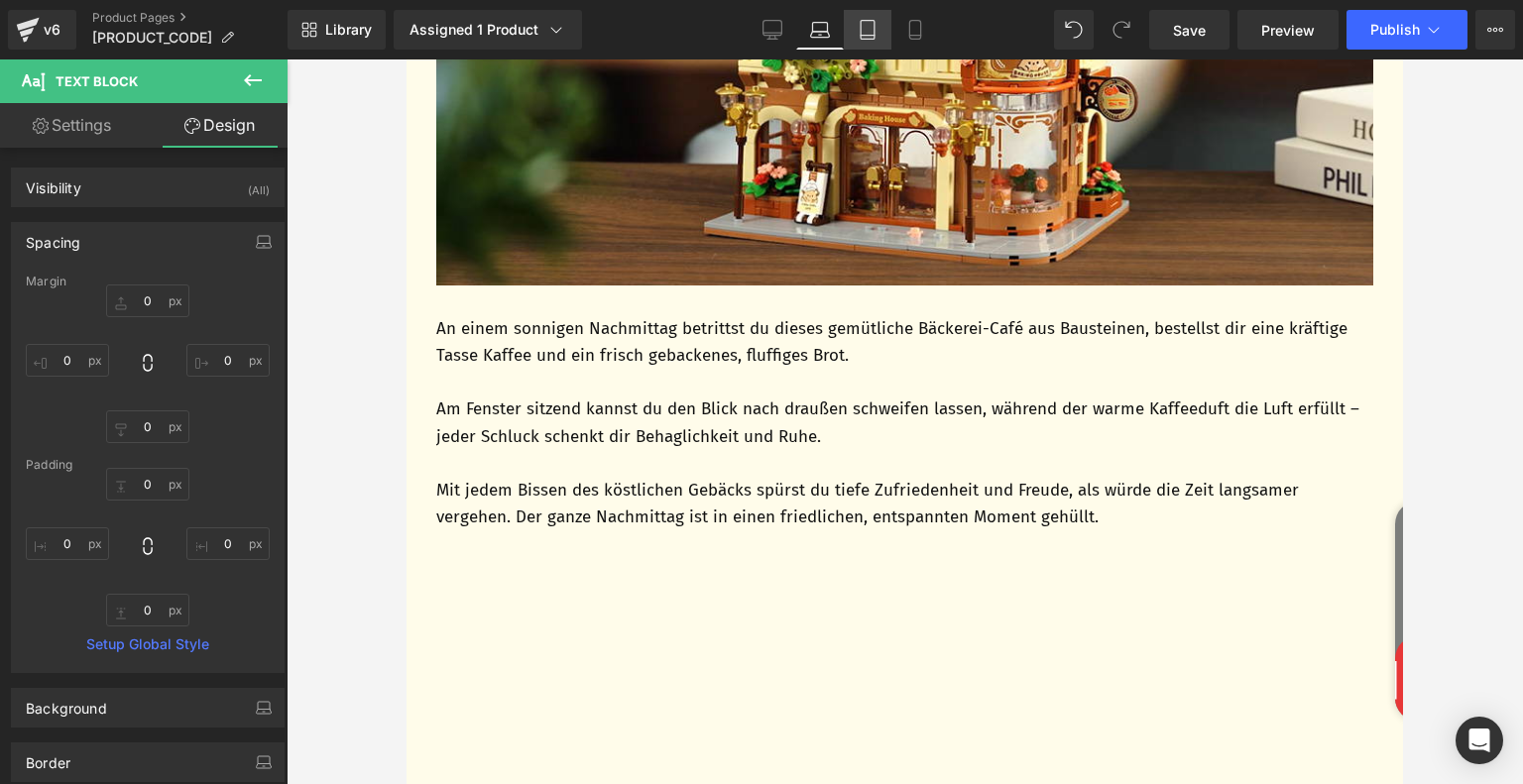 click 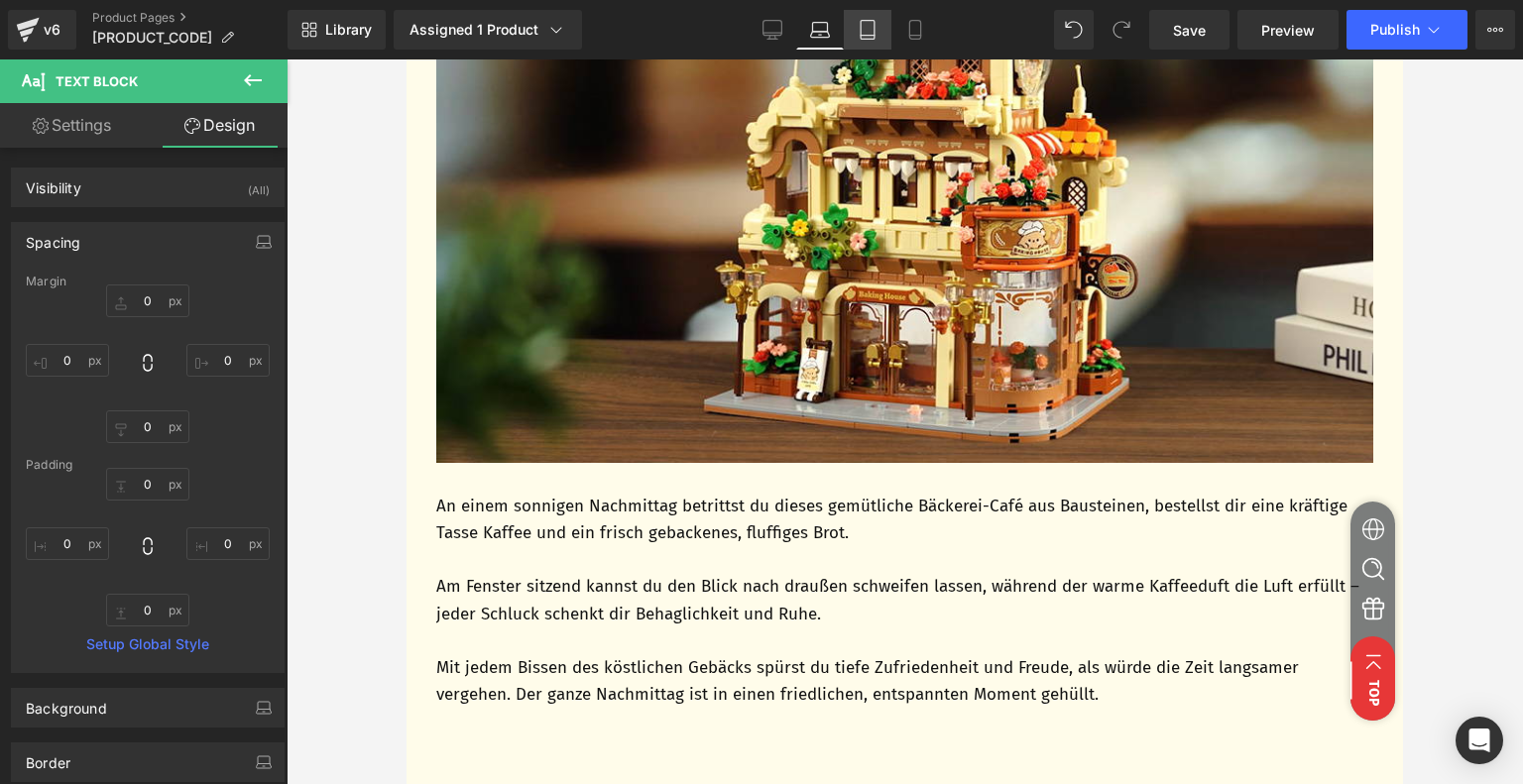 type on "0" 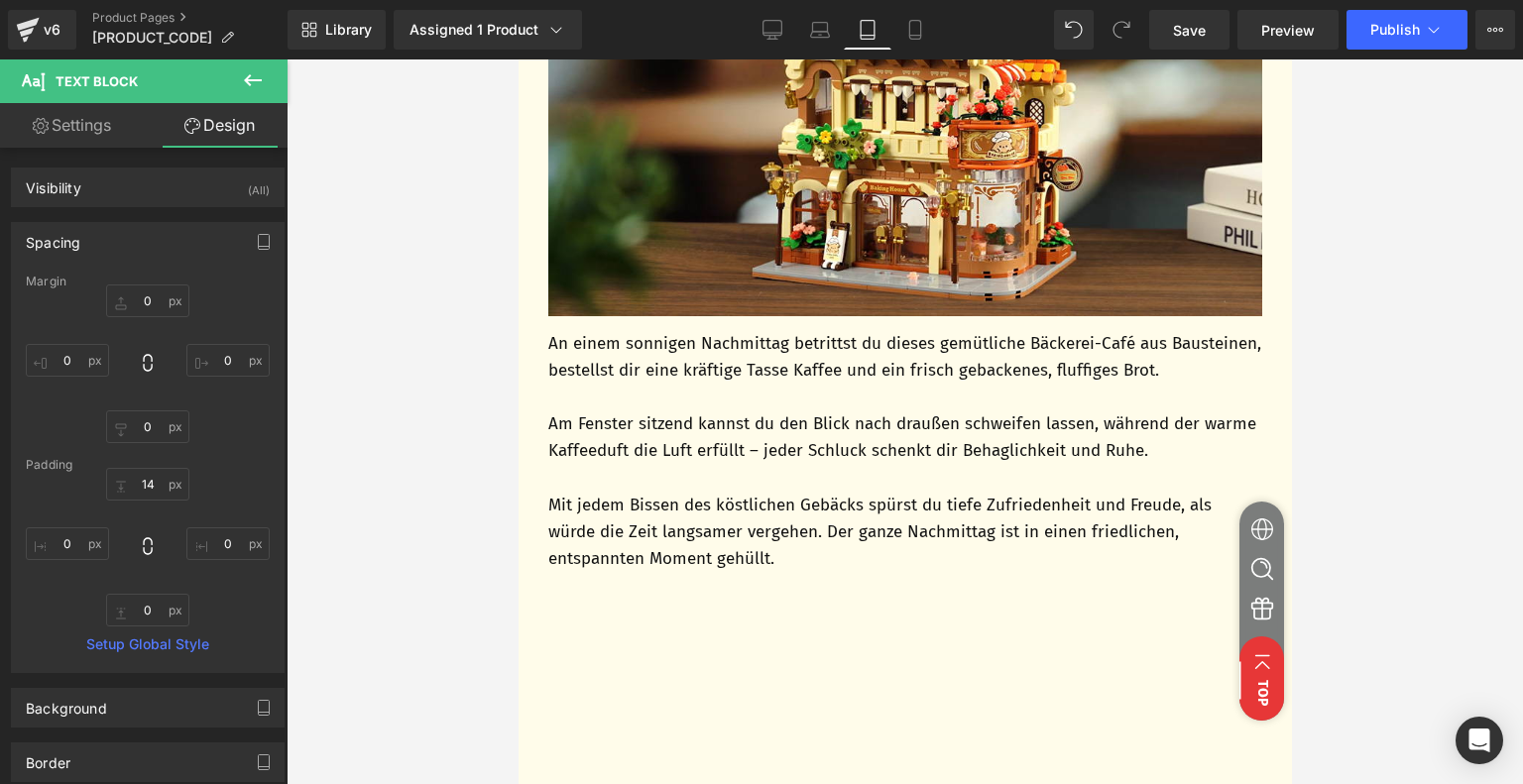 scroll, scrollTop: 1006, scrollLeft: 0, axis: vertical 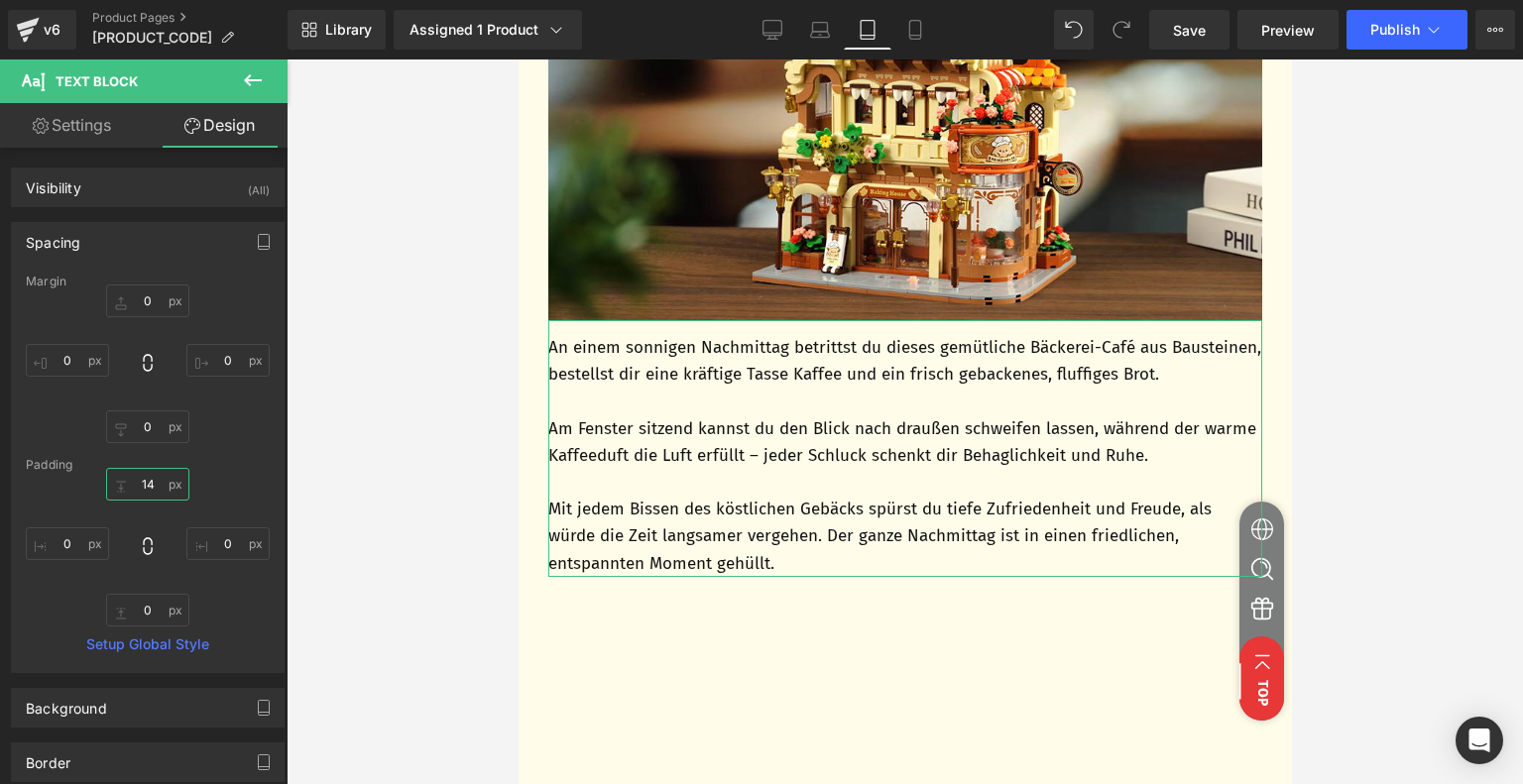 click on "14" at bounding box center [148, 484] 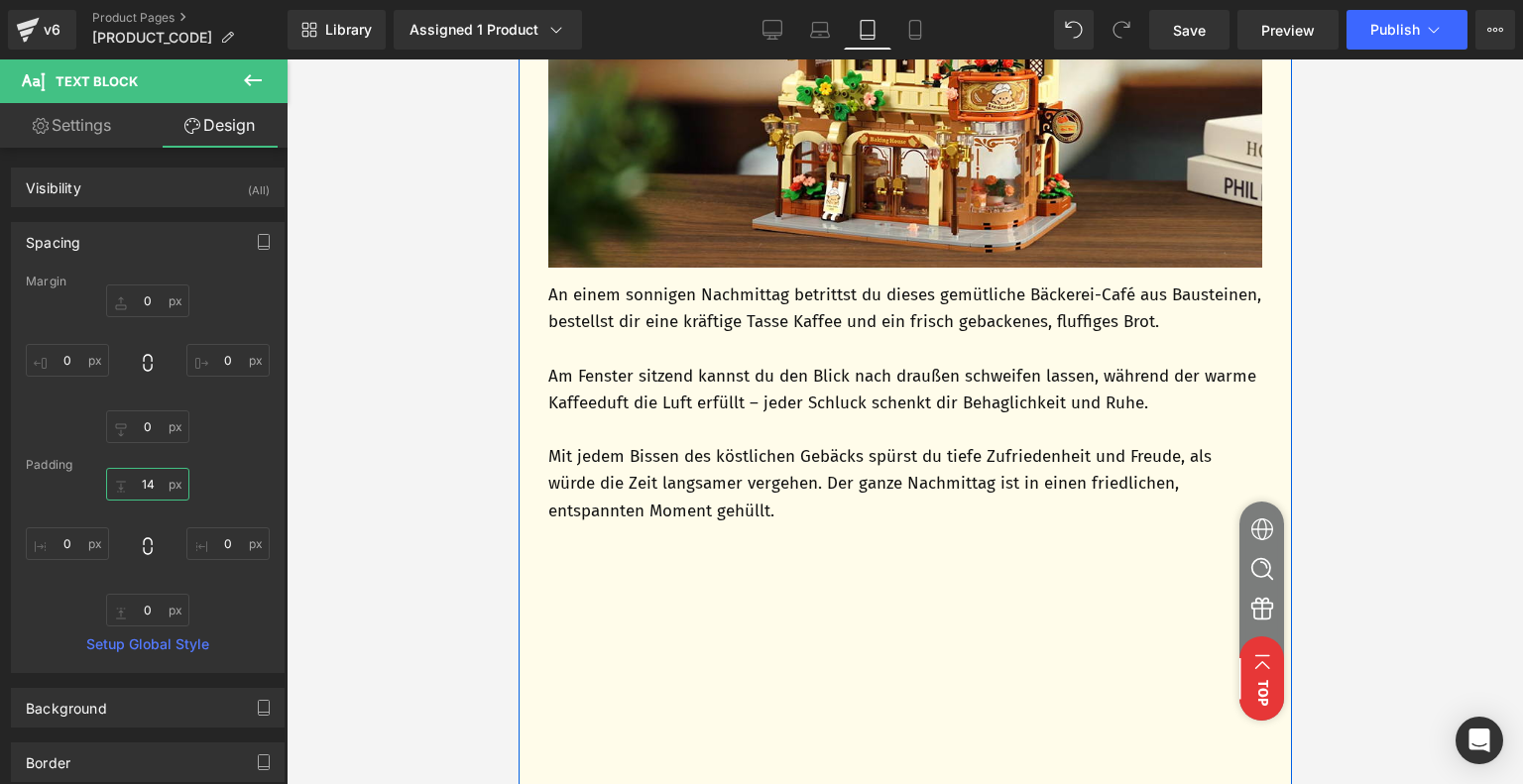 scroll, scrollTop: 1006, scrollLeft: 0, axis: vertical 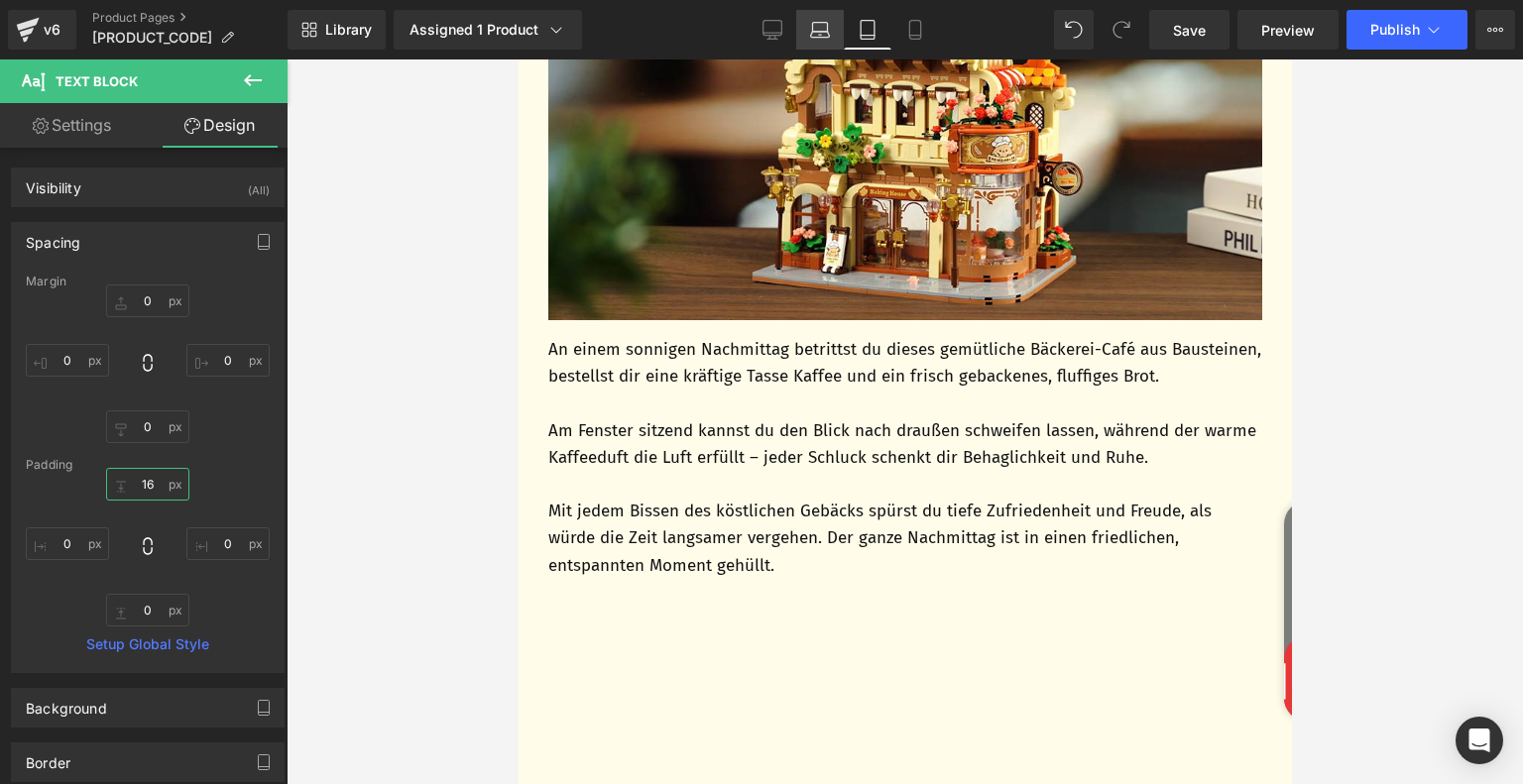 type on "16" 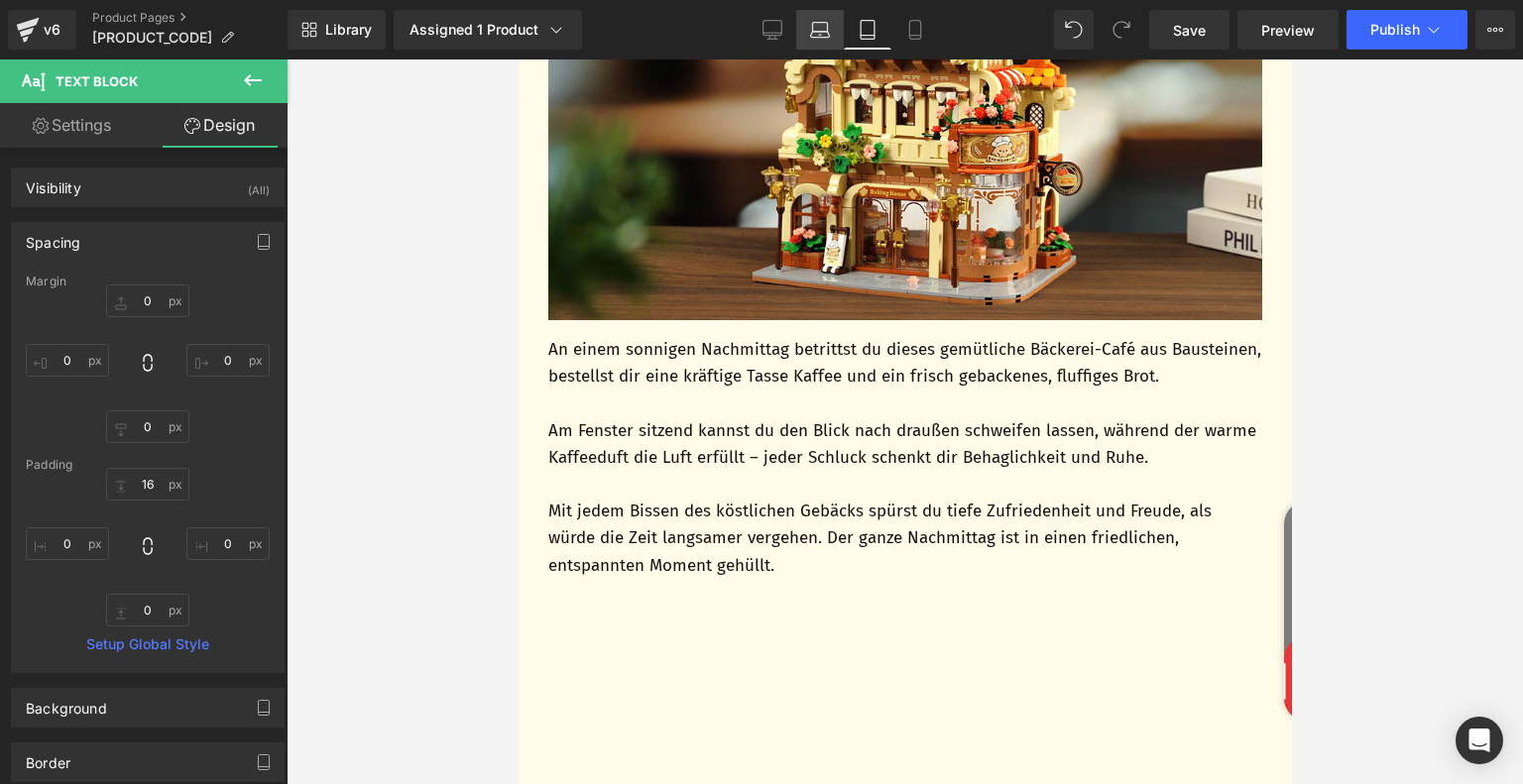 click 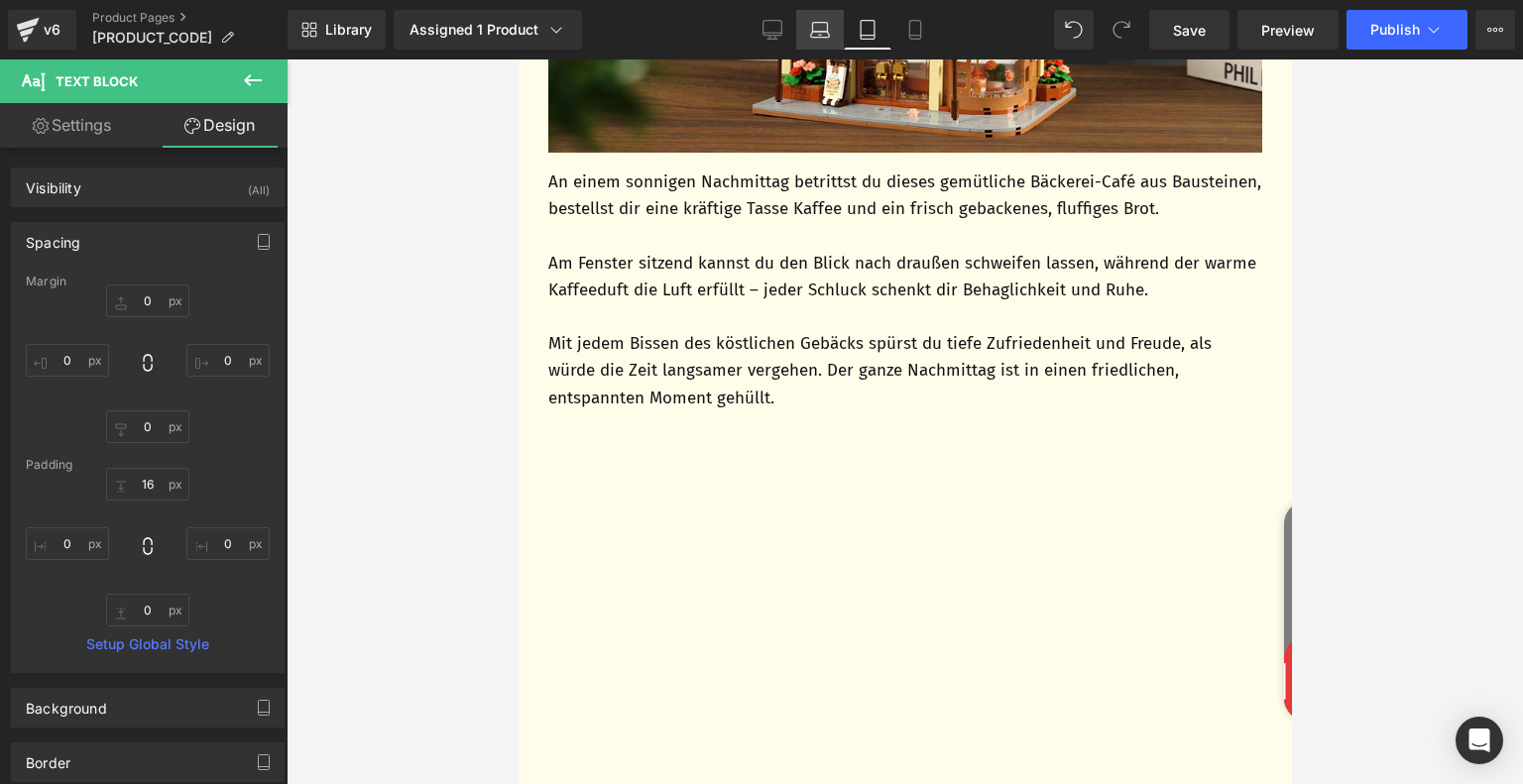 type on "0" 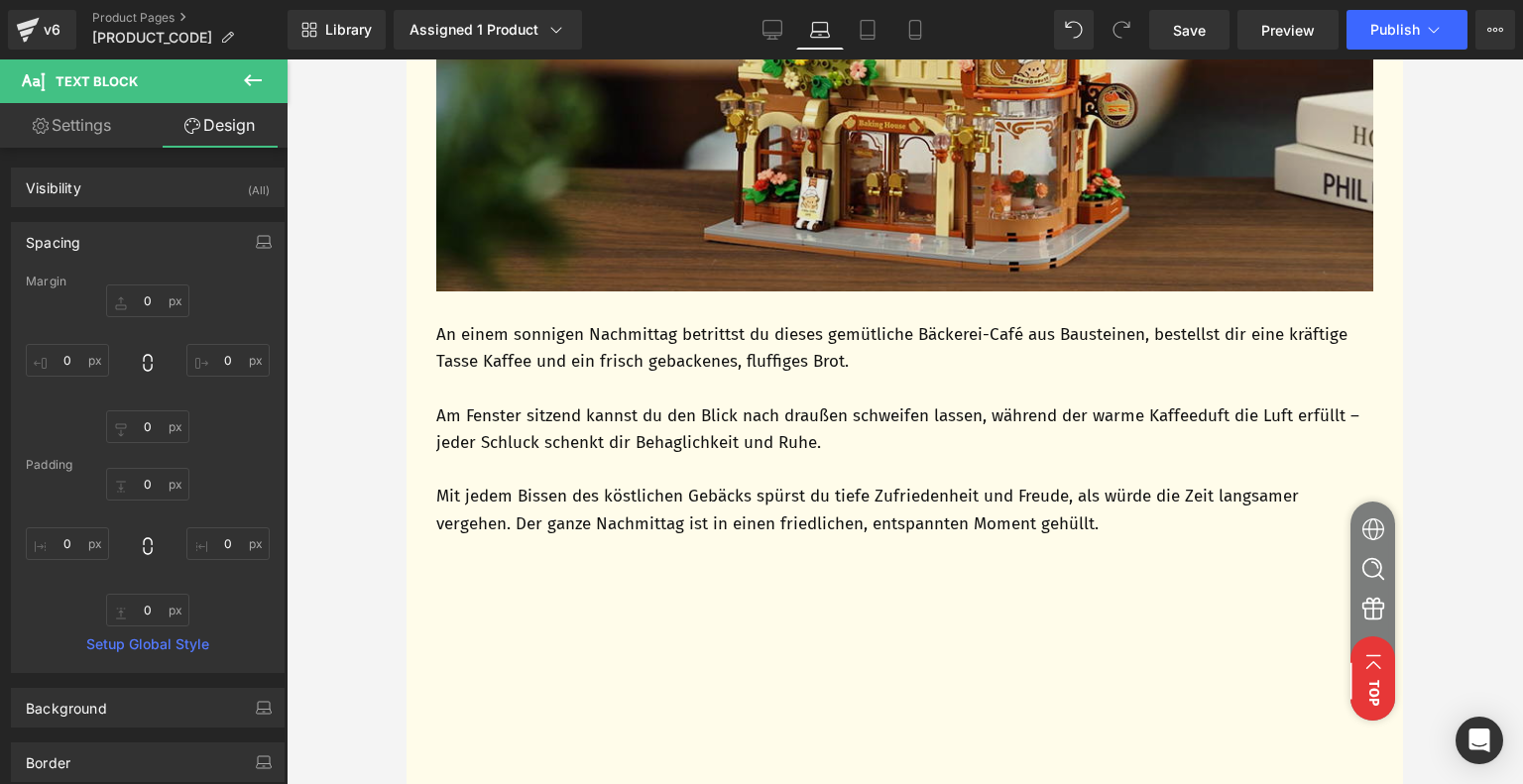 scroll, scrollTop: 1239, scrollLeft: 0, axis: vertical 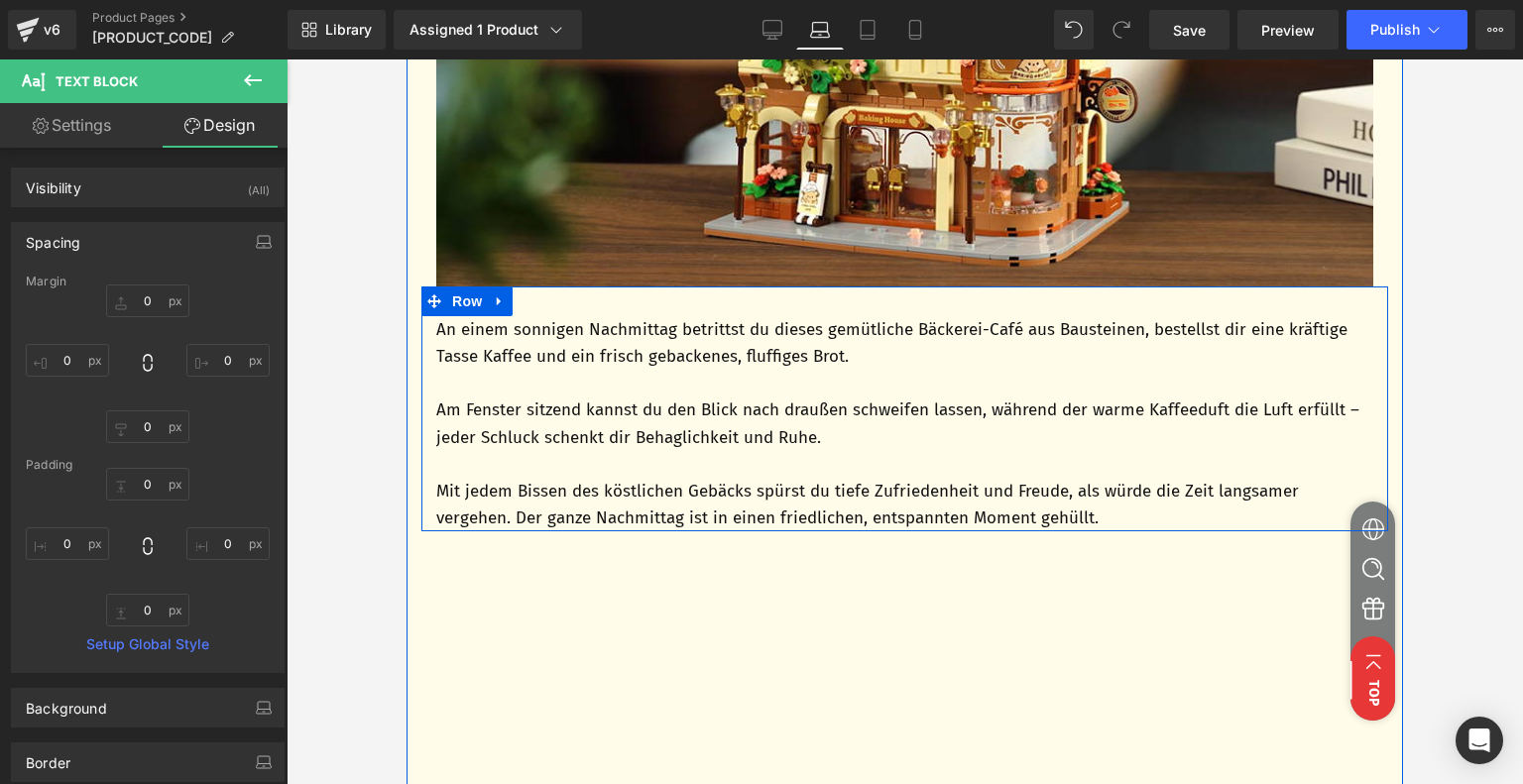 click on "An einem sonnigen Nachmittag betrittst du dieses gemütliche Bäckerei-Café aus Bausteinen, bestellst dir eine kräftige Tasse Kaffee und ein frisch gebackenes, fluffiges Brot.  Am Fenster sitzend kannst du den Blick nach draußen schweifen lassen, während der warme Kaffeeduft die Luft erfüllt – jeder Schluck schenkt dir Behaglichkeit und Ruhe.  Mit jedem Bissen des köstlichen Gebäcks spürst du tiefe Zufriedenheit und Freude, als würde die Zeit langsamer vergehen. Der ganze Nachmittag ist in einen friedlichen, entspannten Moment gehüllt.   Text Block         Row" at bounding box center (904, 409) 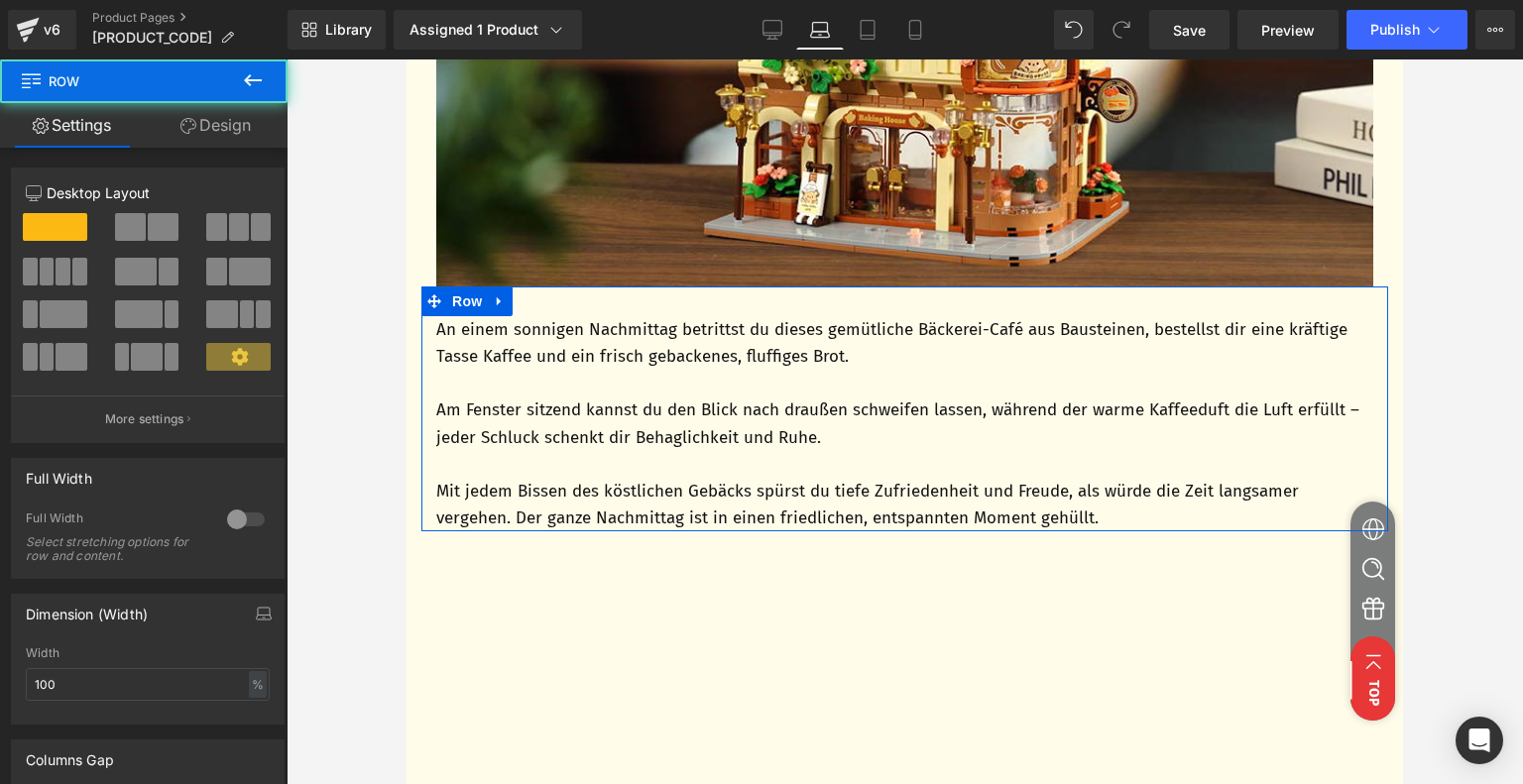 click on "Design" at bounding box center (215, 125) 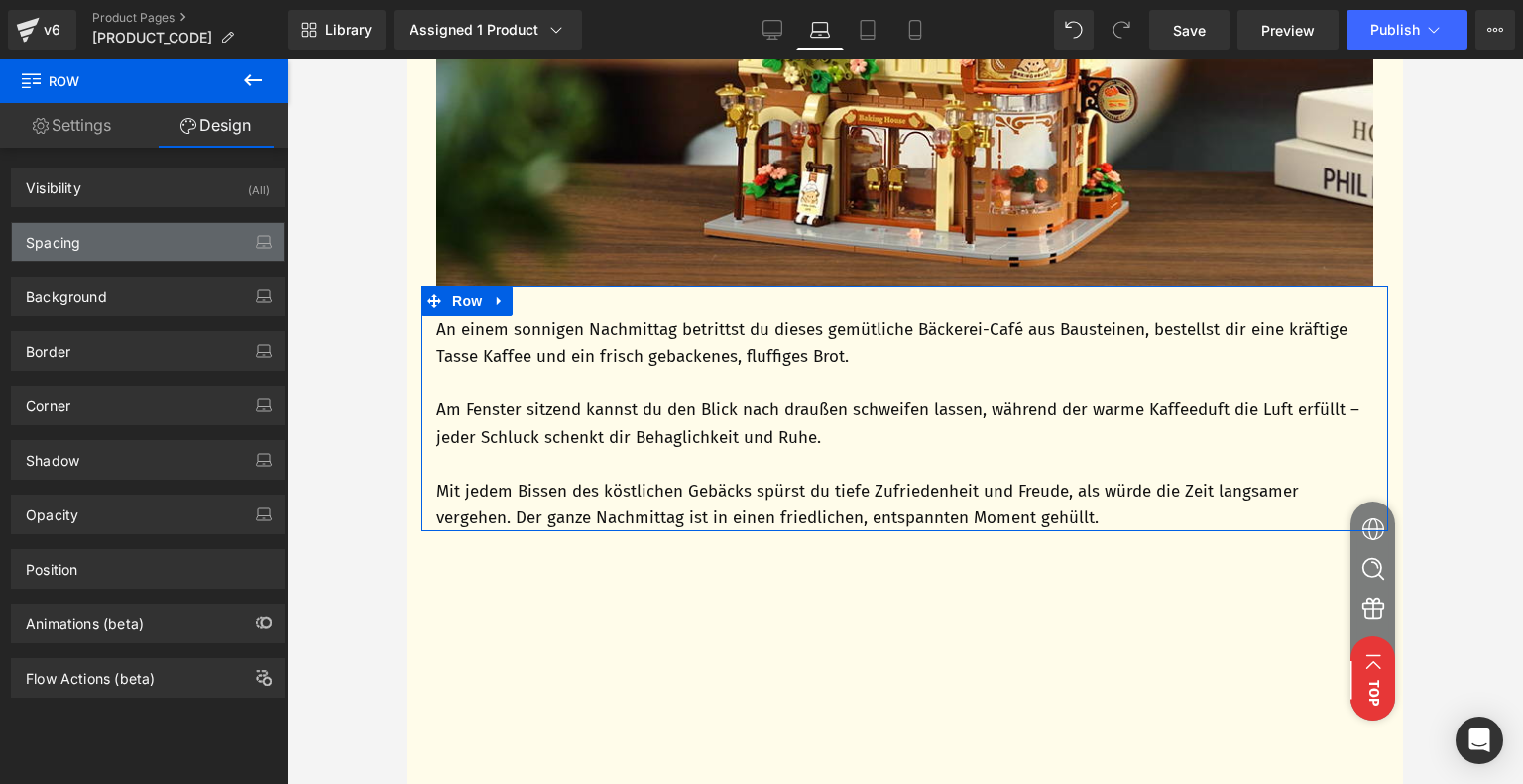 click on "Spacing" at bounding box center [148, 242] 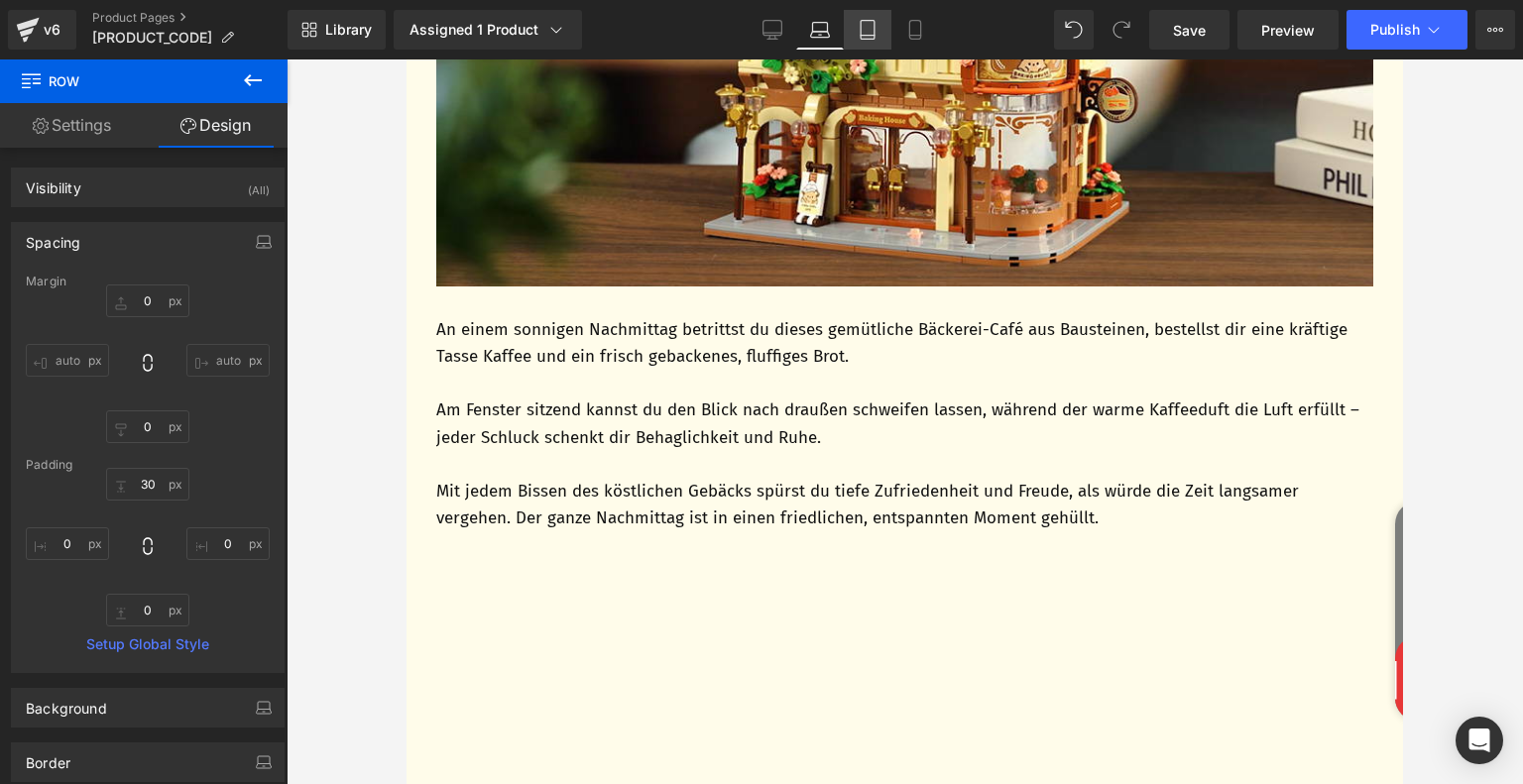click 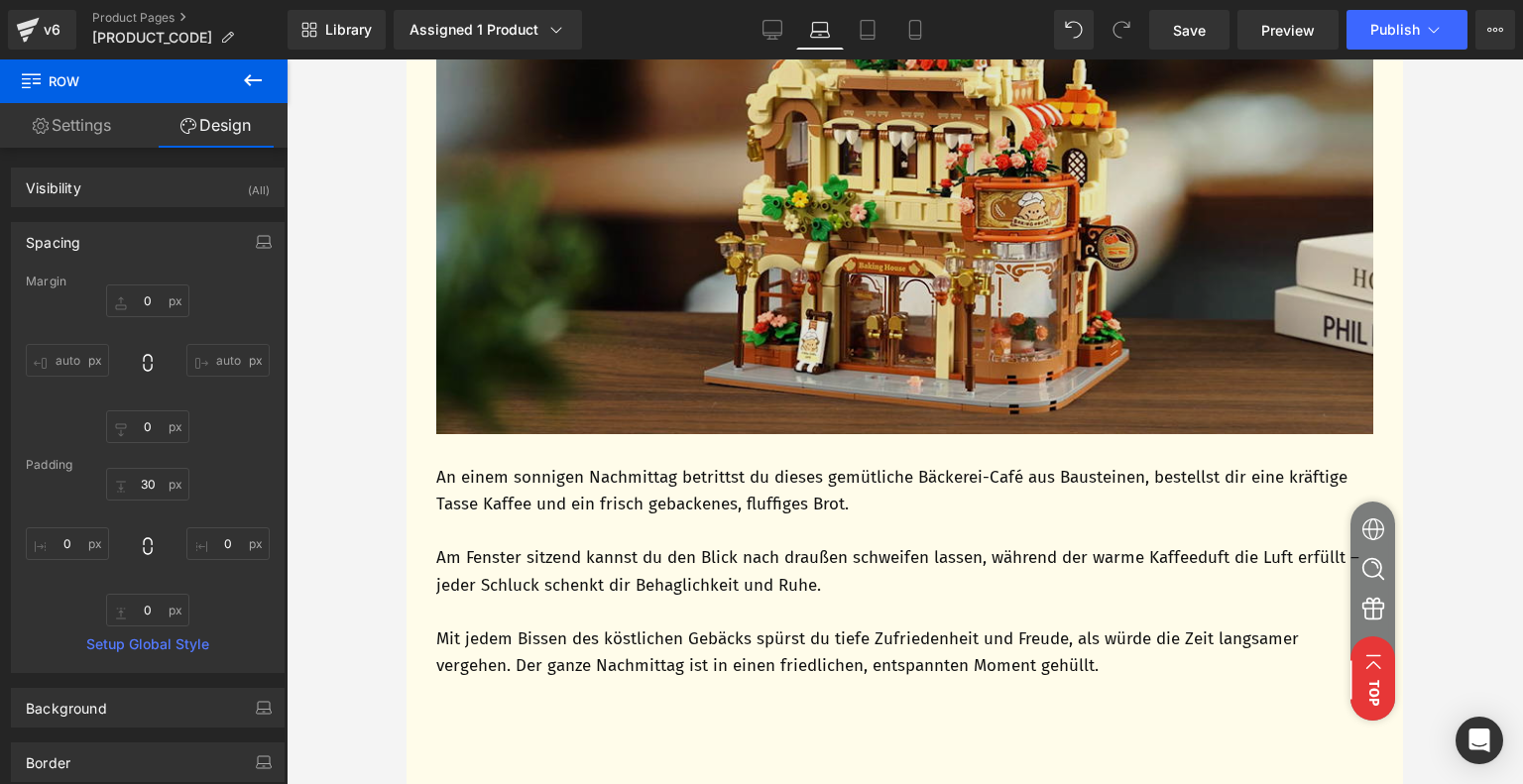type on "0" 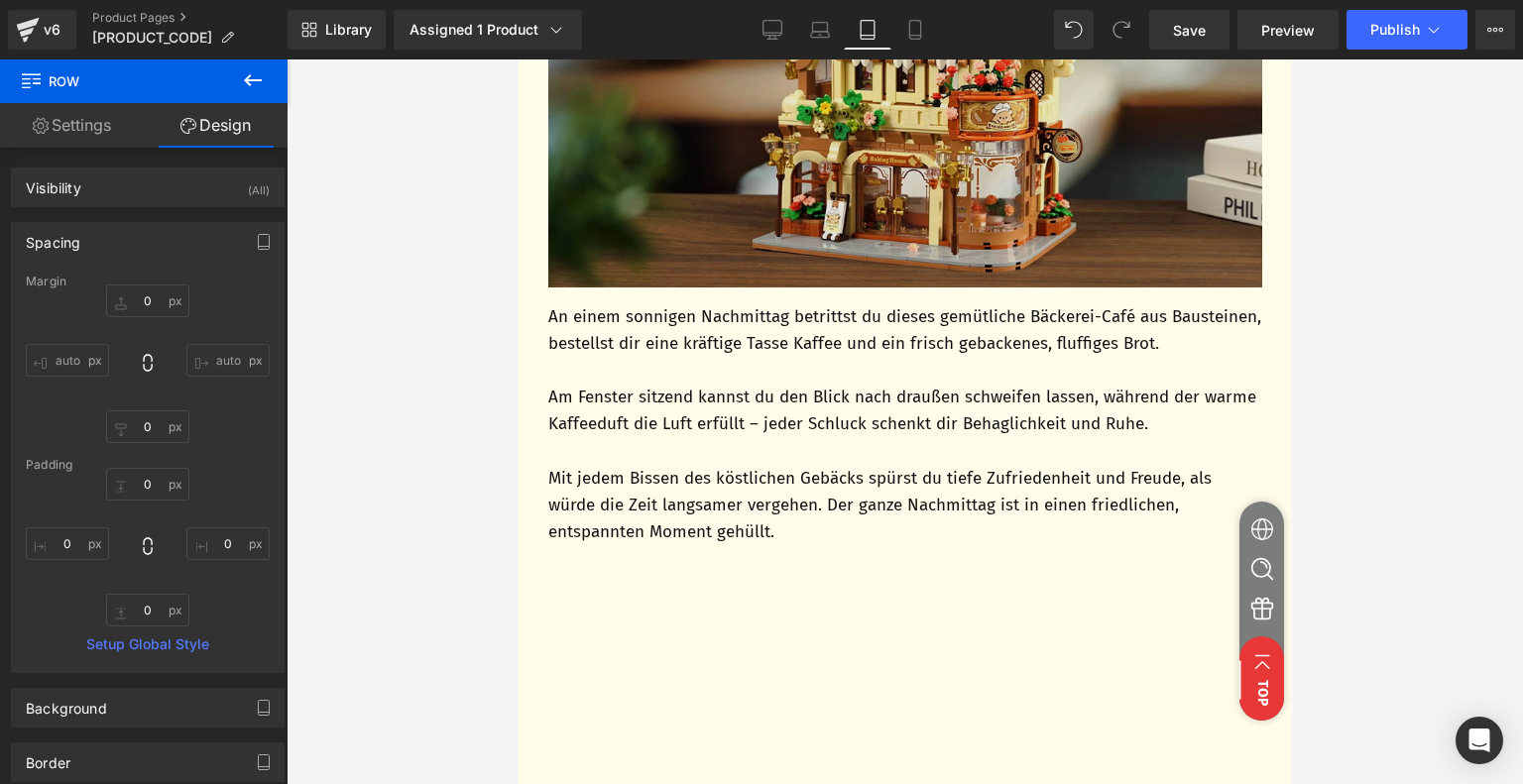scroll, scrollTop: 1035, scrollLeft: 0, axis: vertical 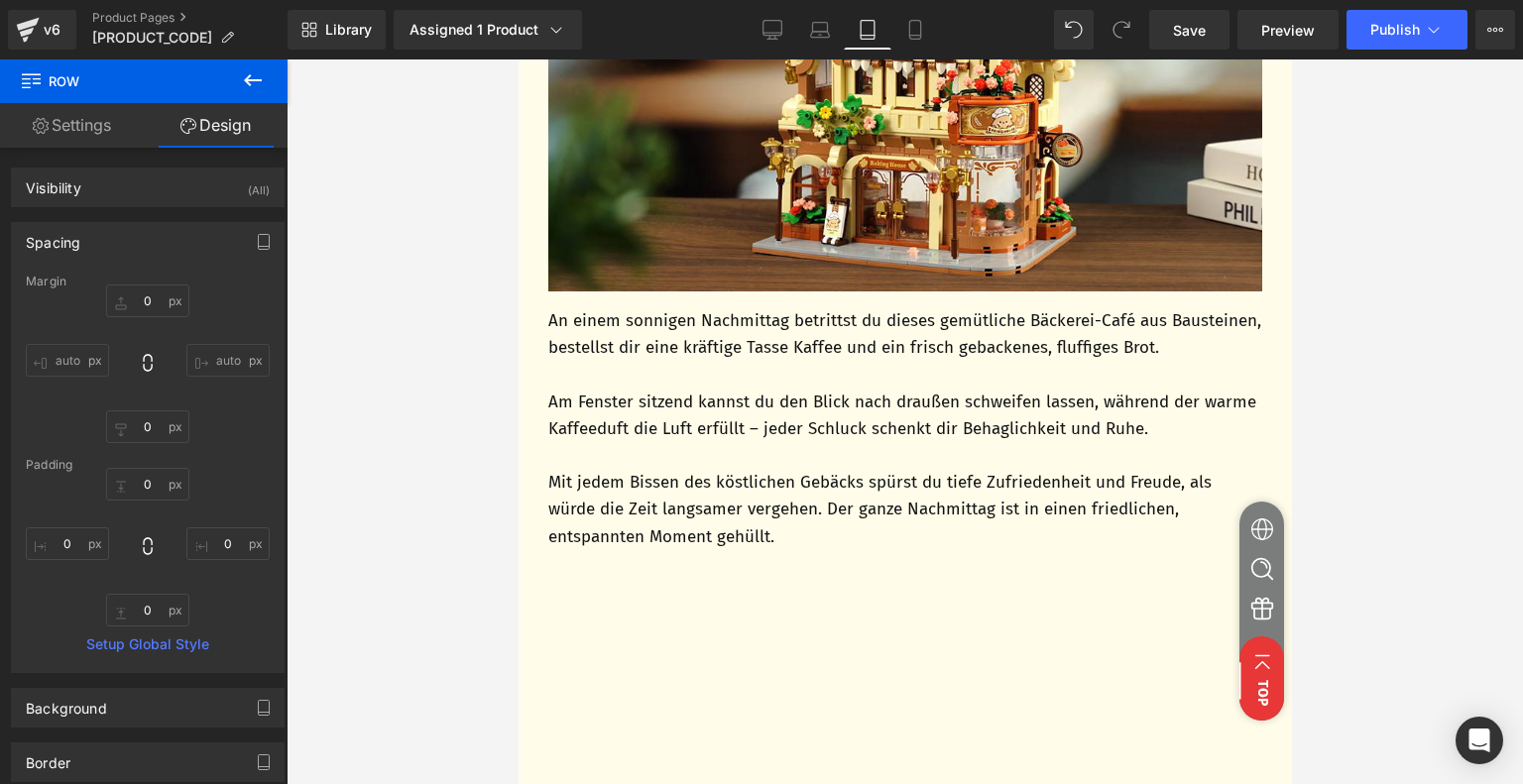 click on "An einem sonnigen Nachmittag betrittst du dieses gemütliche Bäckerei-Café aus Bausteinen, bestellst dir eine kräftige Tasse Kaffee und ein frisch gebackenes, fluffiges Brot.  Am Fenster sitzend kannst du den Blick nach draußen schweifen lassen, während der warme Kaffeeduft die Luft erfüllt – jeder Schluck schenkt dir Behaglichkeit und Ruhe.  Mit jedem Bissen des köstlichen Gebäcks spürst du tiefe Zufriedenheit und Freude, als würde die Zeit langsamer vergehen. Der ganze Nachmittag ist in einen friedlichen, entspannten Moment gehüllt.   Text Block         Row" at bounding box center [904, 420] 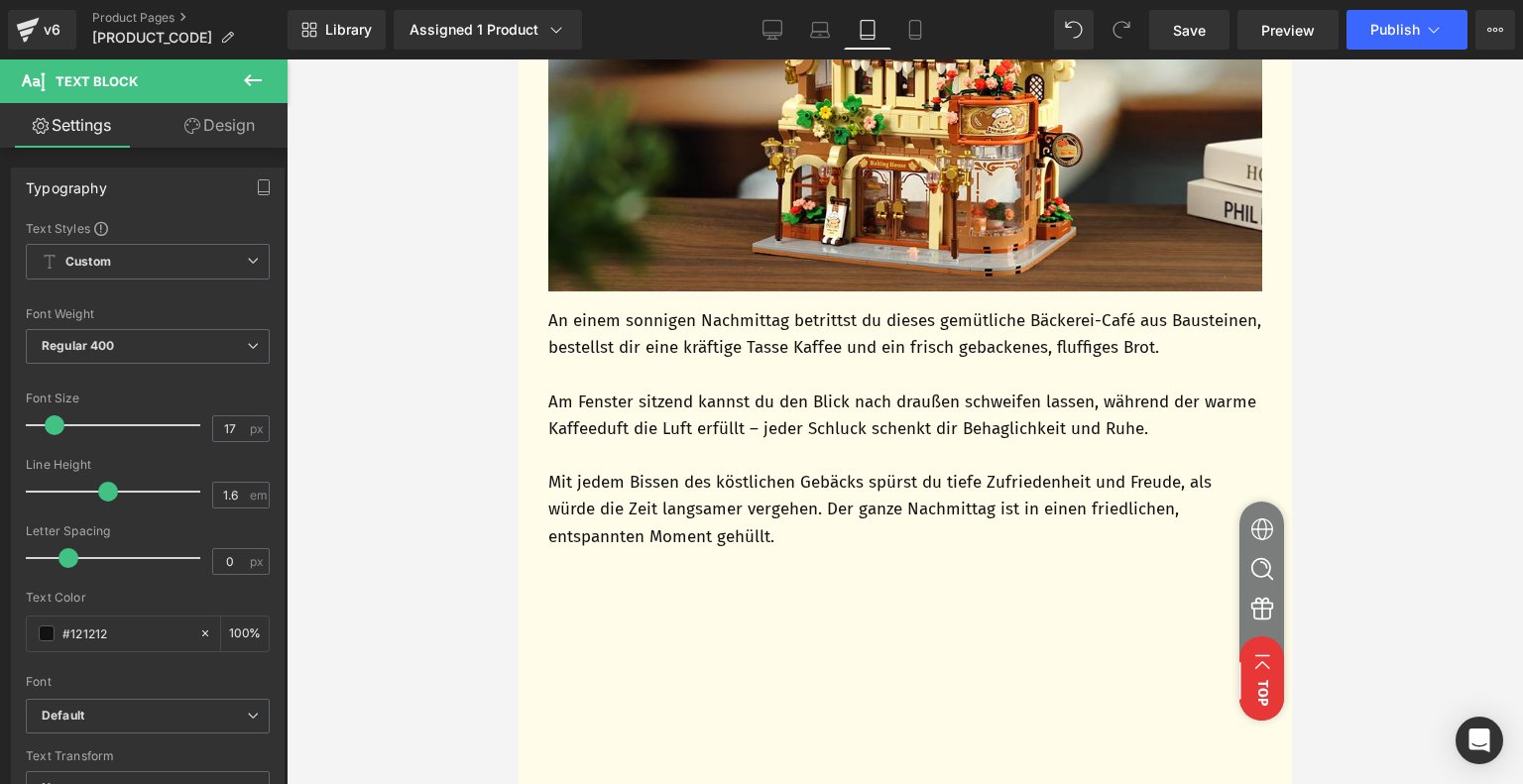 drag, startPoint x: 224, startPoint y: 86, endPoint x: 224, endPoint y: 99, distance: 13 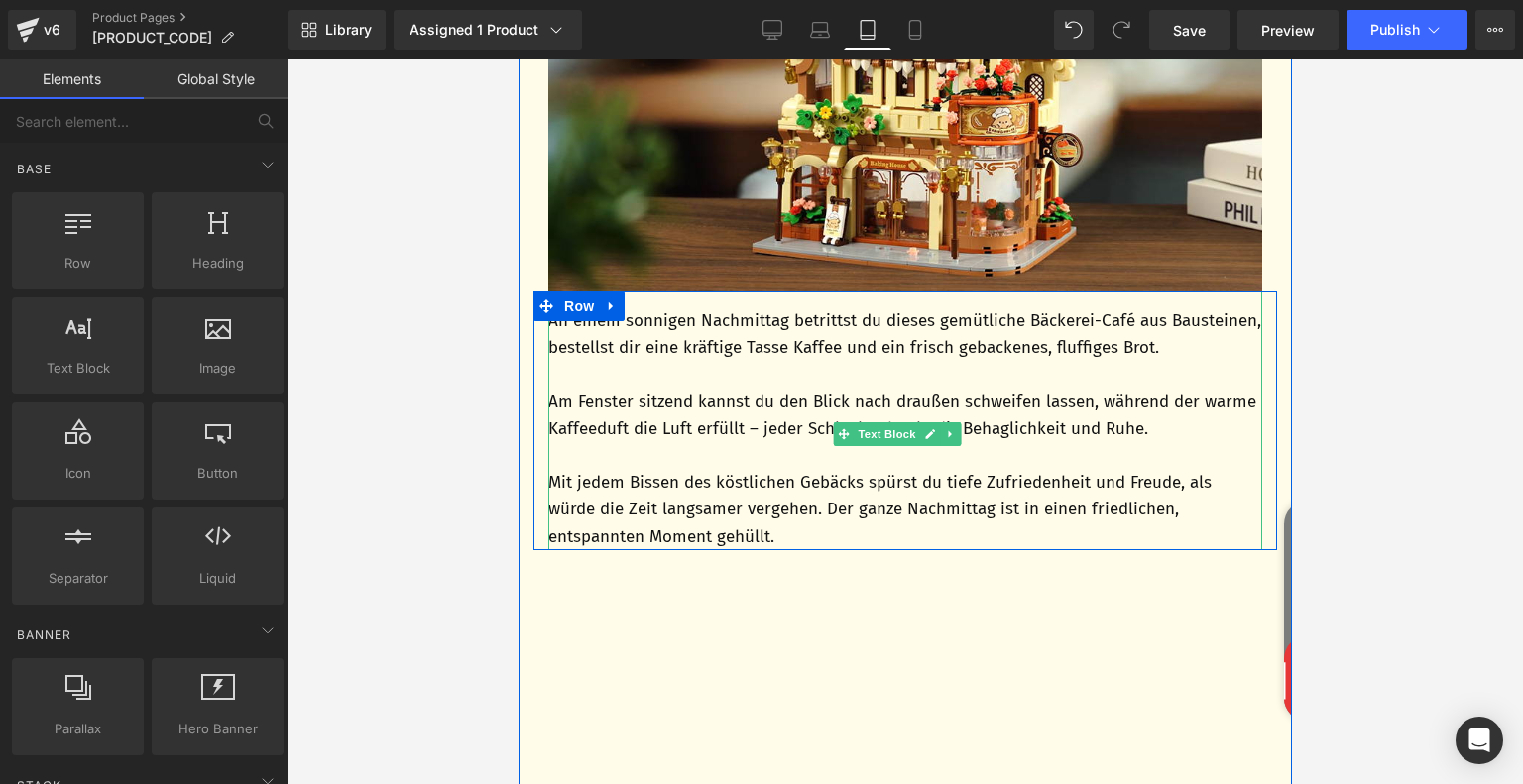 click at bounding box center (904, 455) 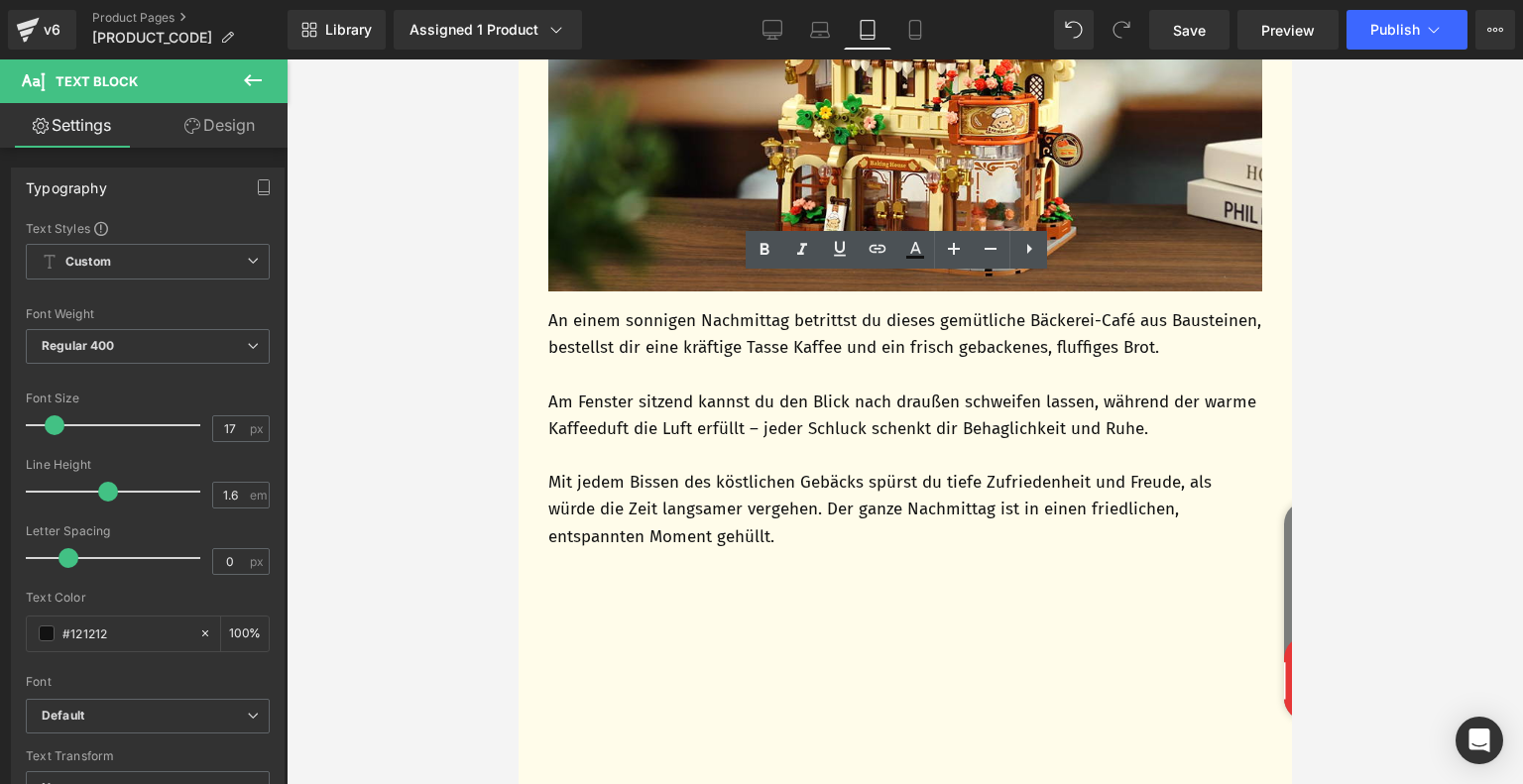 click on "Design" at bounding box center (219, 125) 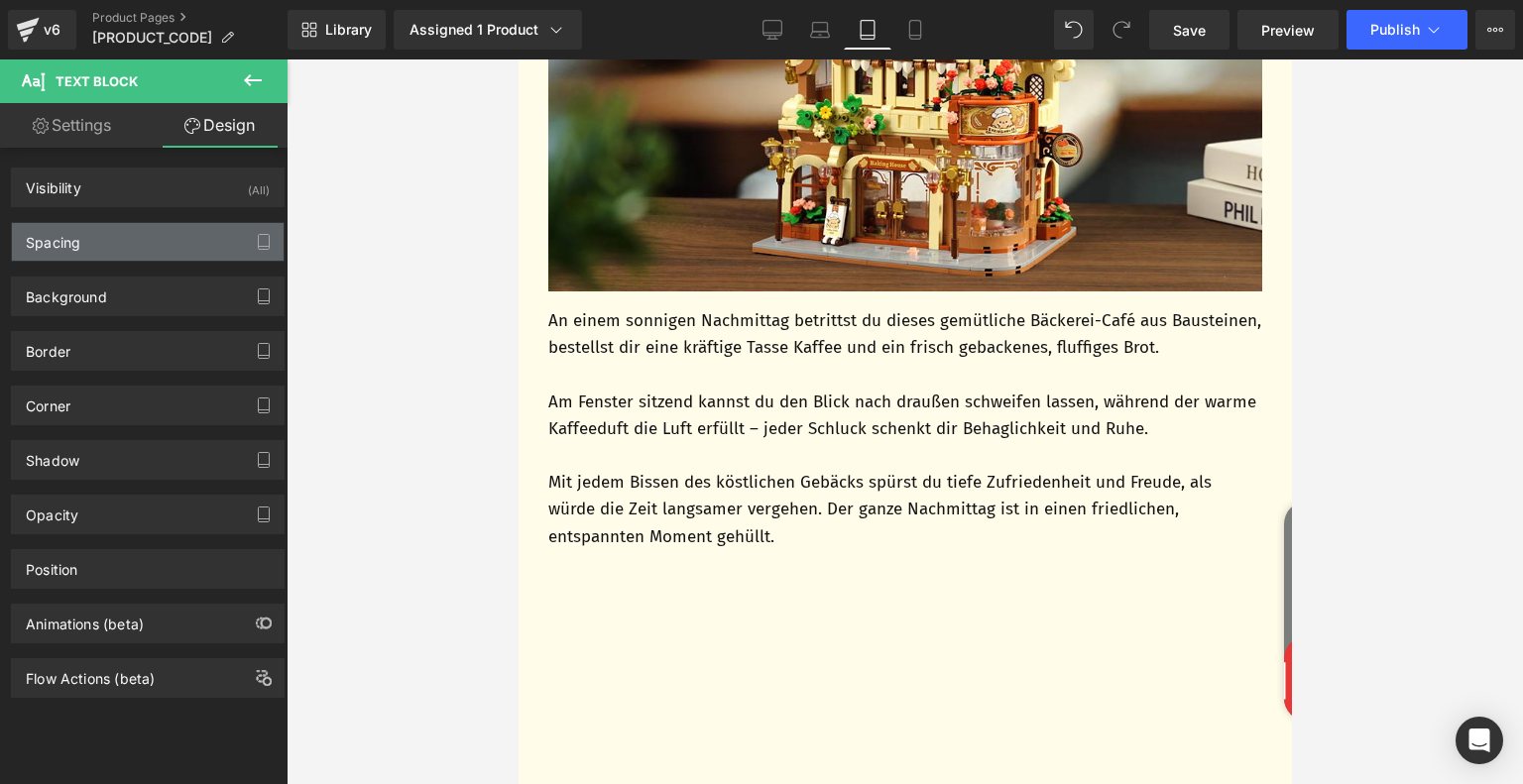 type on "0" 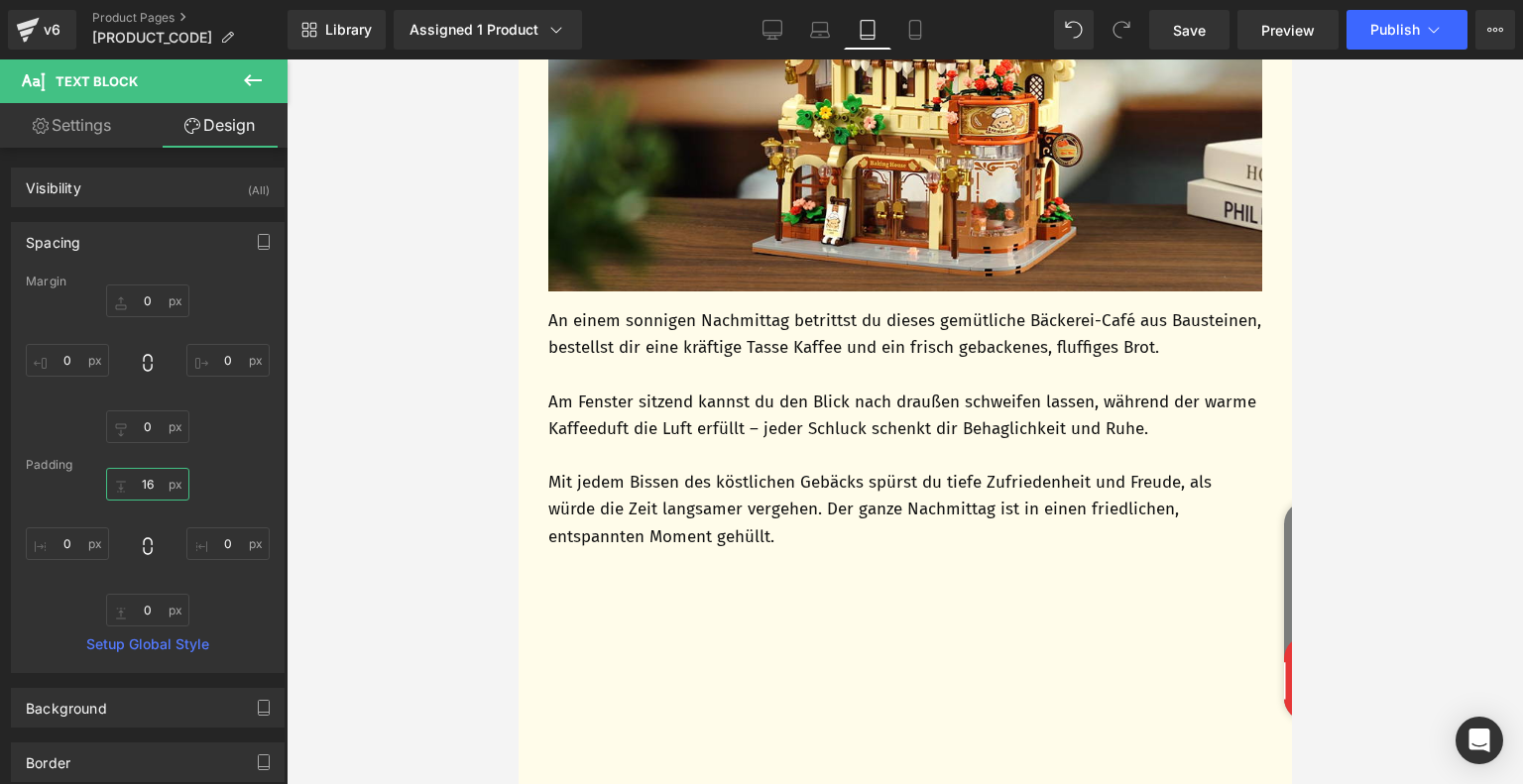 click on "16" at bounding box center (148, 484) 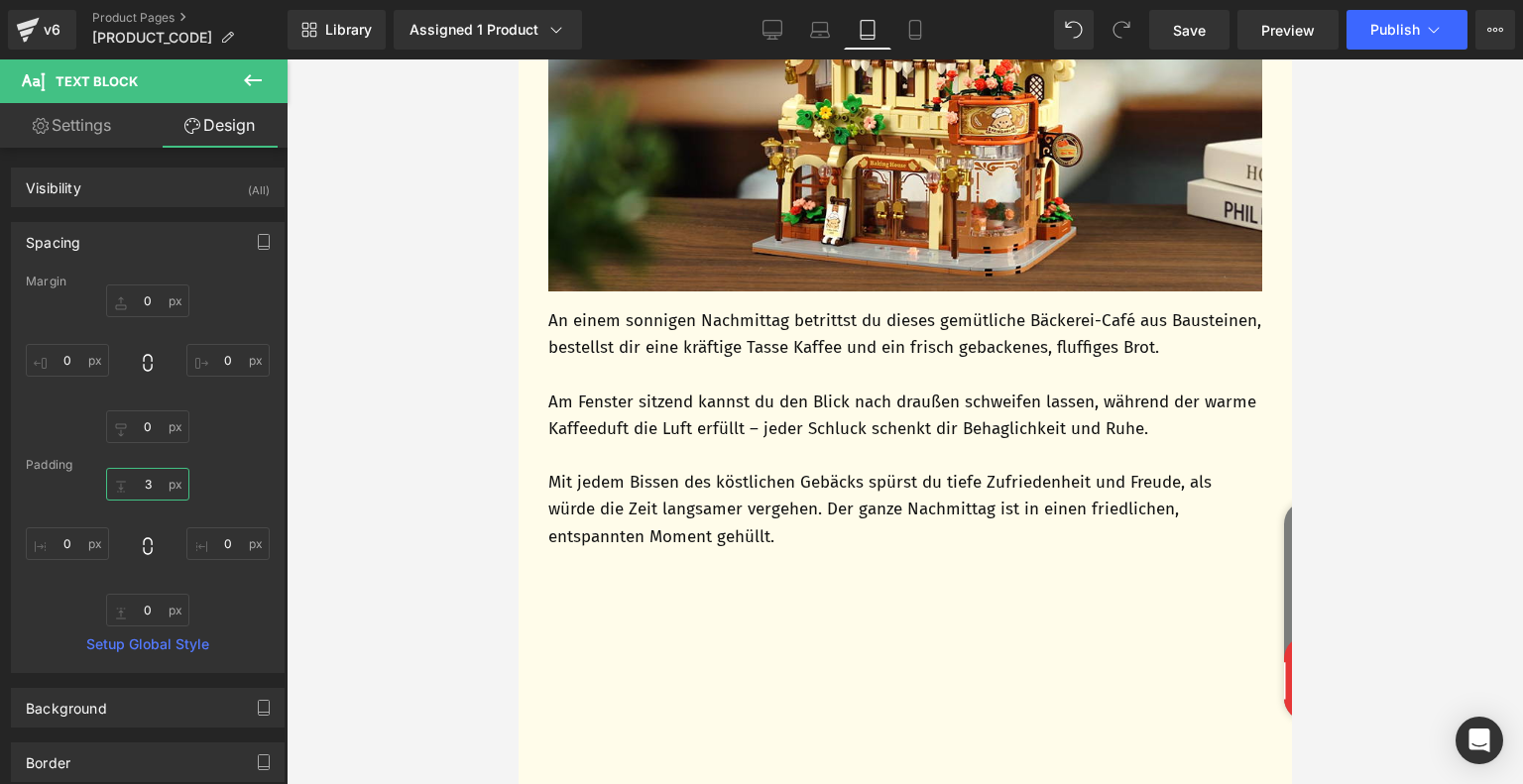 type on "30" 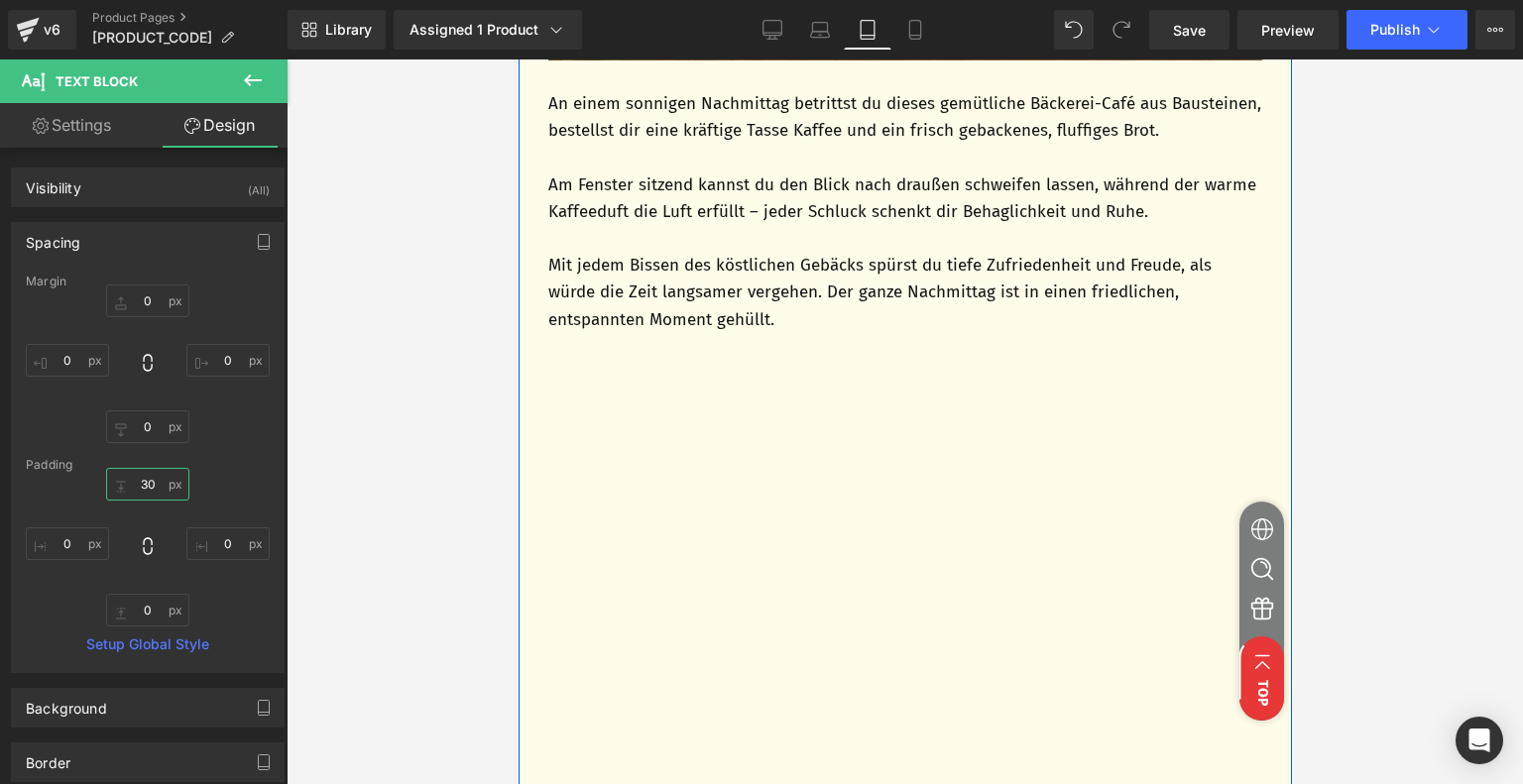 scroll, scrollTop: 1530, scrollLeft: 0, axis: vertical 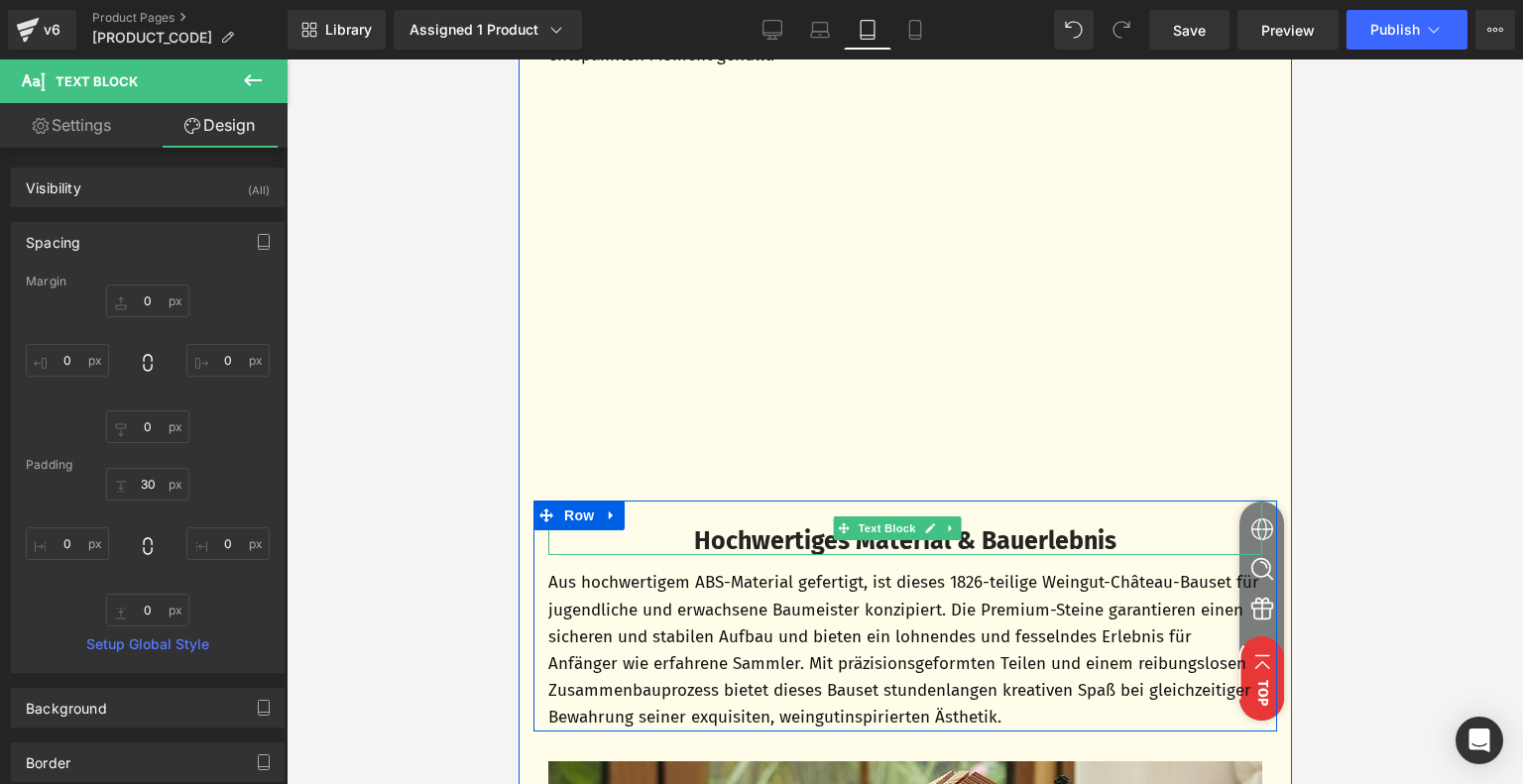 click on "Text Block" at bounding box center [885, 528] 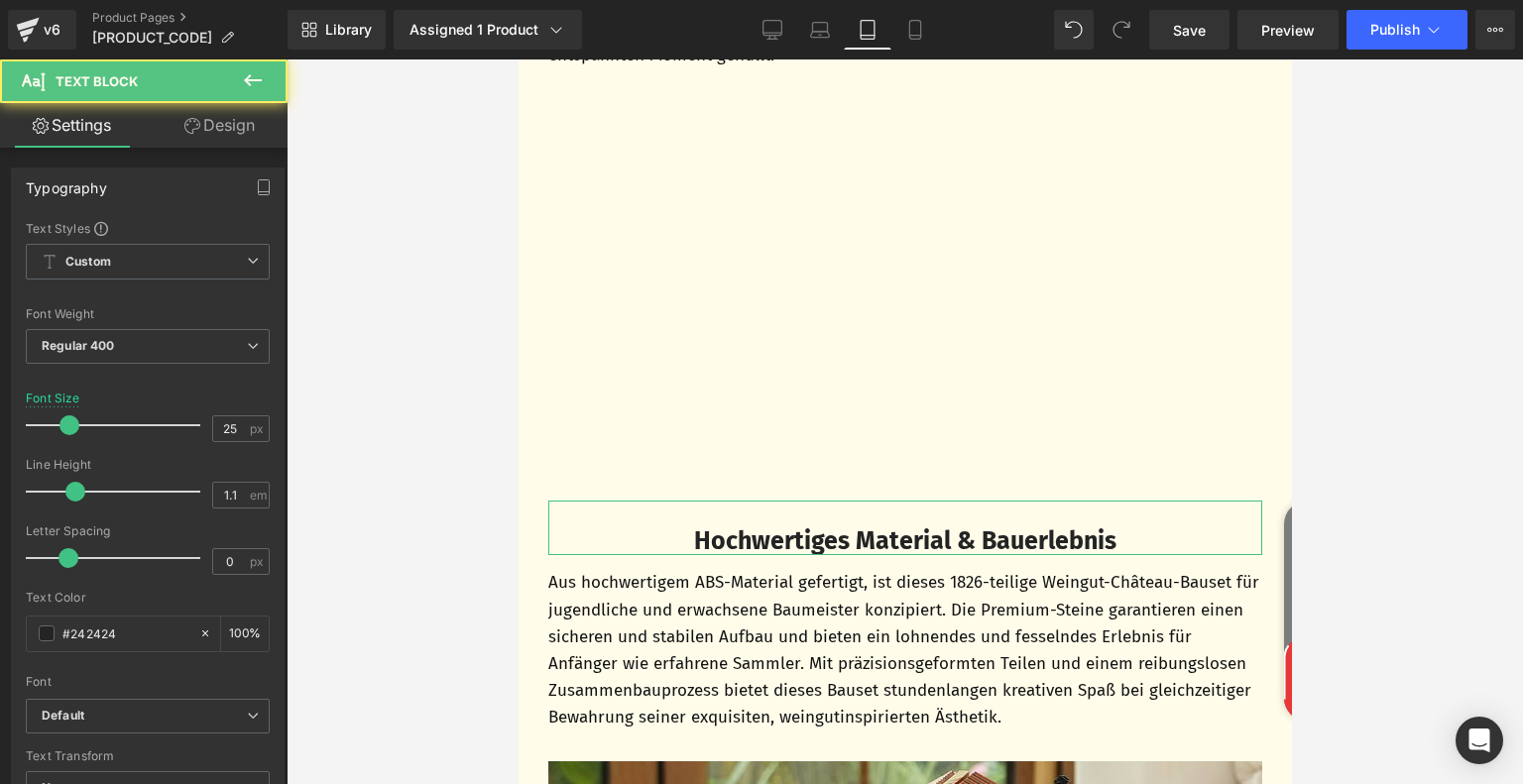 click on "Design" at bounding box center (219, 125) 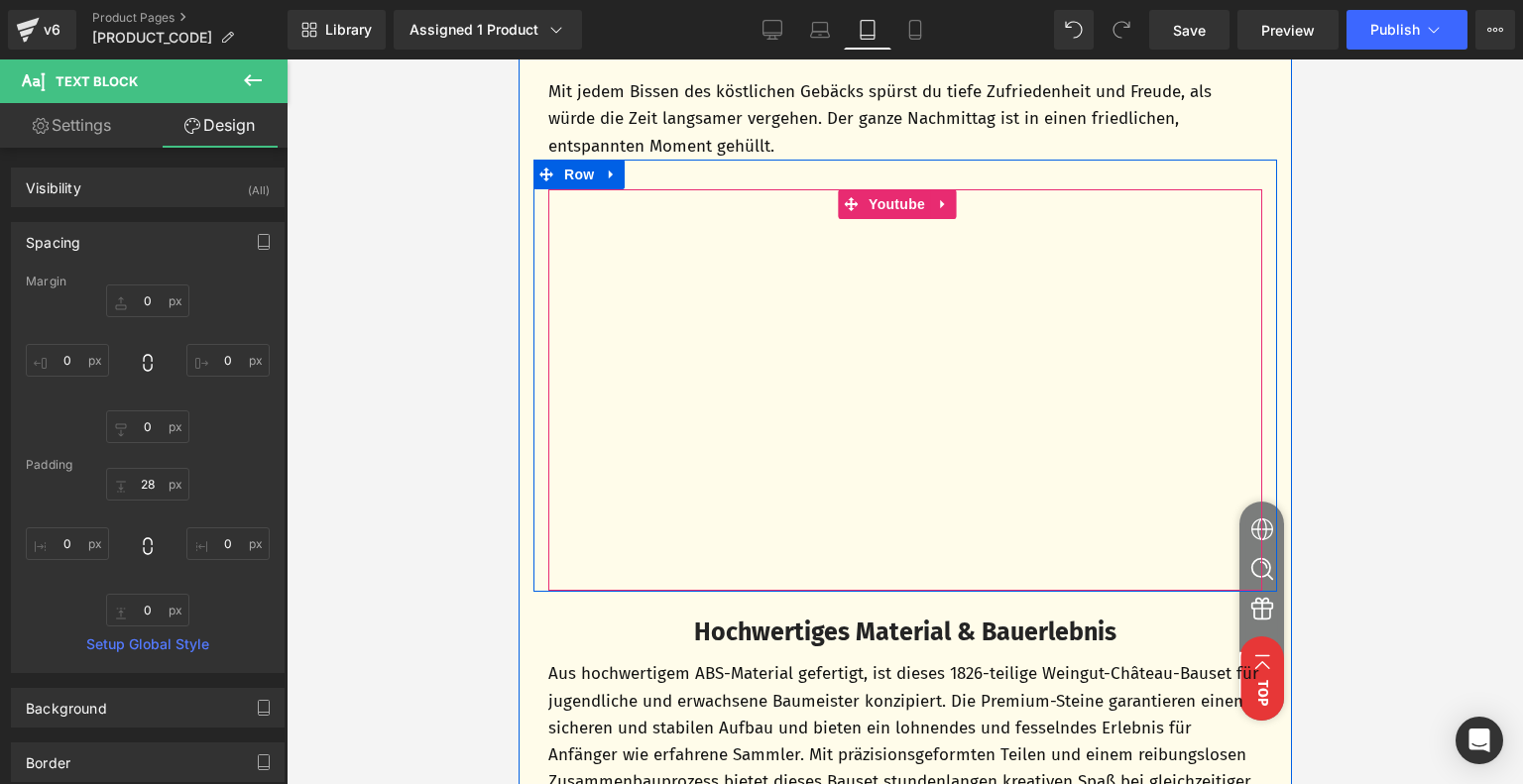 scroll, scrollTop: 1332, scrollLeft: 0, axis: vertical 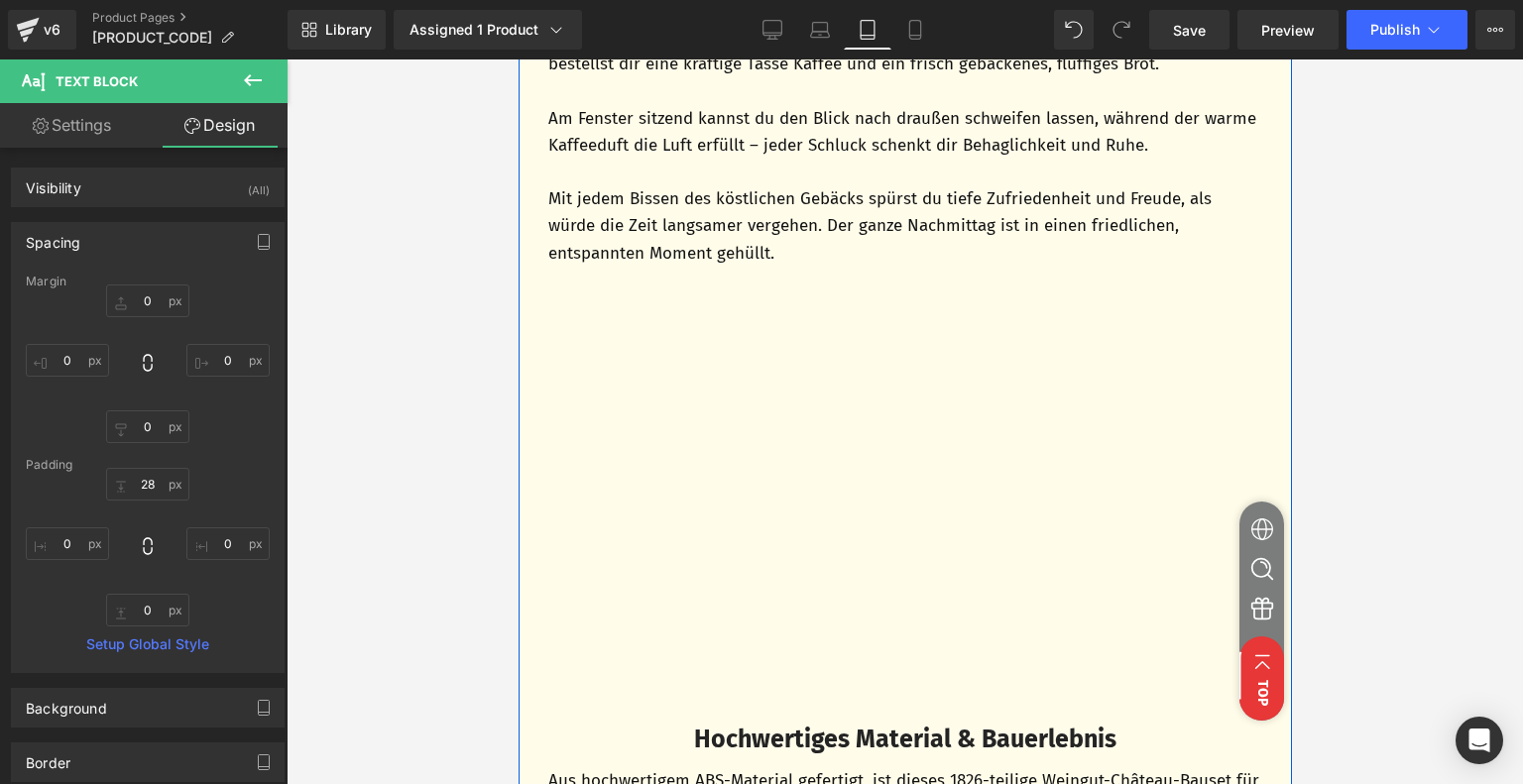 click on "Am Fenster sitzend kannst du den Blick nach draußen schweifen lassen, während der warme Kaffeeduft die Luft erfüllt – jeder Schluck schenkt dir Behaglichkeit und Ruhe." at bounding box center [904, 132] 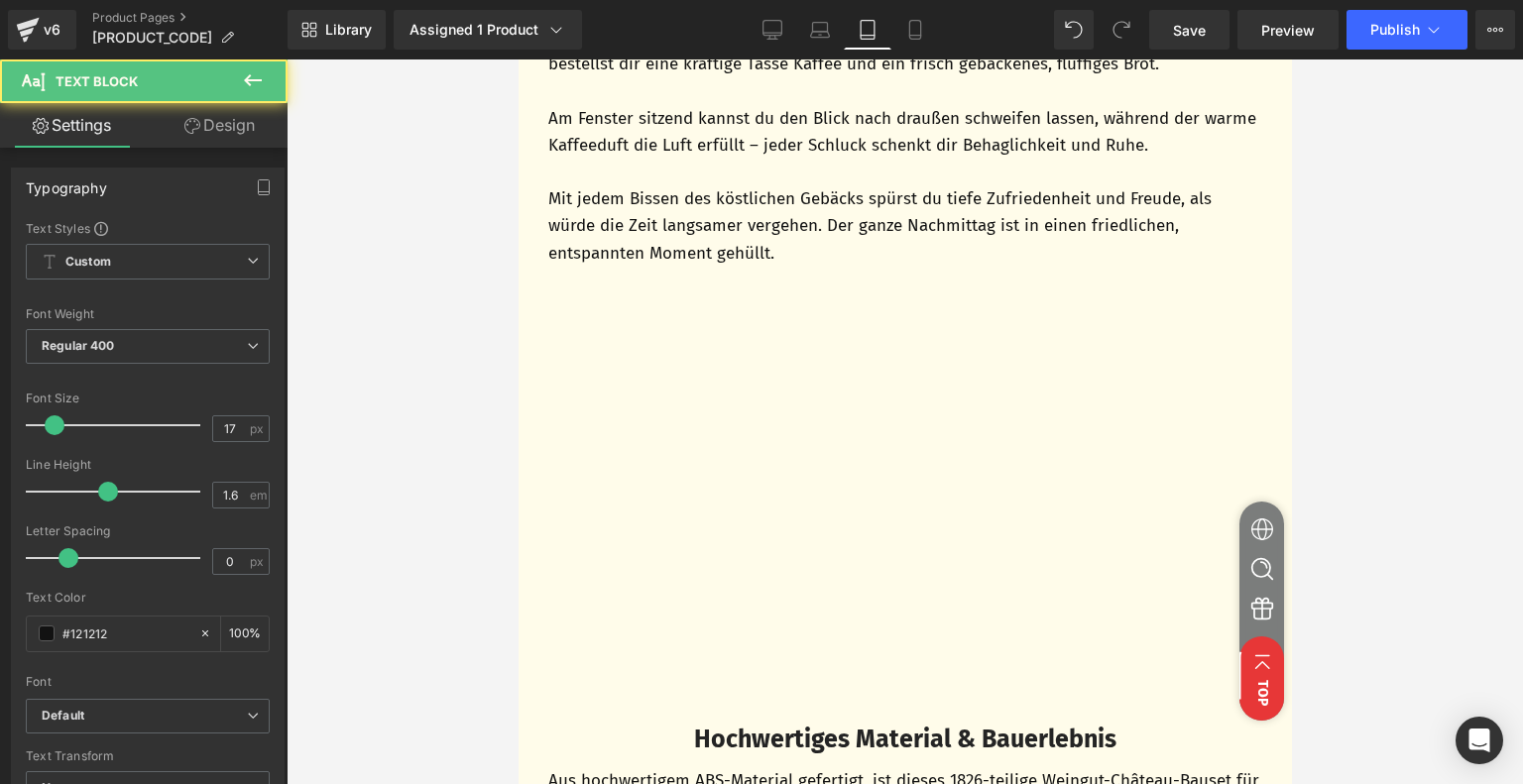 click on "Design" at bounding box center [219, 125] 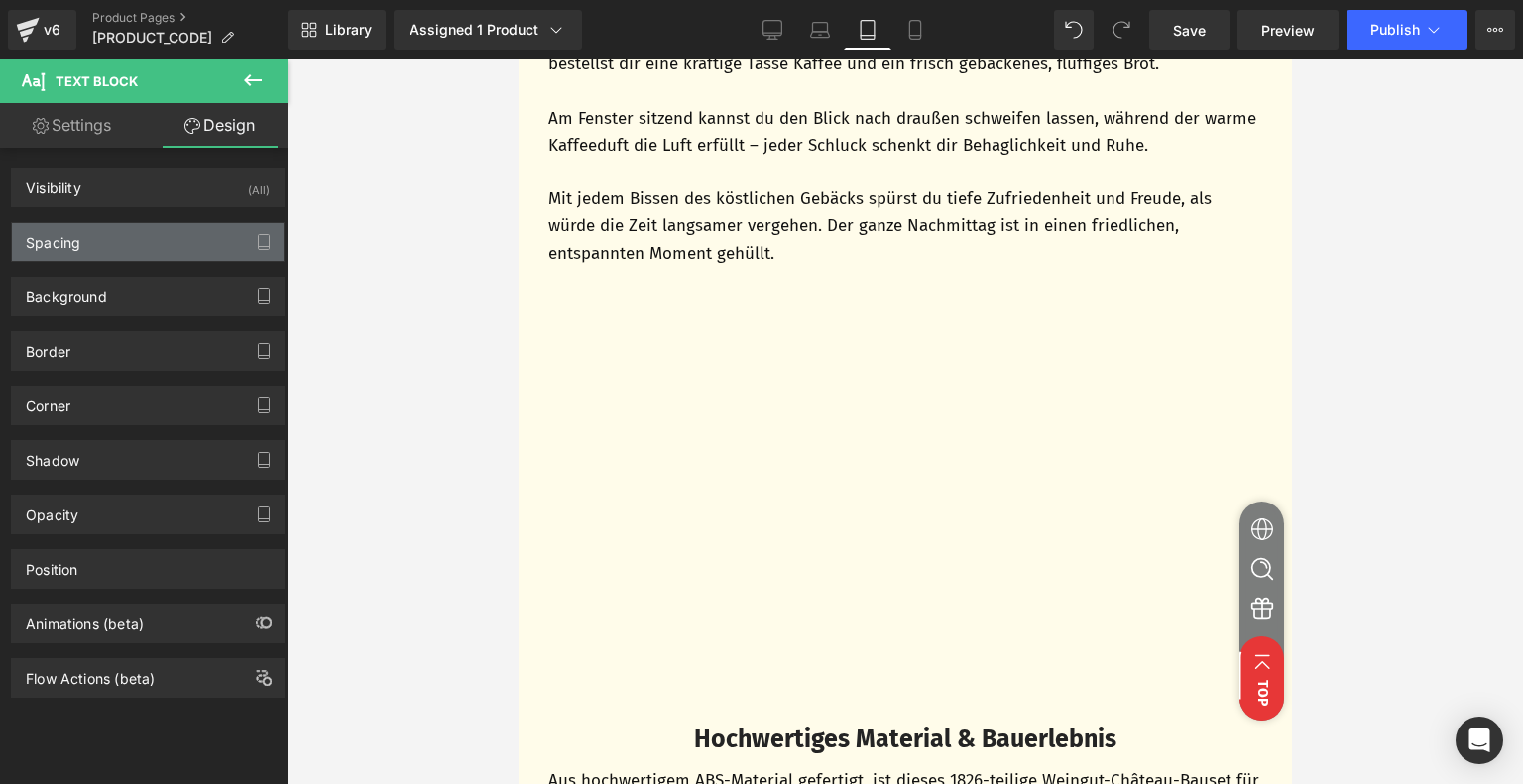 type on "0" 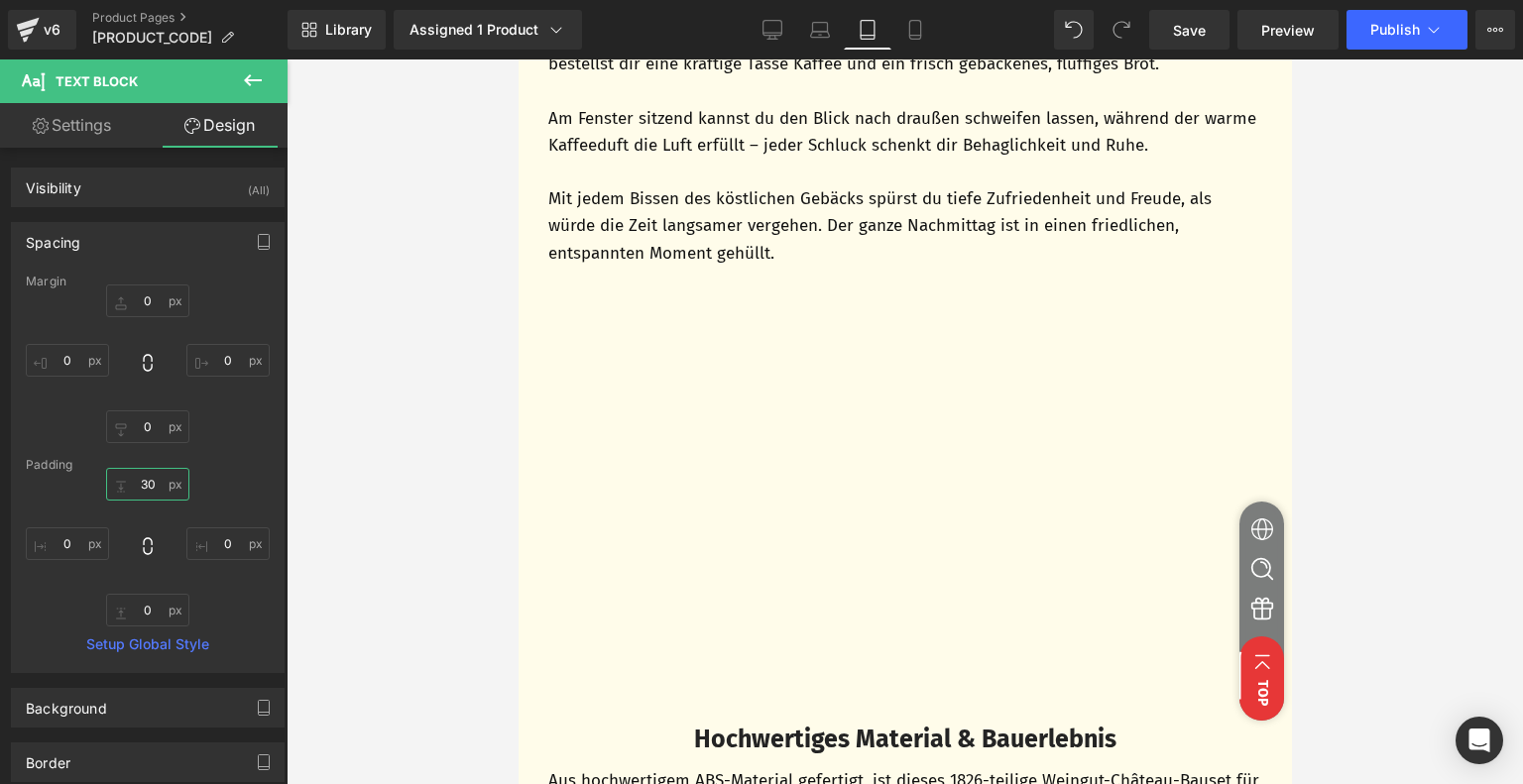 click on "30" at bounding box center (148, 484) 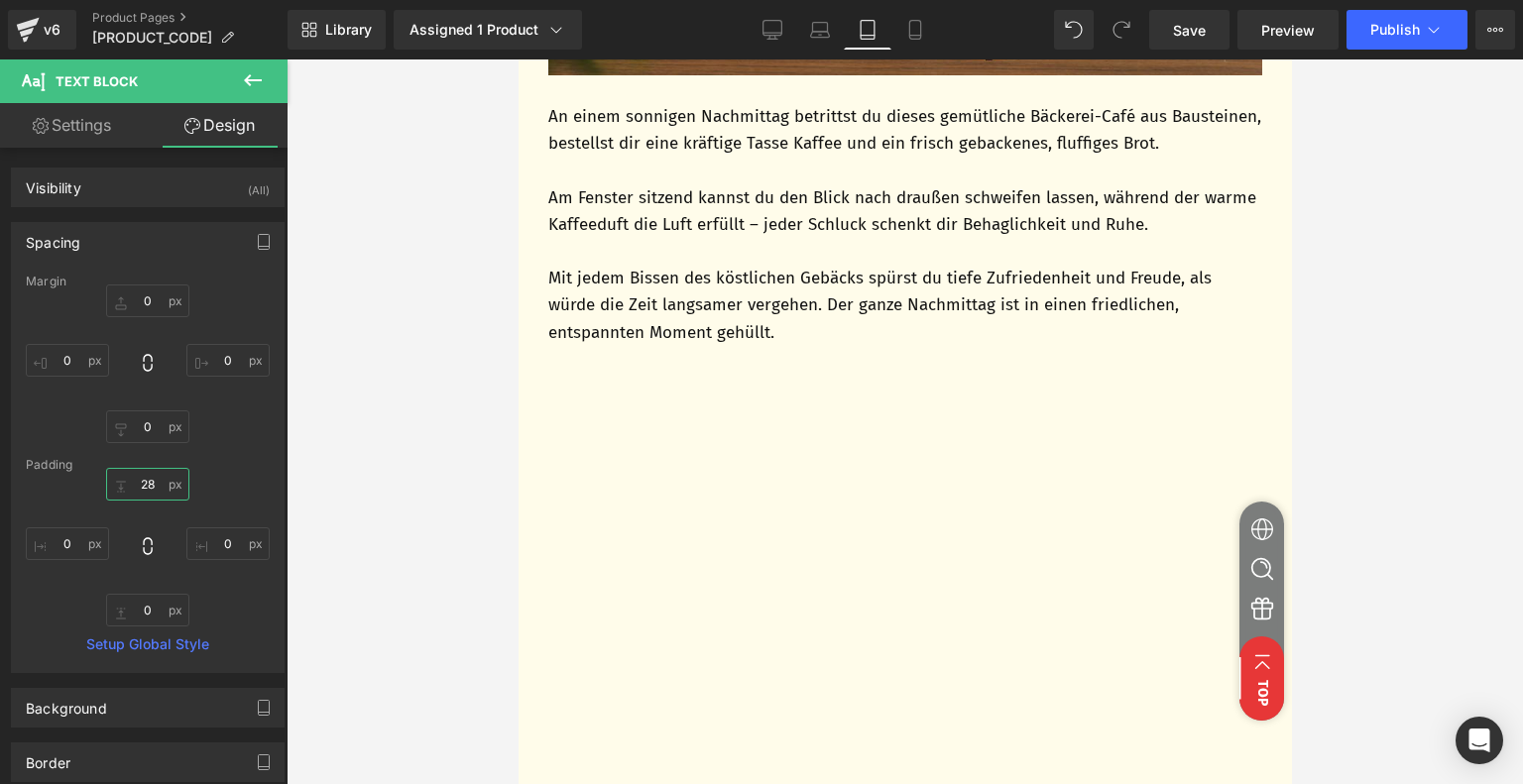 scroll, scrollTop: 1035, scrollLeft: 0, axis: vertical 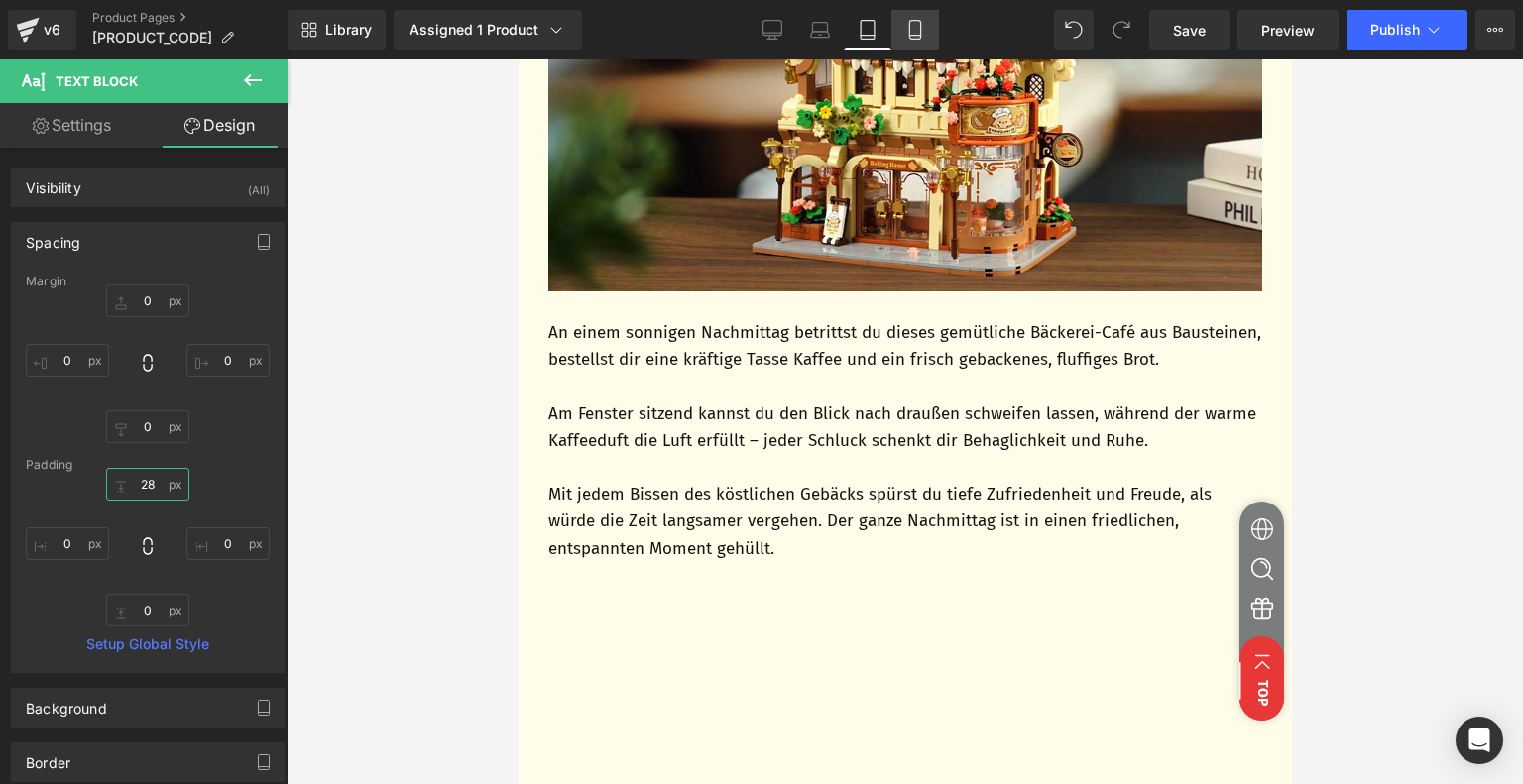 type on "28" 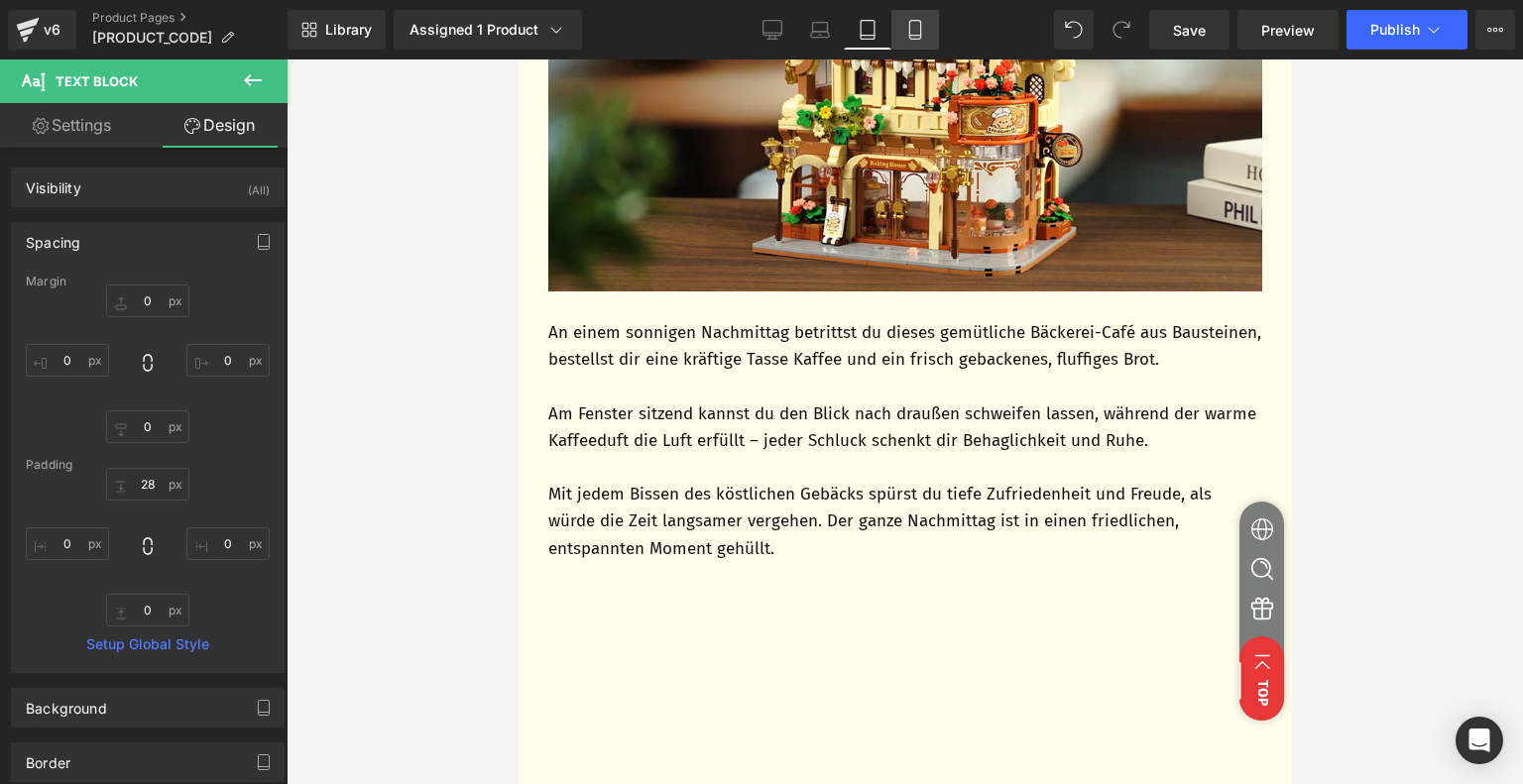 click 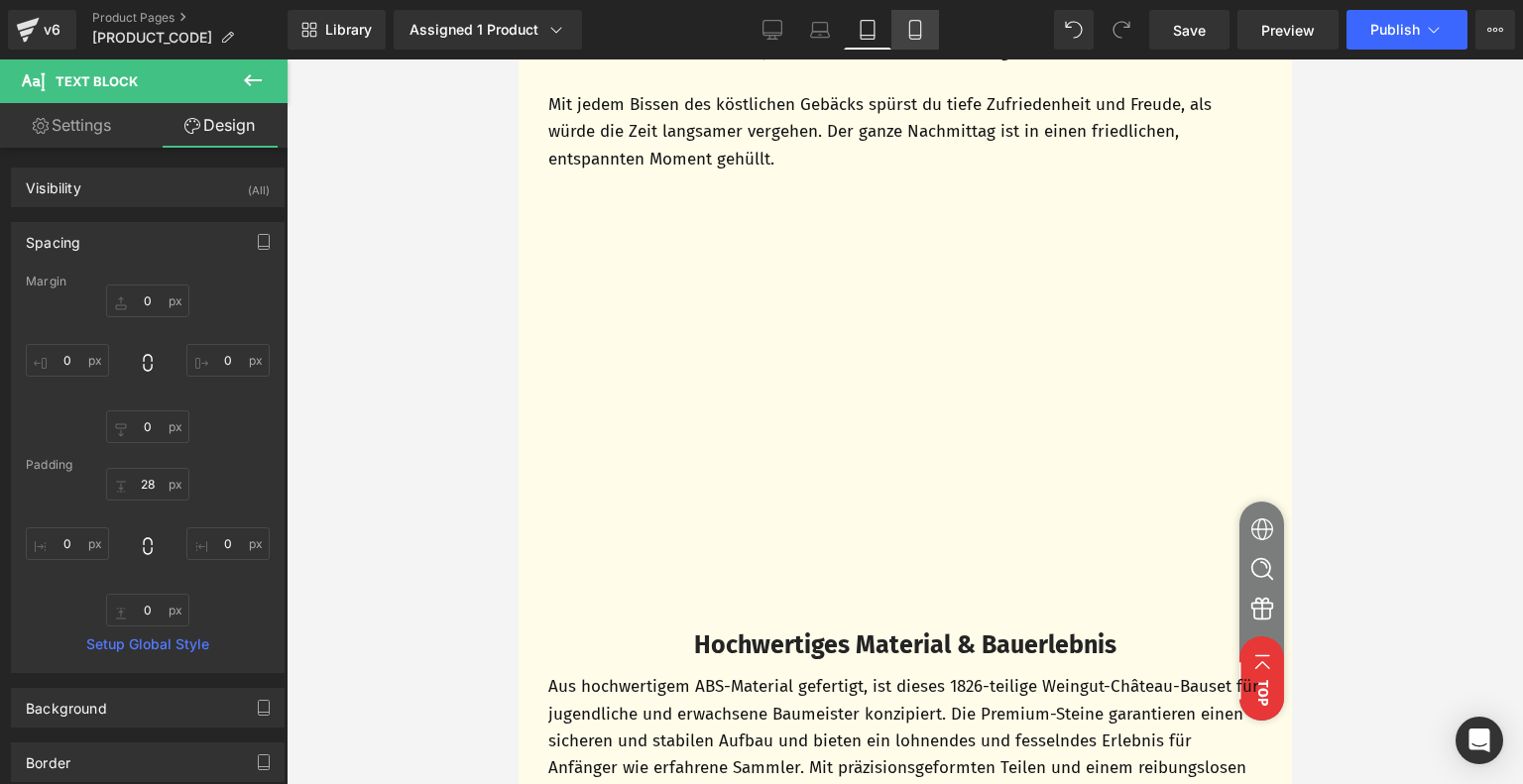 type on "0" 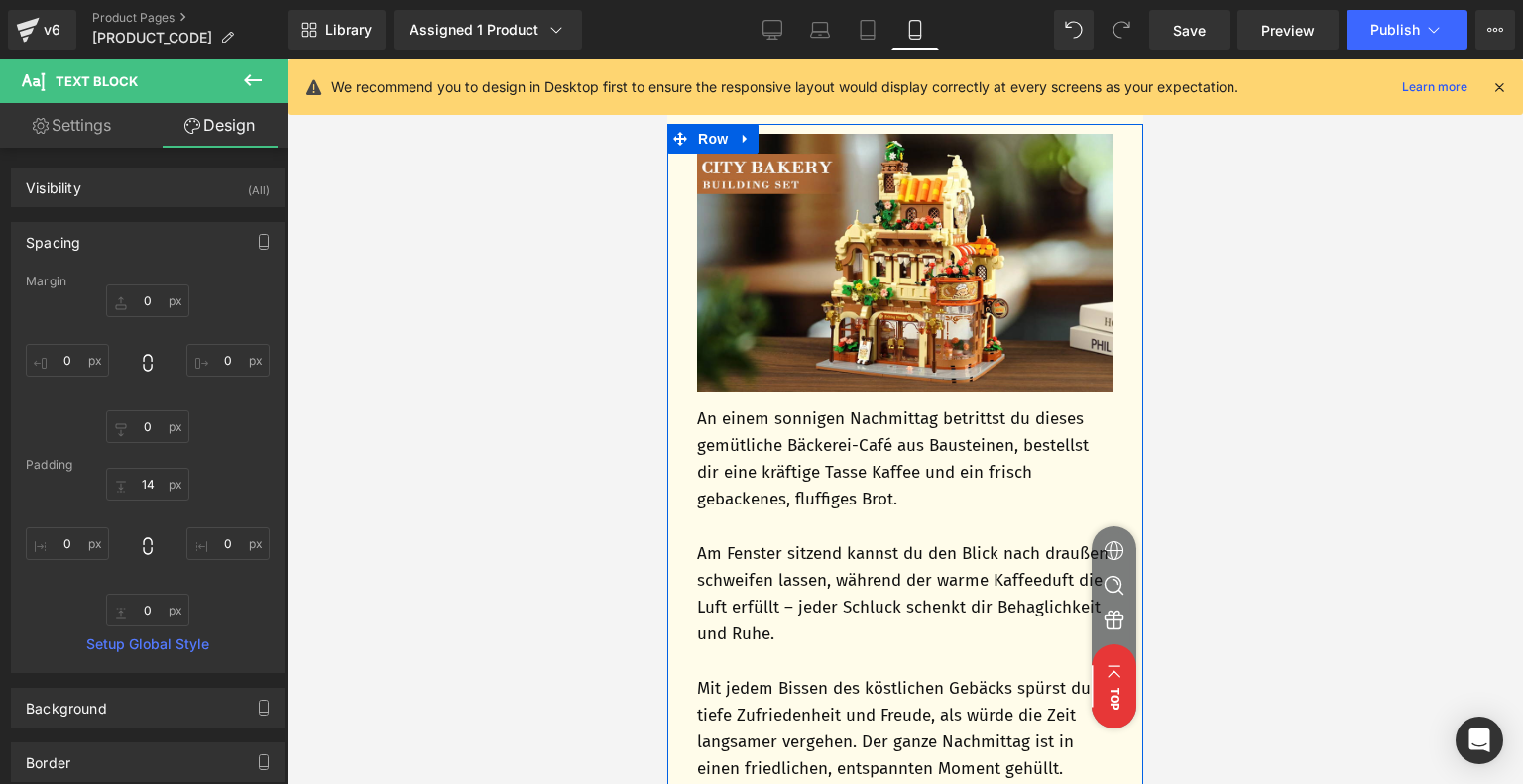 scroll, scrollTop: 1399, scrollLeft: 0, axis: vertical 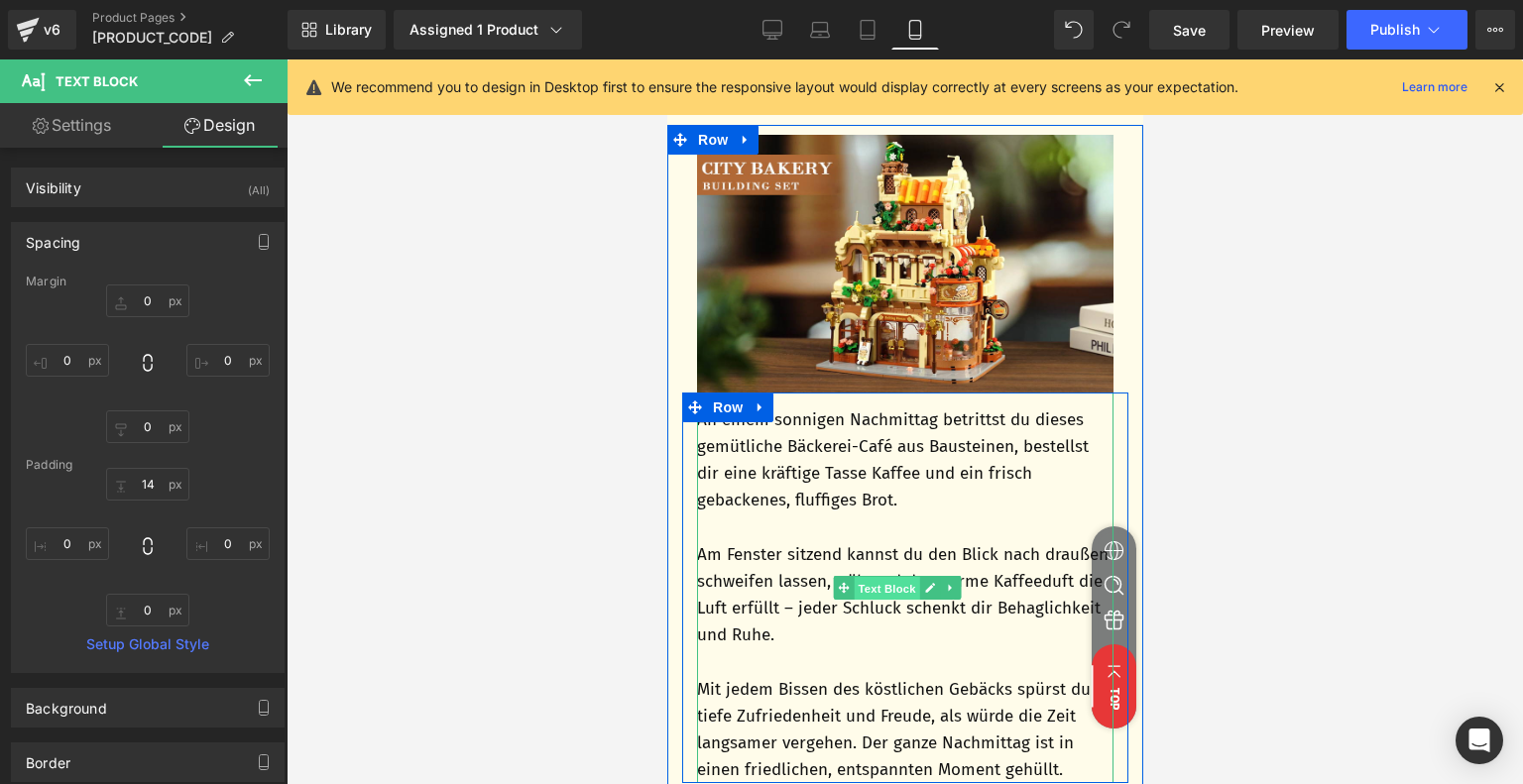 drag, startPoint x: 892, startPoint y: 565, endPoint x: 1167, endPoint y: 511, distance: 280.25167 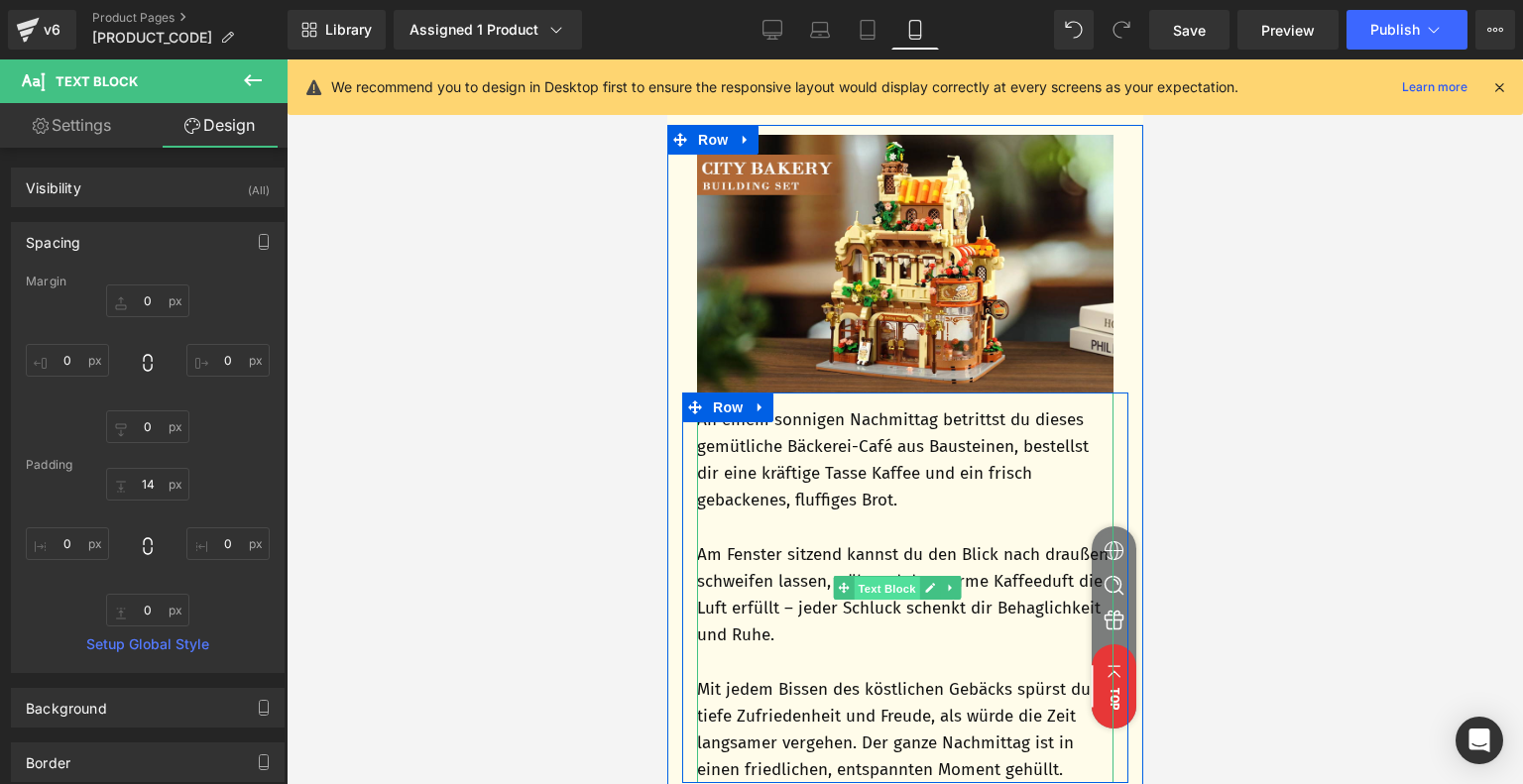 click on "Text Block" at bounding box center [885, 589] 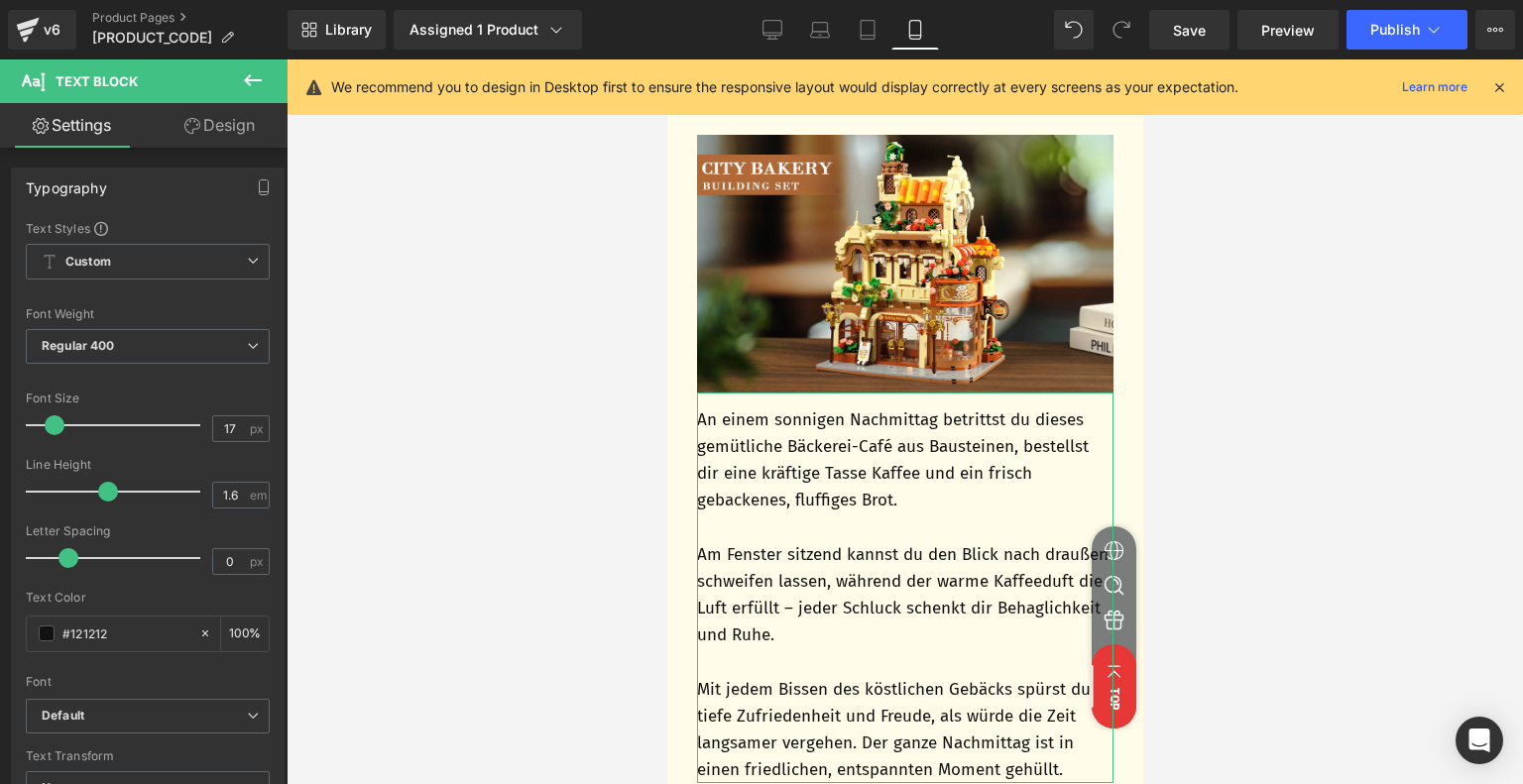 click on "Design" at bounding box center [219, 125] 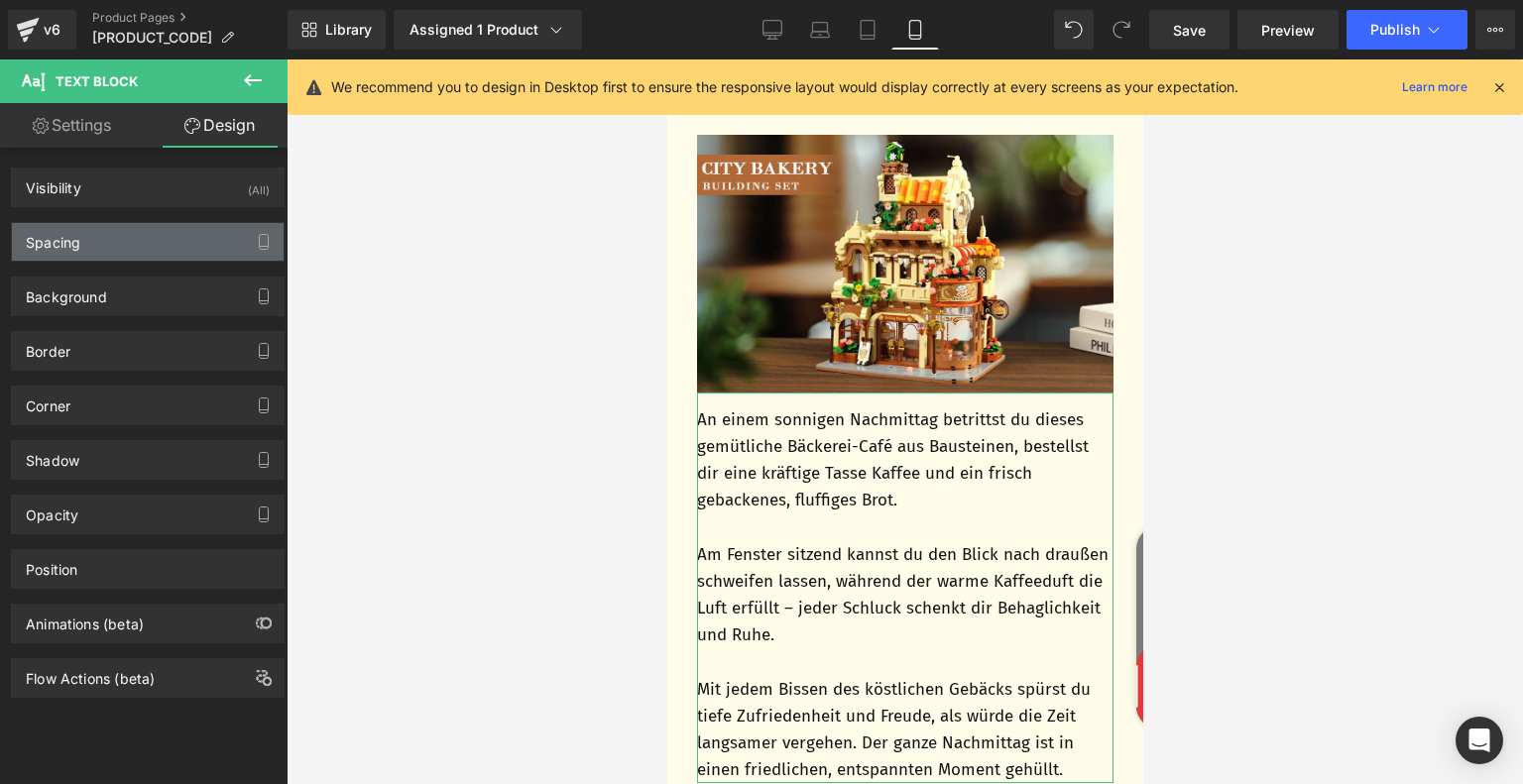 click on "Spacing" at bounding box center (148, 242) 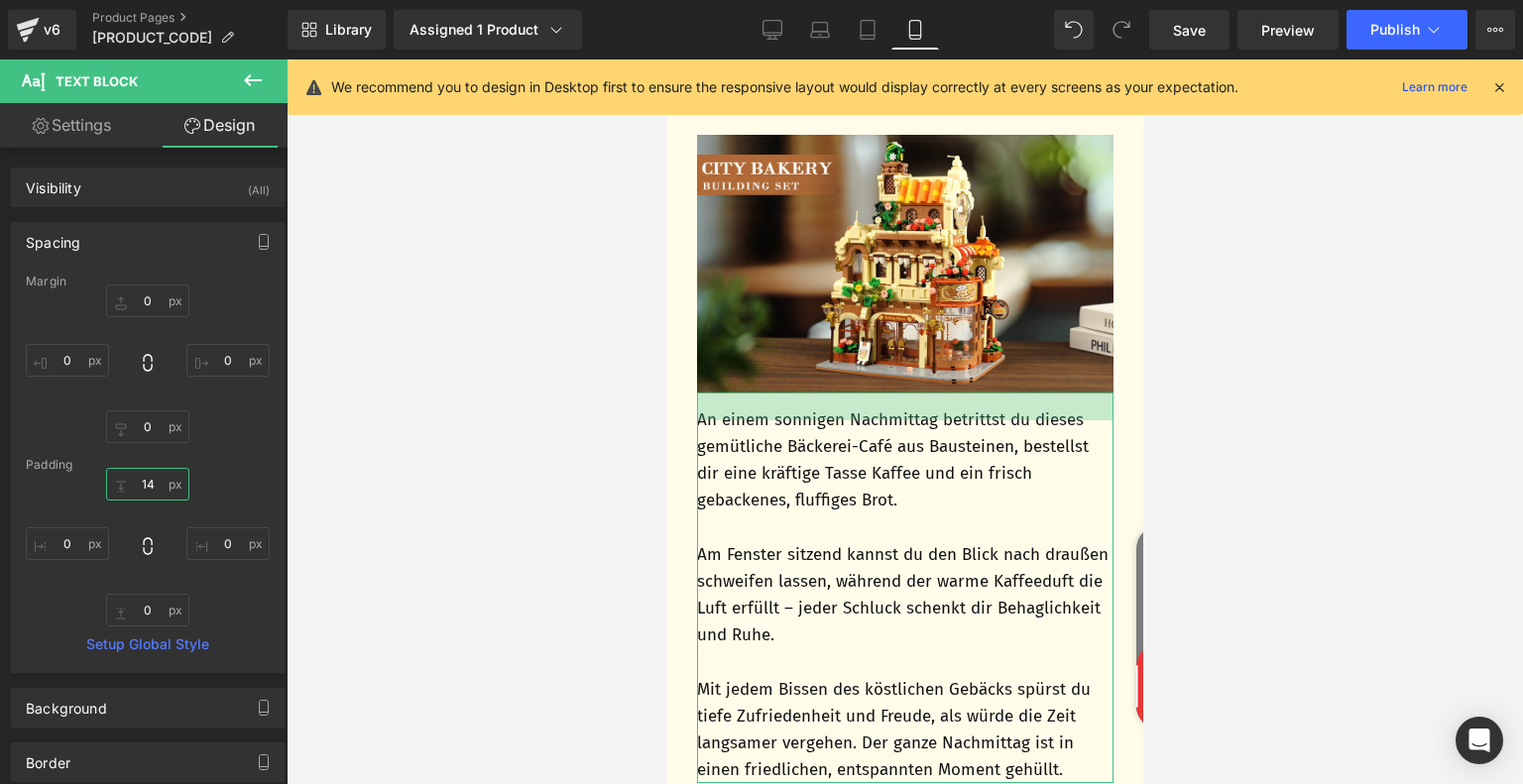 click on "14" at bounding box center [148, 484] 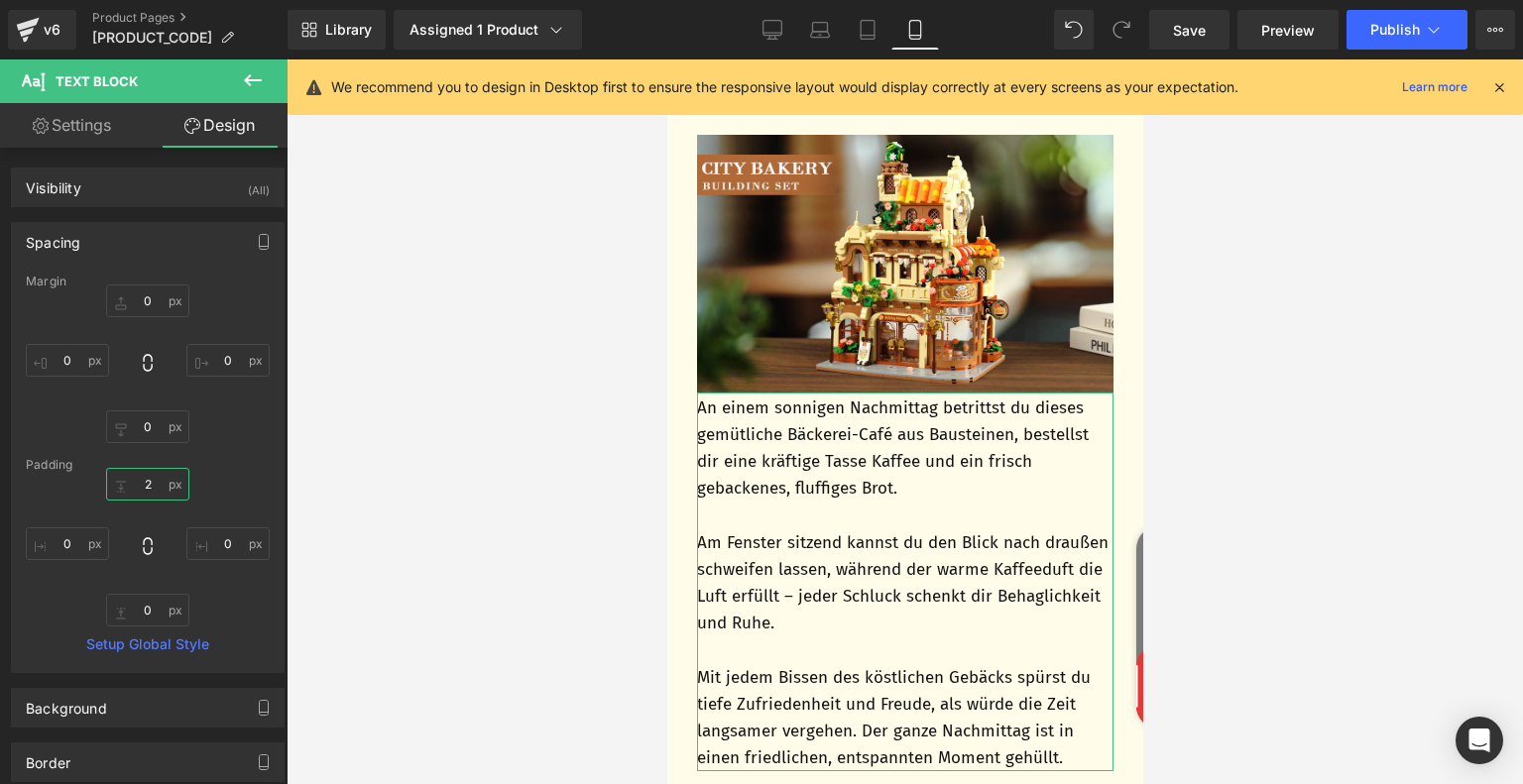 type on "25" 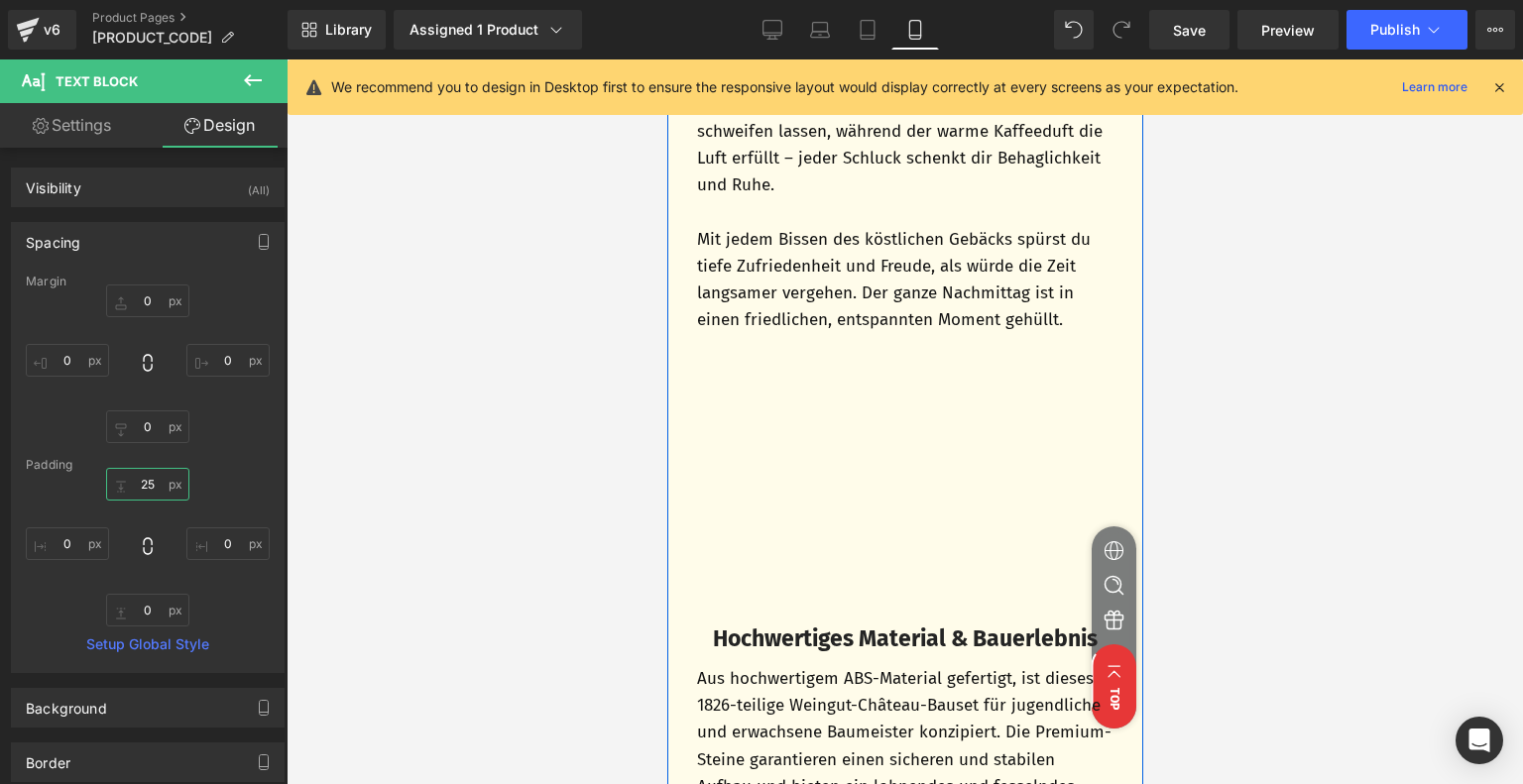 scroll, scrollTop: 1894, scrollLeft: 0, axis: vertical 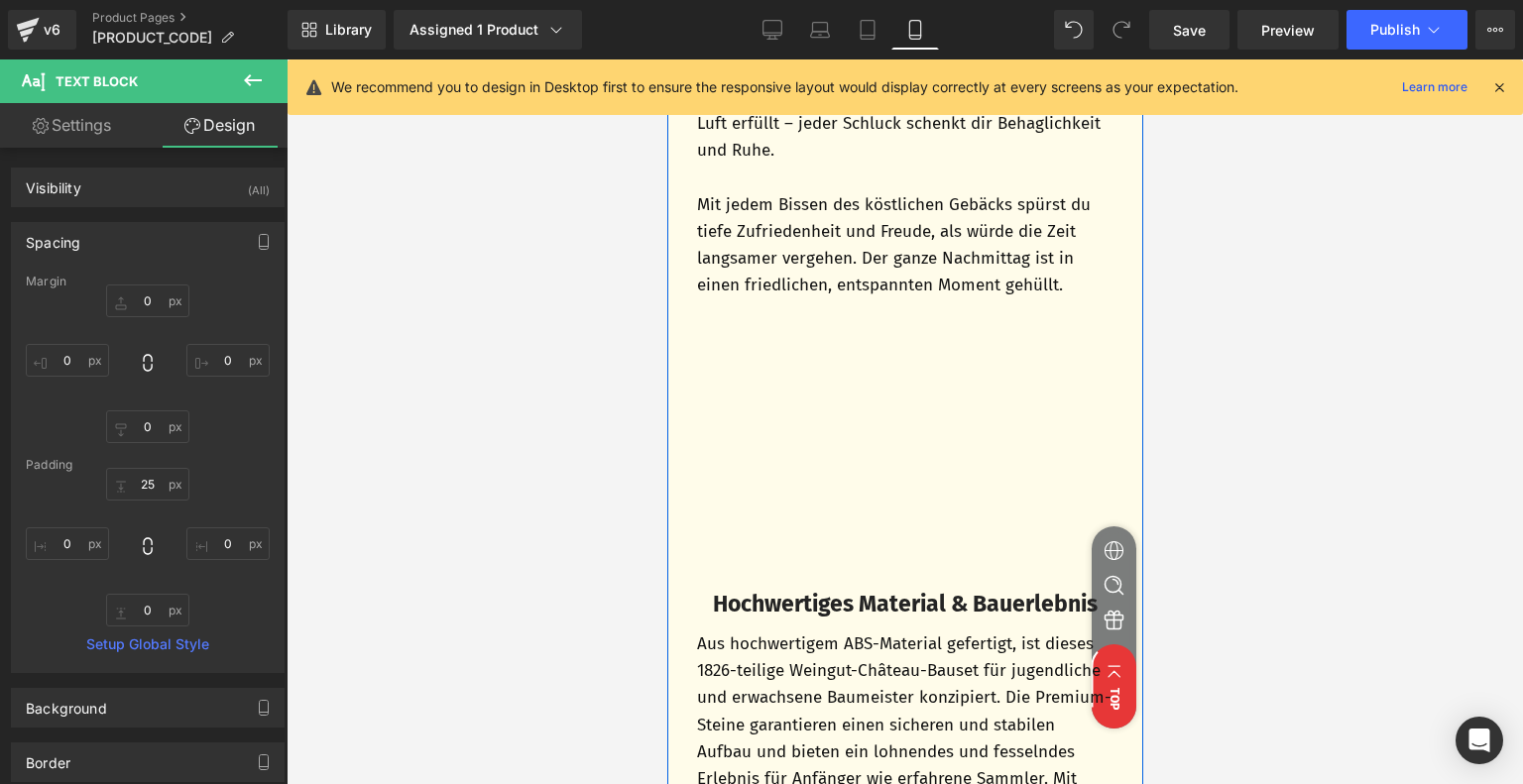 click on "Hochwertiges Material & Bauerlebnis" at bounding box center [904, 604] 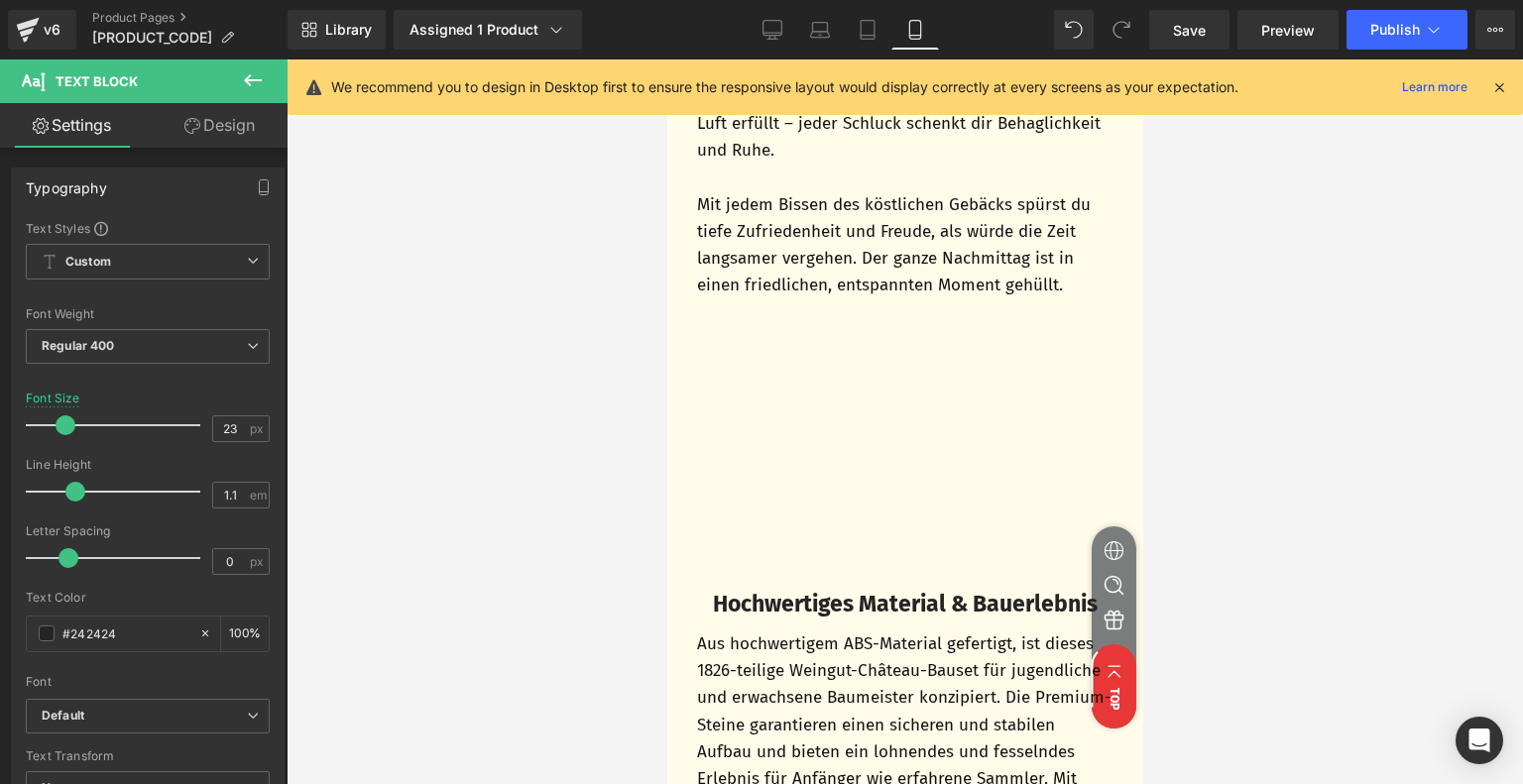 click on "Design" at bounding box center (219, 125) 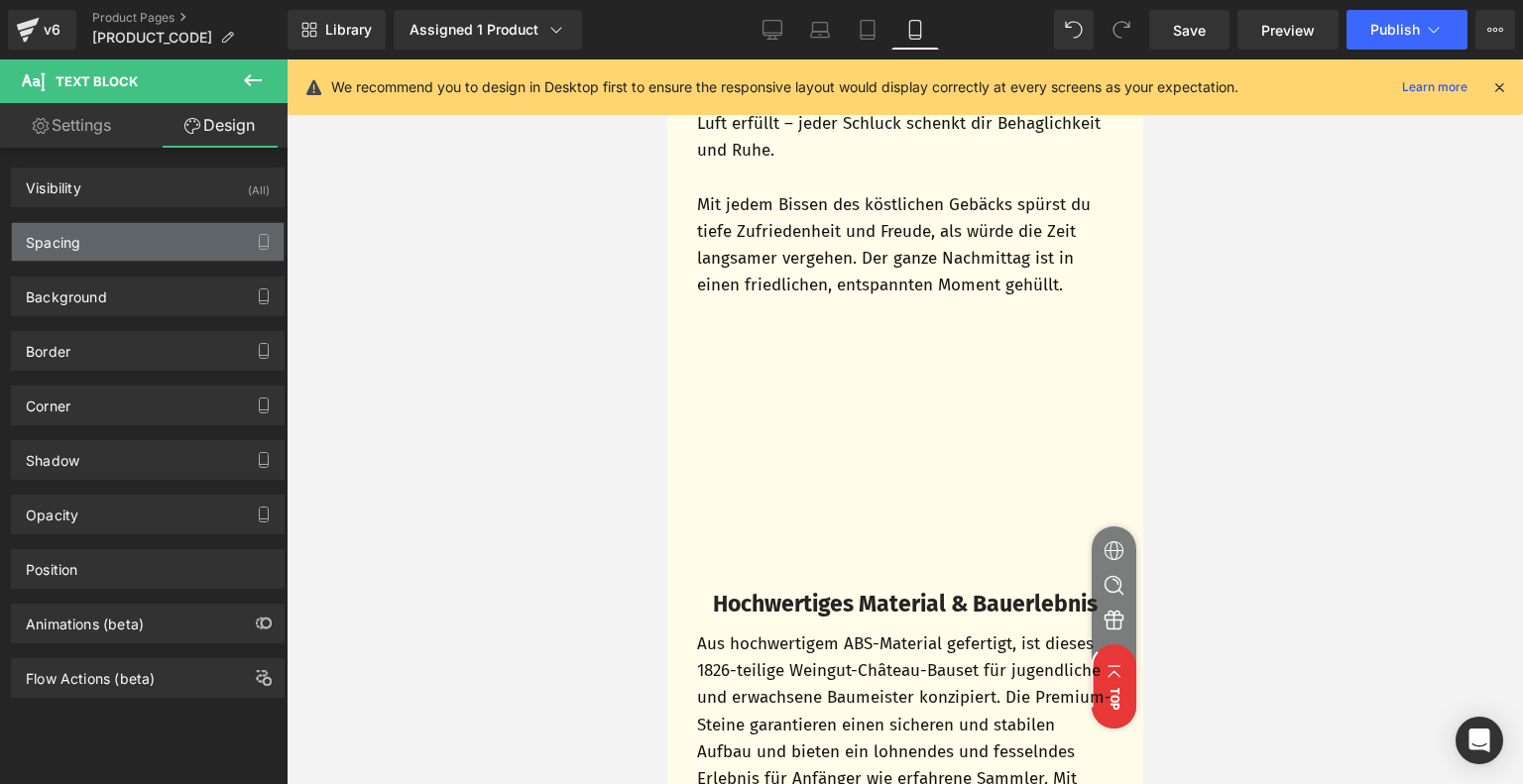 click on "Spacing" at bounding box center (148, 242) 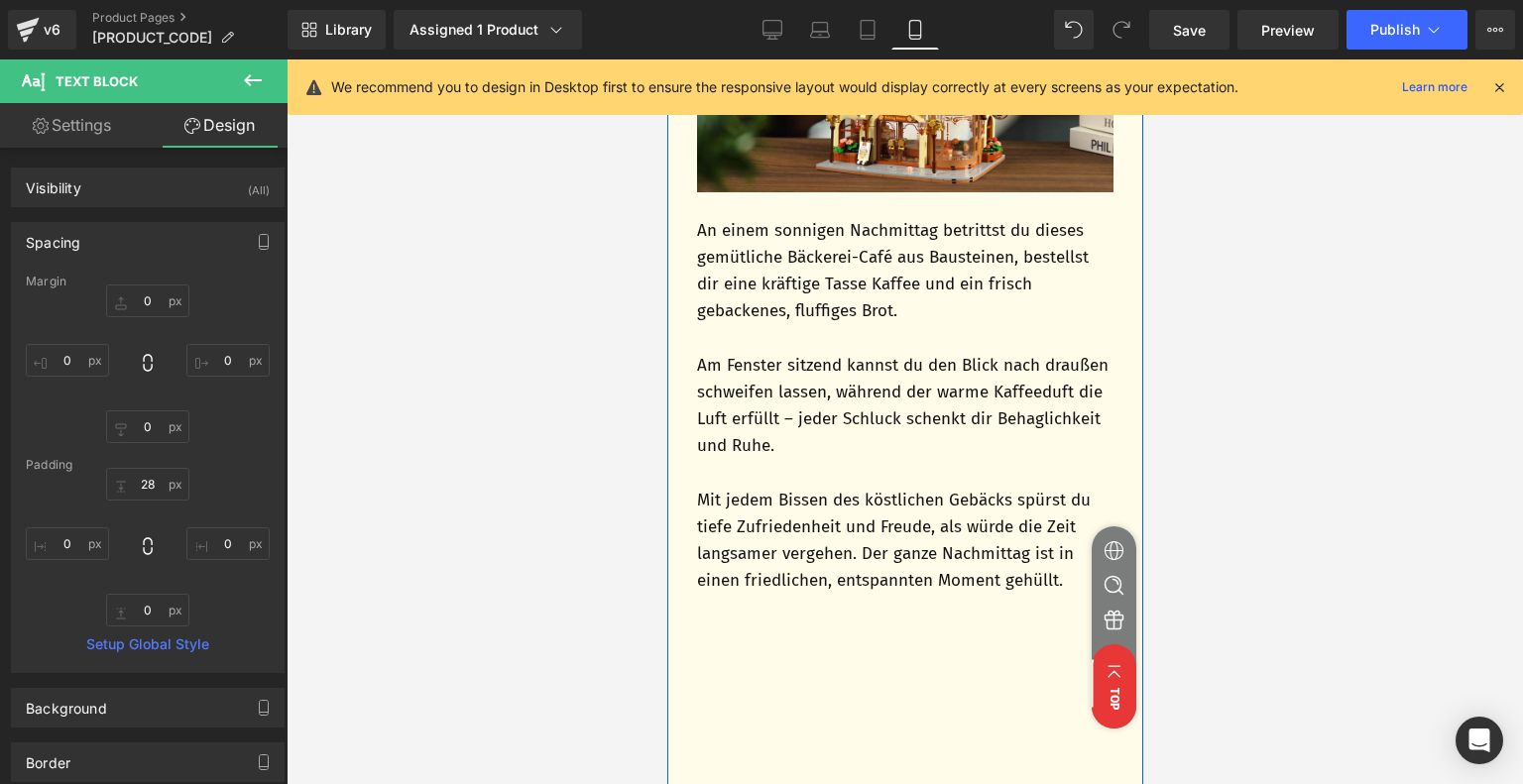 scroll, scrollTop: 1597, scrollLeft: 0, axis: vertical 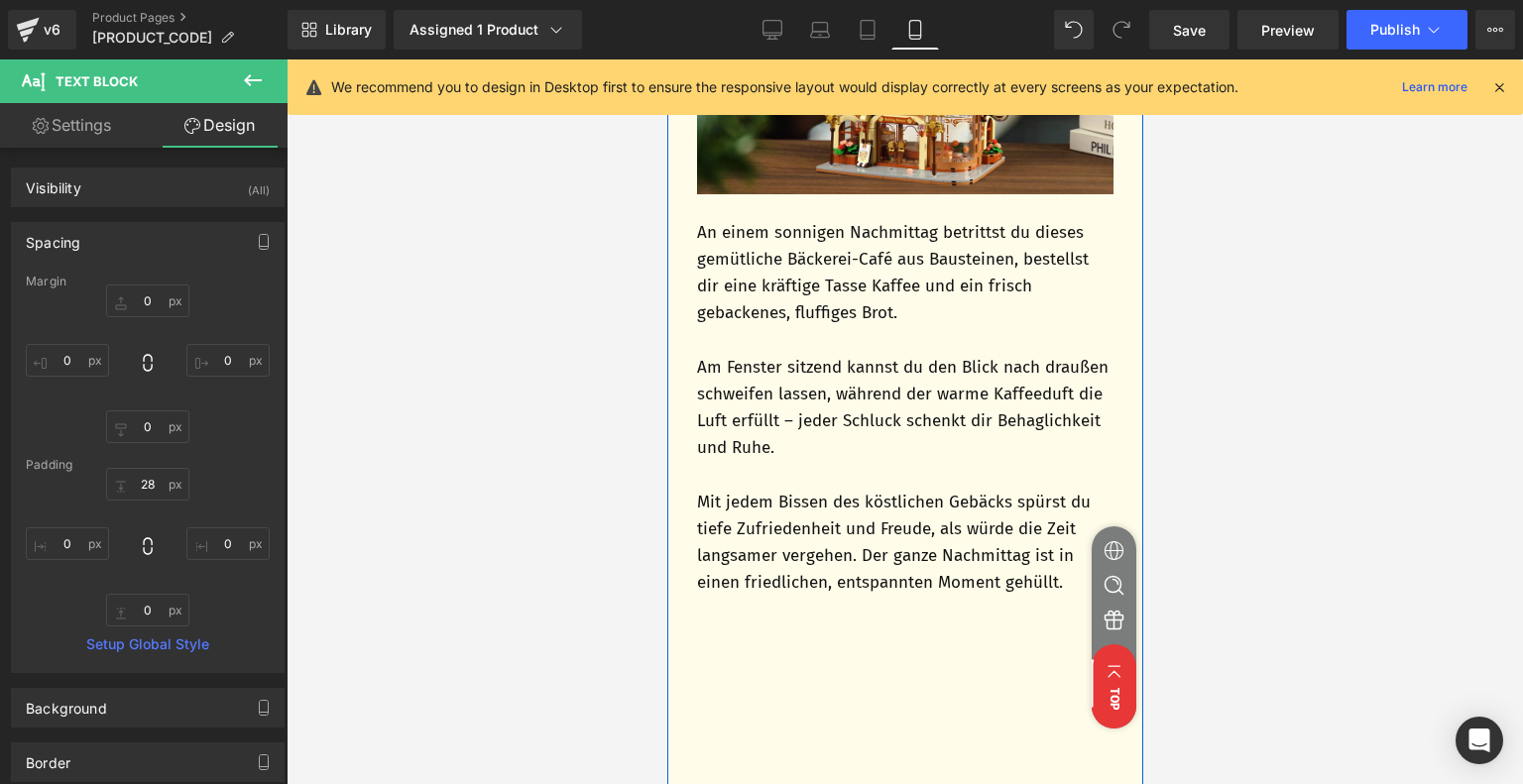 click on "An einem sonnigen Nachmittag betrittst du dieses gemütliche Bäckerei-Café aus Bausteinen, bestellst dir eine kräftige Tasse Kaffee und ein frisch gebackenes, fluffiges Brot." at bounding box center [904, 273] 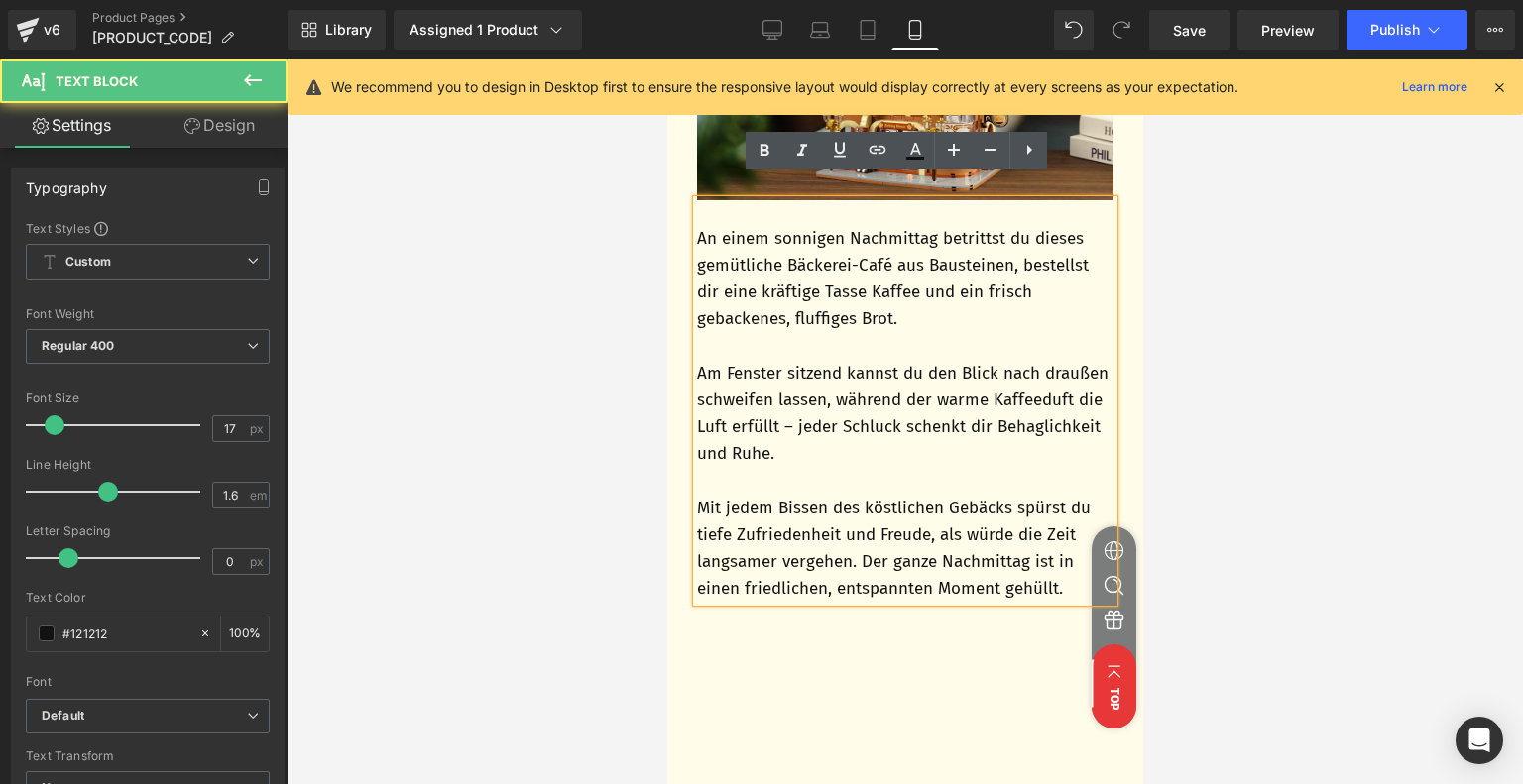 scroll, scrollTop: 1399, scrollLeft: 0, axis: vertical 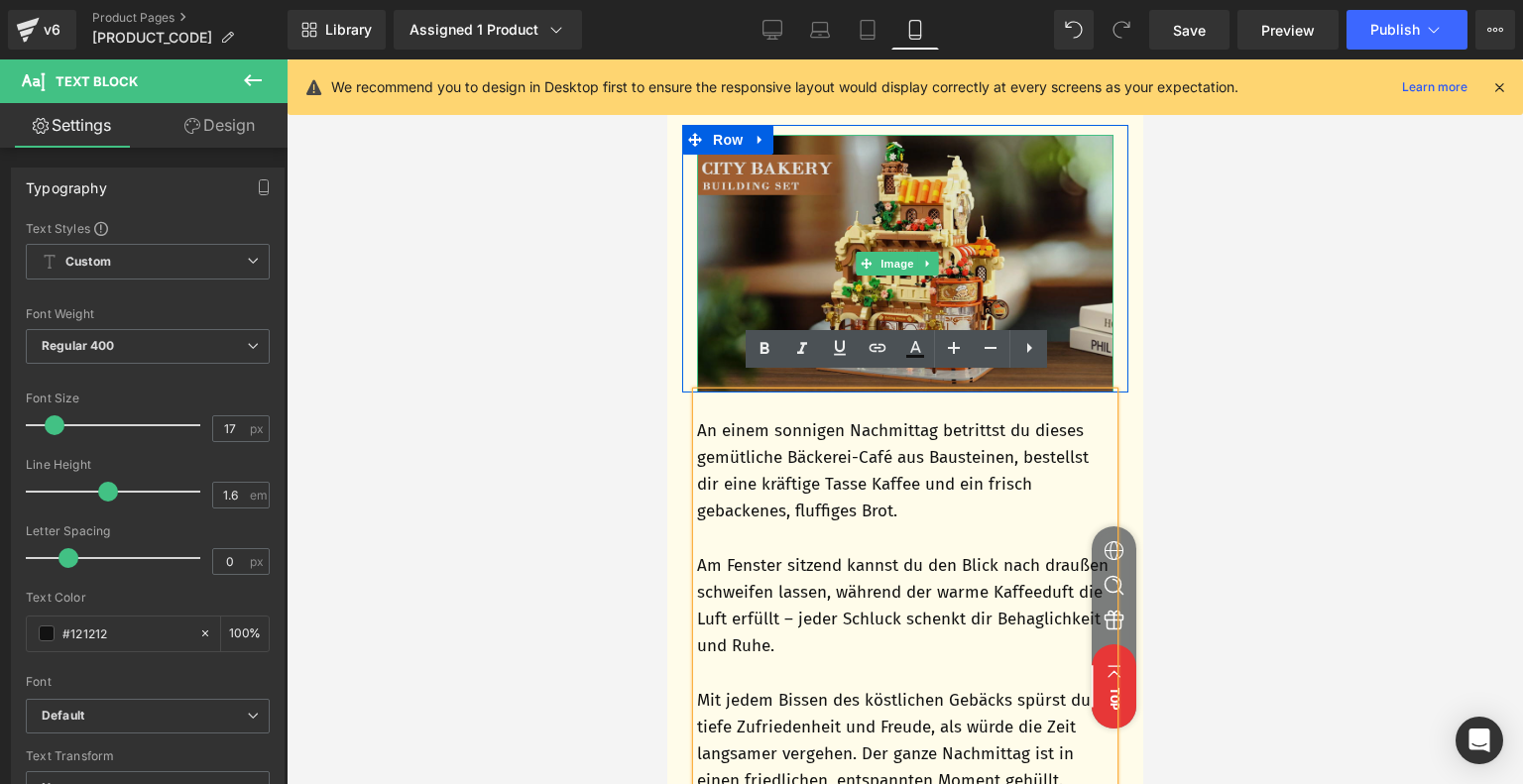 click at bounding box center (904, 264) 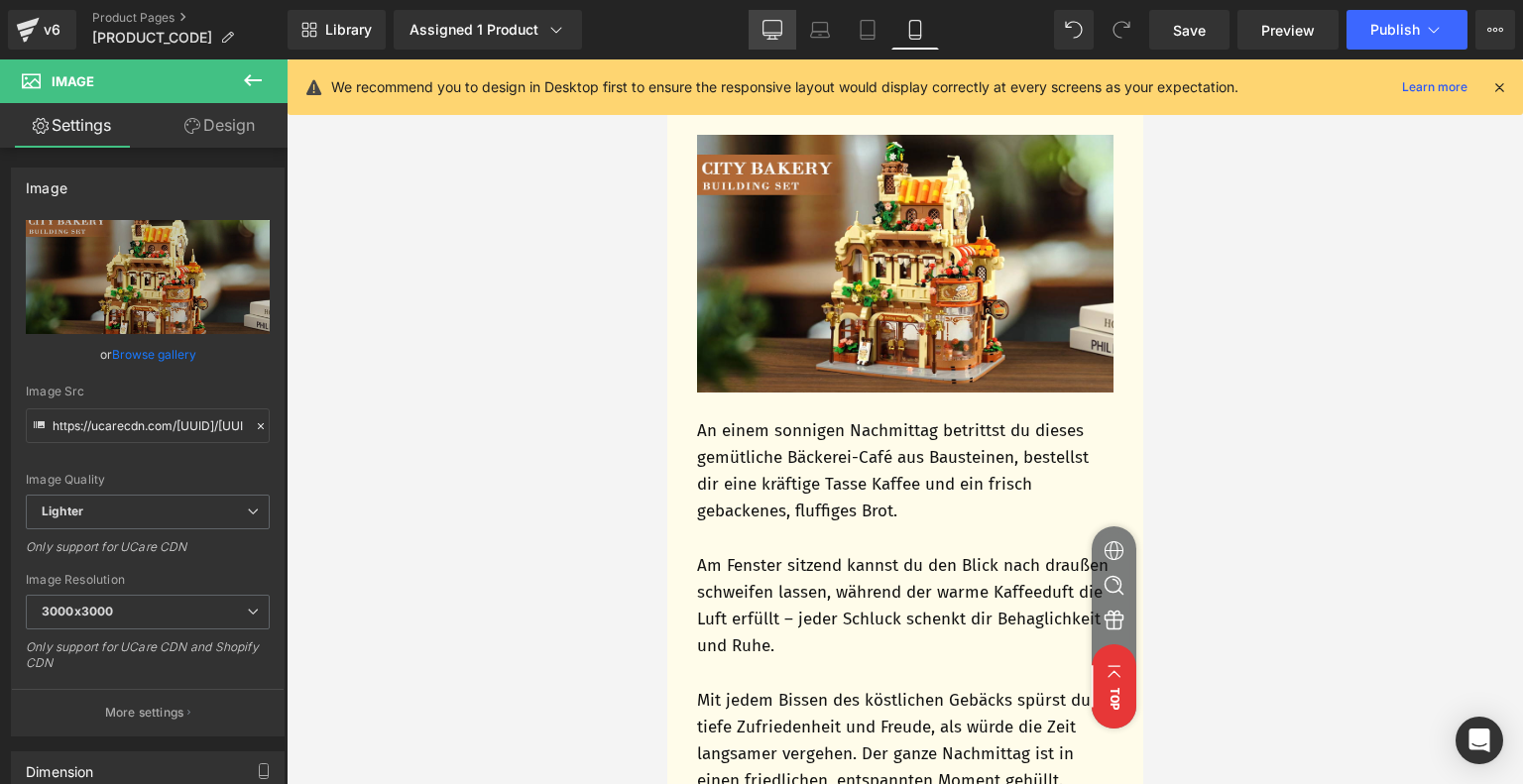 click 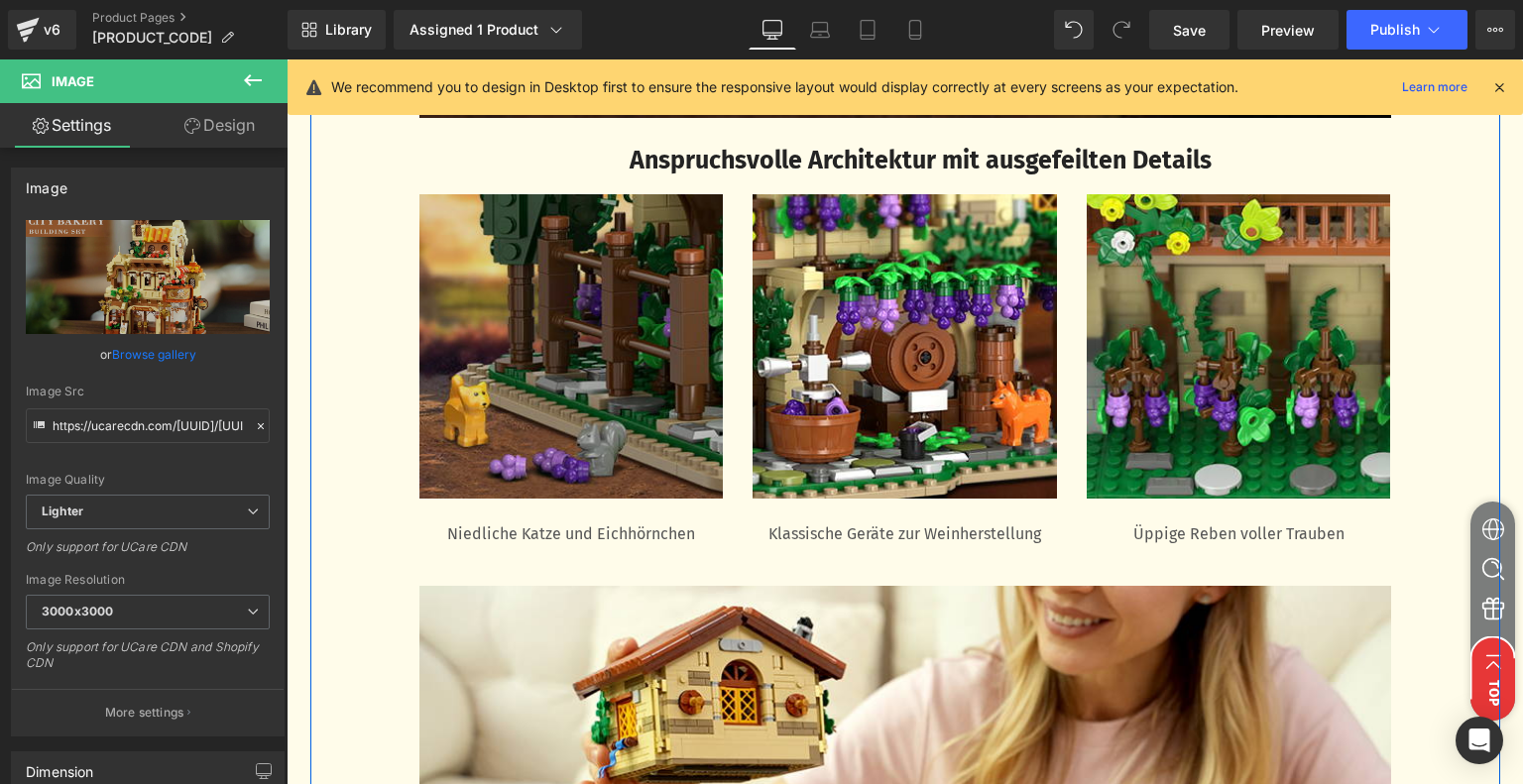 scroll, scrollTop: 3632, scrollLeft: 0, axis: vertical 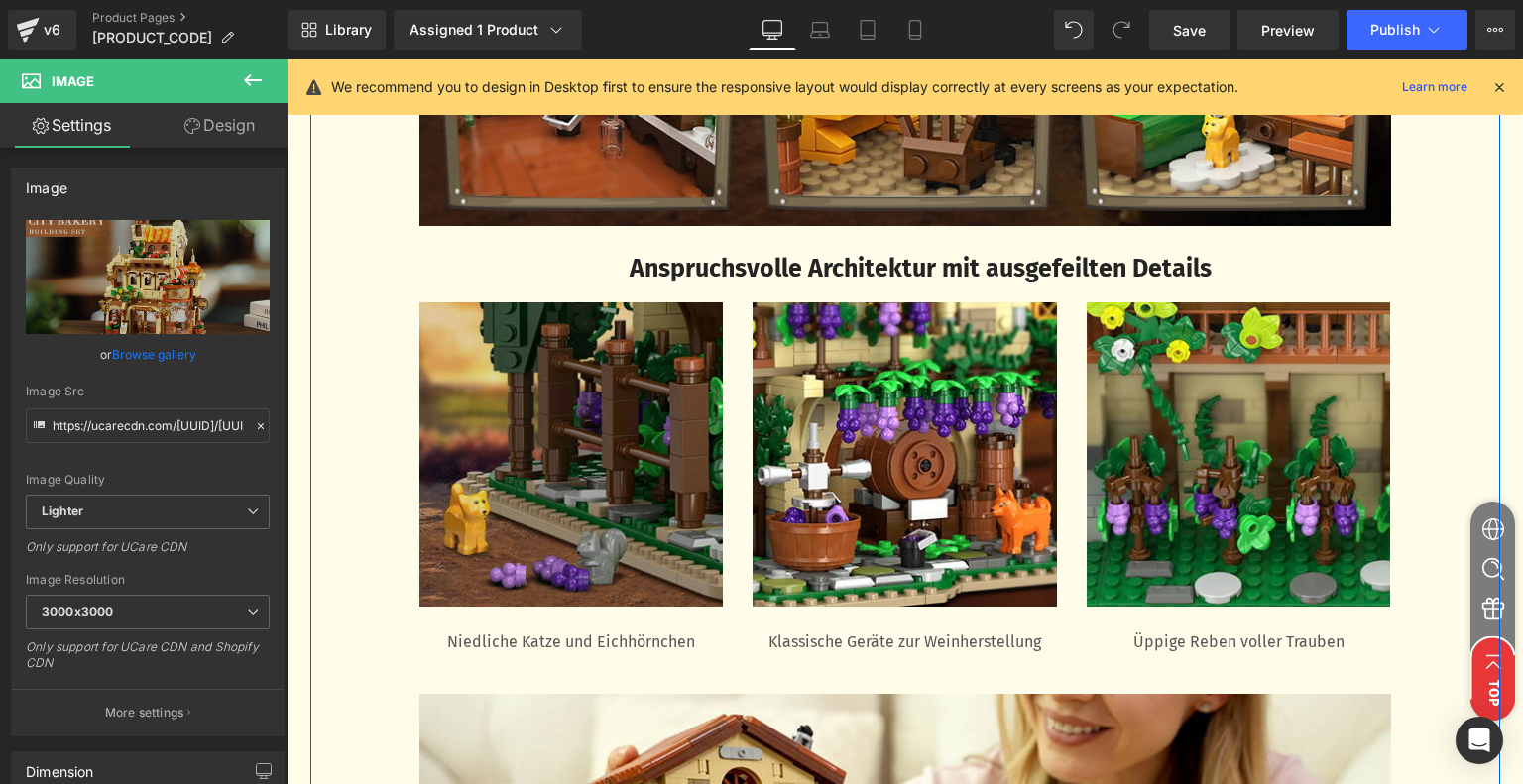 click at bounding box center [571, 454] 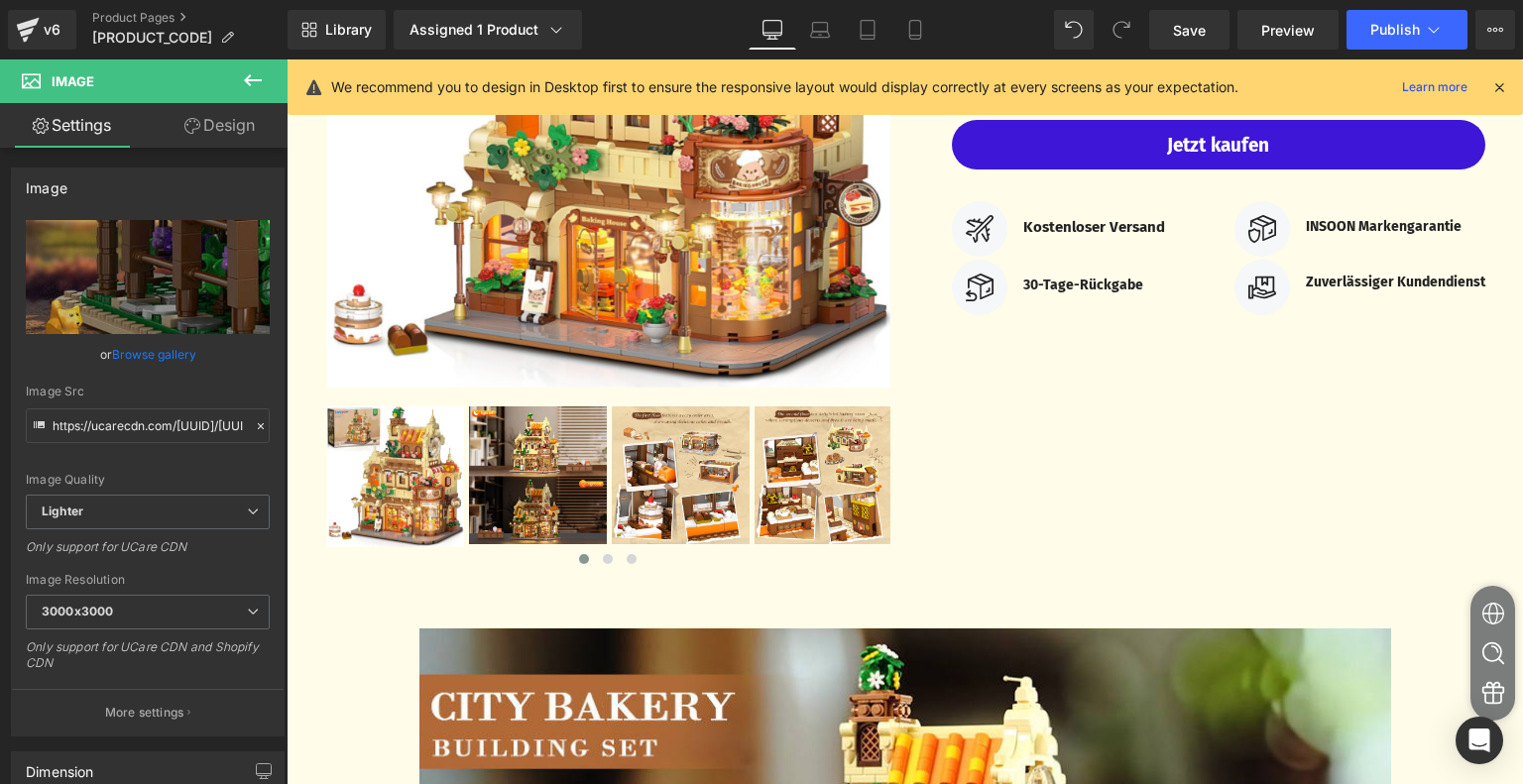 scroll, scrollTop: 361, scrollLeft: 0, axis: vertical 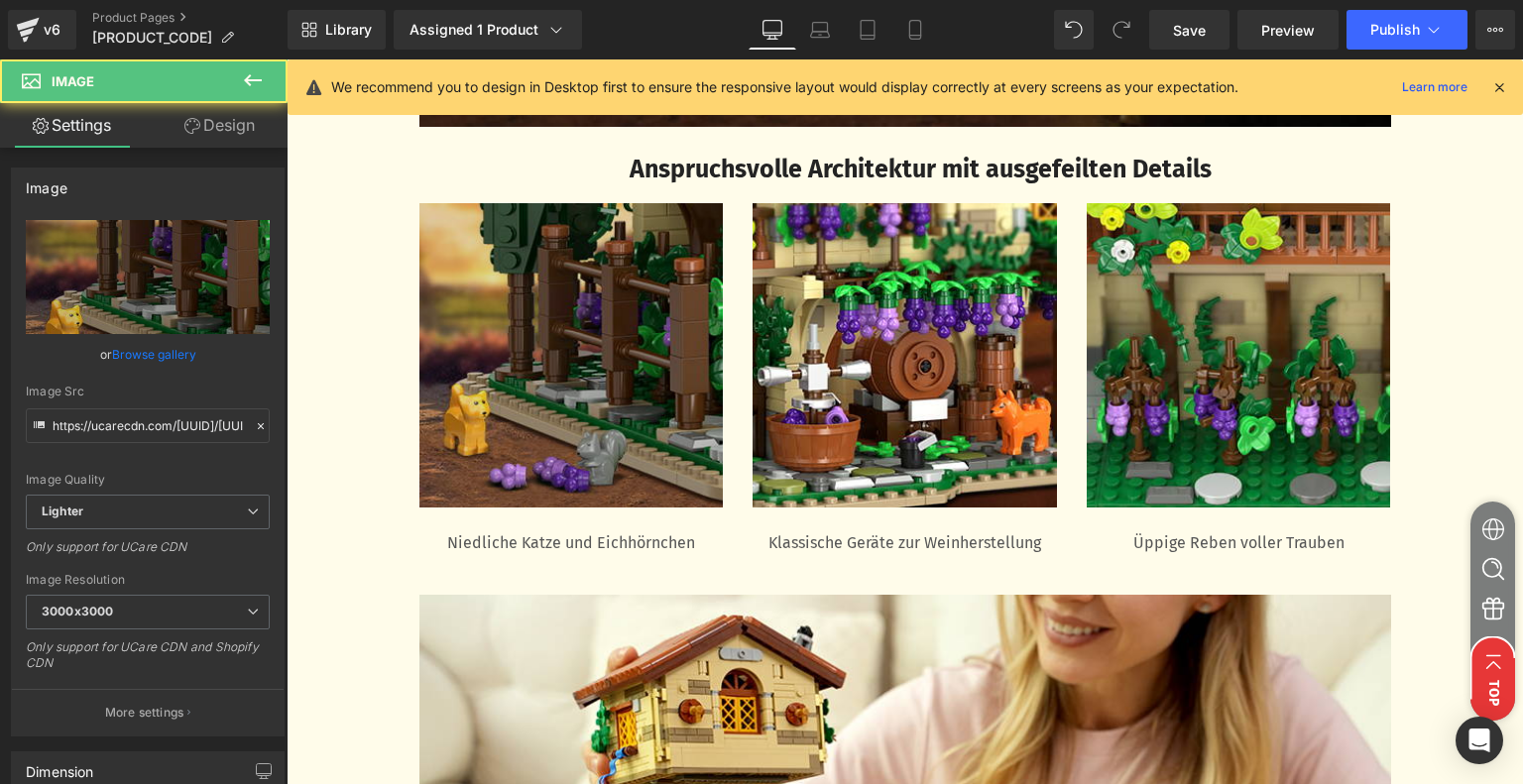 click at bounding box center [571, 355] 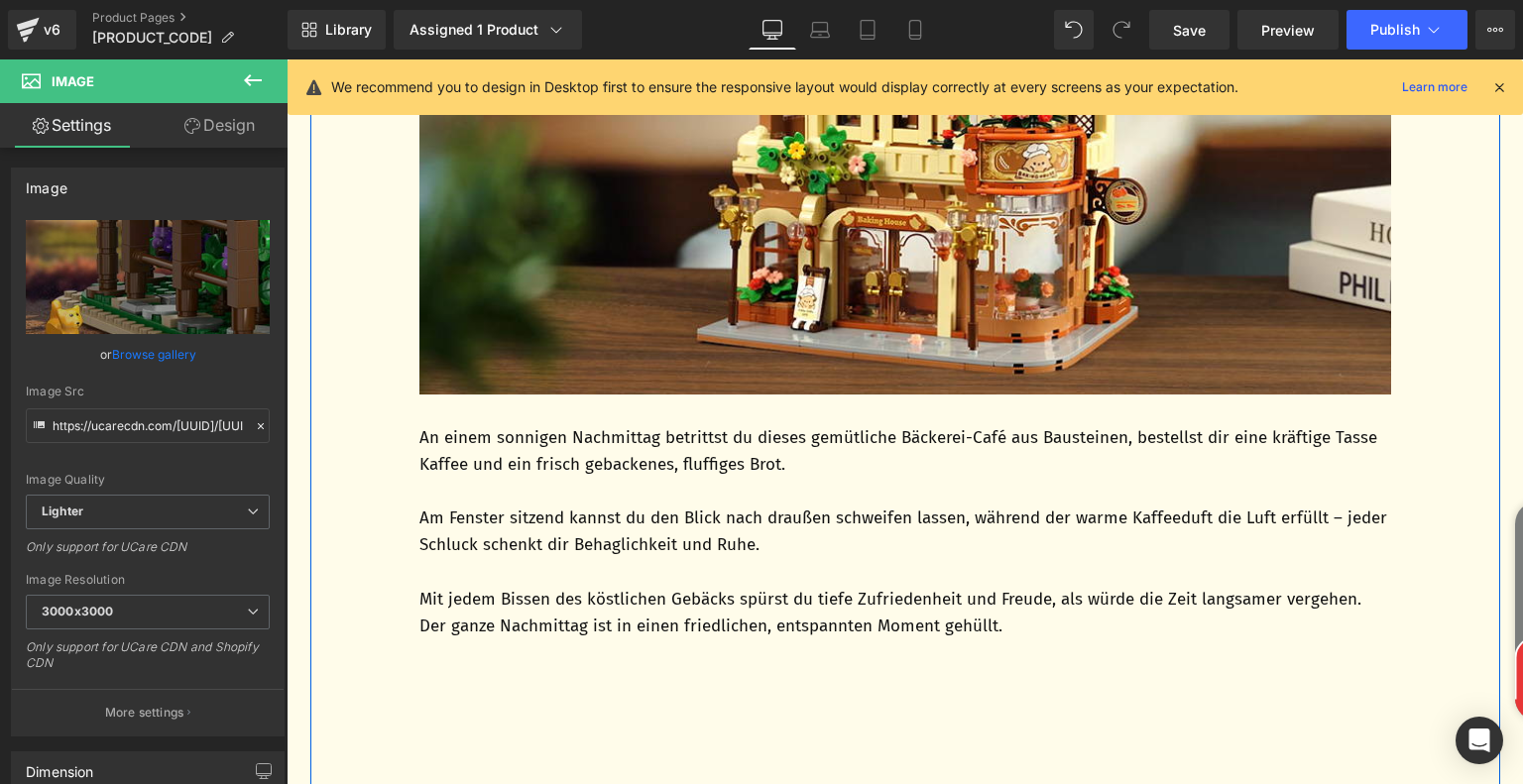 scroll, scrollTop: 1550, scrollLeft: 0, axis: vertical 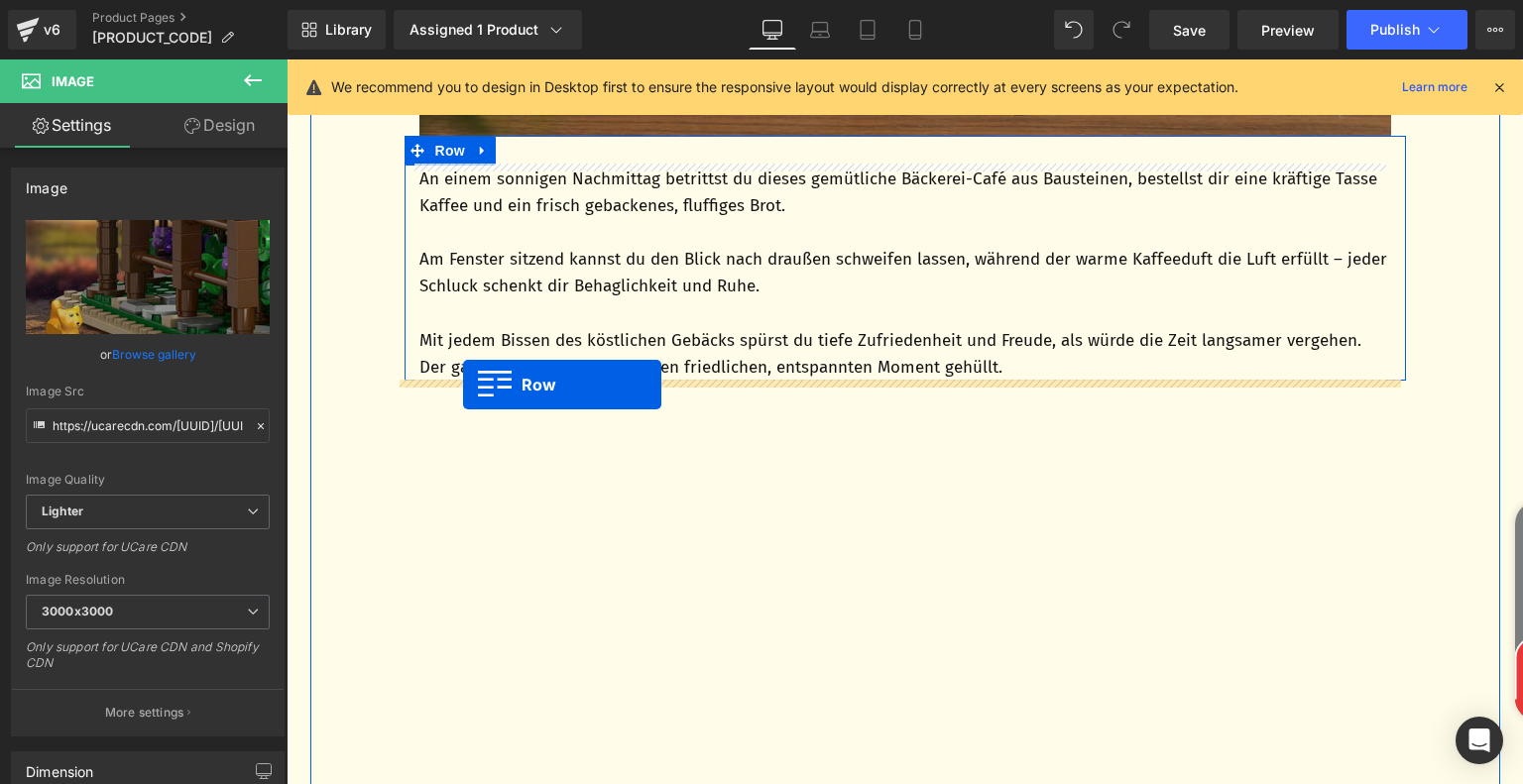 drag, startPoint x: 410, startPoint y: 195, endPoint x: 463, endPoint y: 385, distance: 197.25364 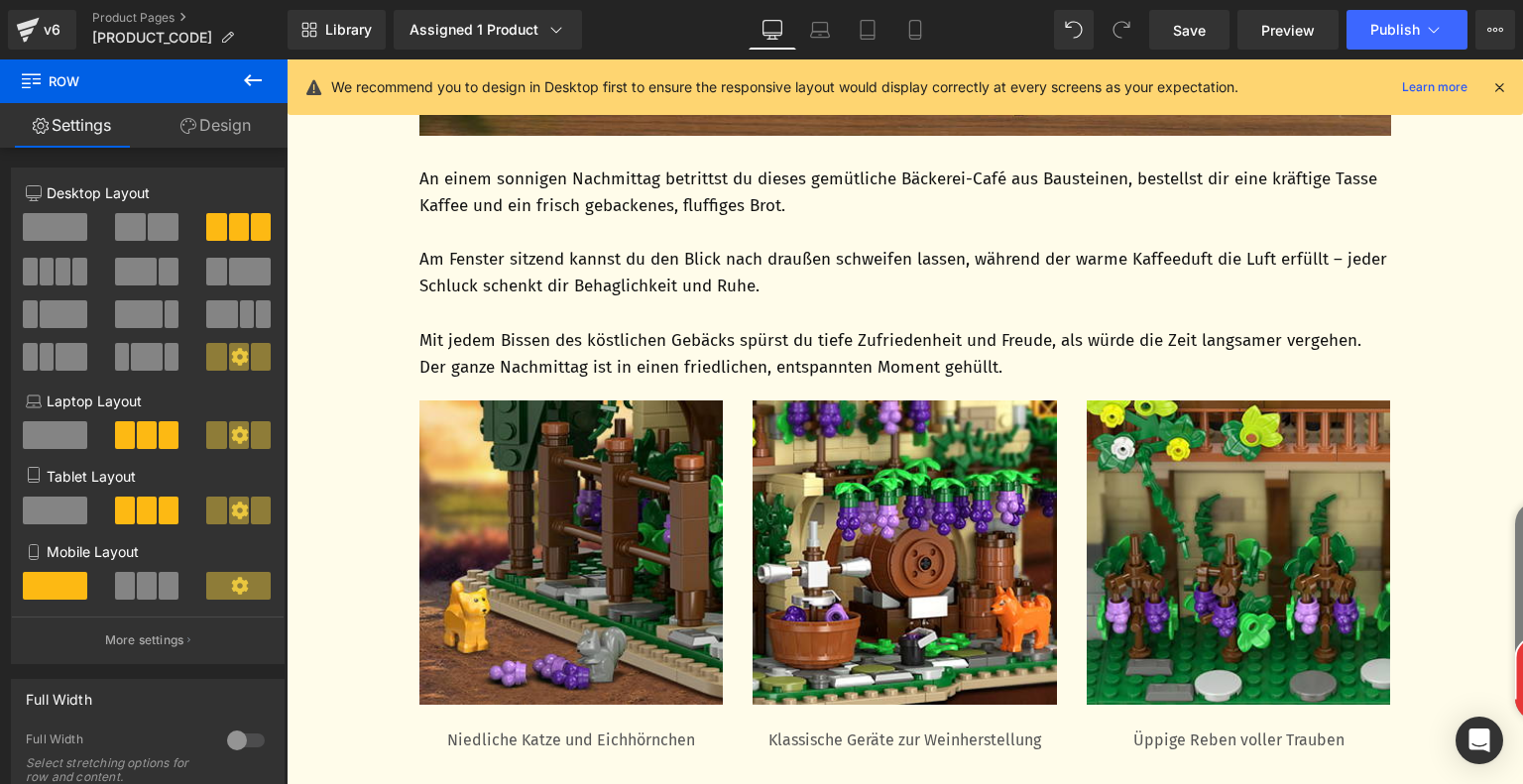 click 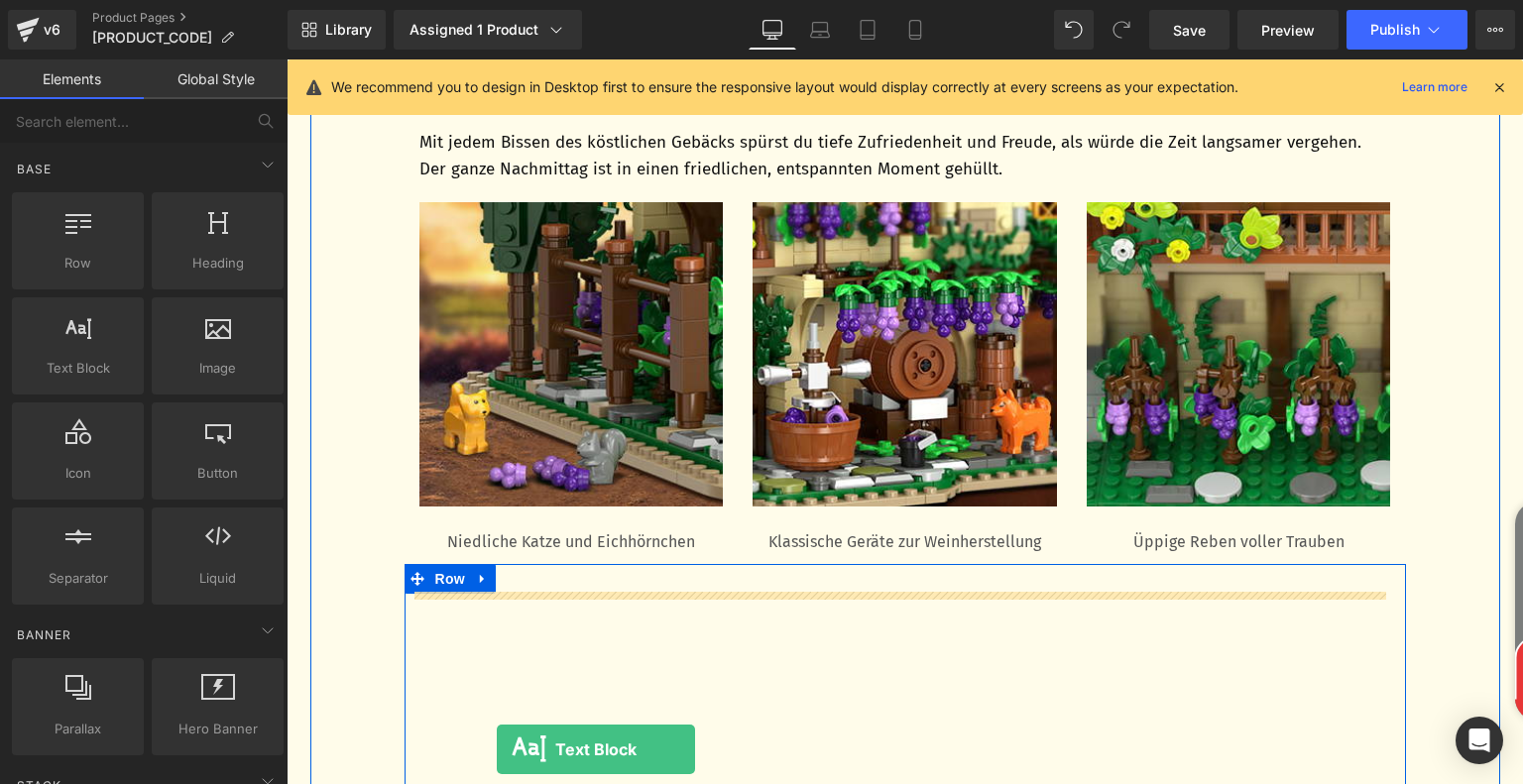 scroll, scrollTop: 1848, scrollLeft: 0, axis: vertical 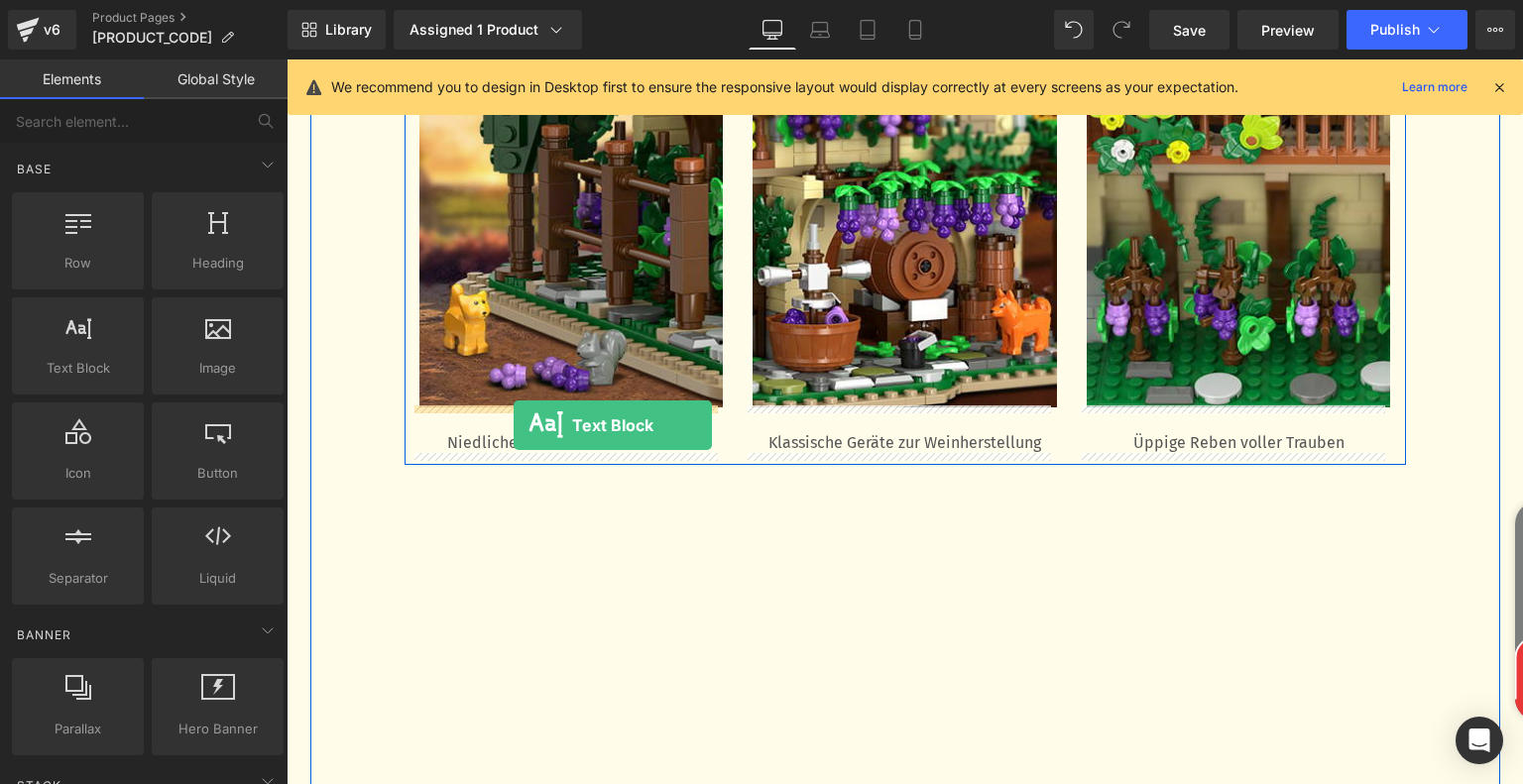 drag, startPoint x: 377, startPoint y: 397, endPoint x: 514, endPoint y: 425, distance: 139.83204 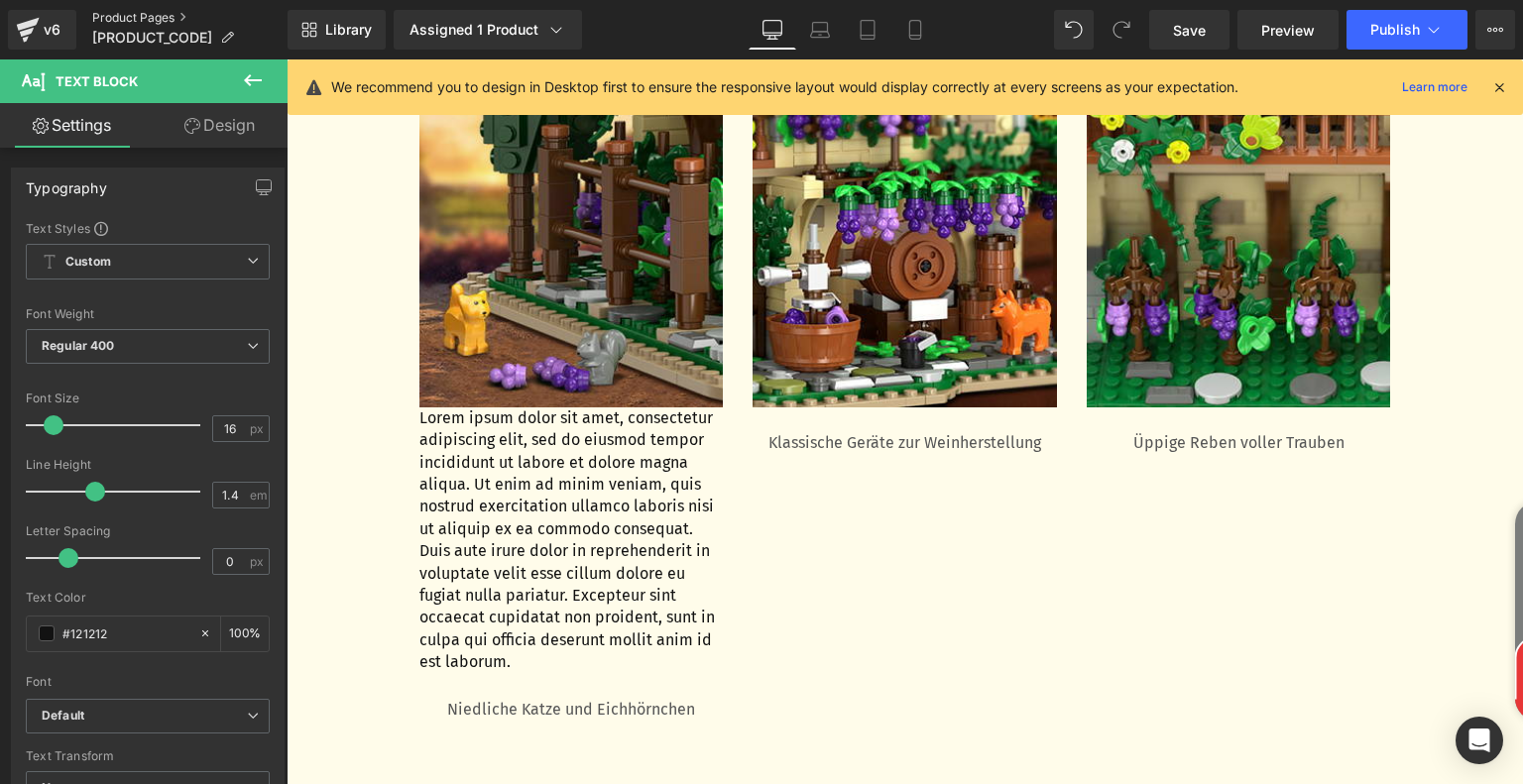 click on "Product Pages" at bounding box center [189, 18] 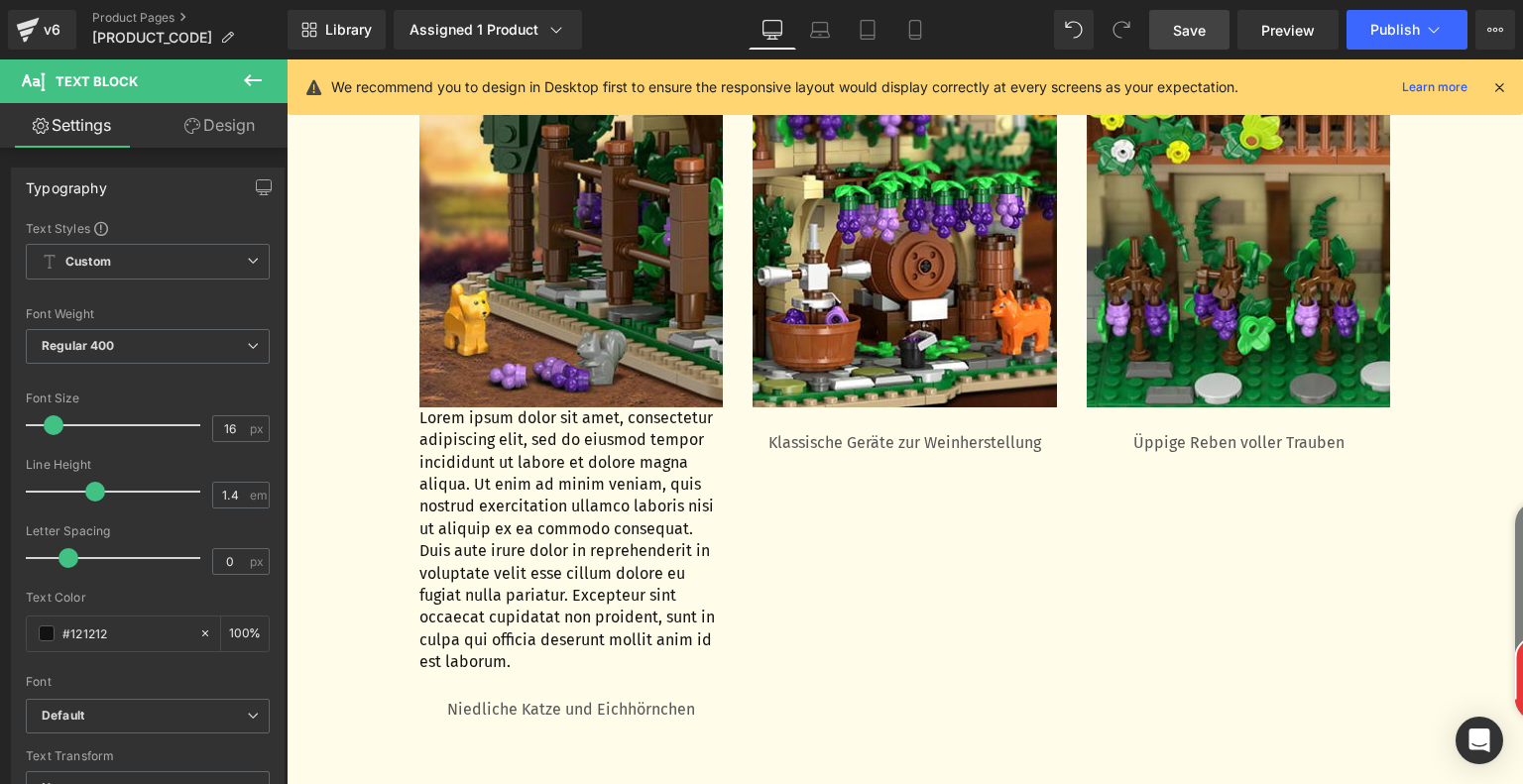 click on "Save" at bounding box center [1189, 30] 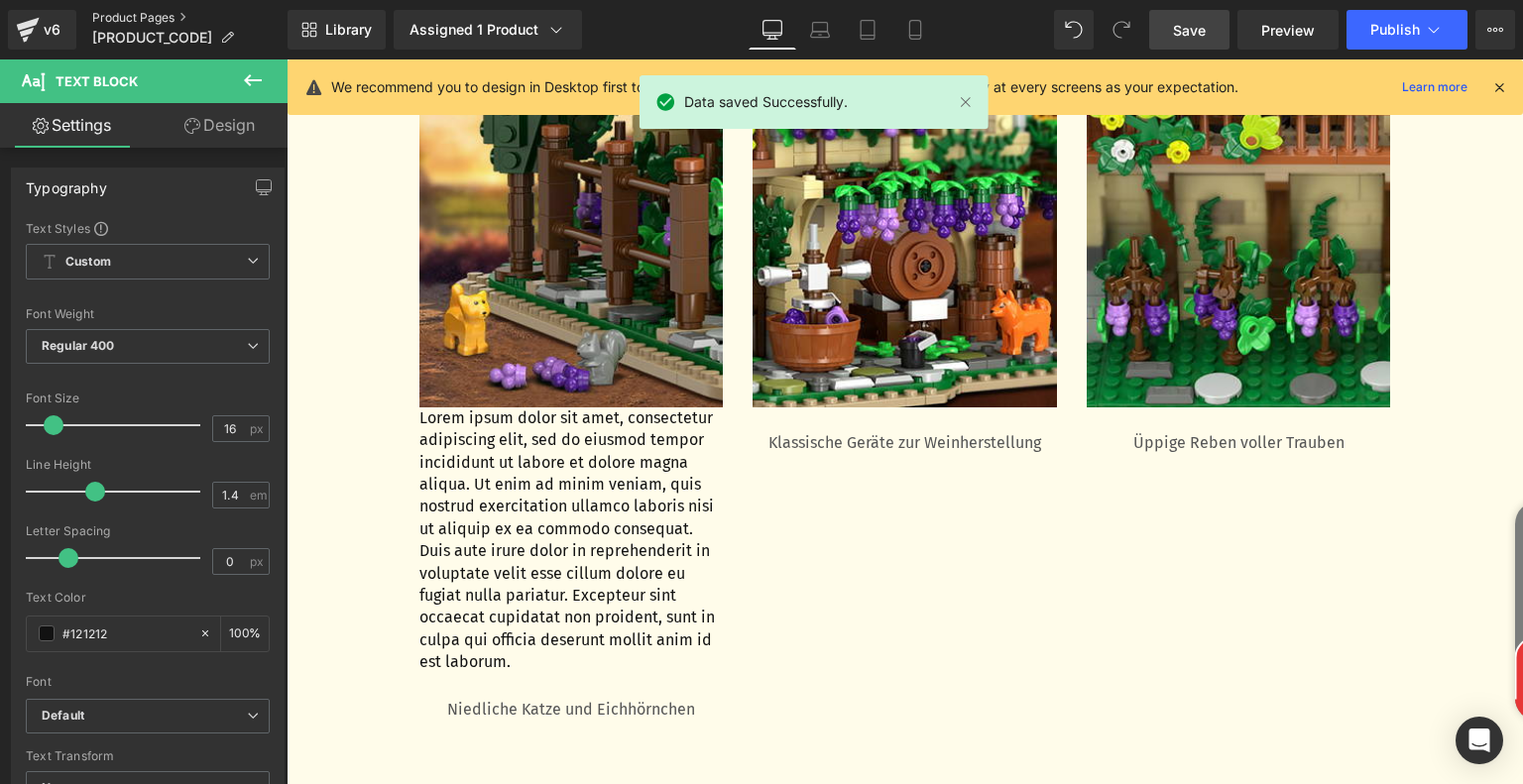 click on "Product Pages" at bounding box center [189, 18] 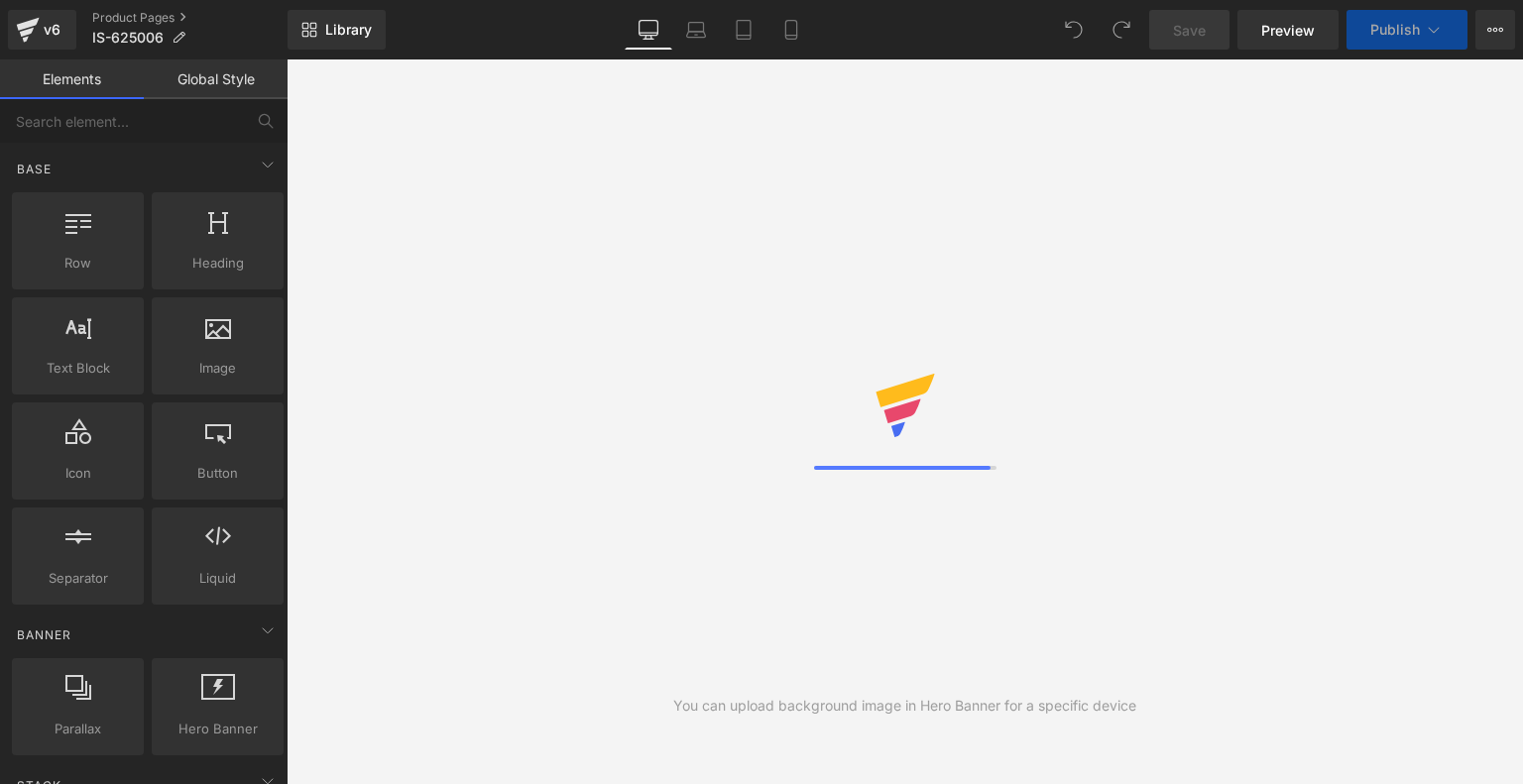 scroll, scrollTop: 0, scrollLeft: 0, axis: both 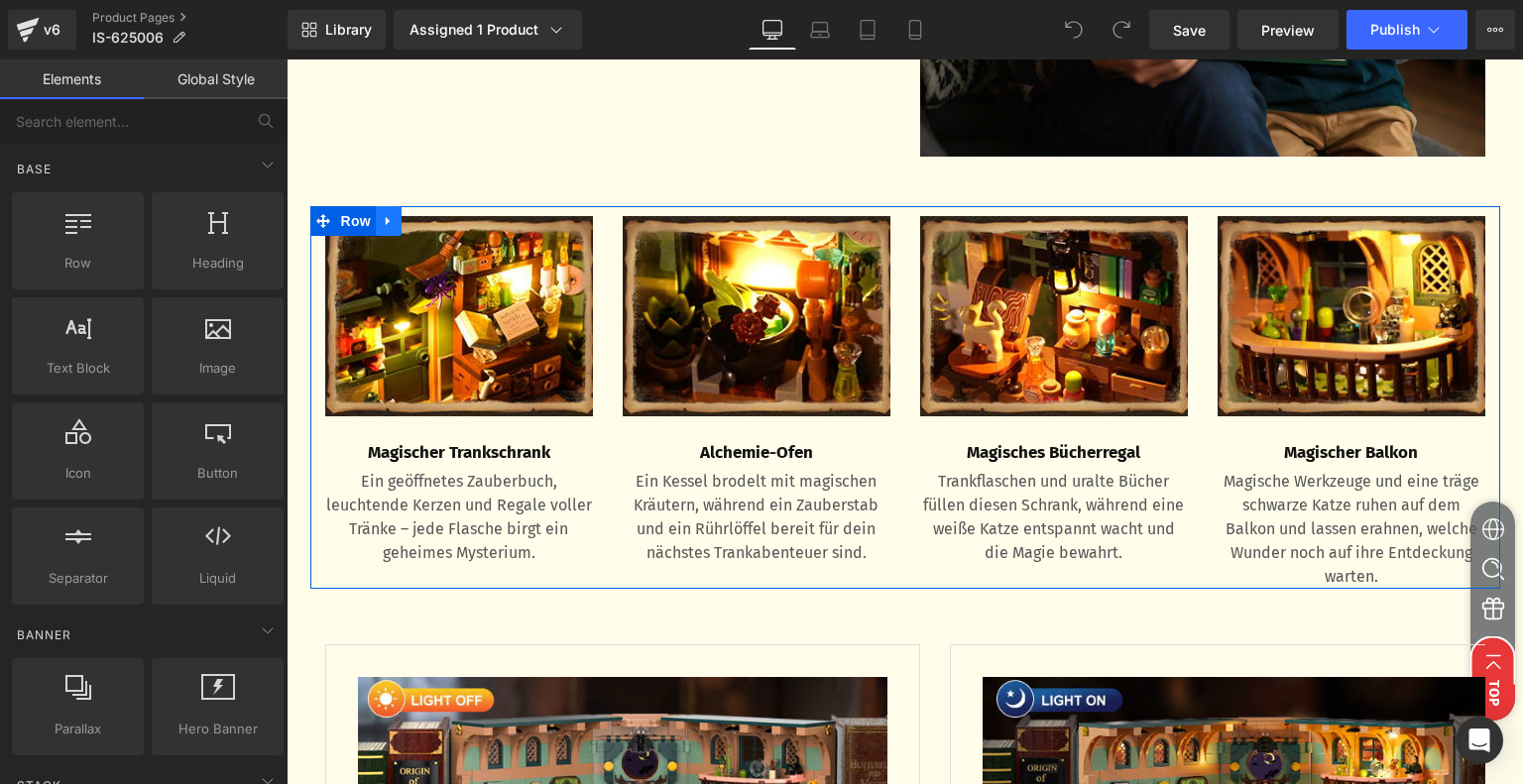 click 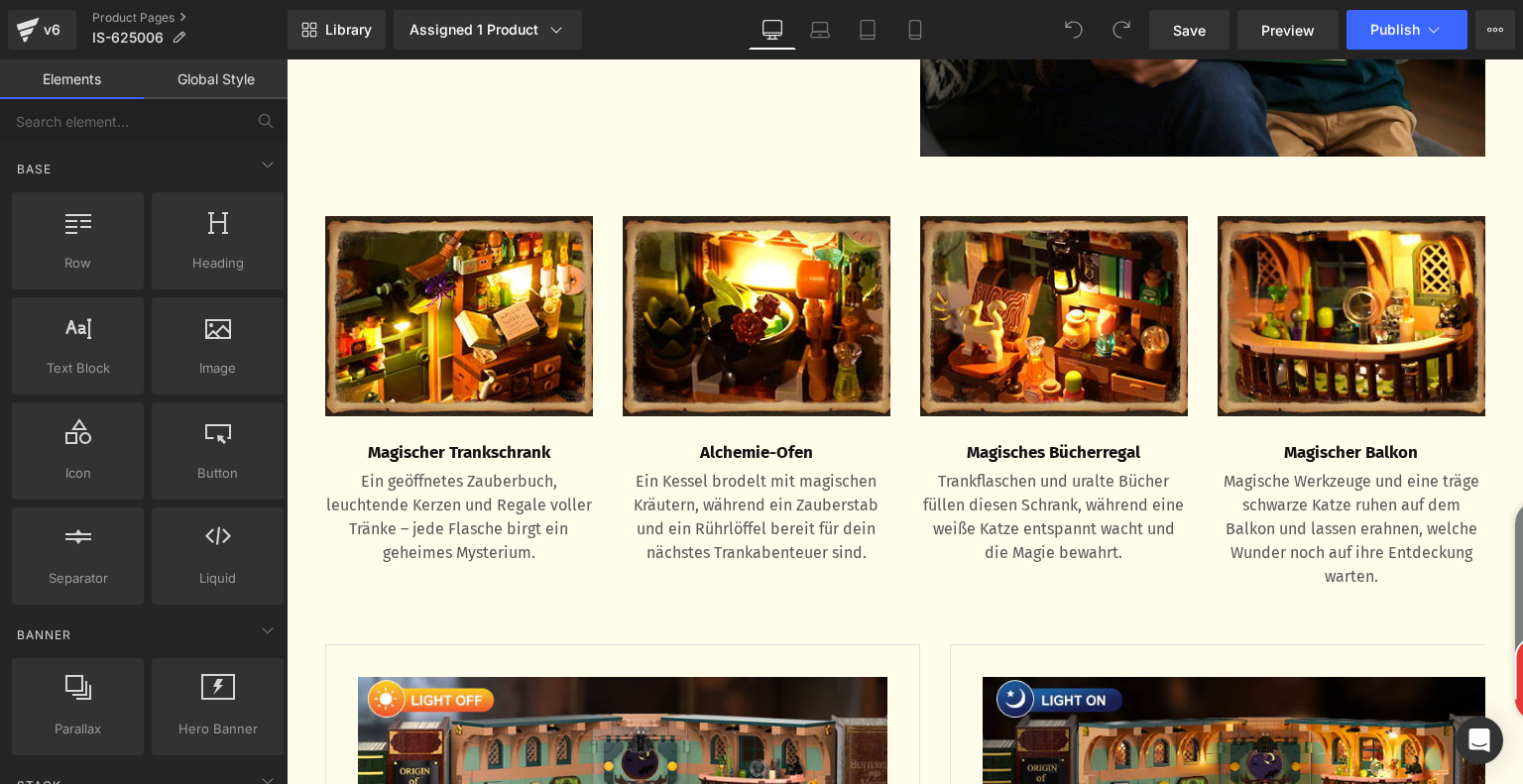click on "Das perfekte magische Geschenk Text Block         Dieses Buchständer-Bauspielzeug ist nicht nur ein Konstruktionsset, sondern auch ein atemberaubendes Deko-Objekt, das sich ideal für Jungen, Mädchen, Kinder, Teens und Erwachsene ab 8, 9, 10, 11, 12 Jahren und älter eignet. Es ist das perfekte Geschenk für Anlässe wie Kindertag, Ostern, Geburtstage, Weihnachten, Partys, Halloween, Thanksgiving und Neujahr – niemand kann seinem magischen Charme widerstehen! Text Block         Row" at bounding box center (608, -126) 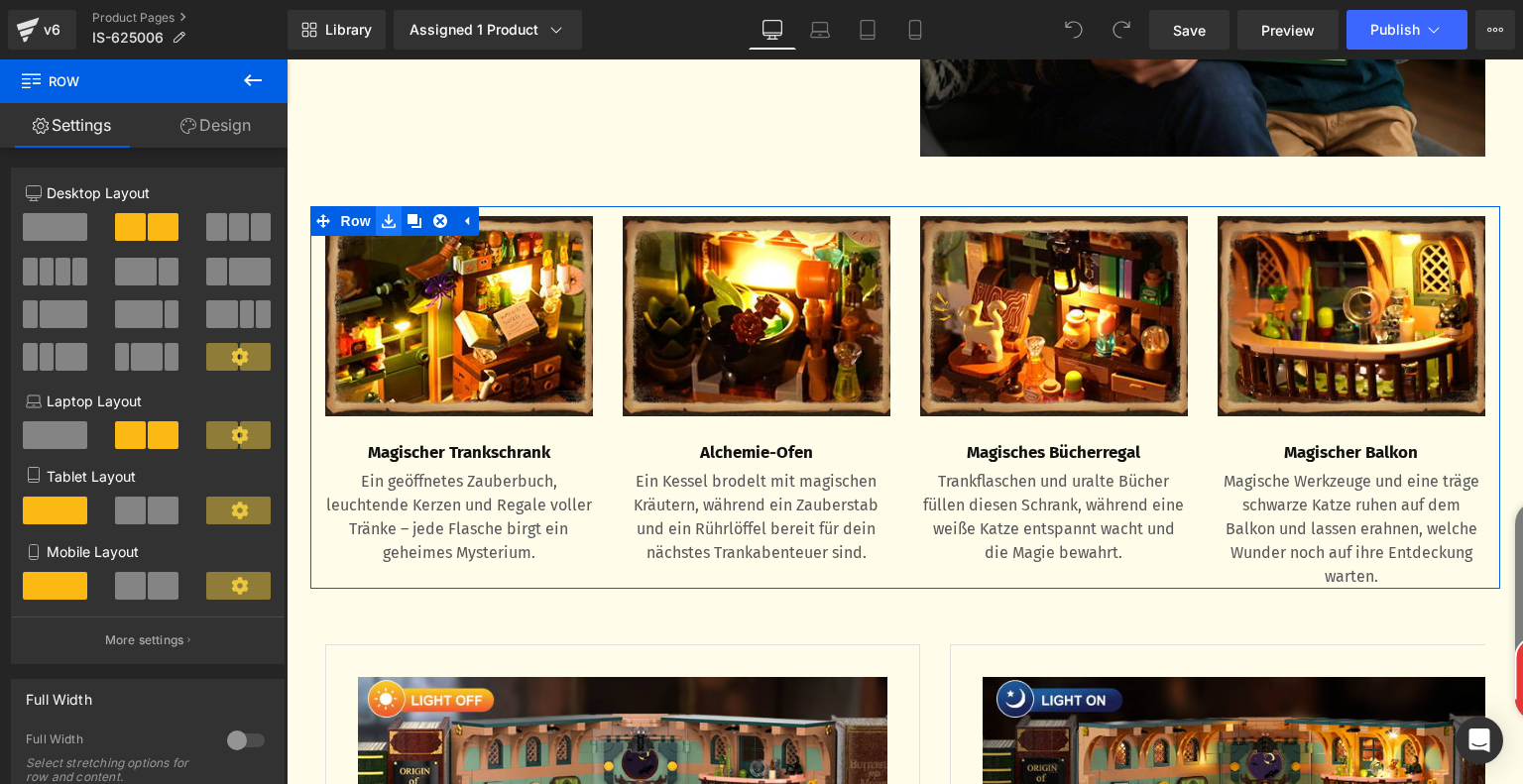 click 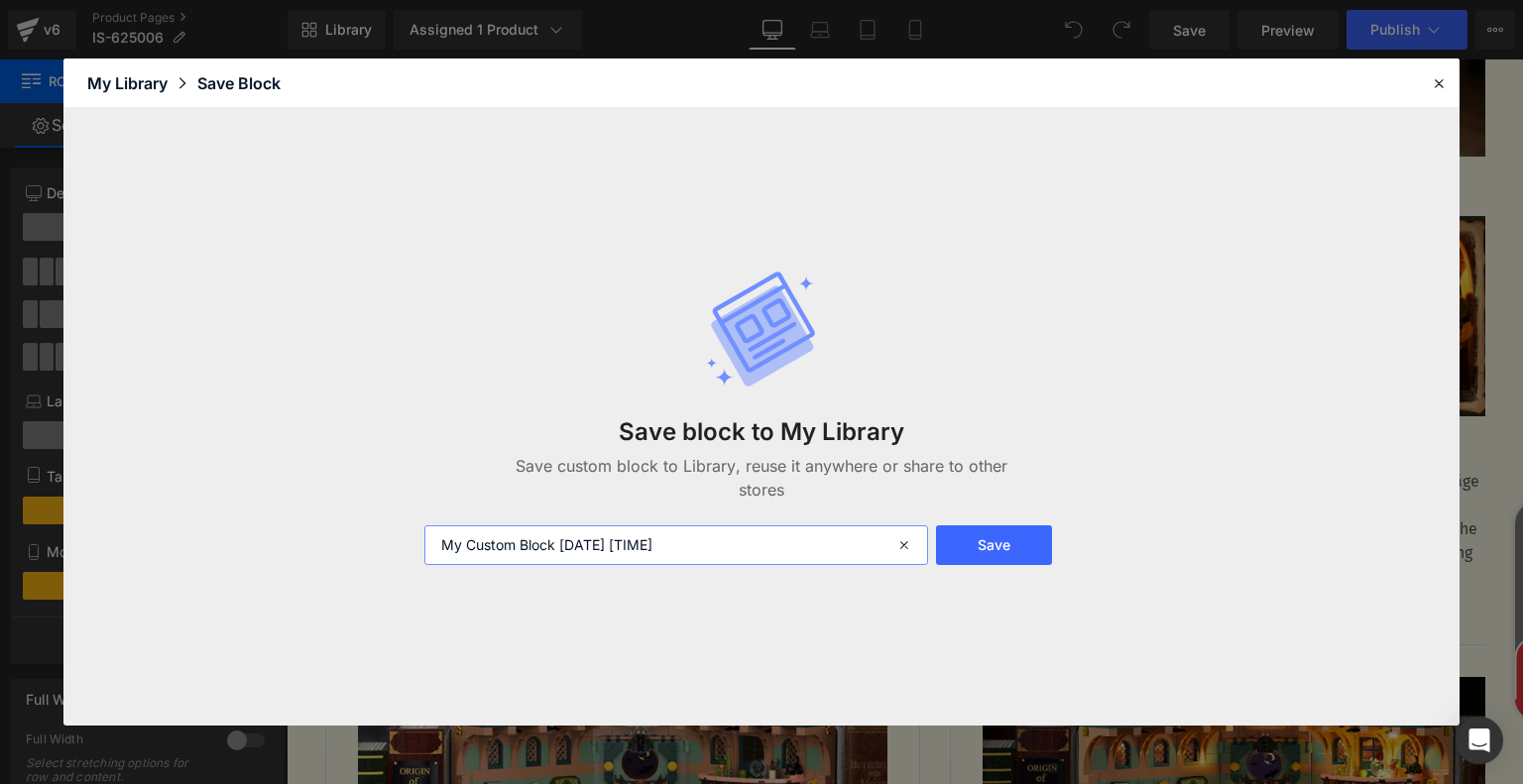 drag, startPoint x: 720, startPoint y: 537, endPoint x: 308, endPoint y: 514, distance: 412.64149 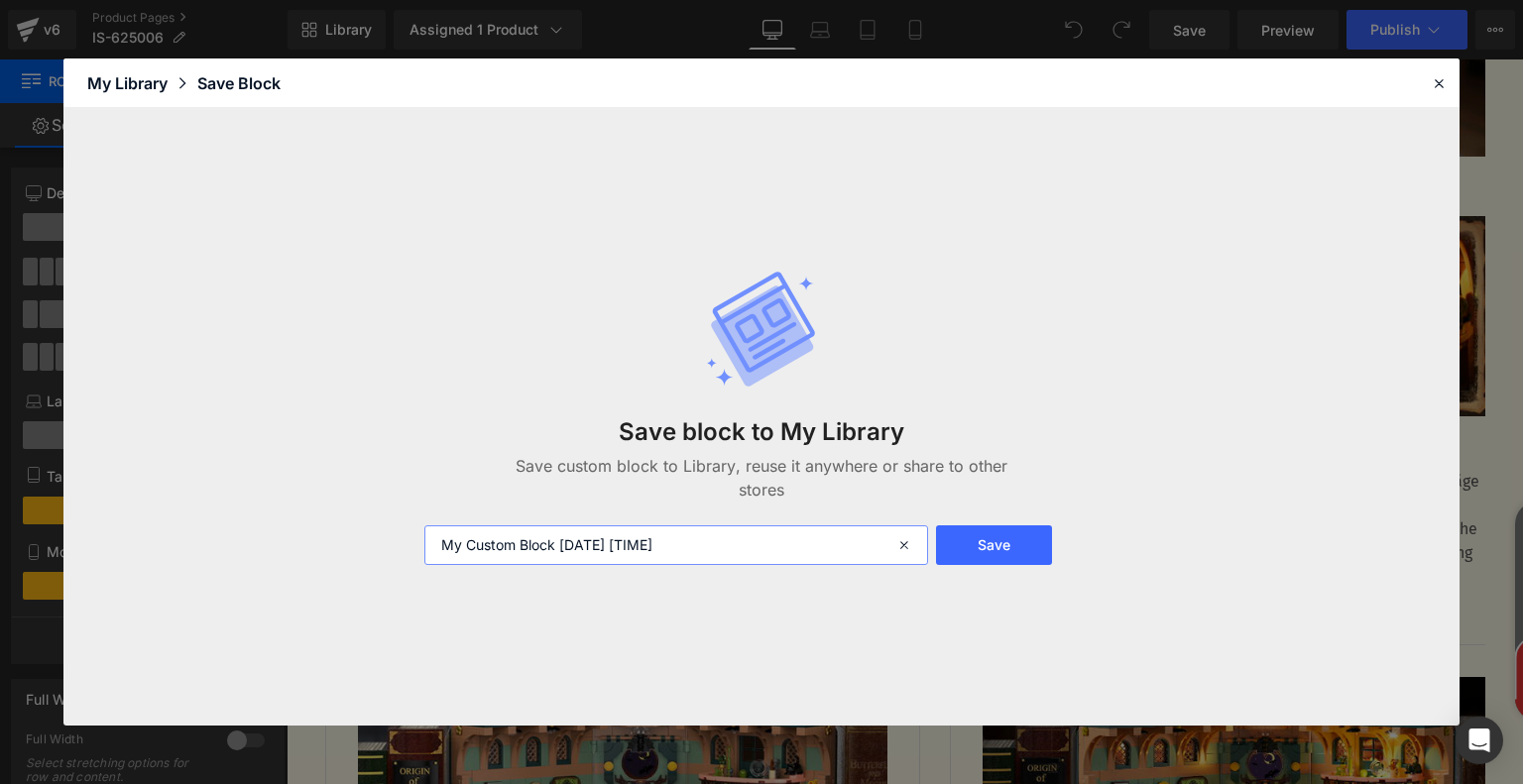 click on "Save block to My Library  Save custom block to Library, reuse it anywhere or share to other stores  My Custom Block 2025-08-03 23:58:02 Save" at bounding box center [762, 416] 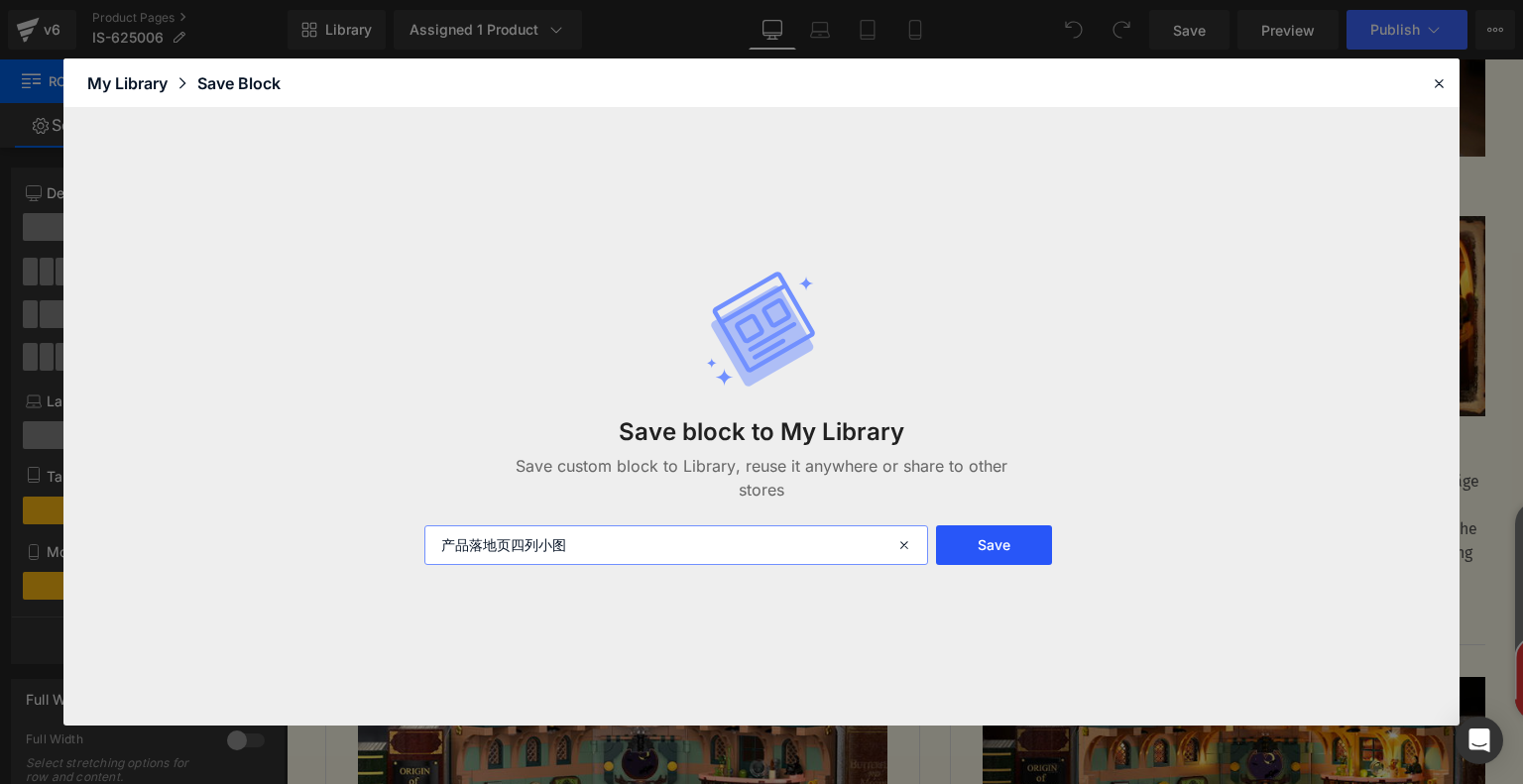 type on "产品落地页四列小图" 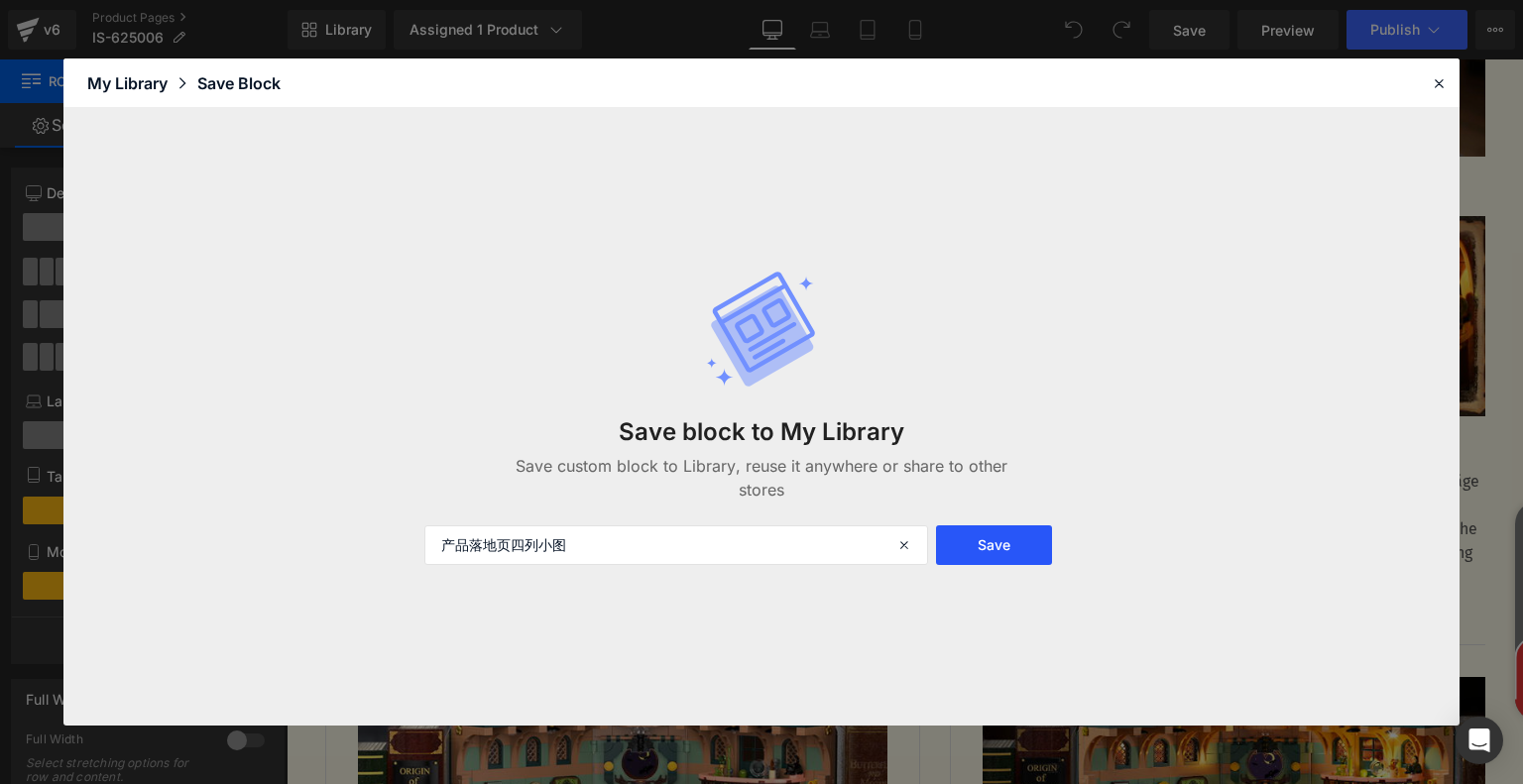 click on "Save" at bounding box center (994, 545) 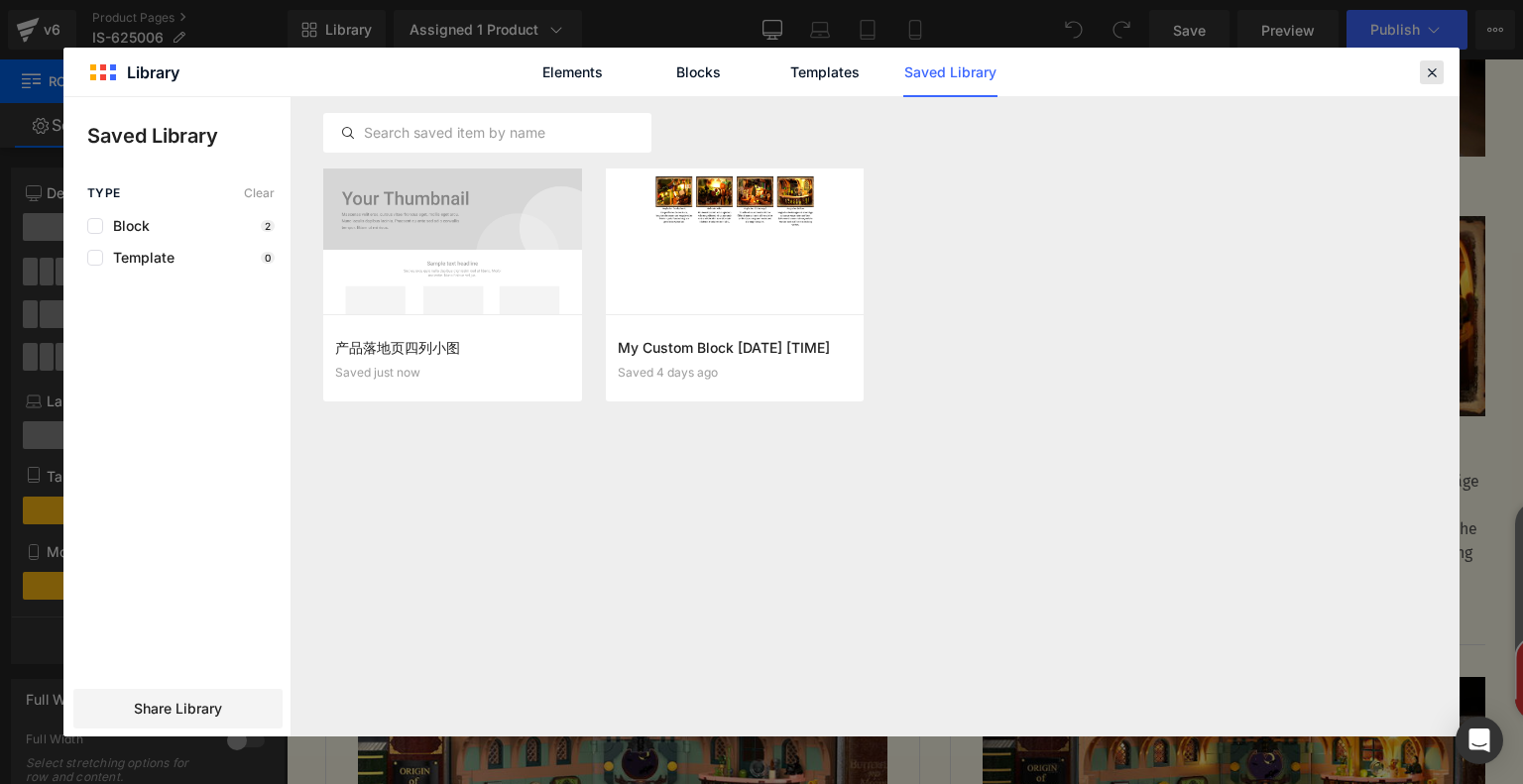 click at bounding box center (1432, 72) 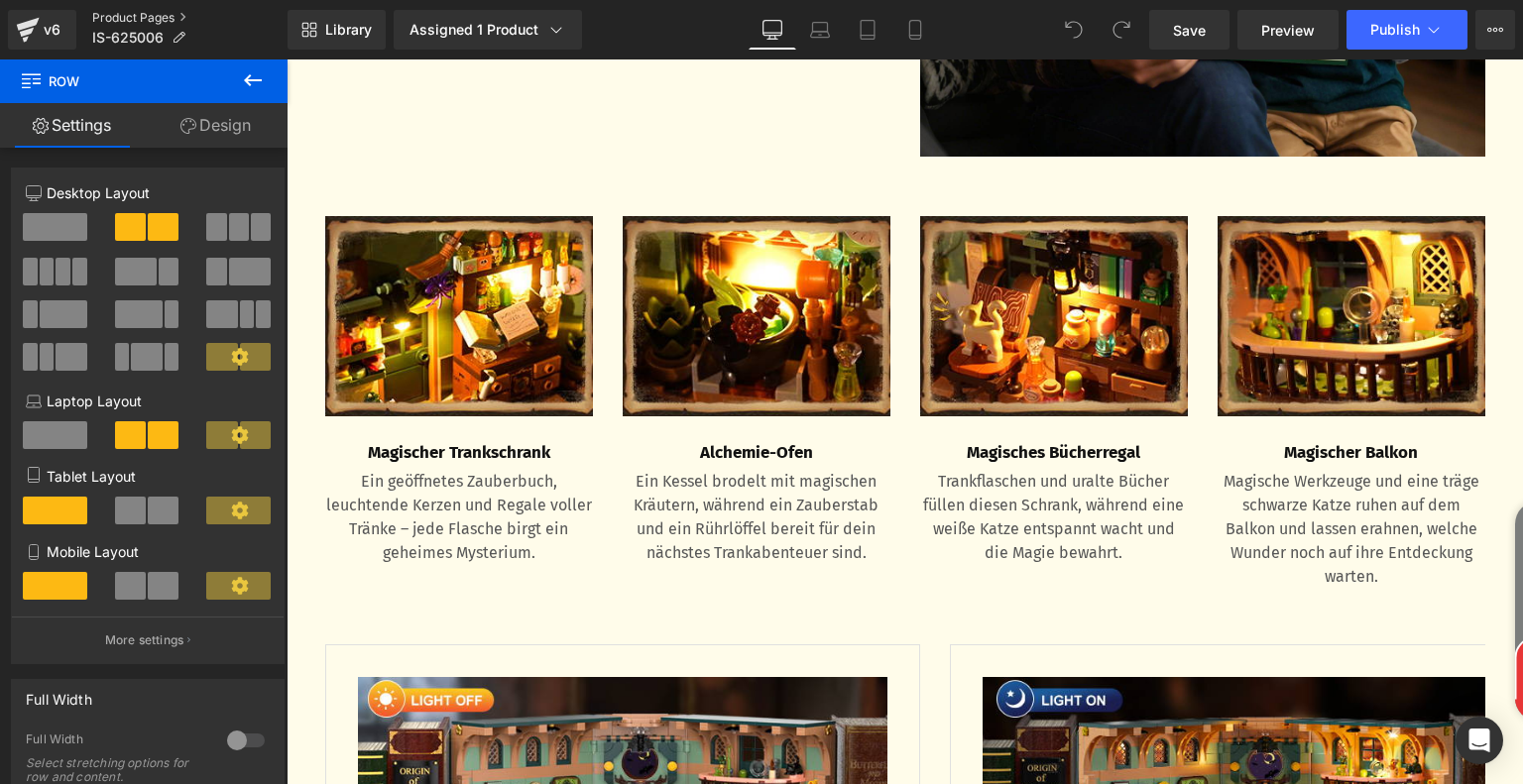 click on "Product Pages" at bounding box center [189, 18] 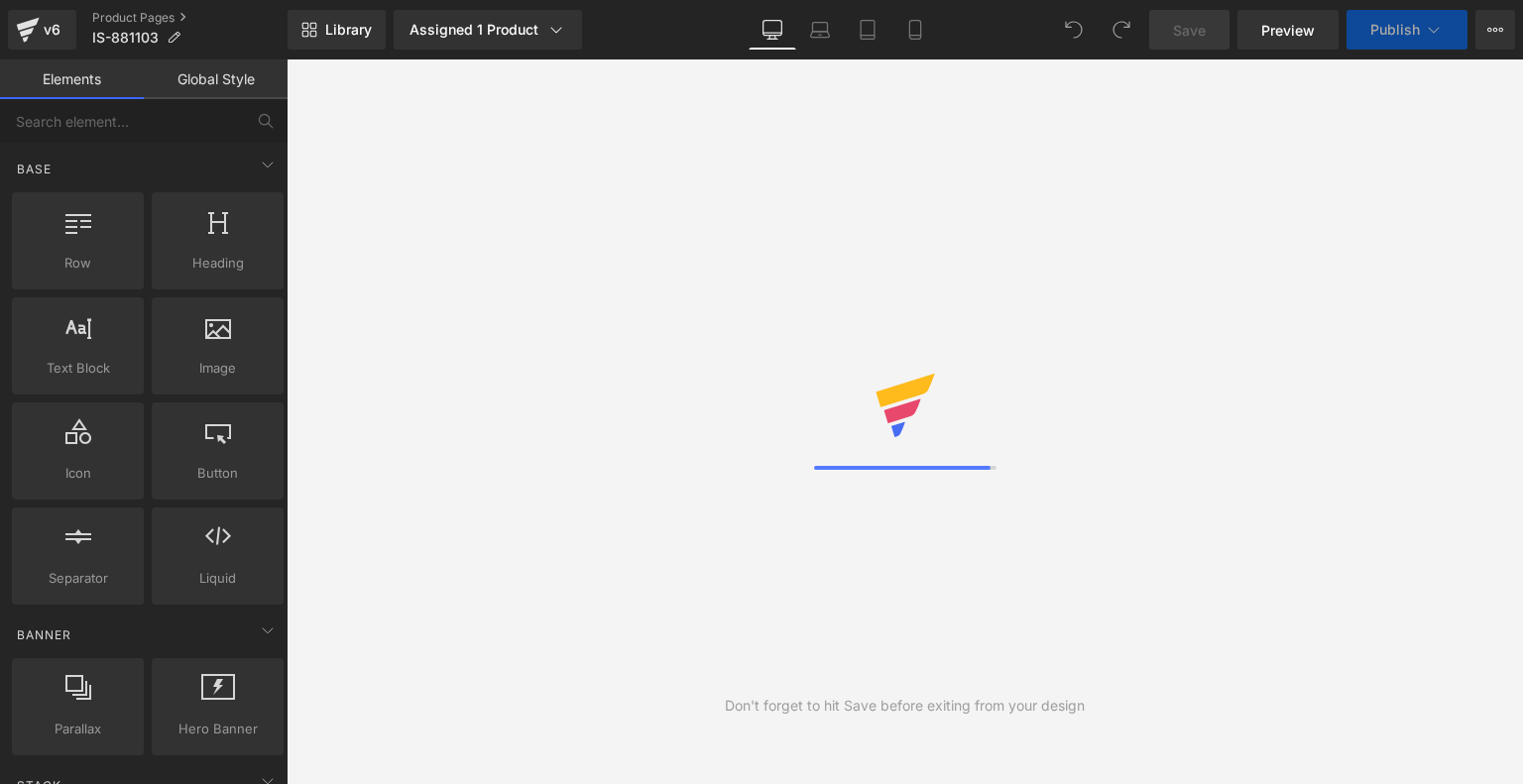 scroll, scrollTop: 0, scrollLeft: 0, axis: both 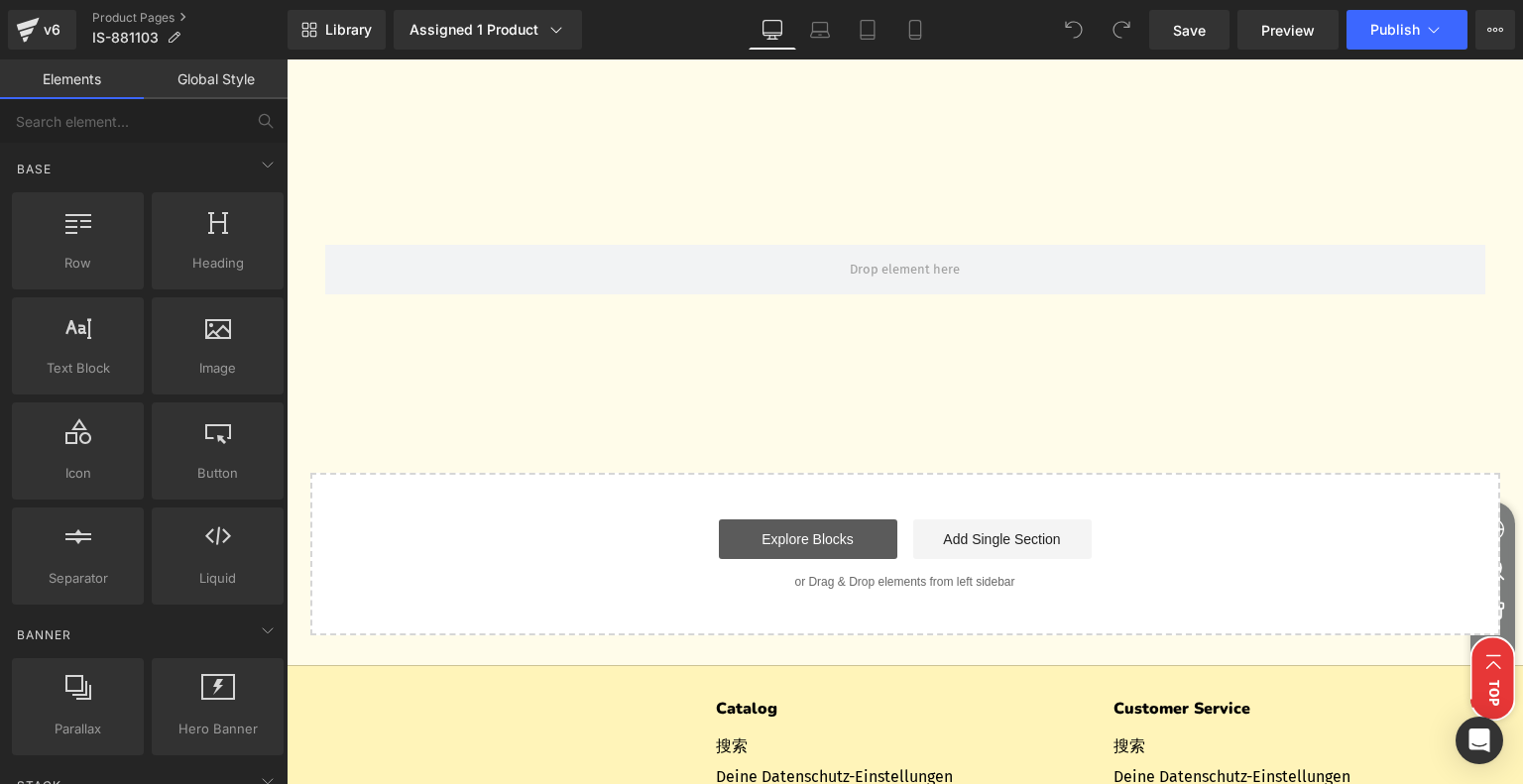 click on "Explore Blocks" at bounding box center (808, 539) 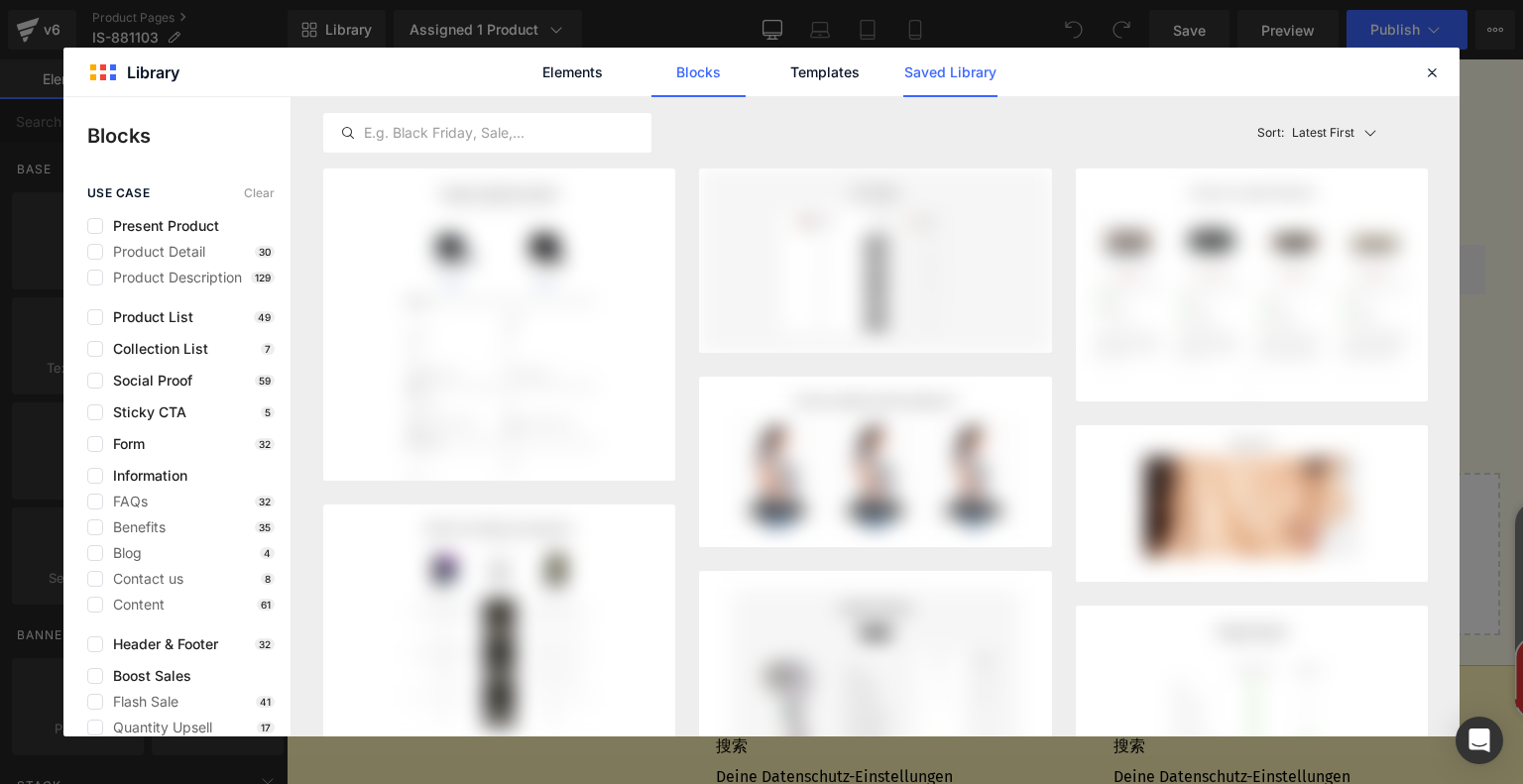click on "Saved Library" 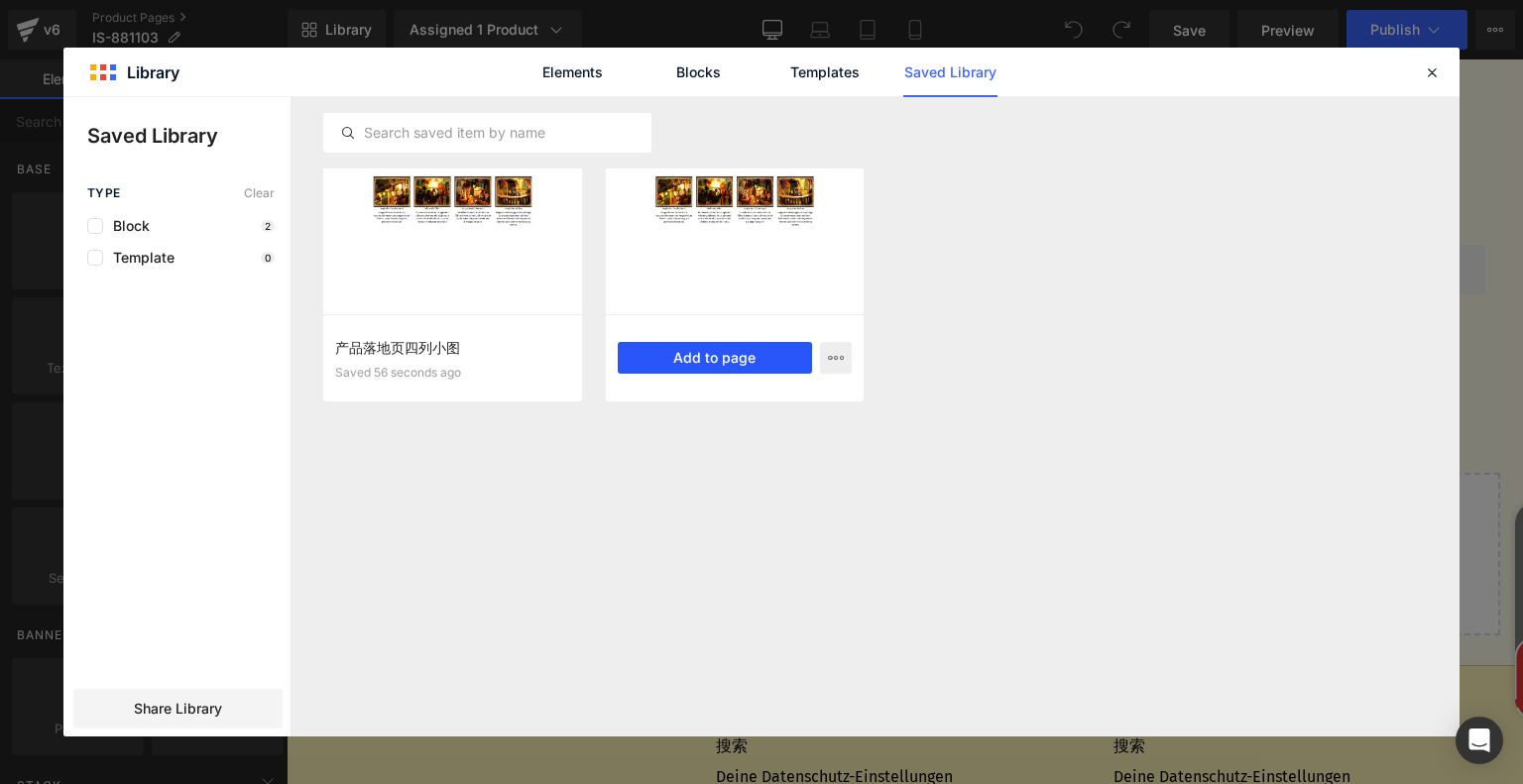 click on "Add to page" at bounding box center (715, 358) 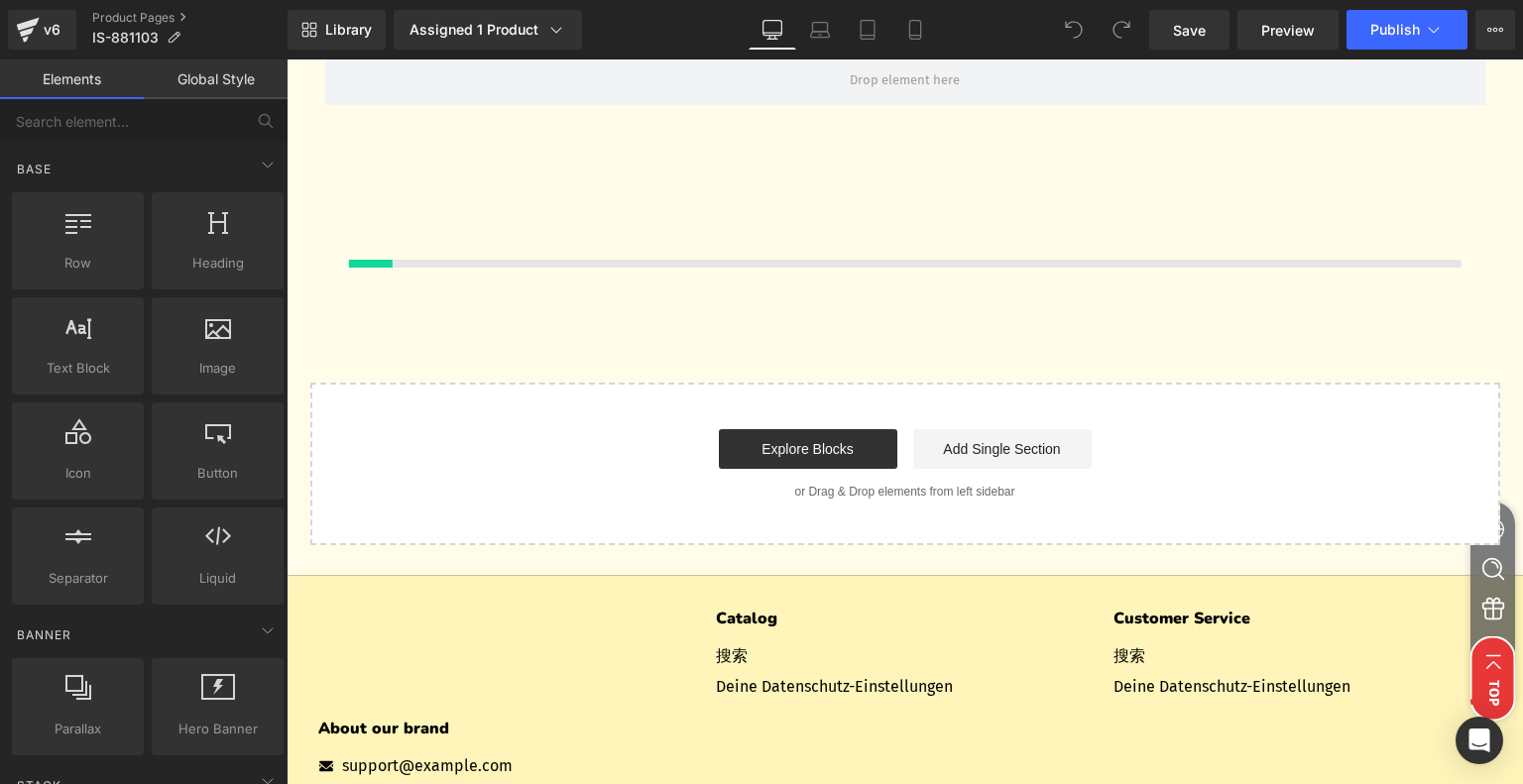 scroll, scrollTop: 7602, scrollLeft: 0, axis: vertical 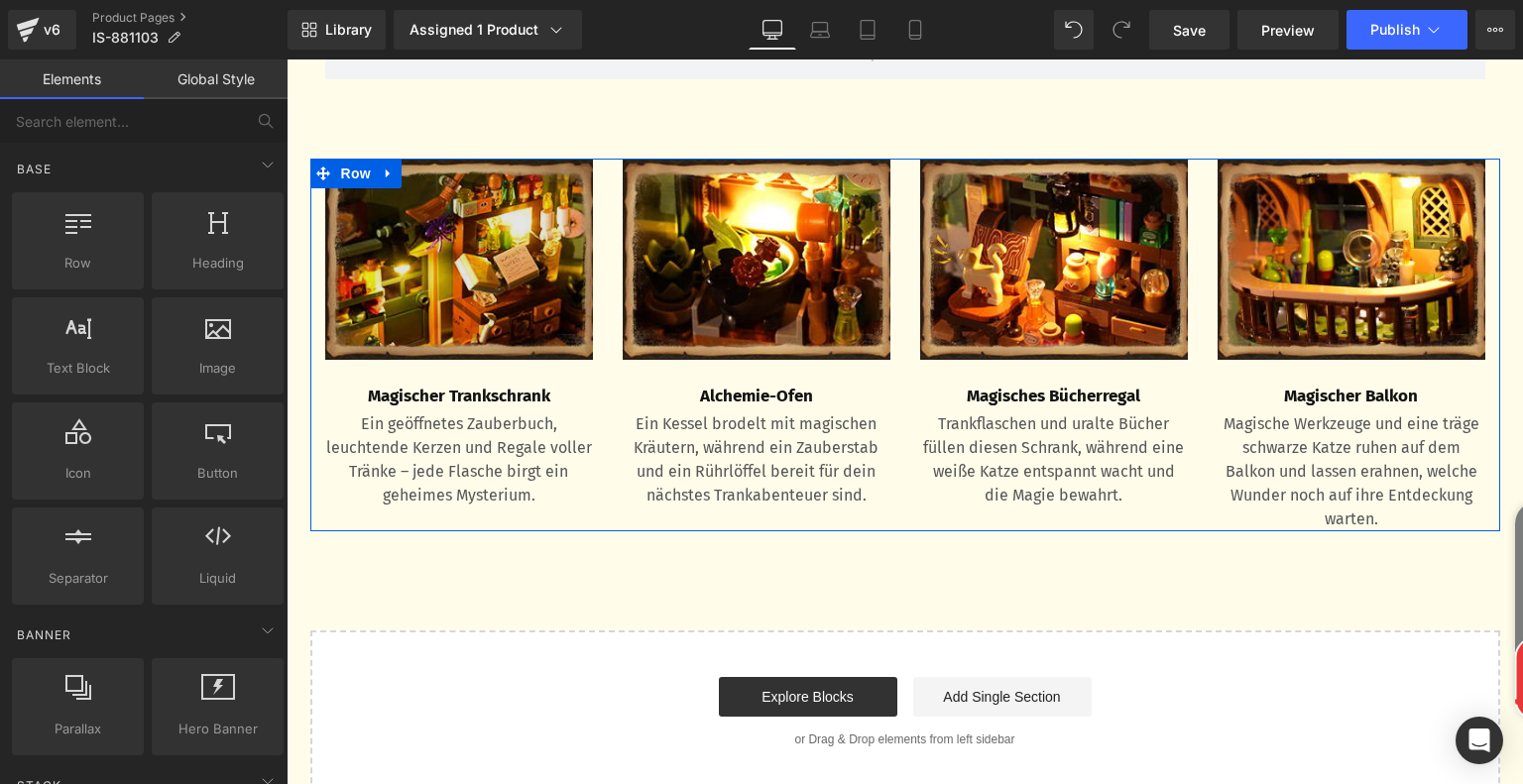 click at bounding box center (459, 259) 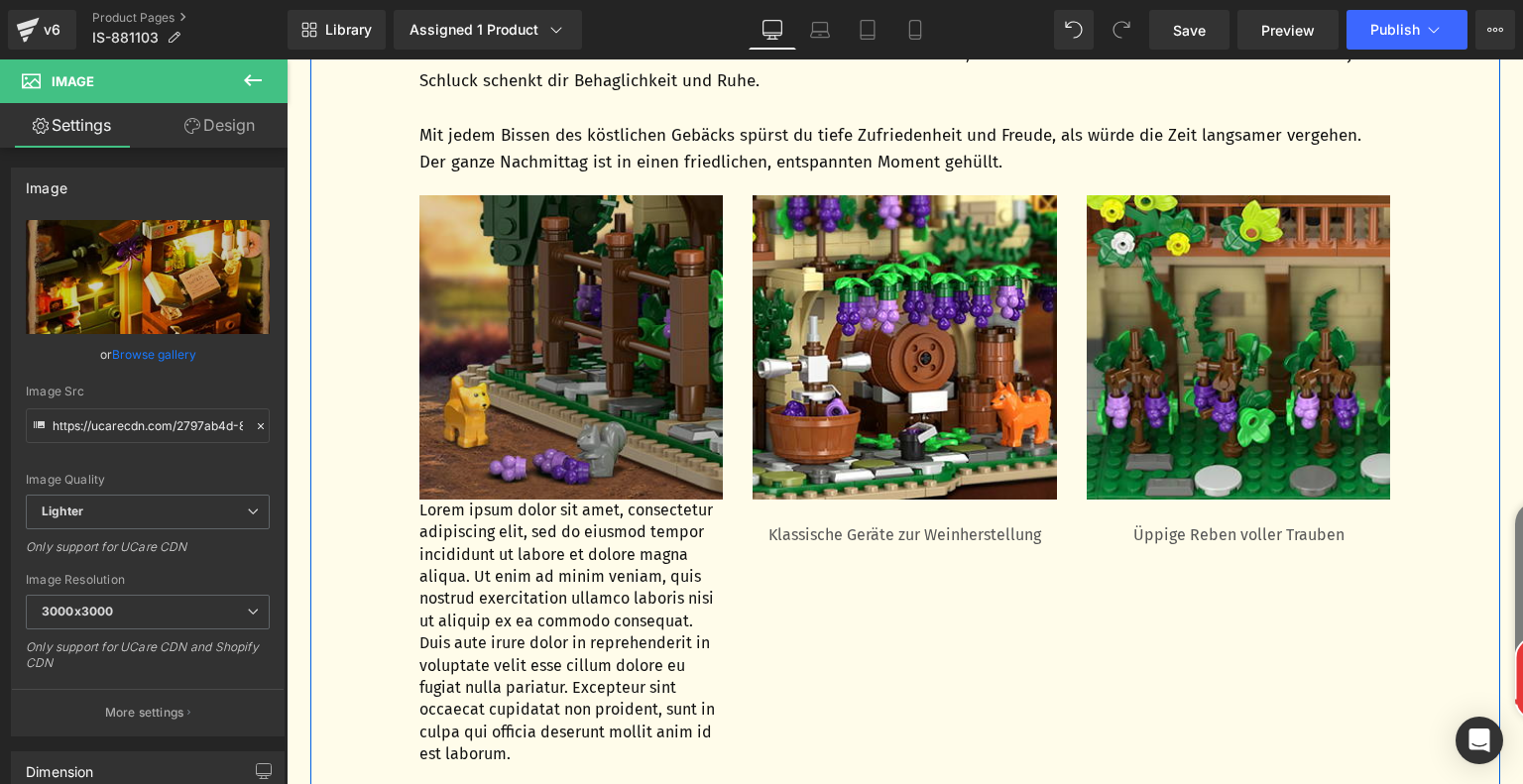 scroll, scrollTop: 1754, scrollLeft: 0, axis: vertical 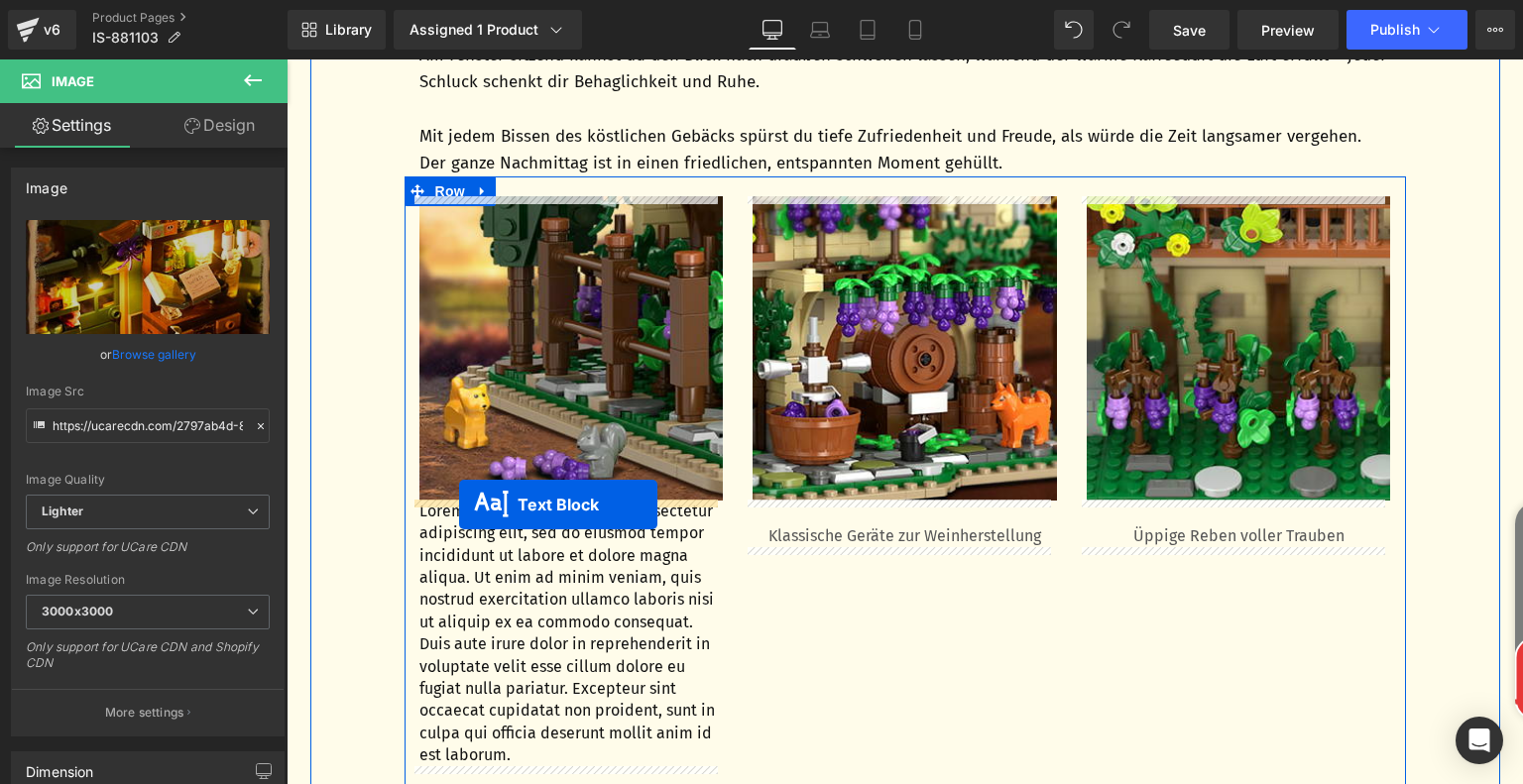 drag, startPoint x: 401, startPoint y: 389, endPoint x: 459, endPoint y: 504, distance: 128.79829 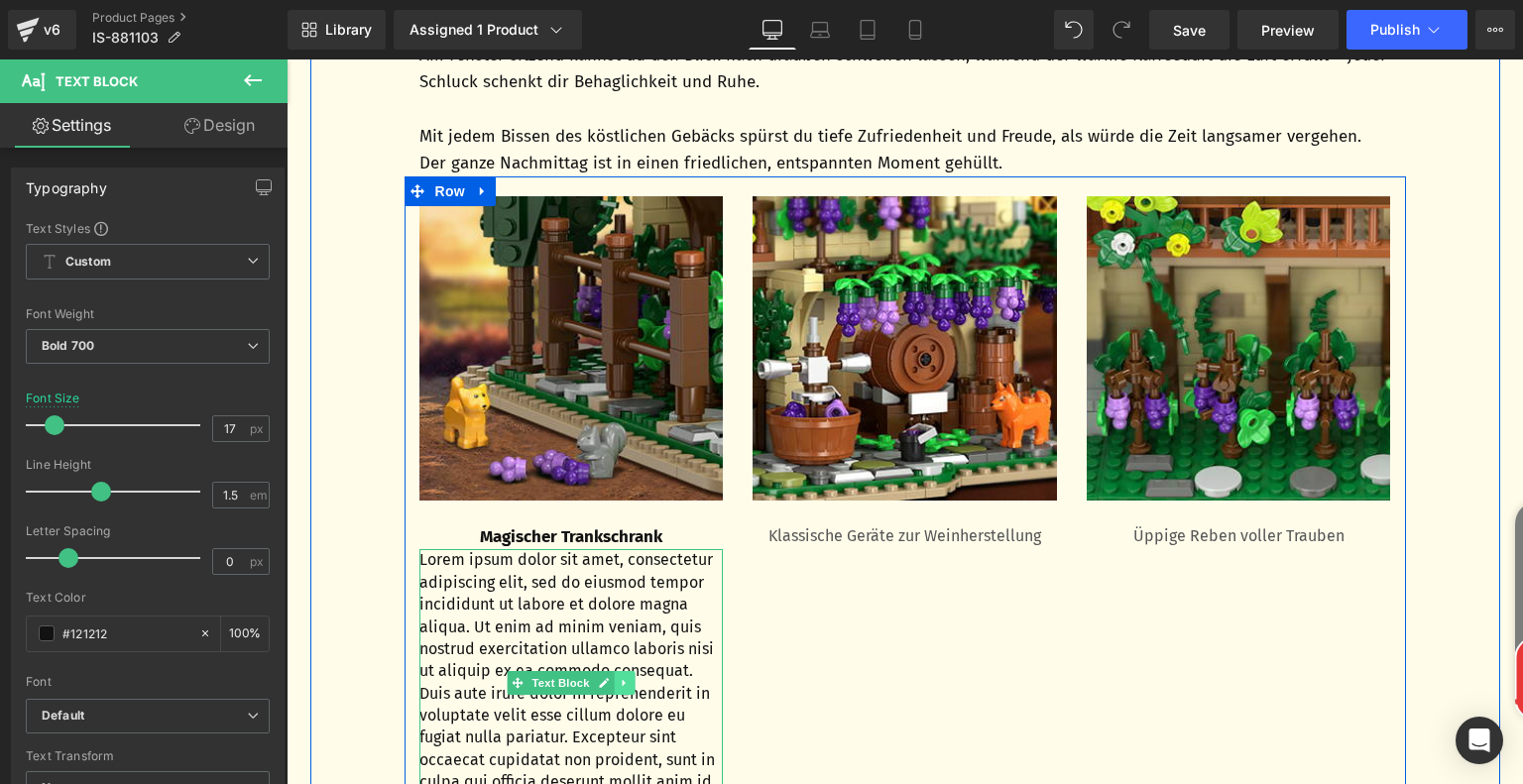 click at bounding box center (624, 683) 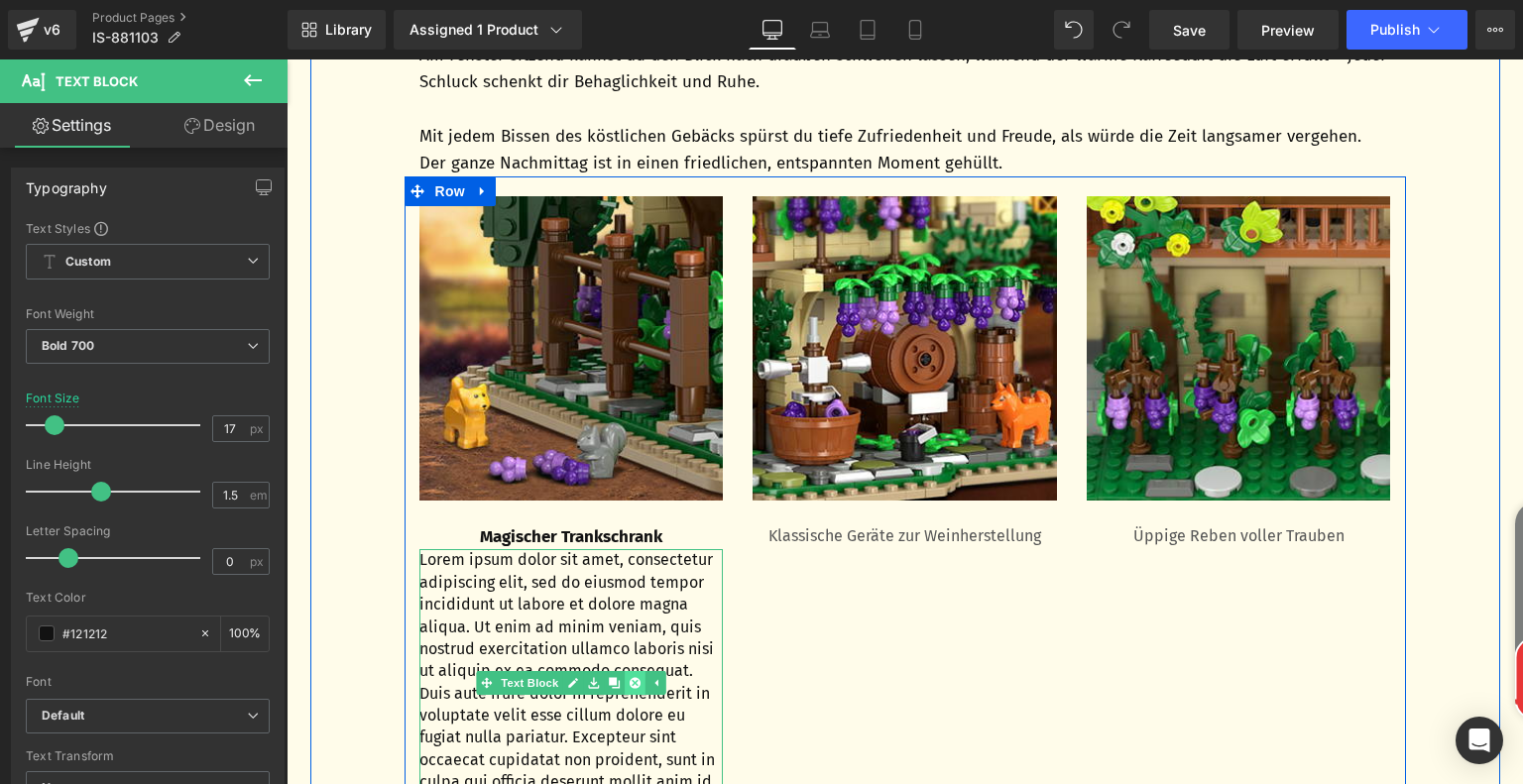 click 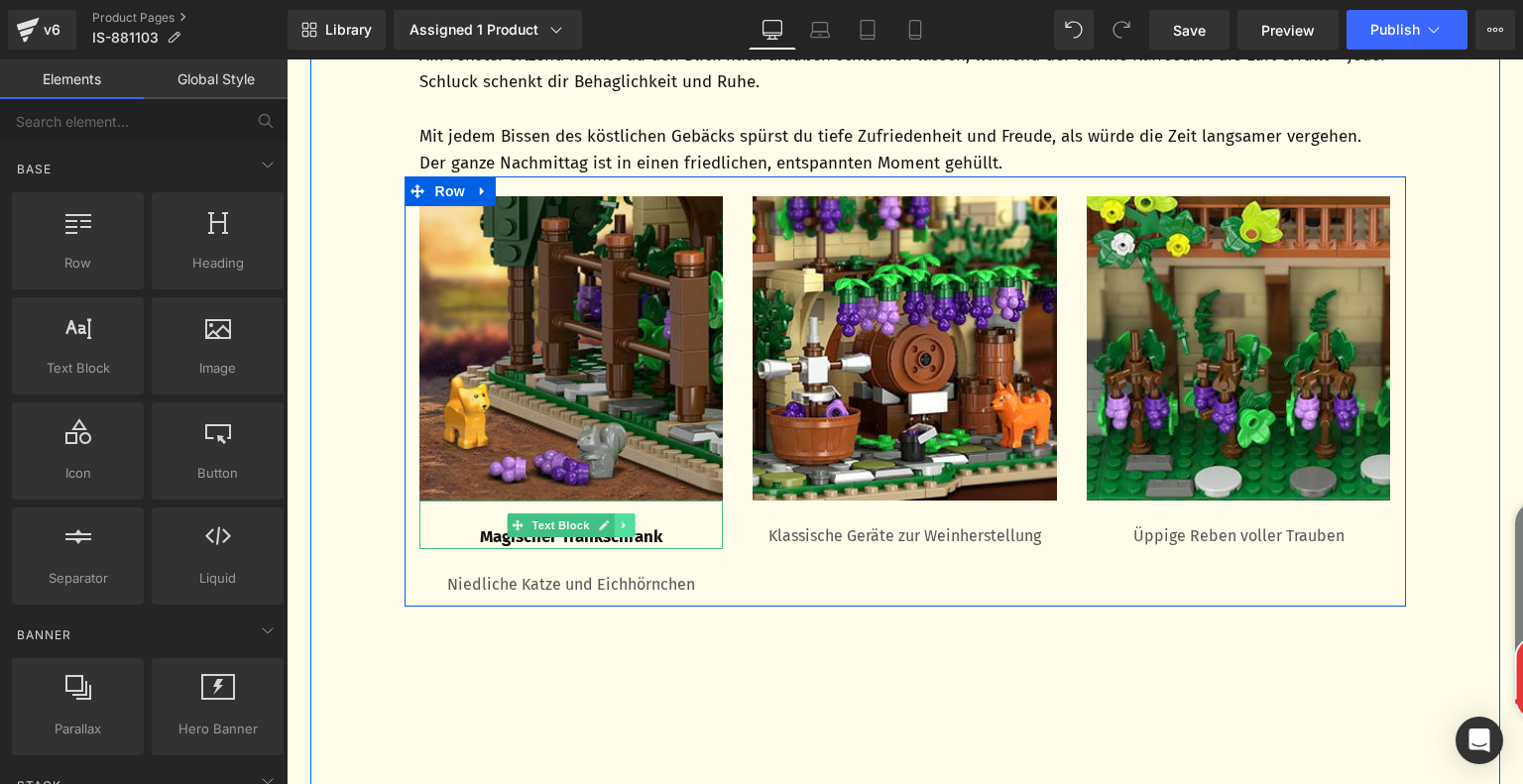 click 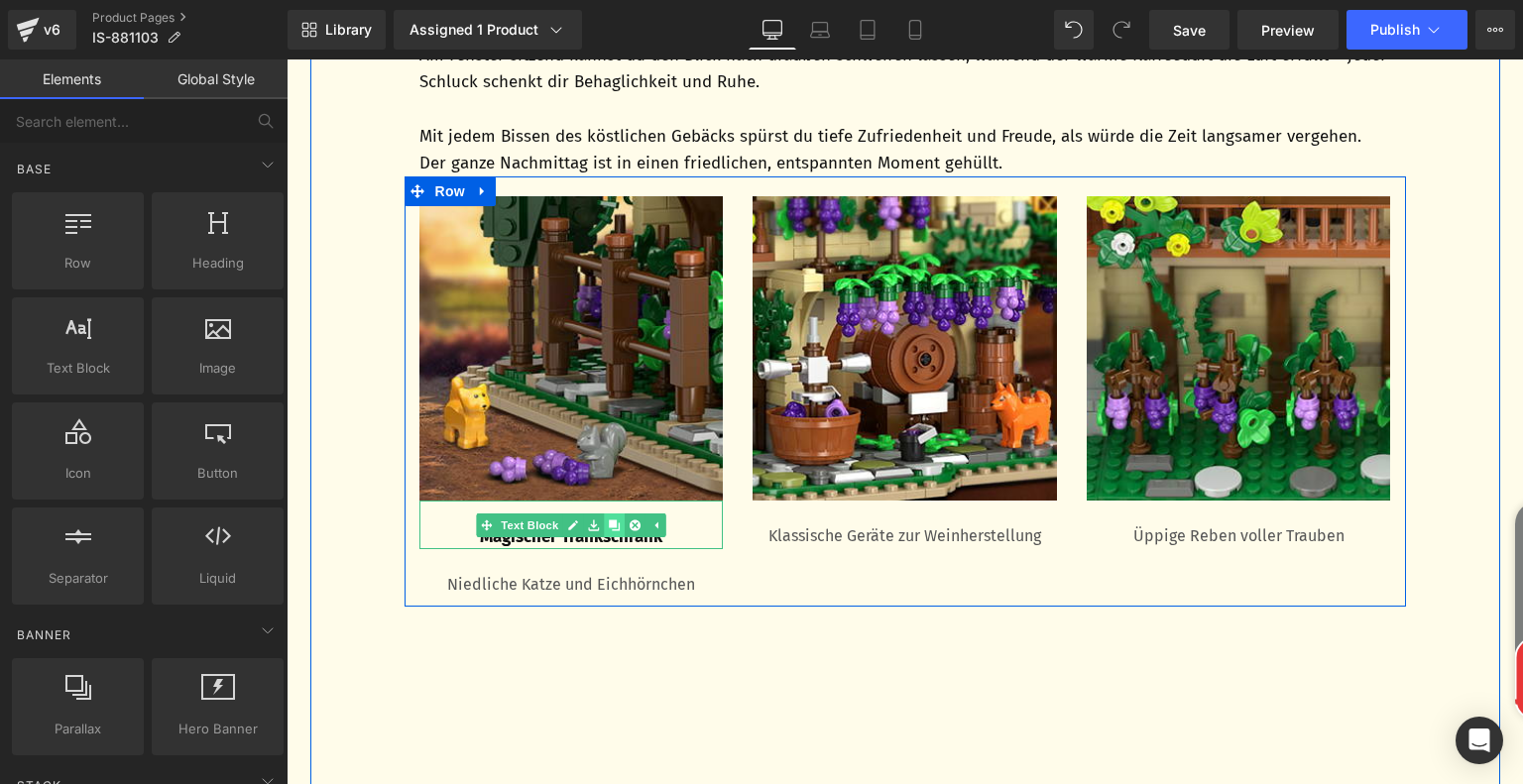 click 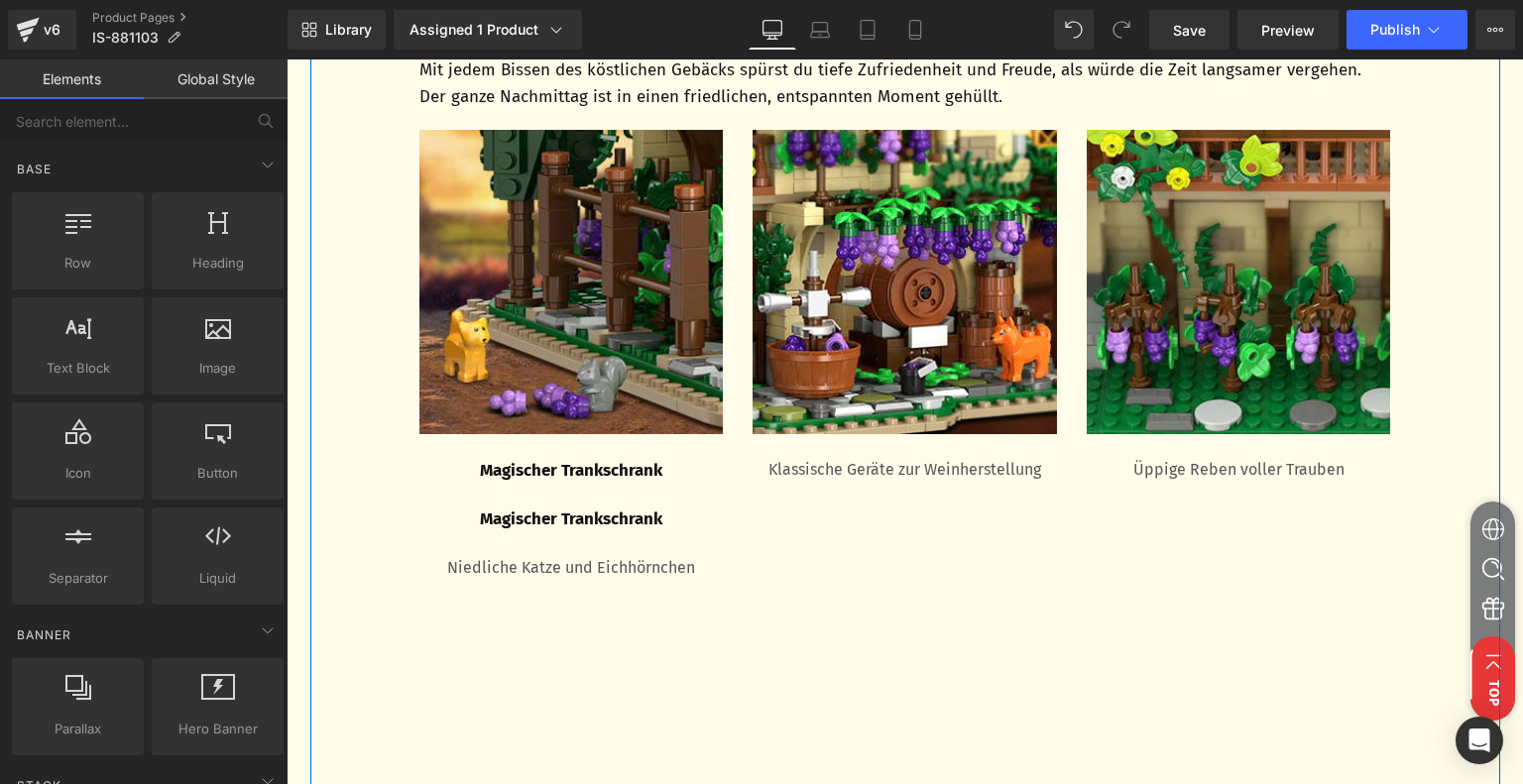 scroll, scrollTop: 1805, scrollLeft: 0, axis: vertical 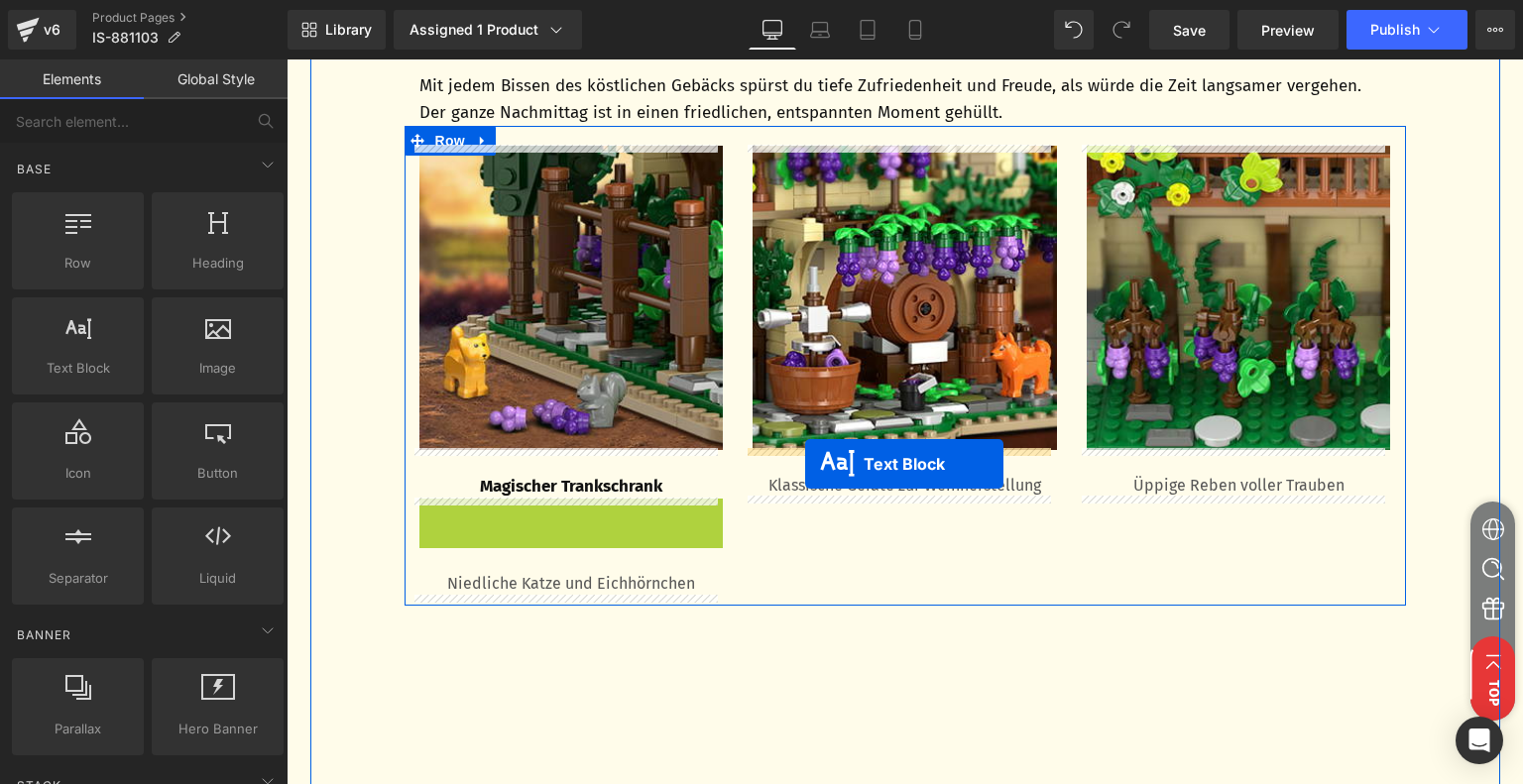 drag, startPoint x: 513, startPoint y: 524, endPoint x: 805, endPoint y: 464, distance: 298.10065 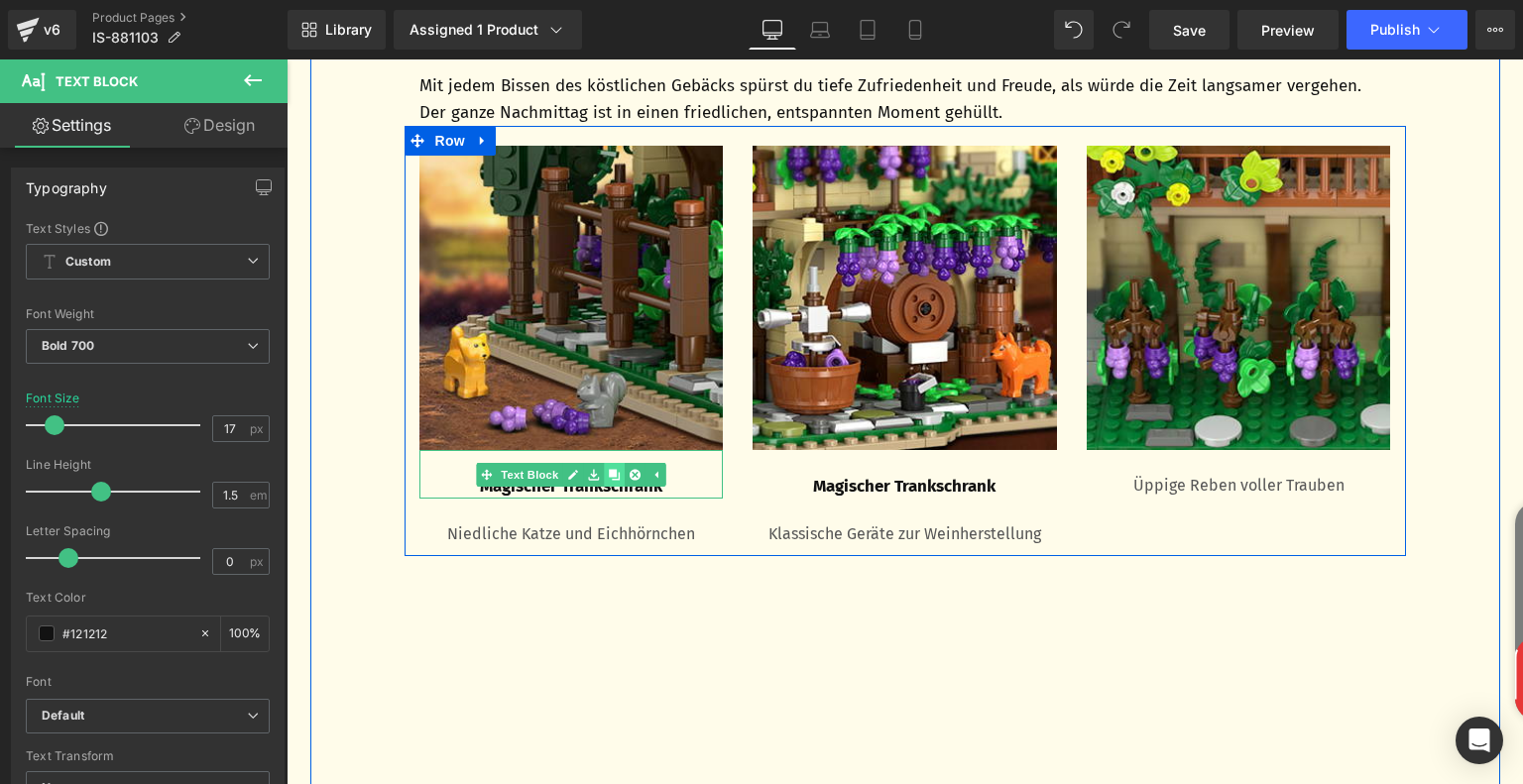 click at bounding box center [614, 475] 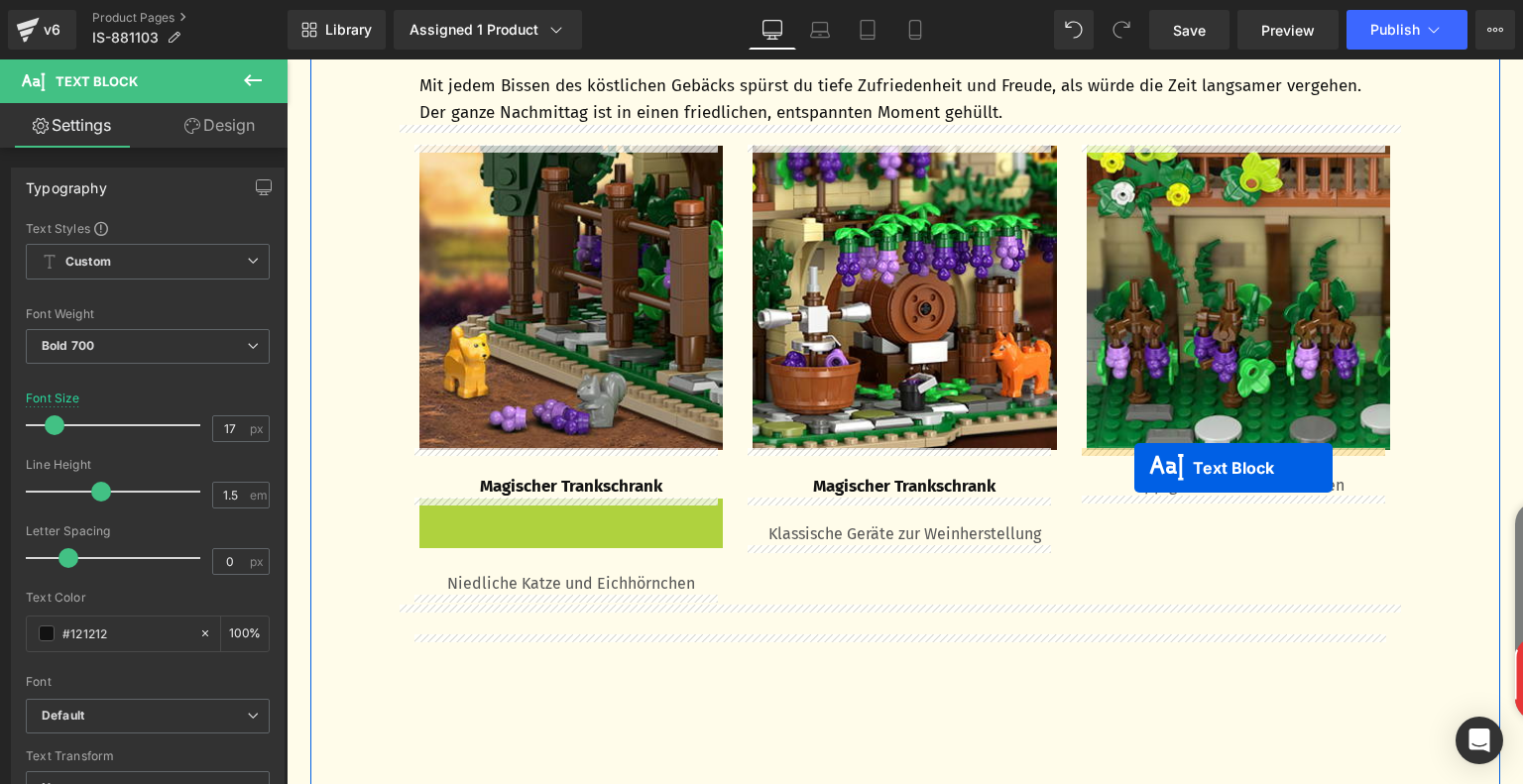 drag, startPoint x: 501, startPoint y: 527, endPoint x: 1134, endPoint y: 469, distance: 635.652 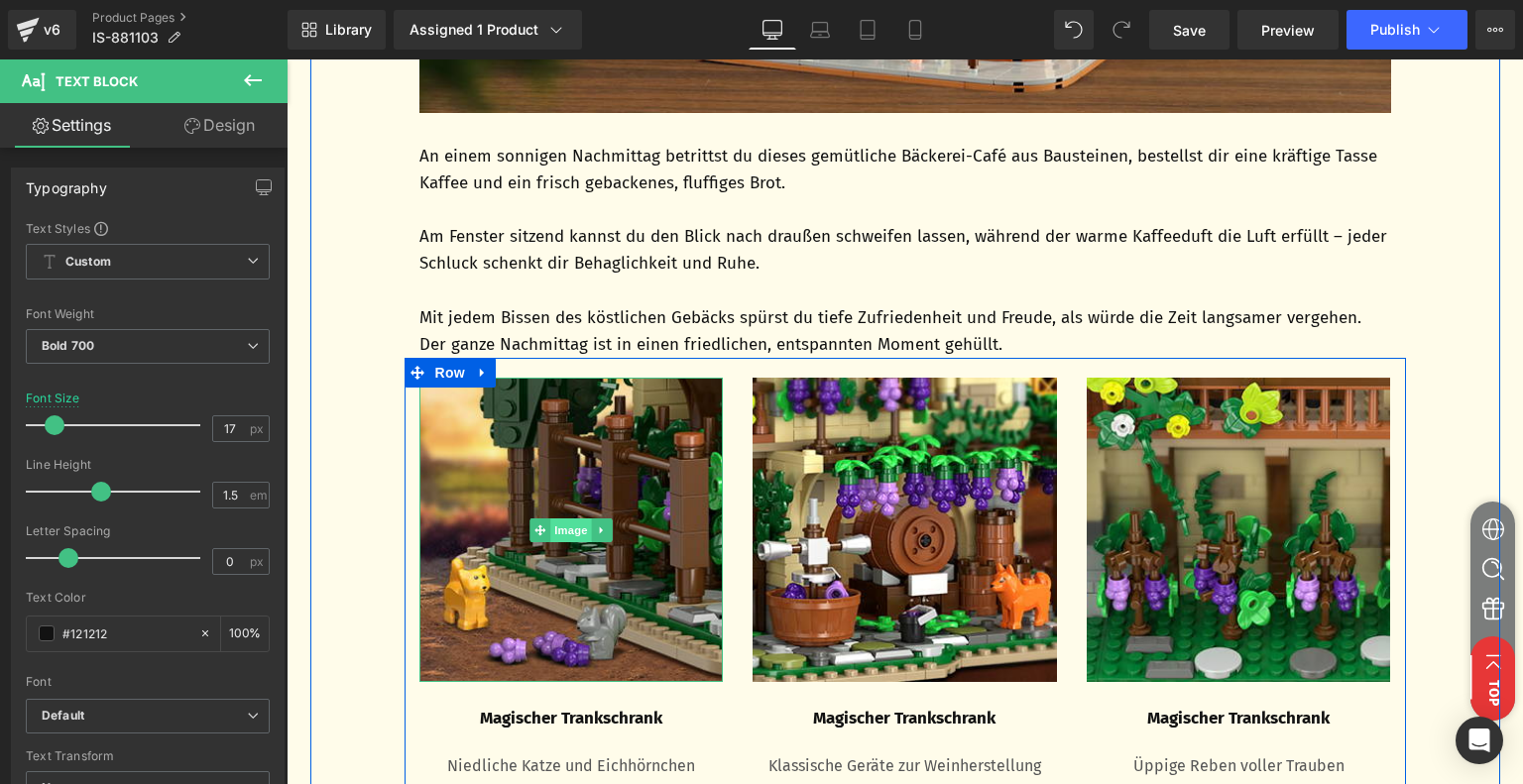 scroll, scrollTop: 1607, scrollLeft: 0, axis: vertical 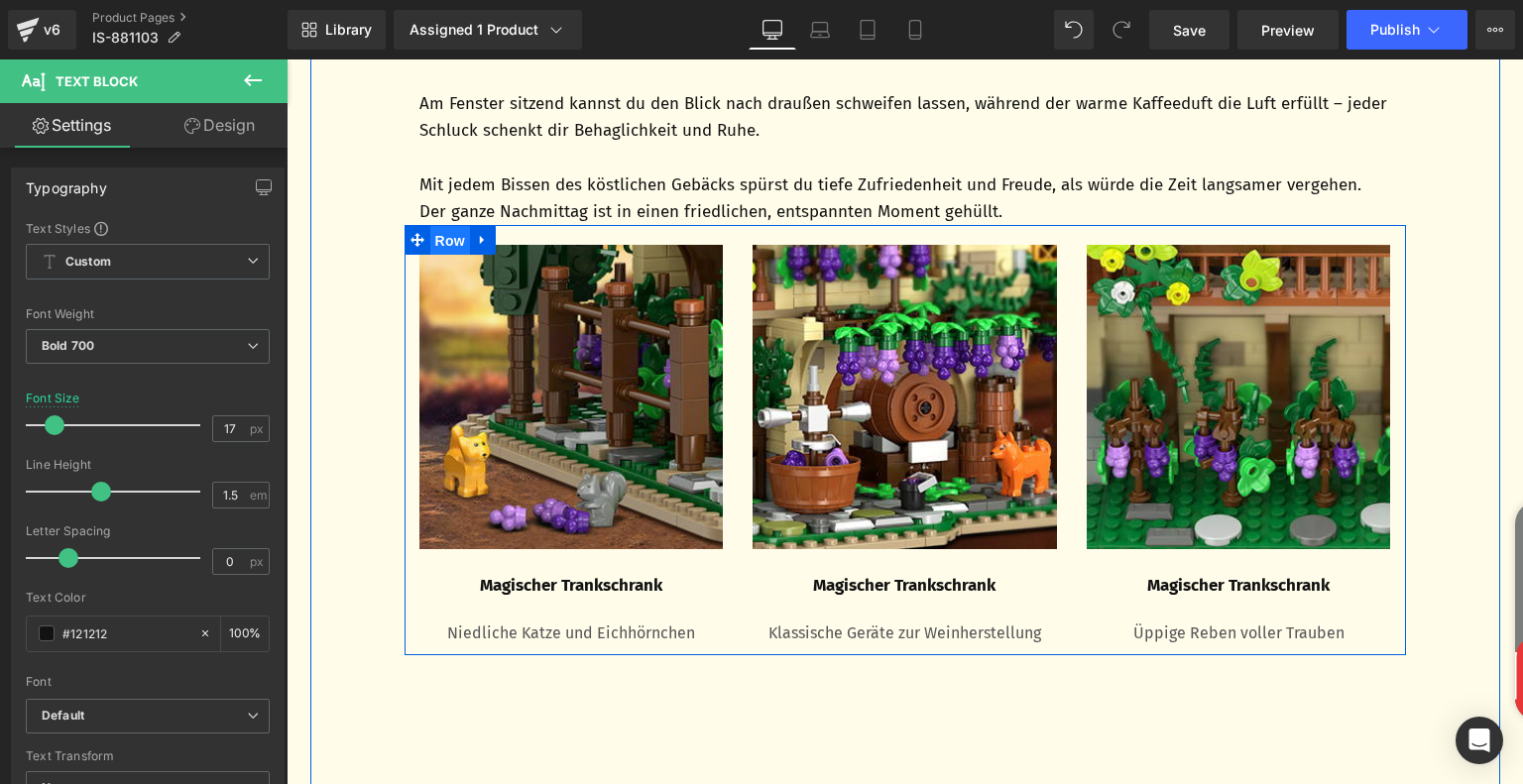 click on "Row" at bounding box center [450, 241] 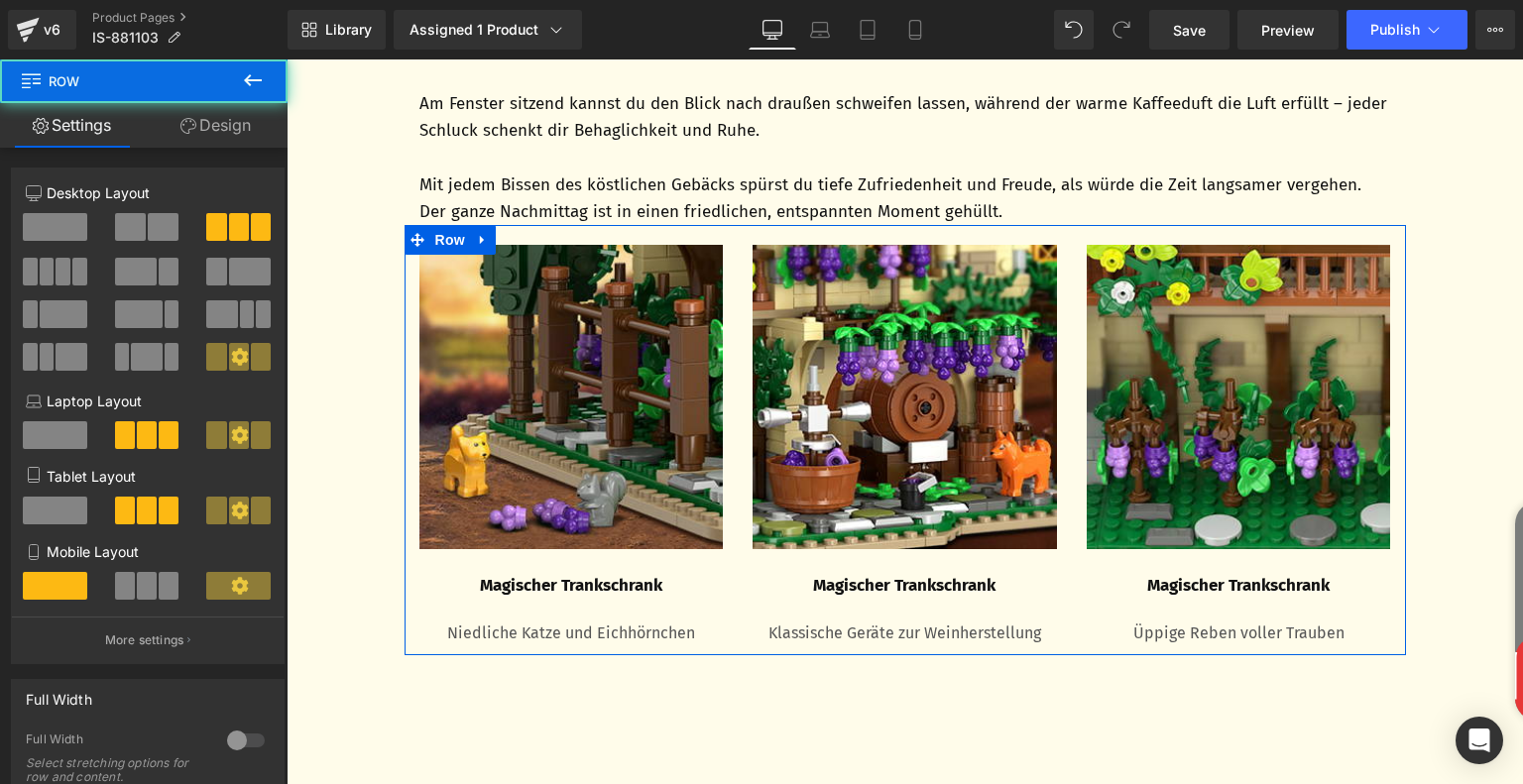 click on "Design" at bounding box center (215, 125) 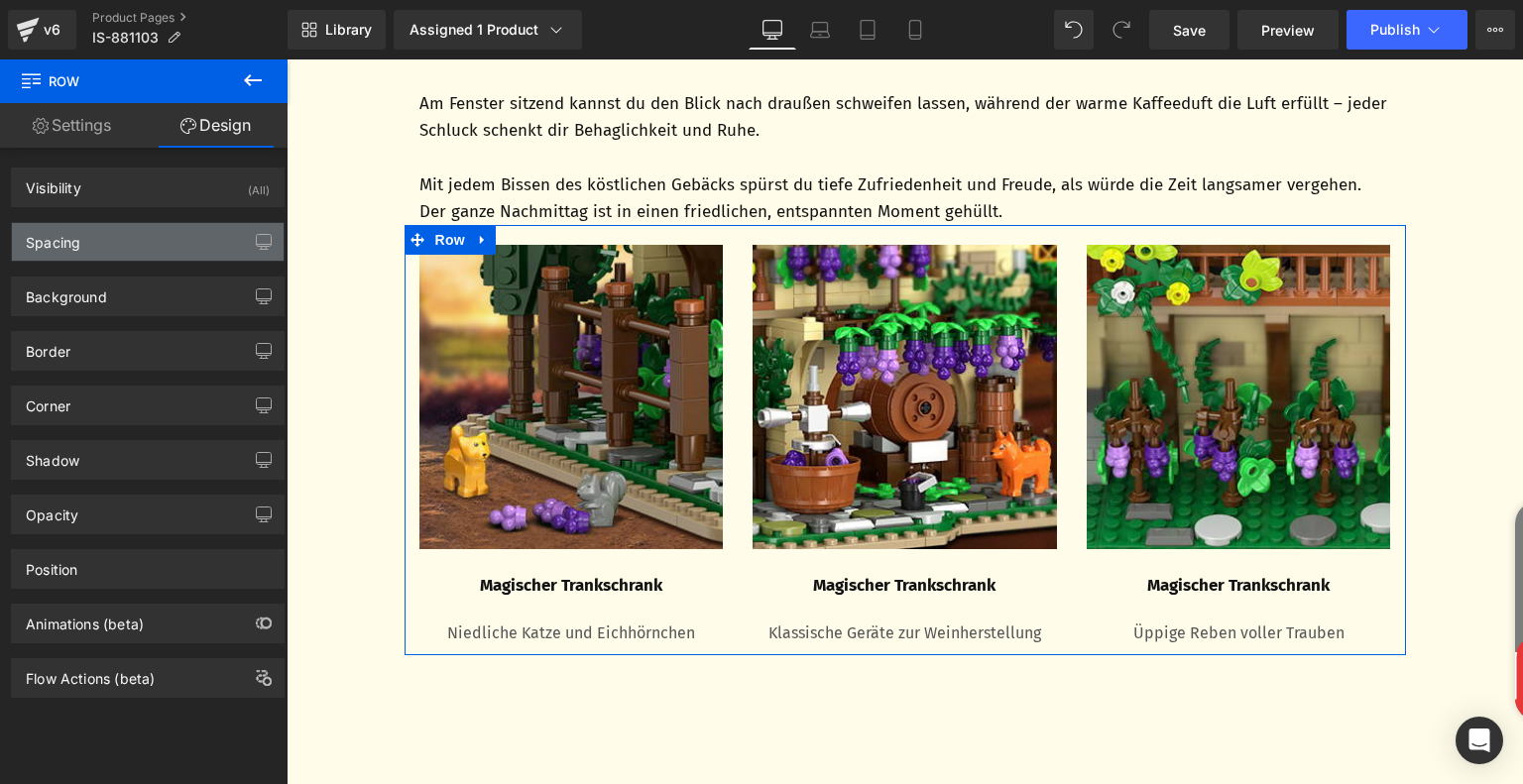 click on "Spacing" at bounding box center [148, 242] 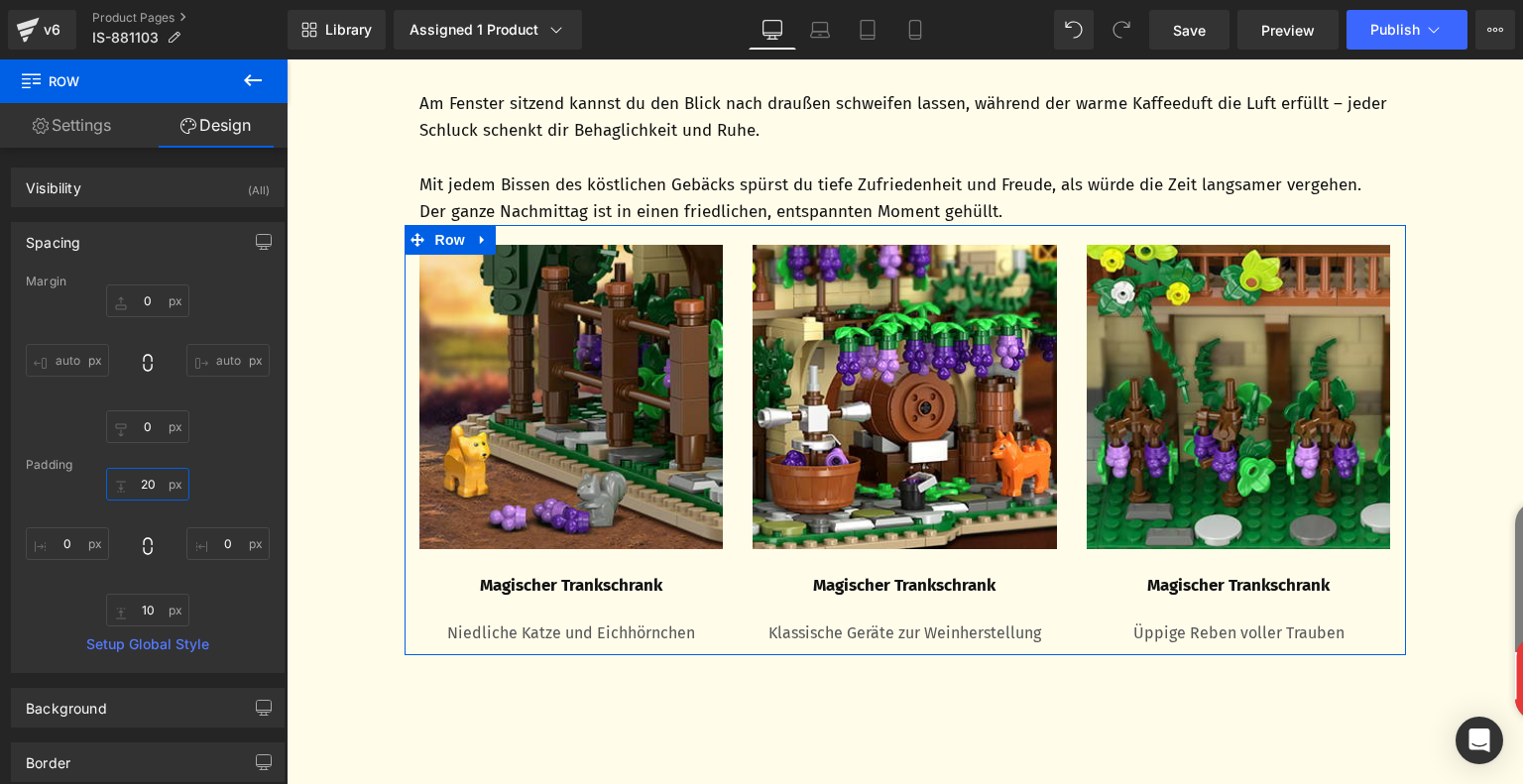 click on "20" at bounding box center (148, 484) 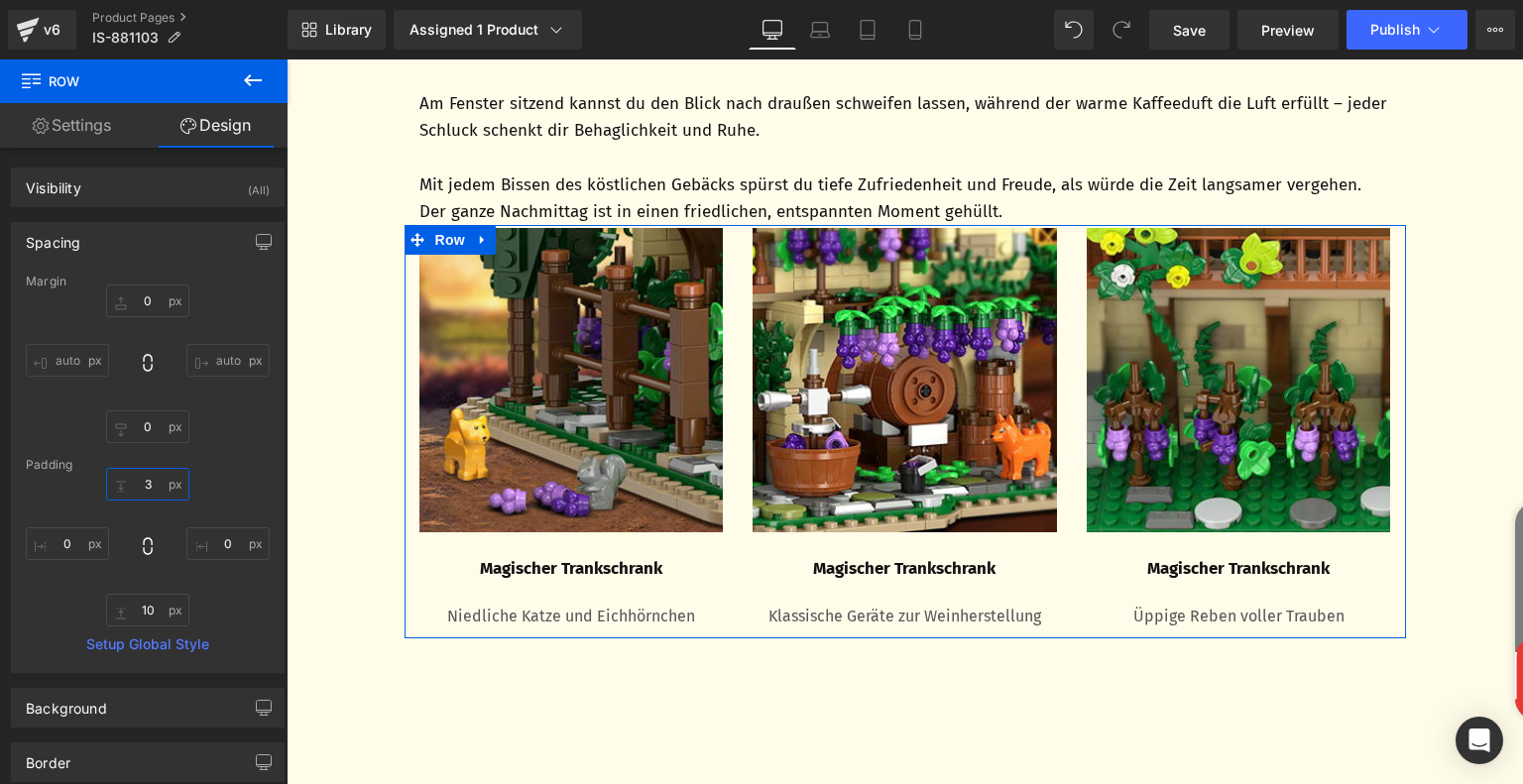 type on "30" 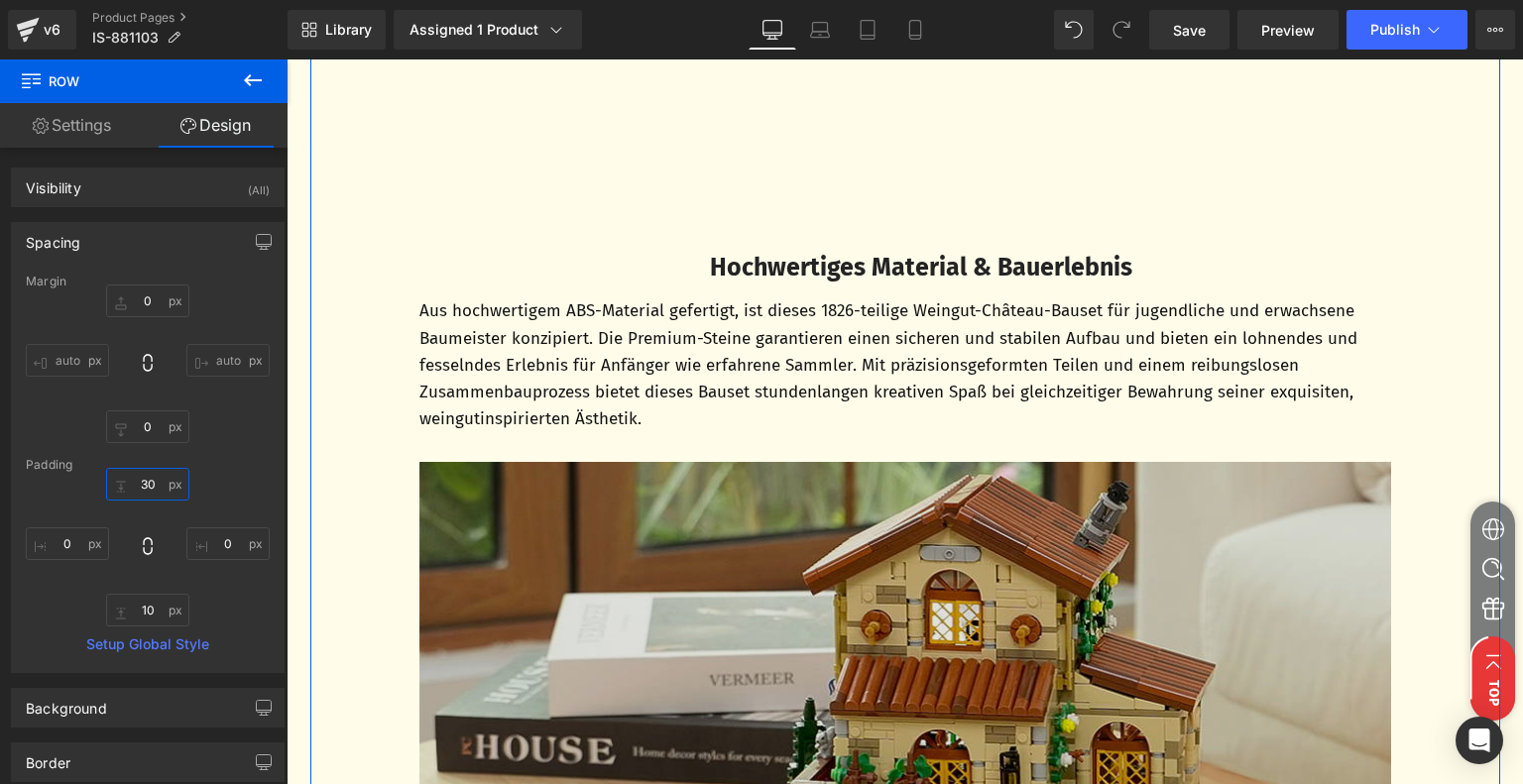 scroll, scrollTop: 2796, scrollLeft: 0, axis: vertical 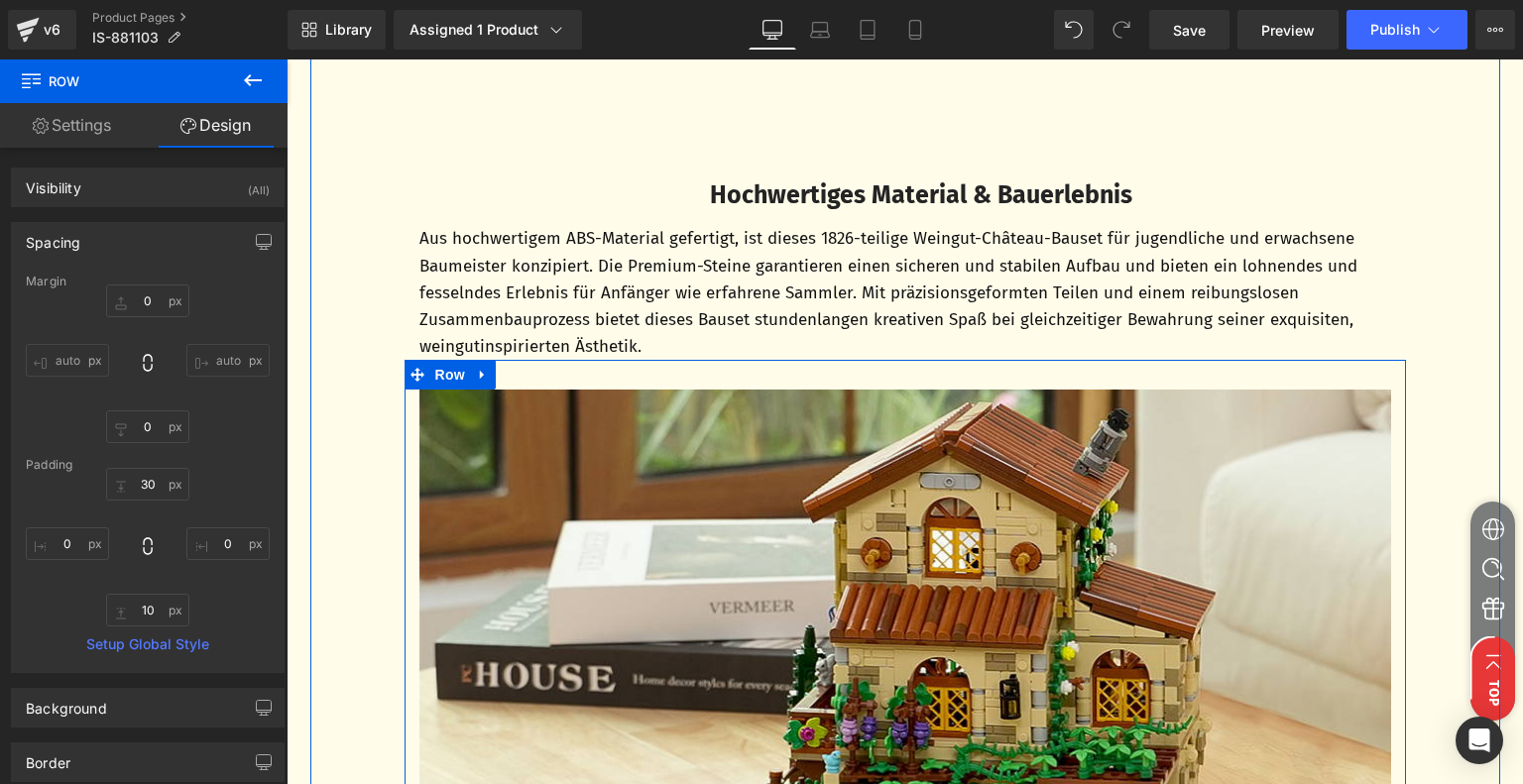click on "Image         Row" at bounding box center [905, 675] 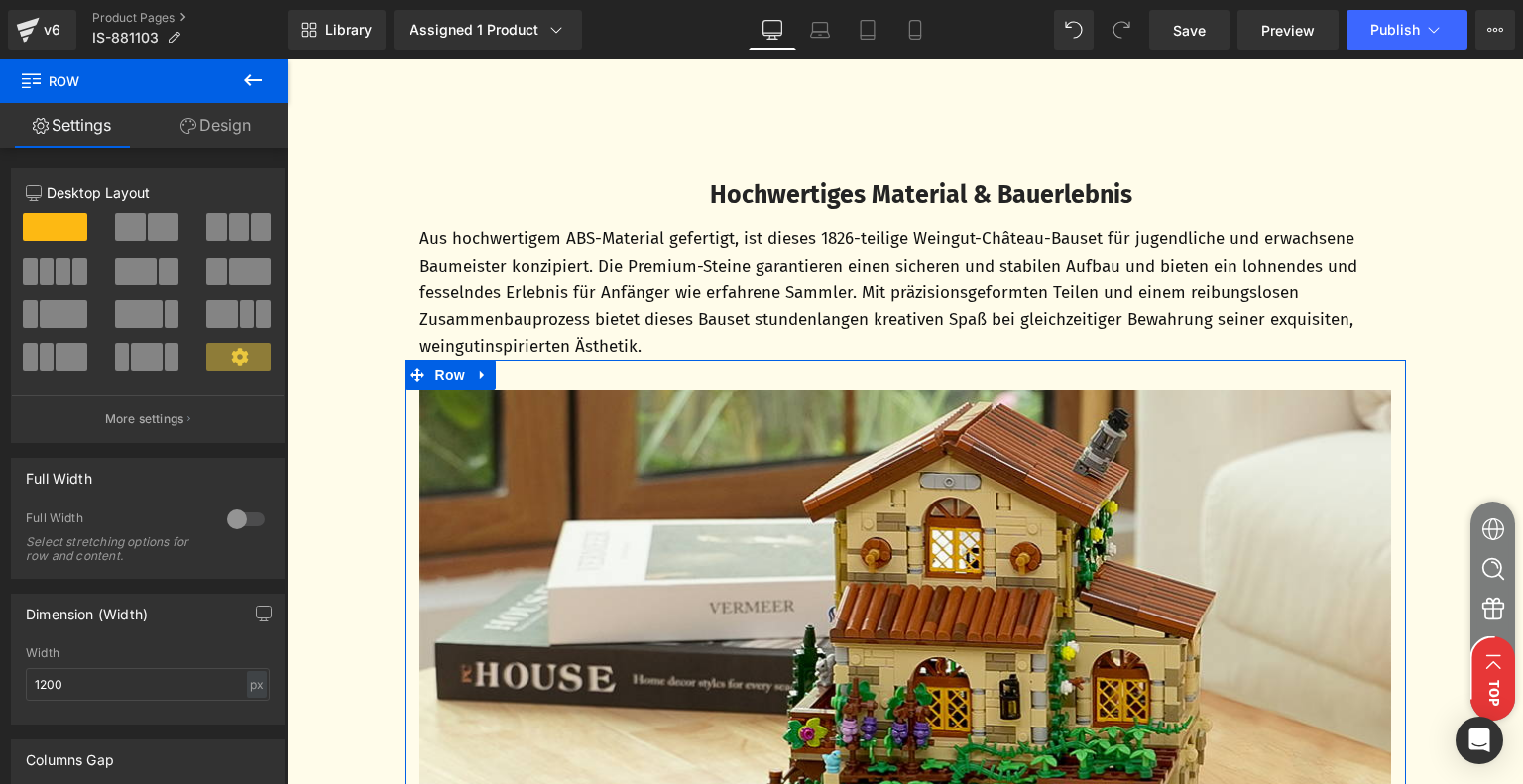 click on "Design" at bounding box center [215, 125] 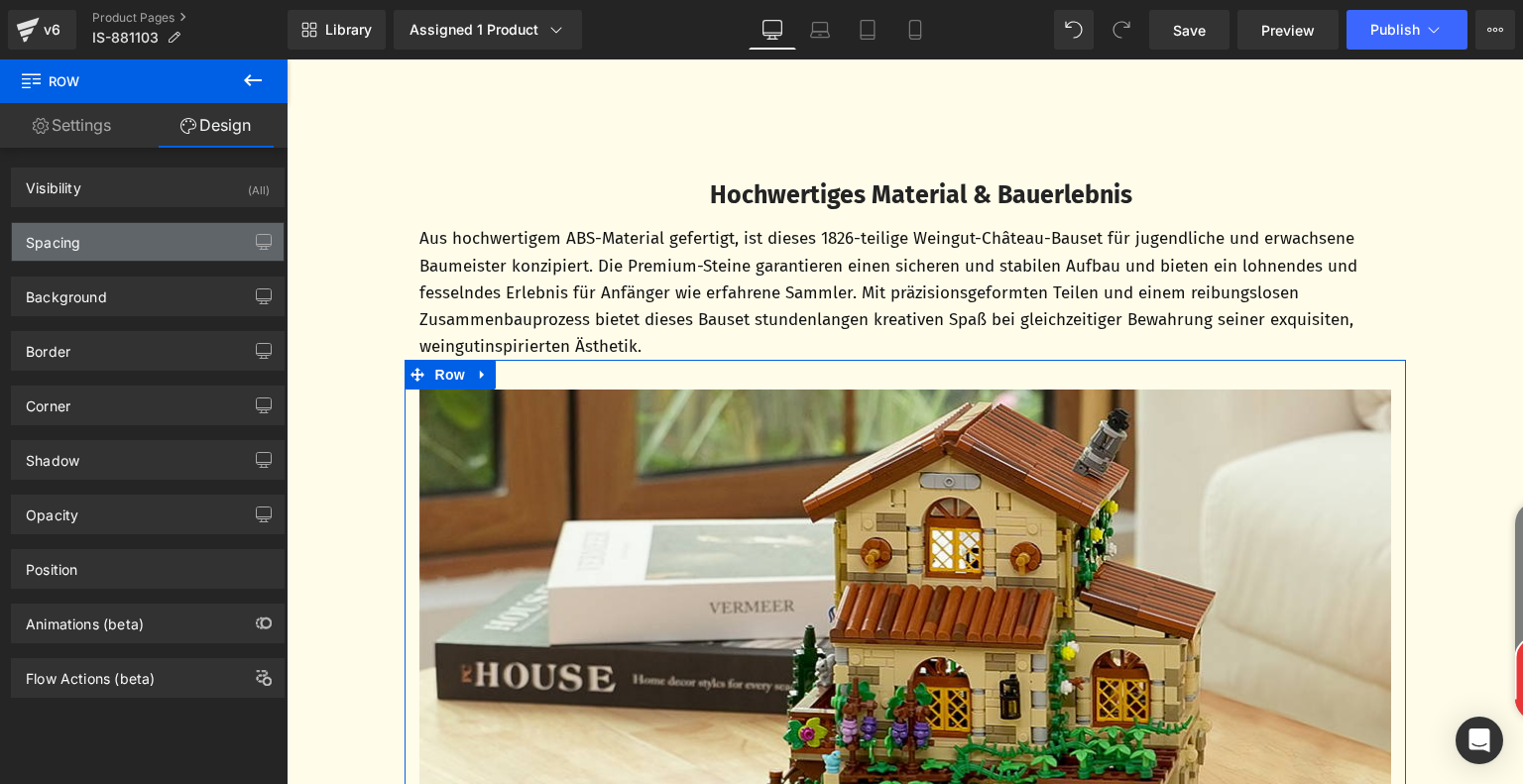 click on "Spacing" at bounding box center (148, 242) 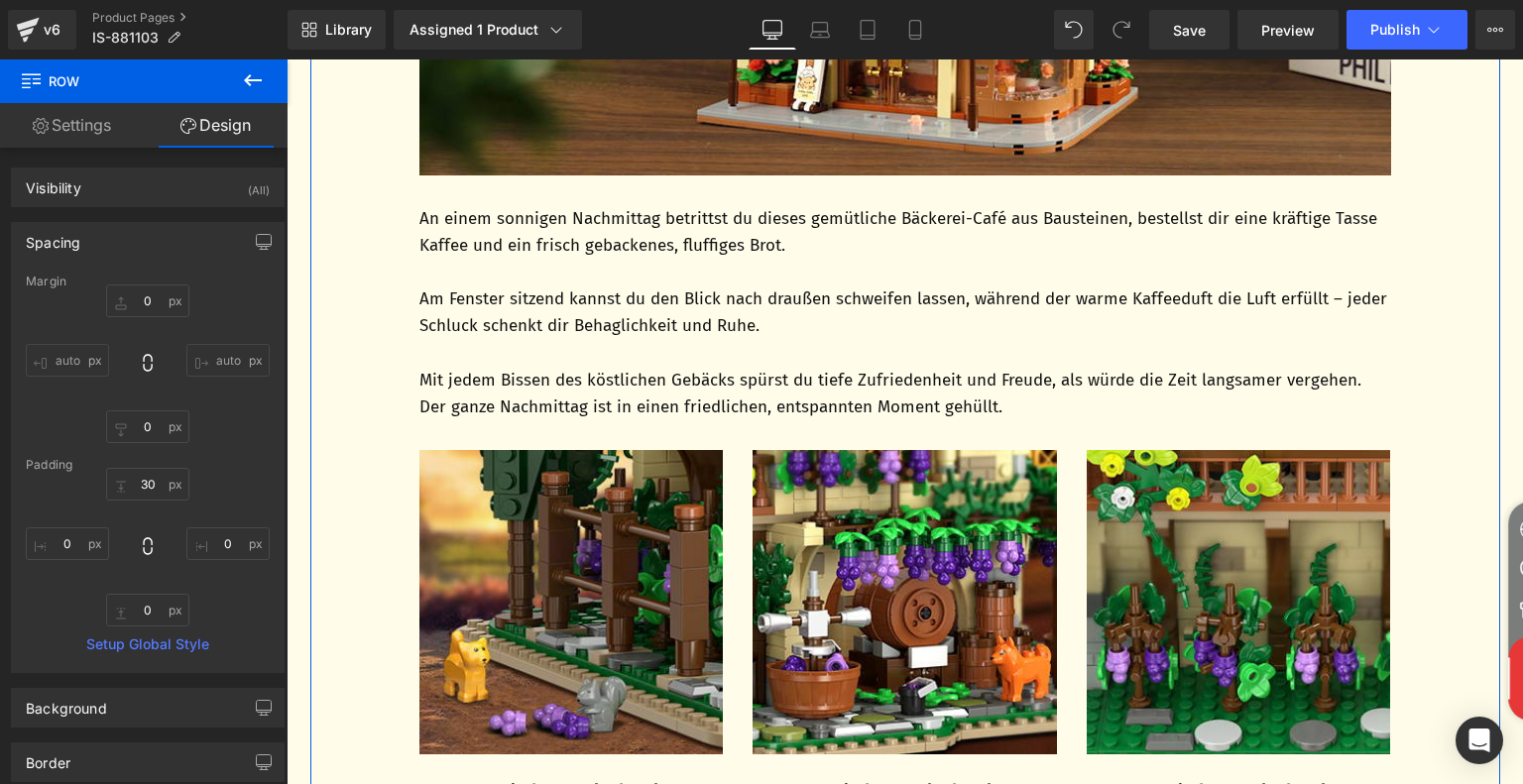 scroll, scrollTop: 1508, scrollLeft: 0, axis: vertical 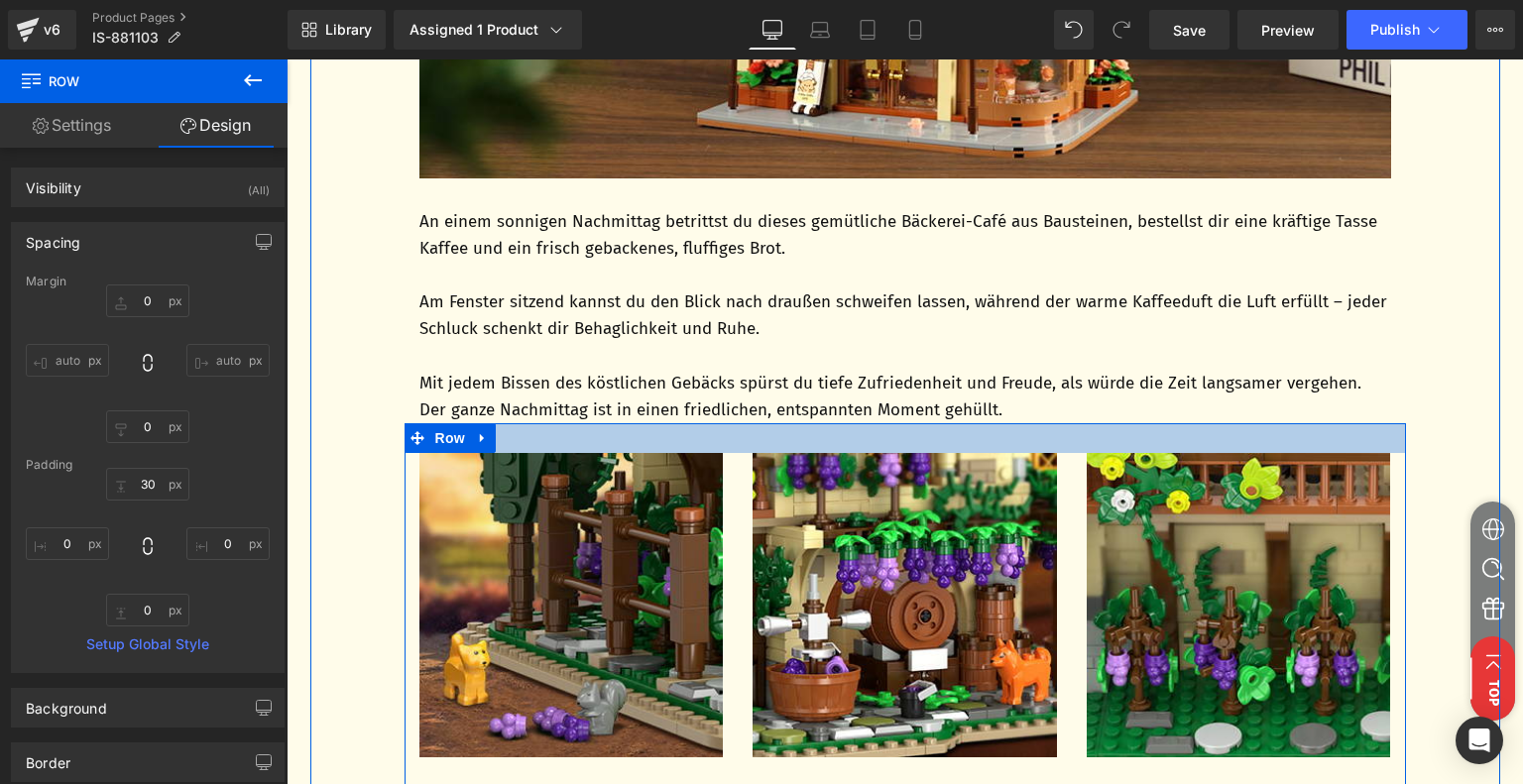 click at bounding box center (905, 438) 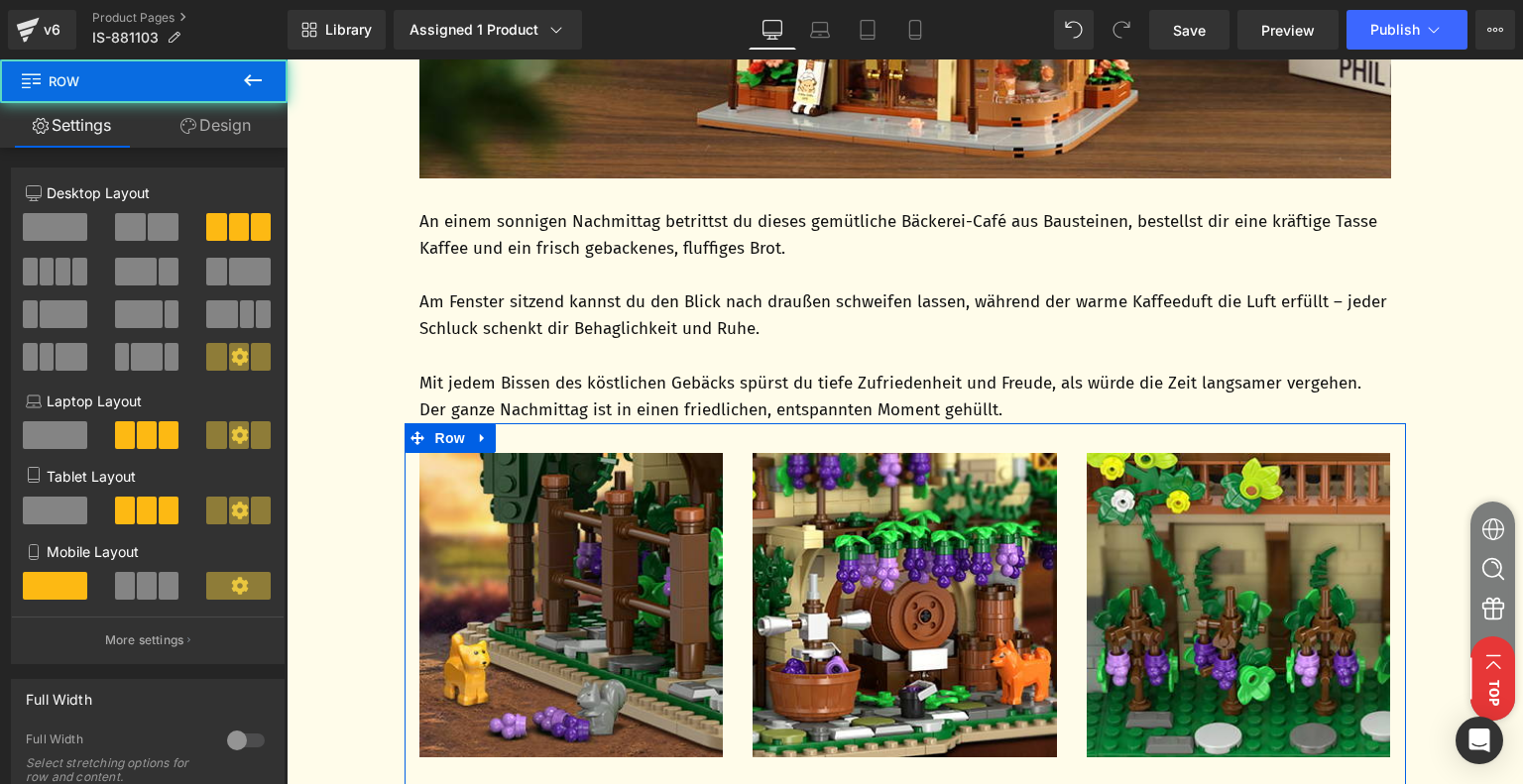 click on "Design" at bounding box center [215, 125] 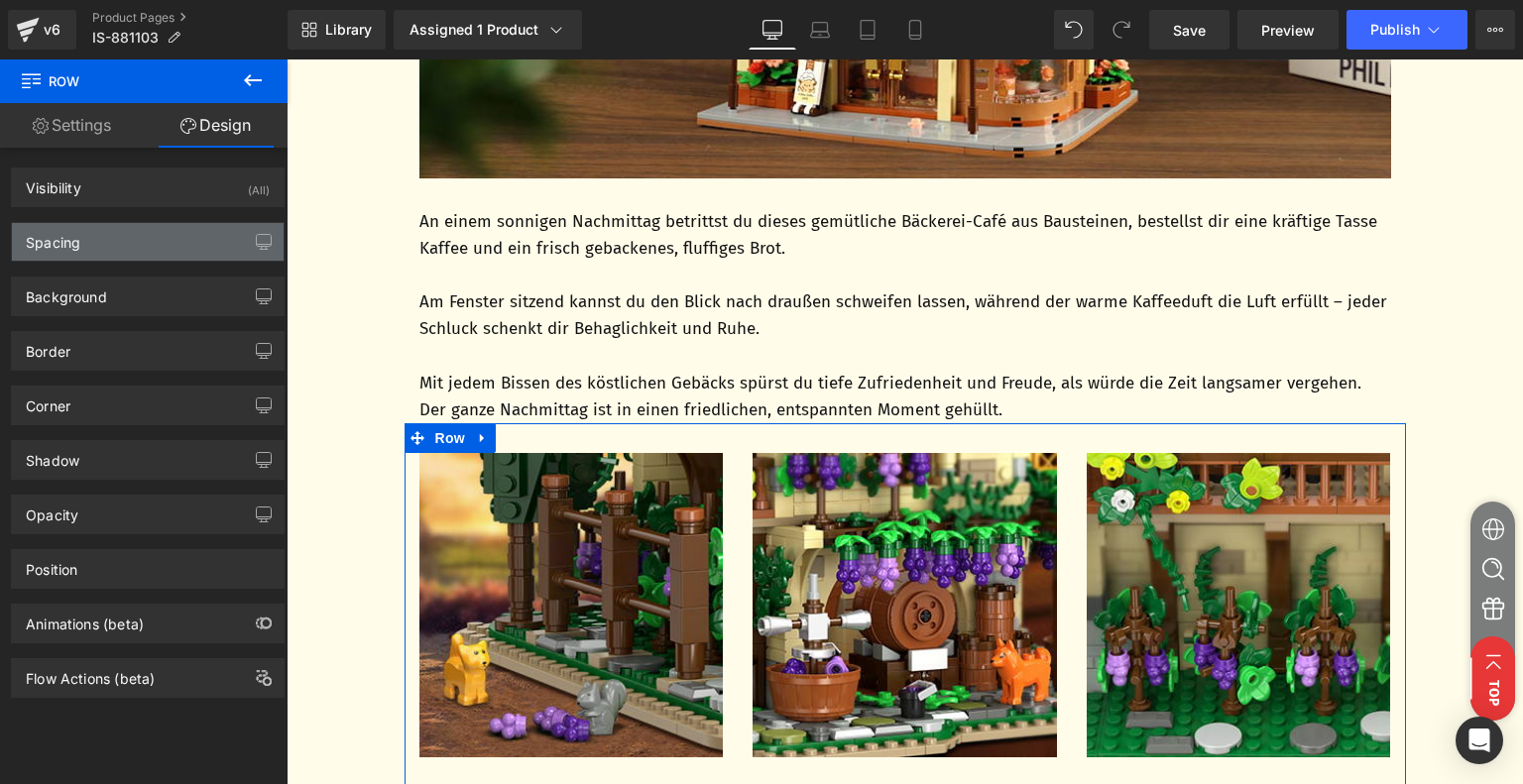 click on "Spacing" at bounding box center (148, 242) 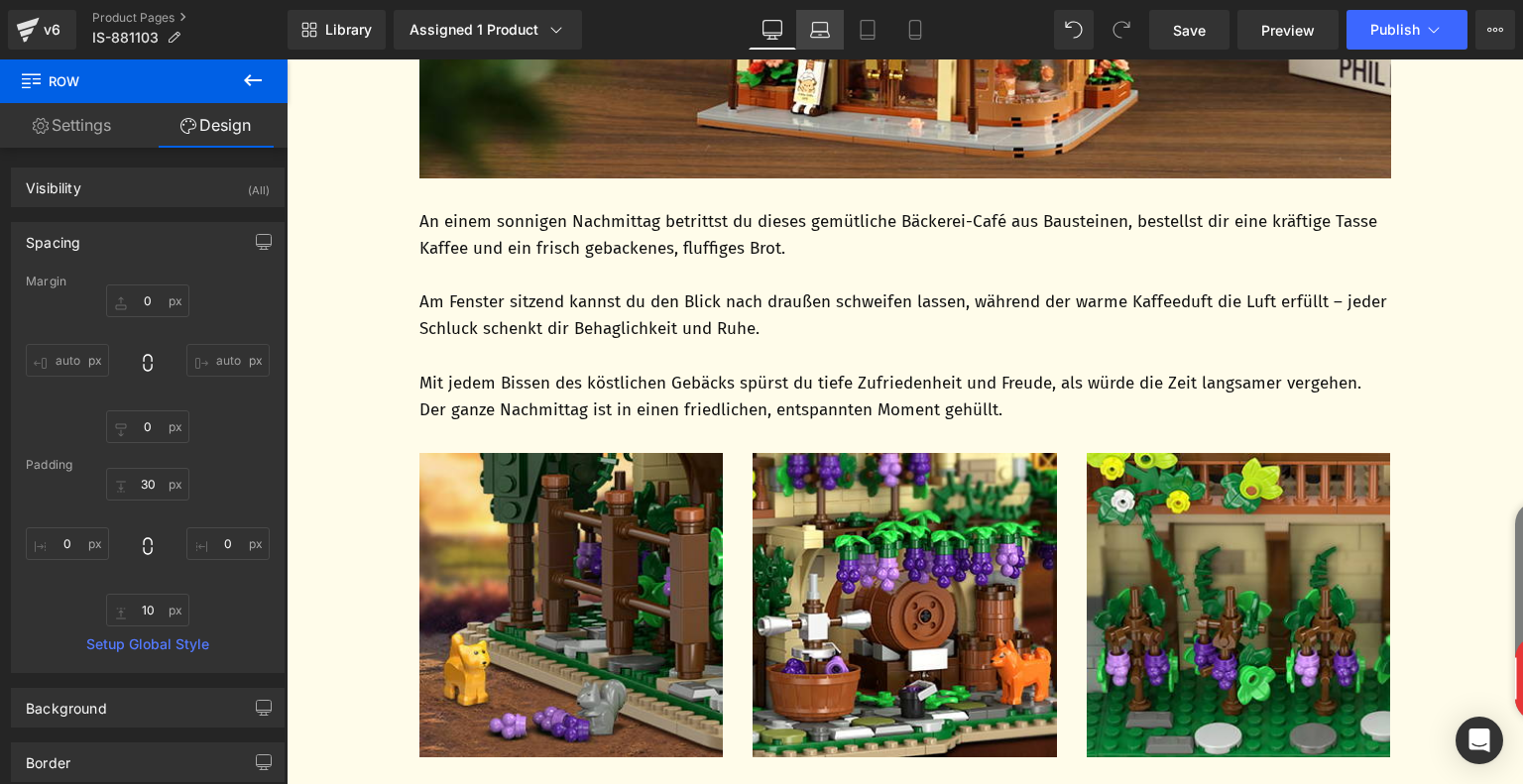 click 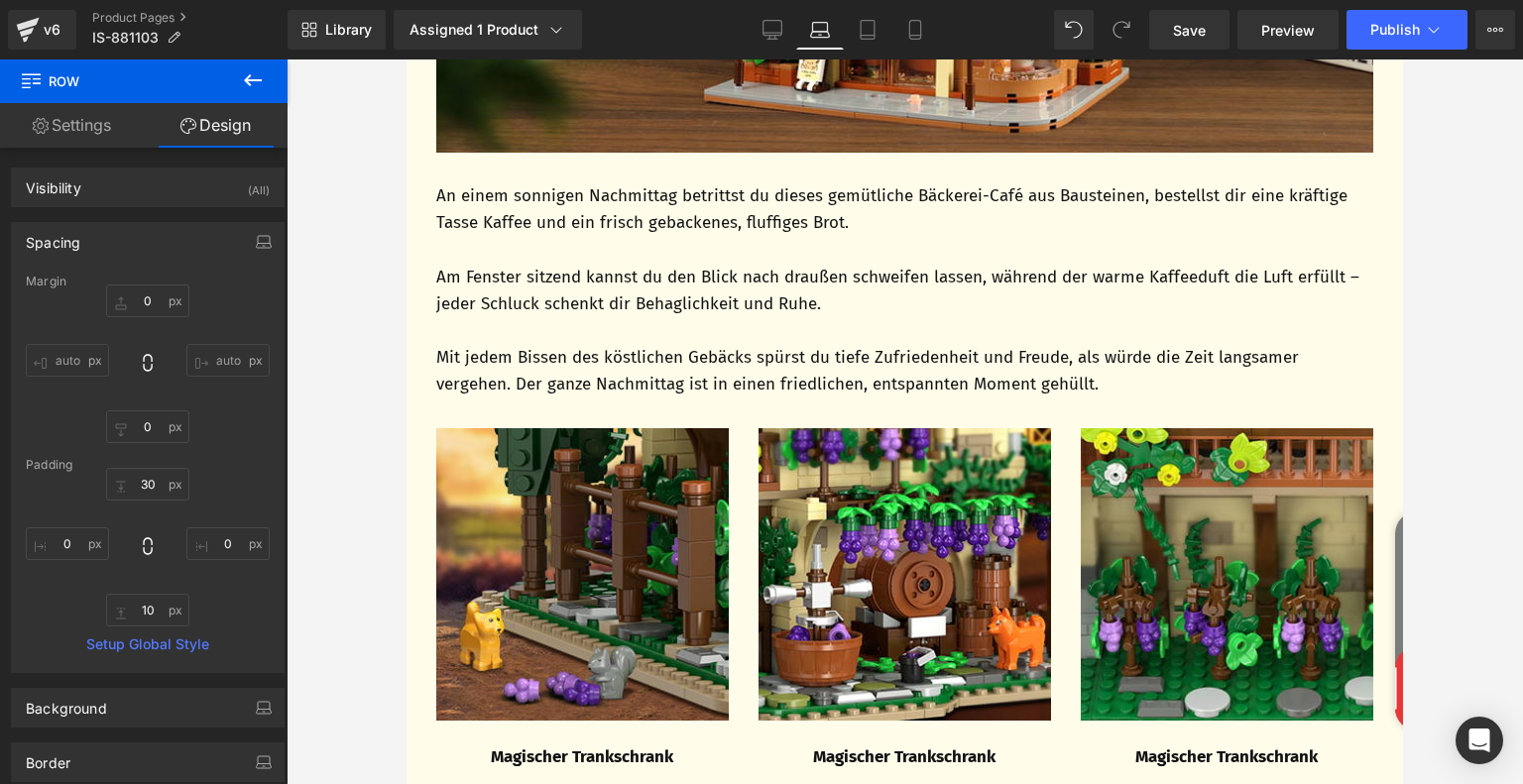 type on "0" 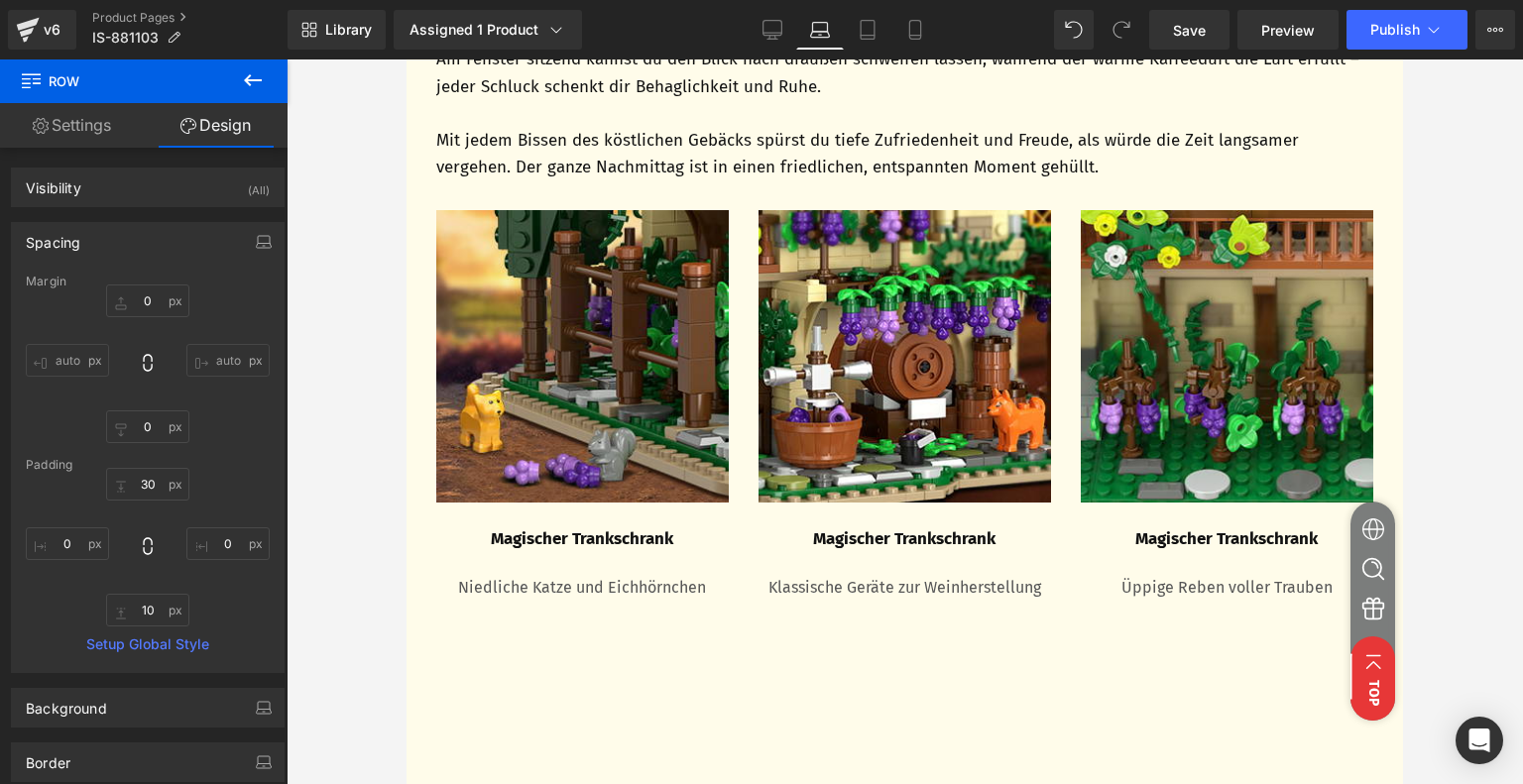 scroll, scrollTop: 1455, scrollLeft: 0, axis: vertical 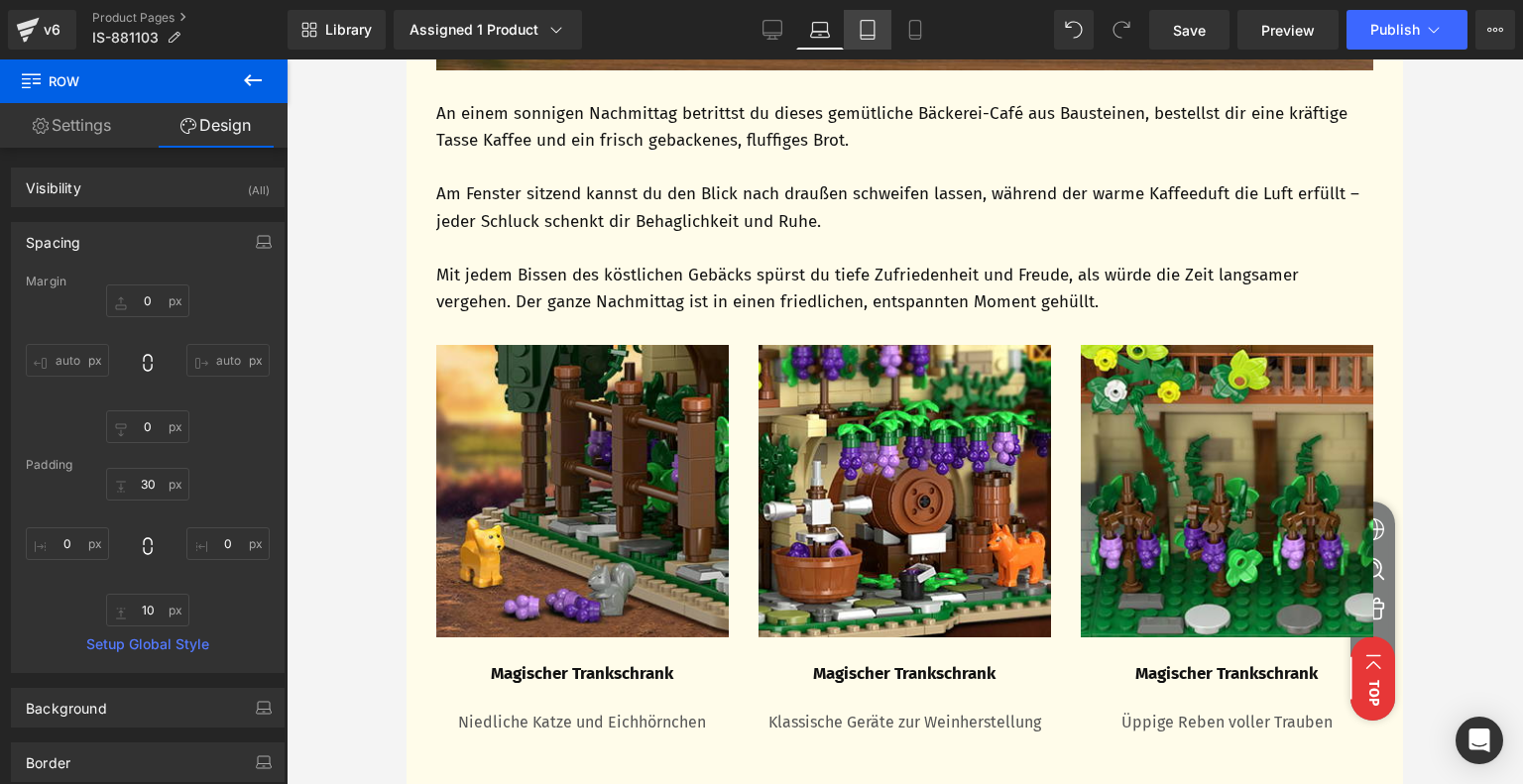 click 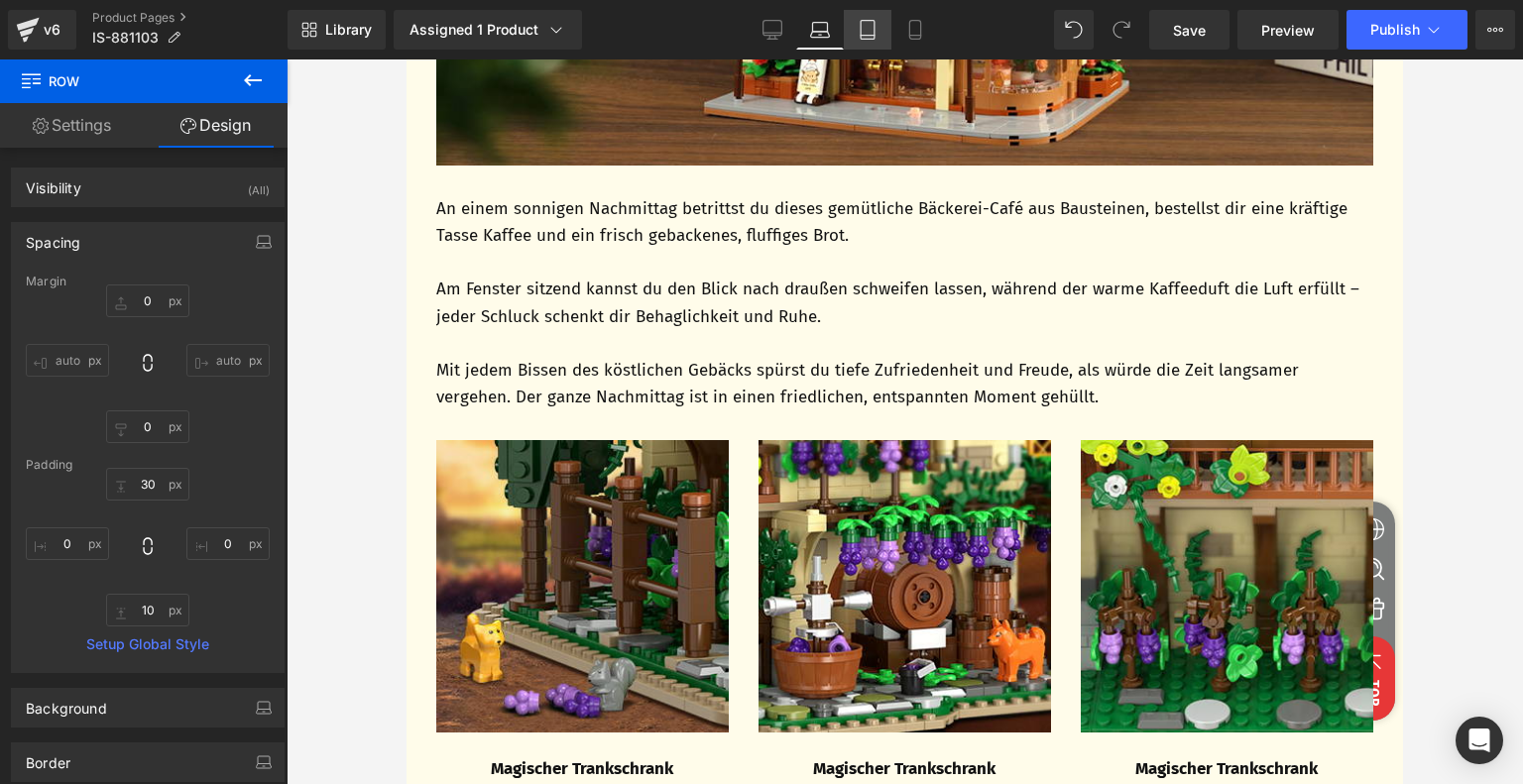 type on "0" 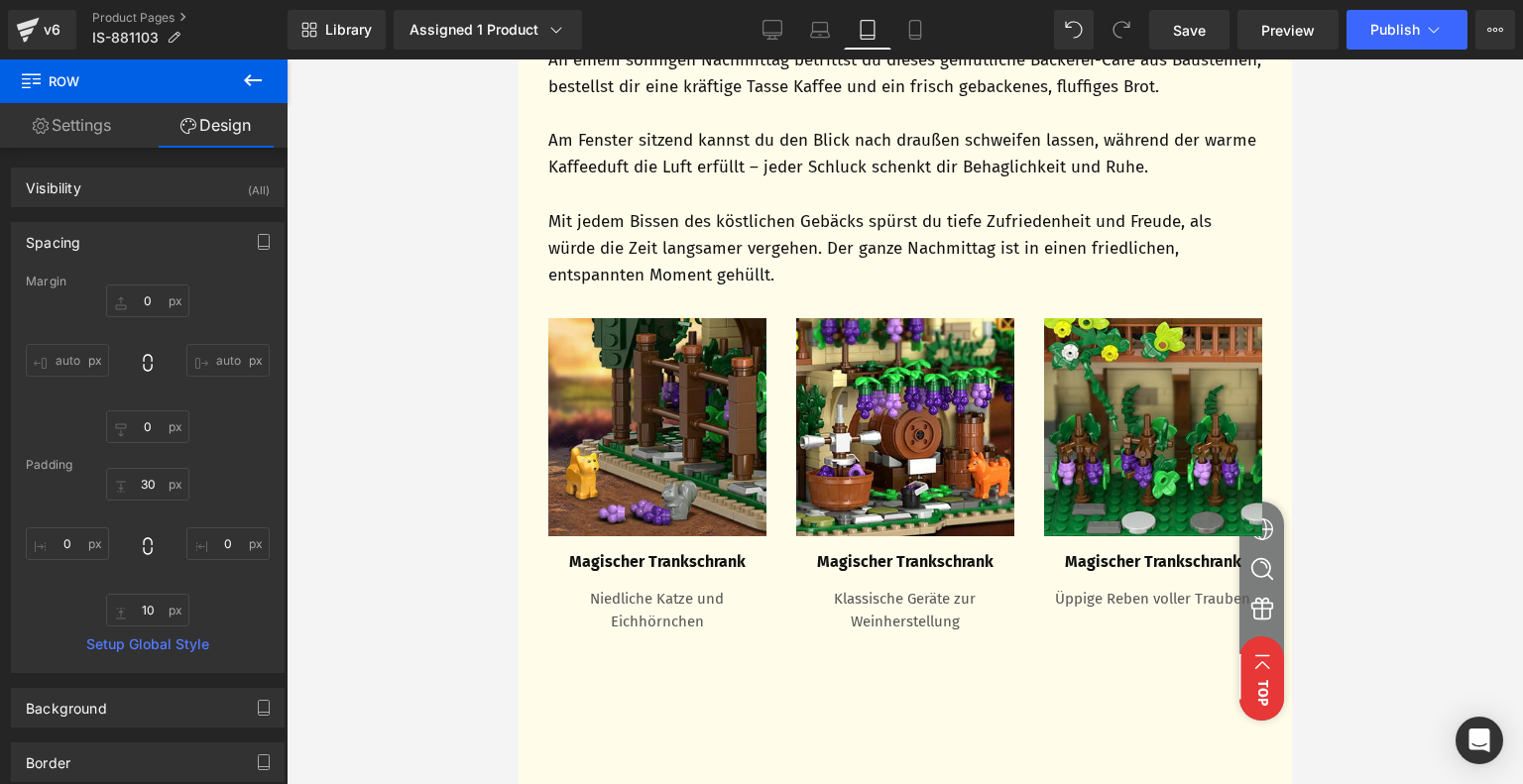 scroll, scrollTop: 1303, scrollLeft: 0, axis: vertical 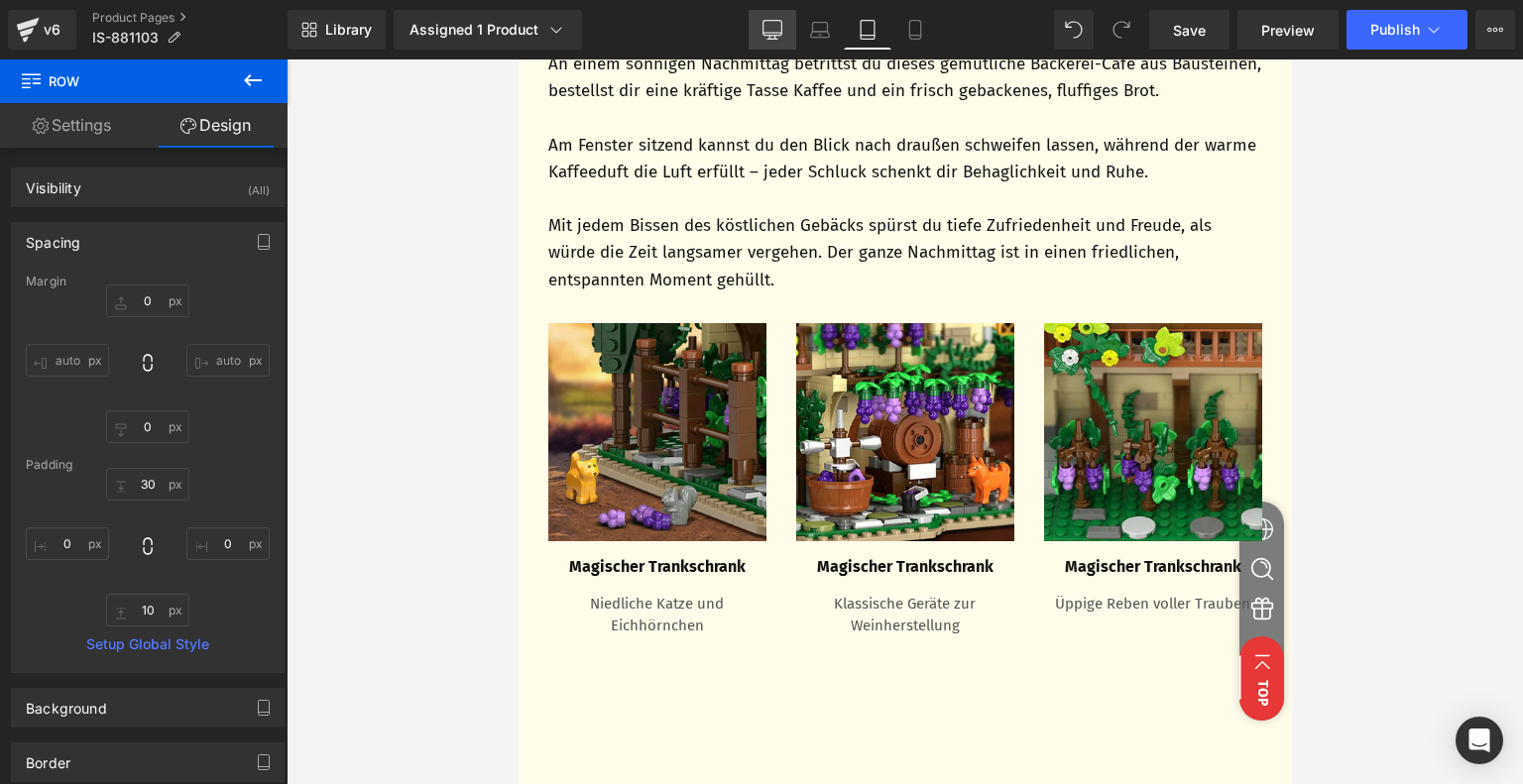 click 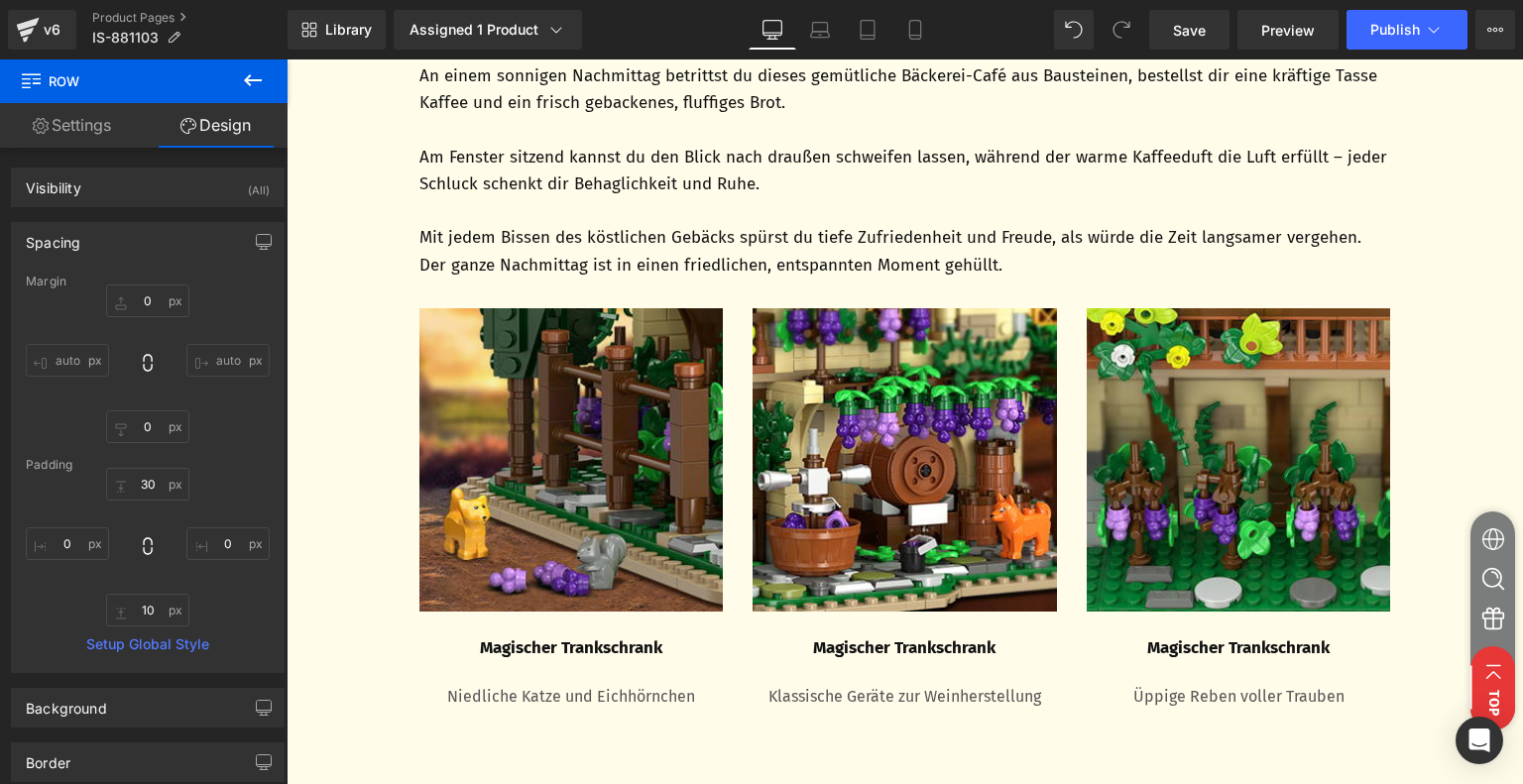 type on "0" 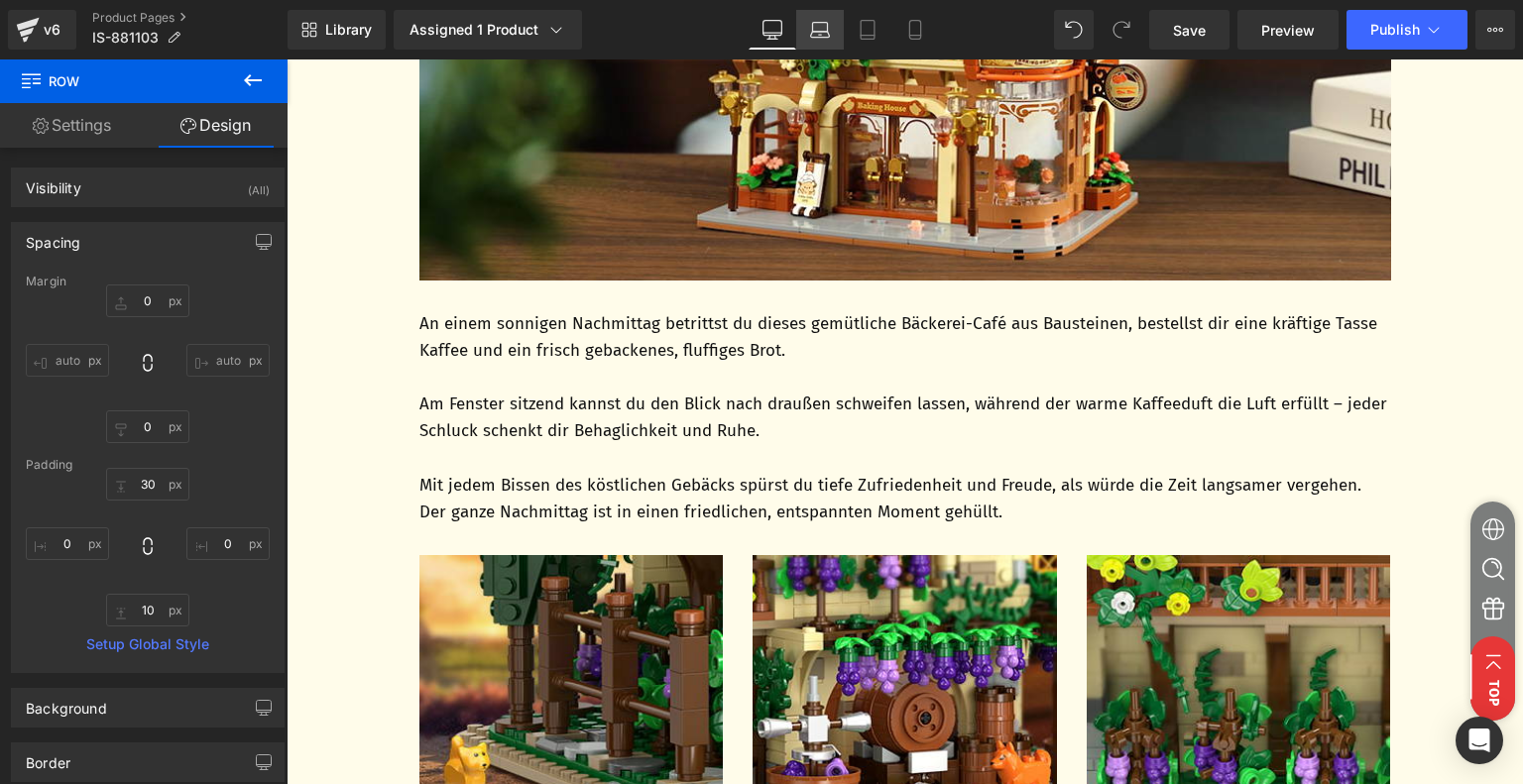scroll, scrollTop: 1625, scrollLeft: 0, axis: vertical 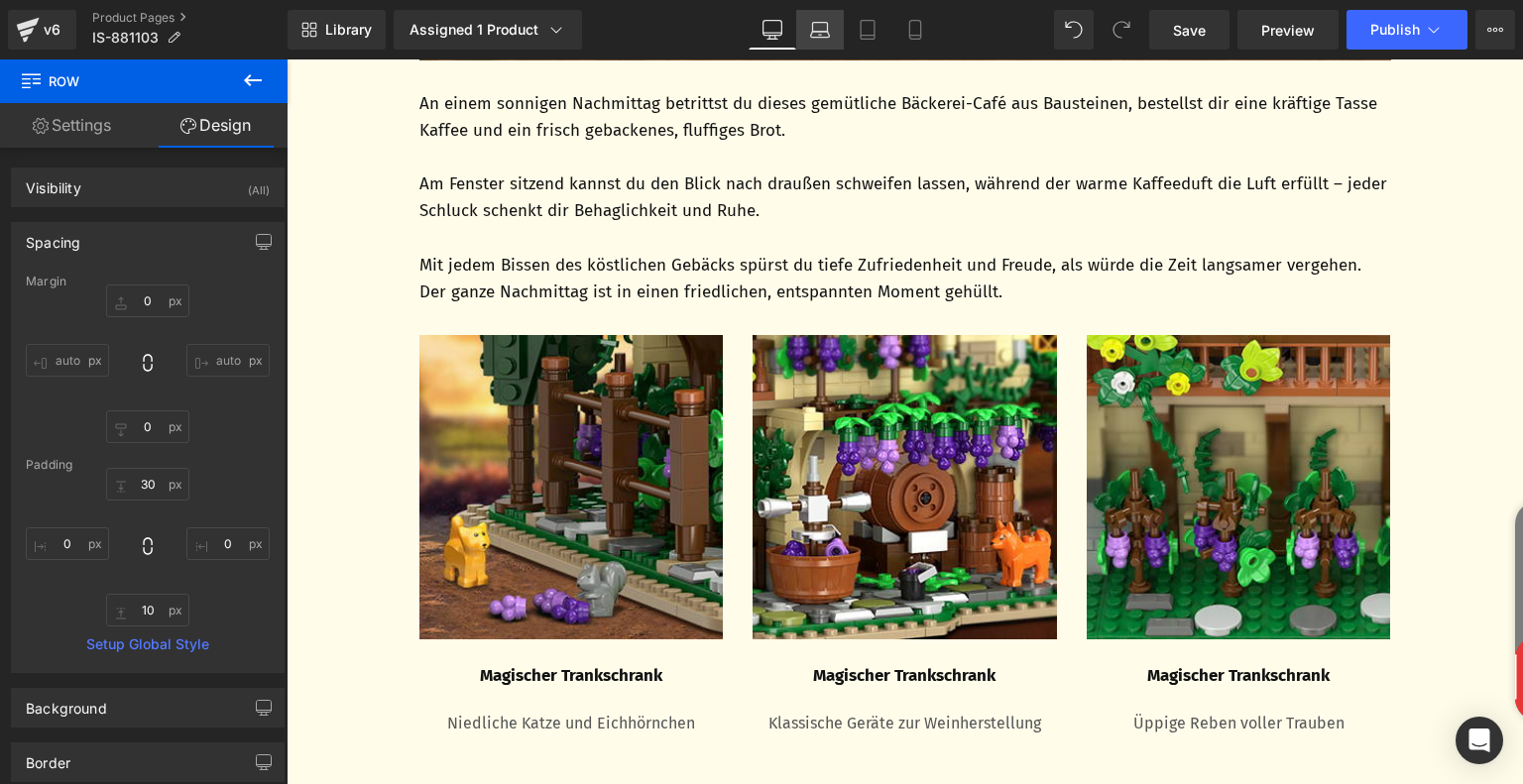 click 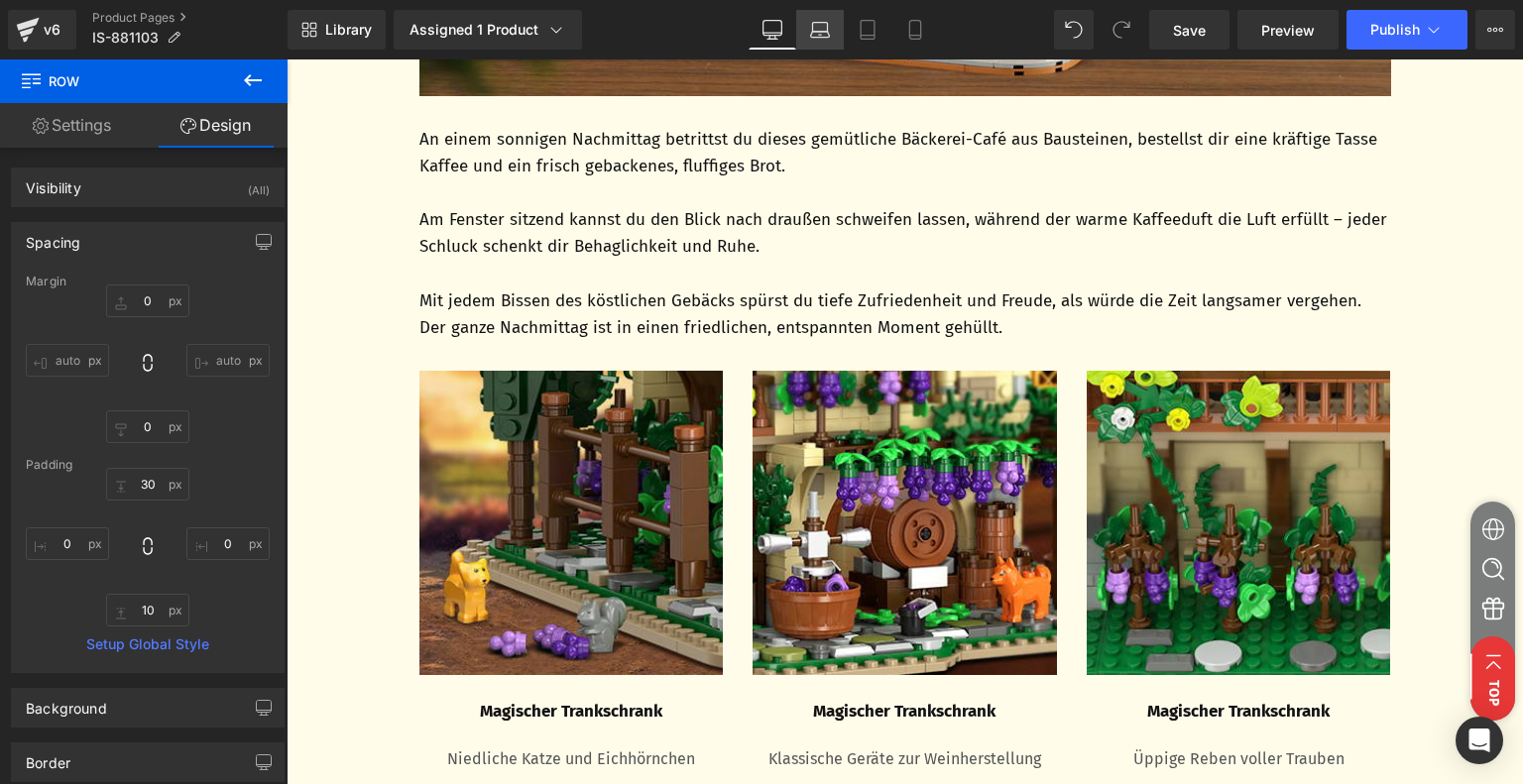 type on "0" 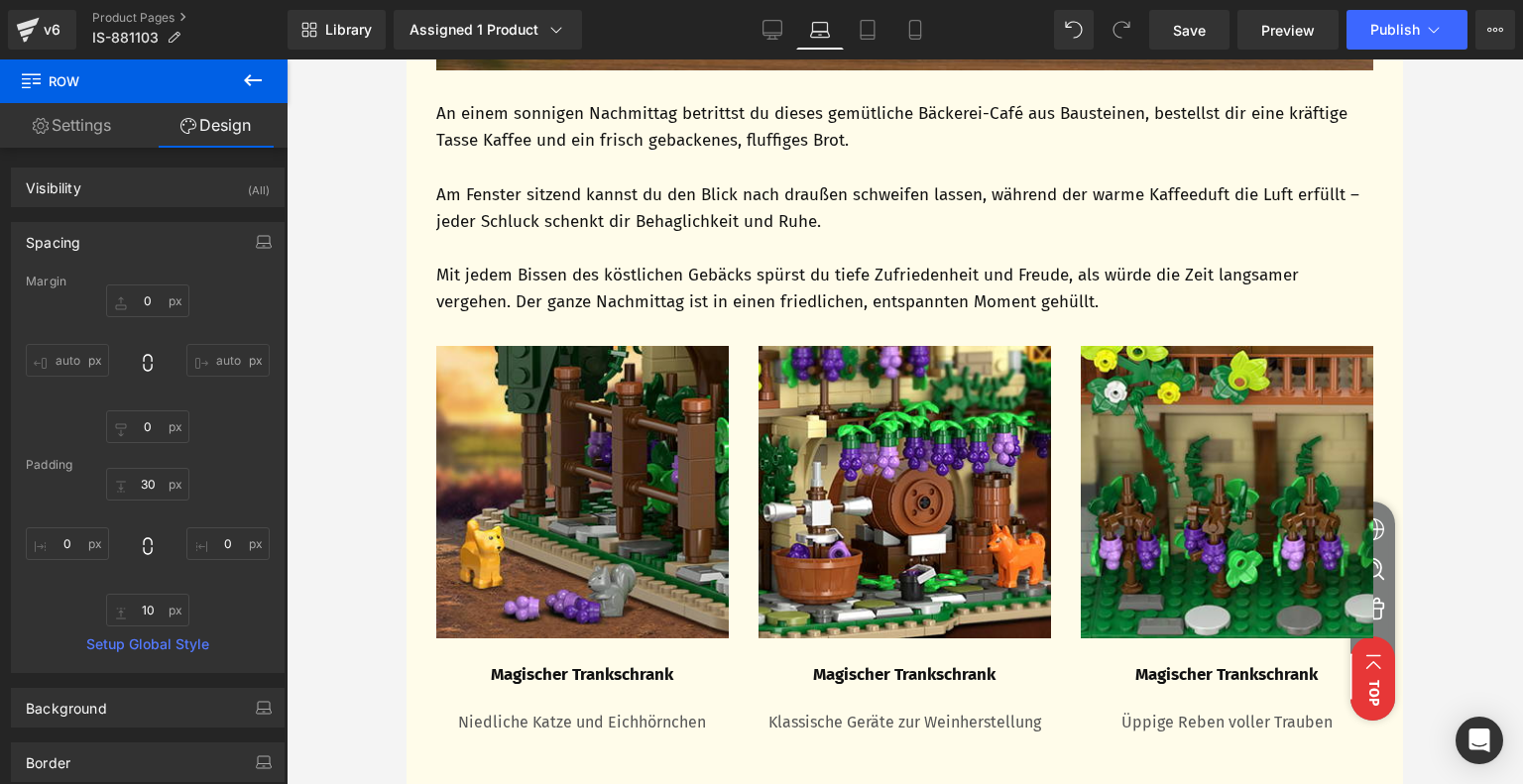scroll, scrollTop: 1455, scrollLeft: 0, axis: vertical 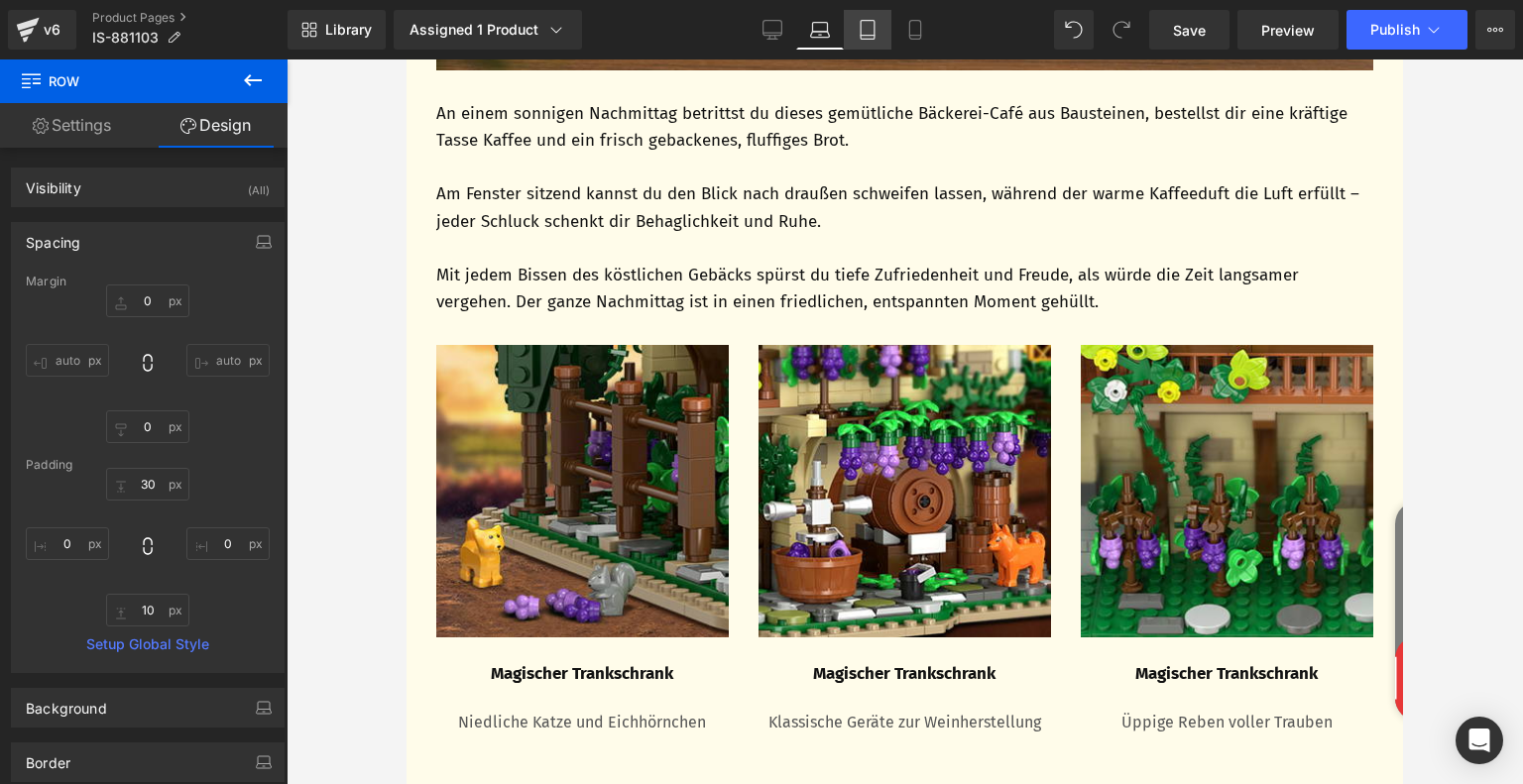 click 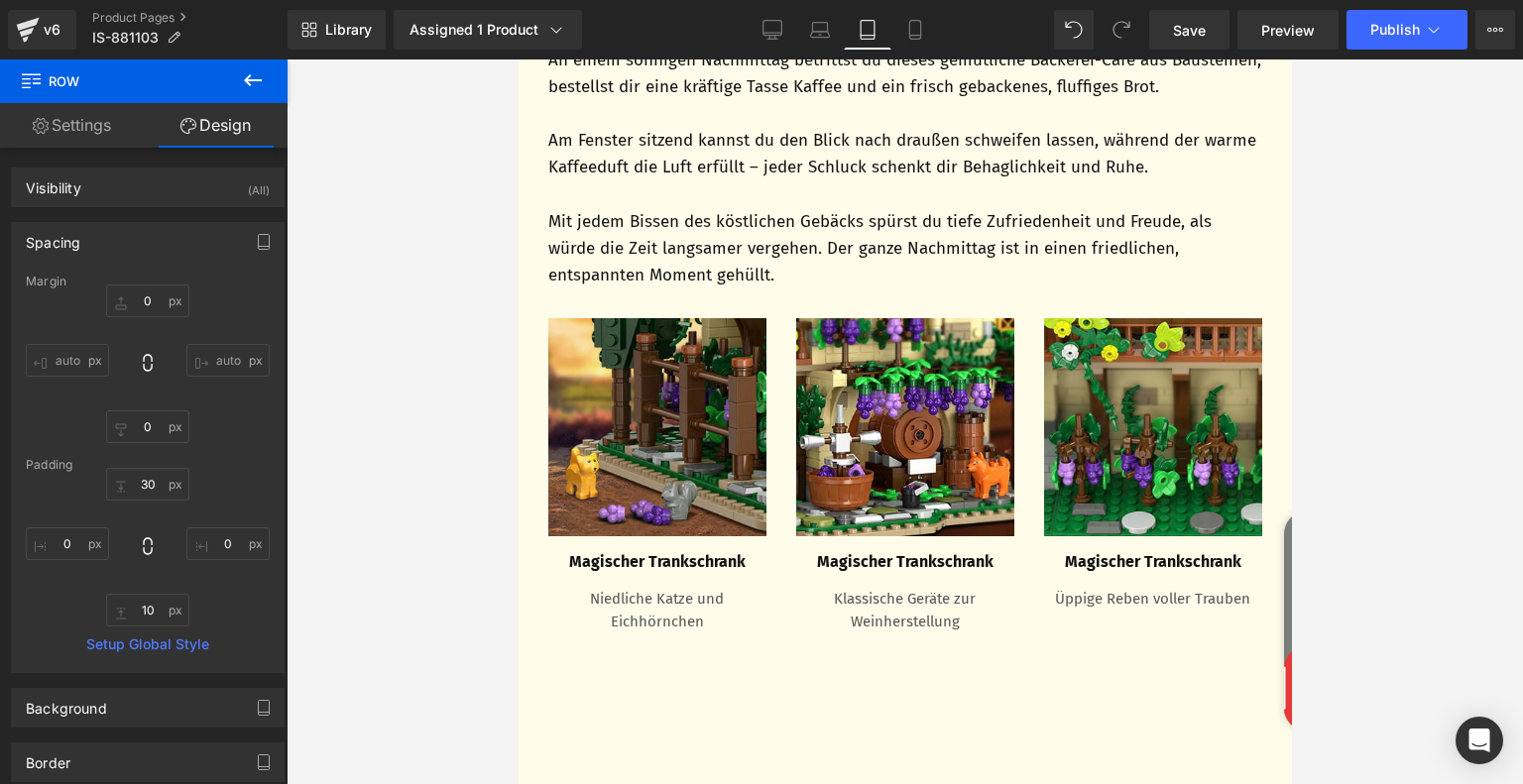 type on "0" 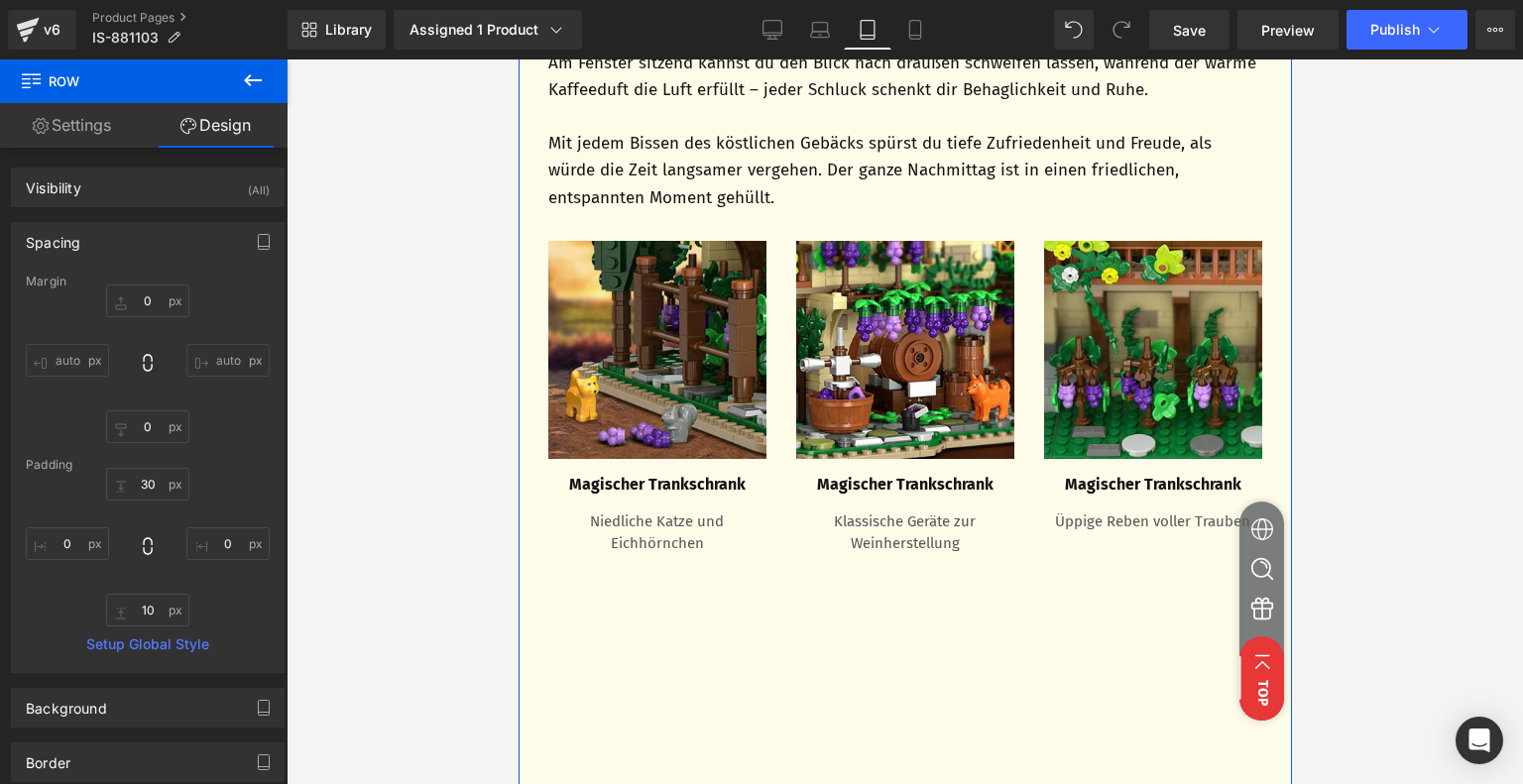 scroll, scrollTop: 1401, scrollLeft: 0, axis: vertical 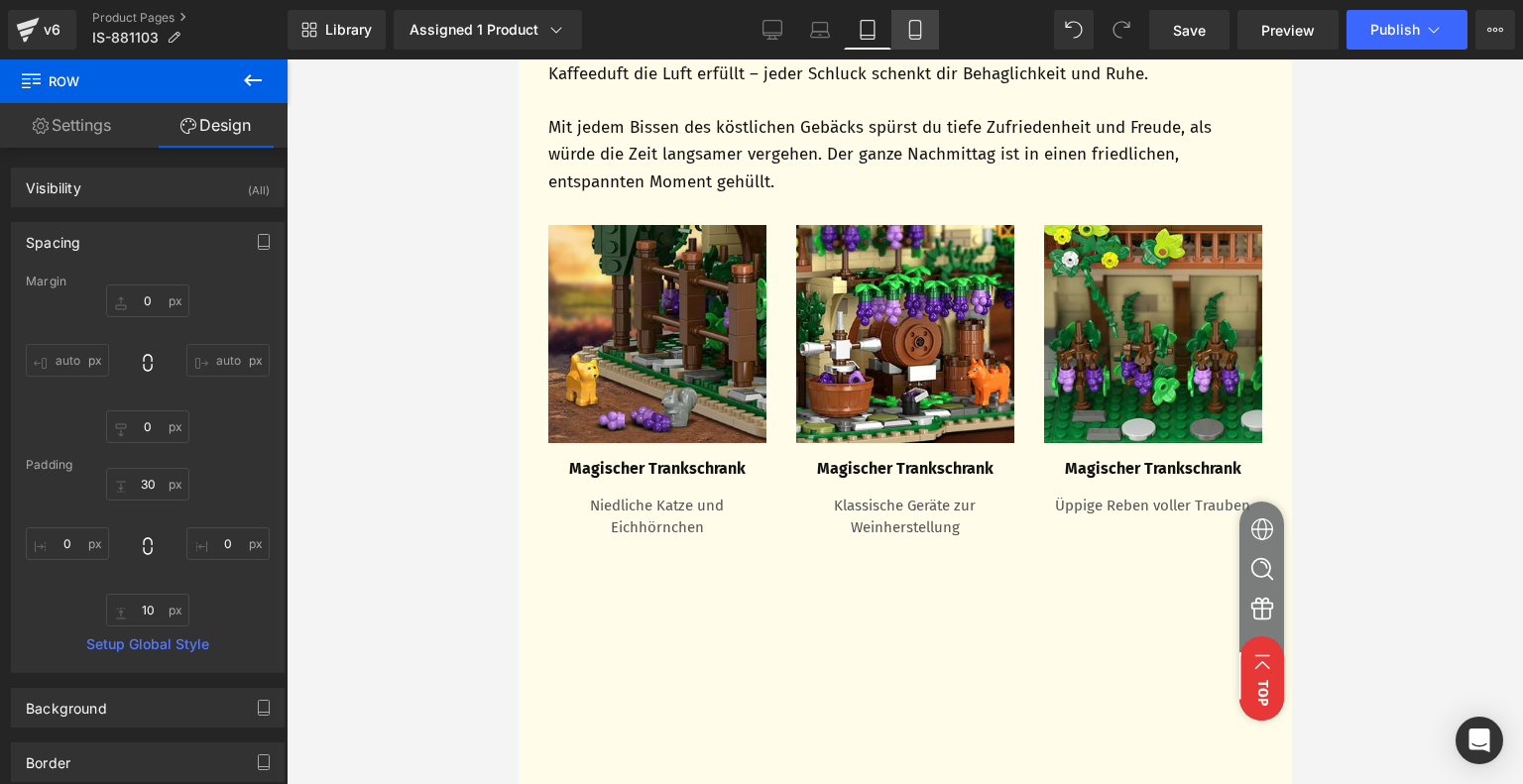 click 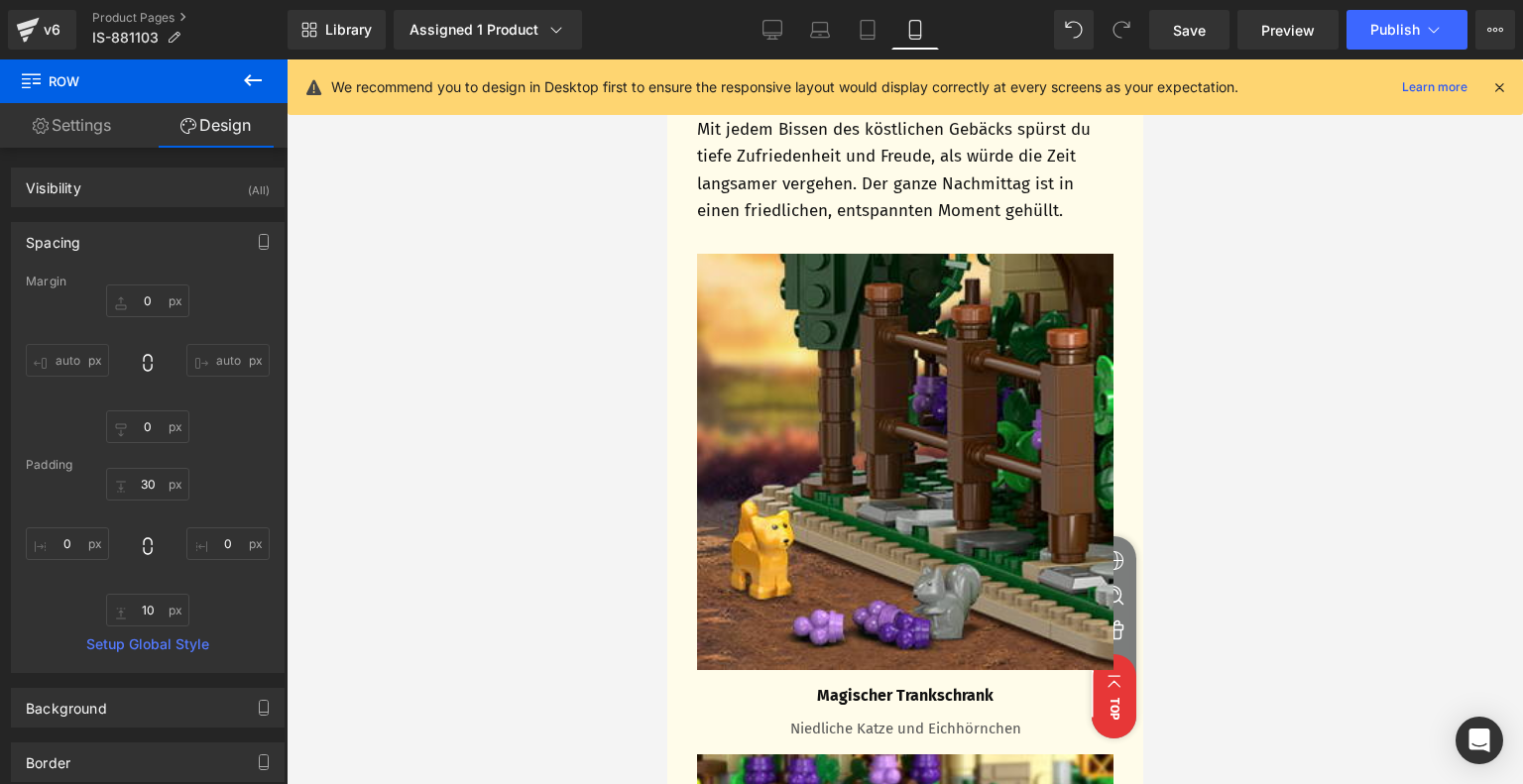 type on "0" 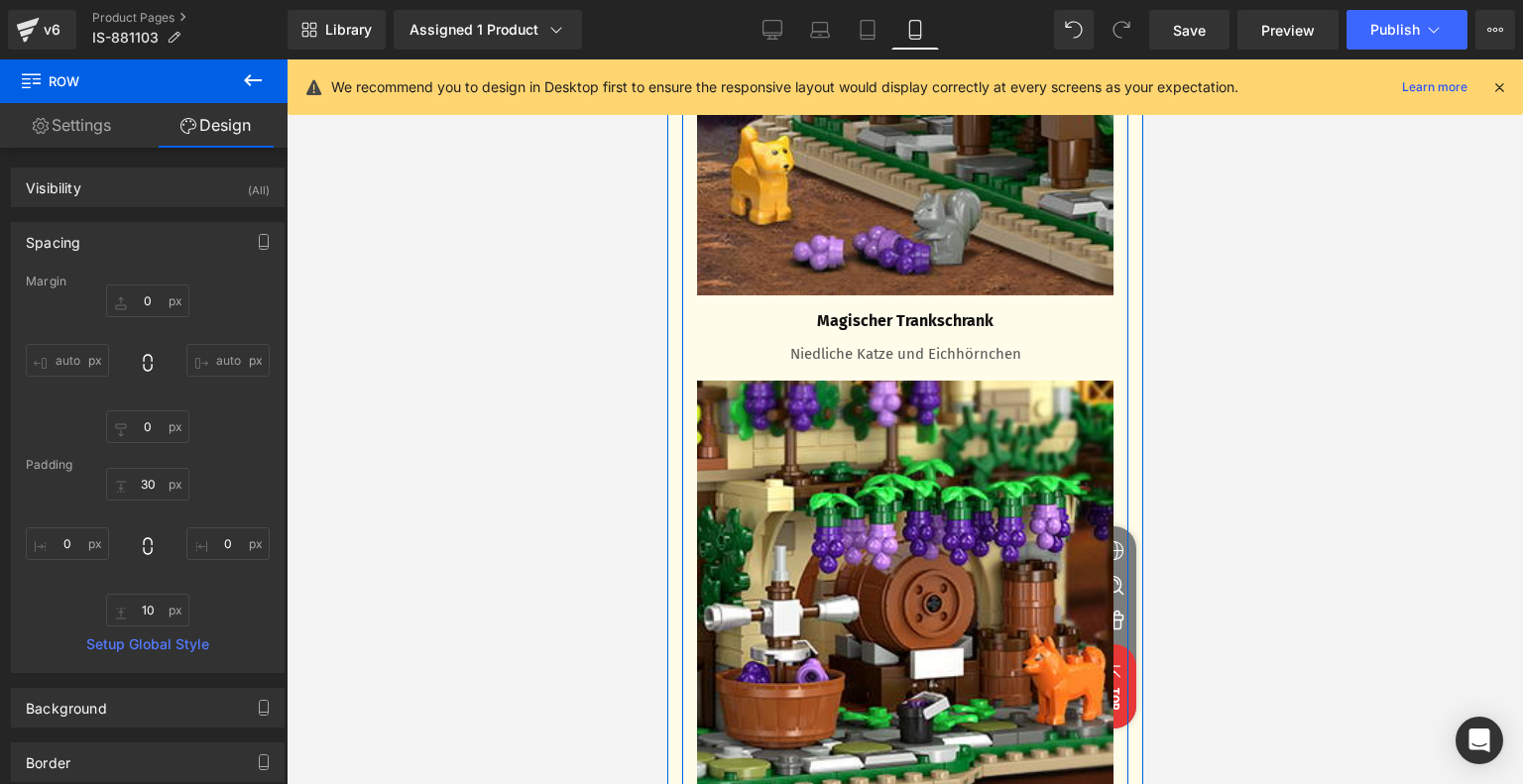 scroll, scrollTop: 2168, scrollLeft: 0, axis: vertical 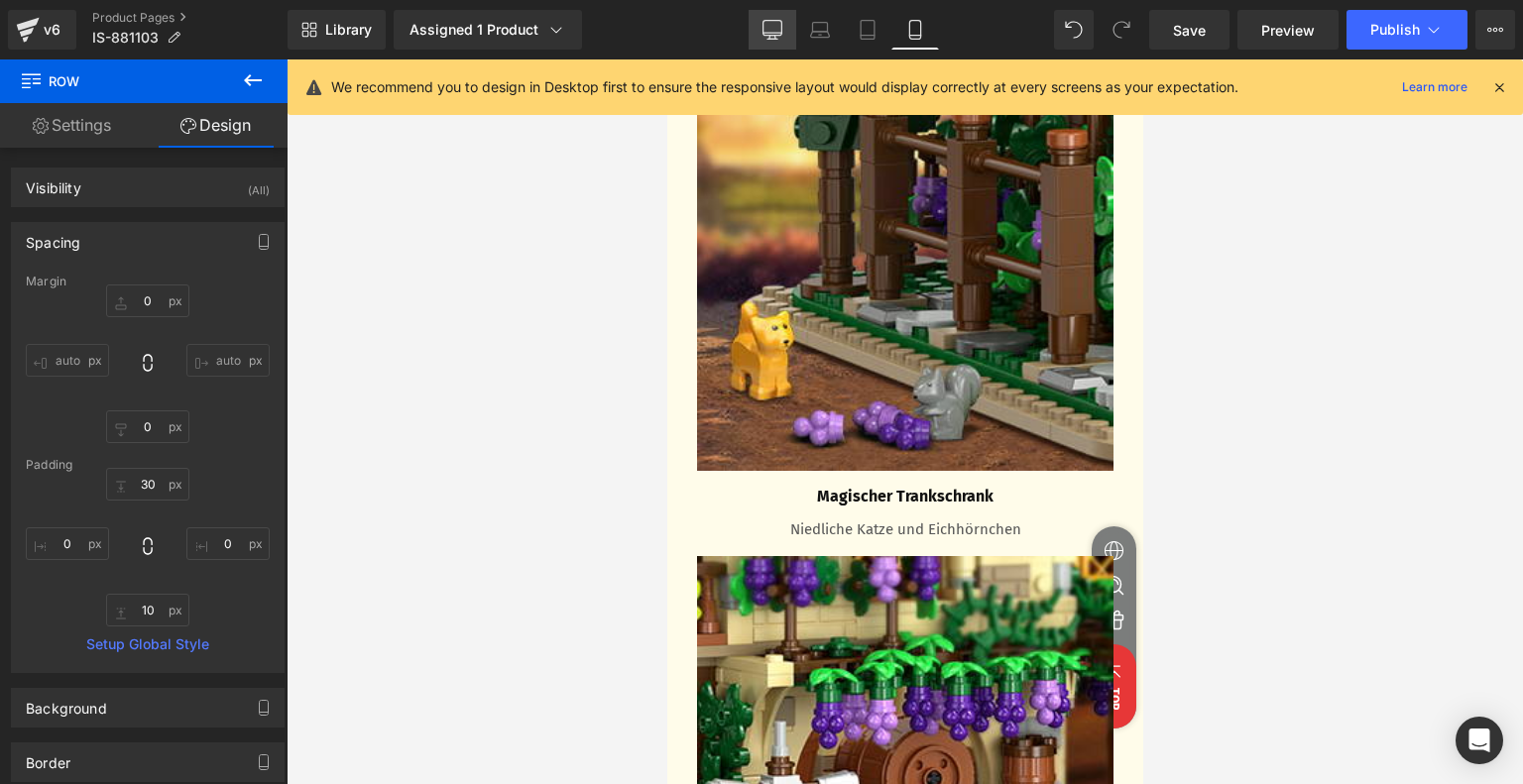 click 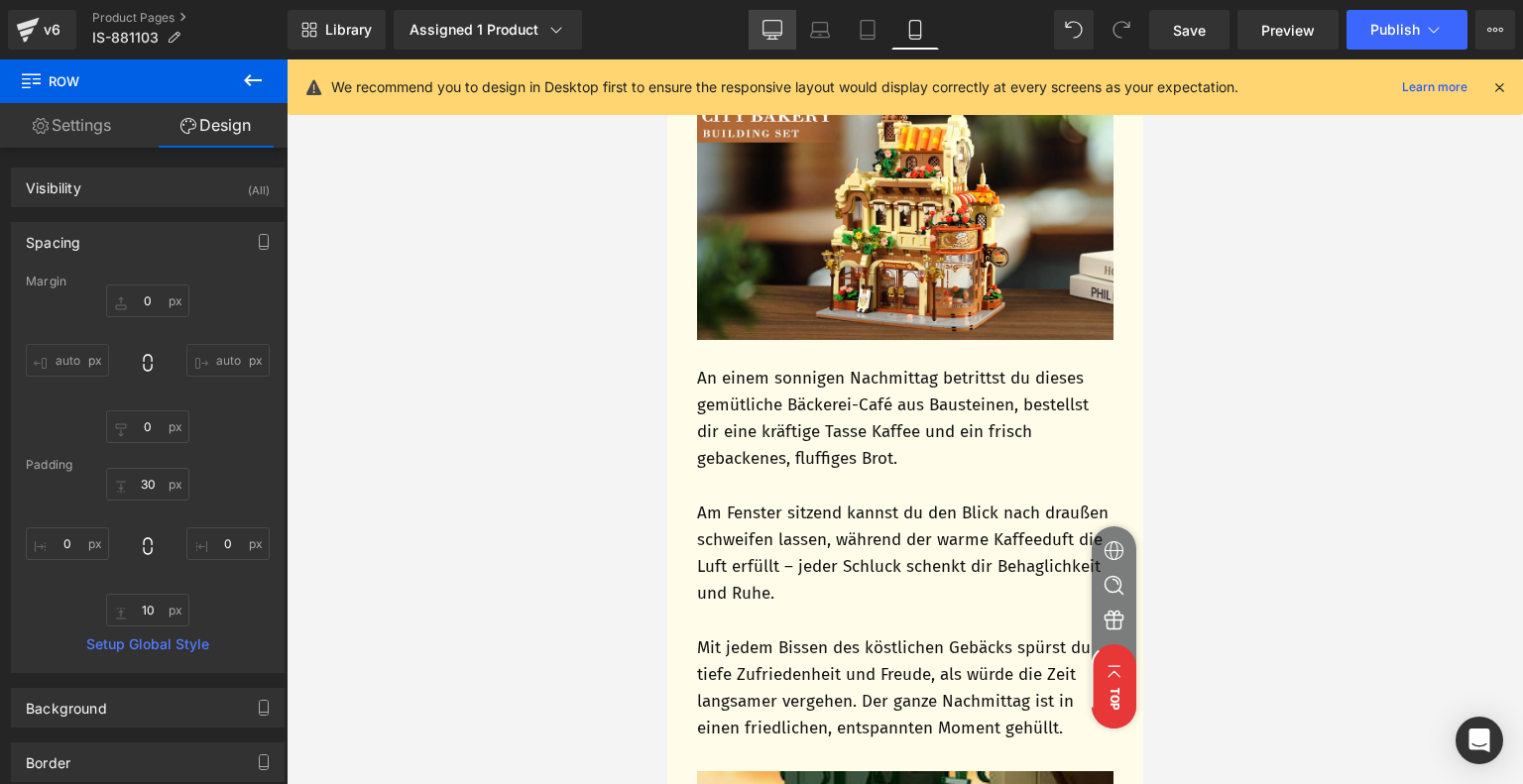 type on "0" 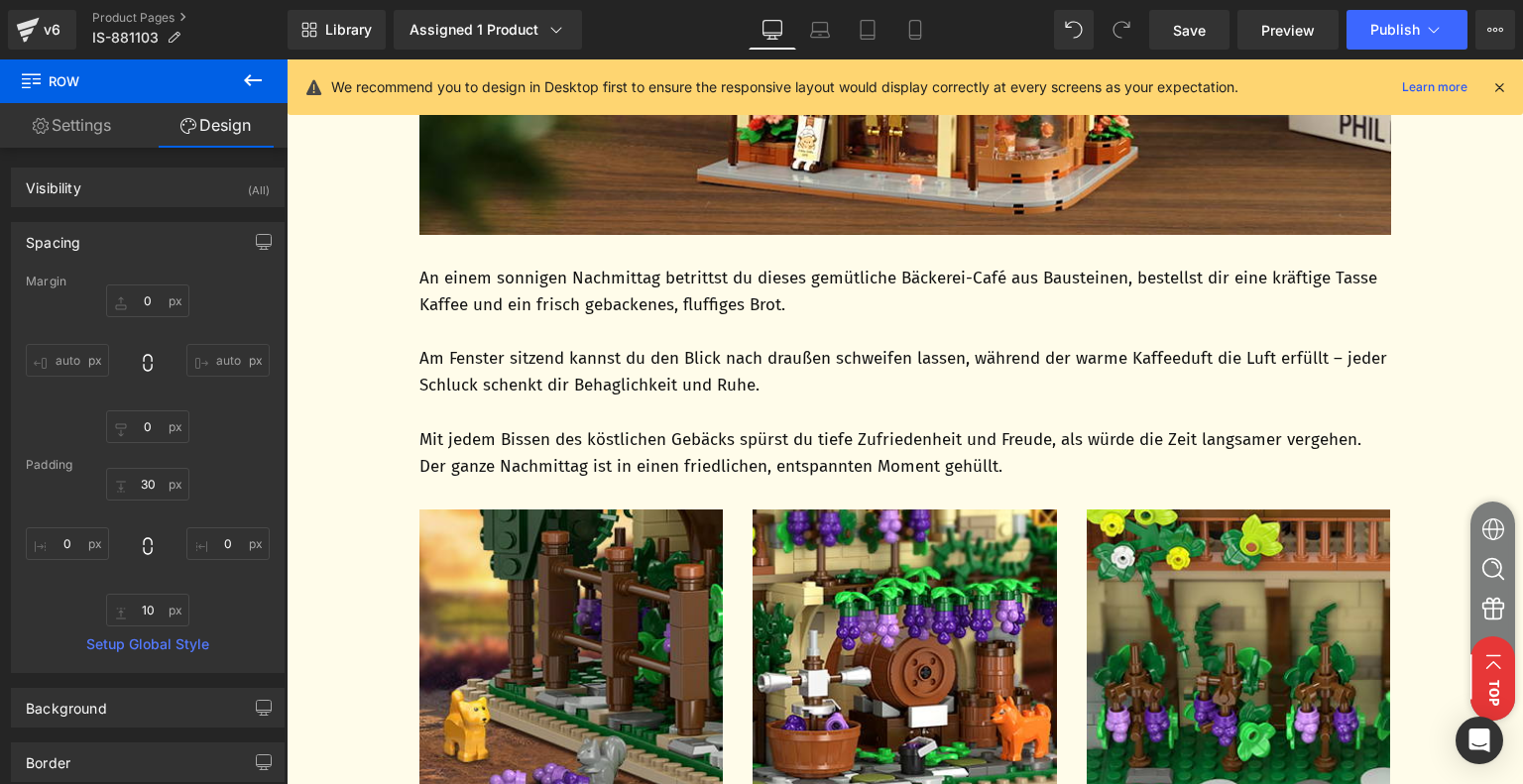 scroll, scrollTop: 1625, scrollLeft: 0, axis: vertical 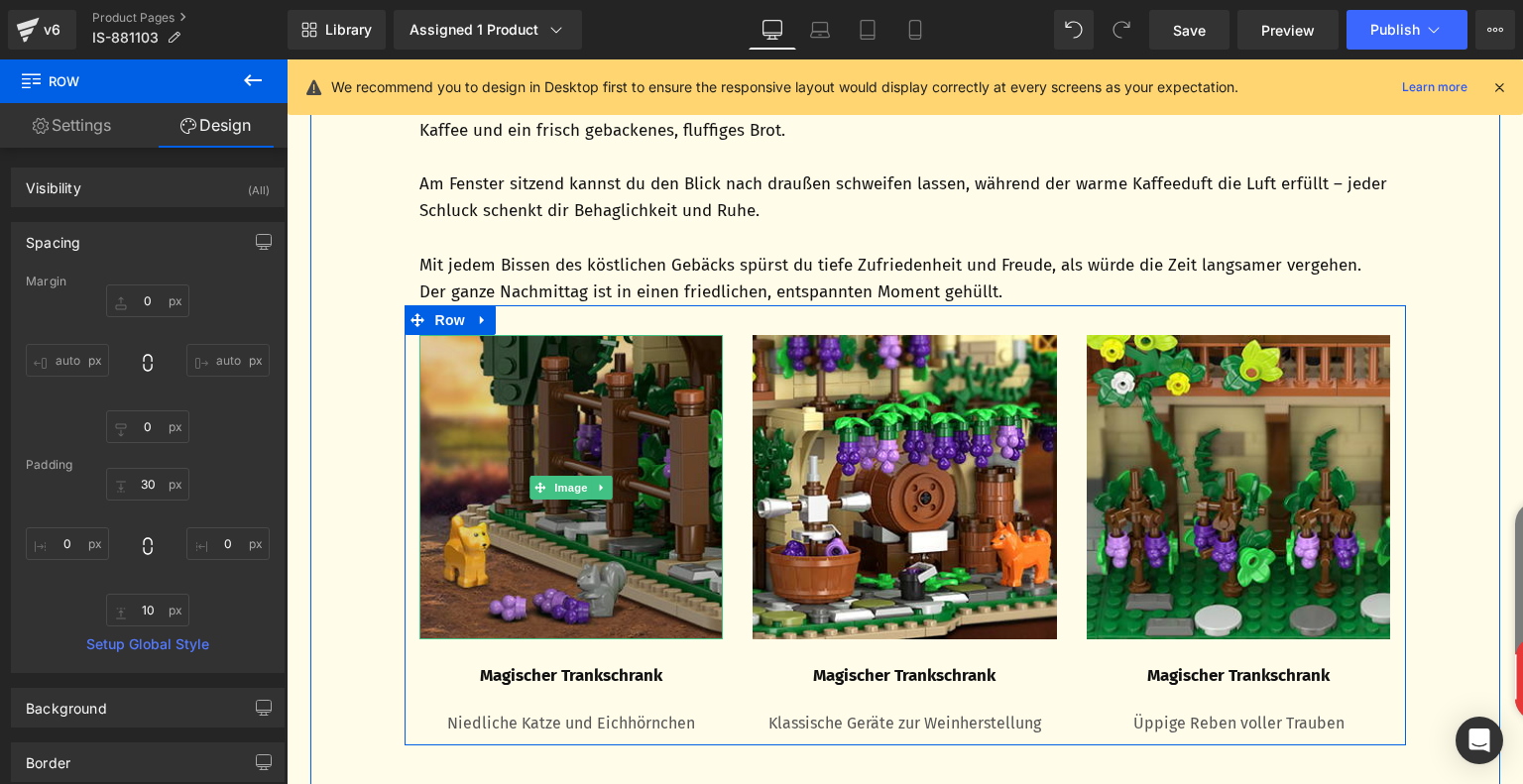click at bounding box center (571, 487) 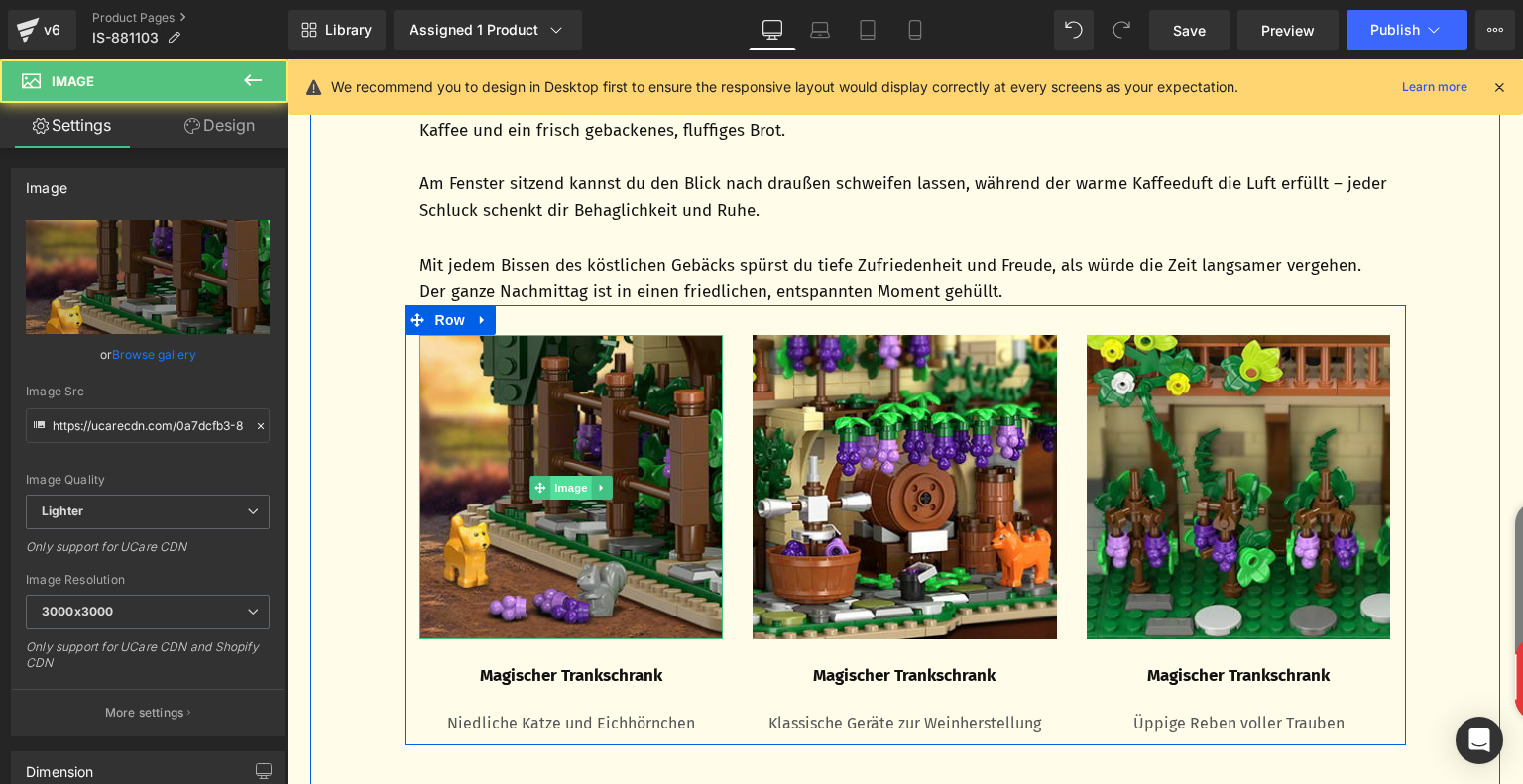 click on "Image" at bounding box center [571, 488] 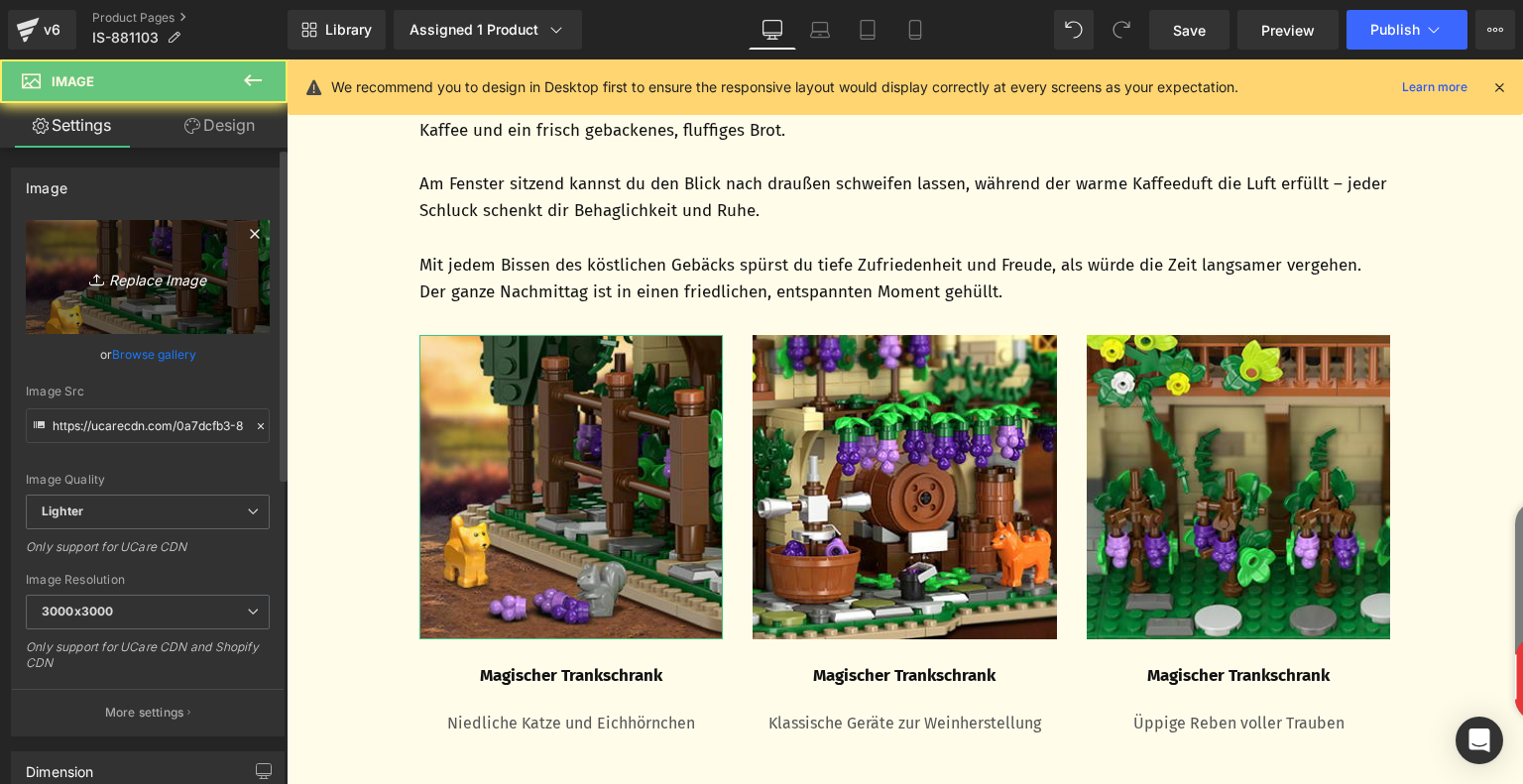 click on "Replace Image" at bounding box center (148, 277) 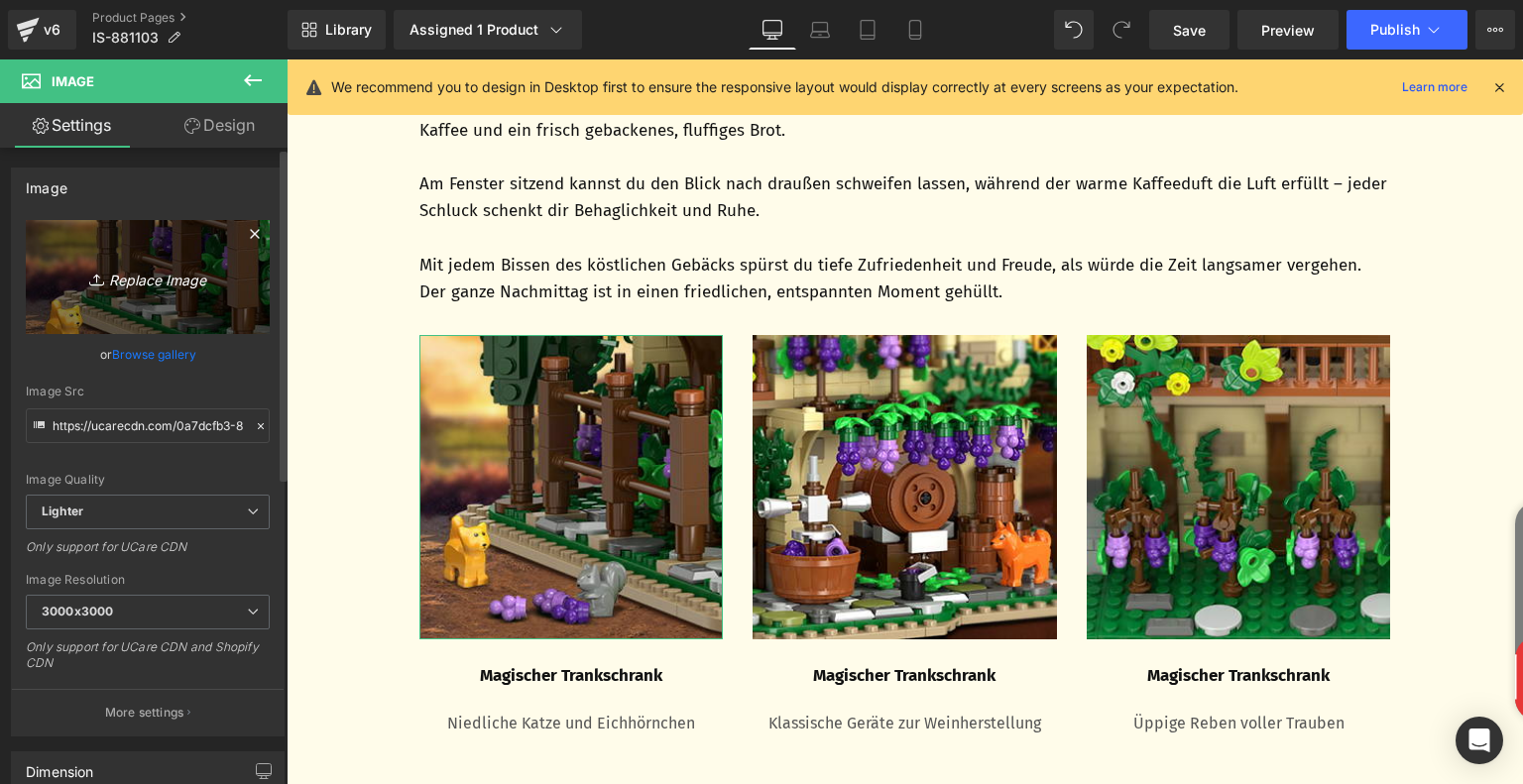 type on "C:\fakepath\9e8b53a5-b664-4c74-a281-9535e89721ee.__CR0,0,300,300_PT0_SX300_V1___.jpg" 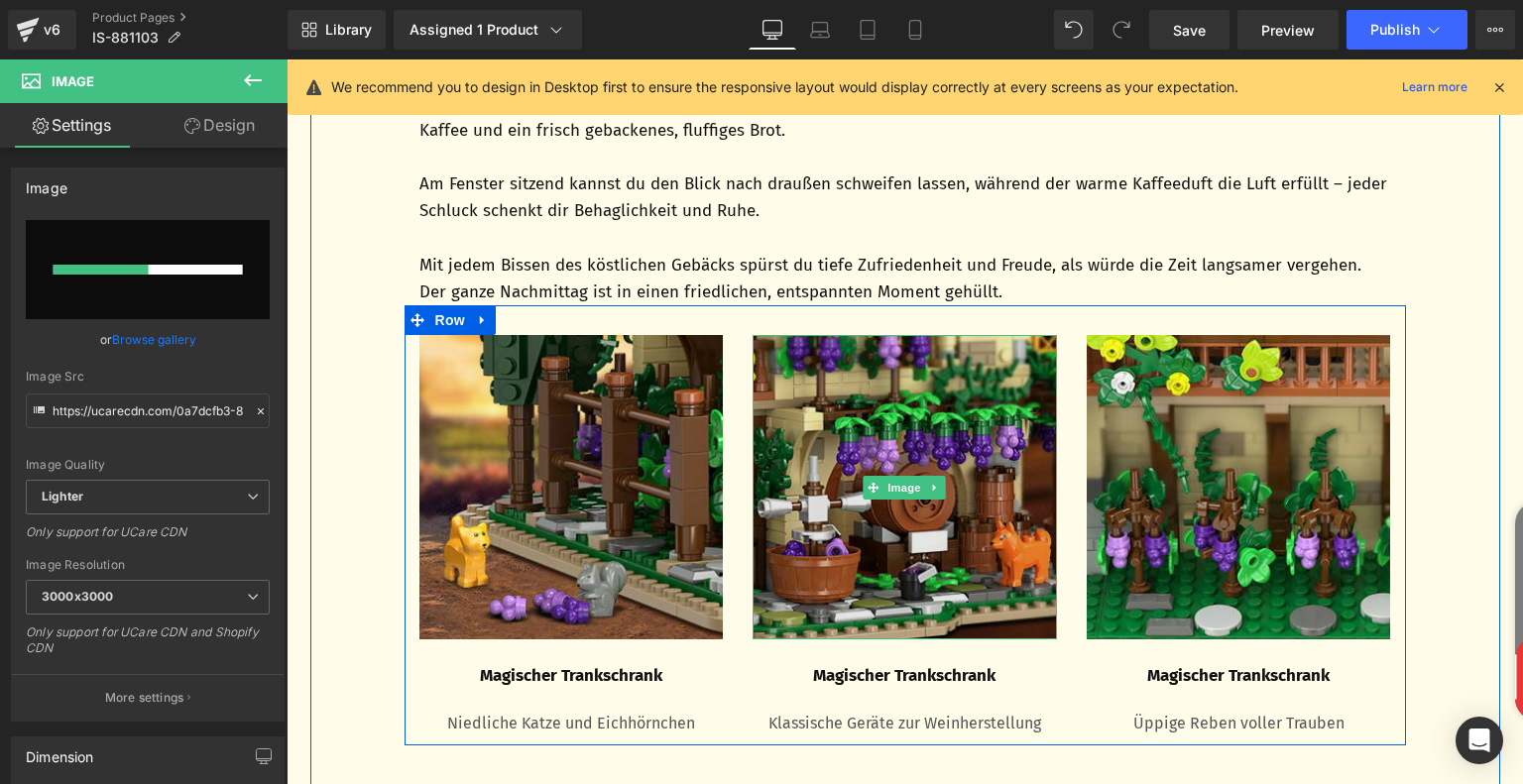 type 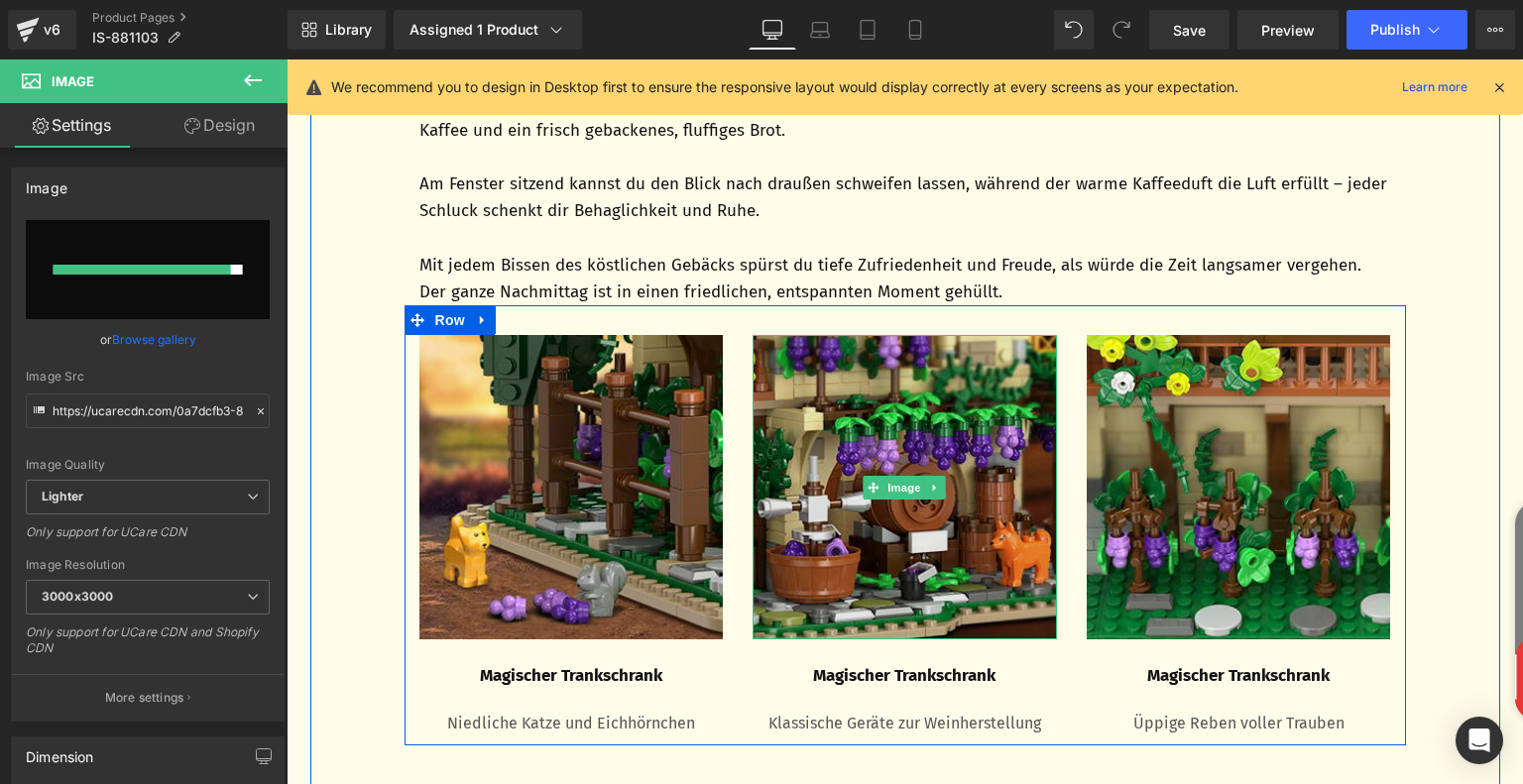 type on "https://ucarecdn.com/968b732a-a206-413b-ae56-56469727da52/-/format/auto/-/preview/3000x3000/-/quality/lighter/9e8b53a5-b664-4c74-a281-9535e89721ee.__CR0,0,300,300_PT0_SX300_V1___.jpg" 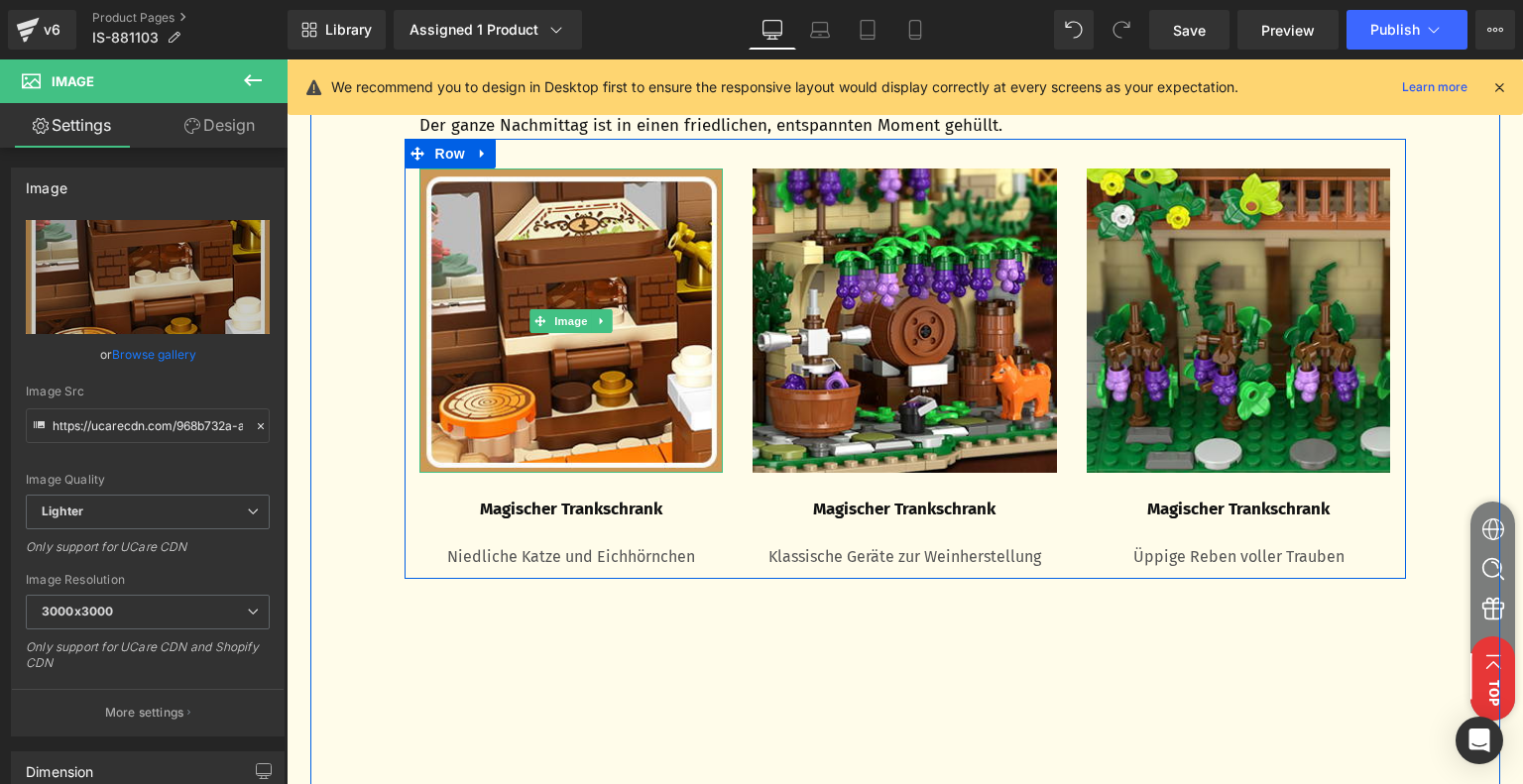 scroll, scrollTop: 1824, scrollLeft: 0, axis: vertical 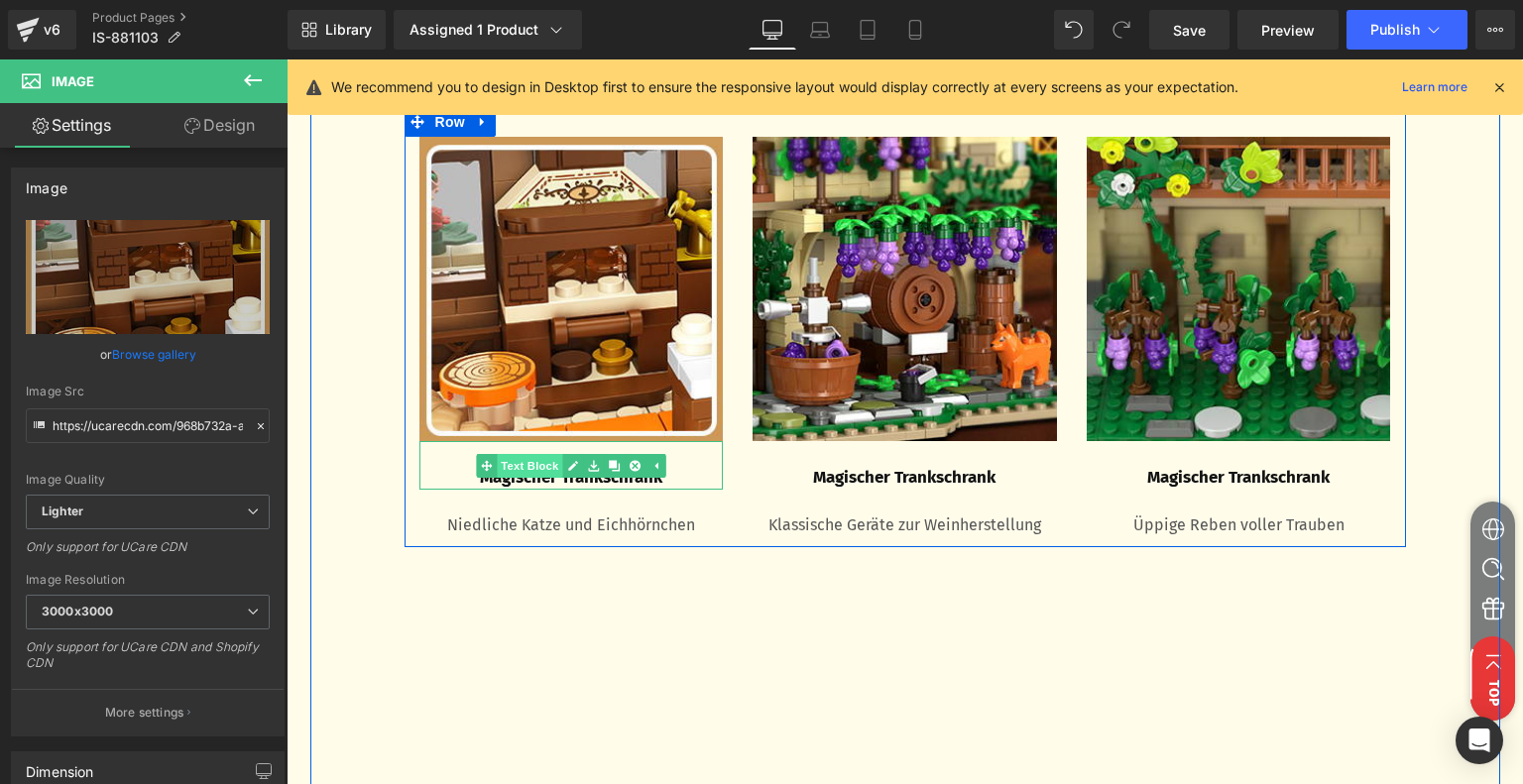 click on "Text Block" at bounding box center (519, 466) 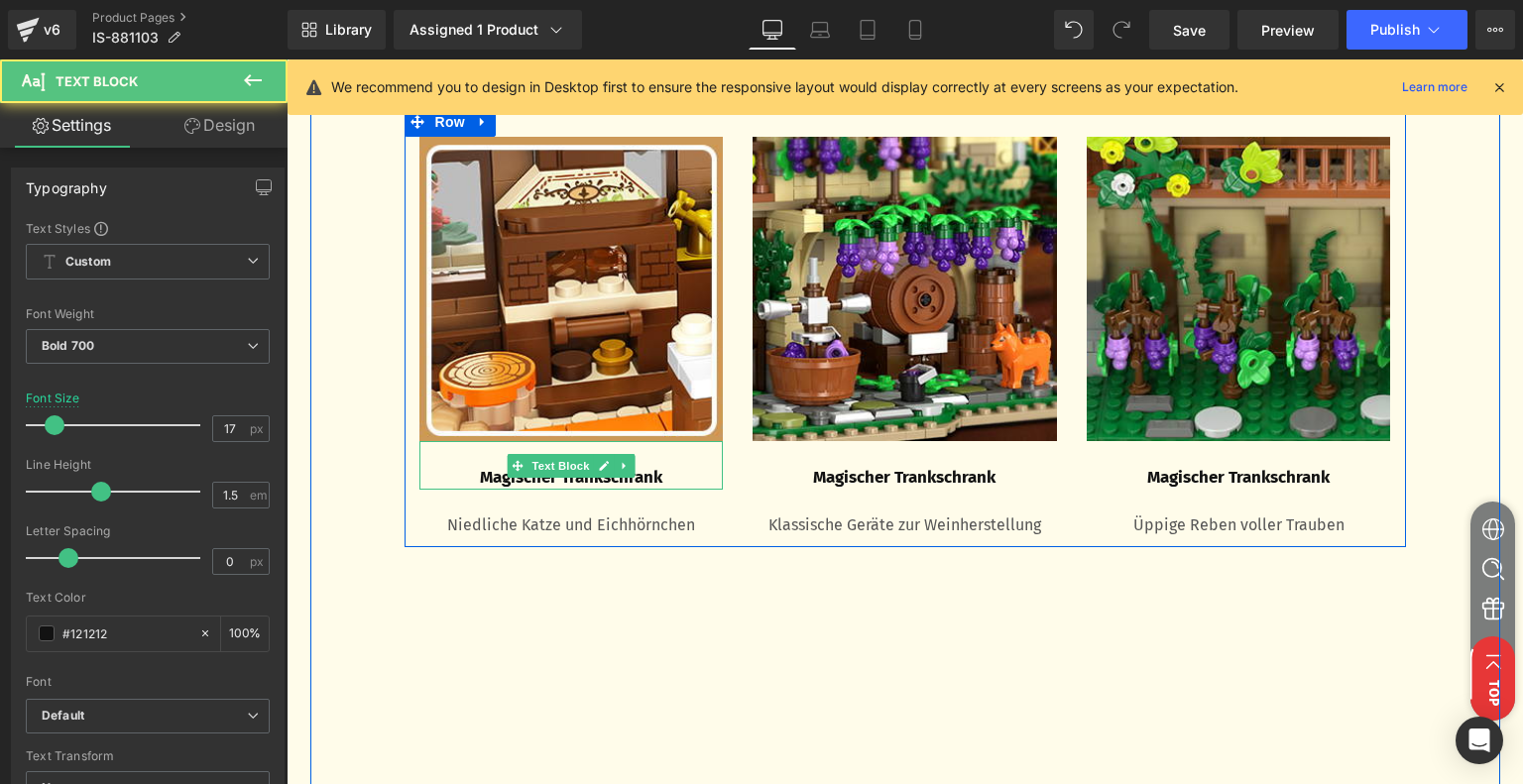 click on "Magischer Trankschrank" at bounding box center (571, 478) 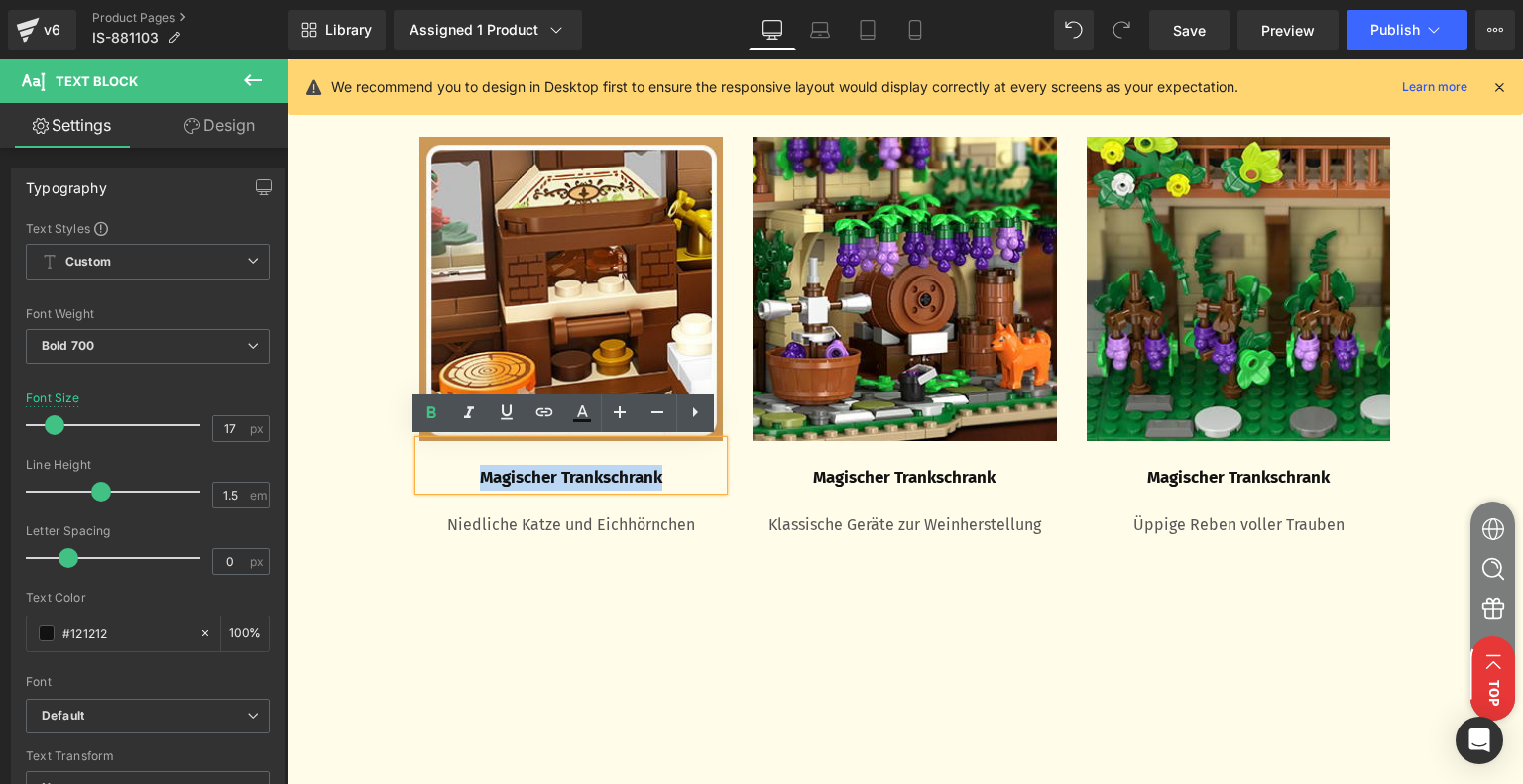 drag, startPoint x: 463, startPoint y: 473, endPoint x: 692, endPoint y: 475, distance: 229.00873 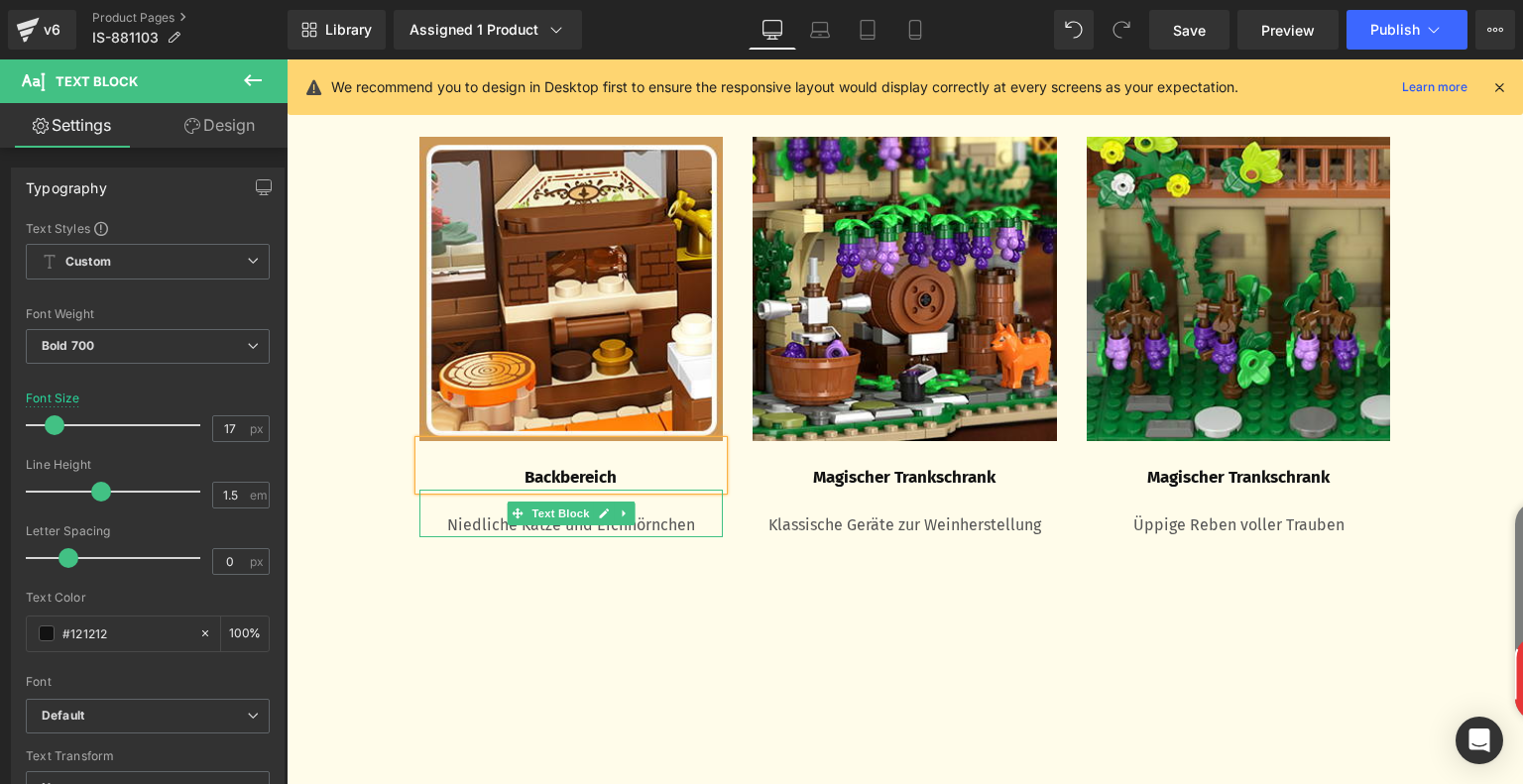 click on "Niedliche Katze und Eichhörnchen" at bounding box center [571, 525] 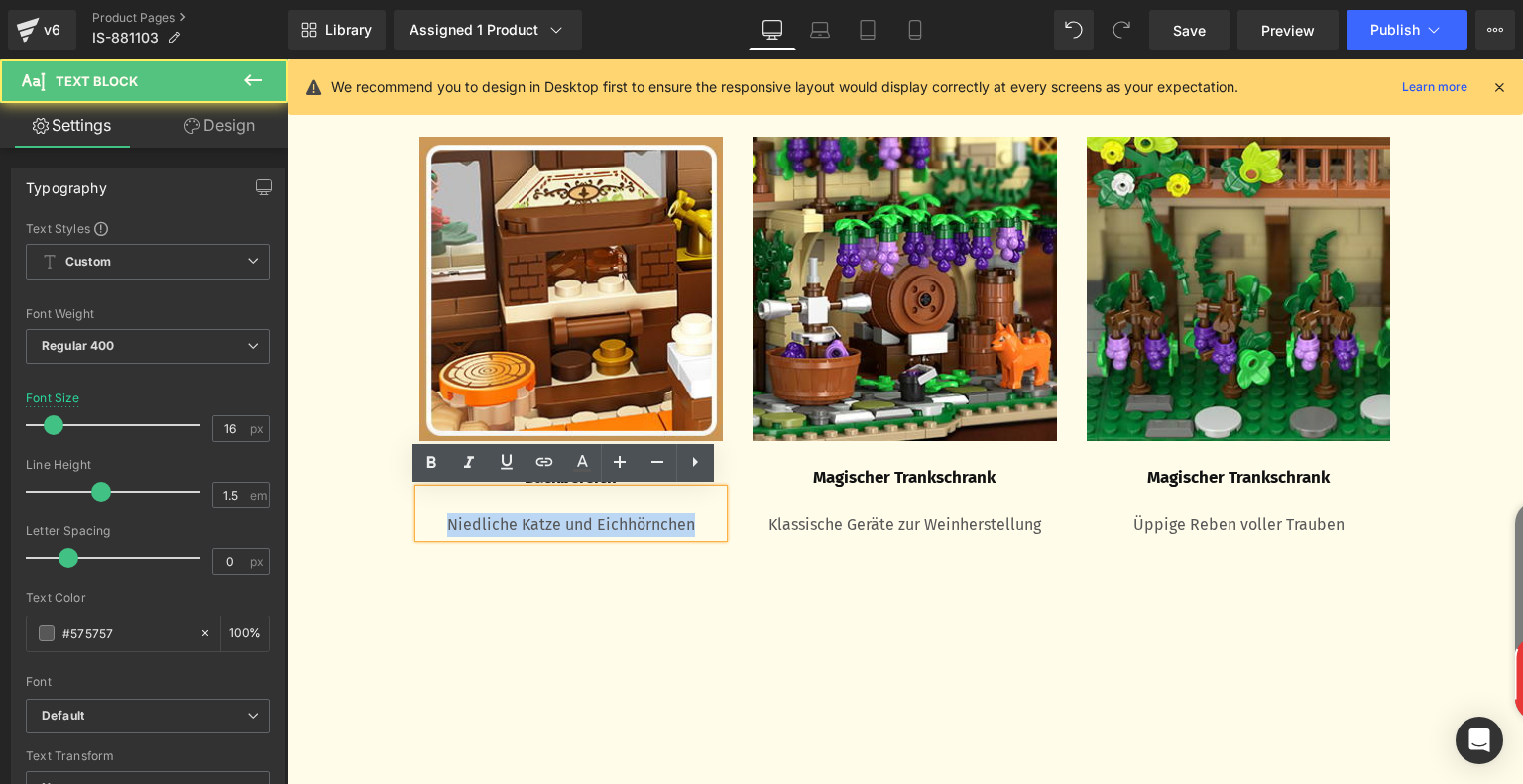 drag, startPoint x: 437, startPoint y: 524, endPoint x: 727, endPoint y: 530, distance: 290.06206 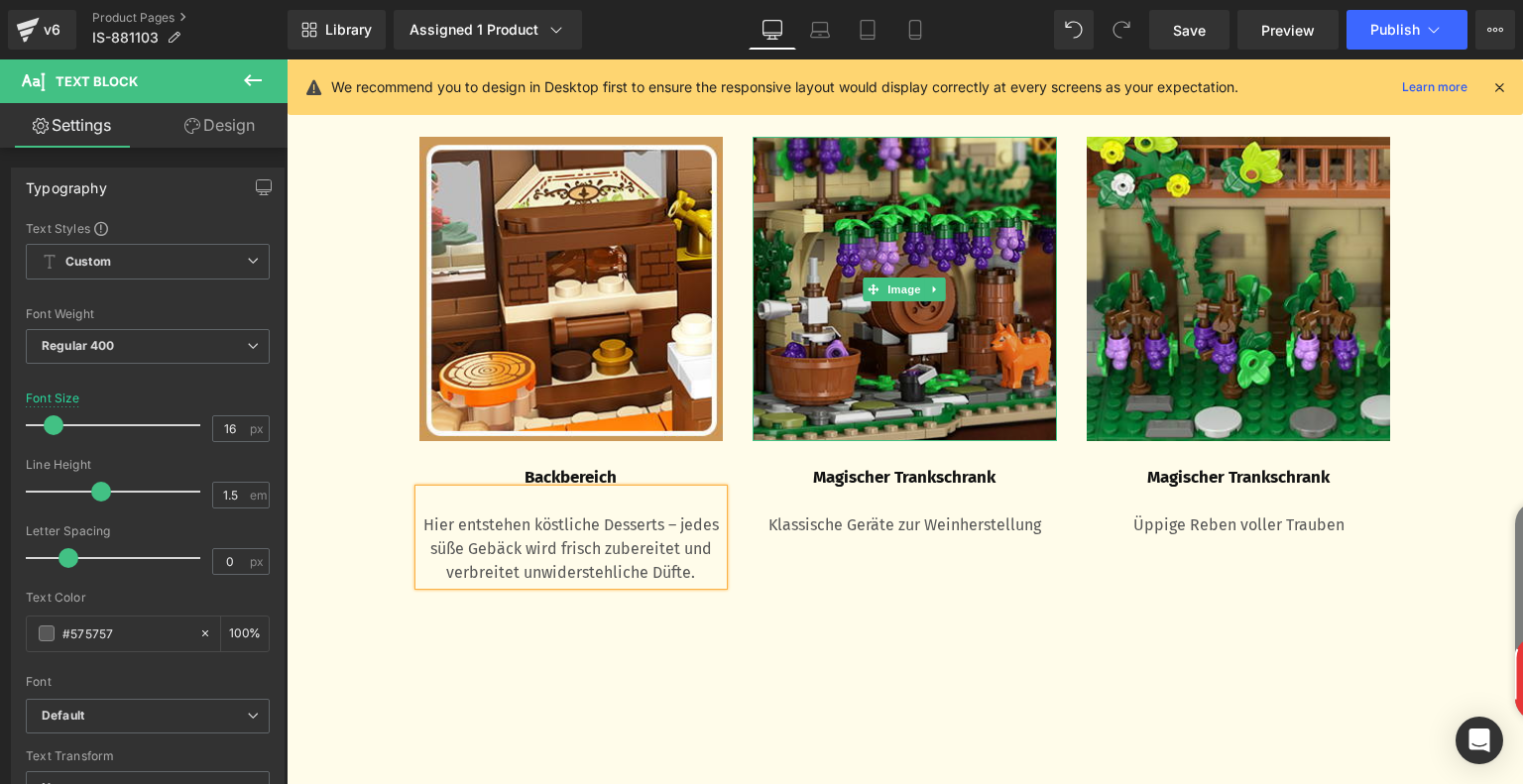 click at bounding box center [904, 288] 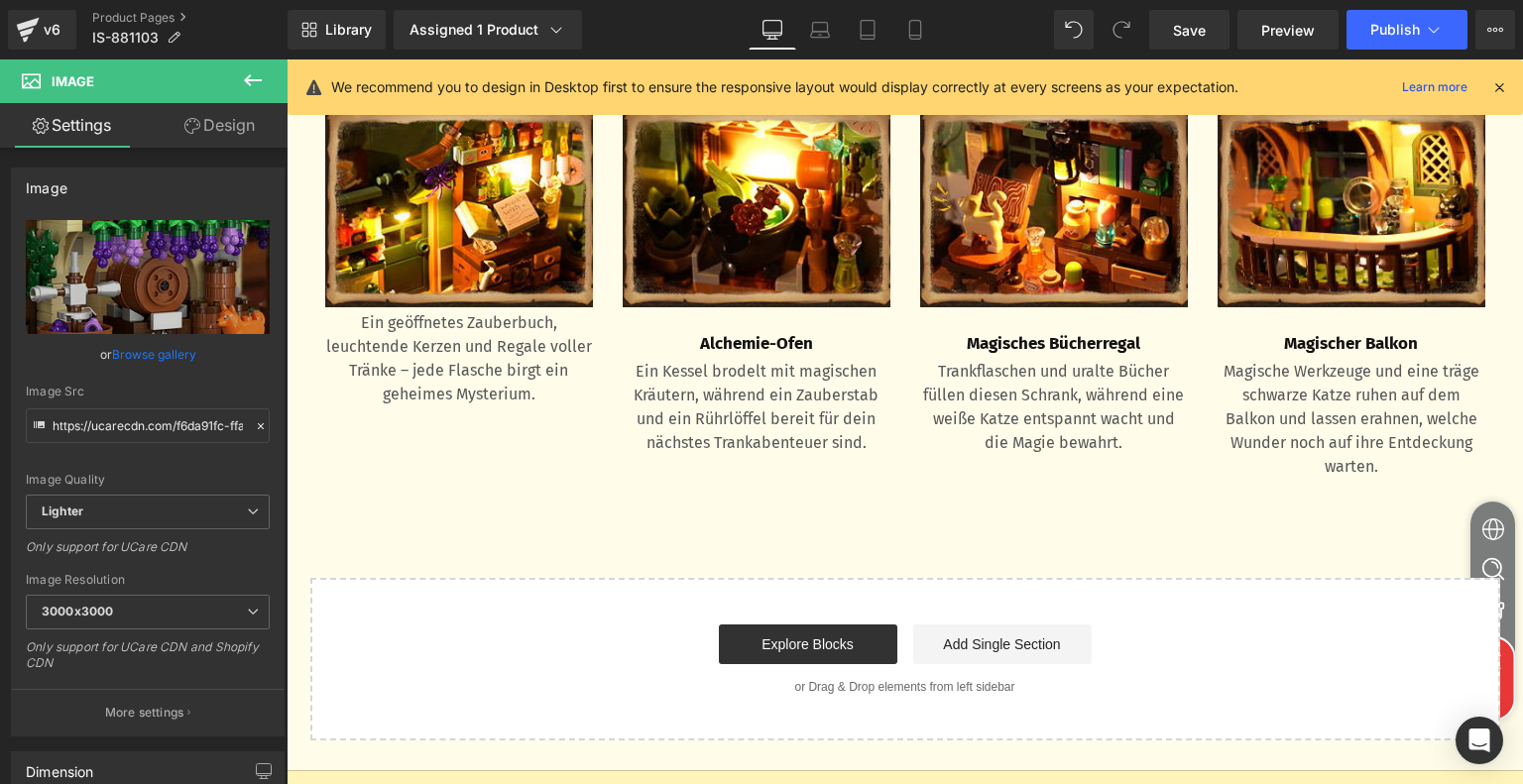scroll, scrollTop: 7275, scrollLeft: 0, axis: vertical 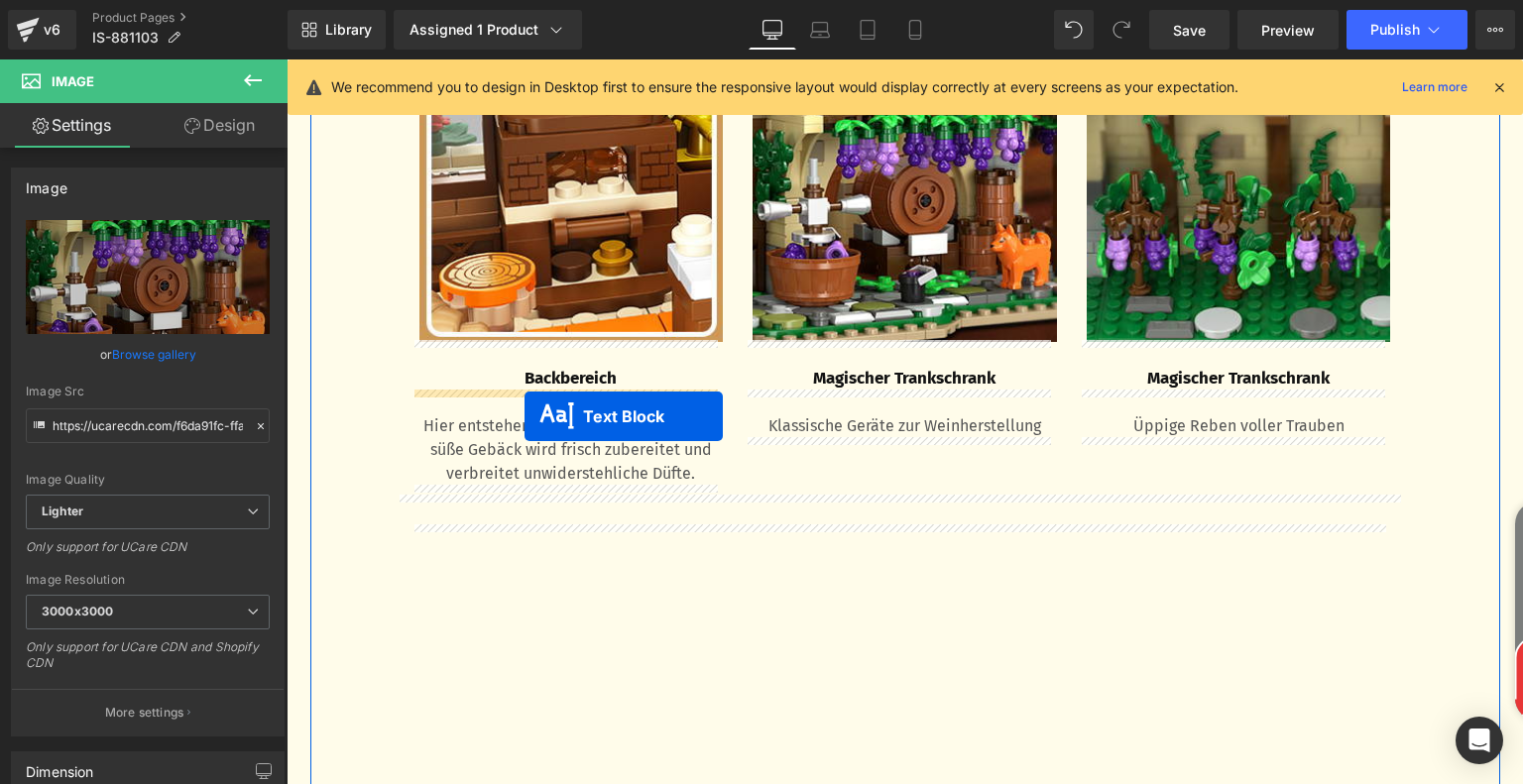 drag, startPoint x: 697, startPoint y: 625, endPoint x: 525, endPoint y: 416, distance: 270.6751 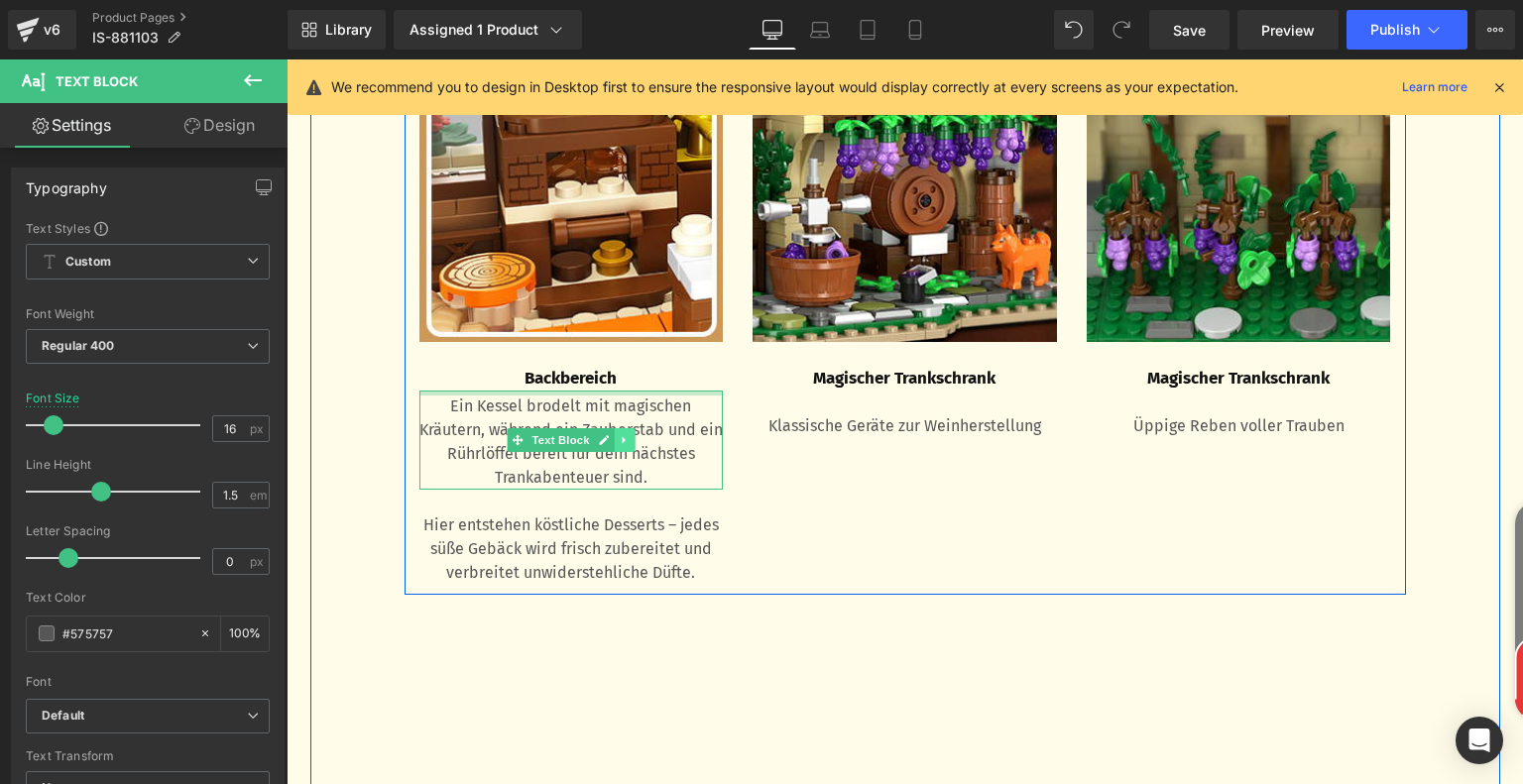 click 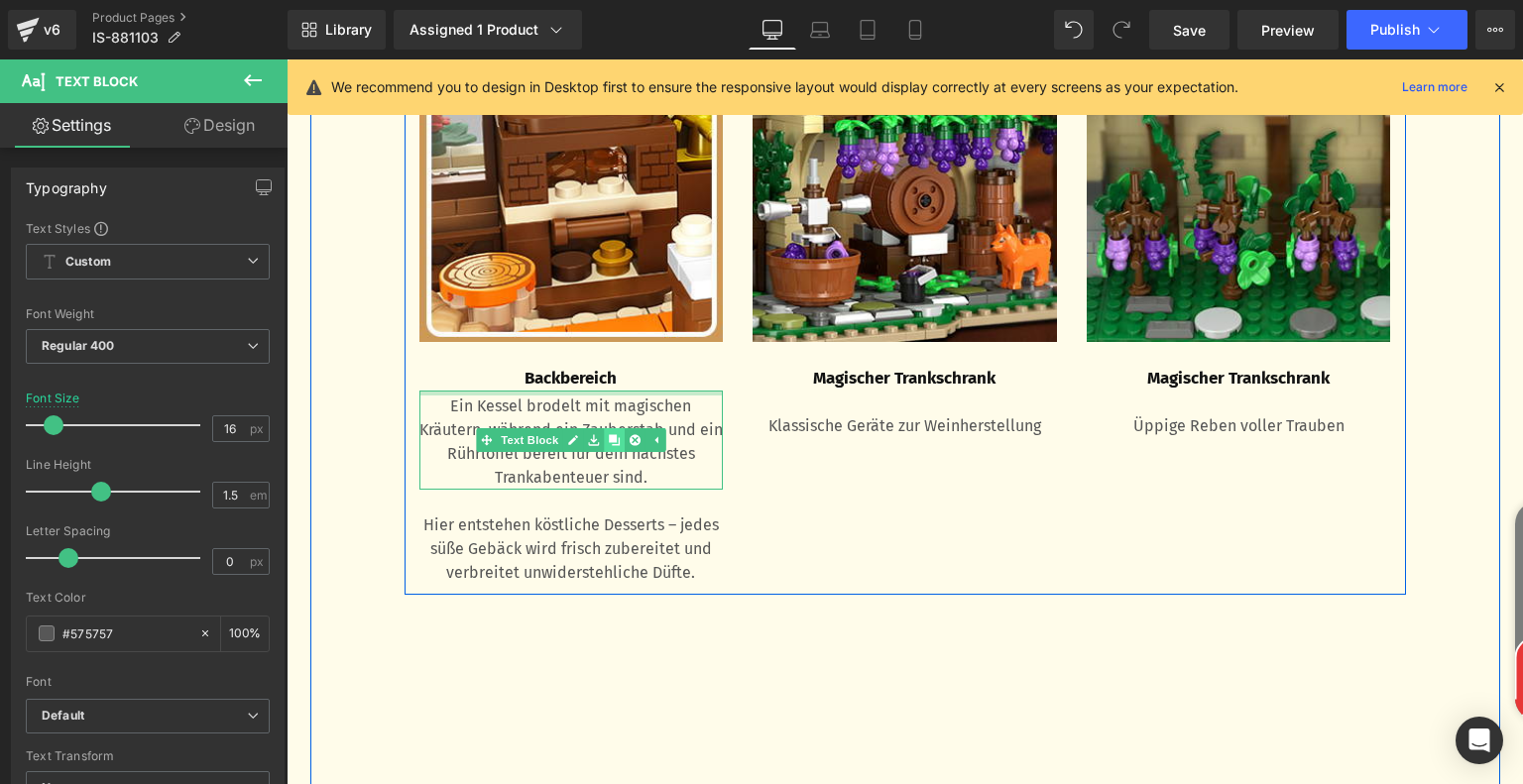 click 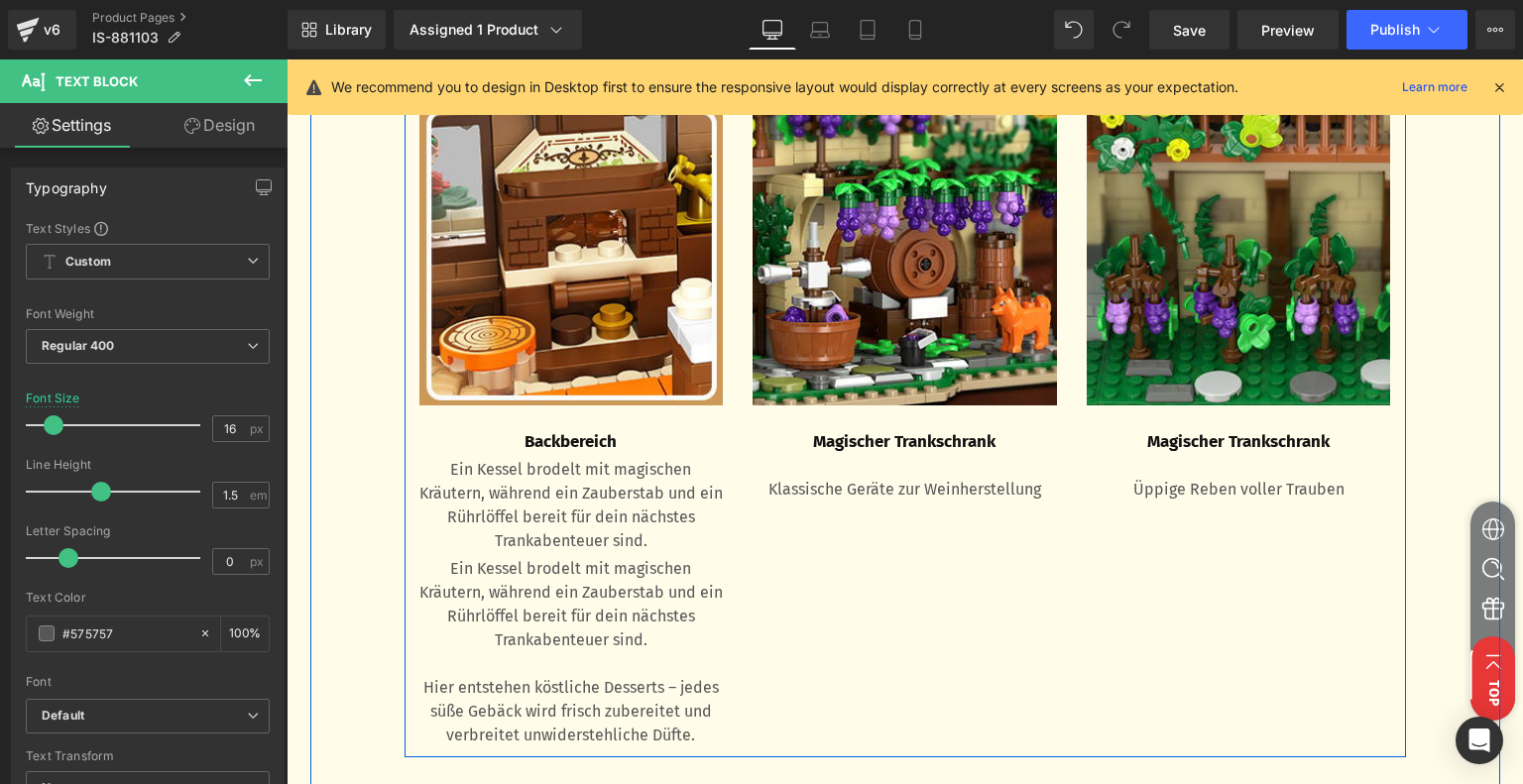 scroll, scrollTop: 1824, scrollLeft: 0, axis: vertical 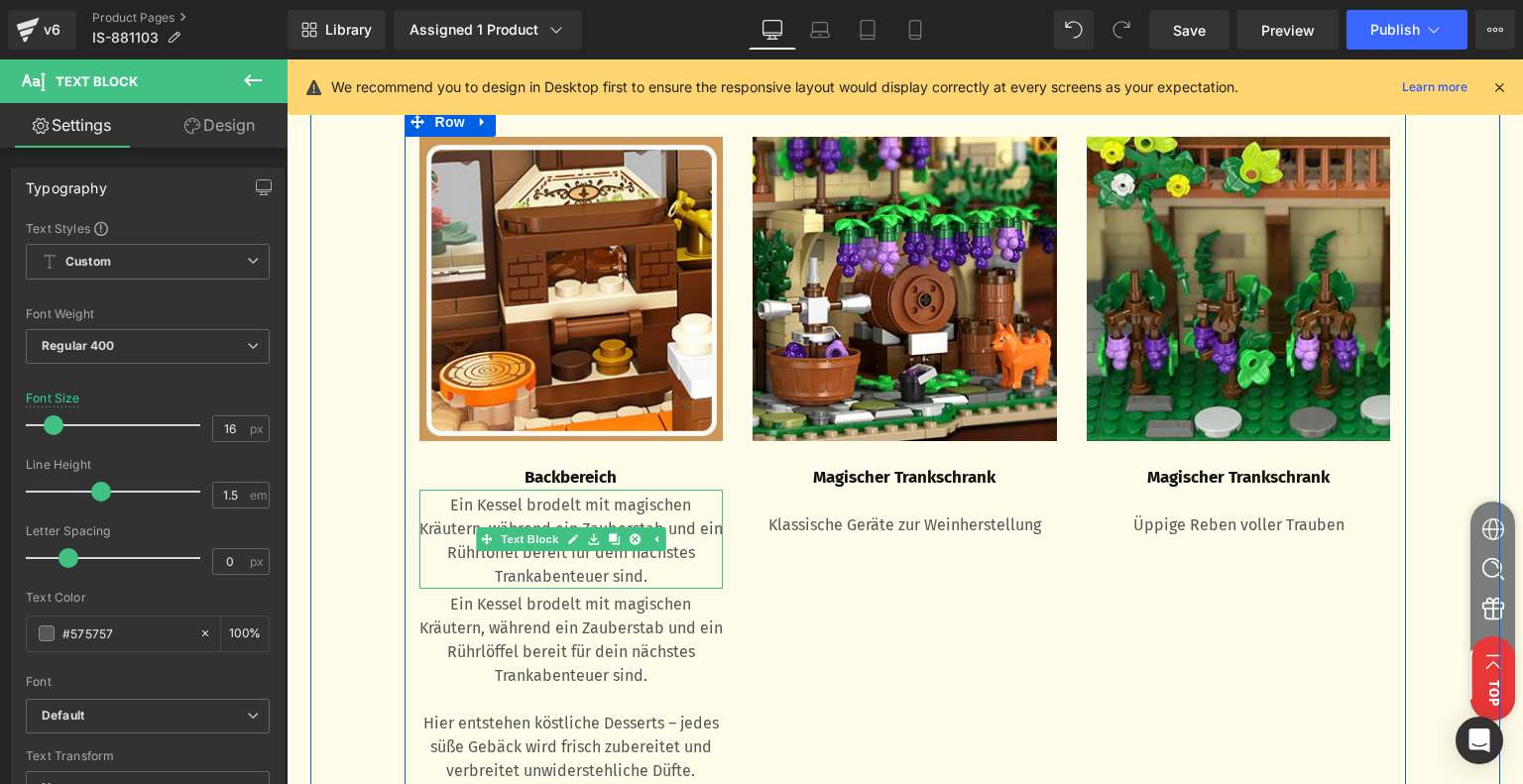click on "Ein Kessel brodelt mit magischen Kräutern, während ein Zauberstab und ein Rührlöffel bereit für dein nächstes Trankabenteuer sind." at bounding box center (571, 541) 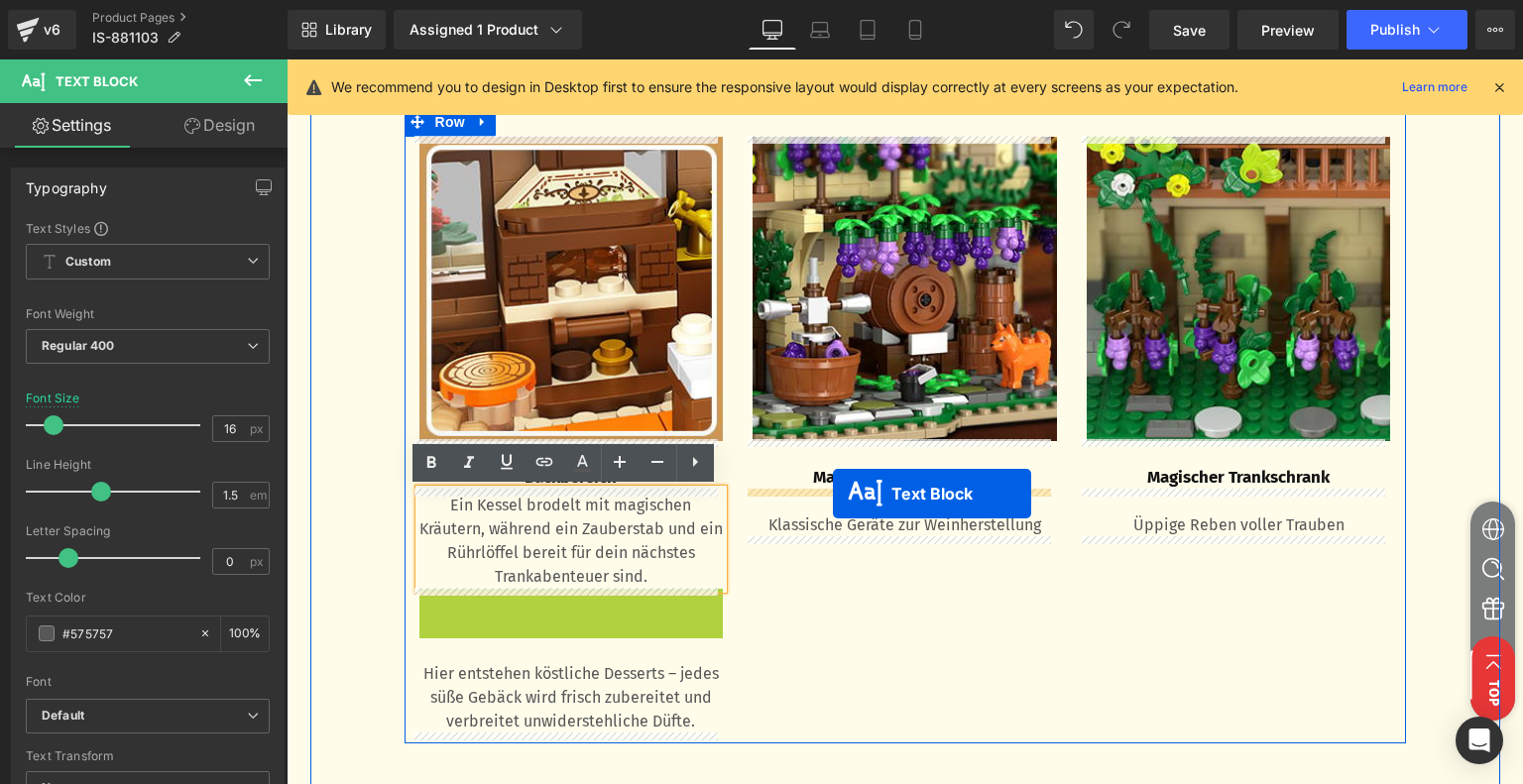 drag, startPoint x: 508, startPoint y: 639, endPoint x: 833, endPoint y: 494, distance: 355.87919 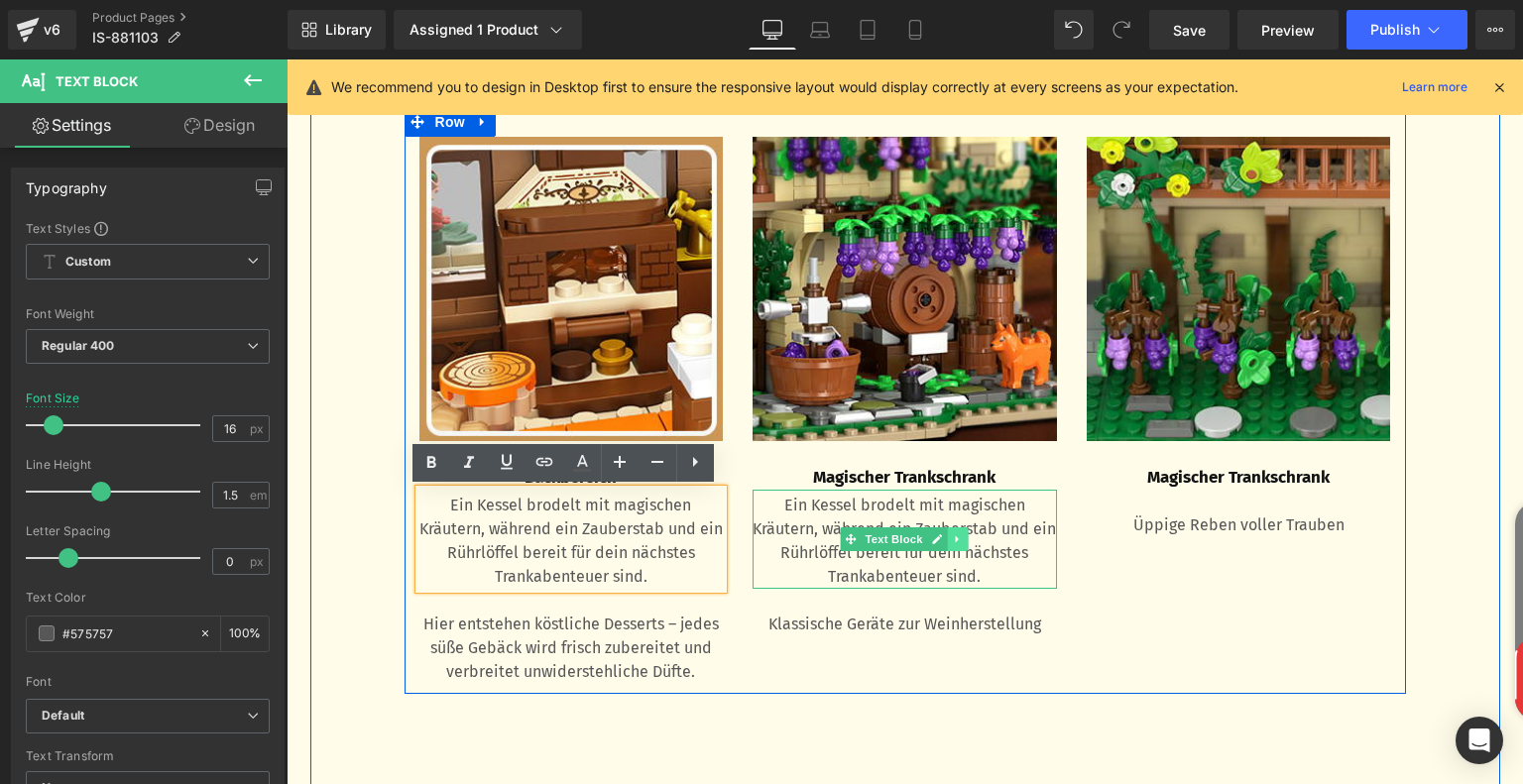 click 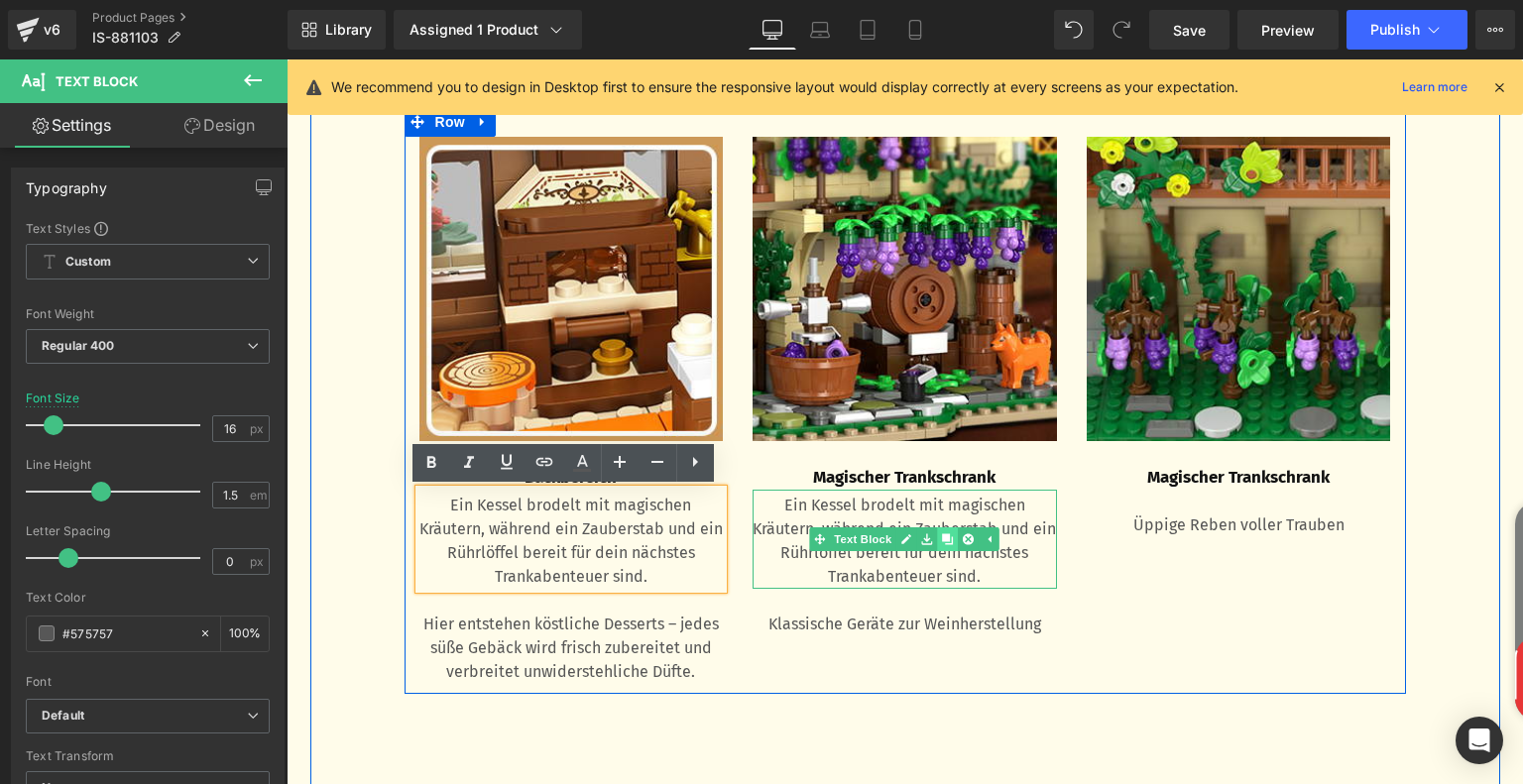 click at bounding box center [948, 539] 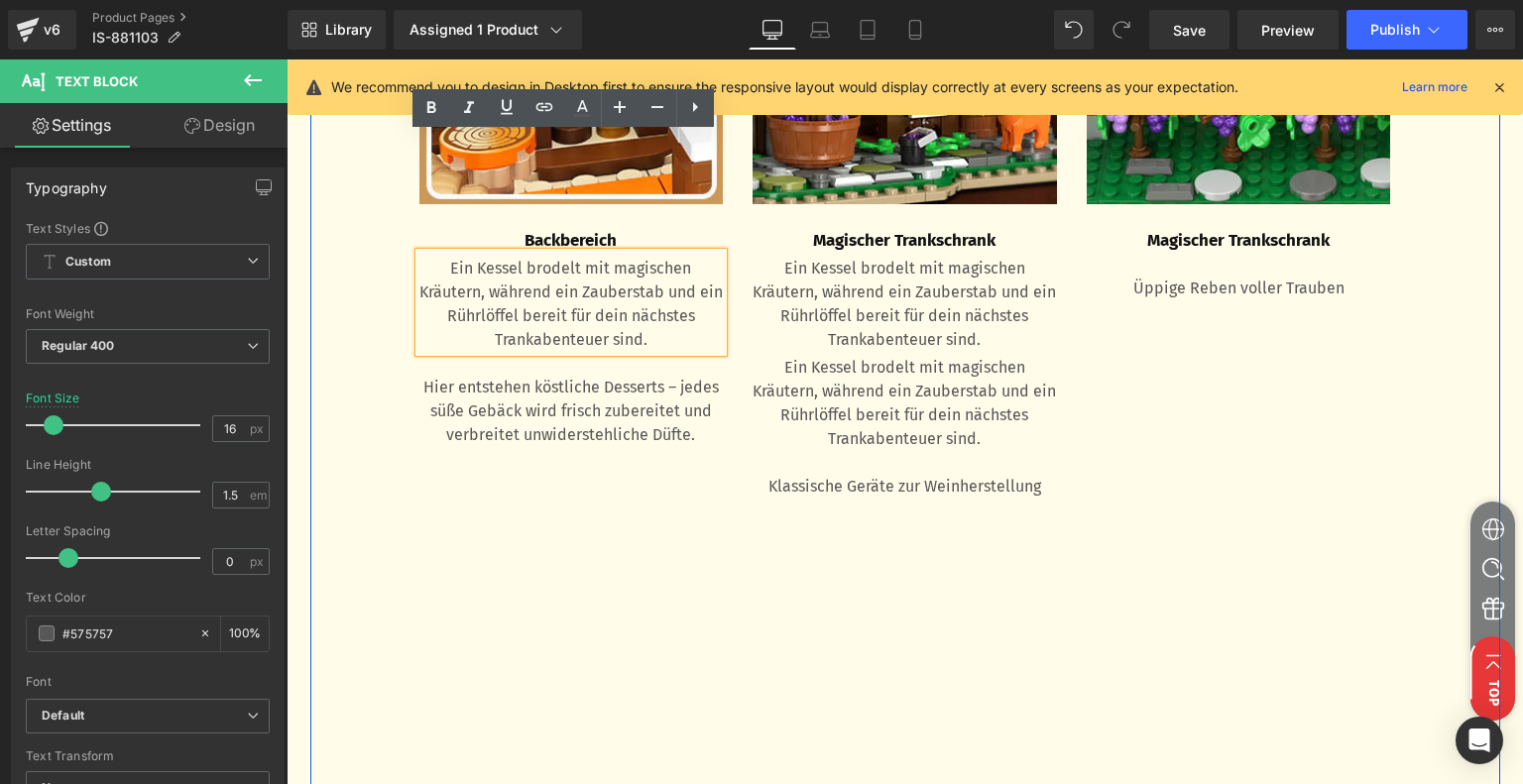 scroll, scrollTop: 1887, scrollLeft: 0, axis: vertical 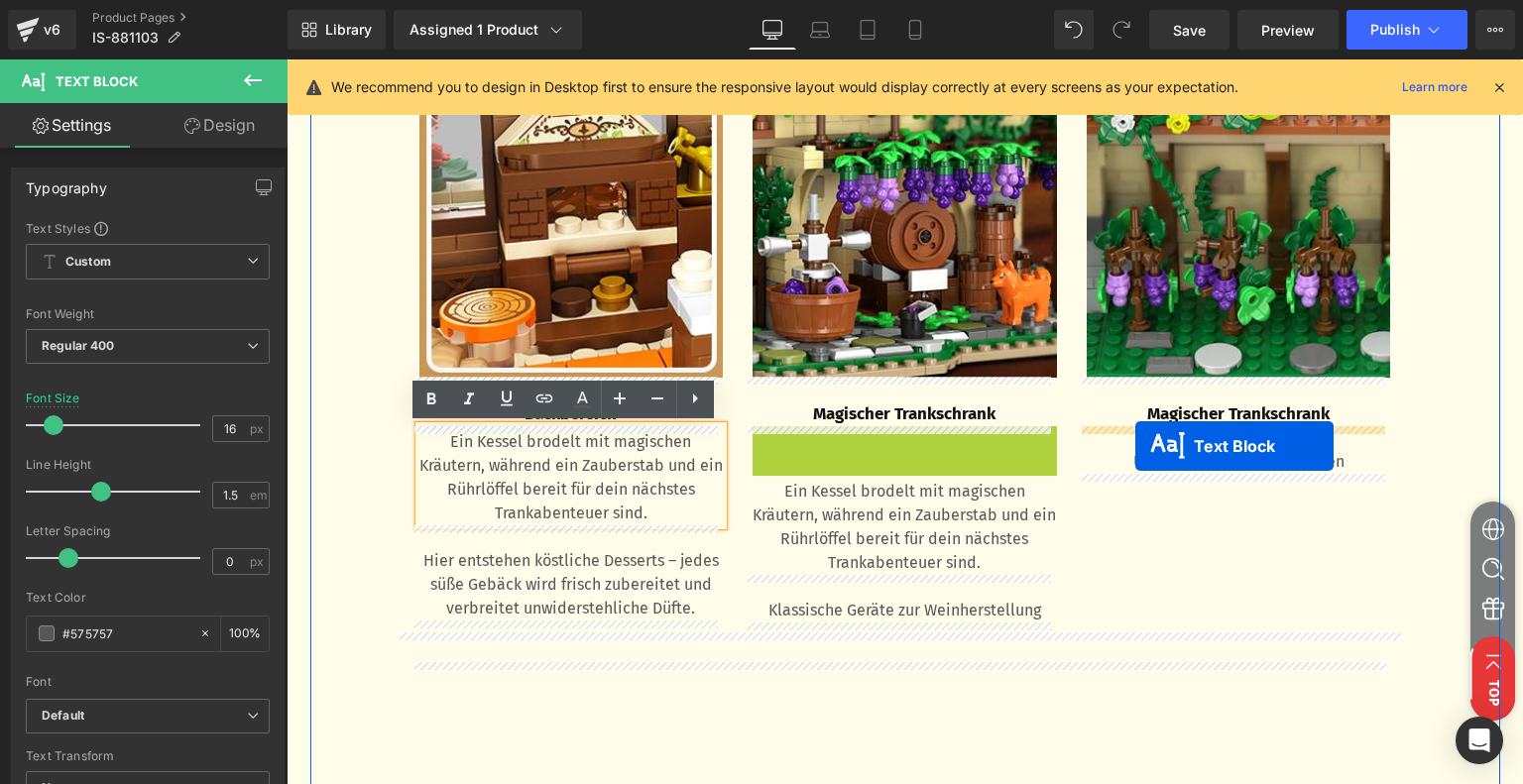 drag, startPoint x: 812, startPoint y: 482, endPoint x: 1135, endPoint y: 446, distance: 325 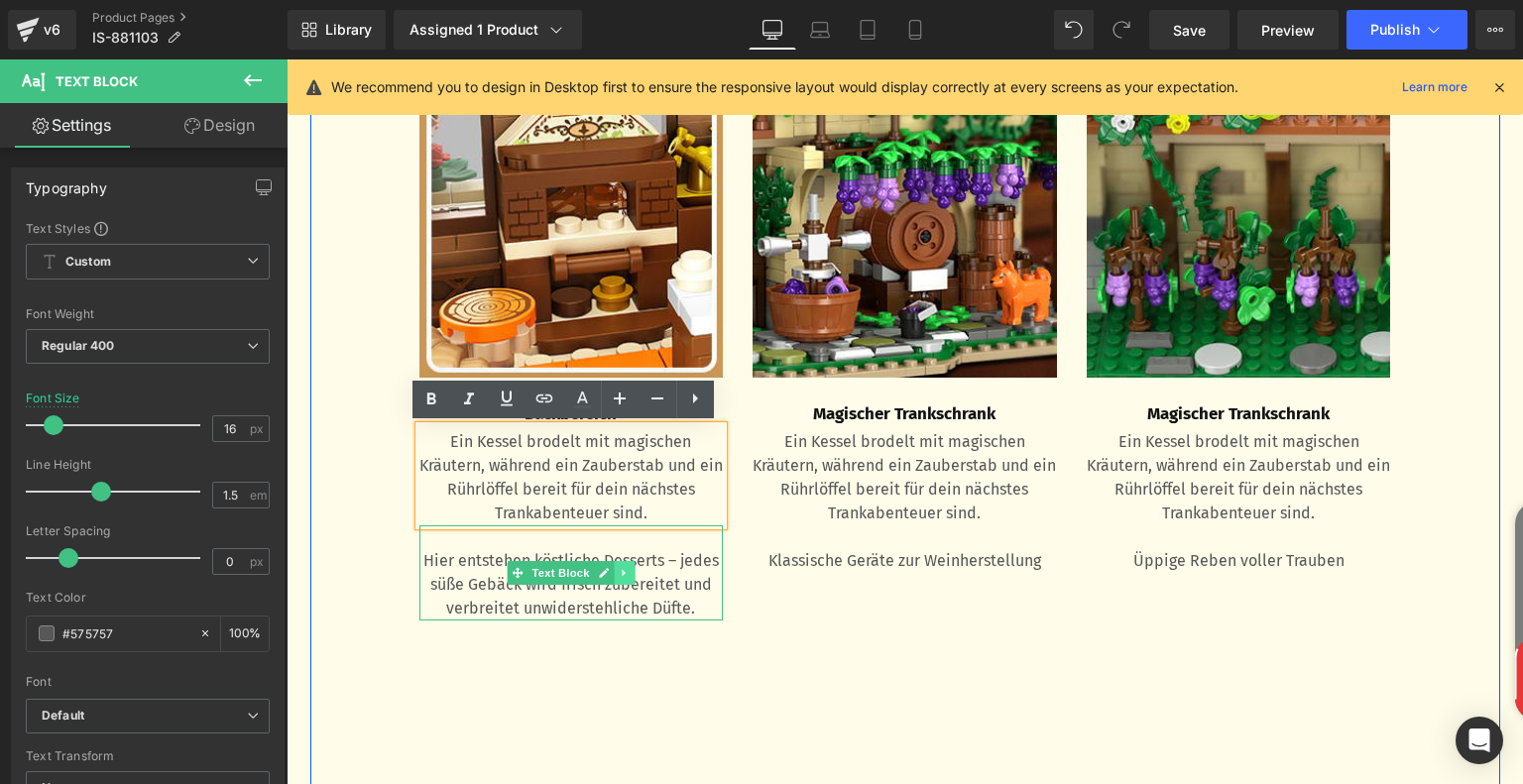 click at bounding box center (624, 573) 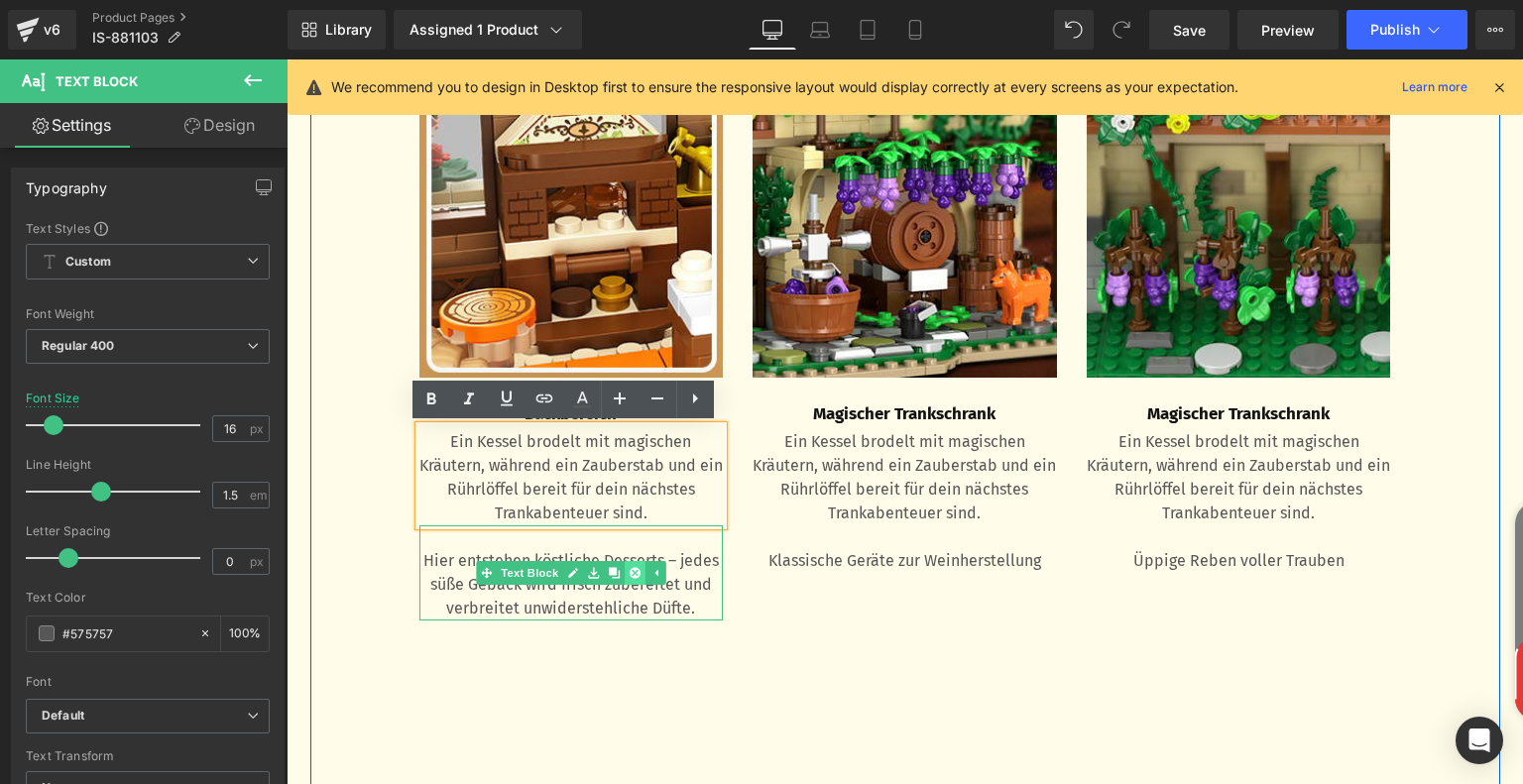 click at bounding box center [635, 573] 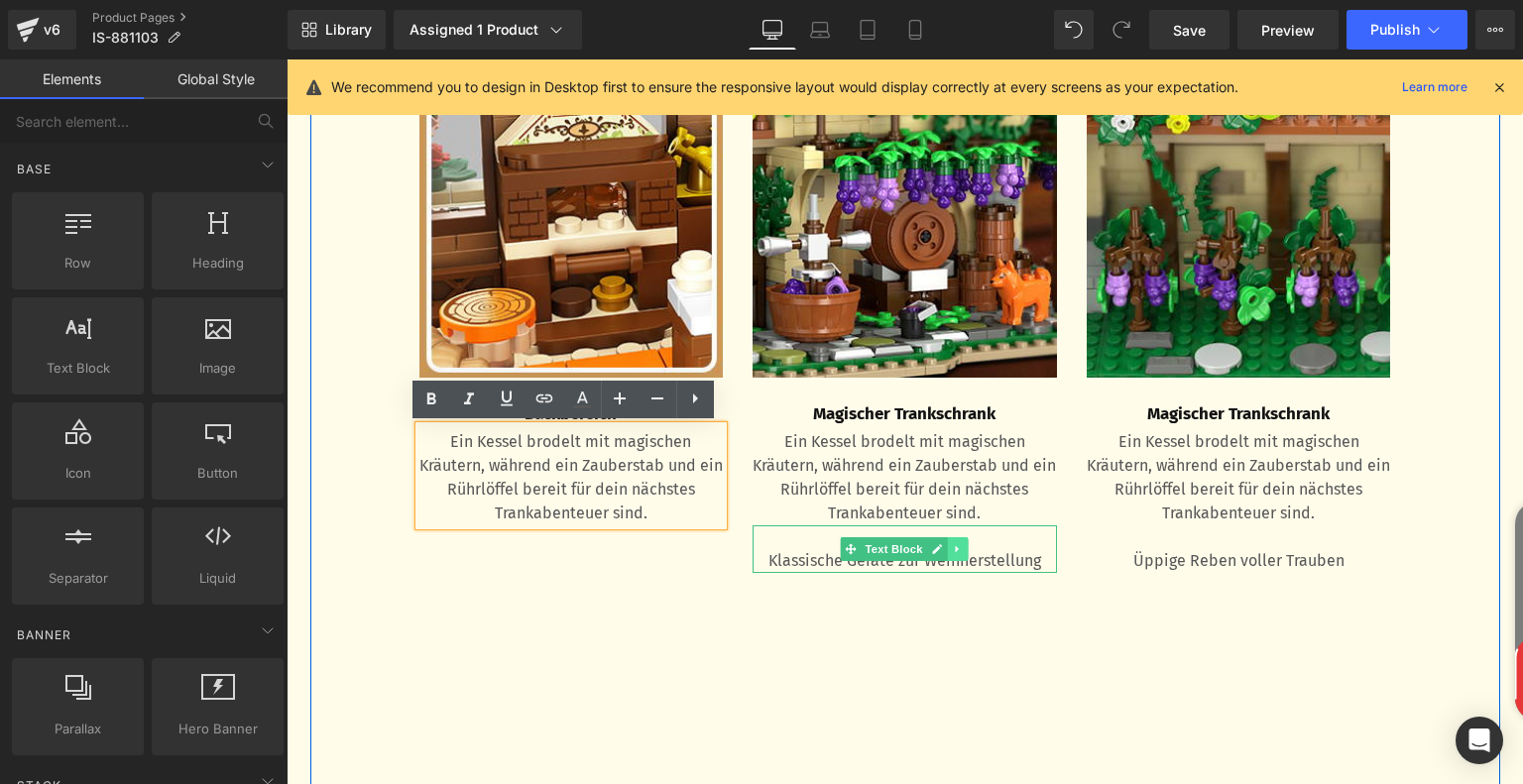 click 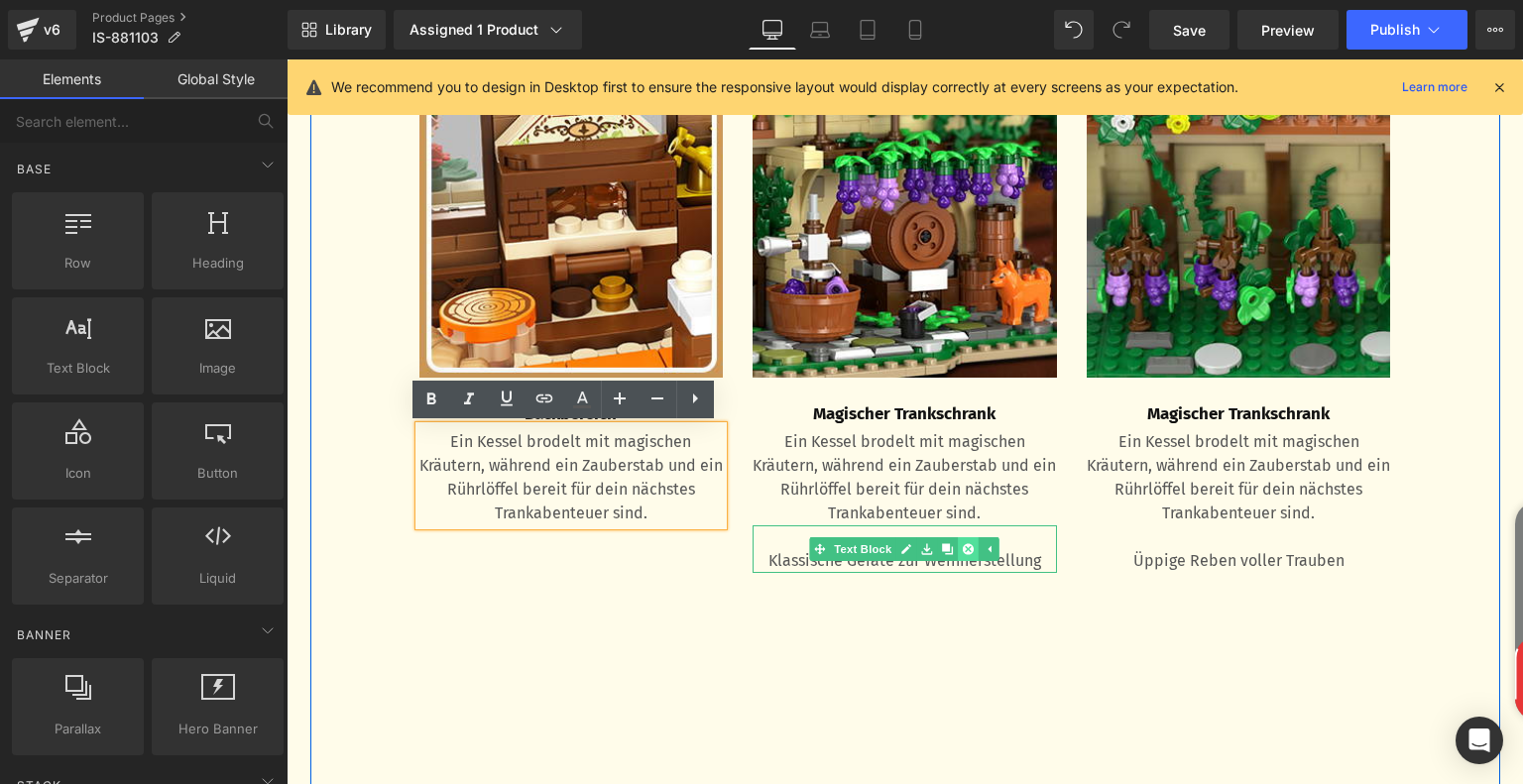click 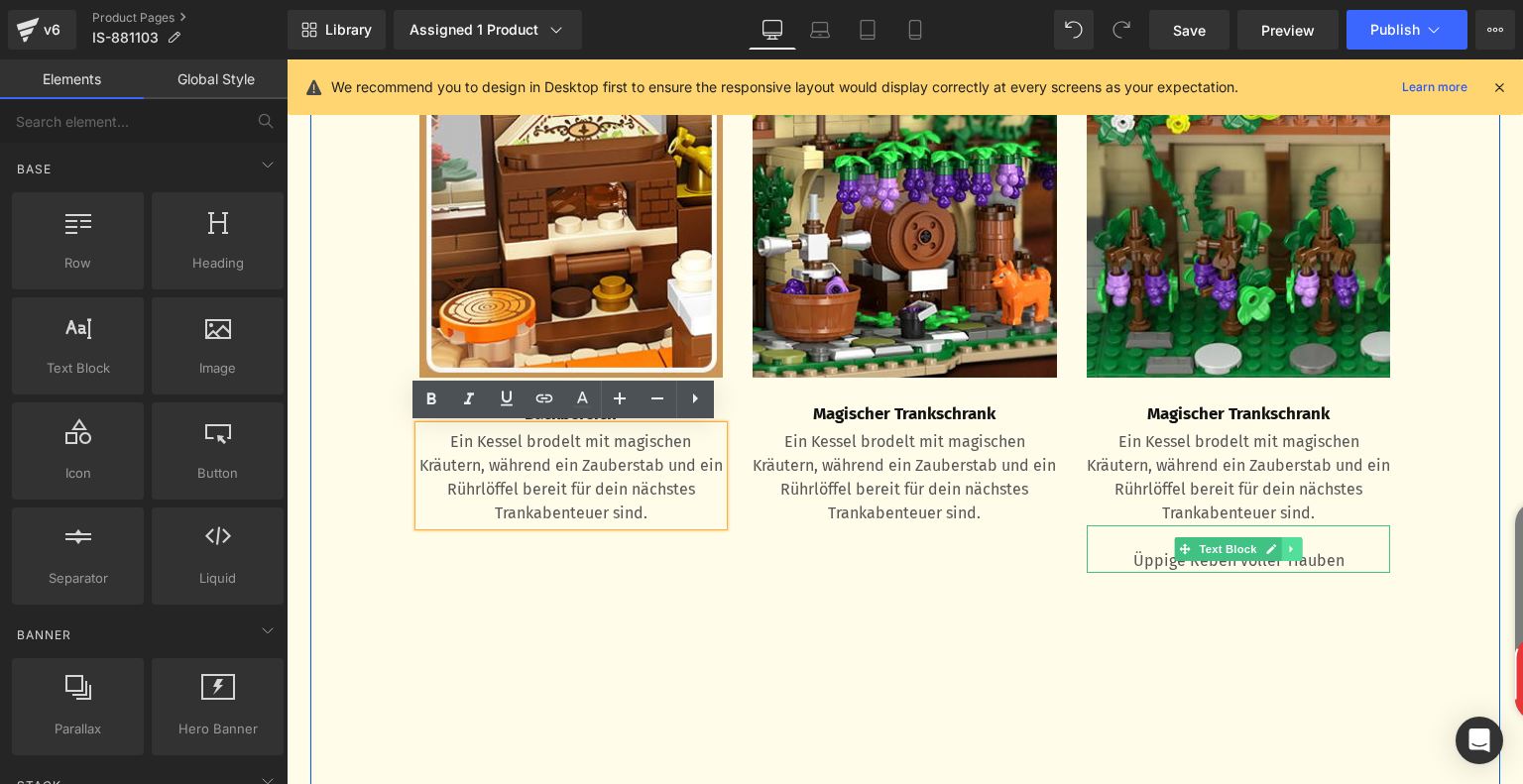 click at bounding box center [1292, 549] 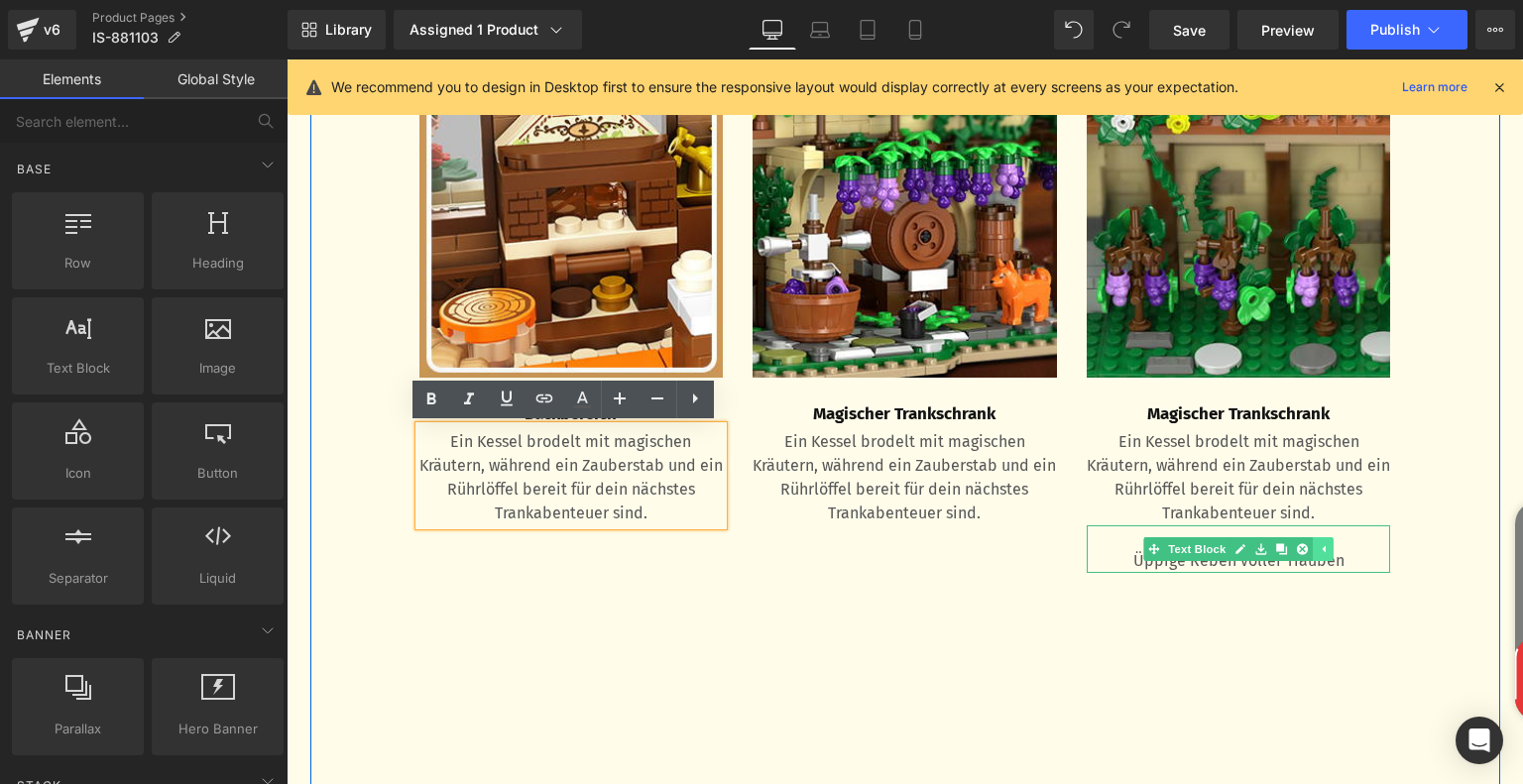 click 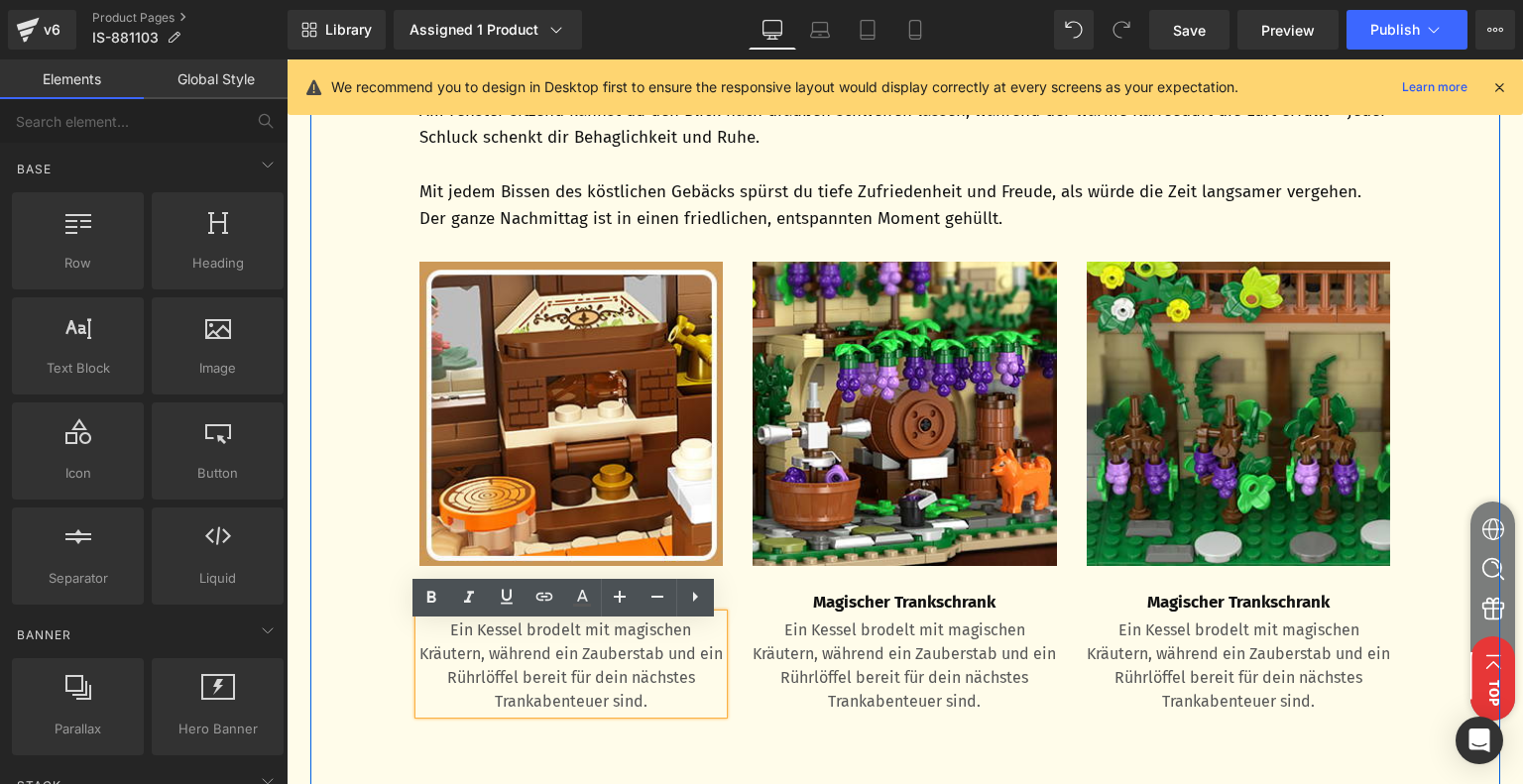 scroll, scrollTop: 1689, scrollLeft: 0, axis: vertical 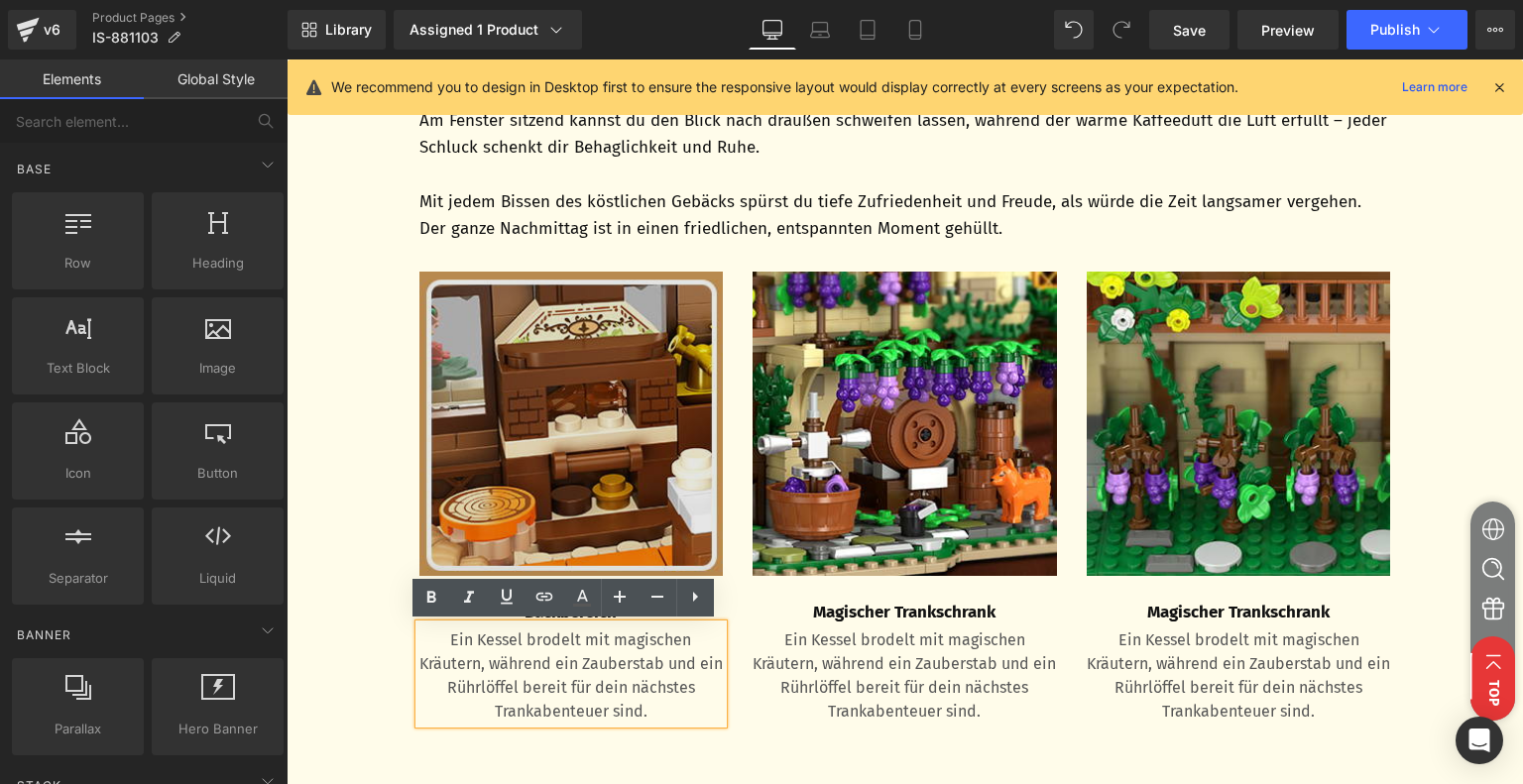 click at bounding box center [571, 423] 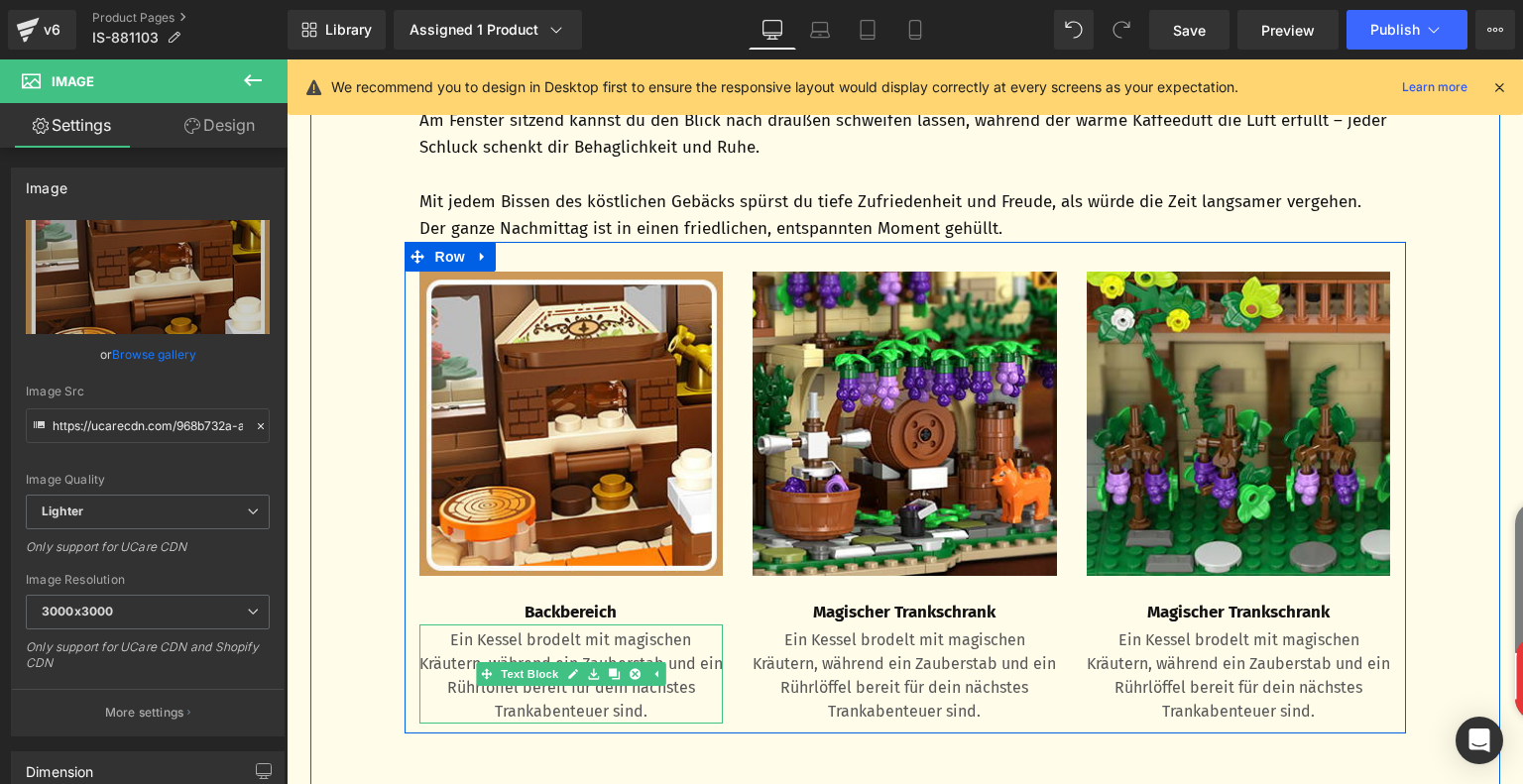 click on "Ein Kessel brodelt mit magischen Kräutern, während ein Zauberstab und ein Rührlöffel bereit für dein nächstes Trankabenteuer sind." at bounding box center [571, 676] 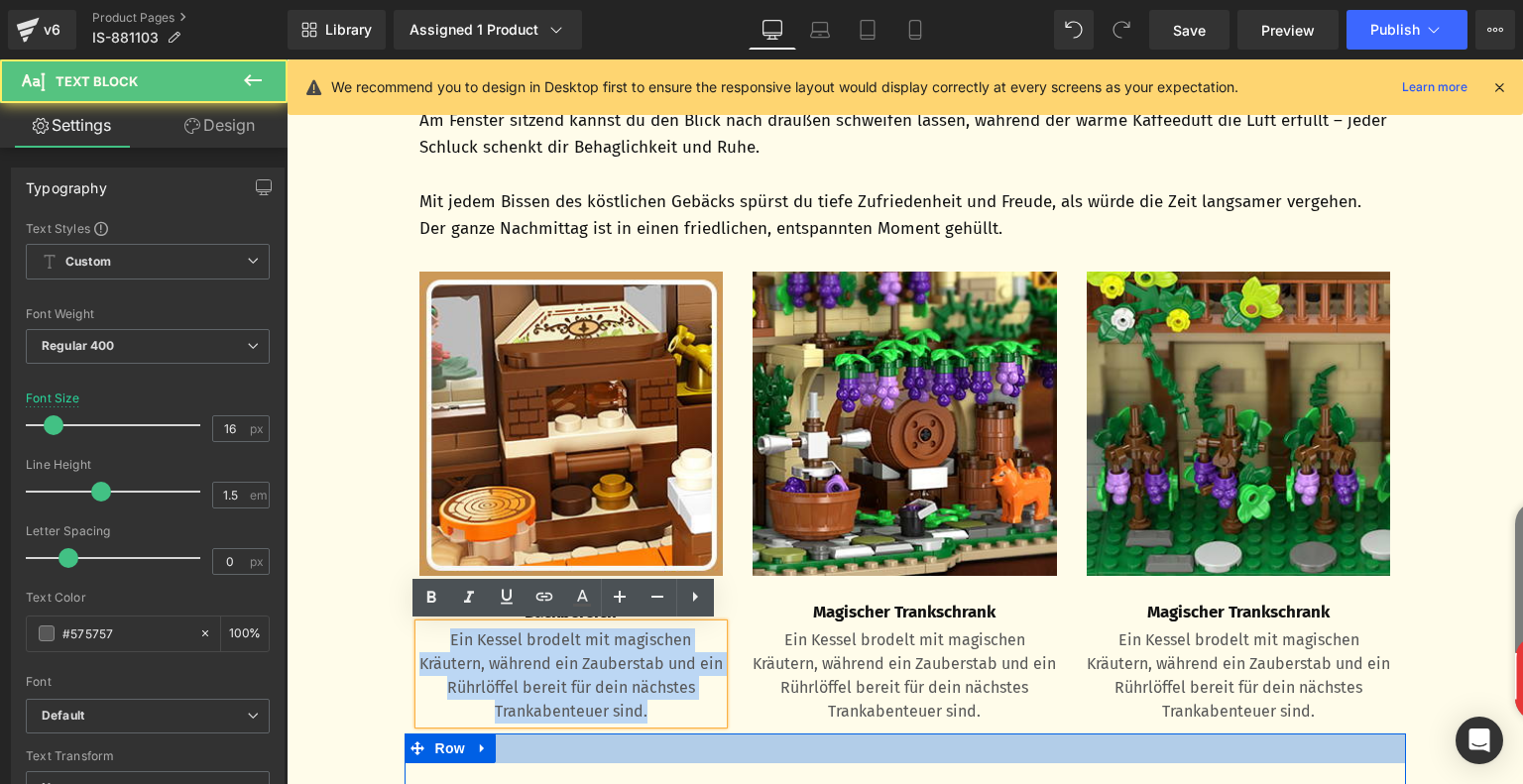 drag, startPoint x: 444, startPoint y: 643, endPoint x: 690, endPoint y: 734, distance: 262.29182 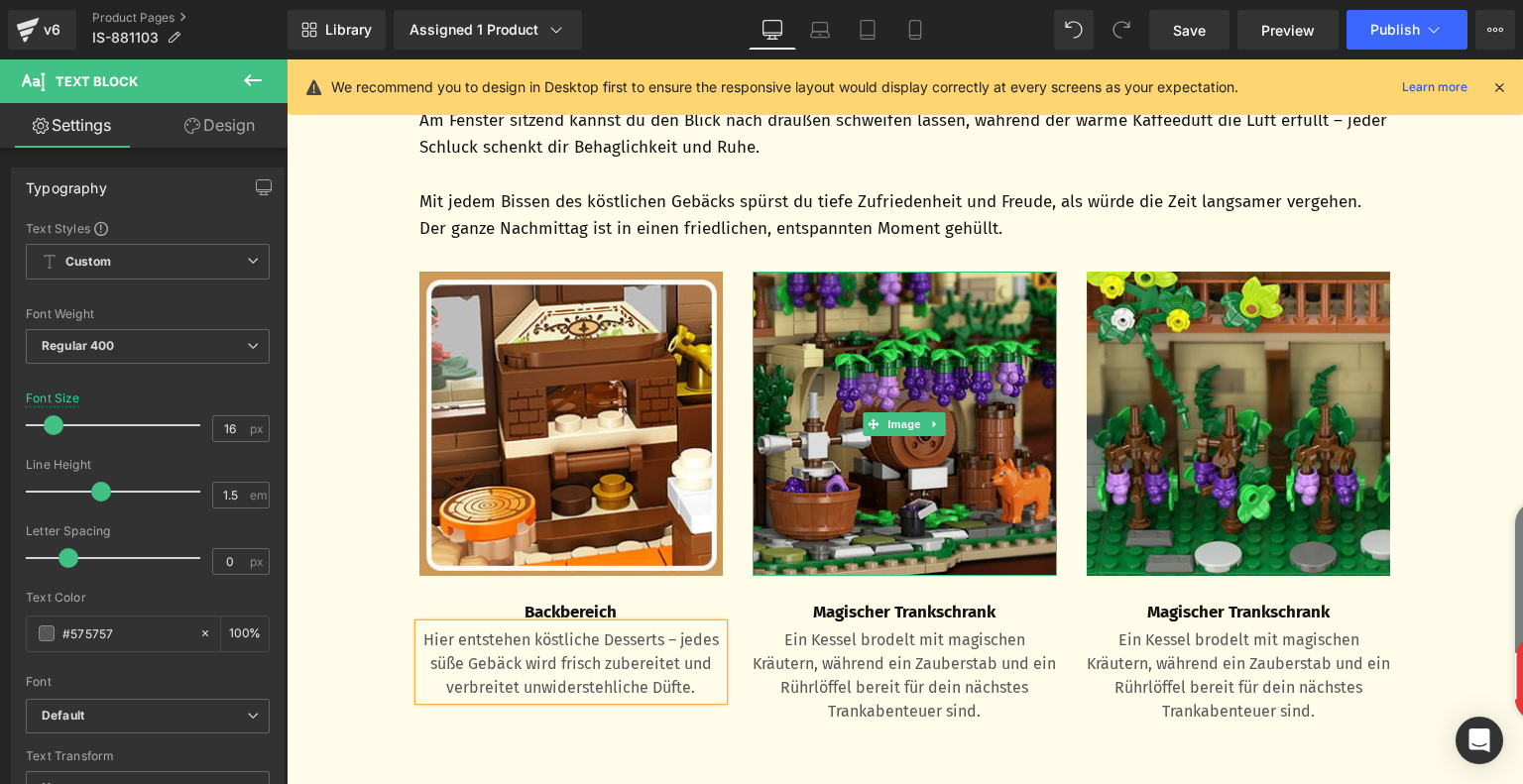 click at bounding box center (904, 423) 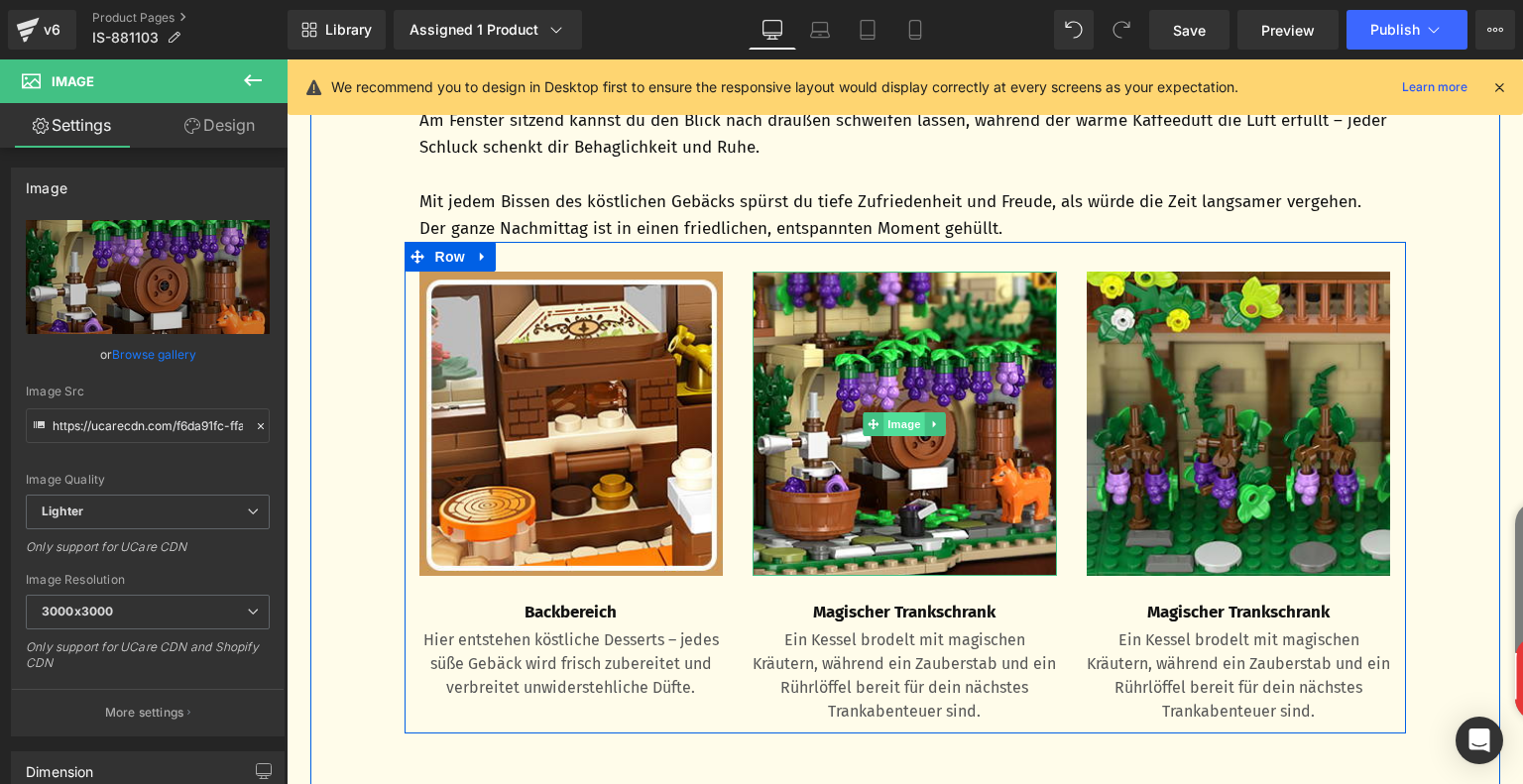 click on "Image" at bounding box center [905, 424] 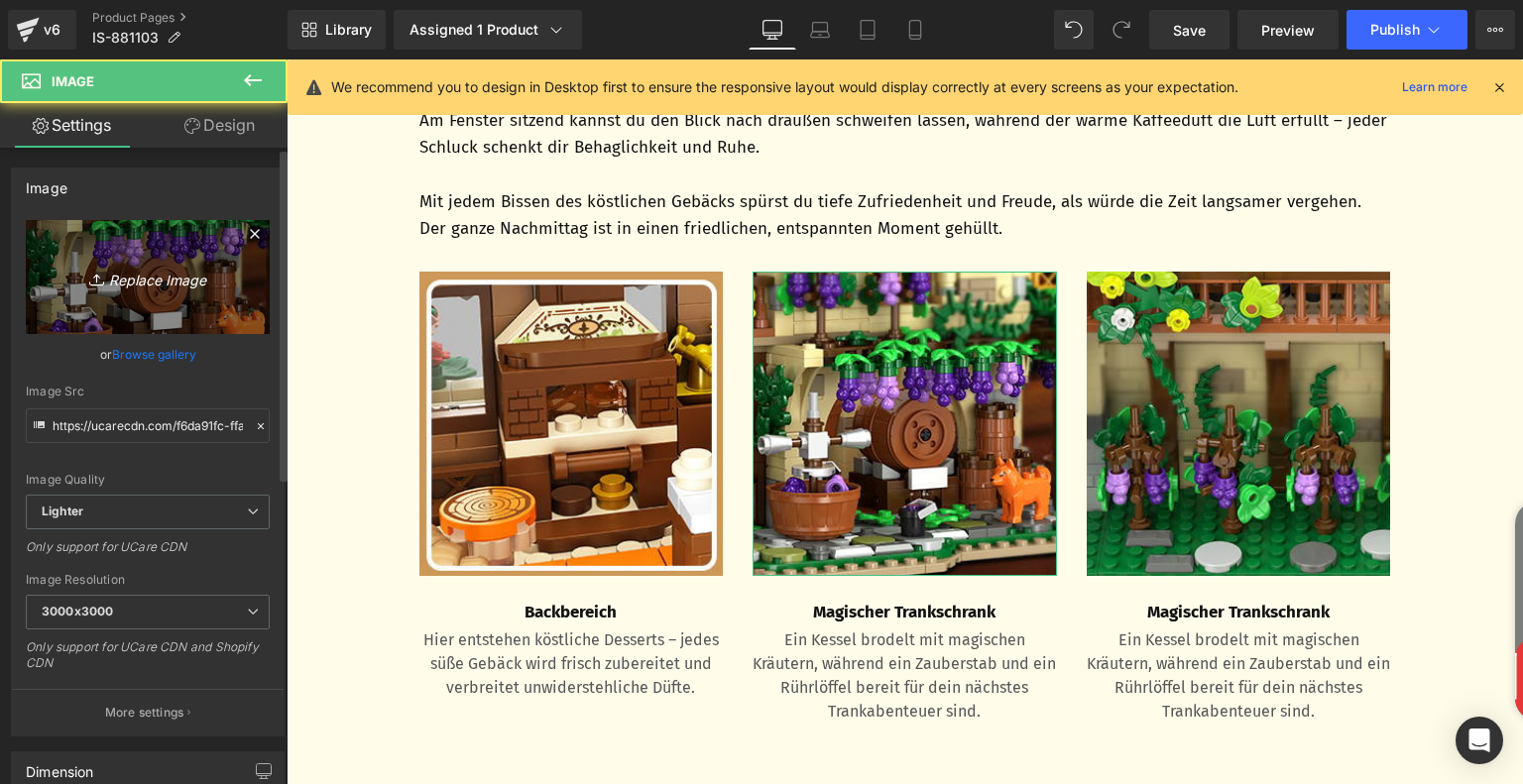click on "Replace Image" at bounding box center [148, 277] 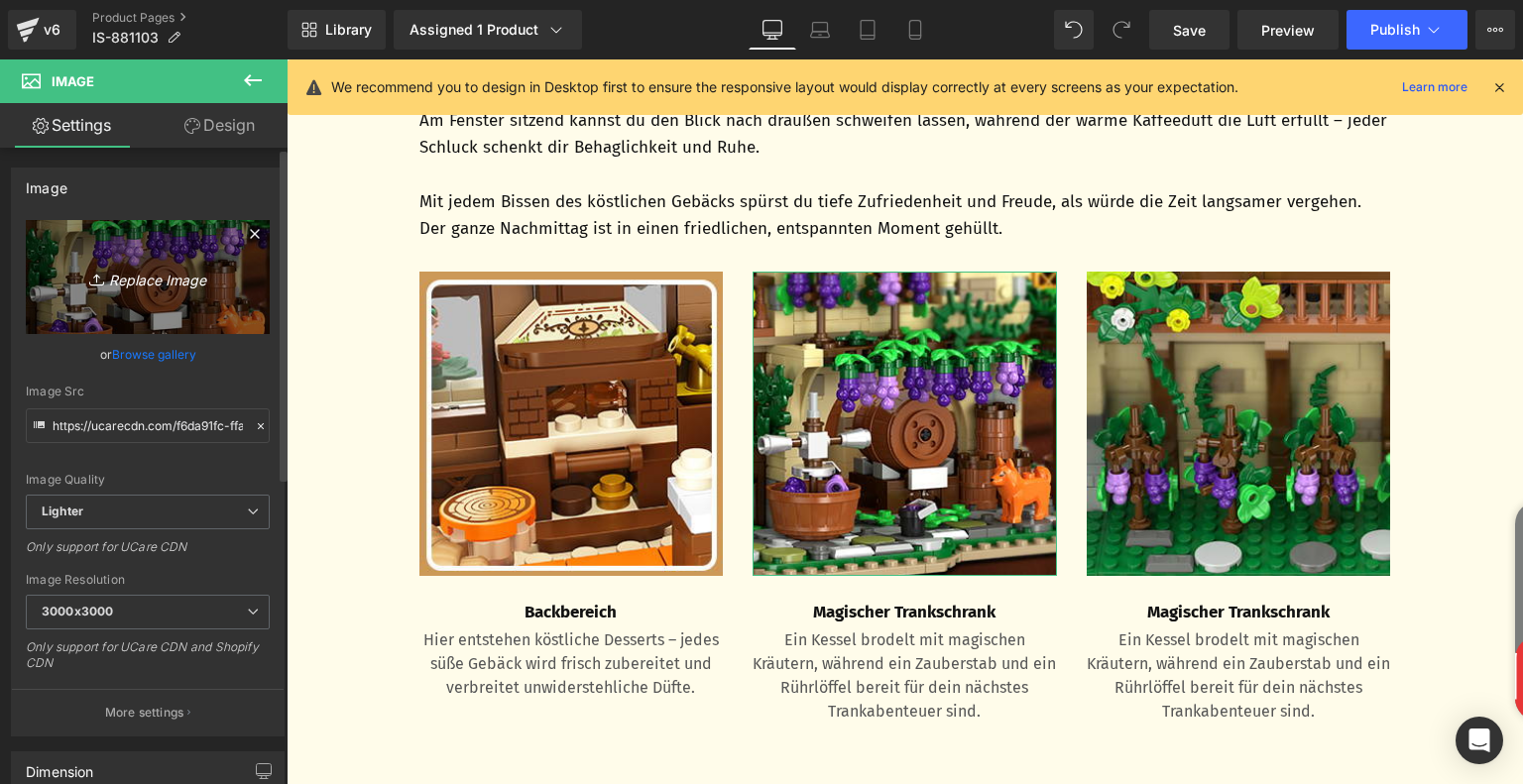 type on "C:\fakepath\16a80554-38c6-47d5-a269-6bf1c0d608da.__CR0,0,300,300_PT0_SX300_V1___.jpg" 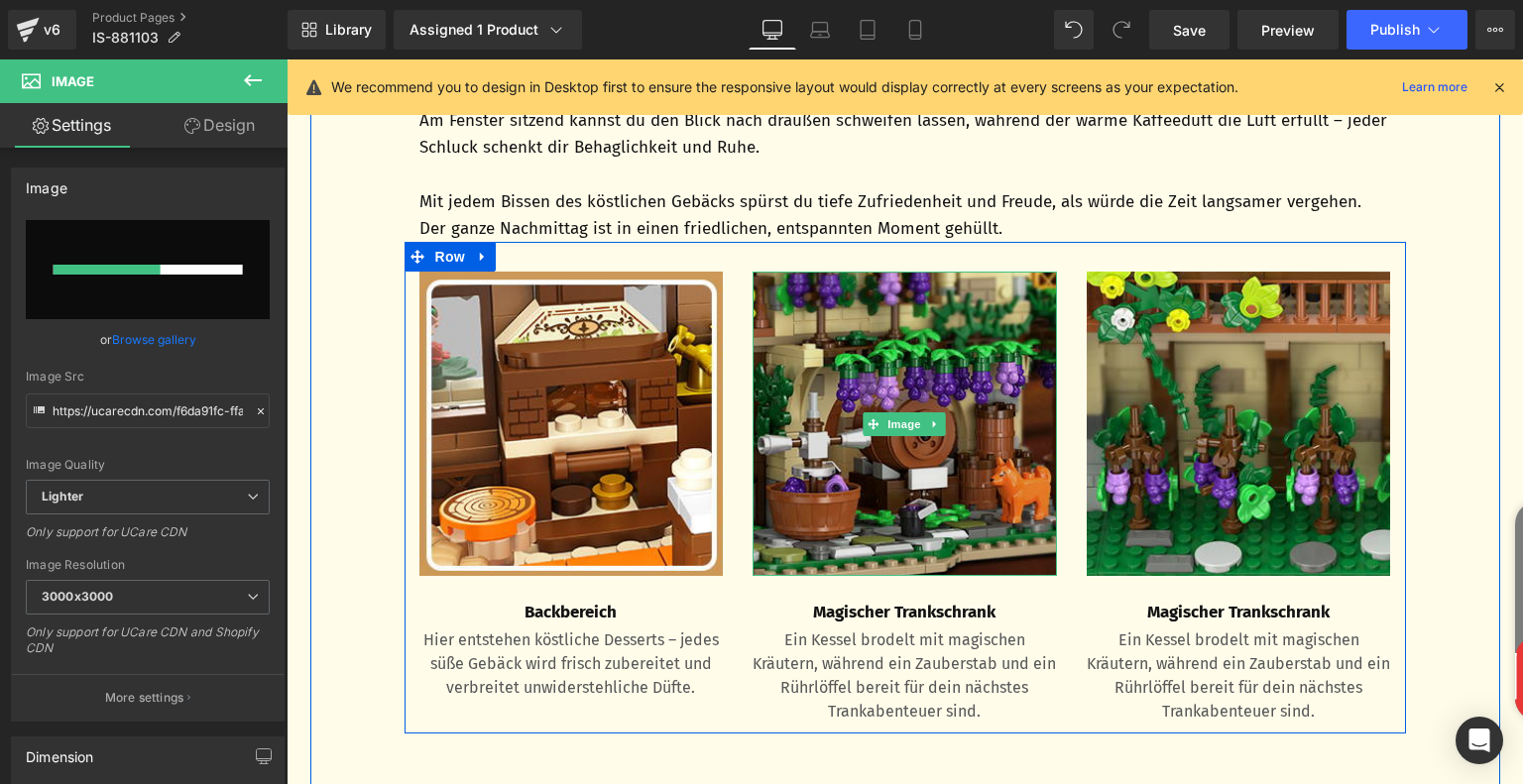 type 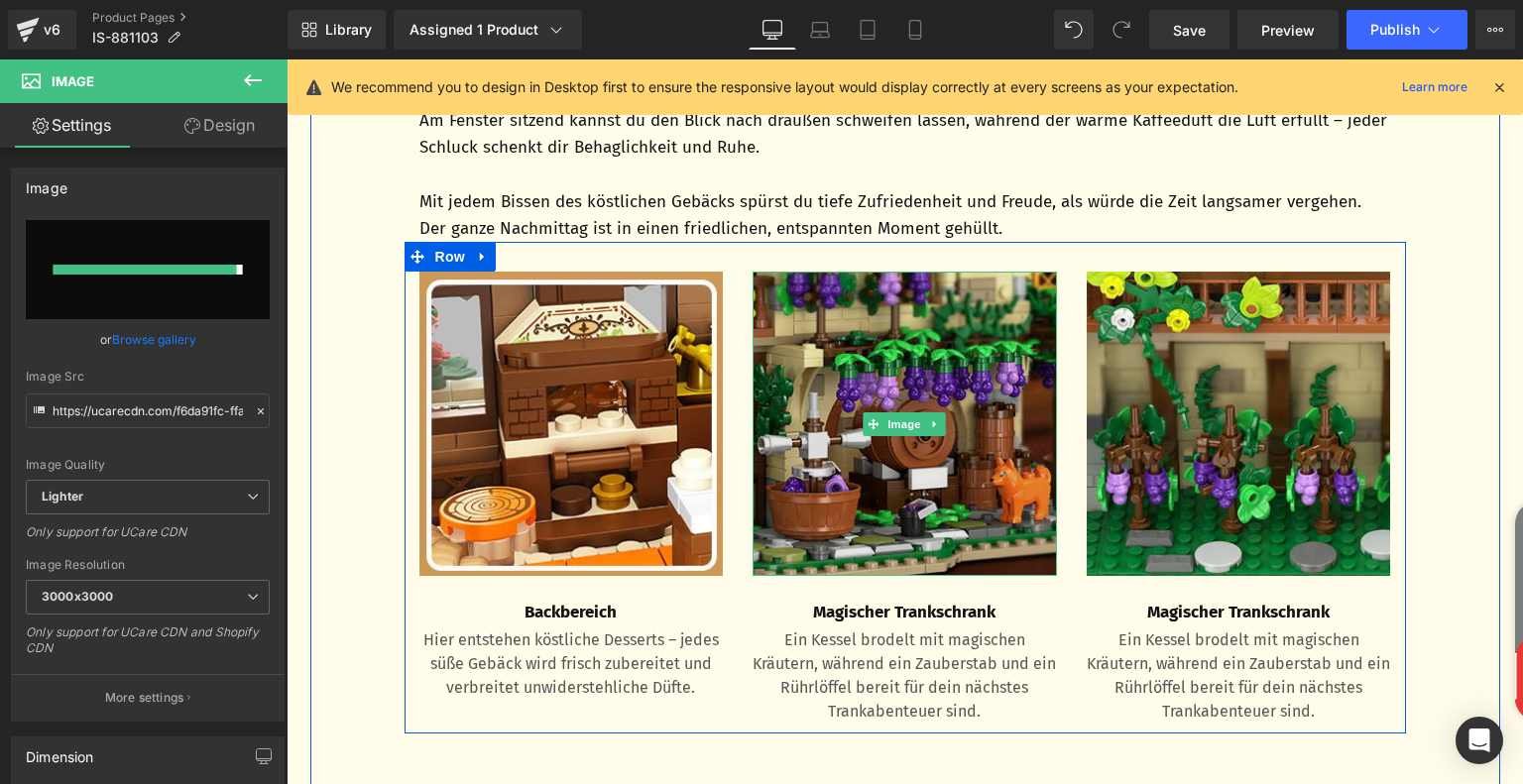type on "https://ucarecdn.com/35b1097a-ffad-441c-98e3-7054821403f1/-/format/auto/-/preview/3000x3000/-/quality/lighter/16a80554-38c6-47d5-a269-6bf1c0d608da.__CR0,0,300,300_PT0_SX300_V1___.jpg" 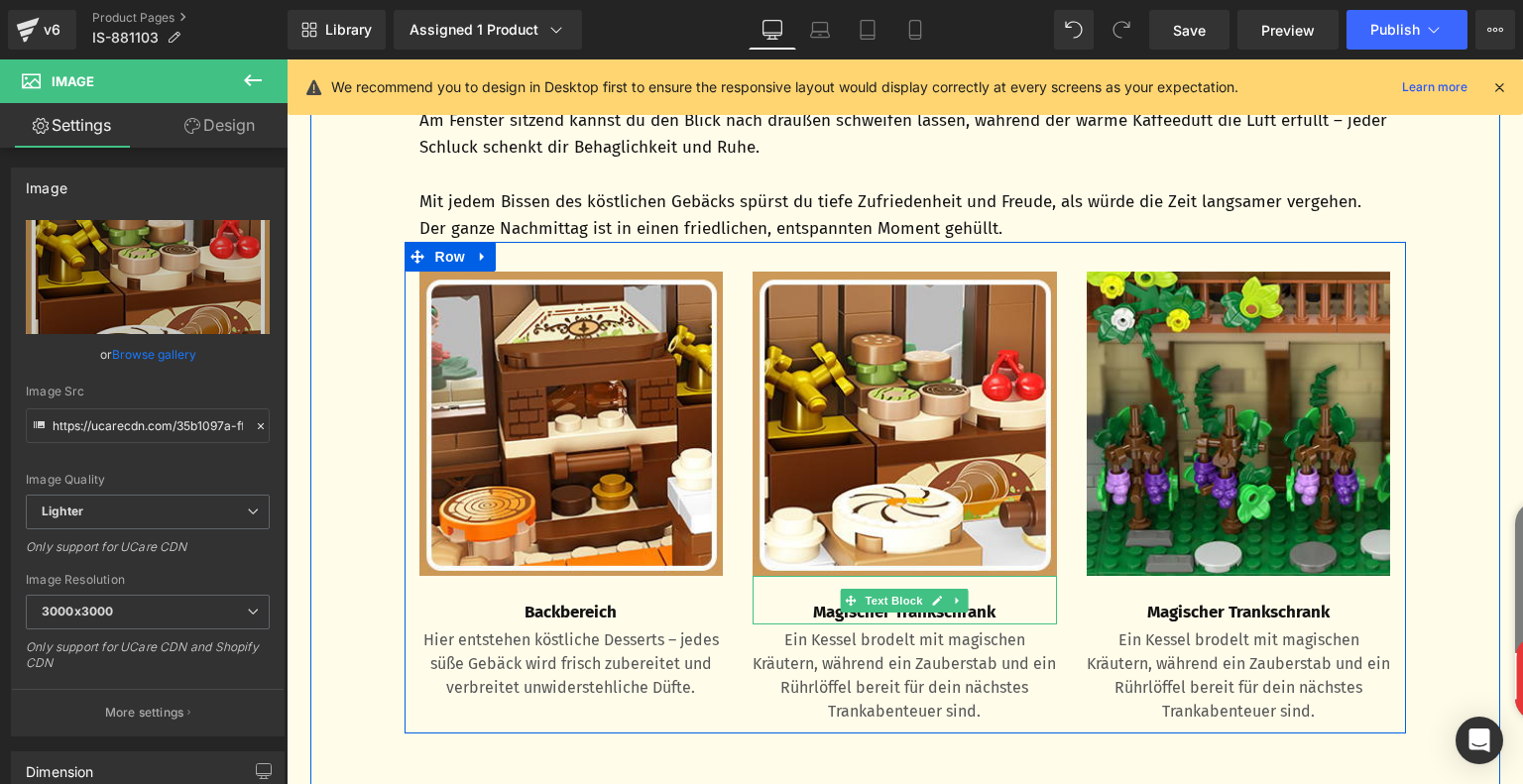click on "Magischer Trankschrank" at bounding box center (904, 613) 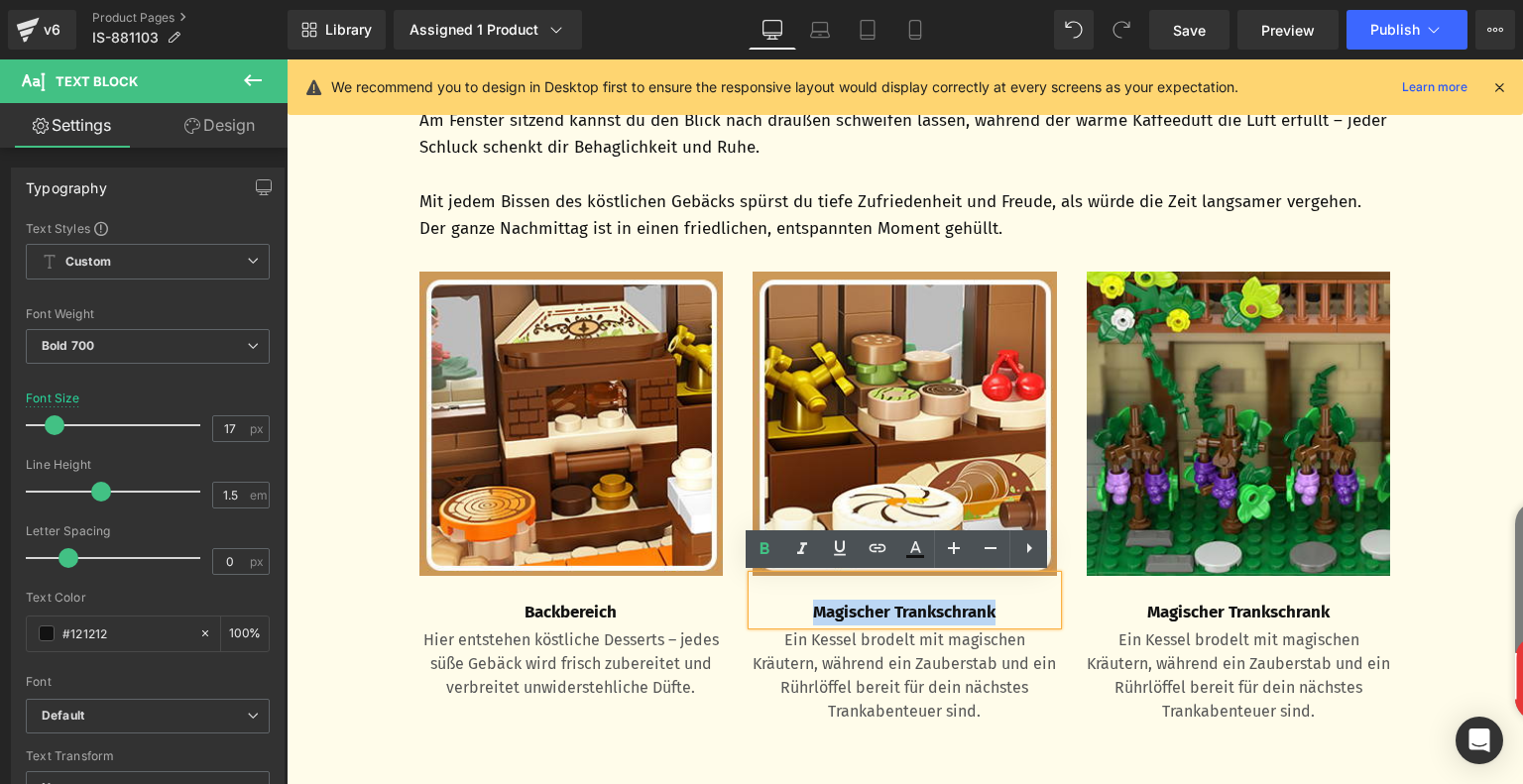 drag, startPoint x: 800, startPoint y: 610, endPoint x: 1011, endPoint y: 611, distance: 211.00237 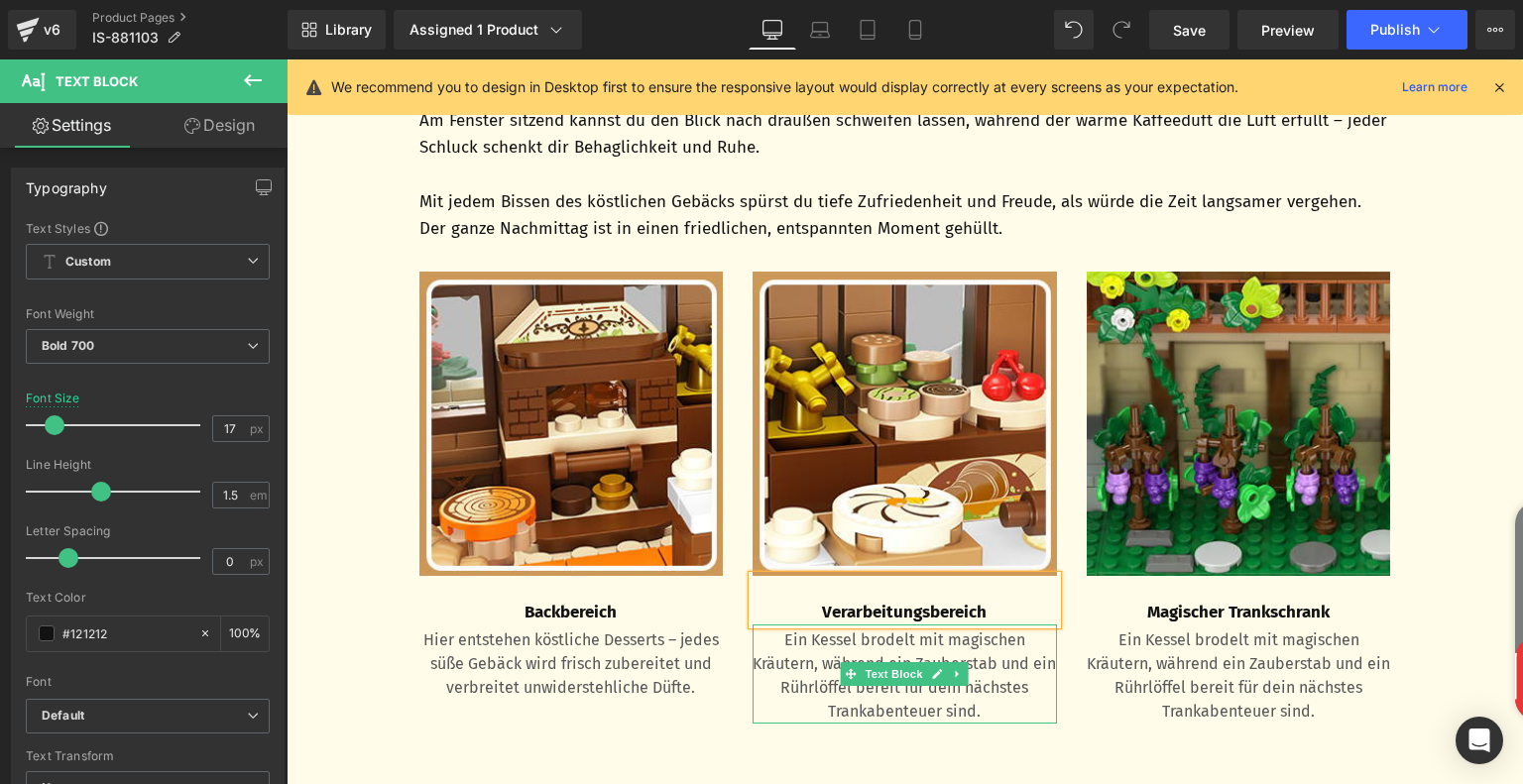 click on "Ein Kessel brodelt mit magischen Kräutern, während ein Zauberstab und ein Rührlöffel bereit für dein nächstes Trankabenteuer sind." at bounding box center [904, 676] 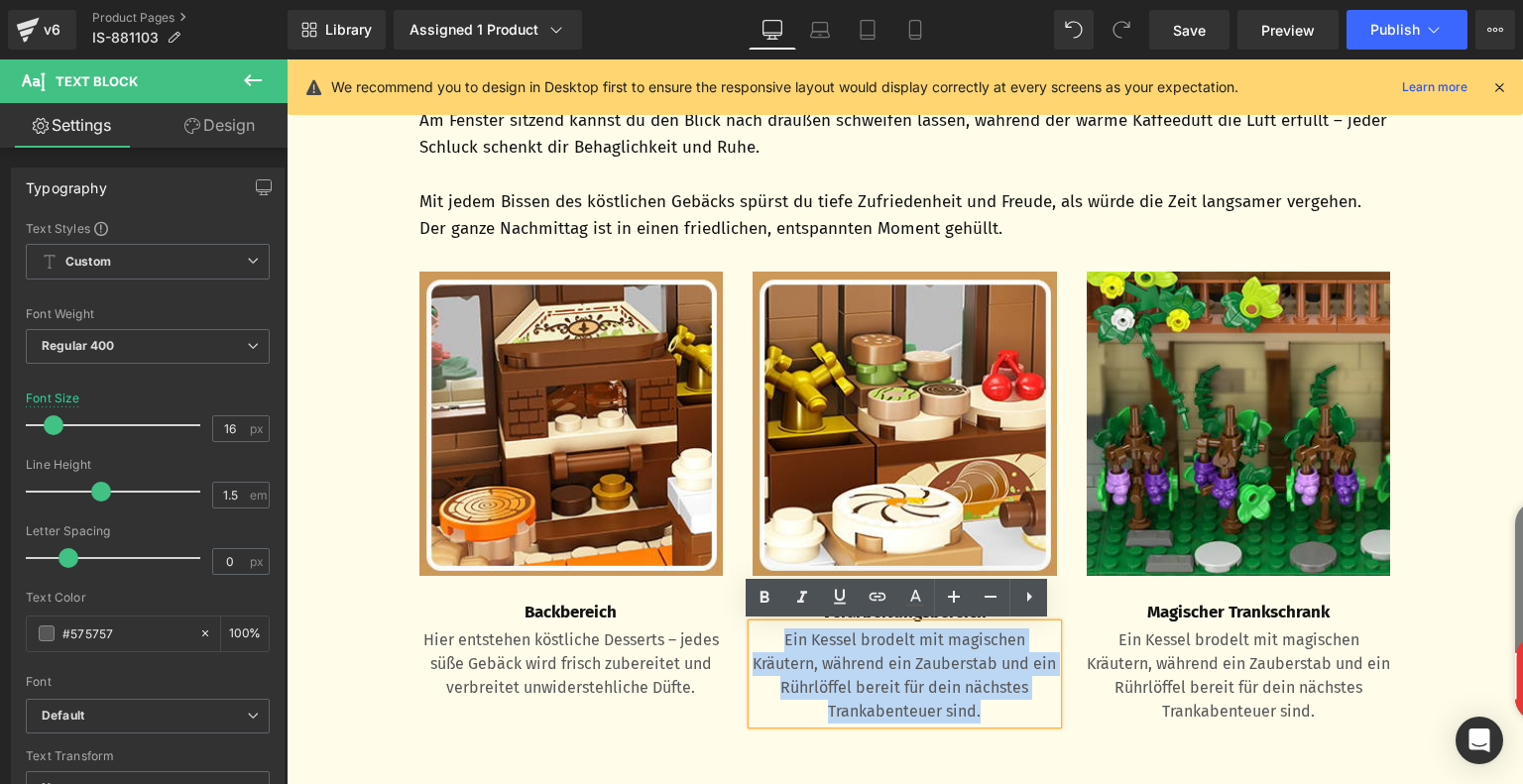 drag, startPoint x: 774, startPoint y: 639, endPoint x: 977, endPoint y: 710, distance: 215.05813 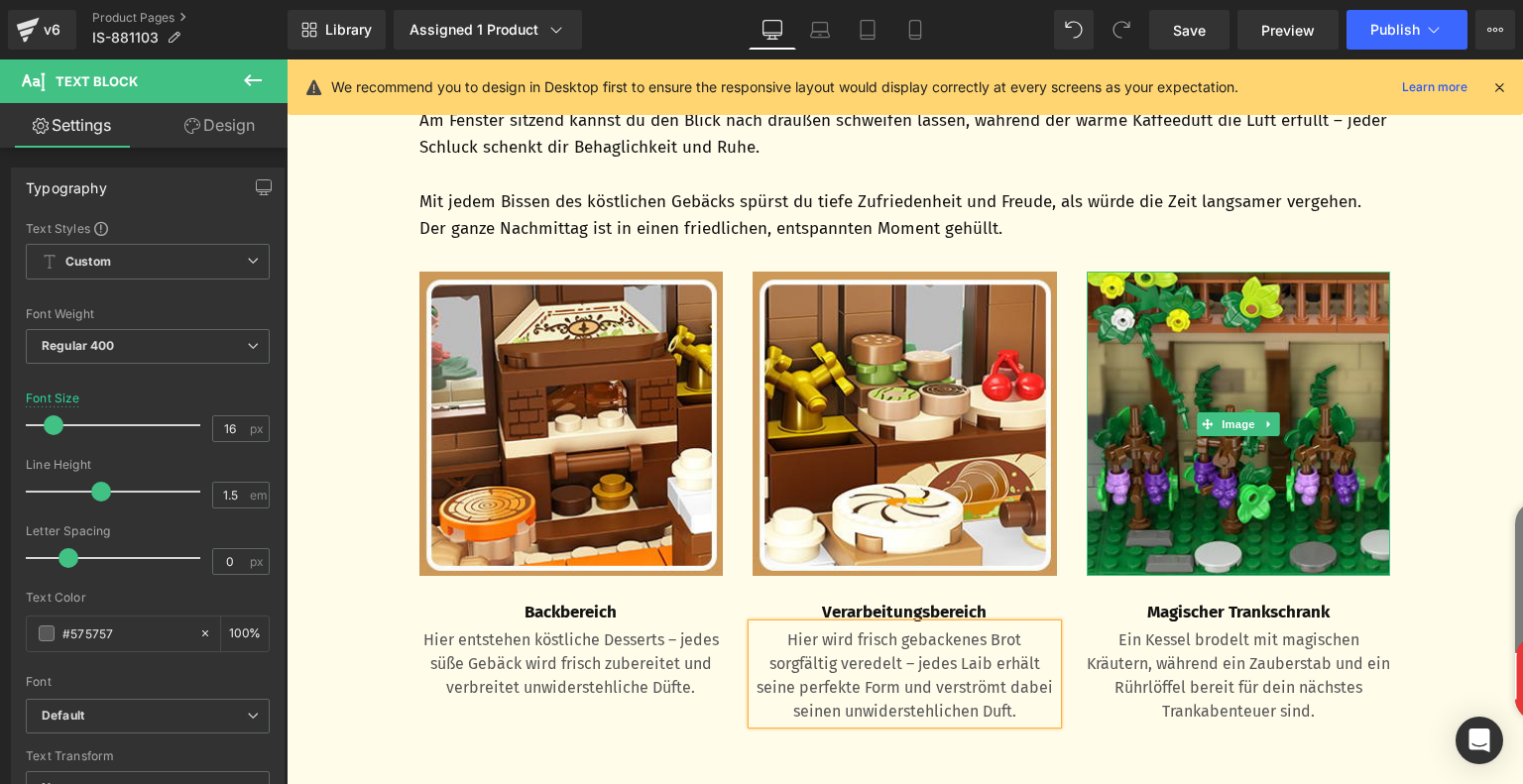 click at bounding box center (1238, 423) 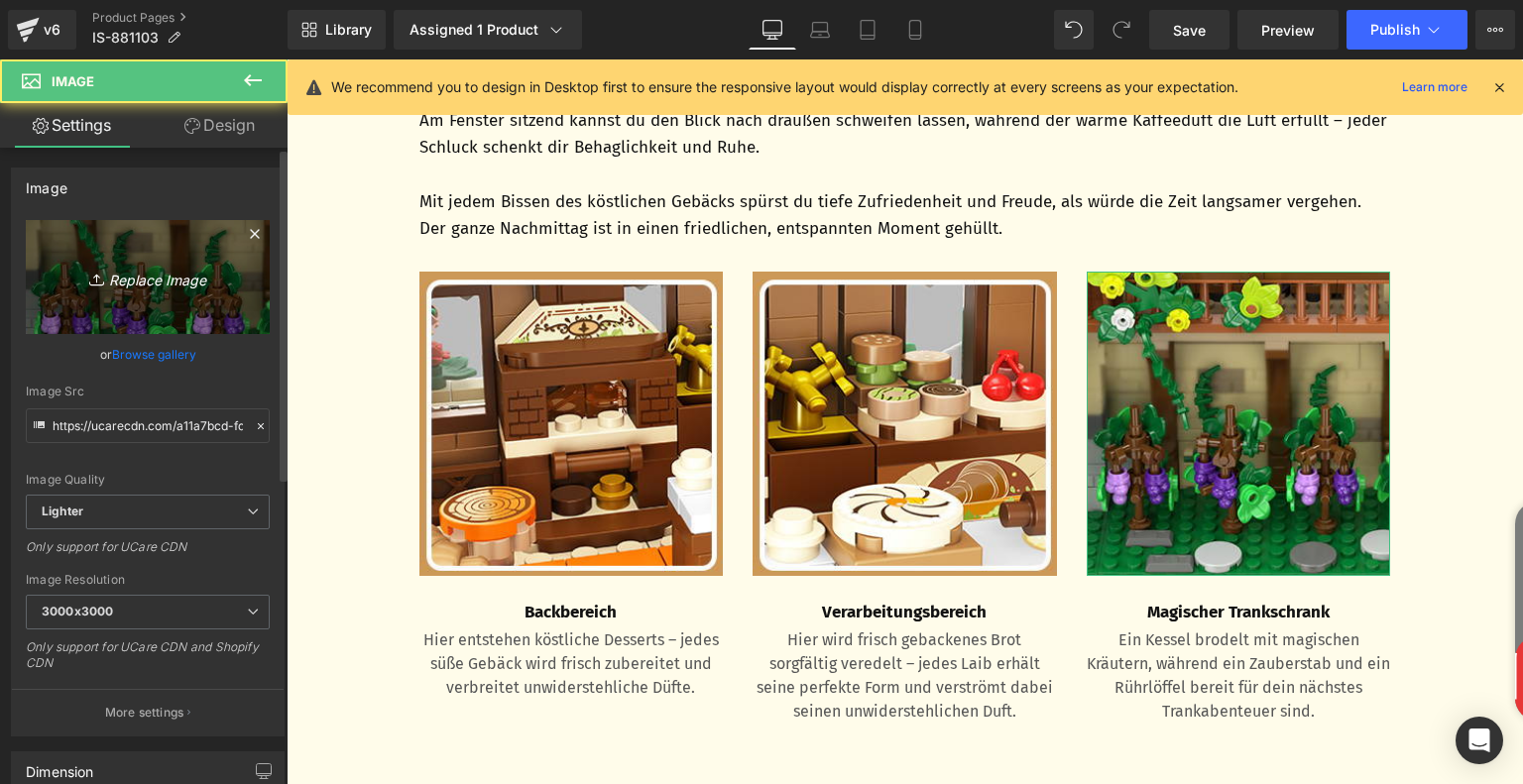 click on "Replace Image" at bounding box center [148, 277] 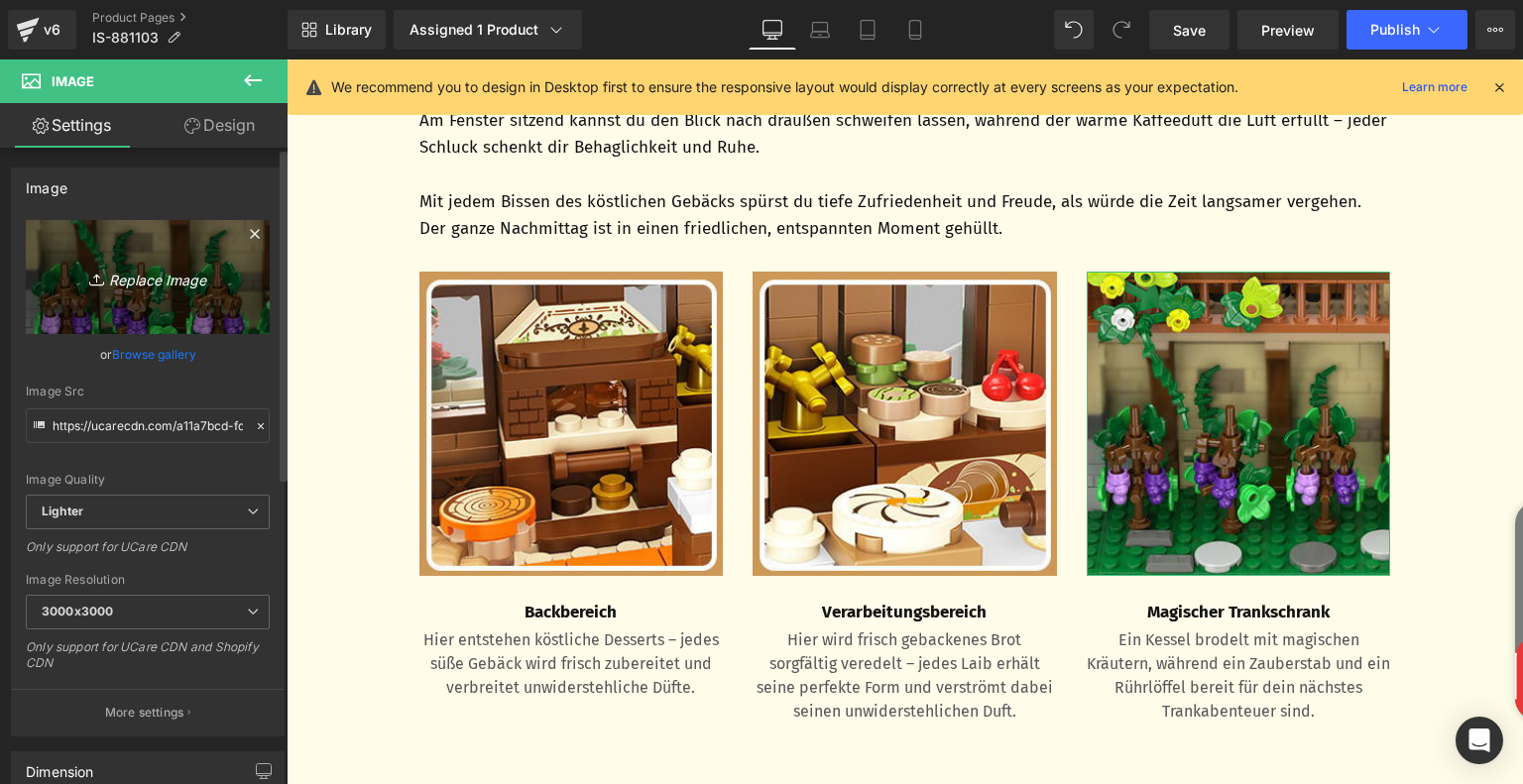 type on "C:\fakepath\12987589-c882-4034-9616-1e09d1c5f55d.__CR0,0,300,300_PT0_SX300_V1___.jpg" 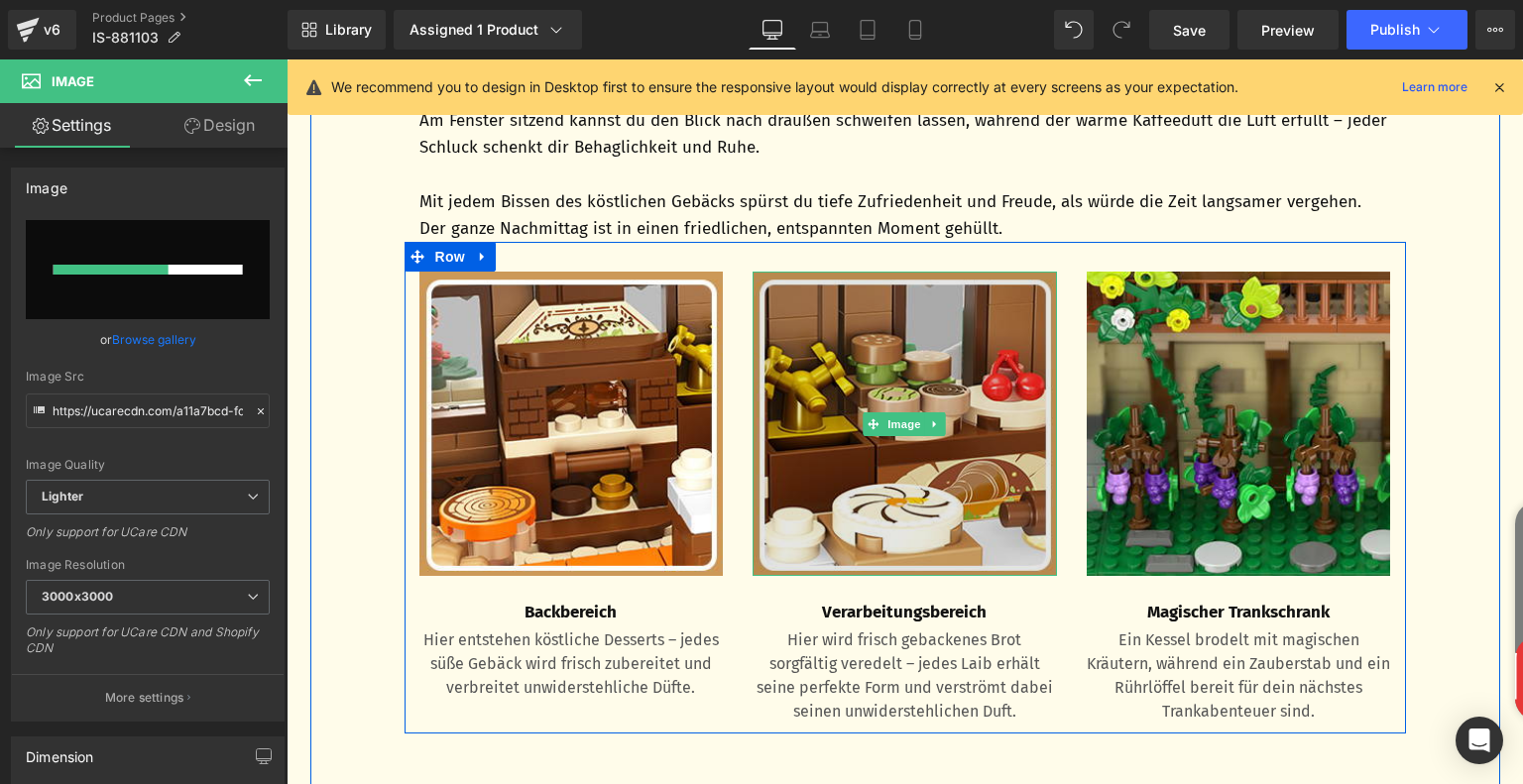 type 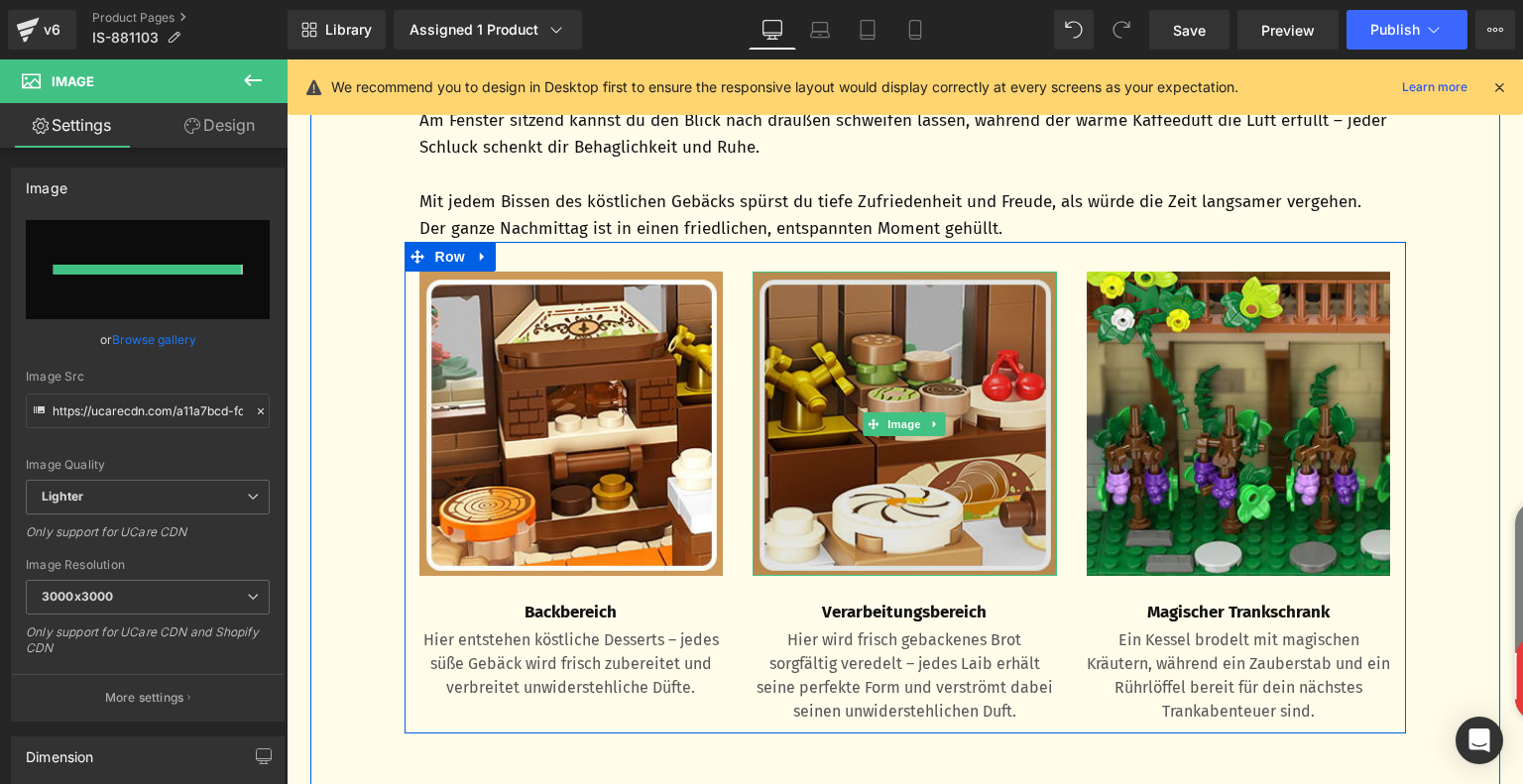 type on "https://ucarecdn.com/774f7b92-b240-415c-93ec-43e07921fa74/-/format/auto/-/preview/3000x3000/-/quality/lighter/12987589-c882-4034-9616-1e09d1c5f55d.__CR0,0,300,300_PT0_SX300_V1___.jpg" 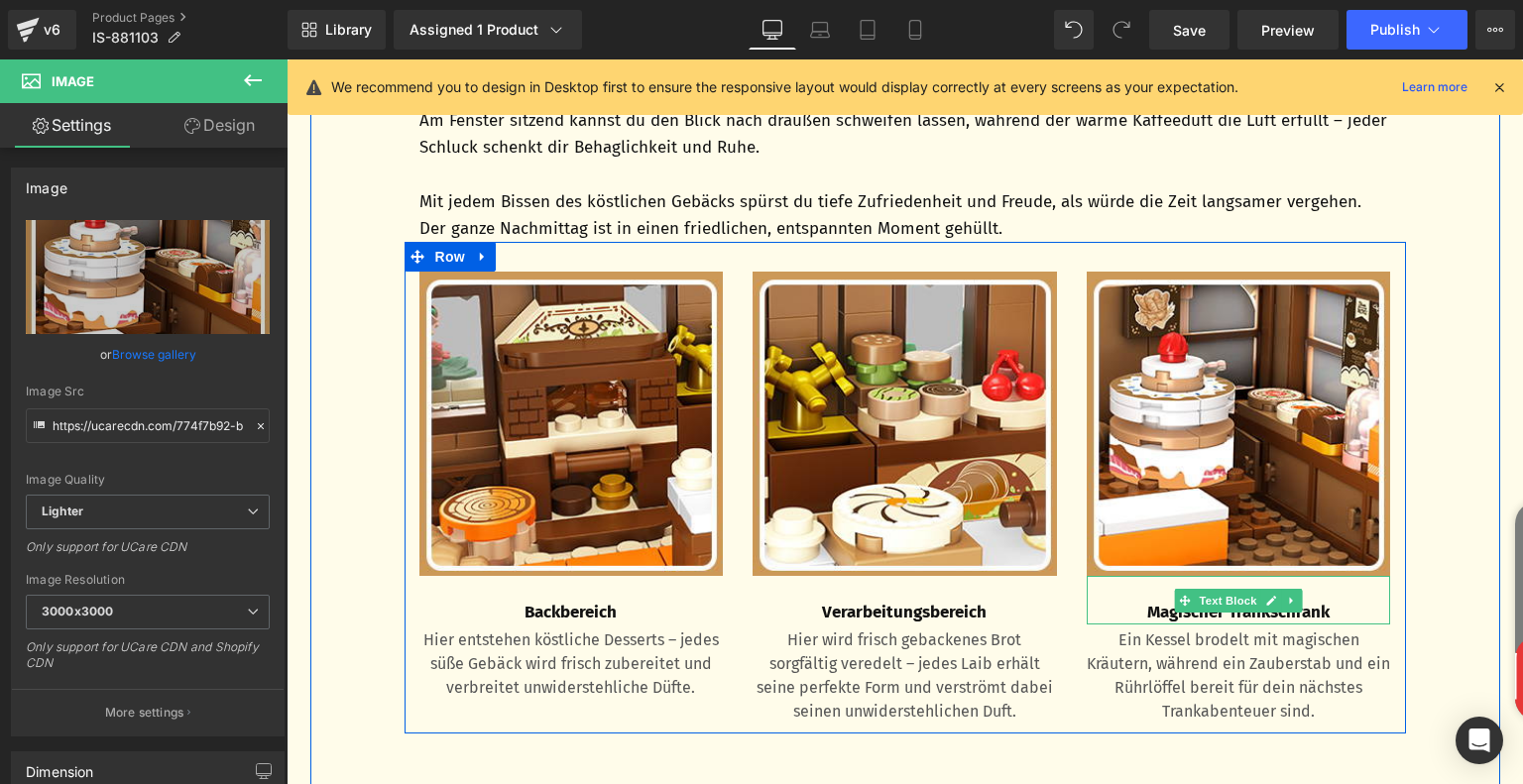 click on "Magischer Trankschrank" at bounding box center [1238, 613] 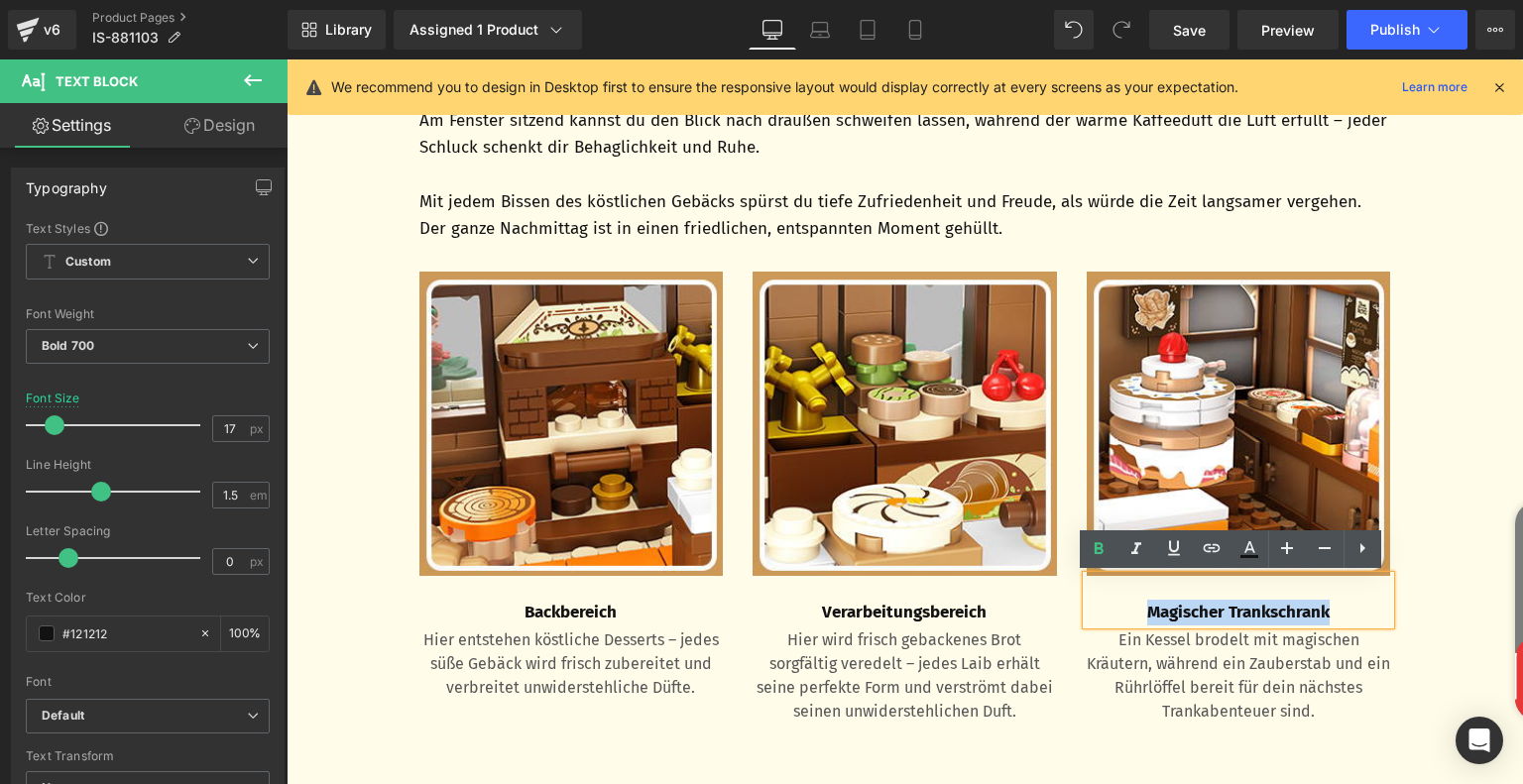 drag, startPoint x: 1131, startPoint y: 609, endPoint x: 1374, endPoint y: 611, distance: 243.00823 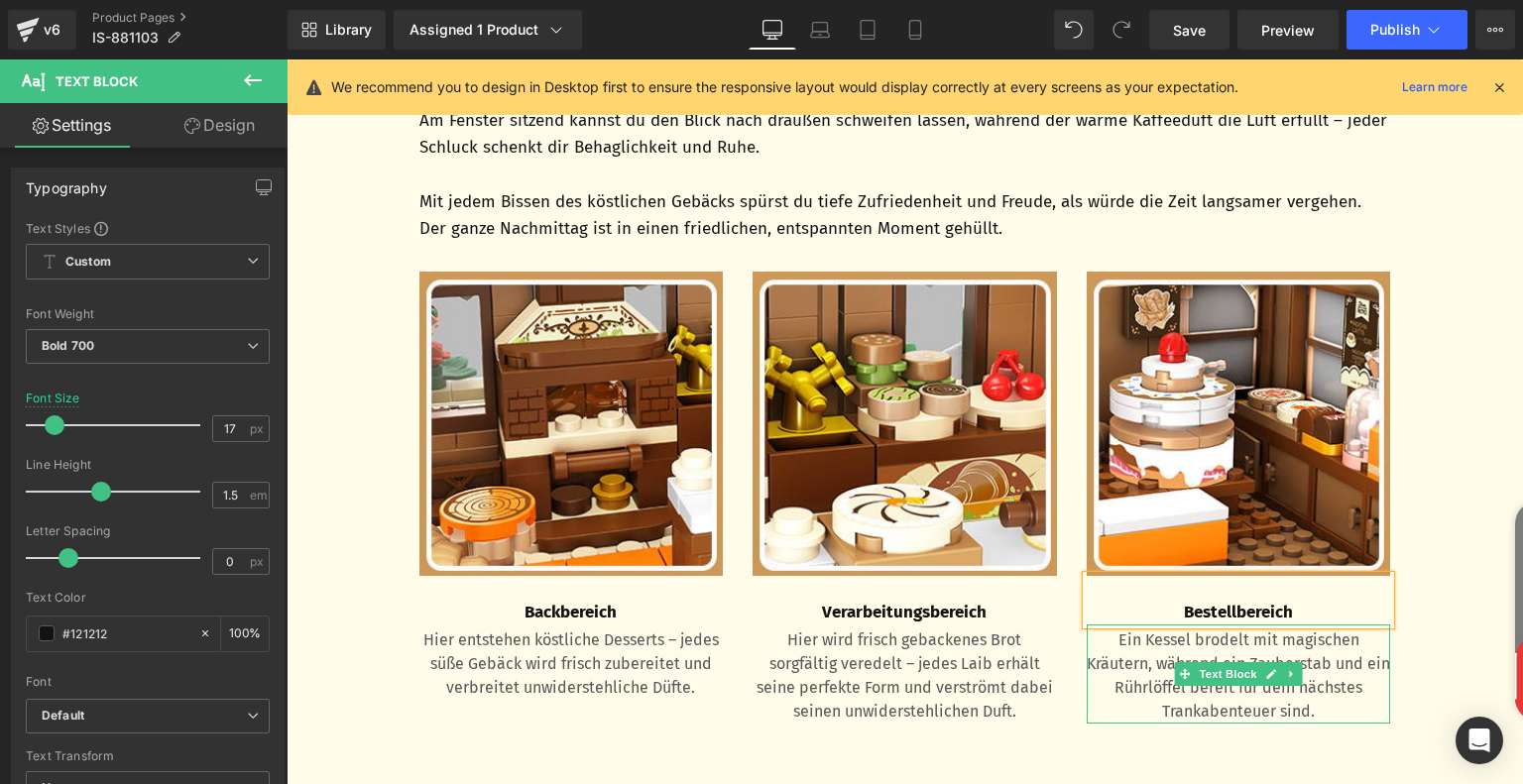 click on "Ein Kessel brodelt mit magischen Kräutern, während ein Zauberstab und ein Rührlöffel bereit für dein nächstes Trankabenteuer sind." at bounding box center (1238, 676) 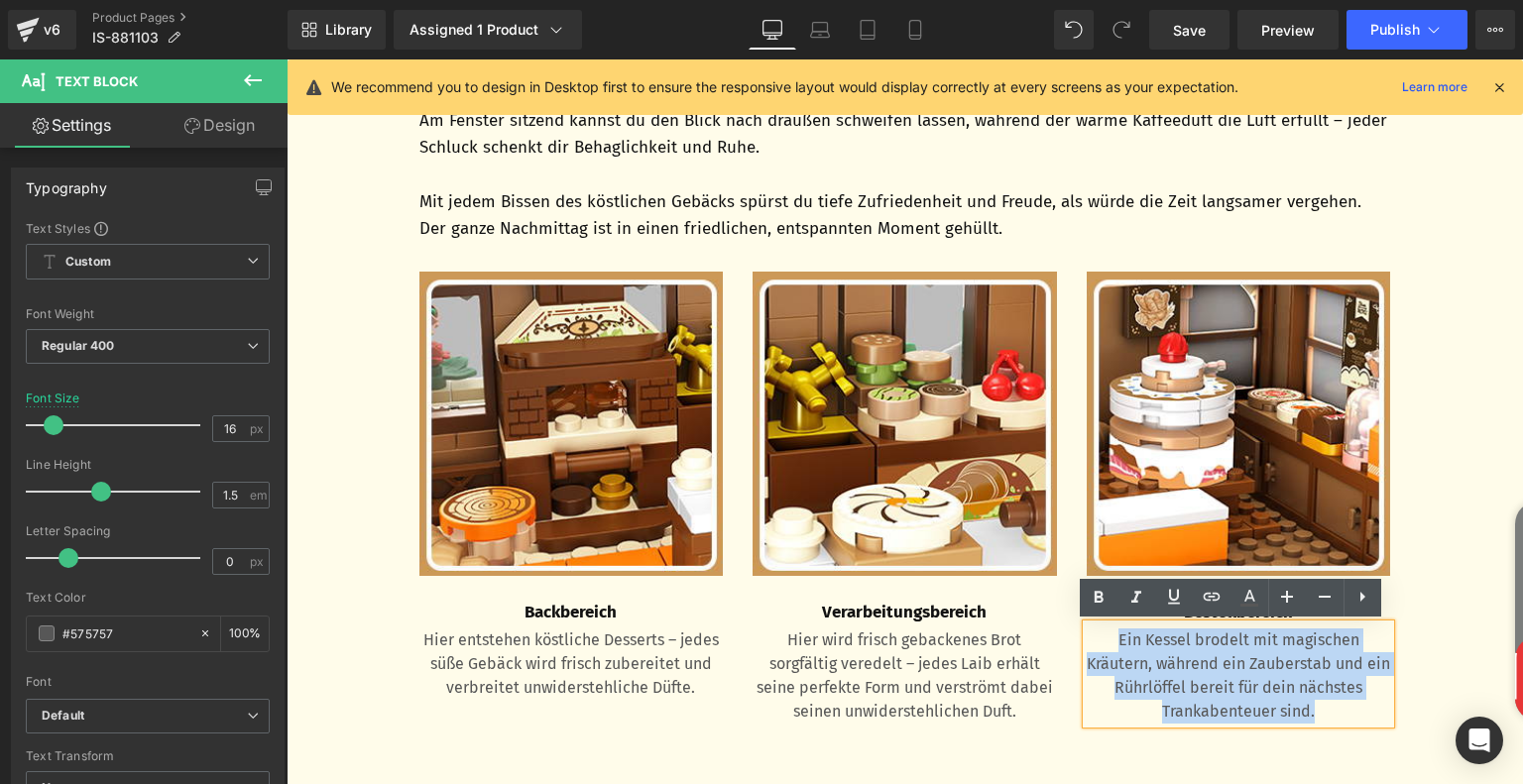 drag, startPoint x: 1111, startPoint y: 639, endPoint x: 1329, endPoint y: 713, distance: 230.21729 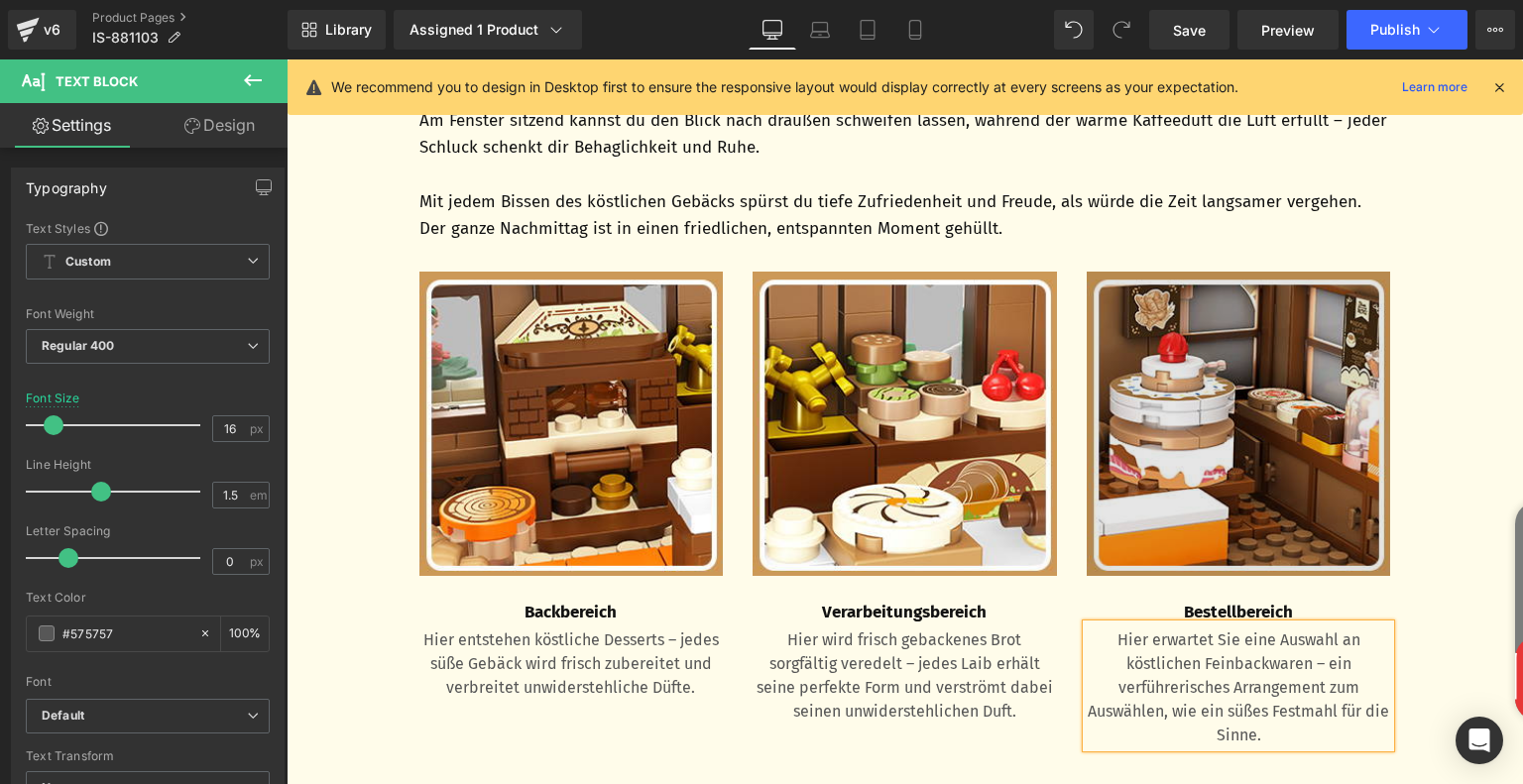 click at bounding box center [1238, 423] 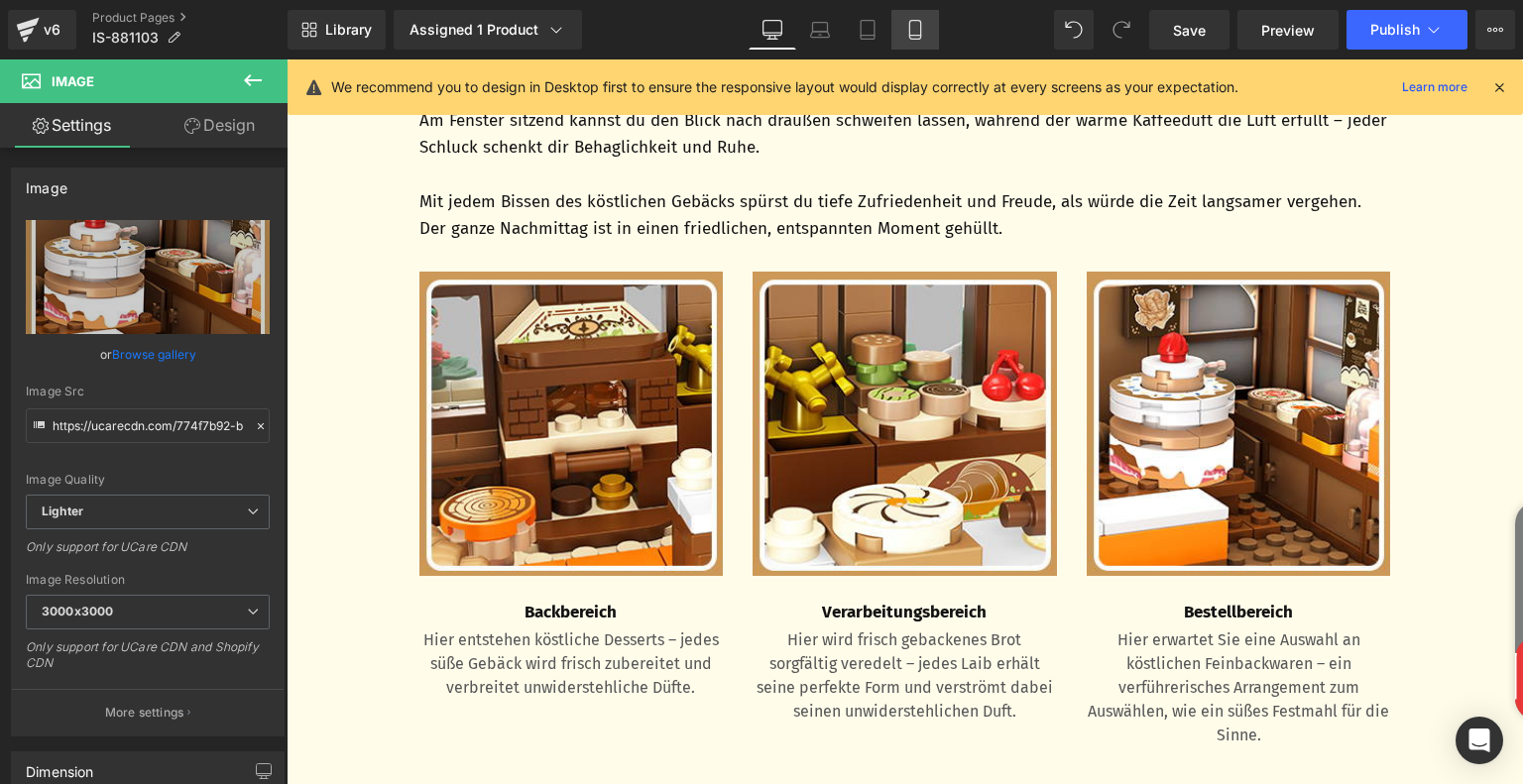 click on "Mobile" at bounding box center (915, 30) 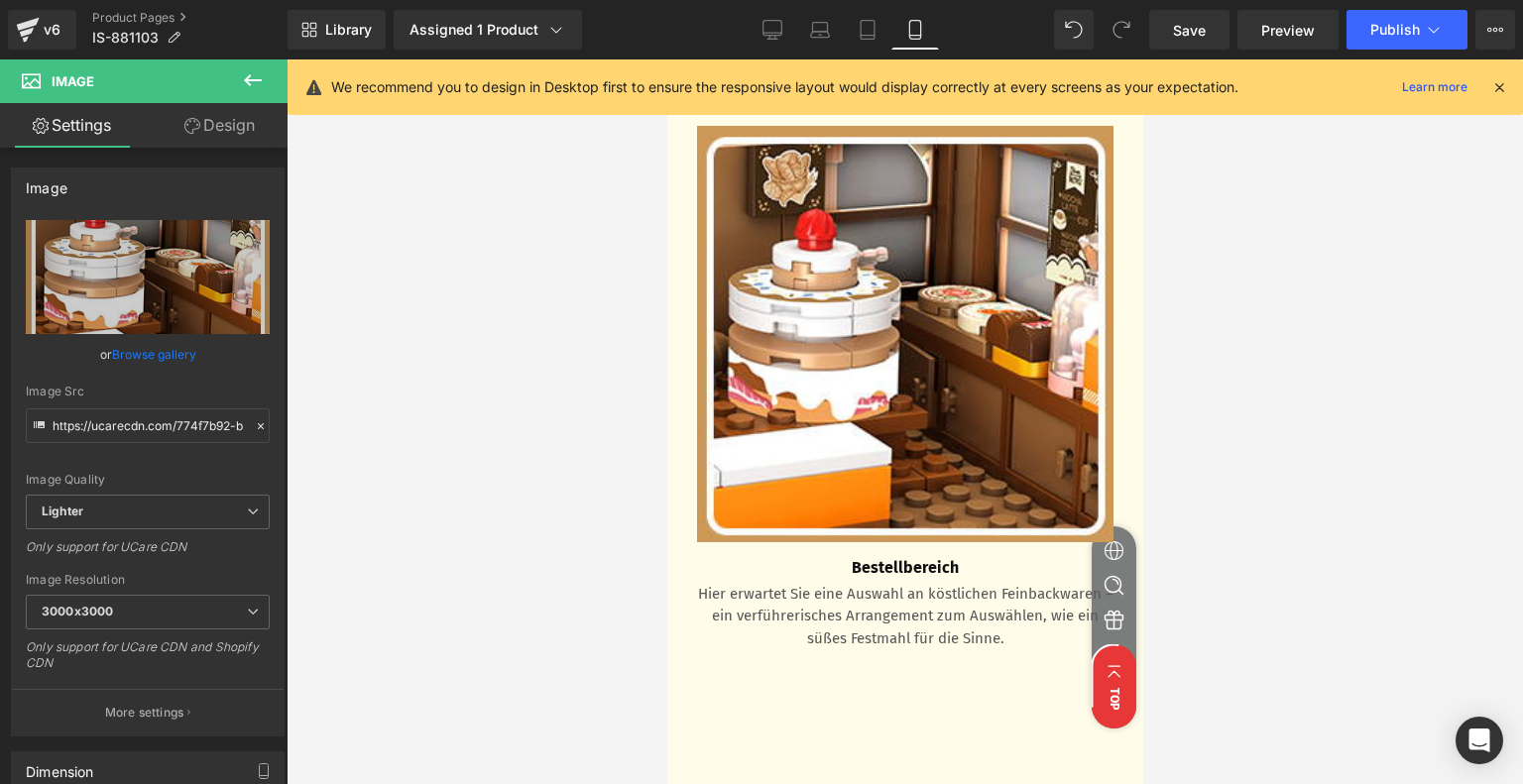 scroll, scrollTop: 2977, scrollLeft: 0, axis: vertical 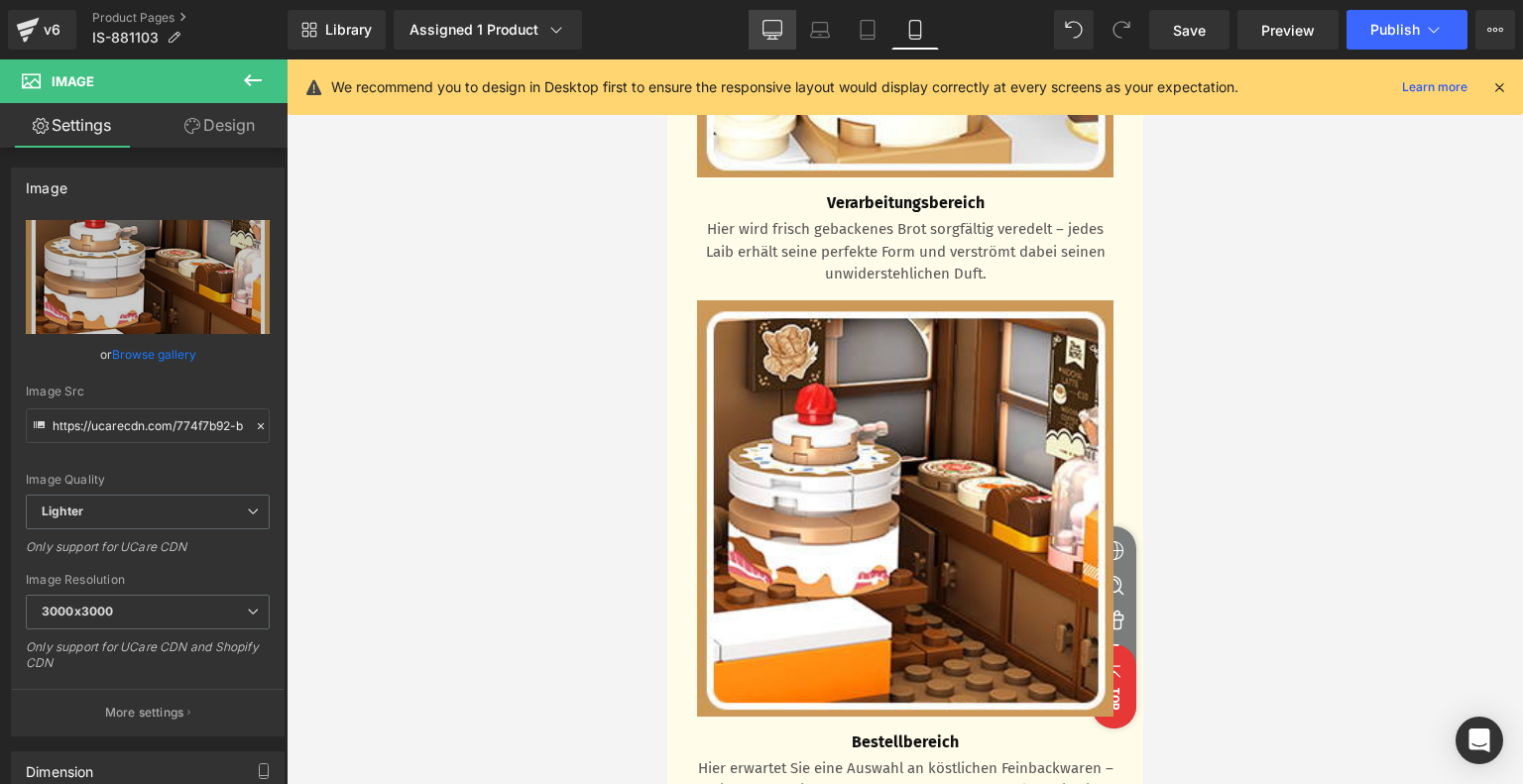 click 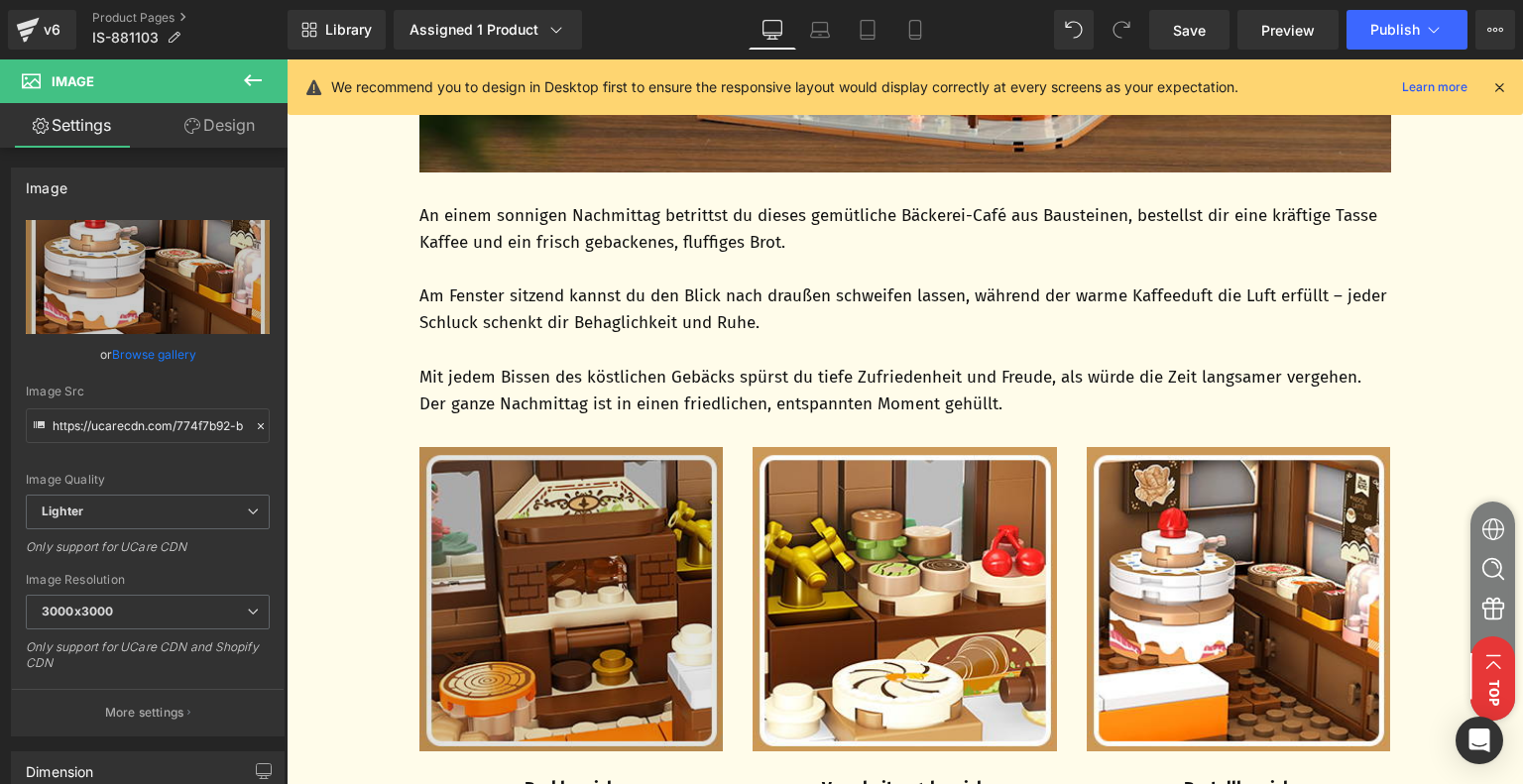 scroll, scrollTop: 1688, scrollLeft: 0, axis: vertical 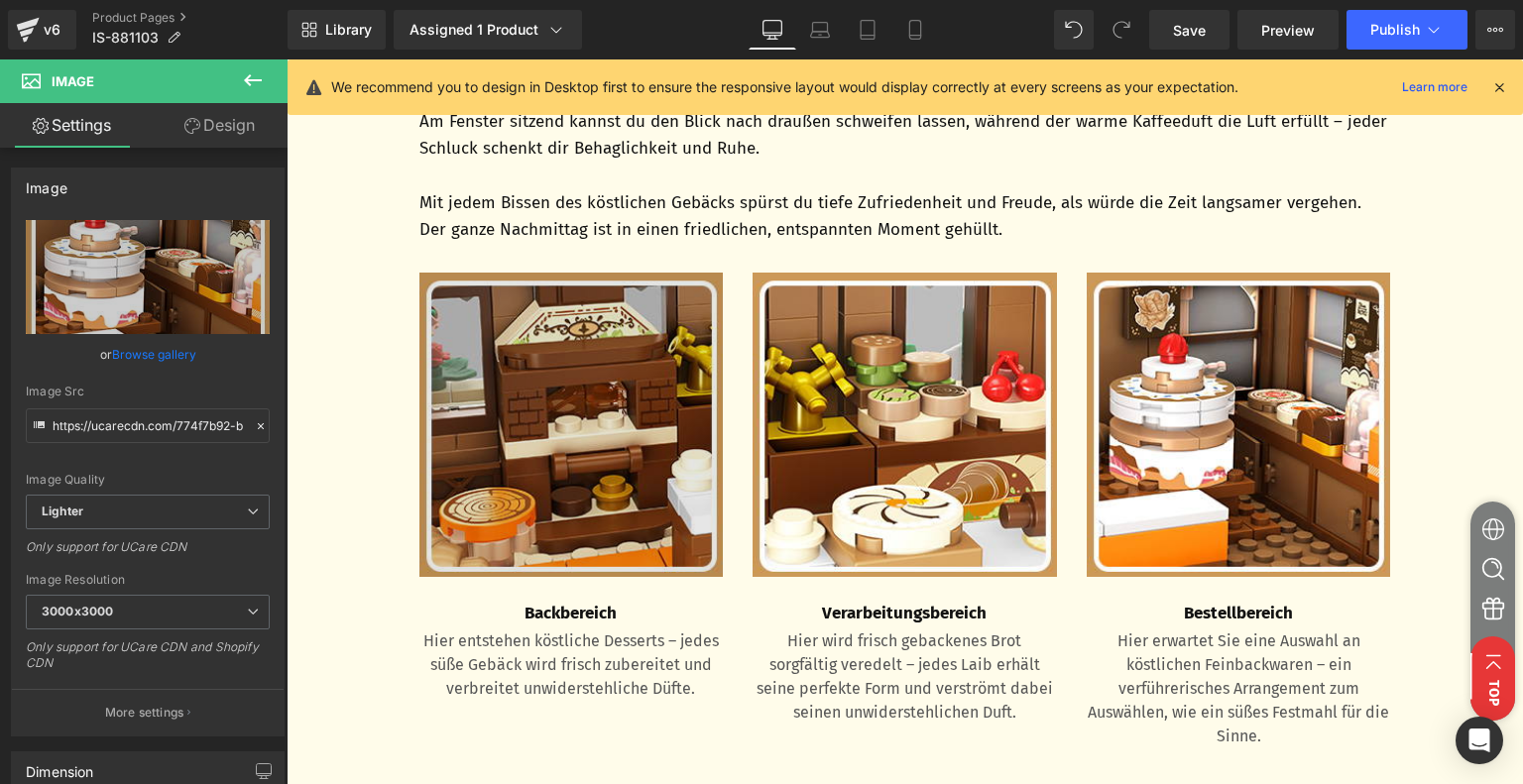click at bounding box center [571, 424] 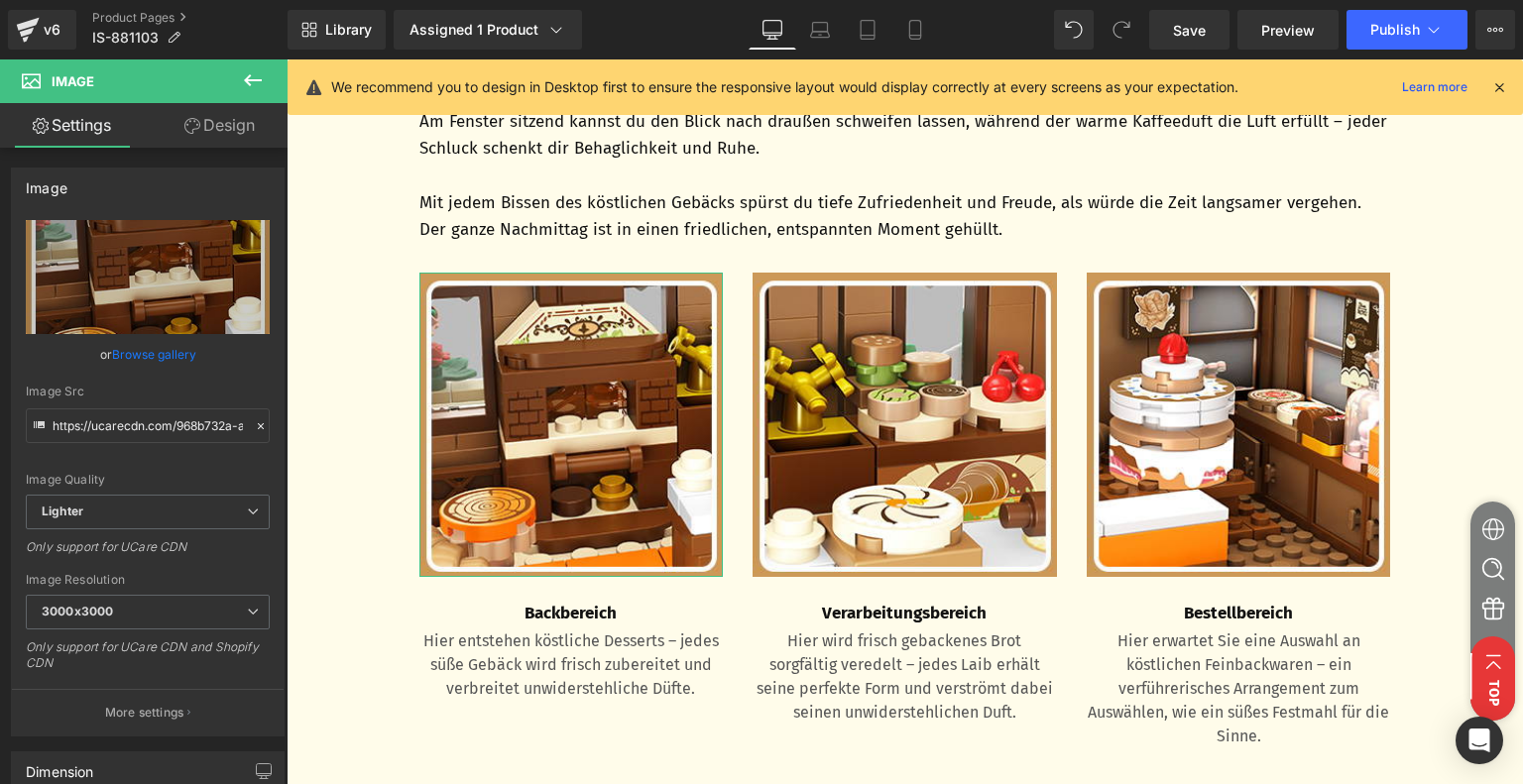click on "Design" at bounding box center (219, 125) 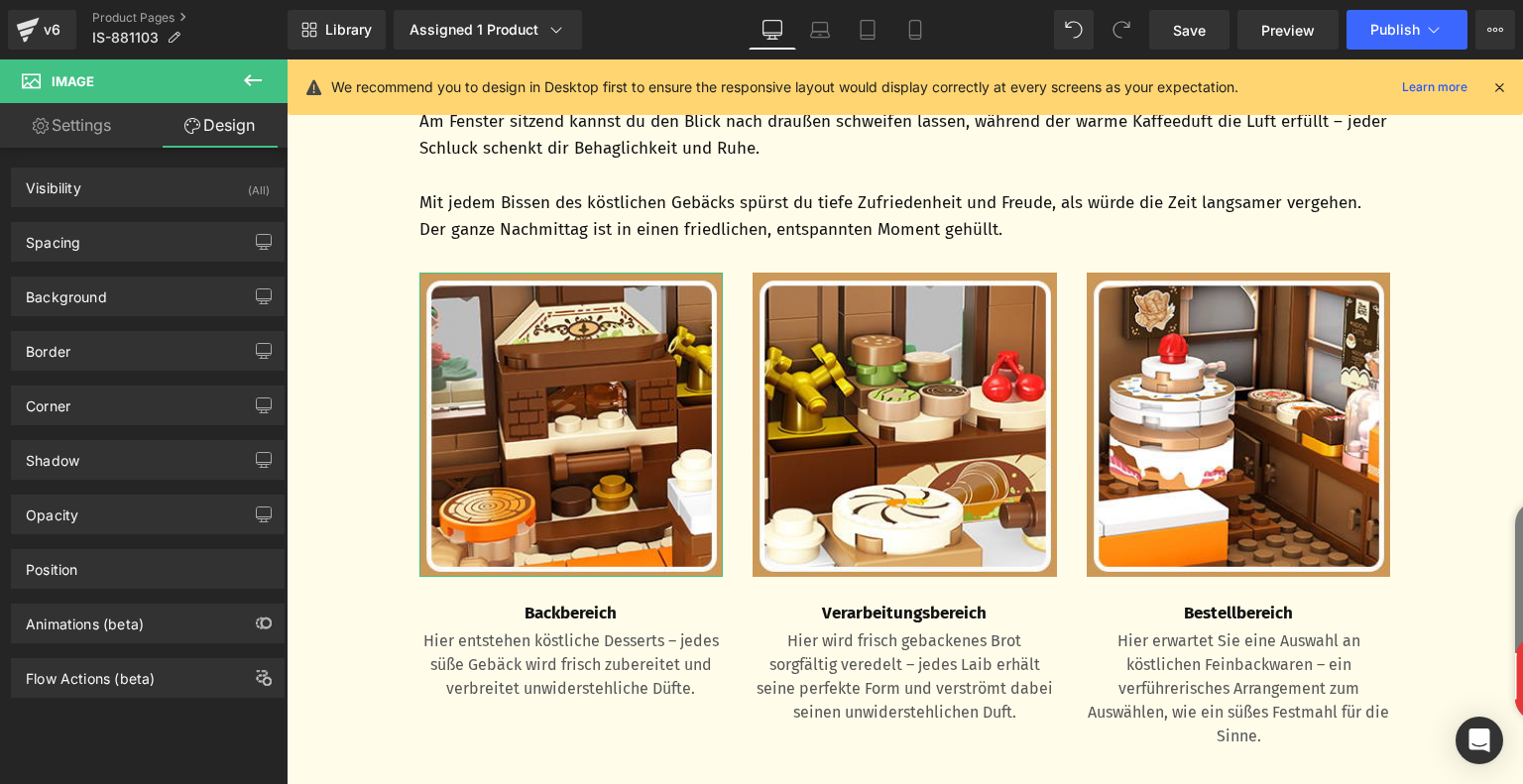 click on "Settings" at bounding box center [71, 125] 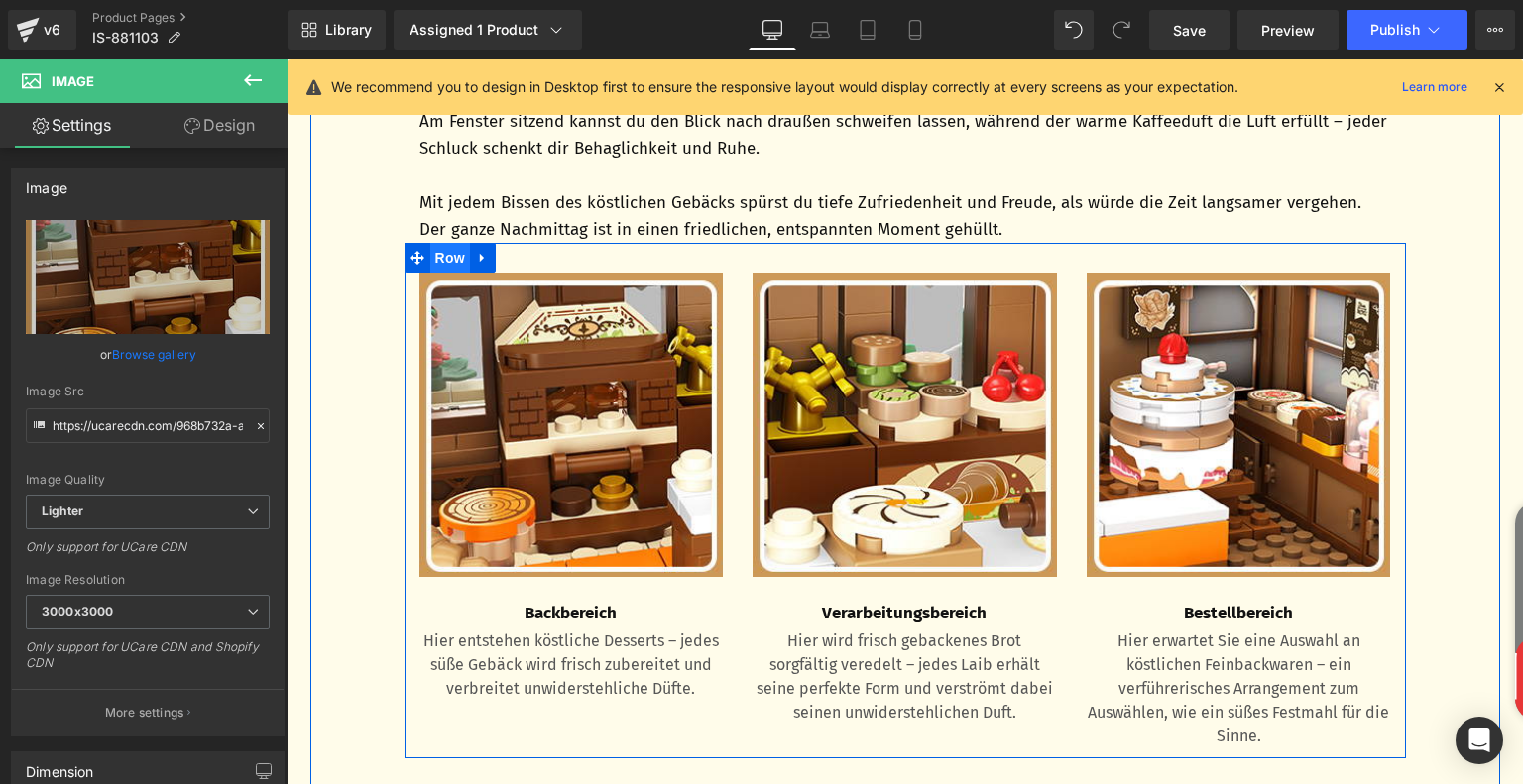 click on "Row" at bounding box center (450, 258) 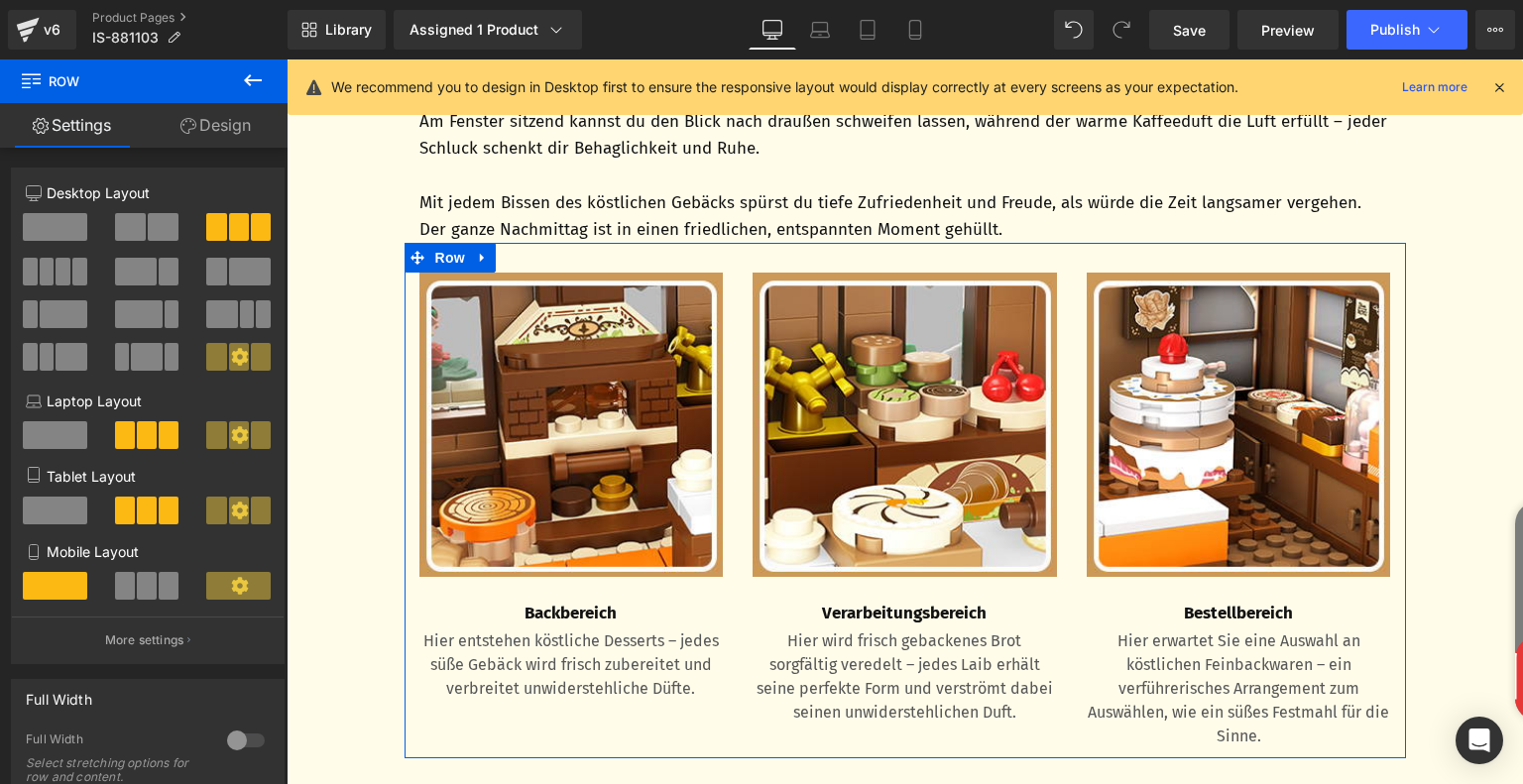 click at bounding box center (147, 586) 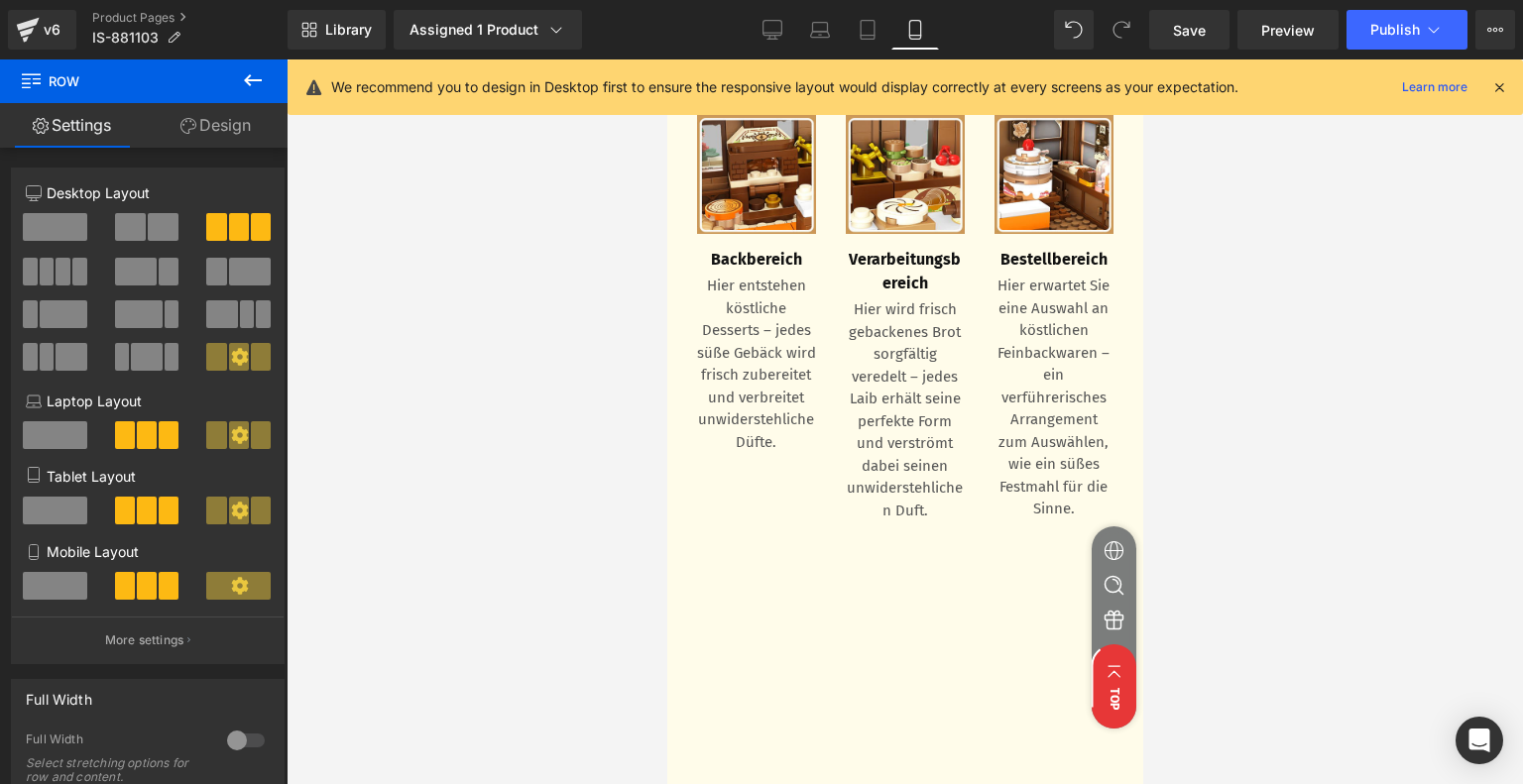 scroll, scrollTop: 1933, scrollLeft: 0, axis: vertical 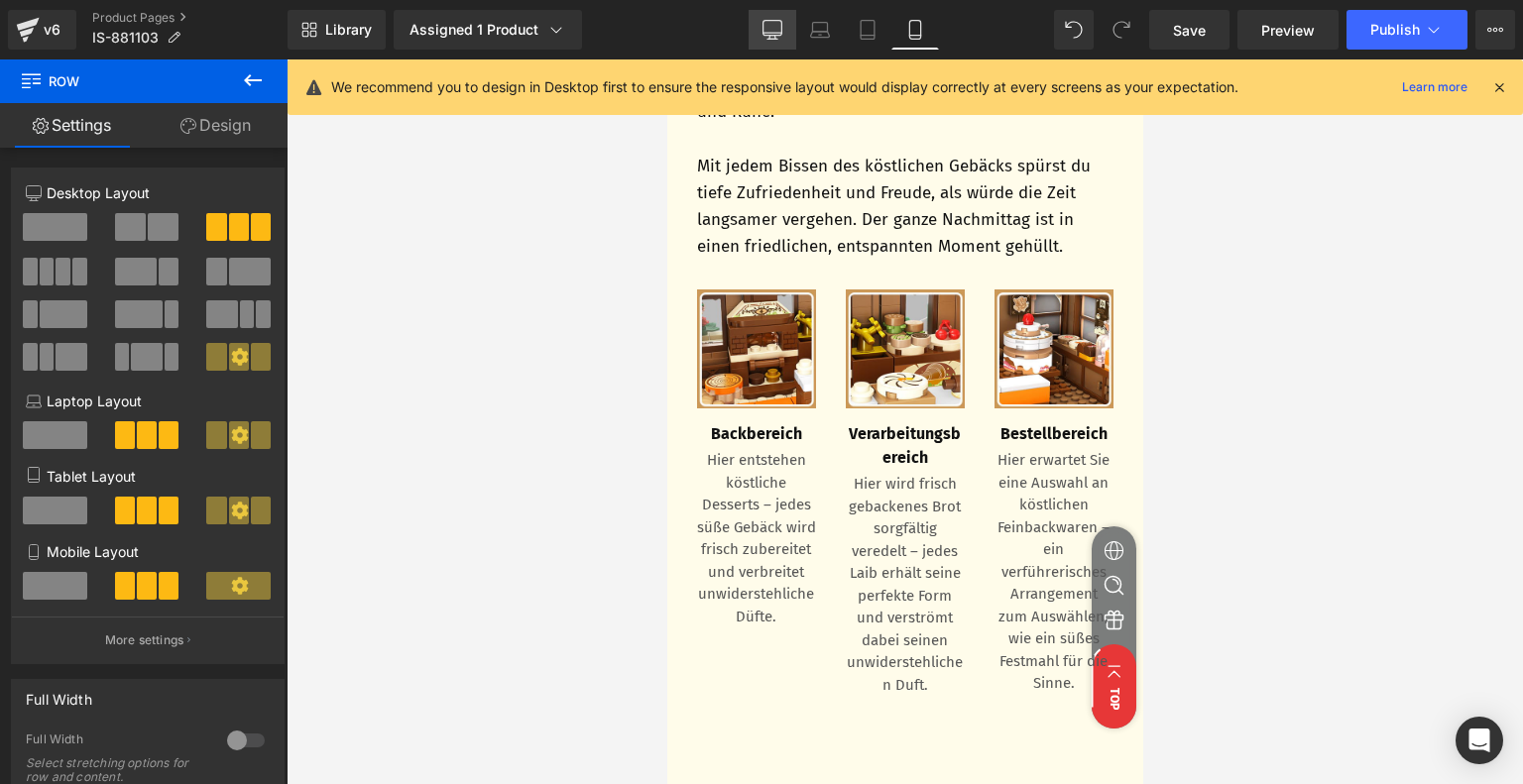 click 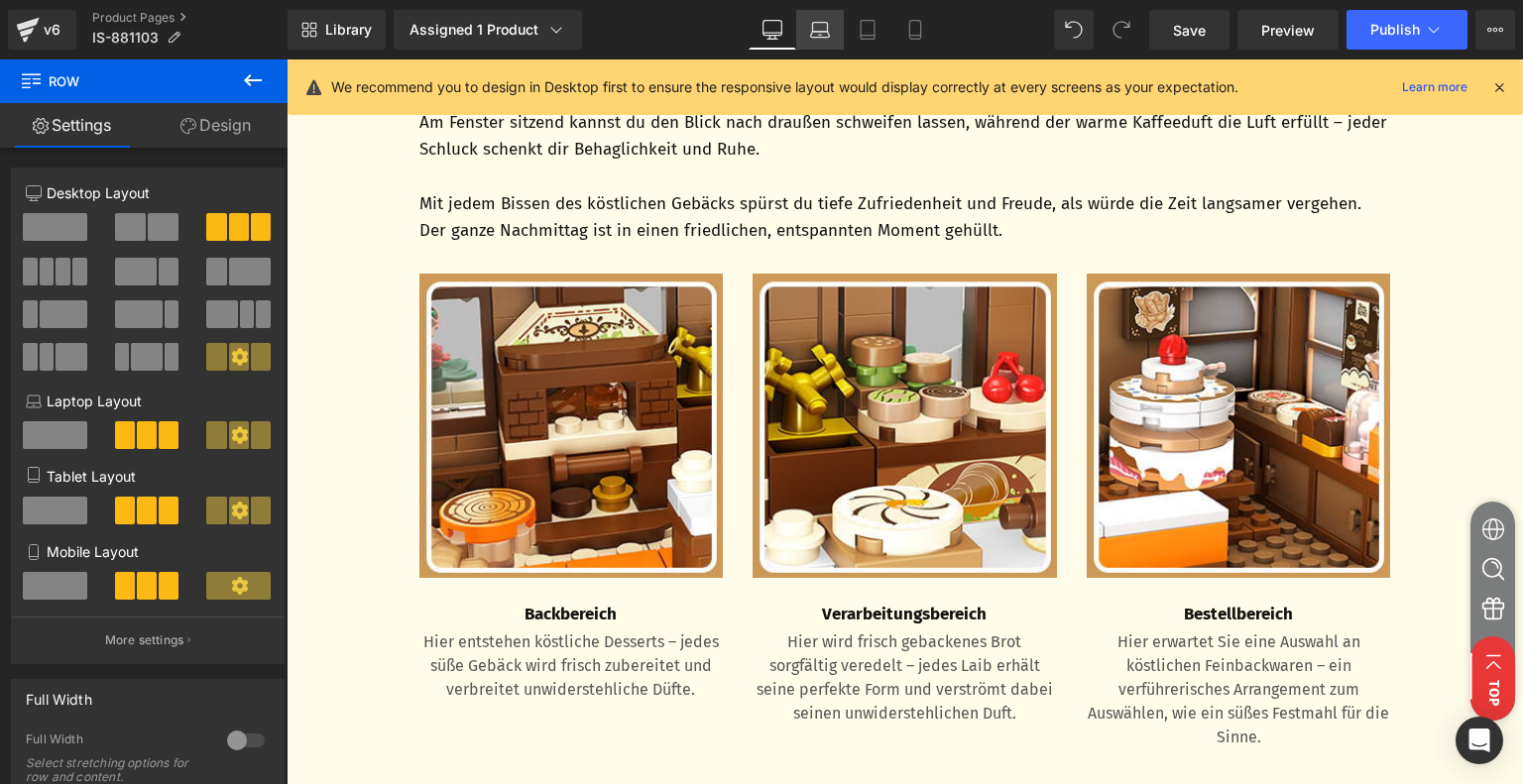 click 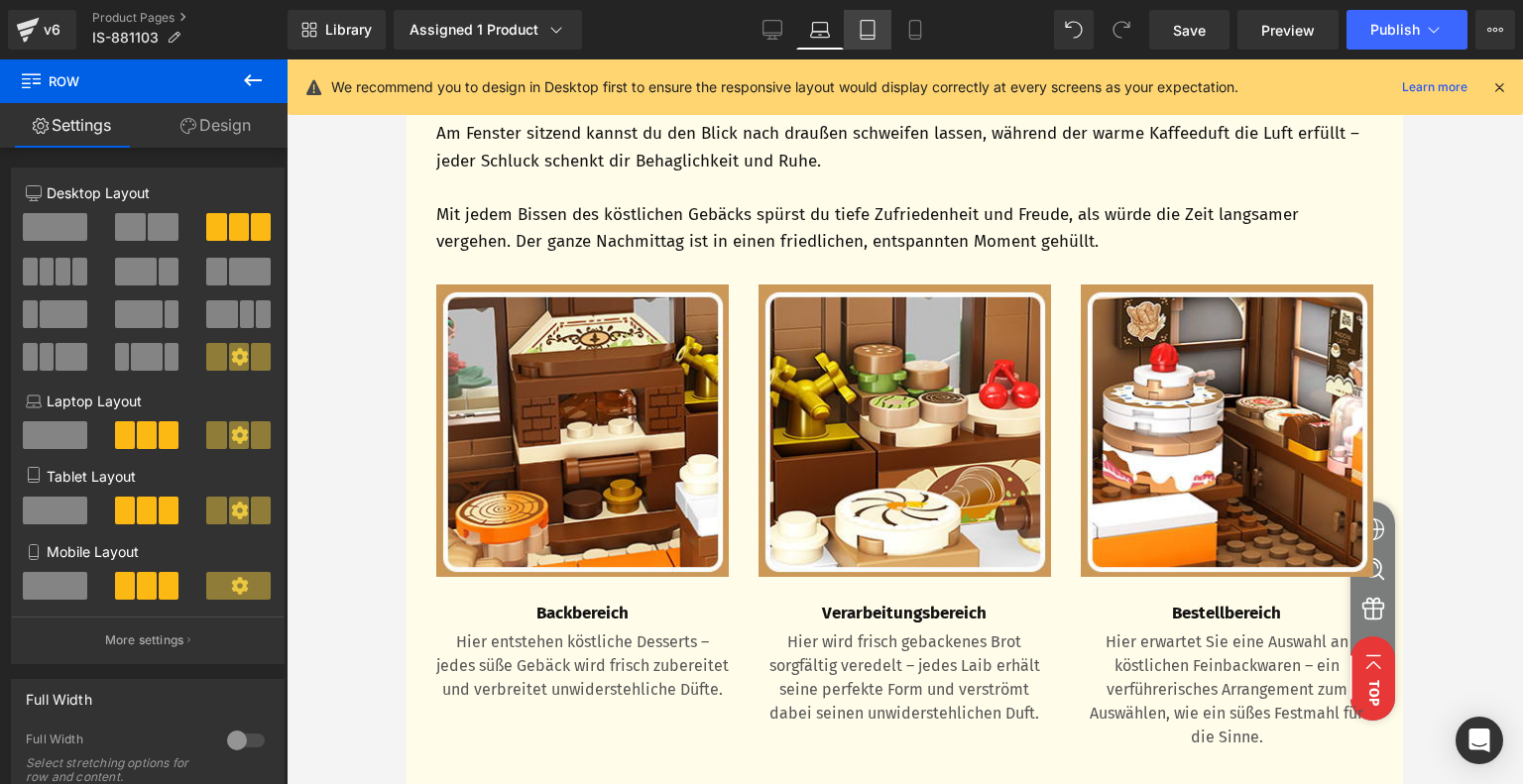 click on "Tablet" at bounding box center (868, 30) 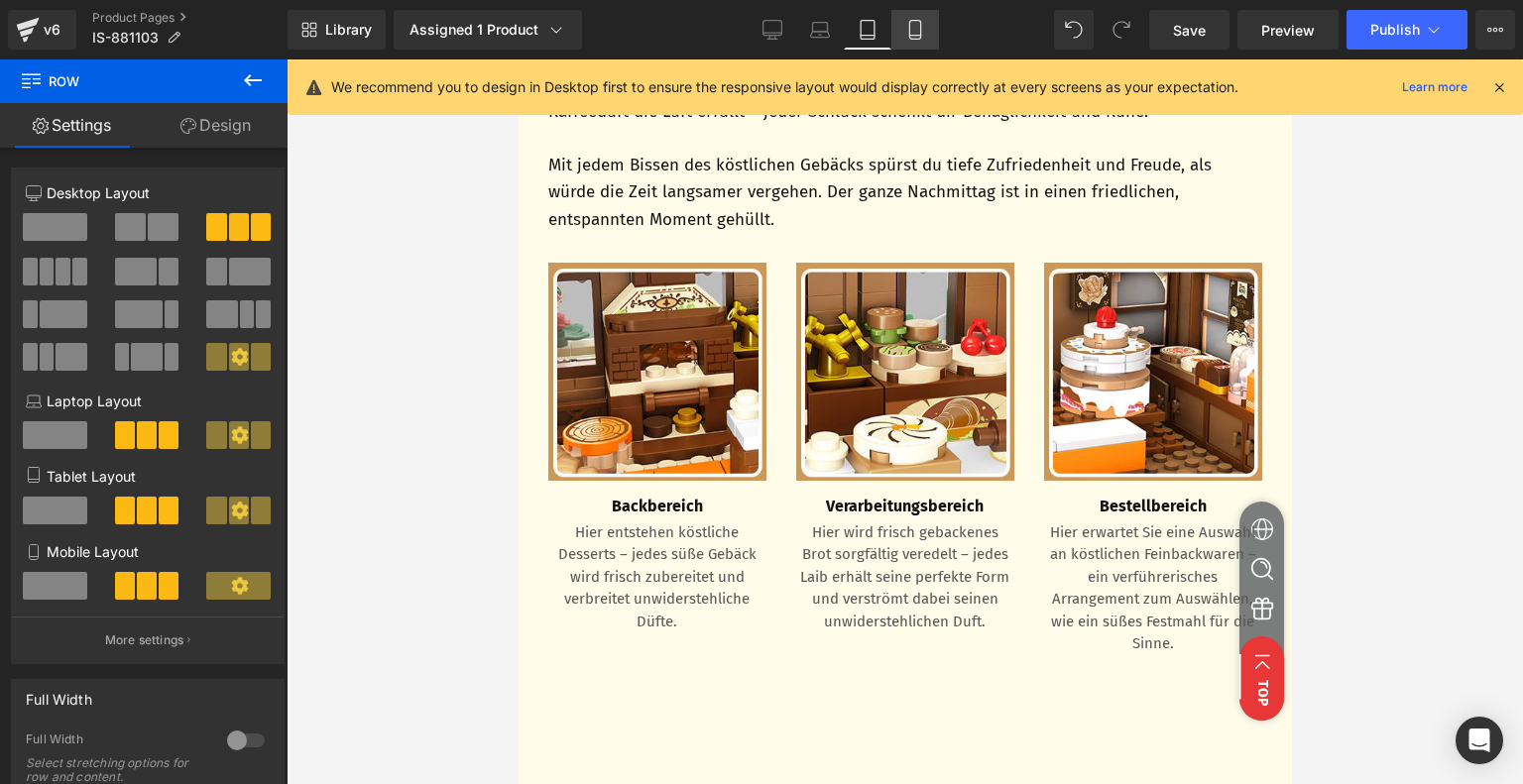 click 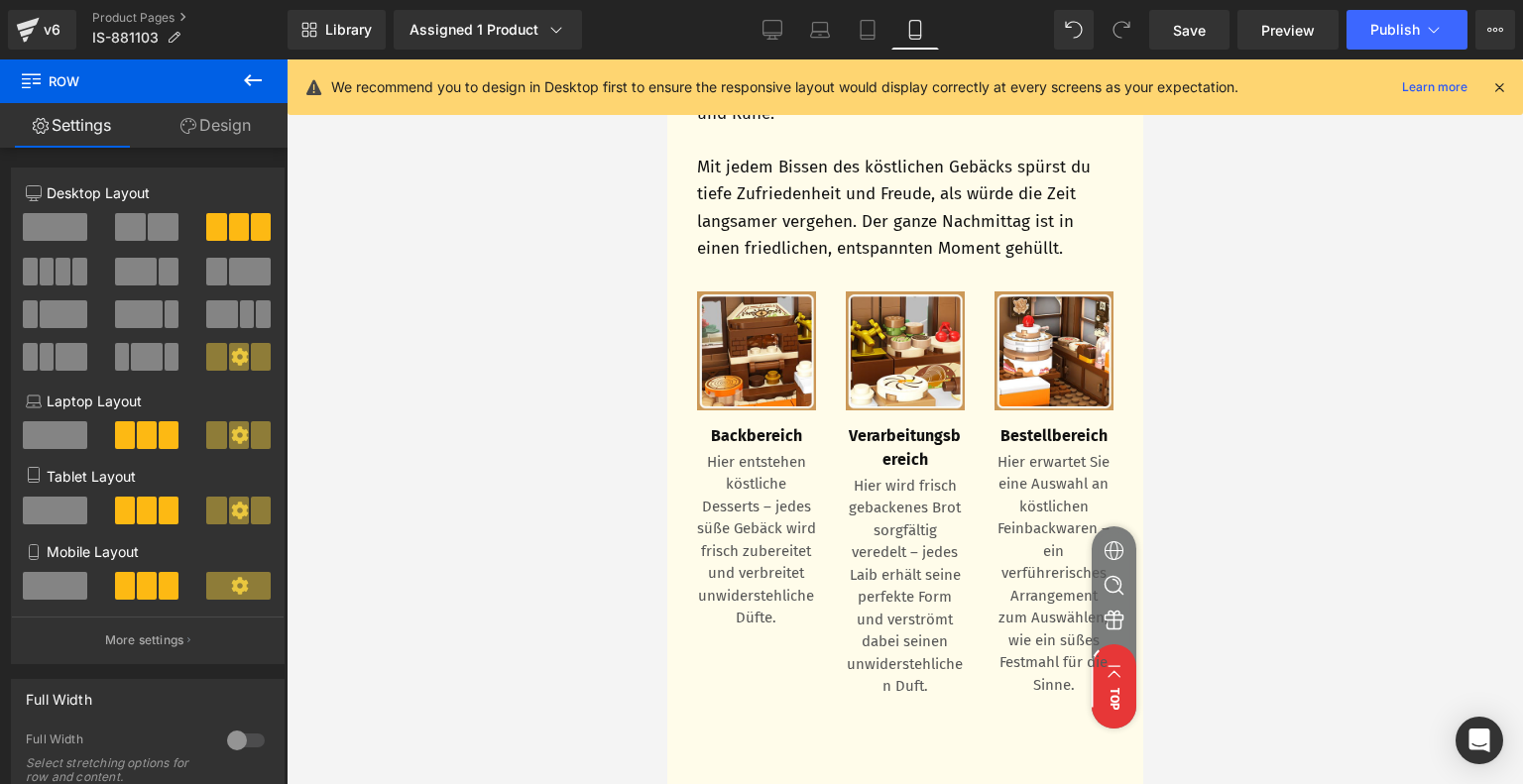 scroll, scrollTop: 1931, scrollLeft: 0, axis: vertical 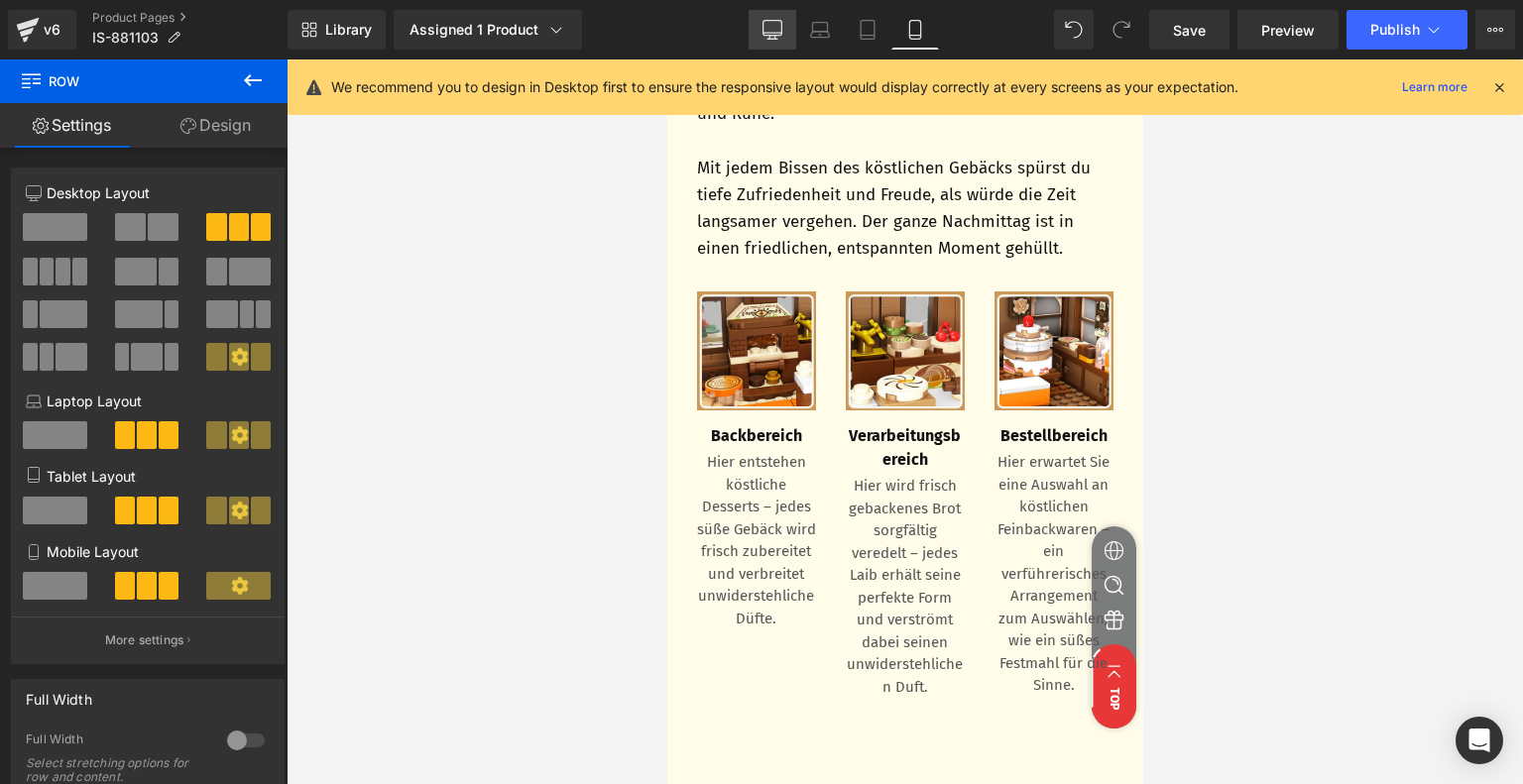 click 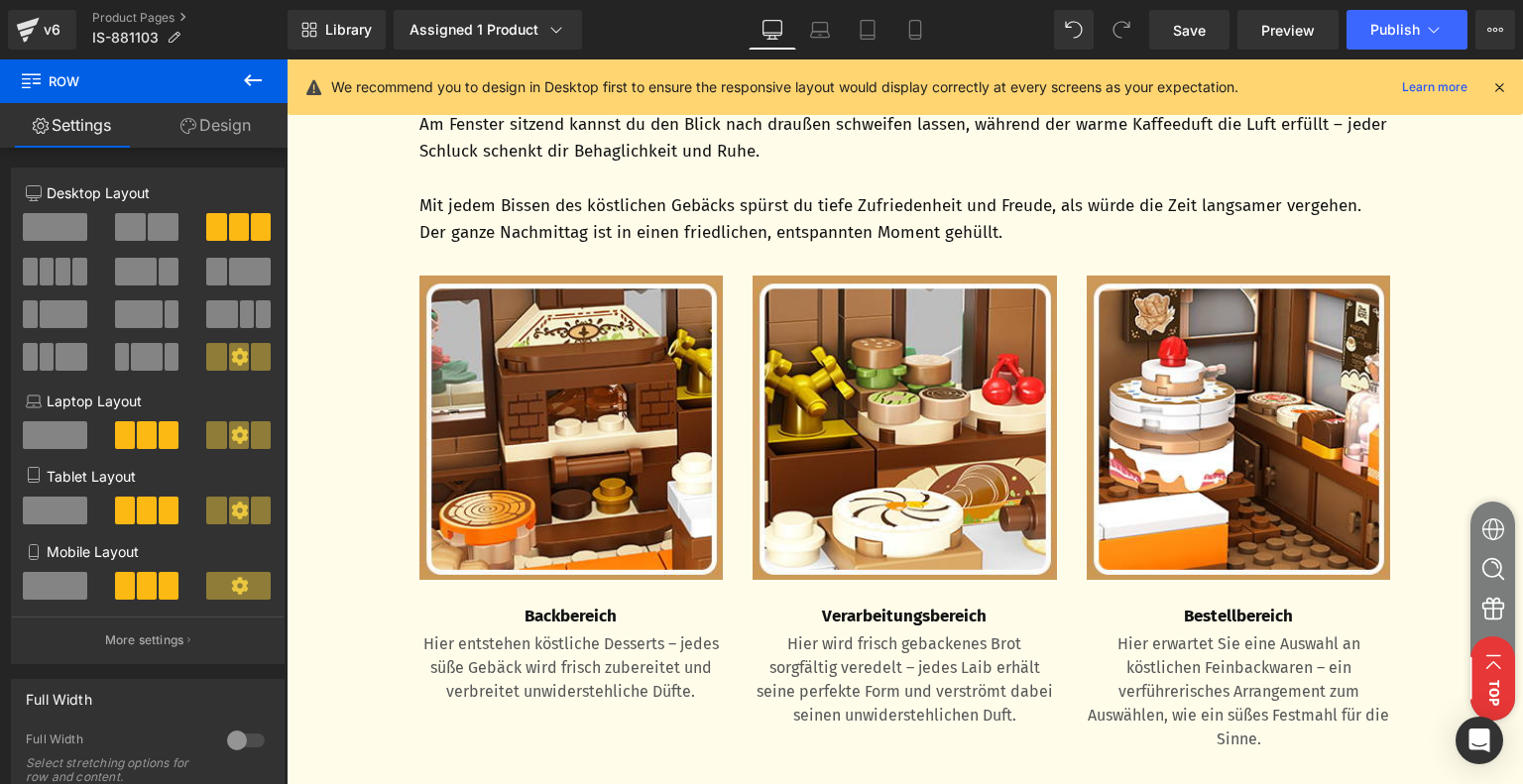 scroll, scrollTop: 1685, scrollLeft: 0, axis: vertical 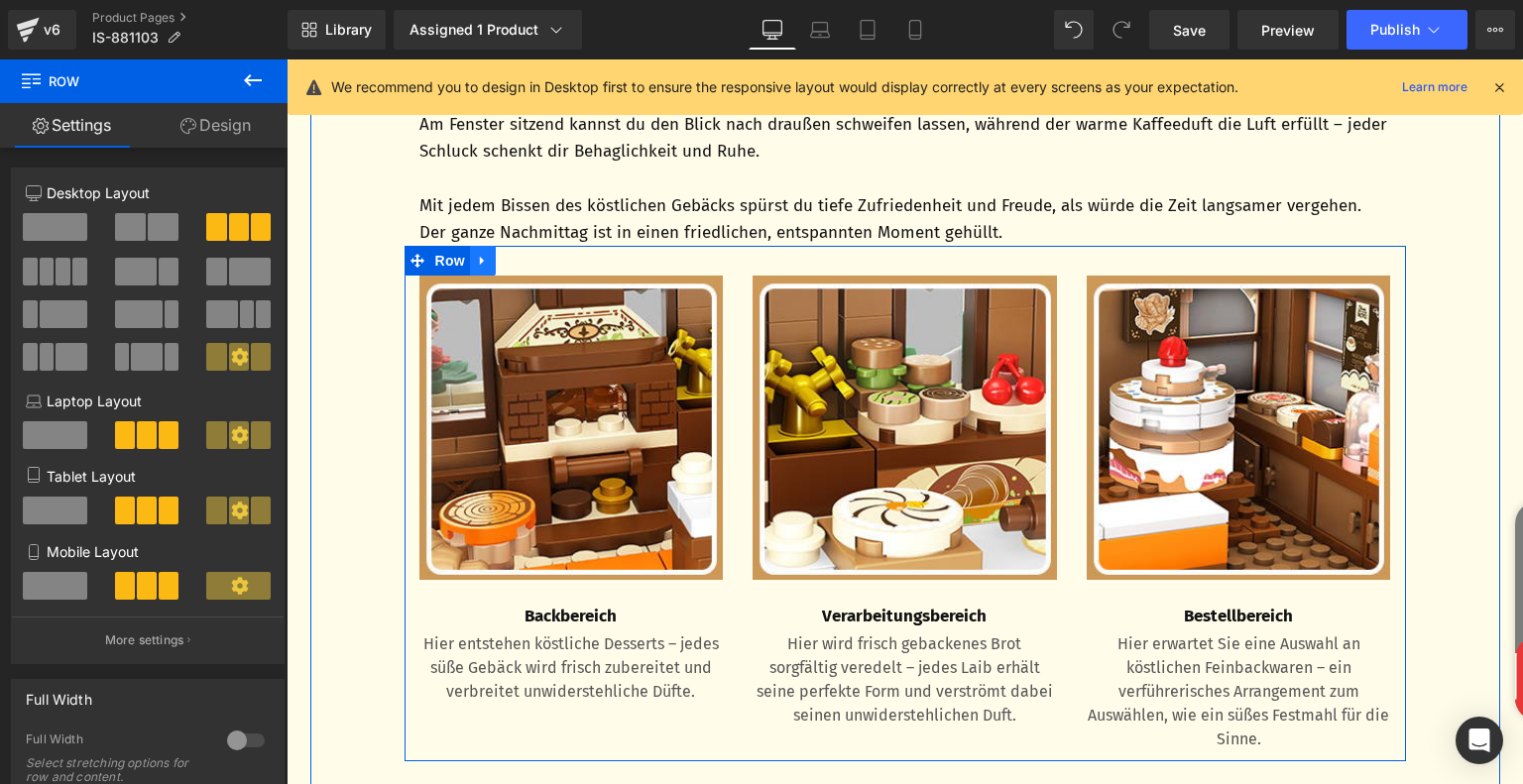 click at bounding box center [483, 261] 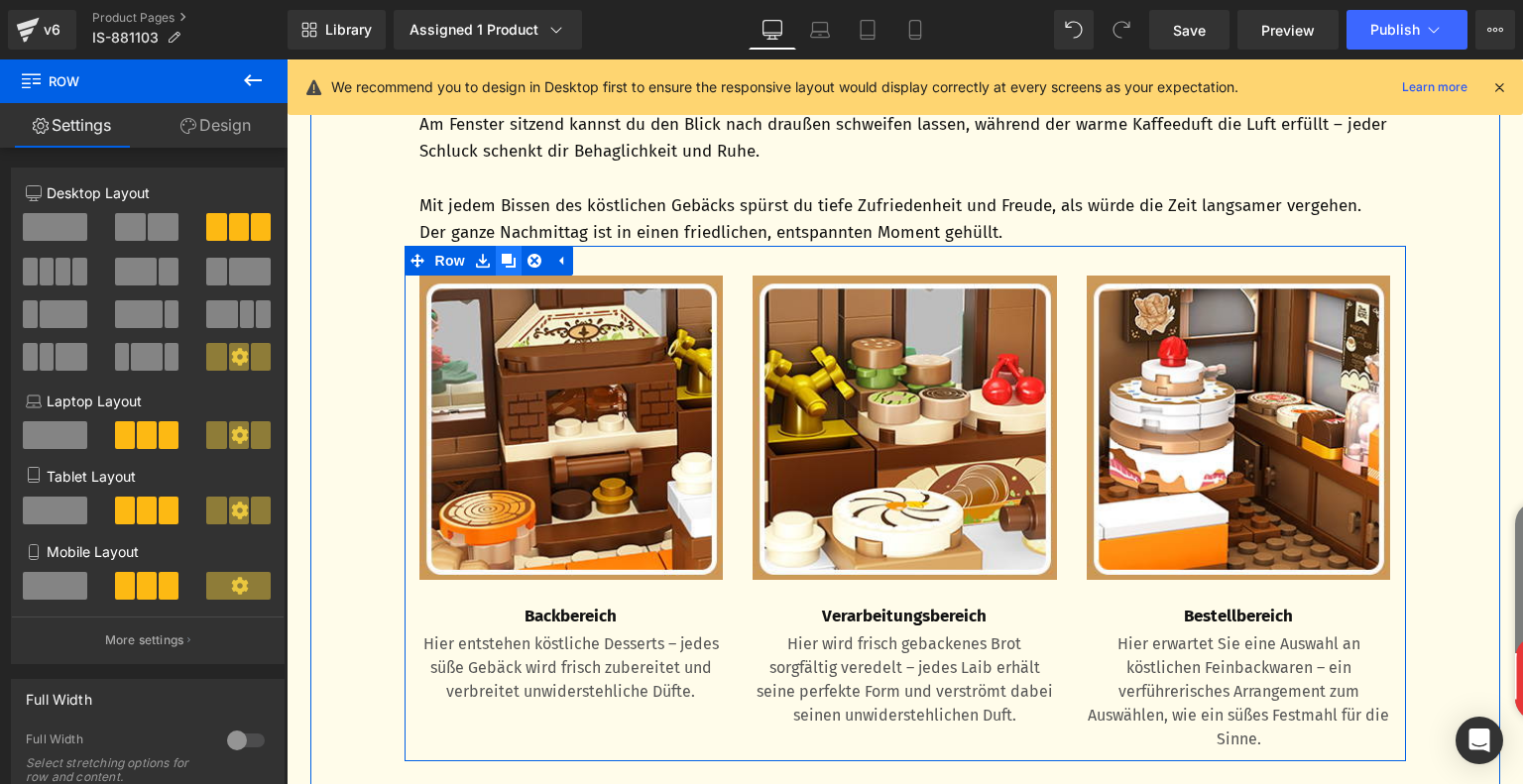 click 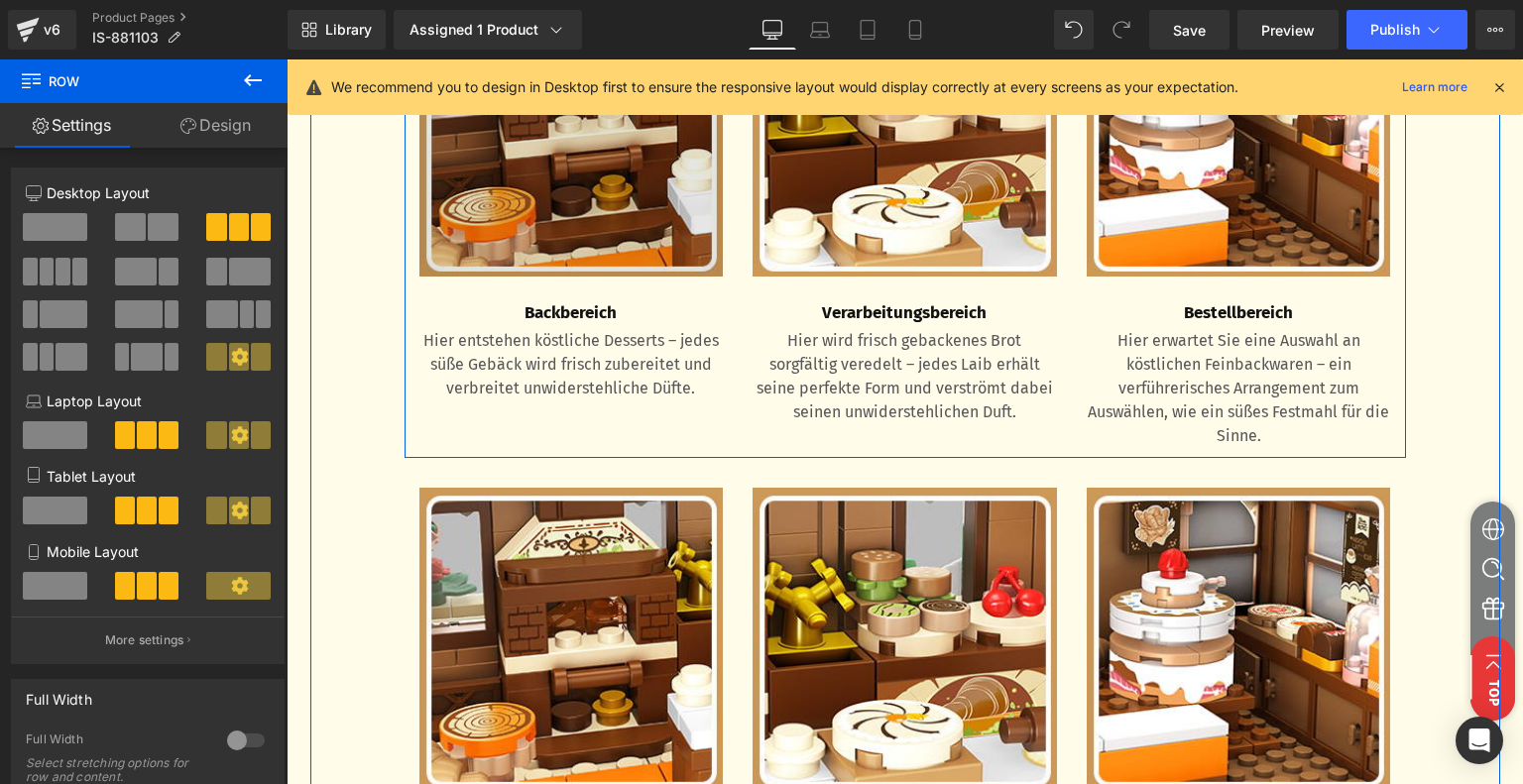 scroll, scrollTop: 2109, scrollLeft: 0, axis: vertical 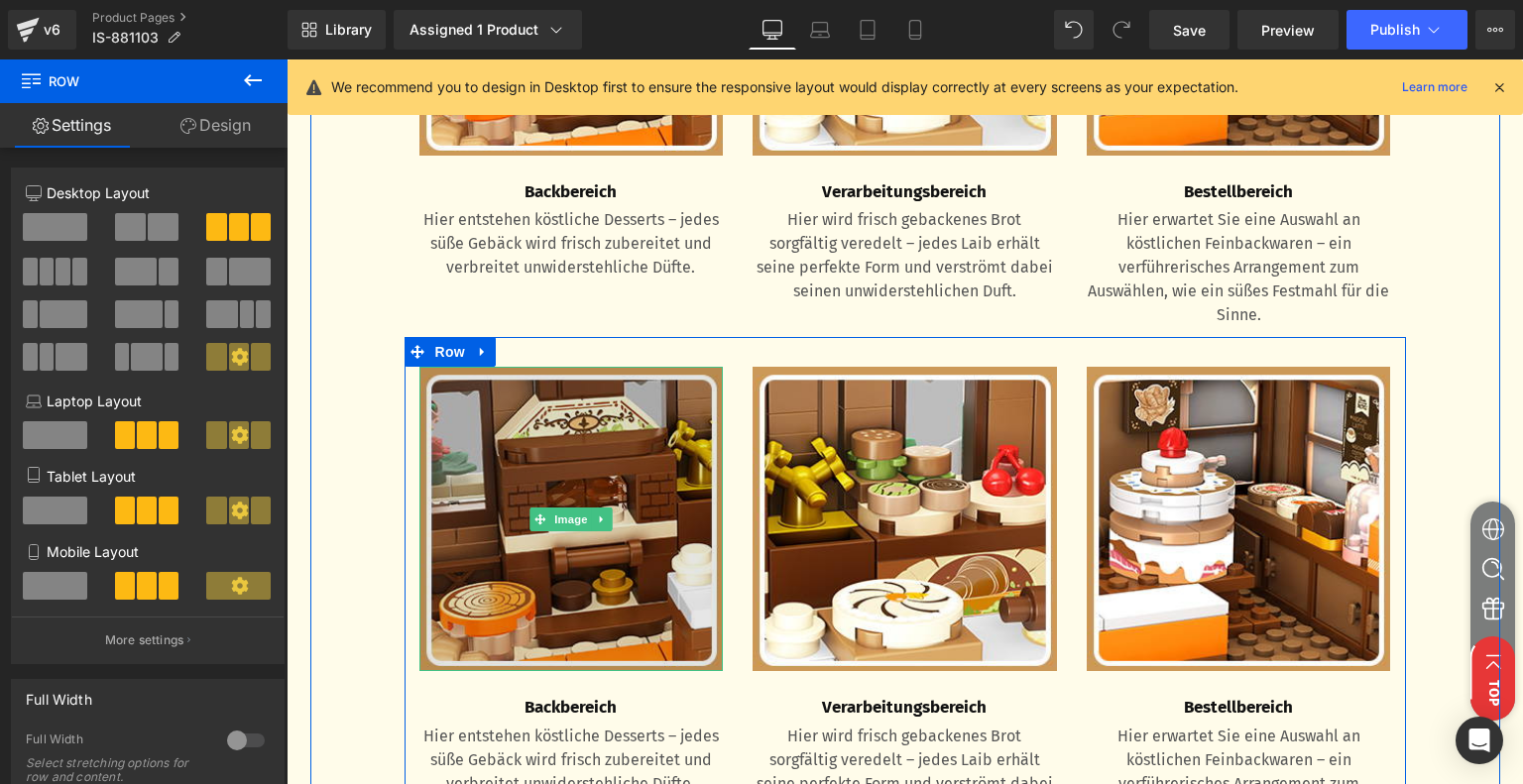 click at bounding box center [571, 518] 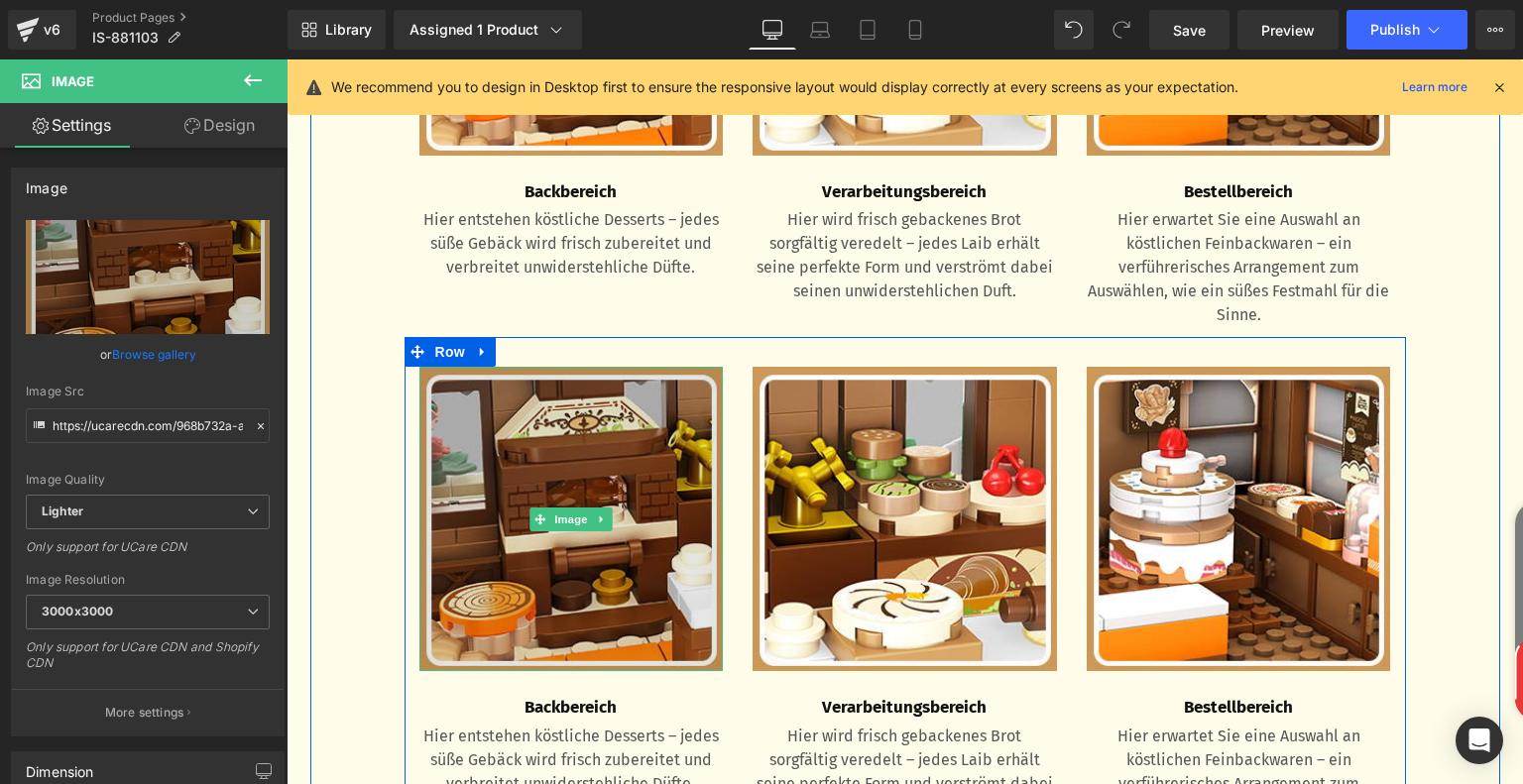 click at bounding box center [571, 518] 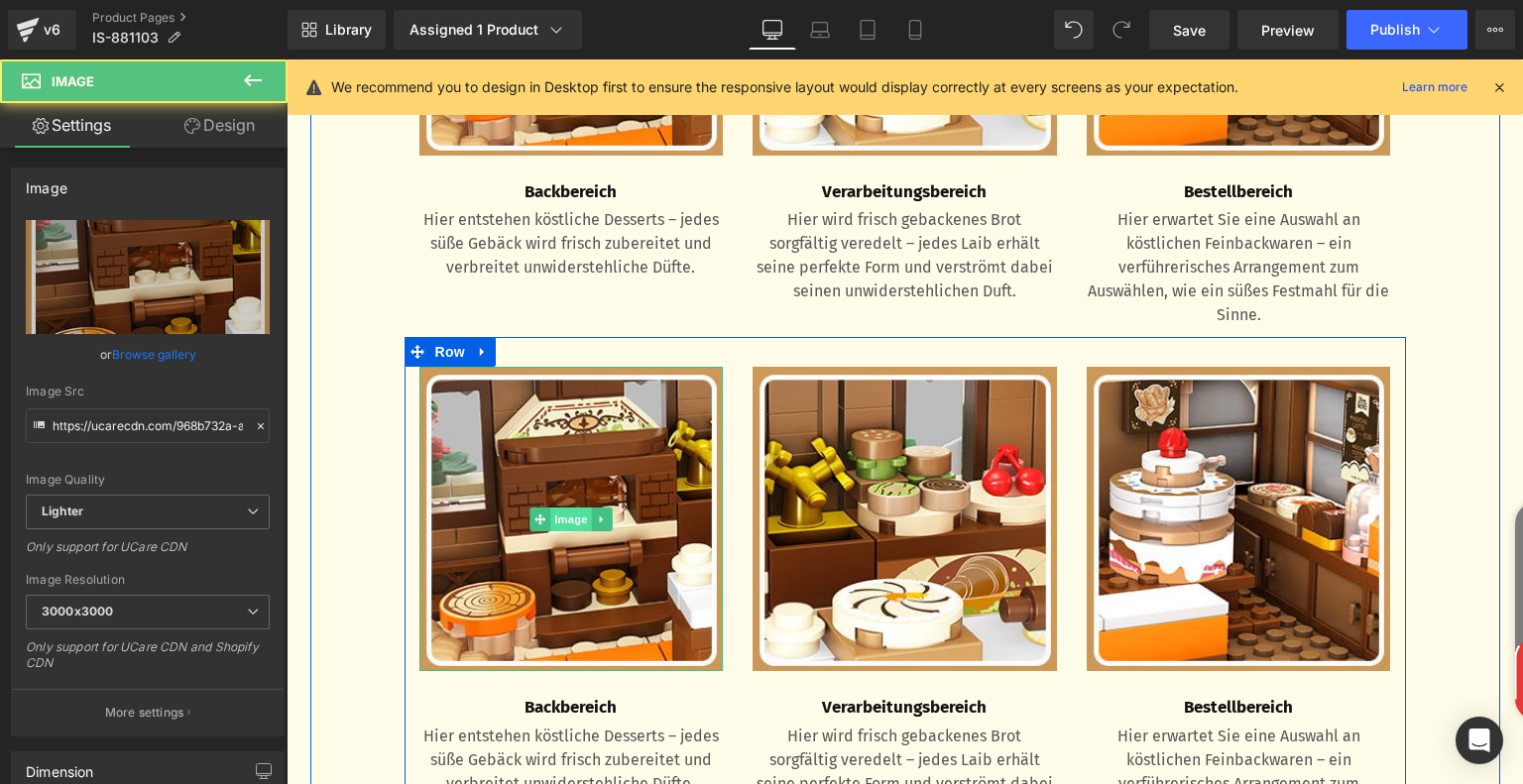 click on "Image" at bounding box center (571, 519) 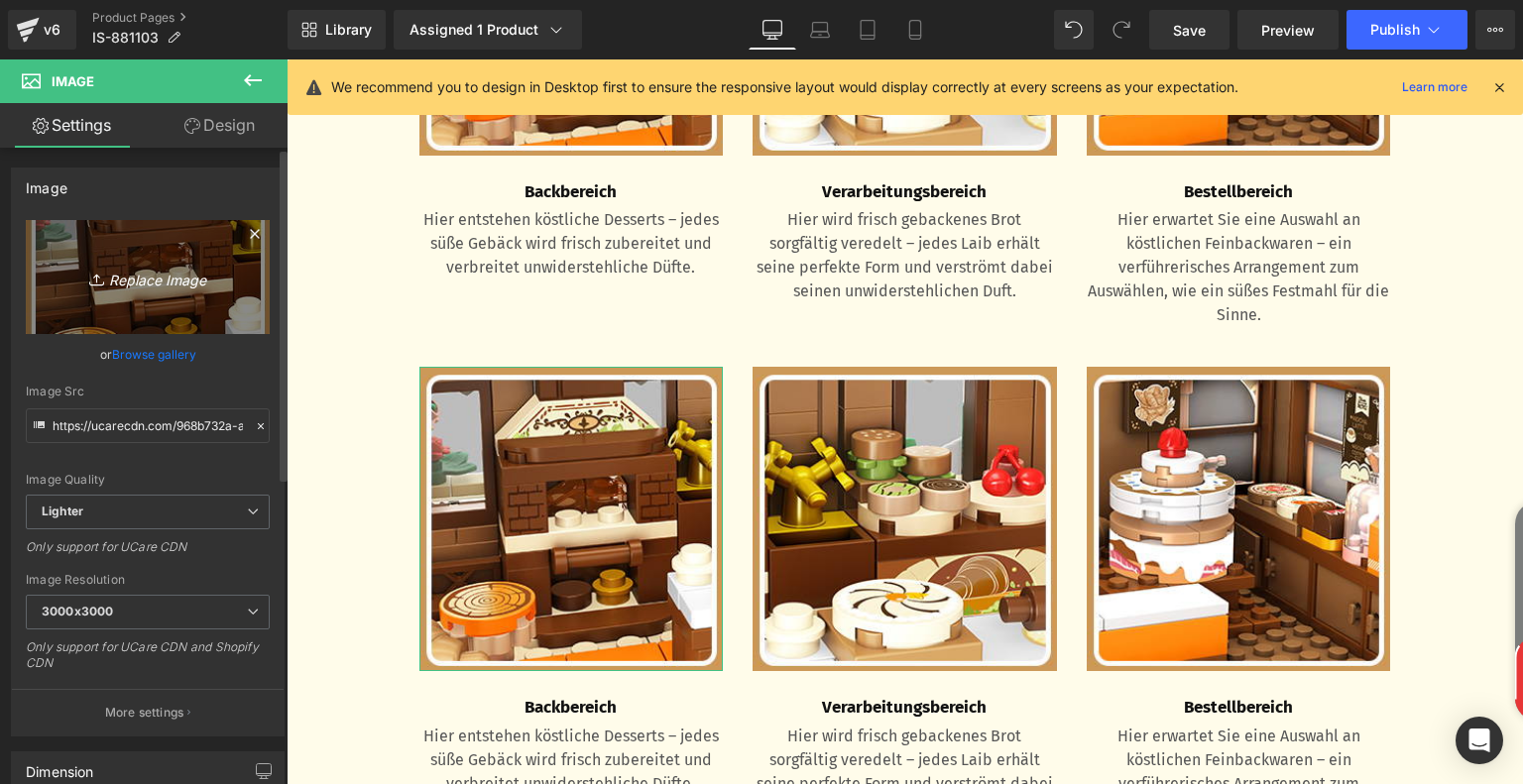 click on "Replace Image" at bounding box center [148, 277] 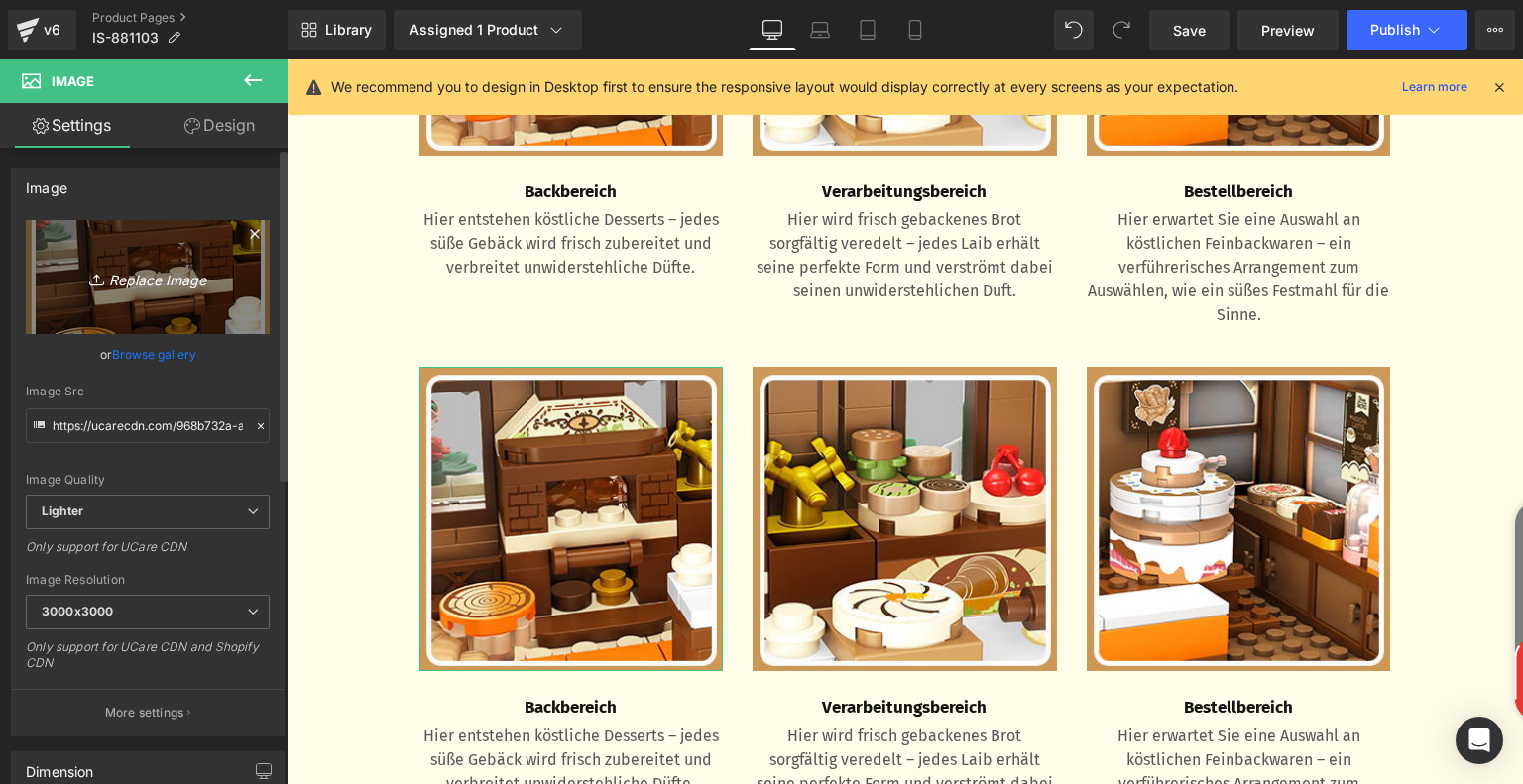type on "C:\fakepath\dfd9a876-8c9f-487f-956e-aecd1feac834.__CR0,0,300,300_PT0_SX300_V1___.jpg" 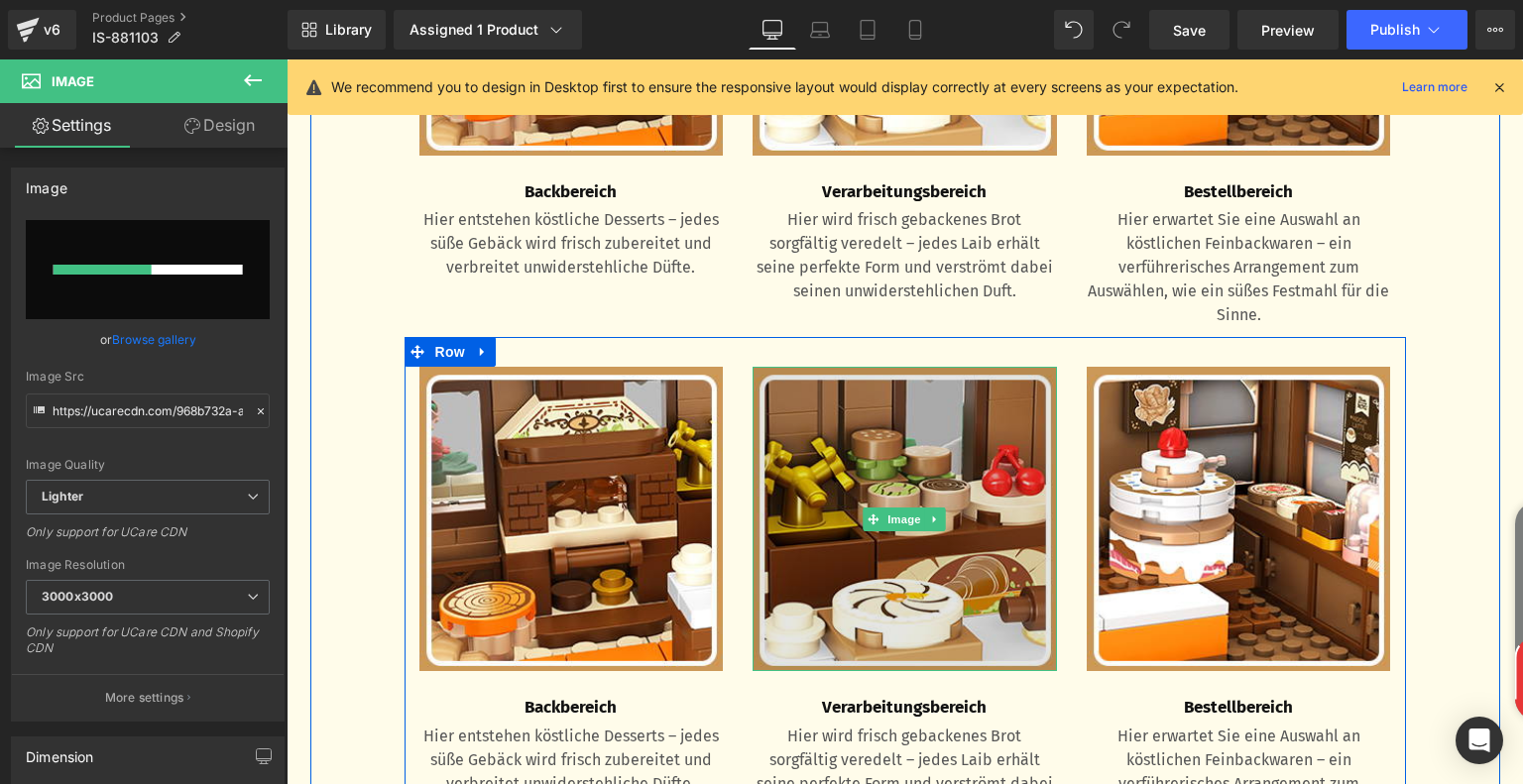 type 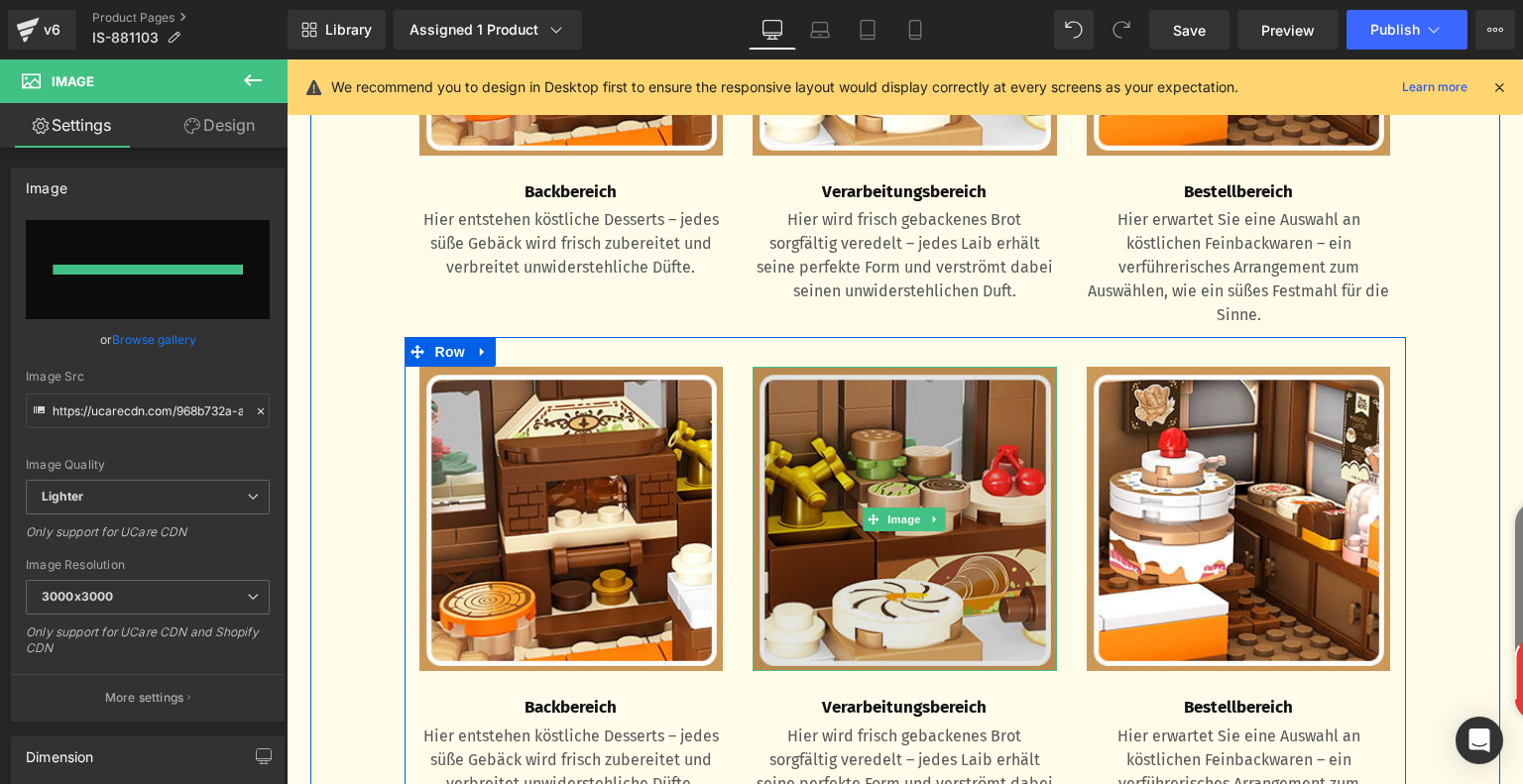 type on "https://ucarecdn.com/584423c2-4819-4b30-90a4-f73006e4ed65/-/format/auto/-/preview/3000x3000/-/quality/lighter/dfd9a876-8c9f-487f-956e-aecd1feac834.__CR0,0,300,300_PT0_SX300_V1___.jpg" 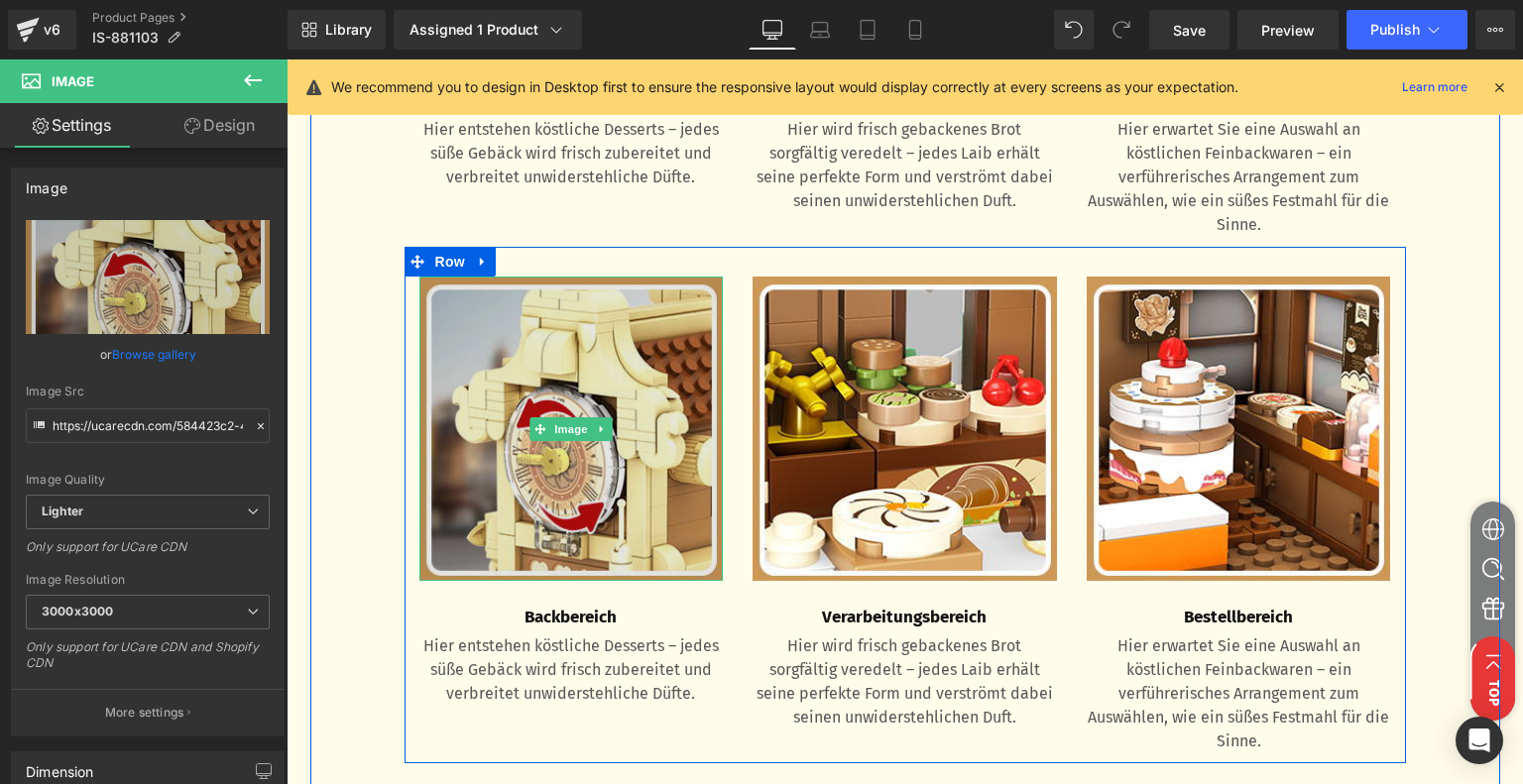 scroll, scrollTop: 2307, scrollLeft: 0, axis: vertical 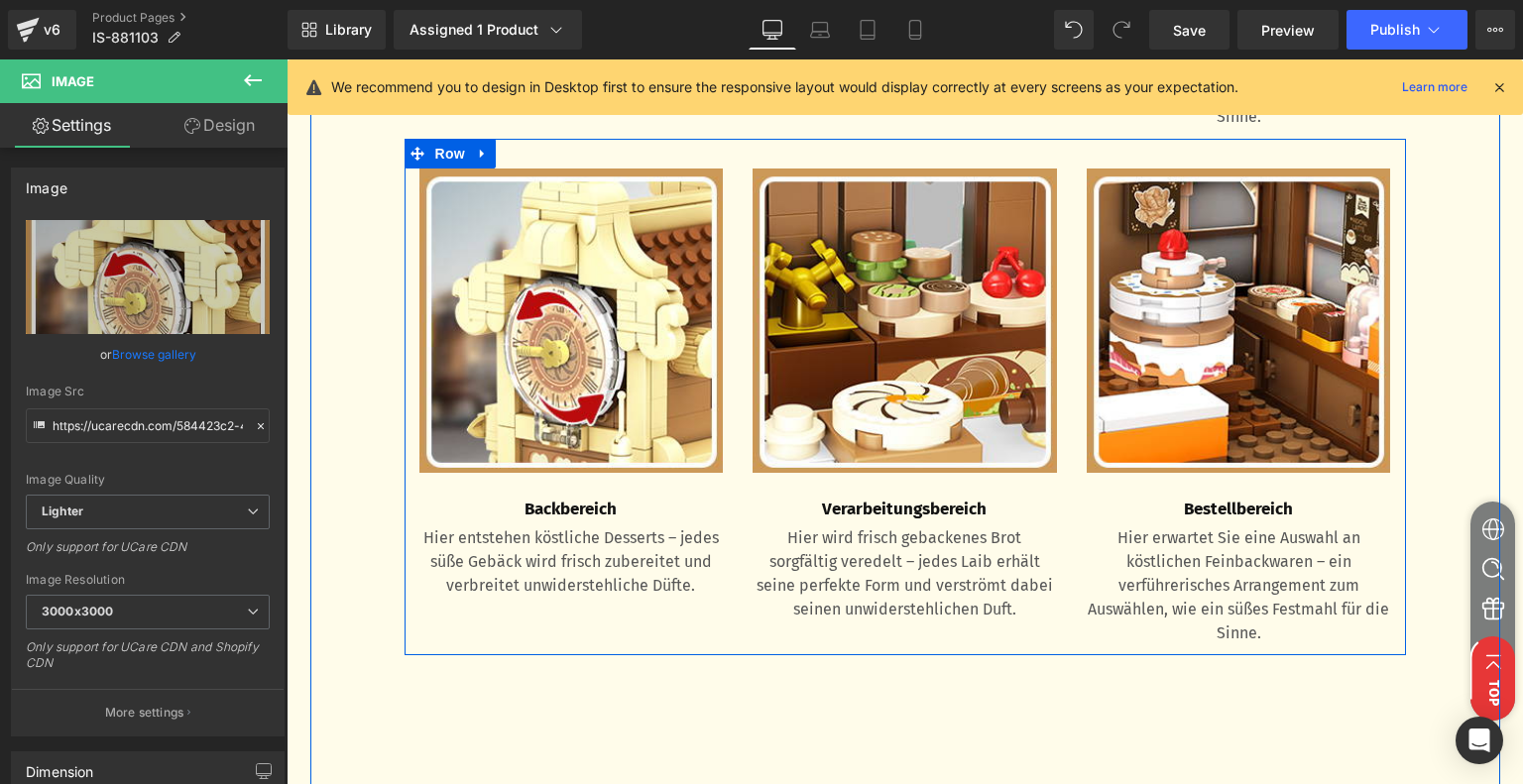 click on "Backbereich Text Block" at bounding box center (571, 498) 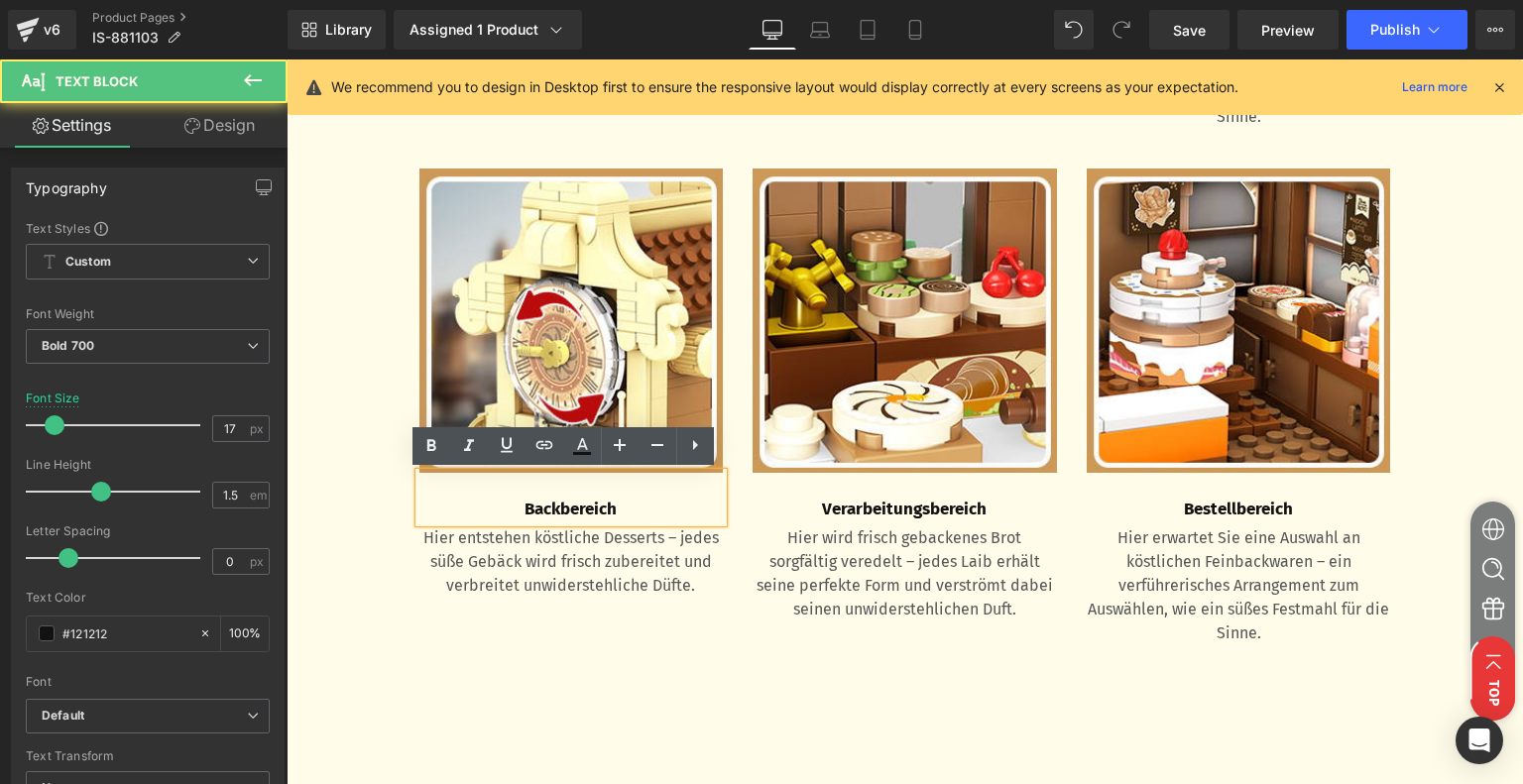 click on "Backbereich" at bounding box center (571, 509) 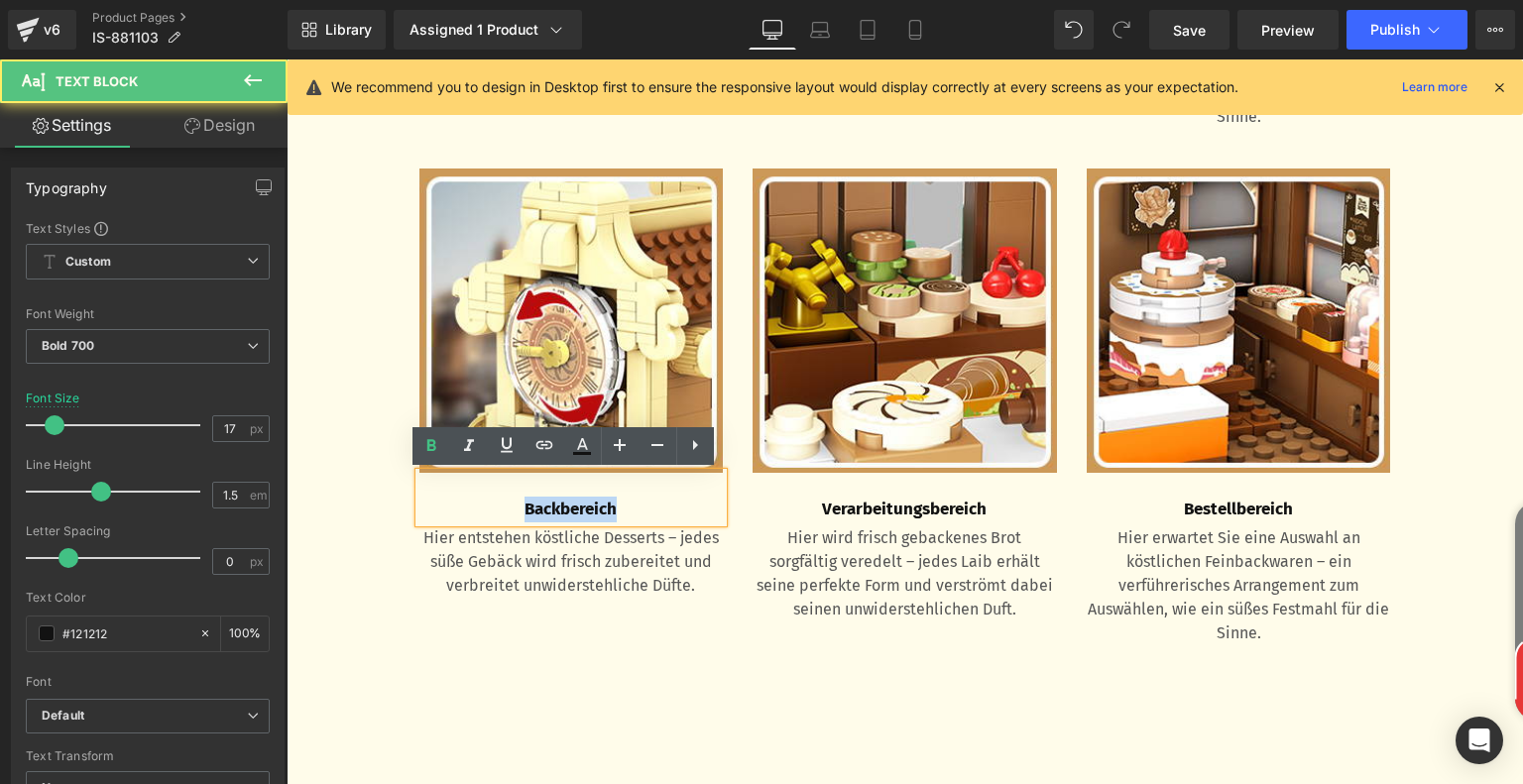 drag, startPoint x: 514, startPoint y: 506, endPoint x: 623, endPoint y: 511, distance: 109.11462 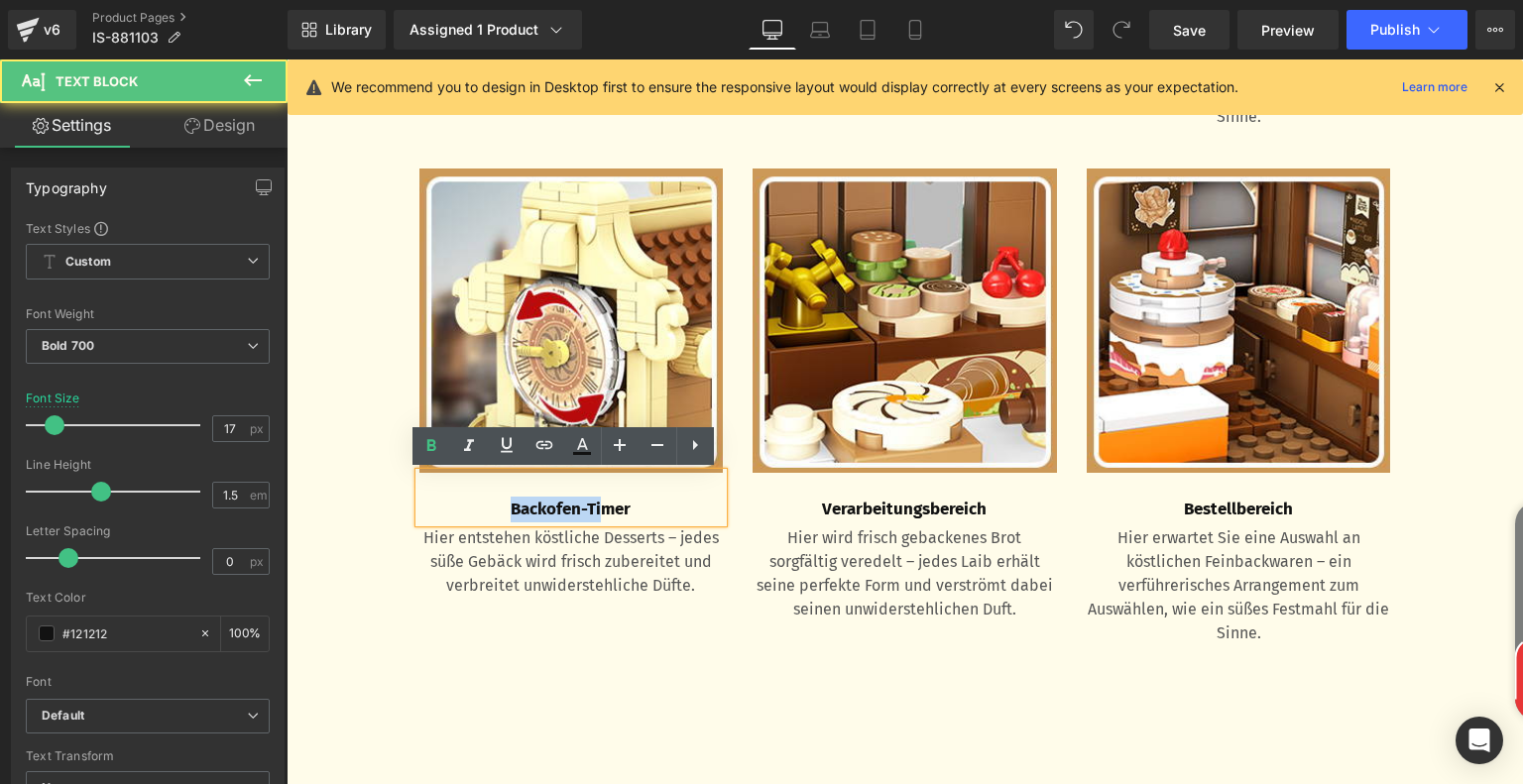 type 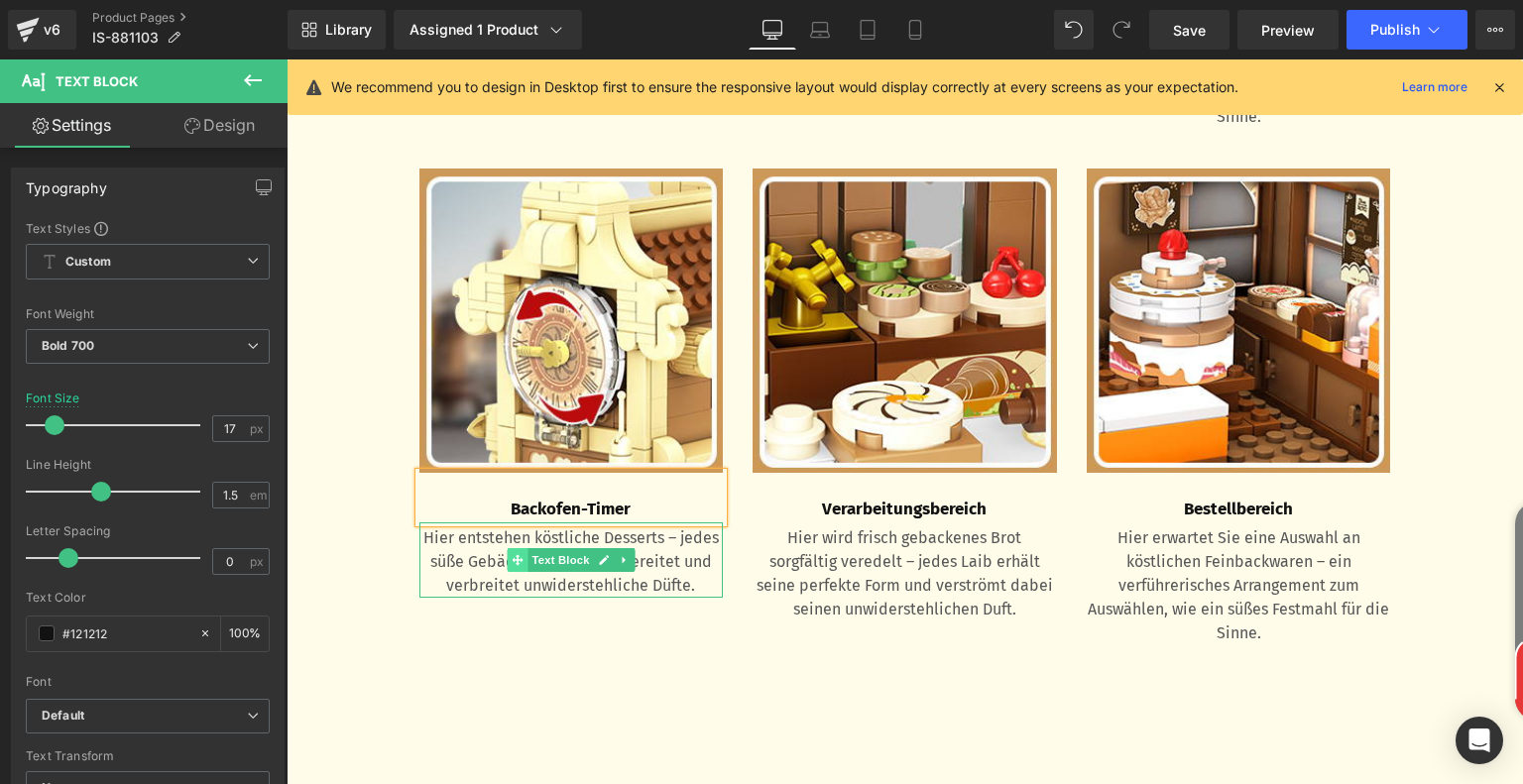 click at bounding box center (518, 560) 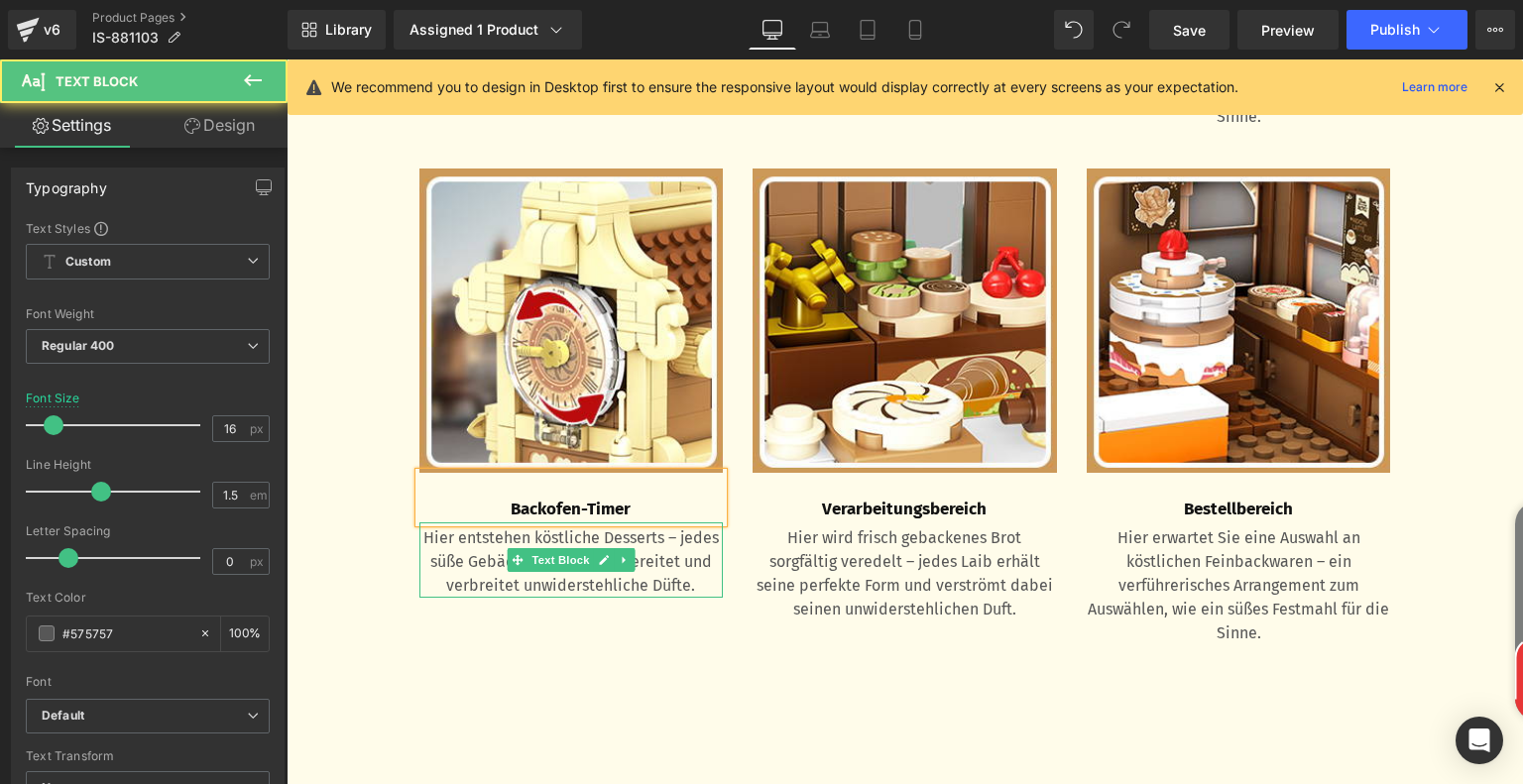 click on "Hier entstehen köstliche Desserts – jedes süße Gebäck wird frisch zubereitet und verbreitet unwiderstehliche Düfte." at bounding box center [571, 562] 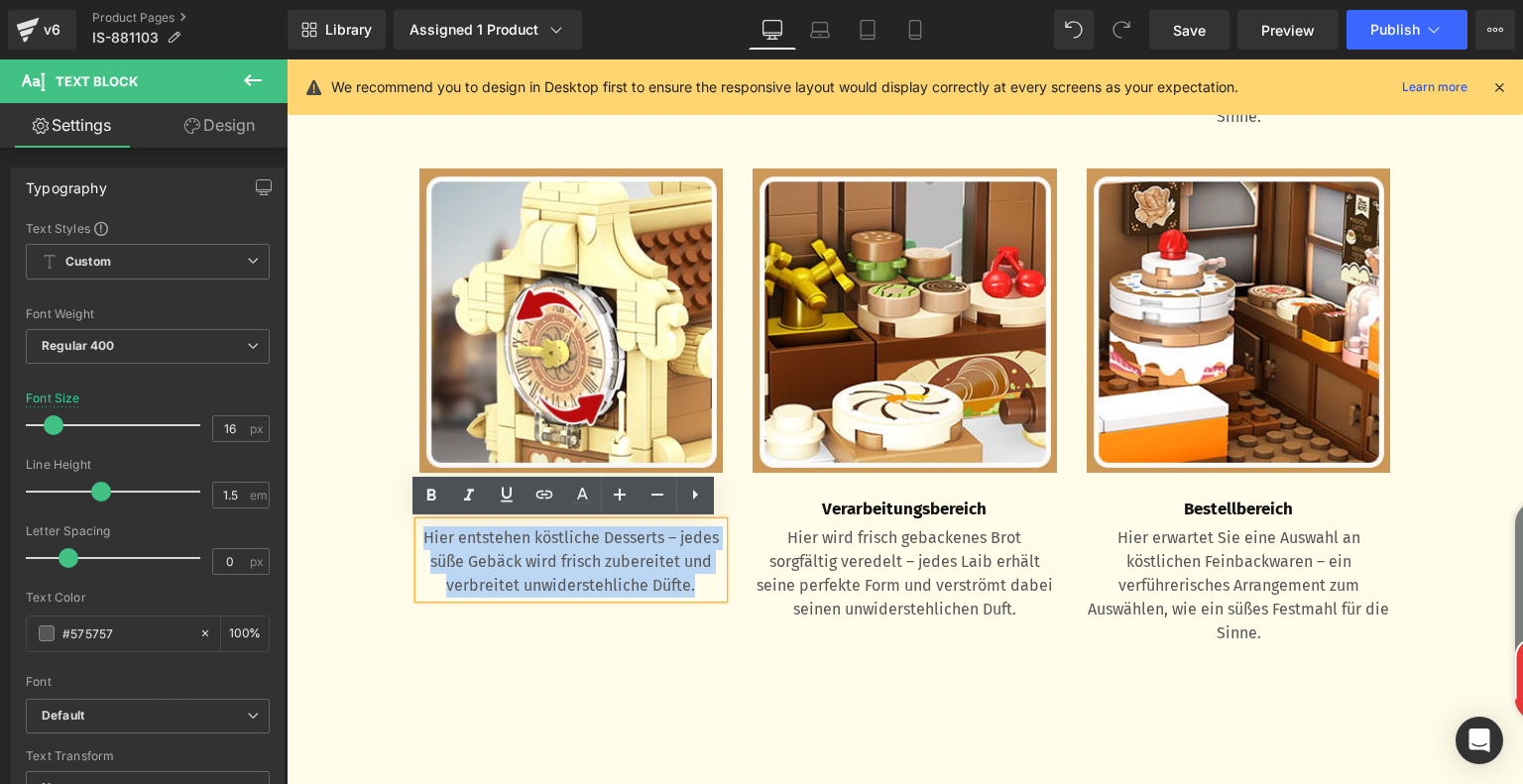 drag, startPoint x: 449, startPoint y: 539, endPoint x: 702, endPoint y: 588, distance: 257.70138 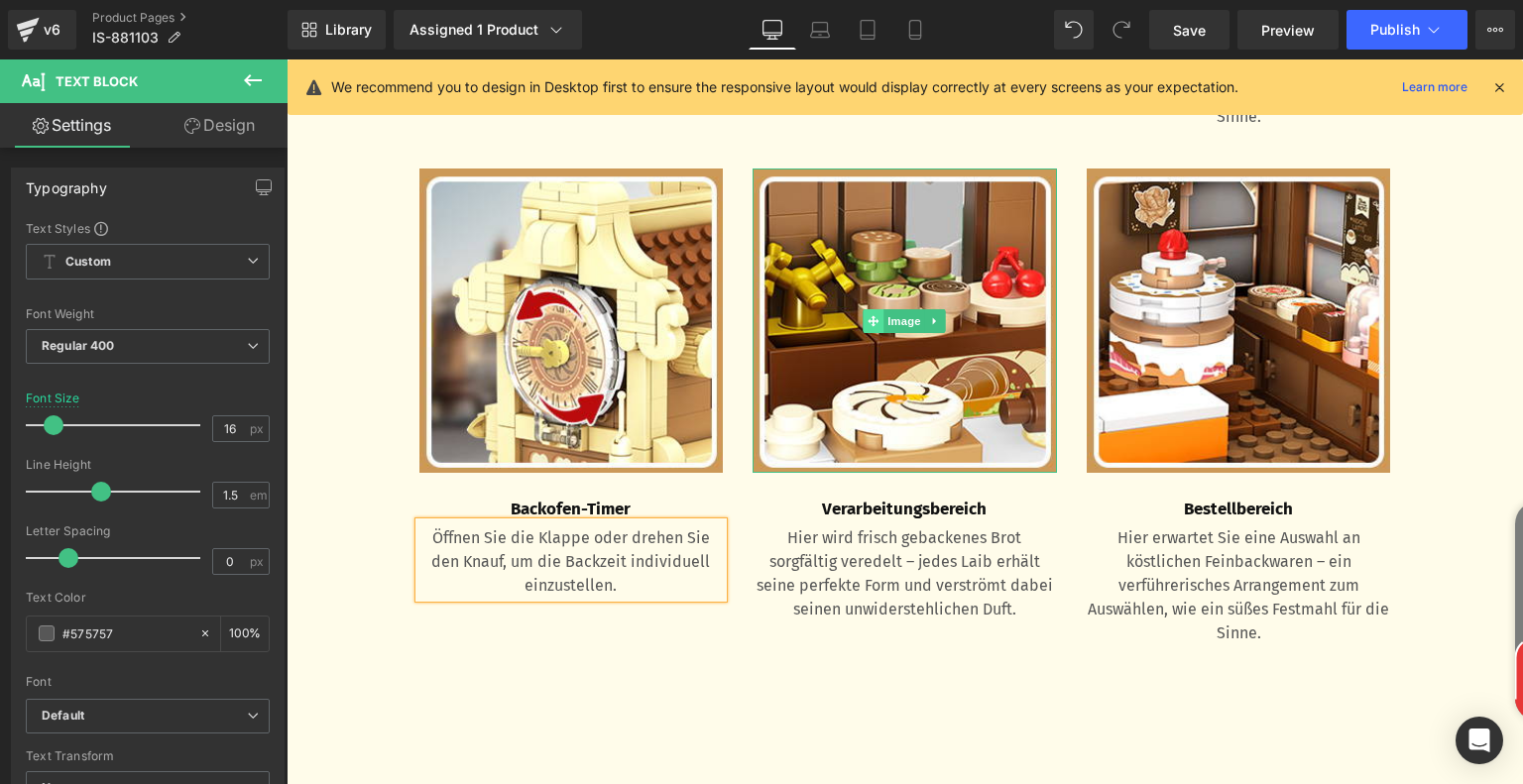 click 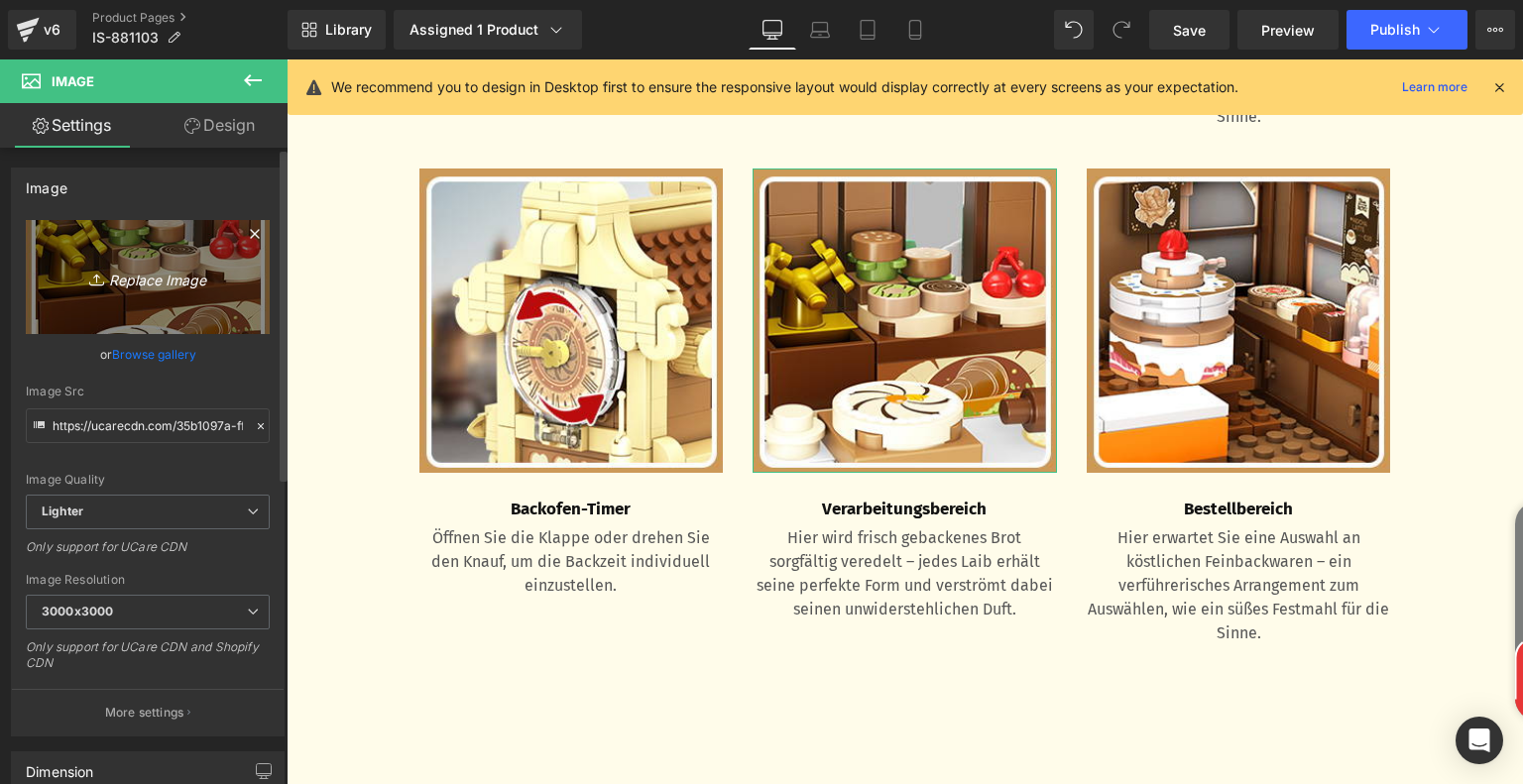click 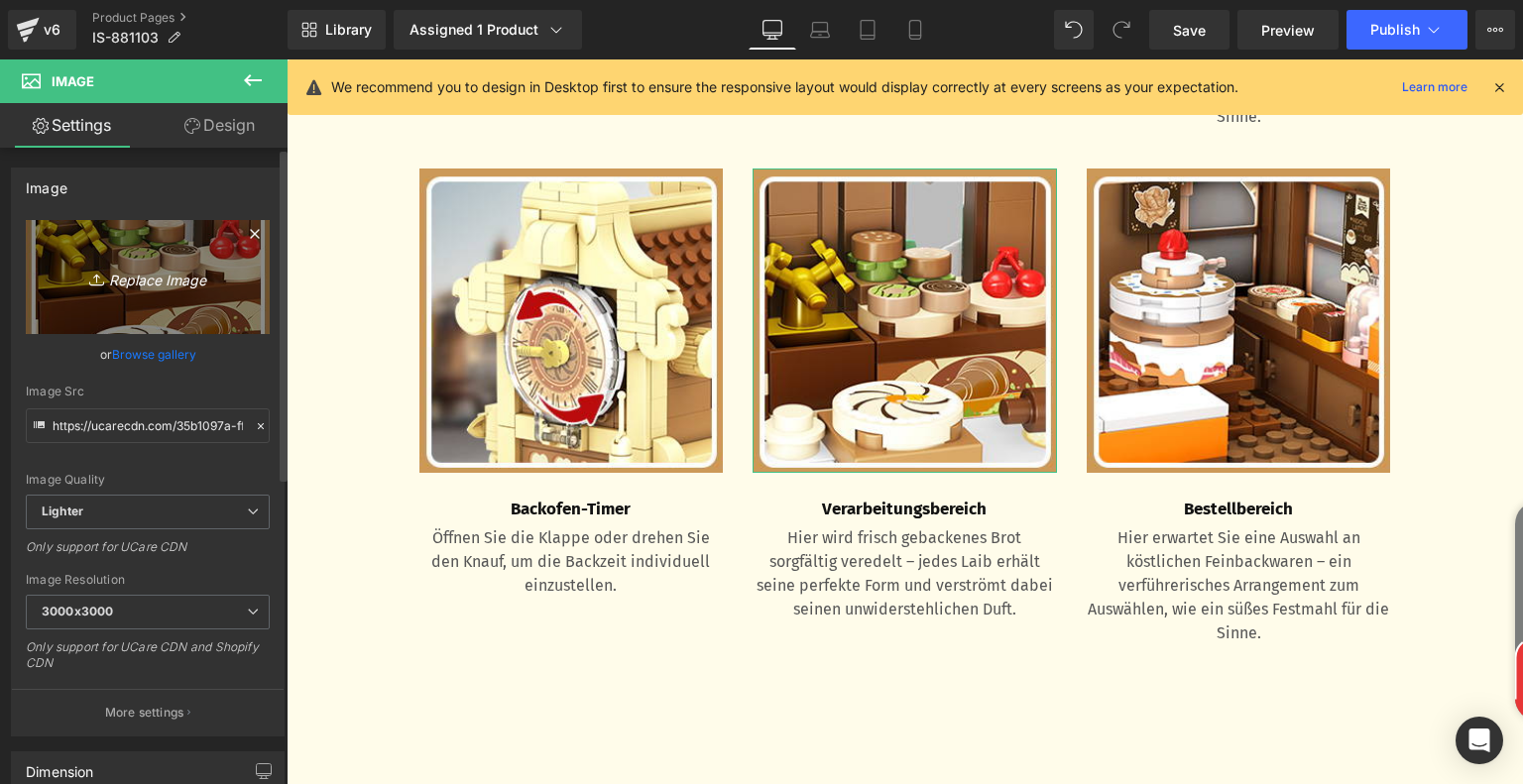 type on "C:\fakepath\d2965d2d-f4ce-46bc-97c2-e5b552a080a3.__CR0,0,300,300_PT0_SX300_V1___.jpg" 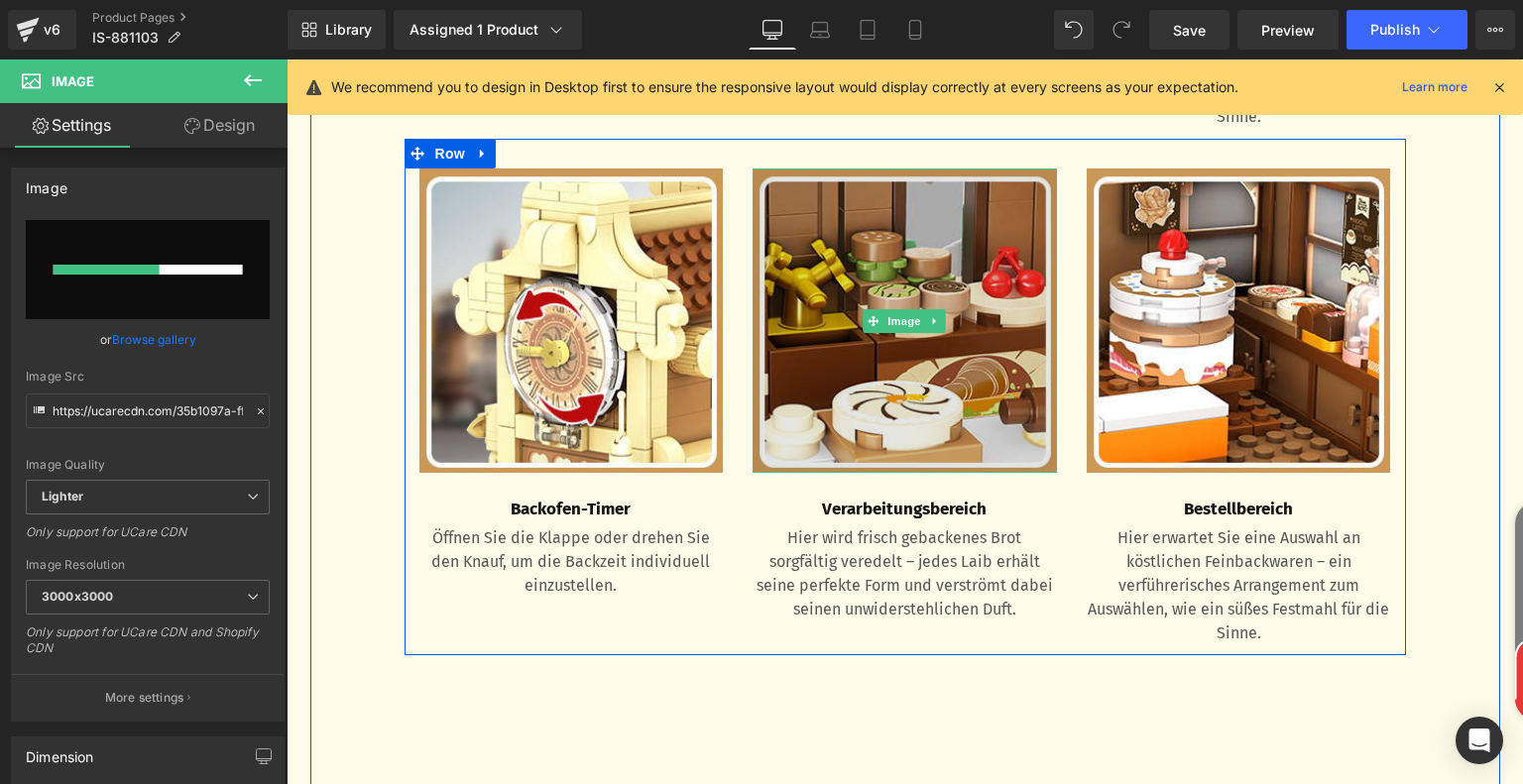 type 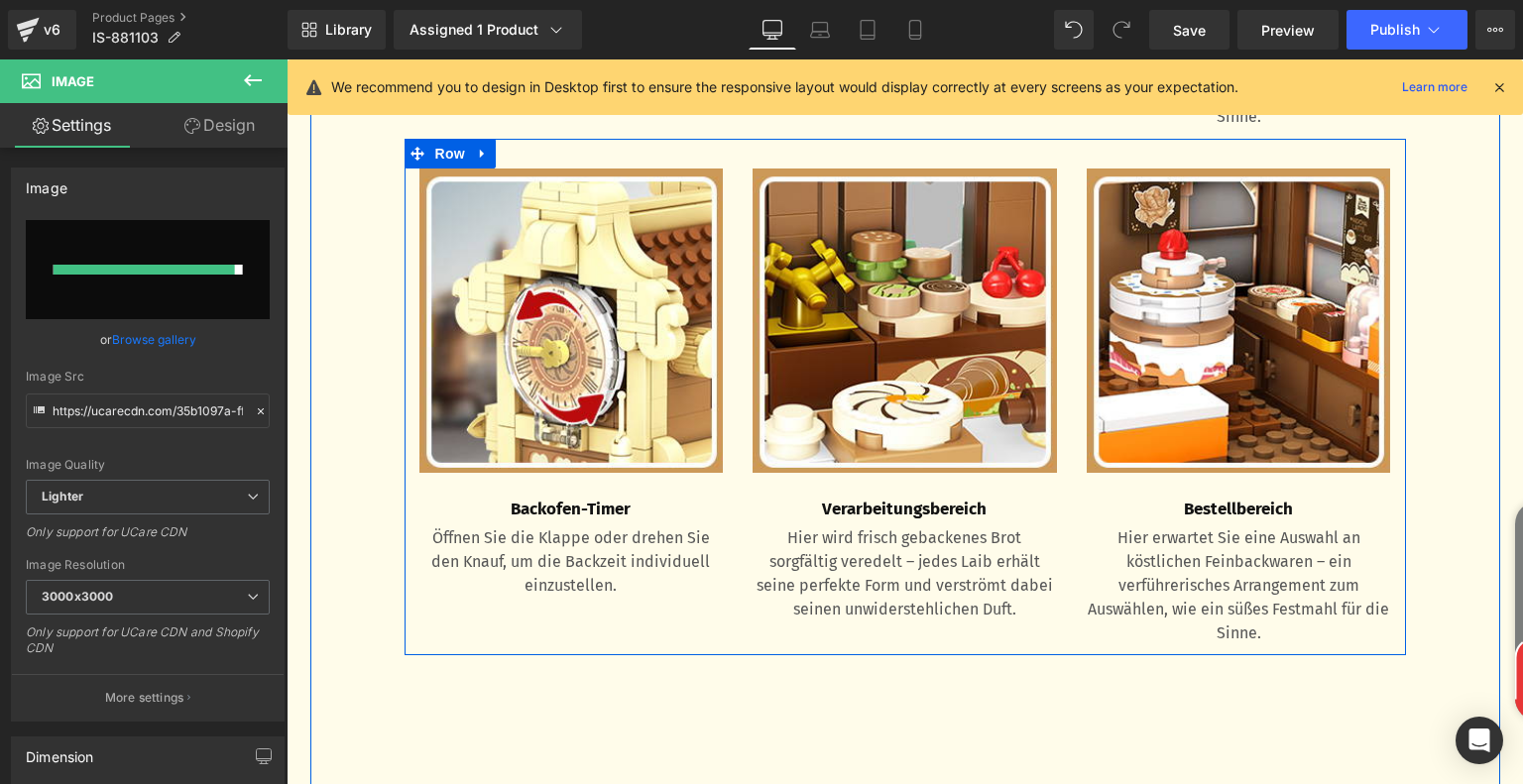 type on "https://ucarecdn.com/b7a461e5-1eb1-4191-9aa6-0e8f5118a83f/-/format/auto/-/preview/3000x3000/-/quality/lighter/d2965d2d-f4ce-46bc-97c2-e5b552a080a3.__CR0,0,300,300_PT0_SX300_V1___.jpg" 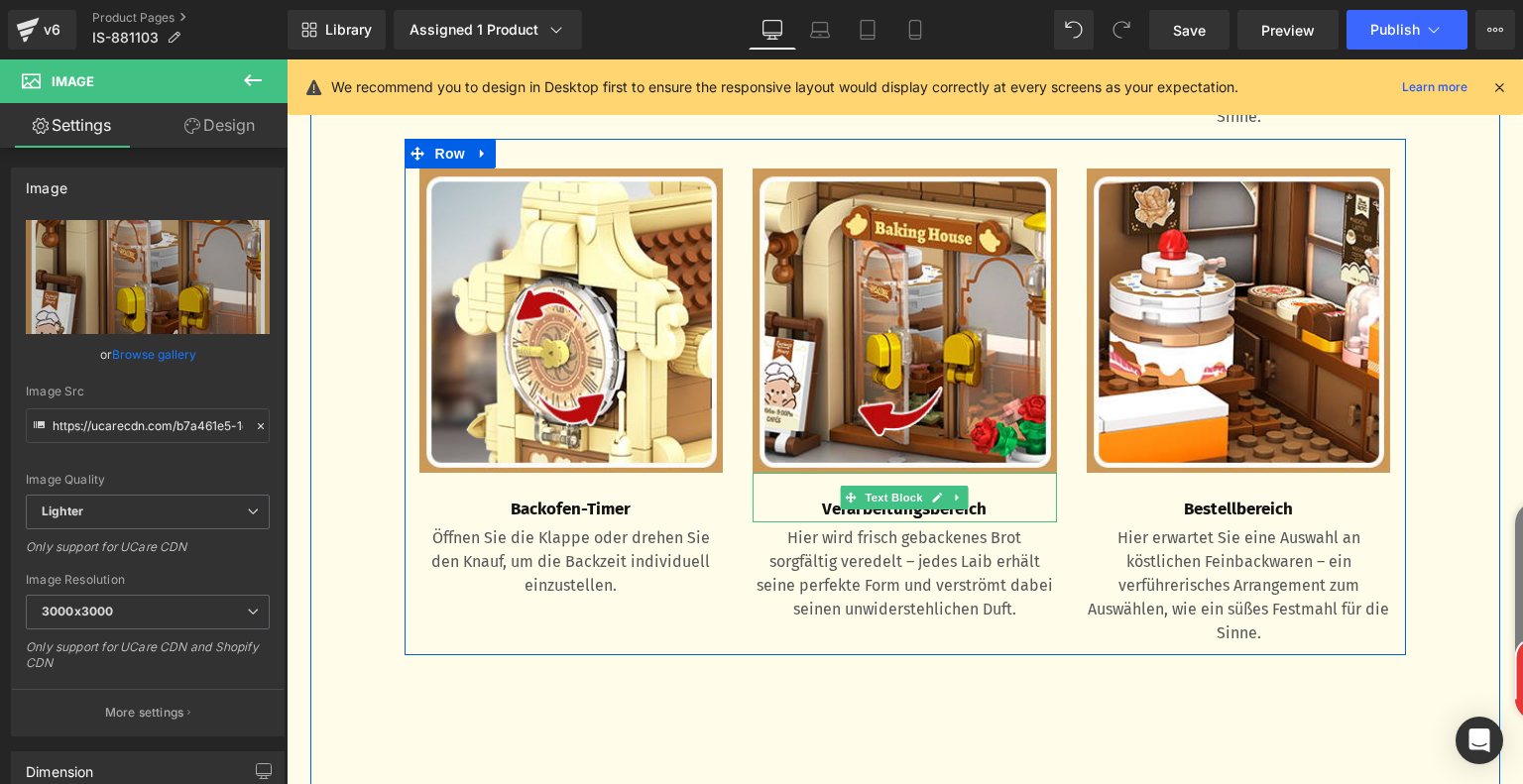 click on "Verarbeitungsbereich" at bounding box center (904, 509) 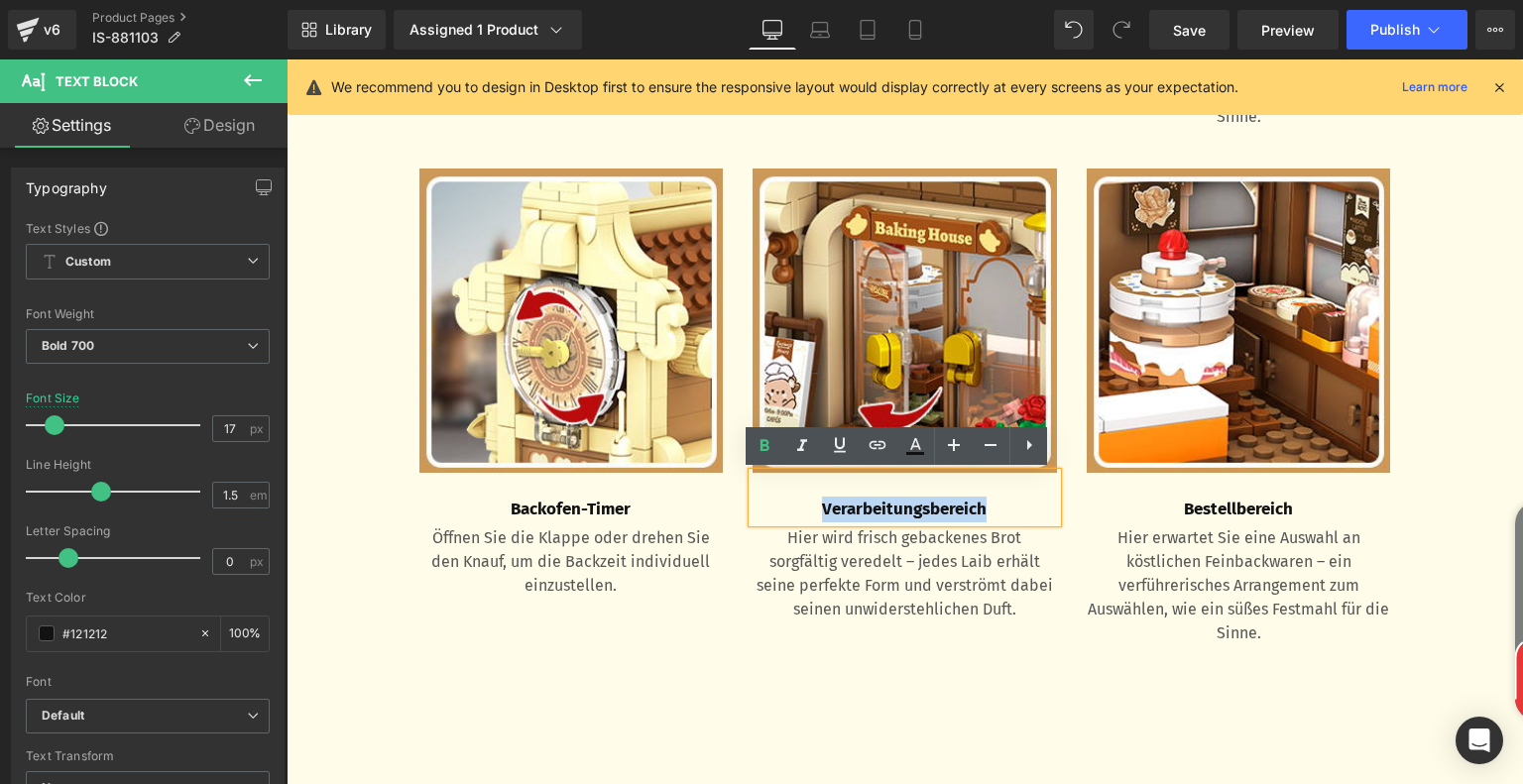 drag, startPoint x: 807, startPoint y: 509, endPoint x: 1008, endPoint y: 510, distance: 201.00249 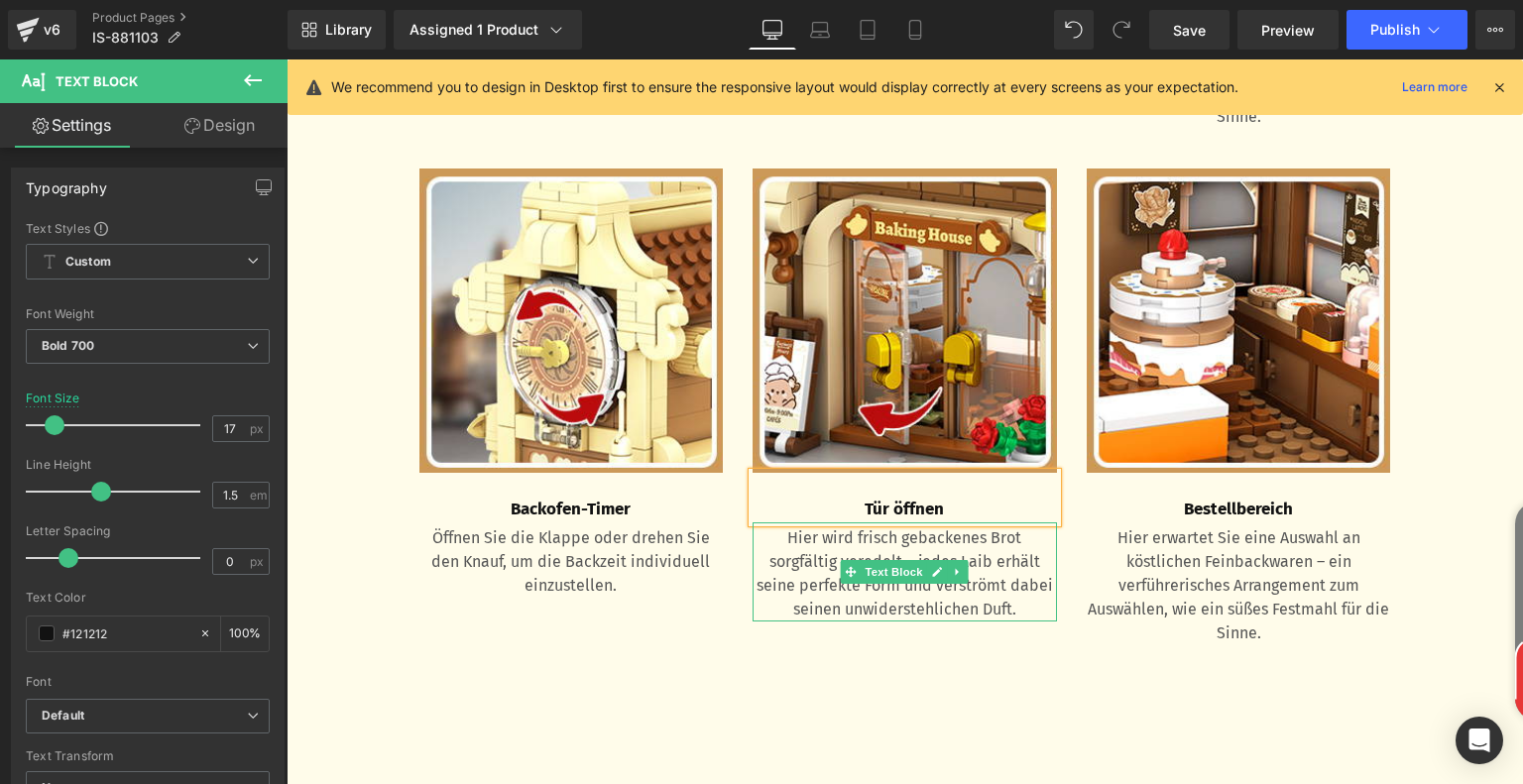 click on "Hier wird frisch gebackenes Brot sorgfältig veredelt – jedes Laib erhält seine perfekte Form und verströmt dabei seinen unwiderstehlichen Duft." at bounding box center [904, 574] 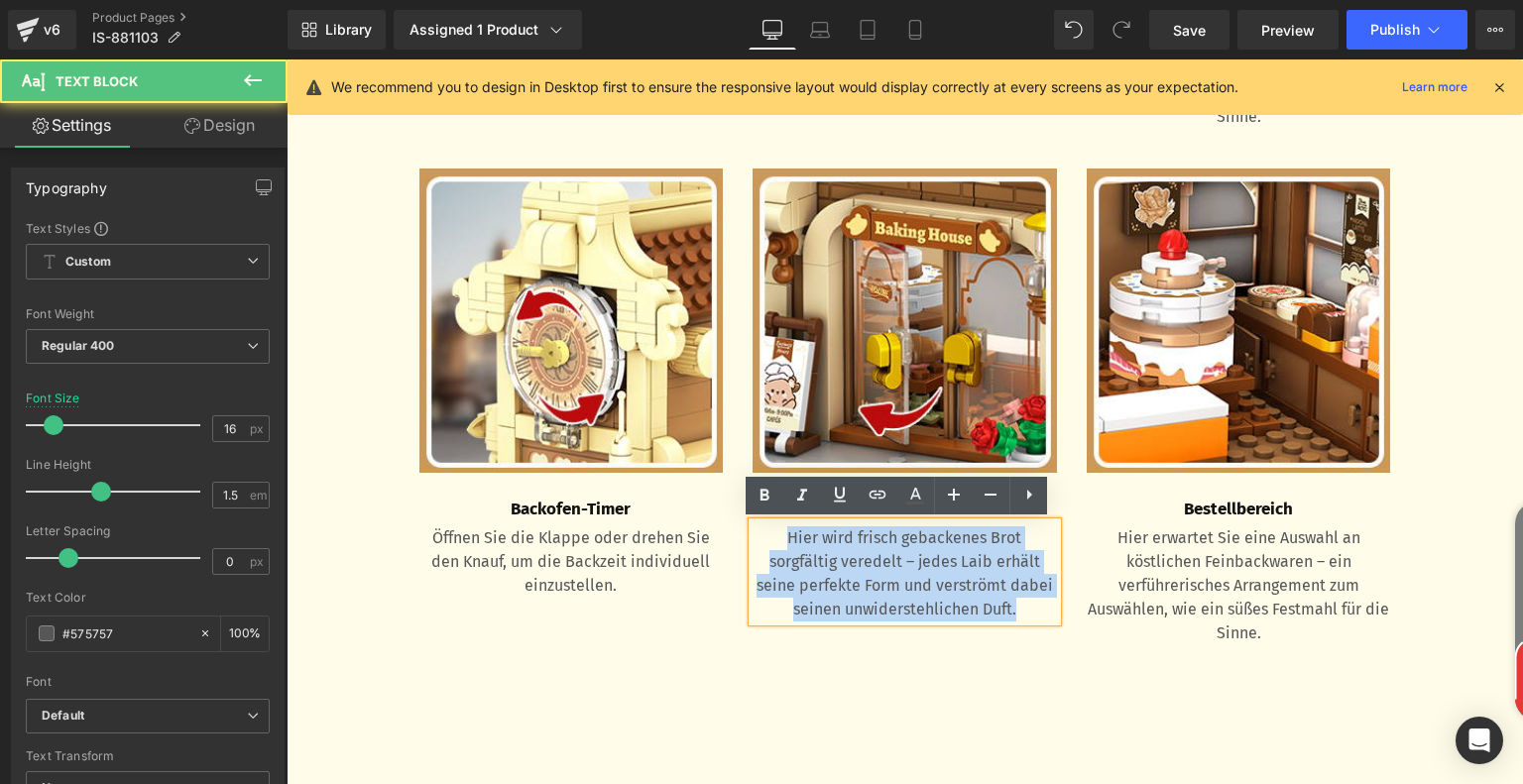 drag, startPoint x: 781, startPoint y: 538, endPoint x: 1053, endPoint y: 610, distance: 281.36809 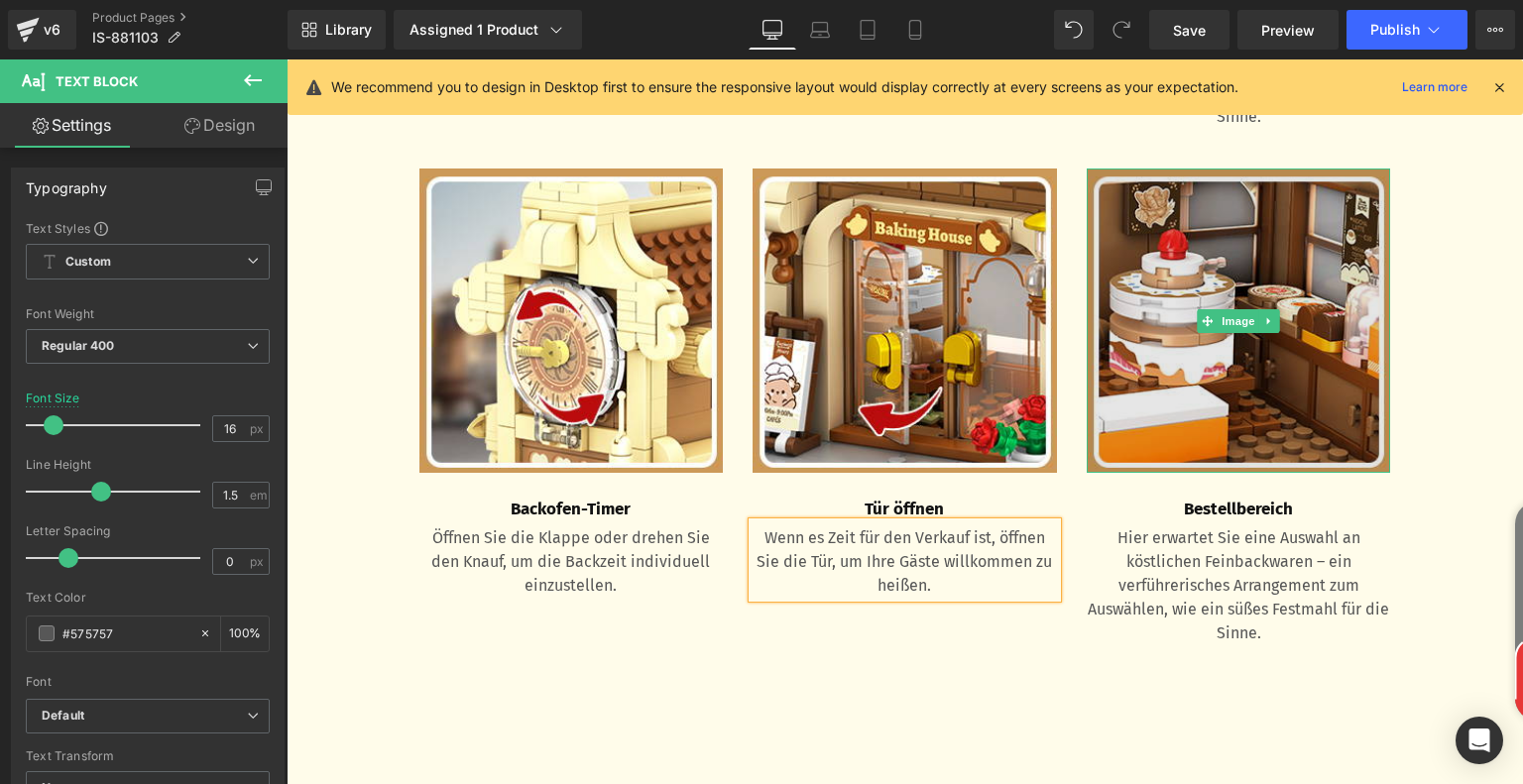 click at bounding box center (1238, 320) 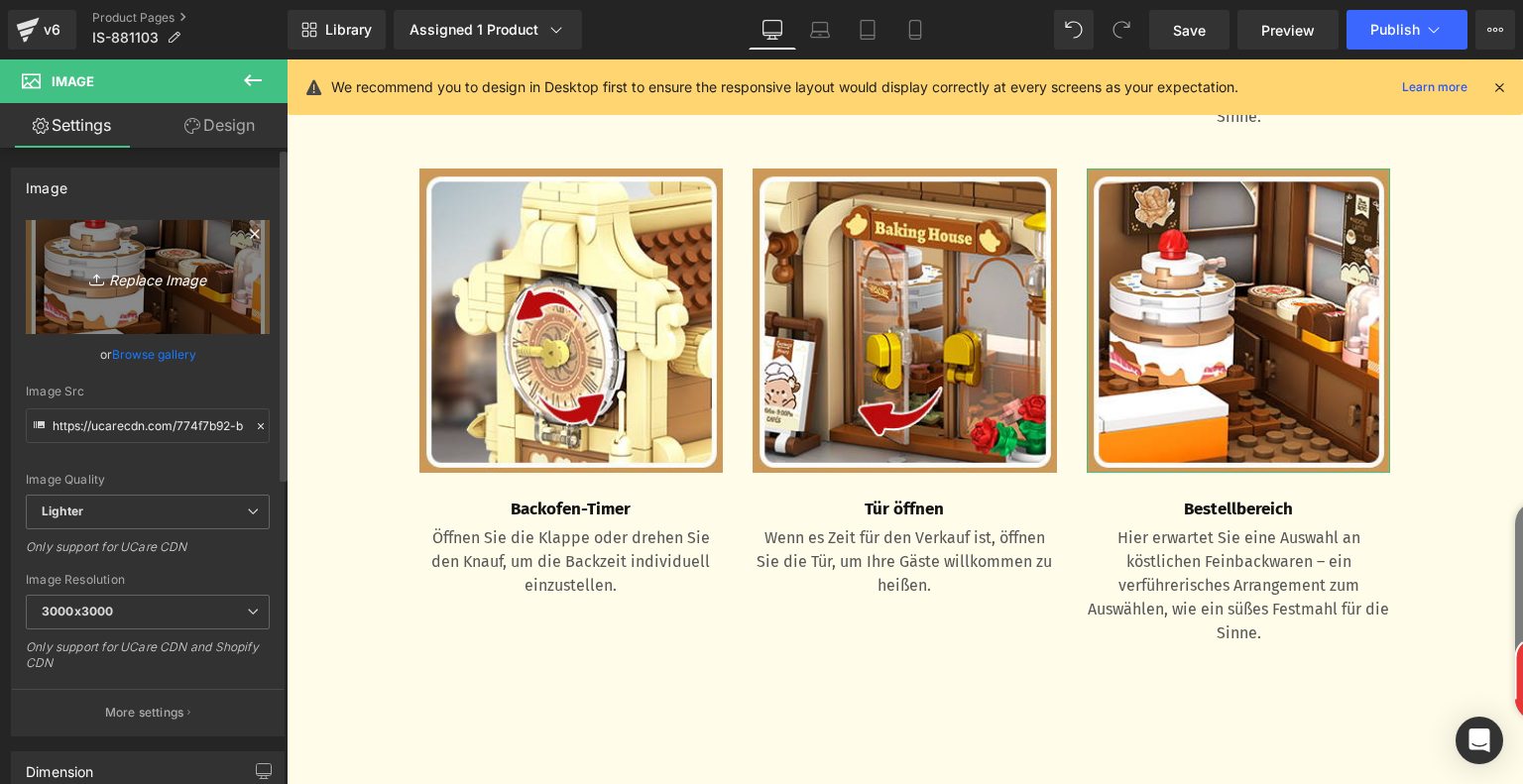 click on "Replace Image" at bounding box center [148, 277] 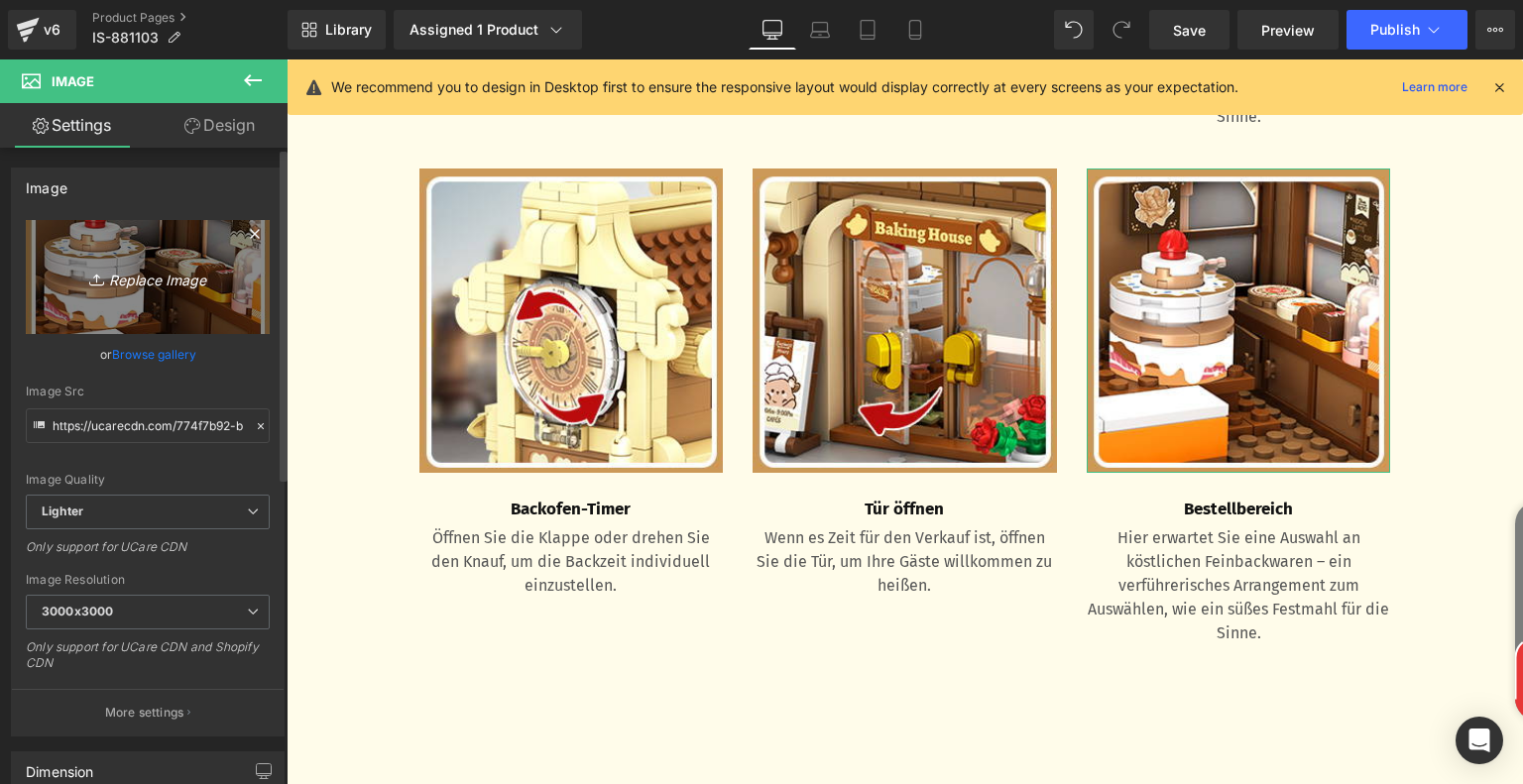 type on "C:\fakepath\203d7772-0b4b-4386-9abc-856e0389aeff.__CR0,0,300,300_PT0_SX300_V1___.jpg" 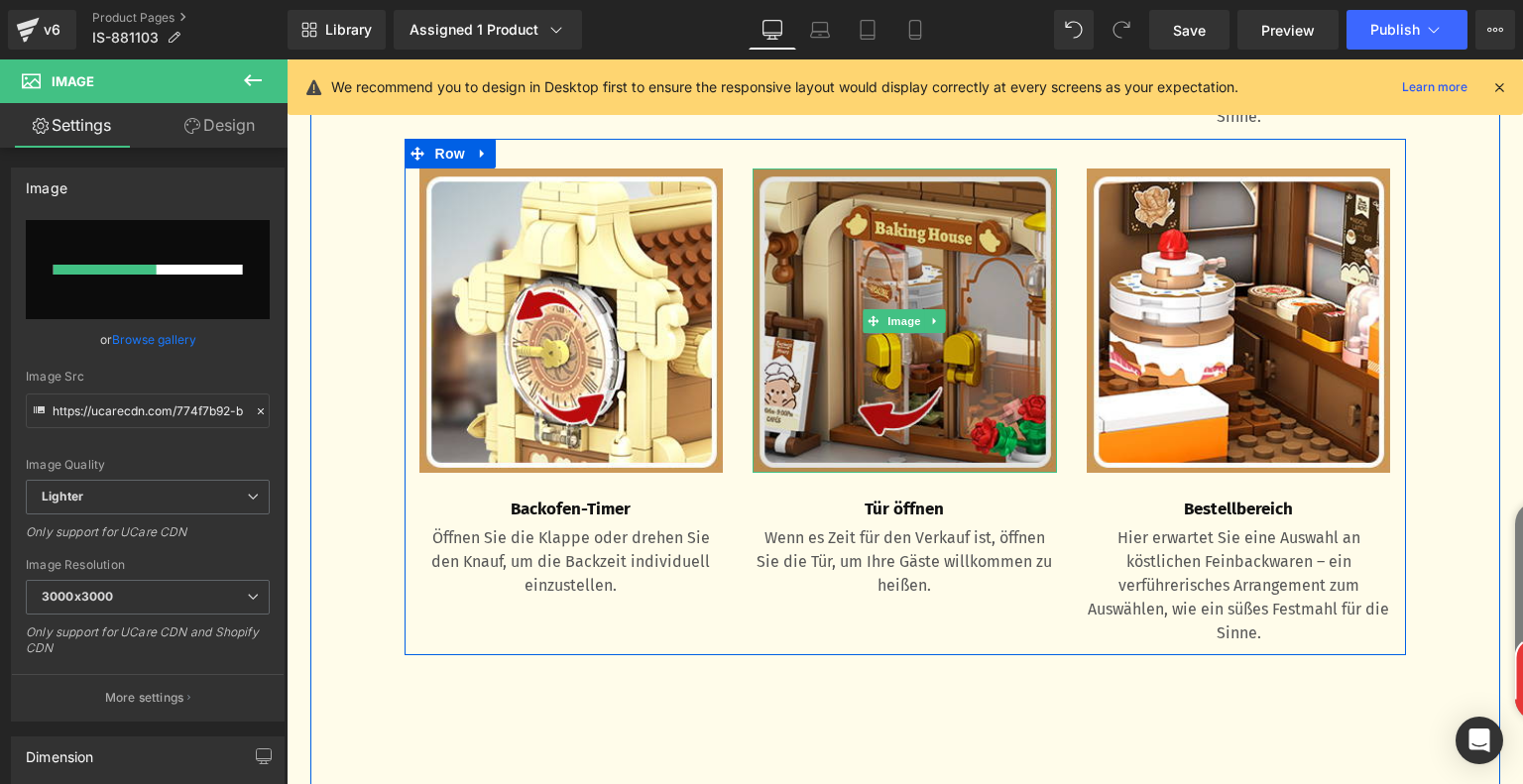 type 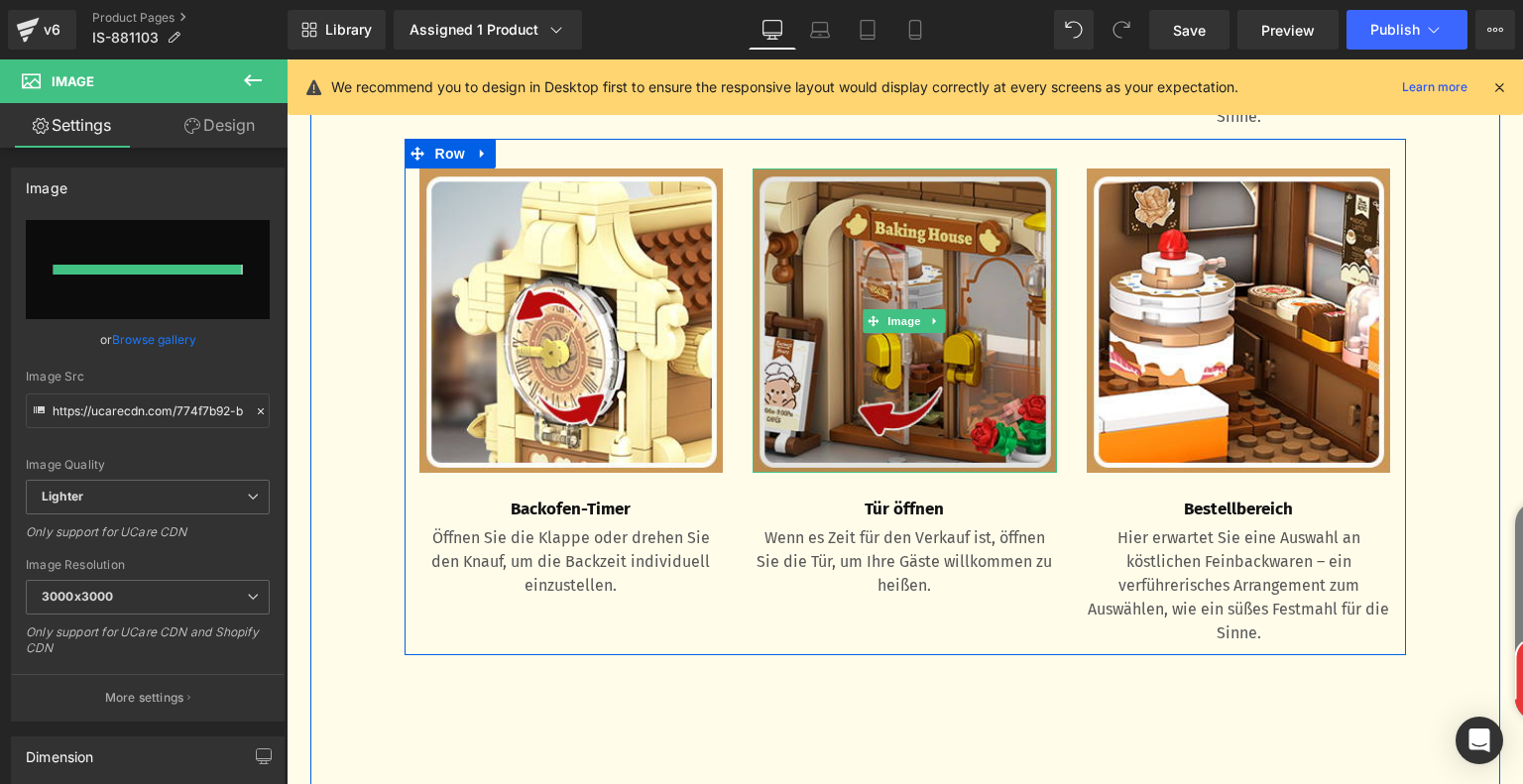 type on "https://ucarecdn.com/620eadb4-c19b-4d75-8211-36813b560d2d/-/format/auto/-/preview/3000x3000/-/quality/lighter/203d7772-0b4b-4386-9abc-856e0389aeff.__CR0,0,300,300_PT0_SX300_V1___.jpg" 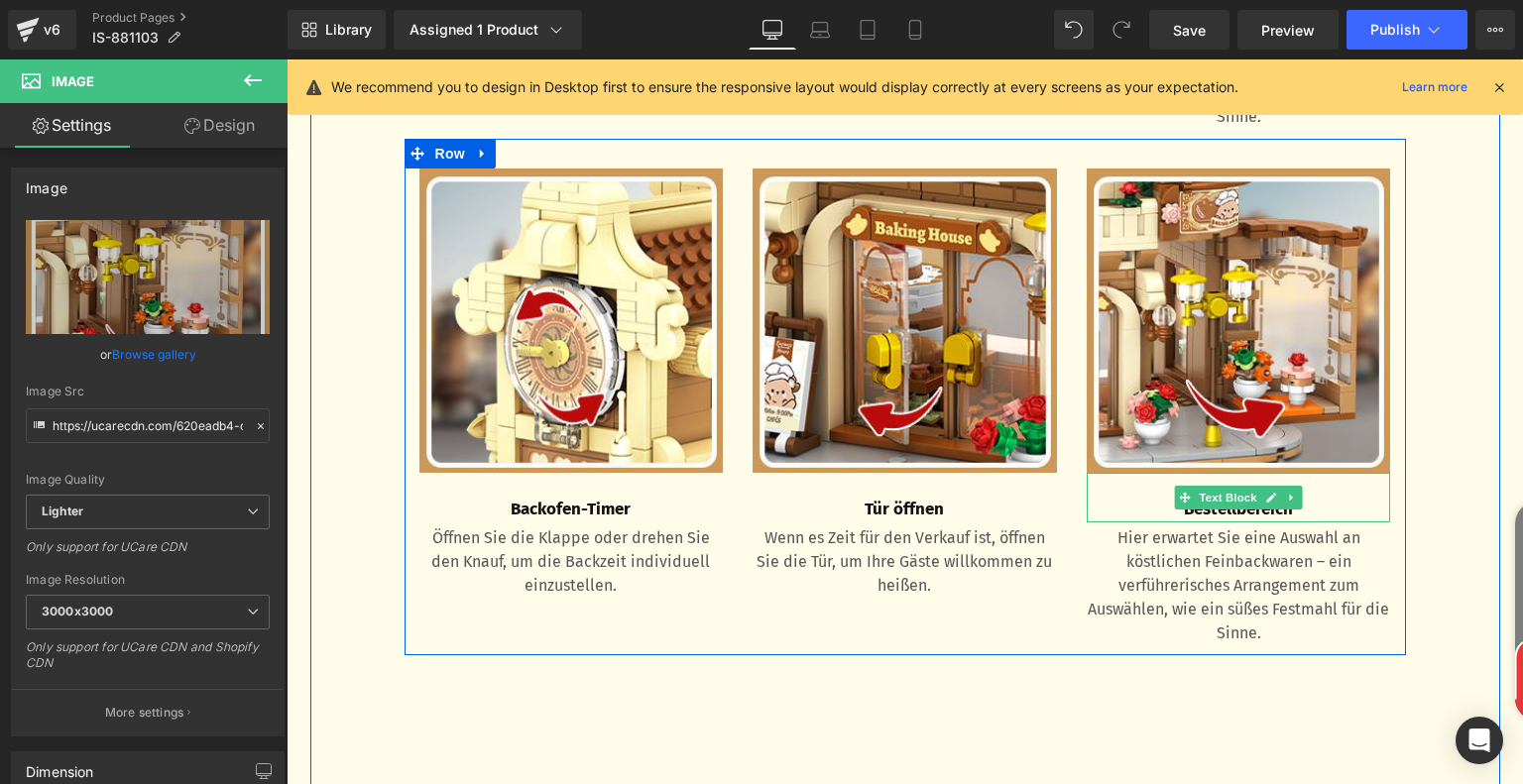 click on "Bestellbereich" at bounding box center [1238, 509] 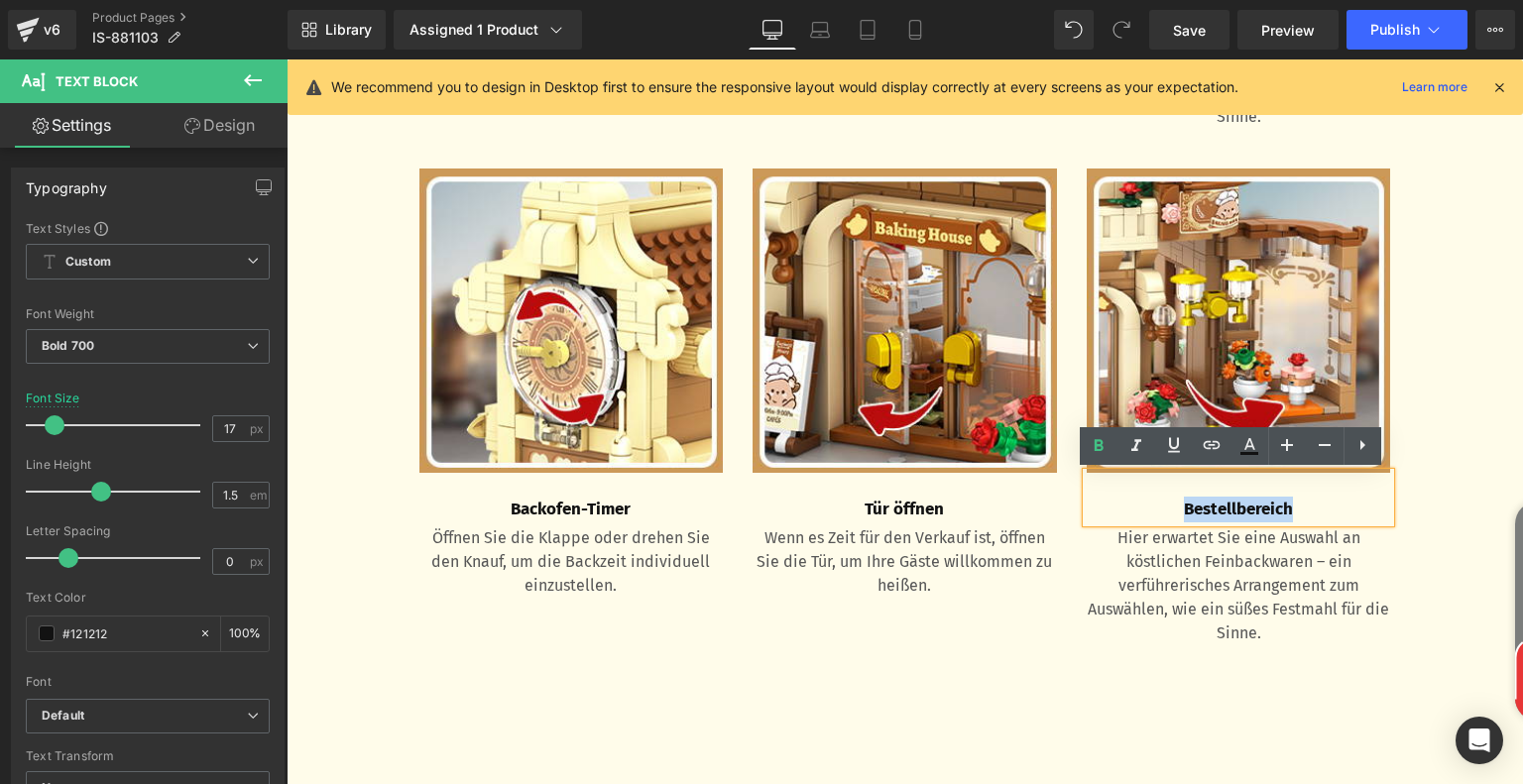 drag, startPoint x: 1173, startPoint y: 507, endPoint x: 1341, endPoint y: 511, distance: 168.04761 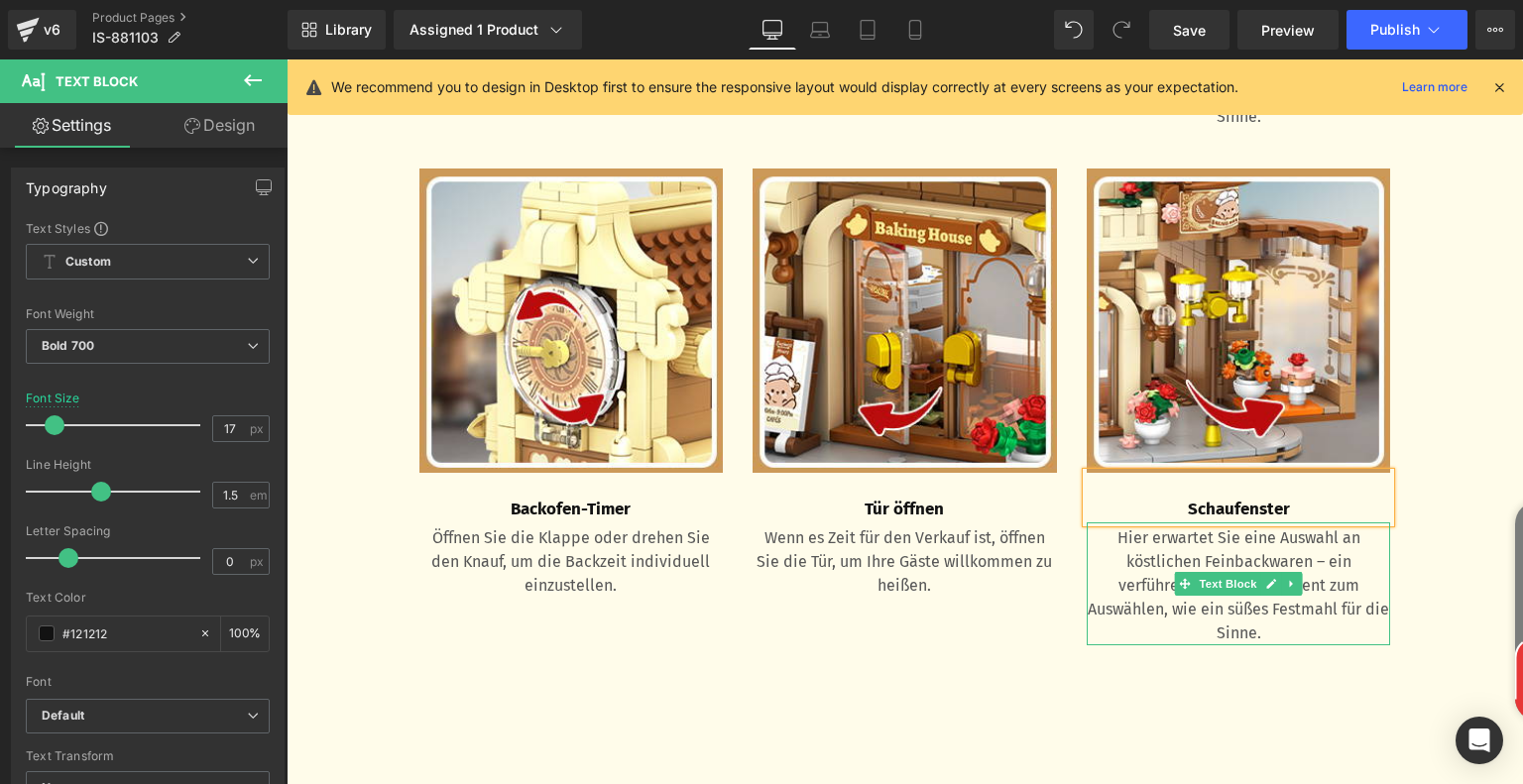 click on "Hier erwartet Sie eine Auswahl an köstlichen Feinbackwaren – ein verführerisches Arrangement zum Auswählen, wie ein süßes Festmahl für die Sinne." at bounding box center [1238, 586] 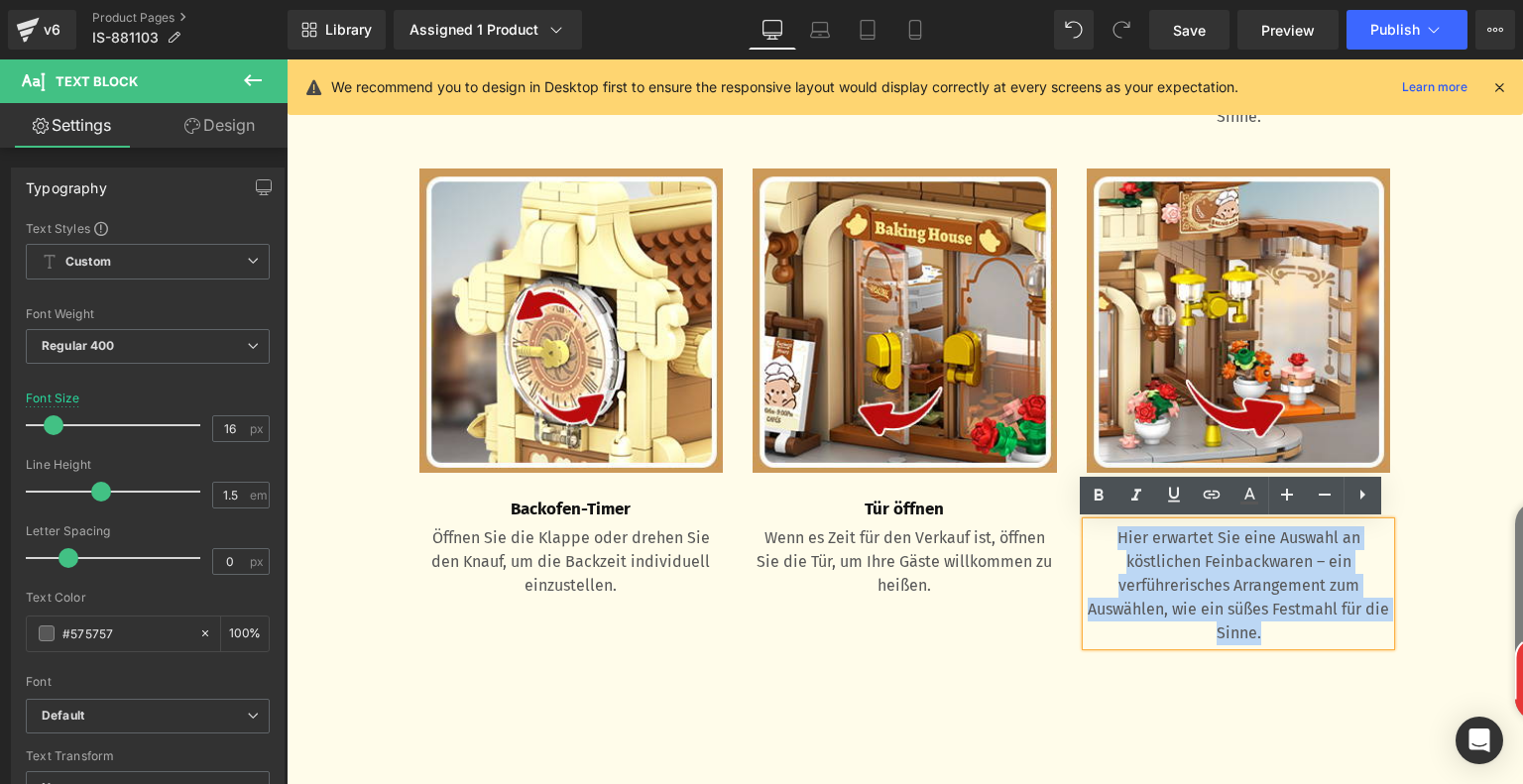 drag, startPoint x: 1109, startPoint y: 539, endPoint x: 1309, endPoint y: 649, distance: 228.25424 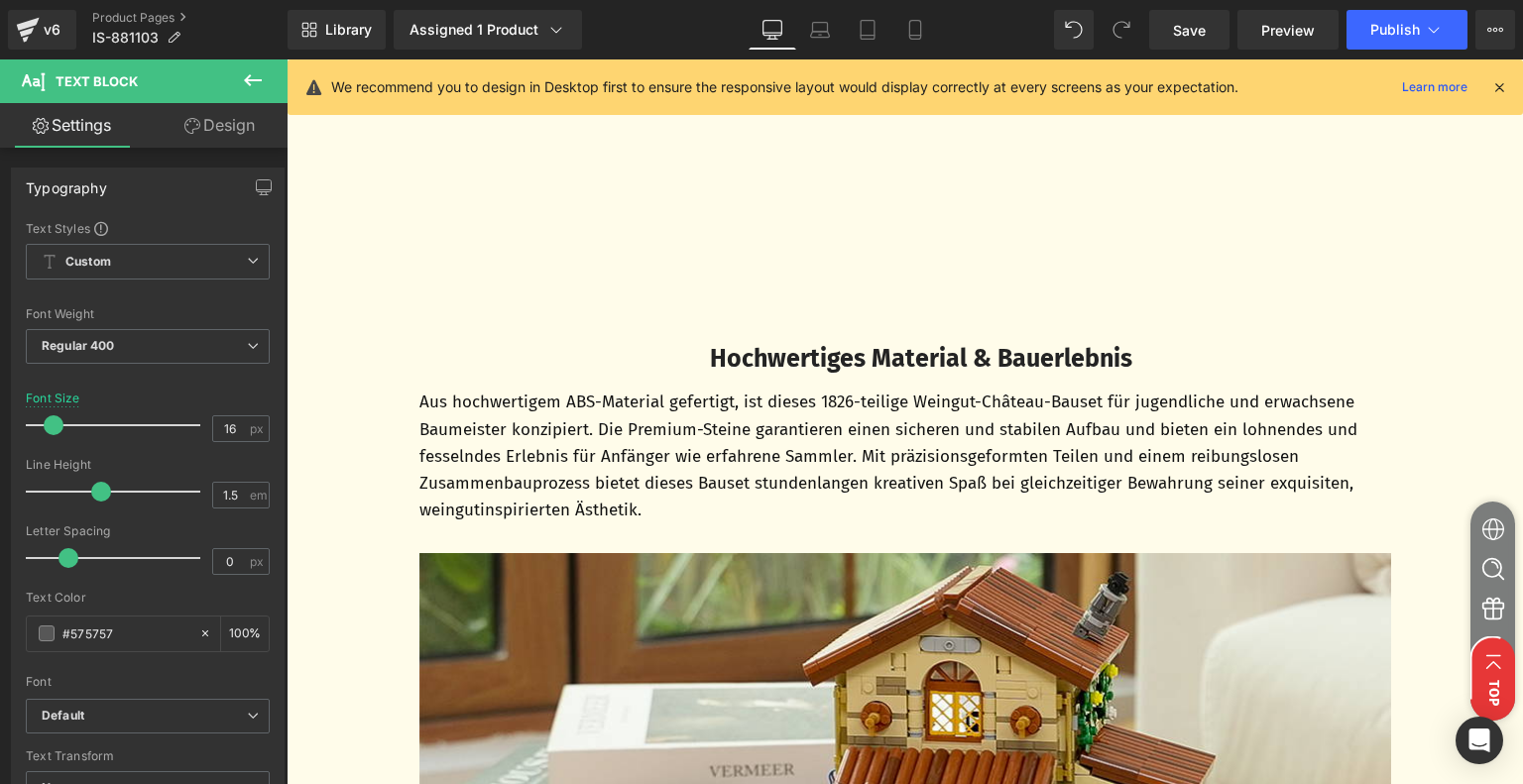 scroll, scrollTop: 3497, scrollLeft: 0, axis: vertical 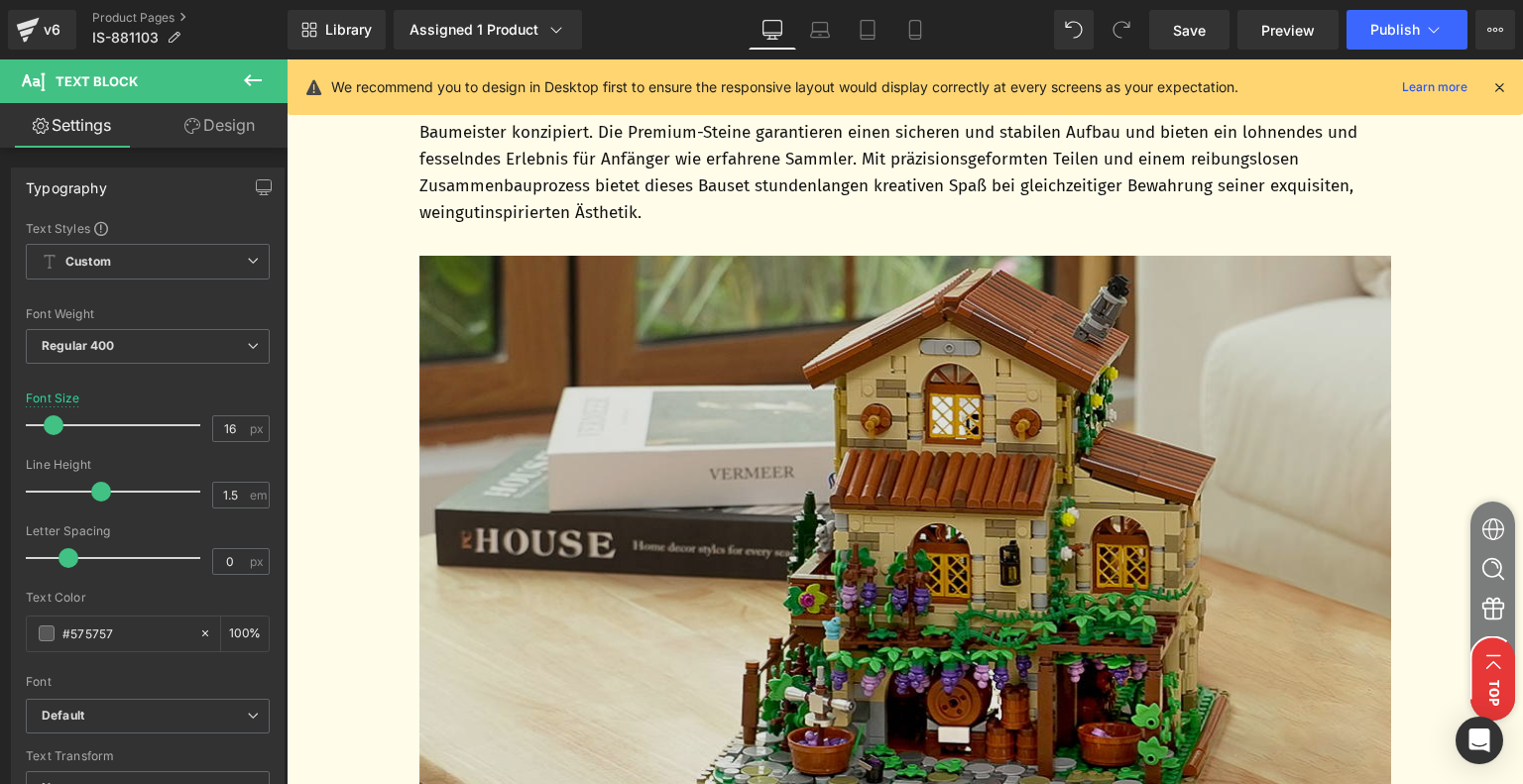 click at bounding box center (905, 556) 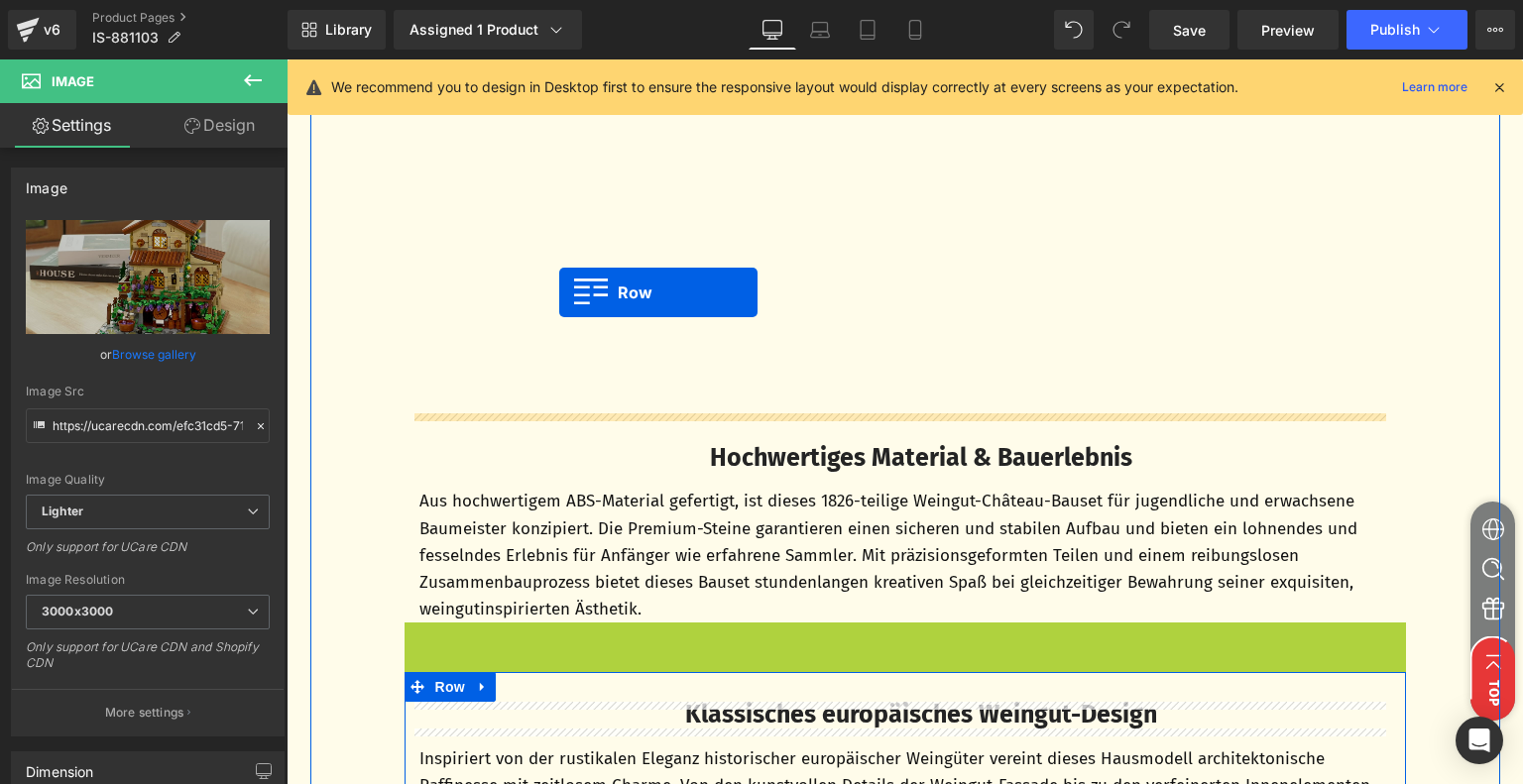 scroll, scrollTop: 2704, scrollLeft: 0, axis: vertical 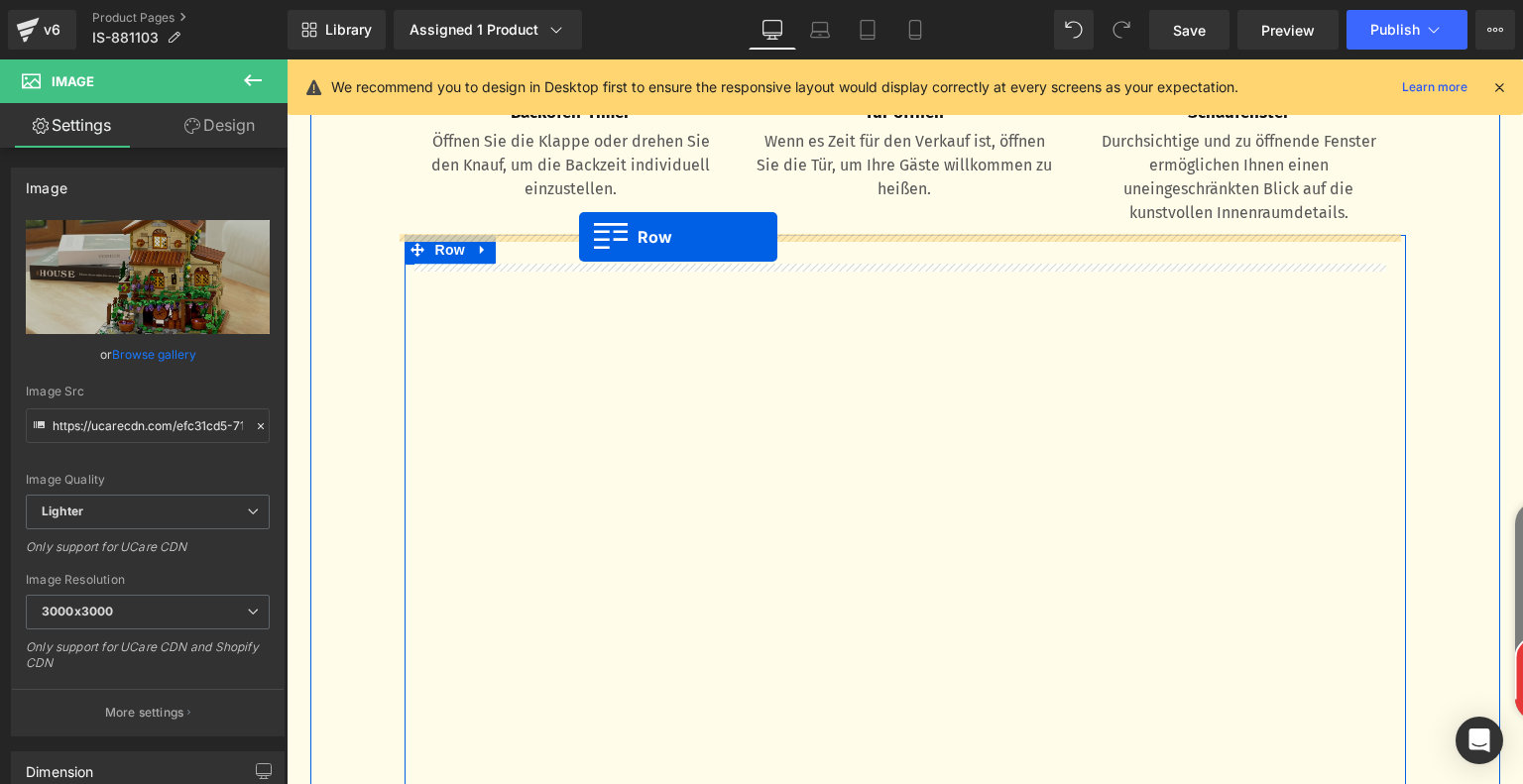 drag, startPoint x: 406, startPoint y: 245, endPoint x: 579, endPoint y: 237, distance: 173.18487 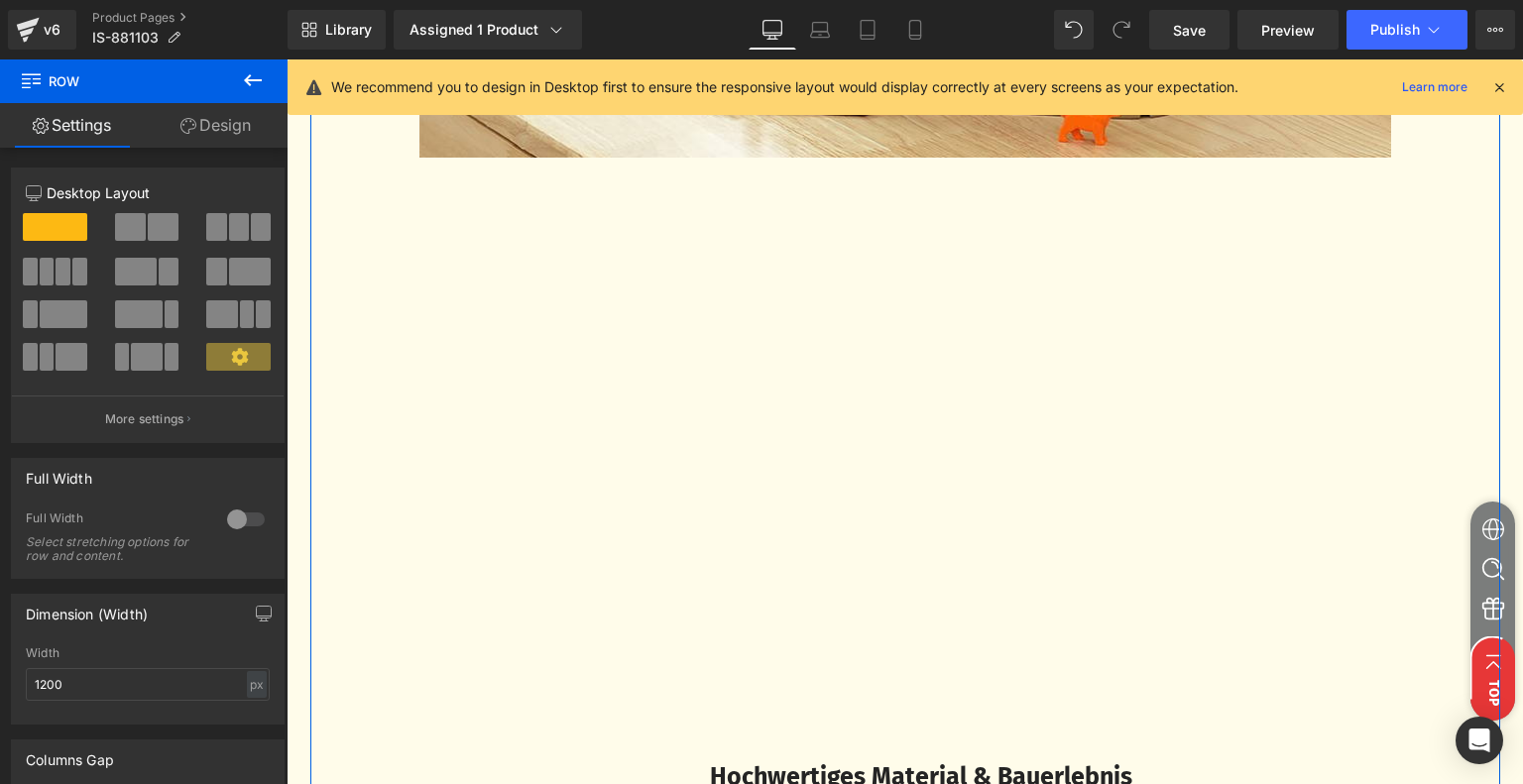scroll, scrollTop: 3695, scrollLeft: 0, axis: vertical 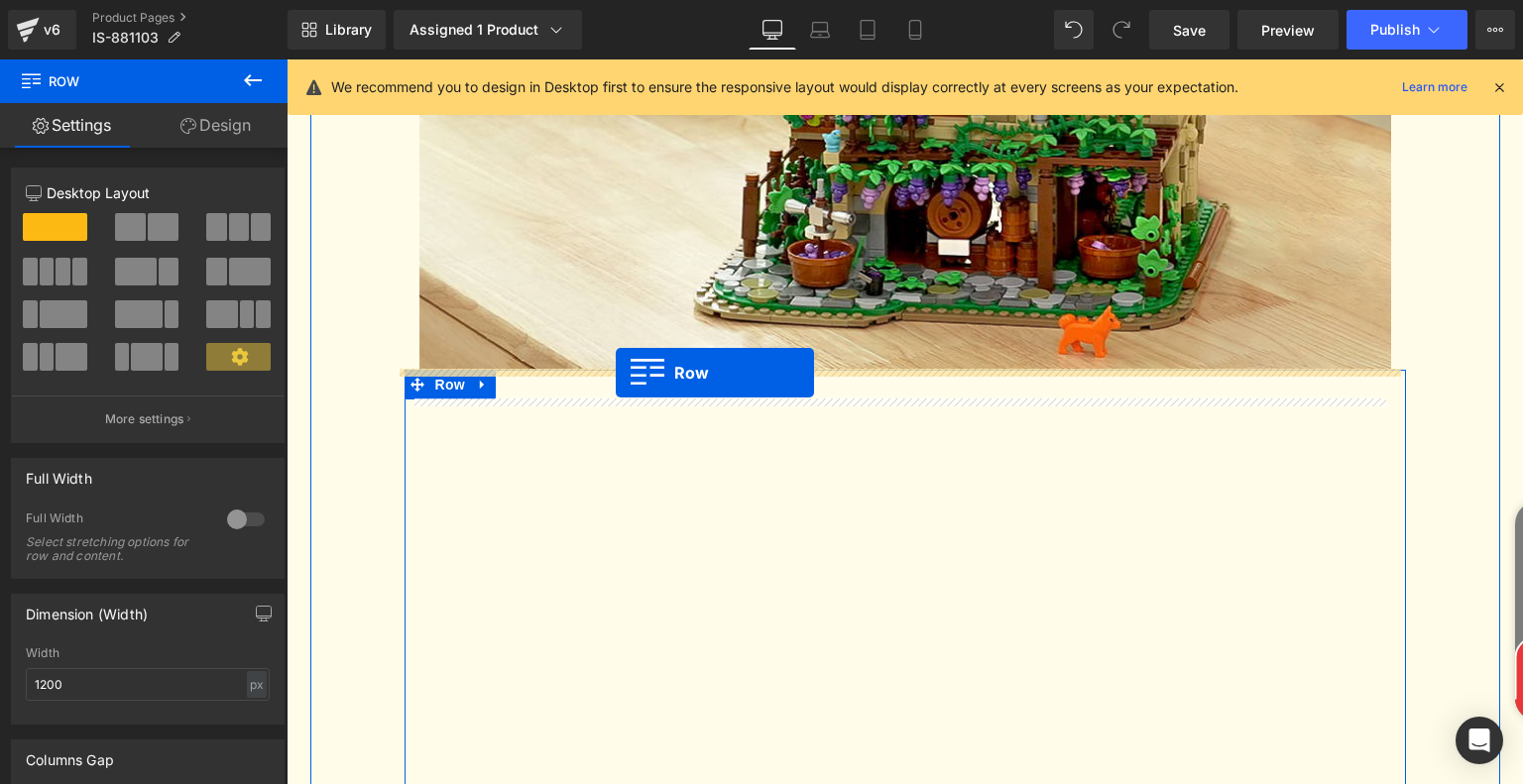 drag, startPoint x: 414, startPoint y: 472, endPoint x: 616, endPoint y: 373, distance: 224.95555 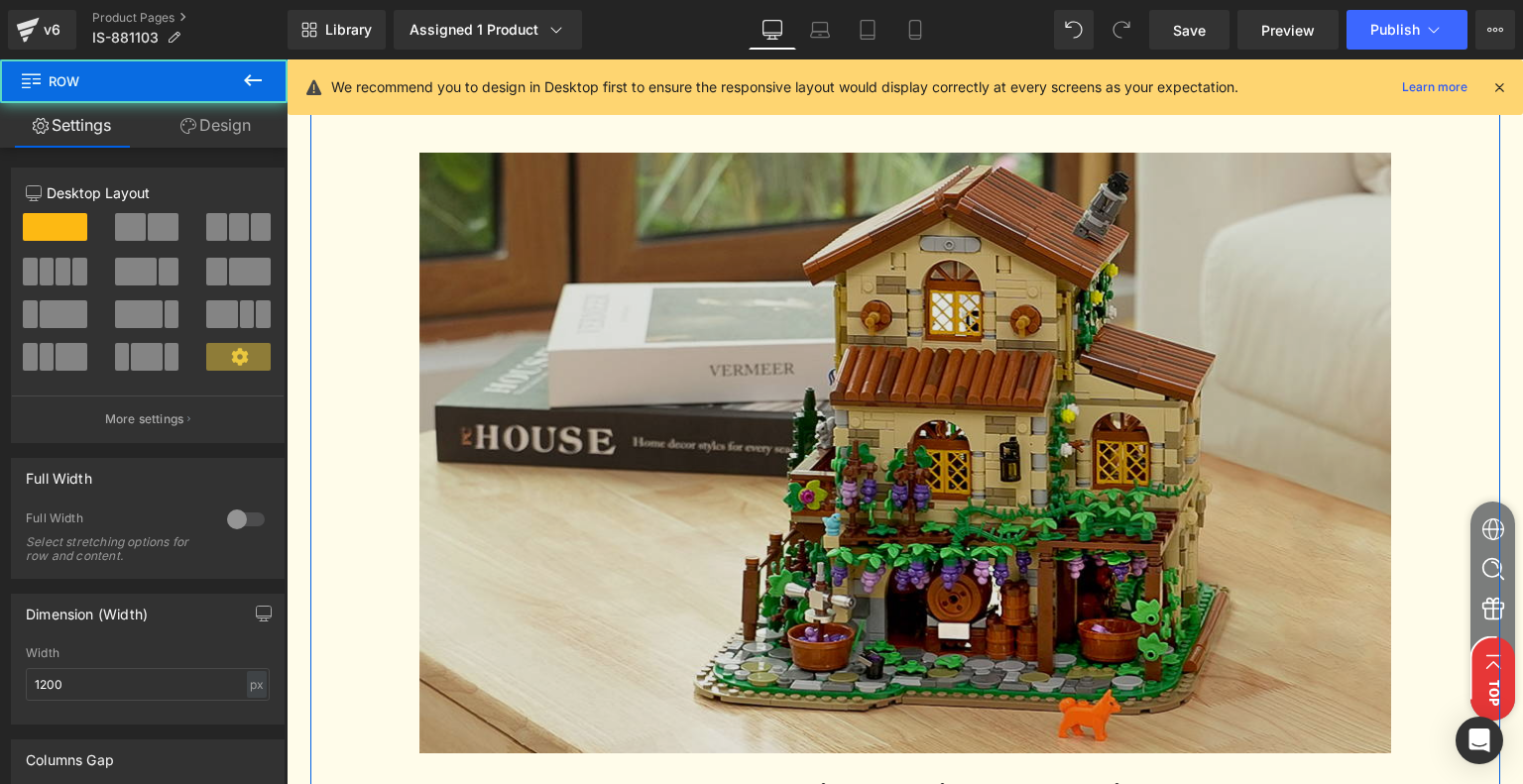 scroll, scrollTop: 2803, scrollLeft: 0, axis: vertical 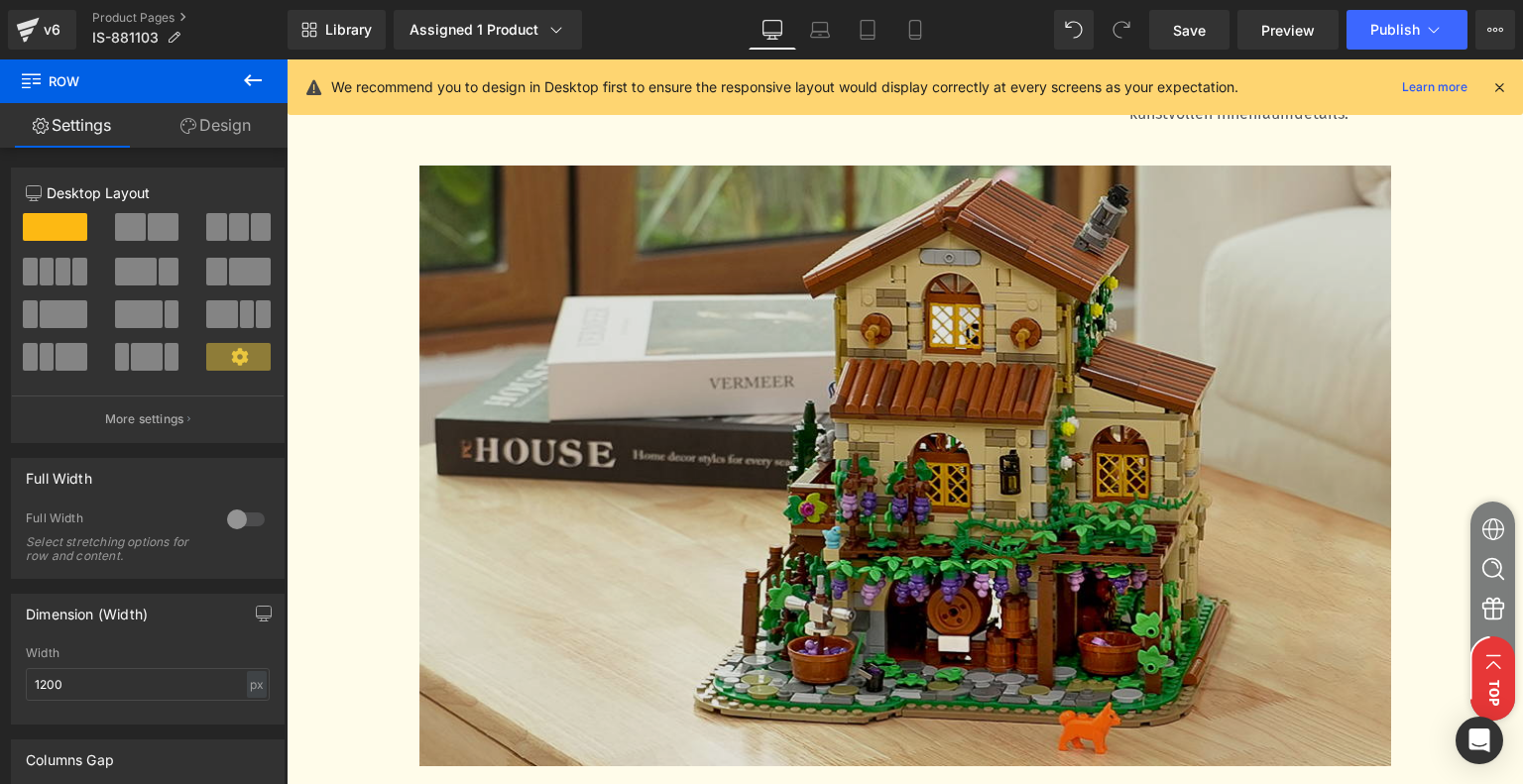 click at bounding box center [905, 466] 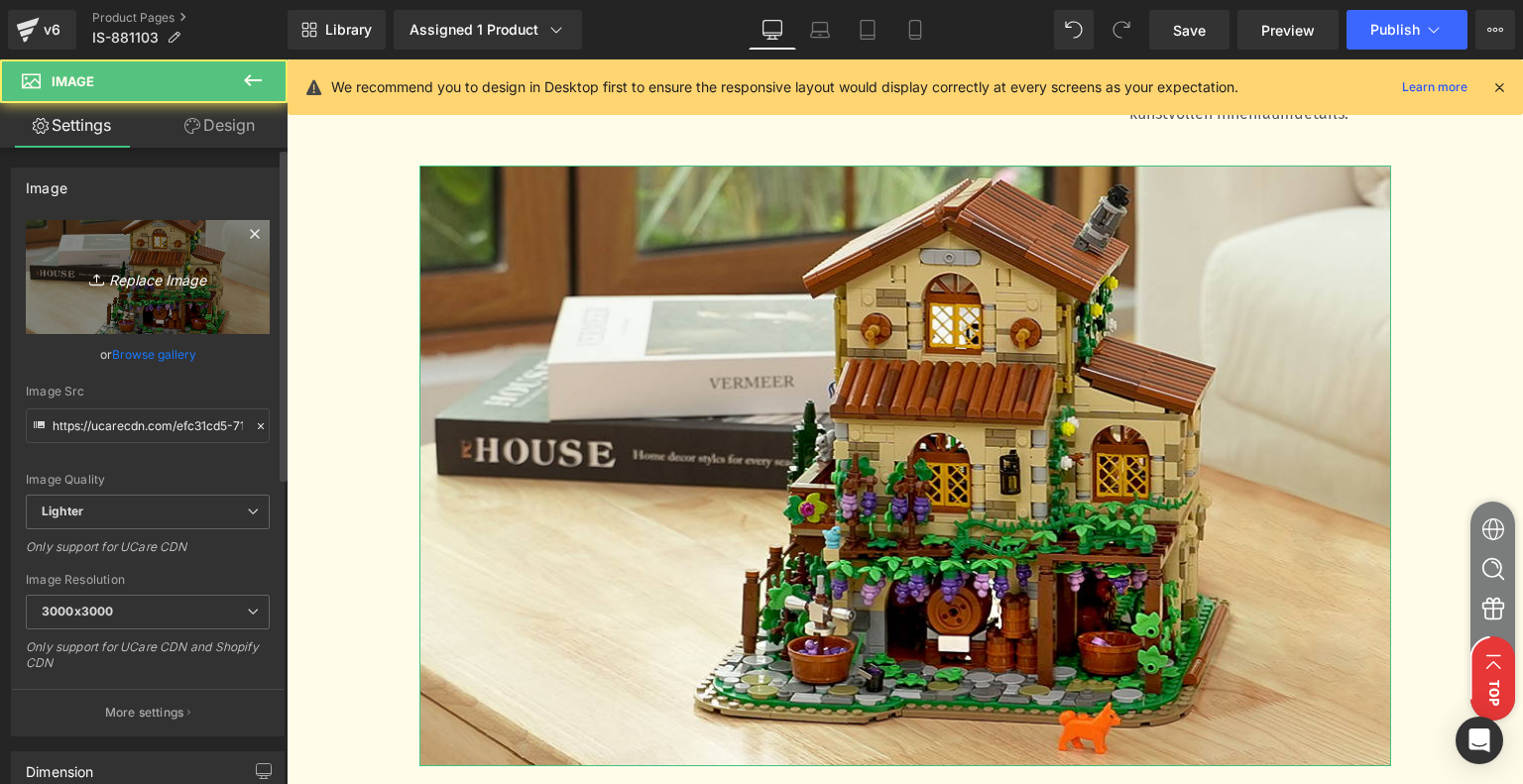 click on "Replace Image" at bounding box center [148, 277] 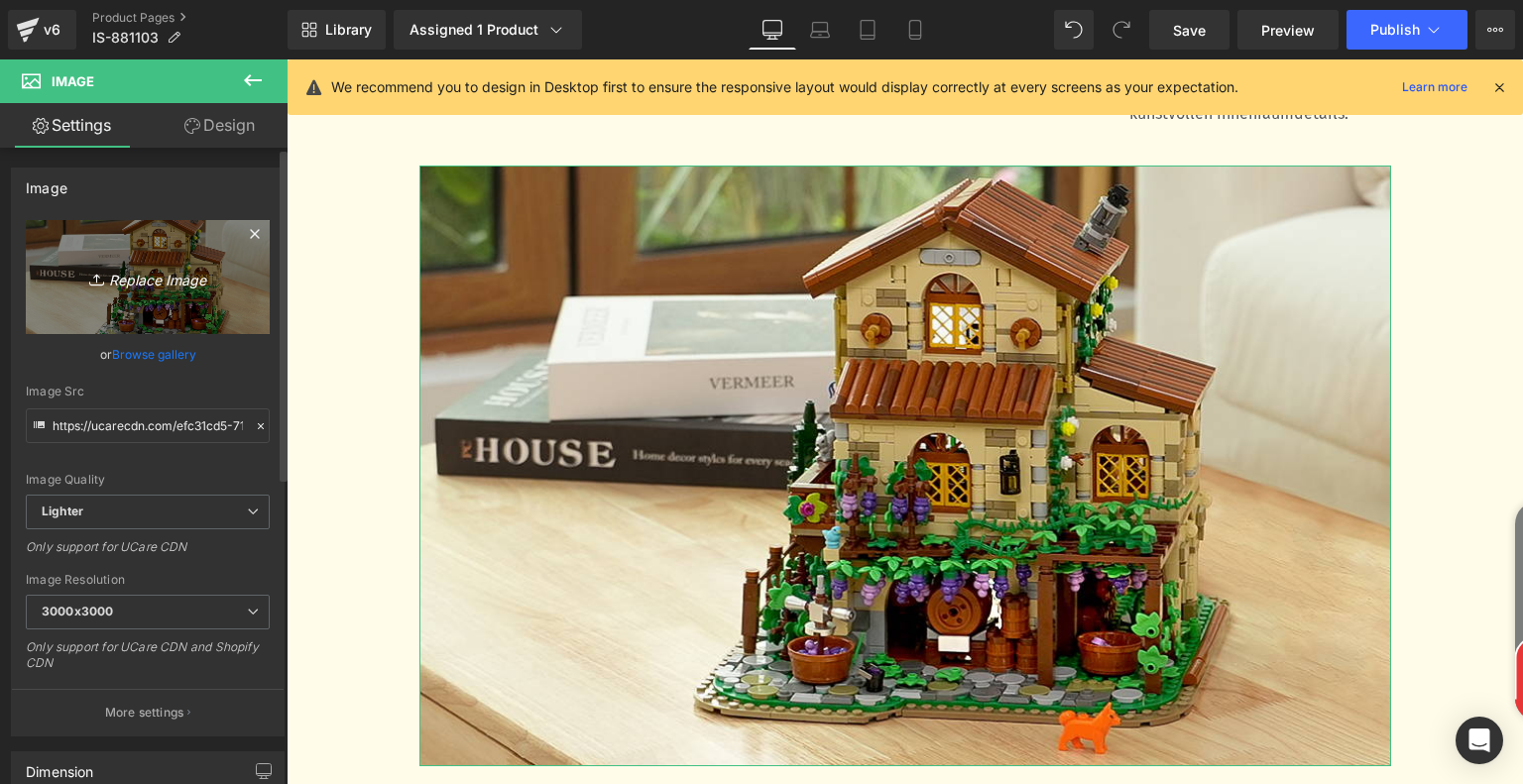 type on "C:\fakepath\a7c21c43-7998-4db3-b656-a5cbe70a7fcc.__CR0,0,970,600_PT0_SX970_V1___.jpg" 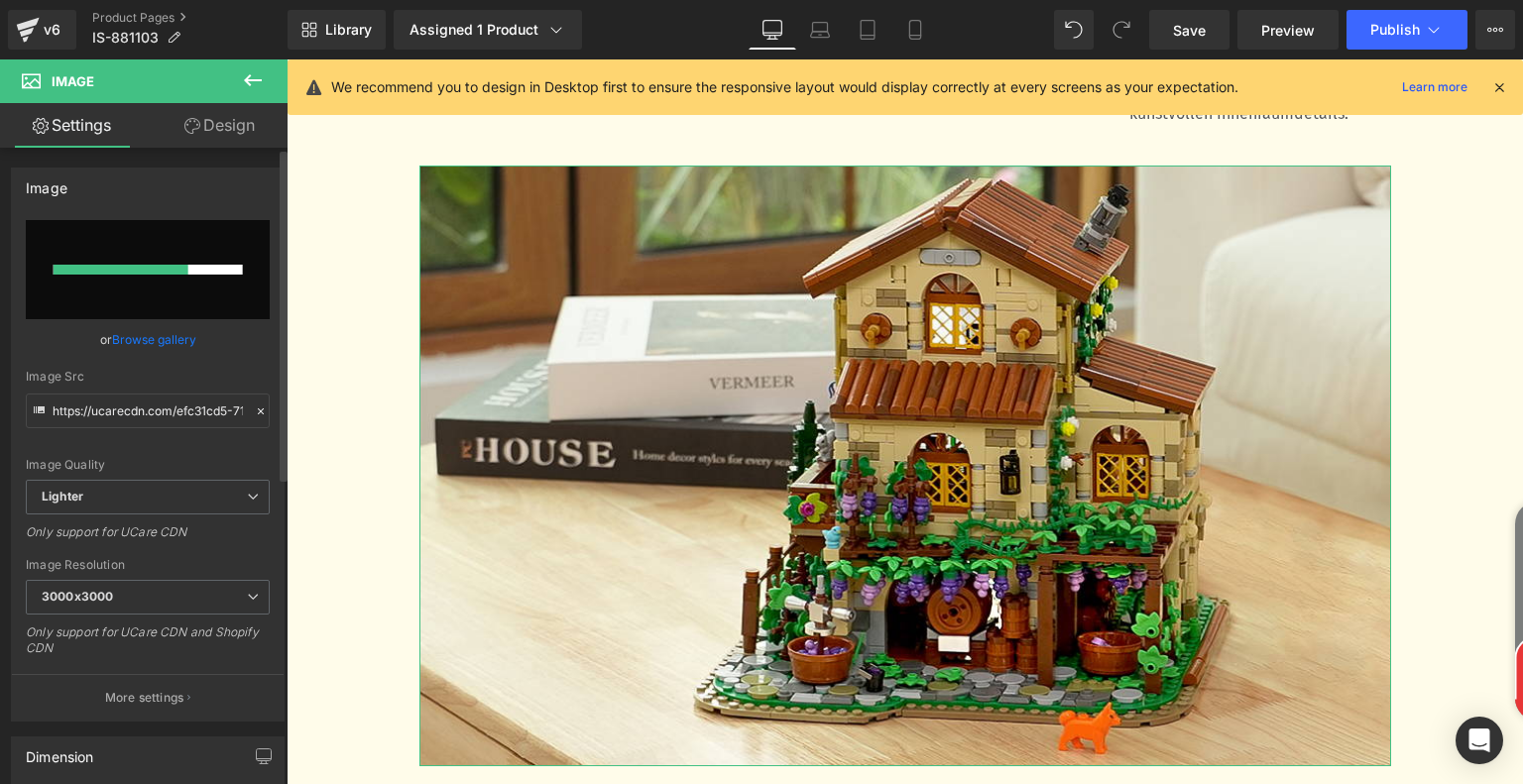 type 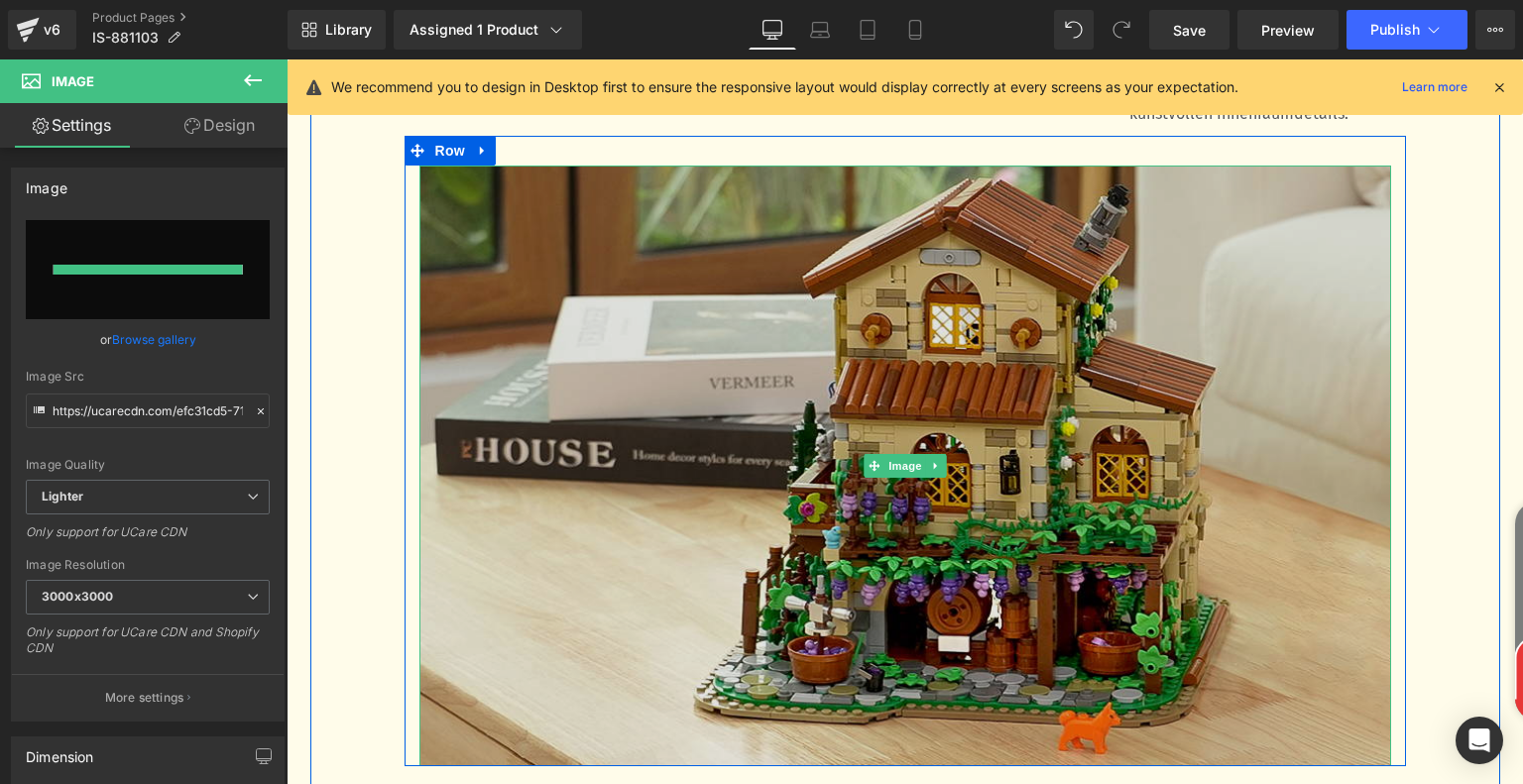 type on "https://ucarecdn.com/b5629f38-6e69-45be-87b2-924ea95252bd/-/format/auto/-/preview/3000x3000/-/quality/lighter/a7c21c43-7998-4db3-b656-a5cbe70a7fcc.__CR0,0,970,600_PT0_SX970_V1___.jpg" 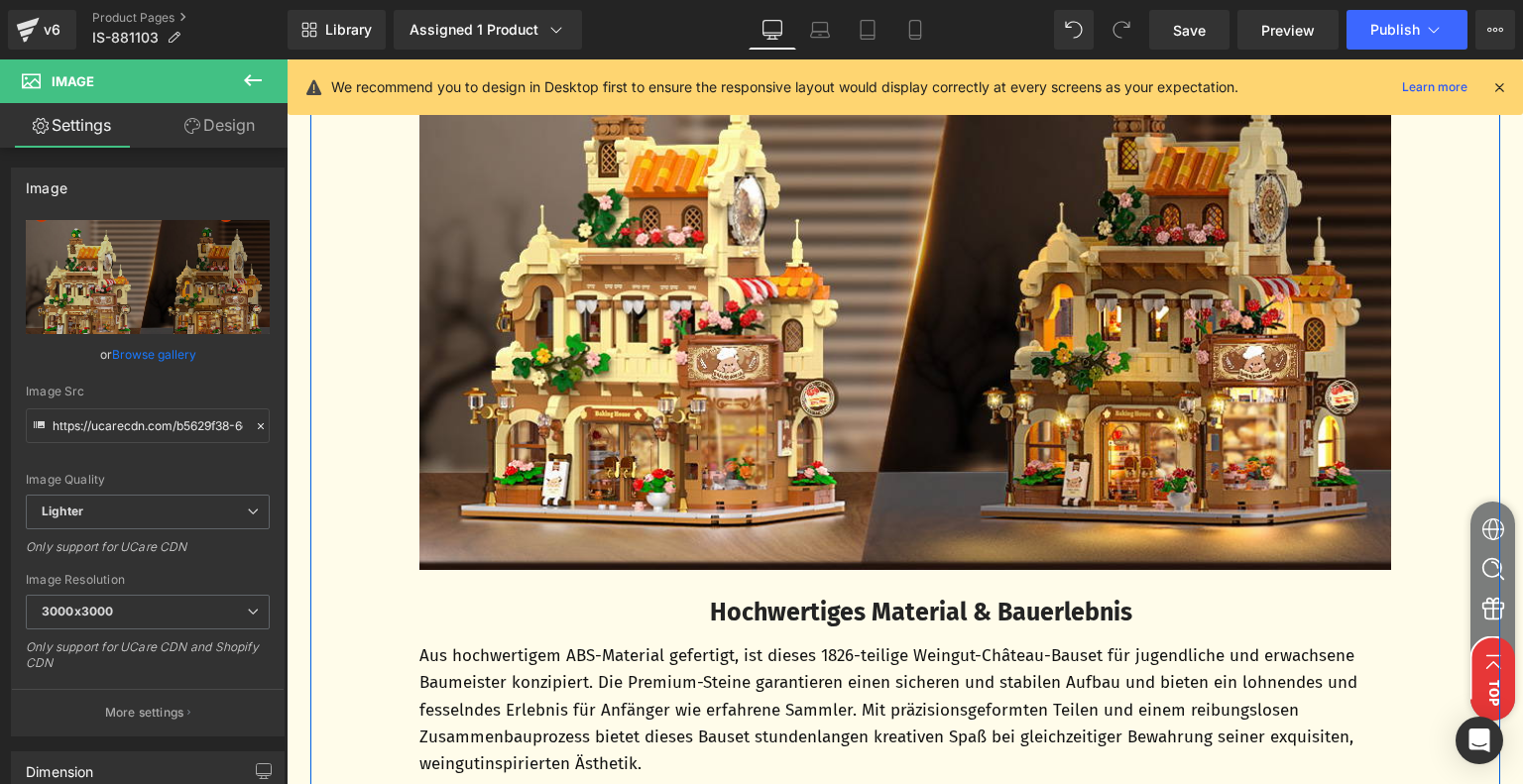 scroll, scrollTop: 3199, scrollLeft: 0, axis: vertical 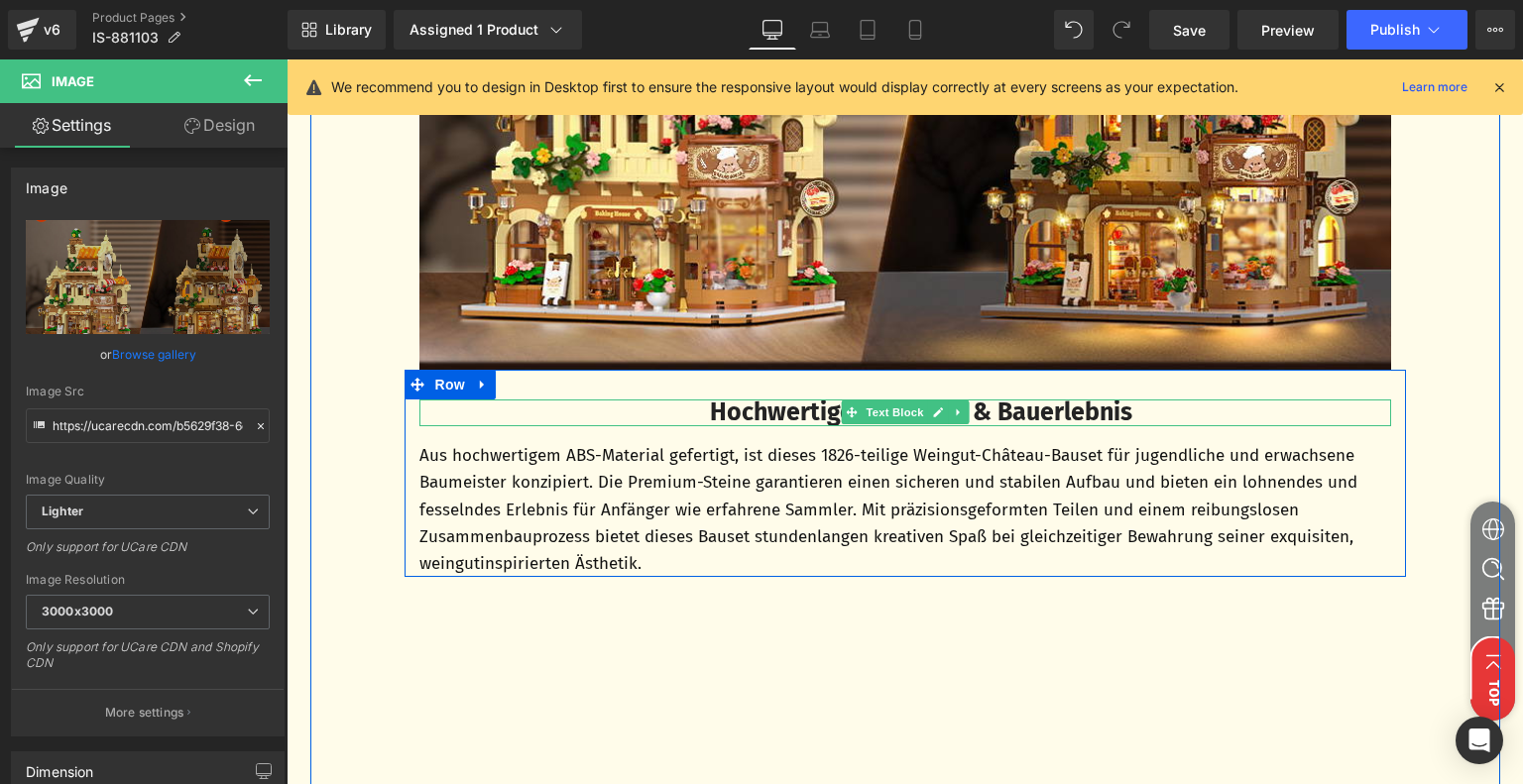 click on "Hochwertiges Material & Bauerlebnis" at bounding box center [921, 412] 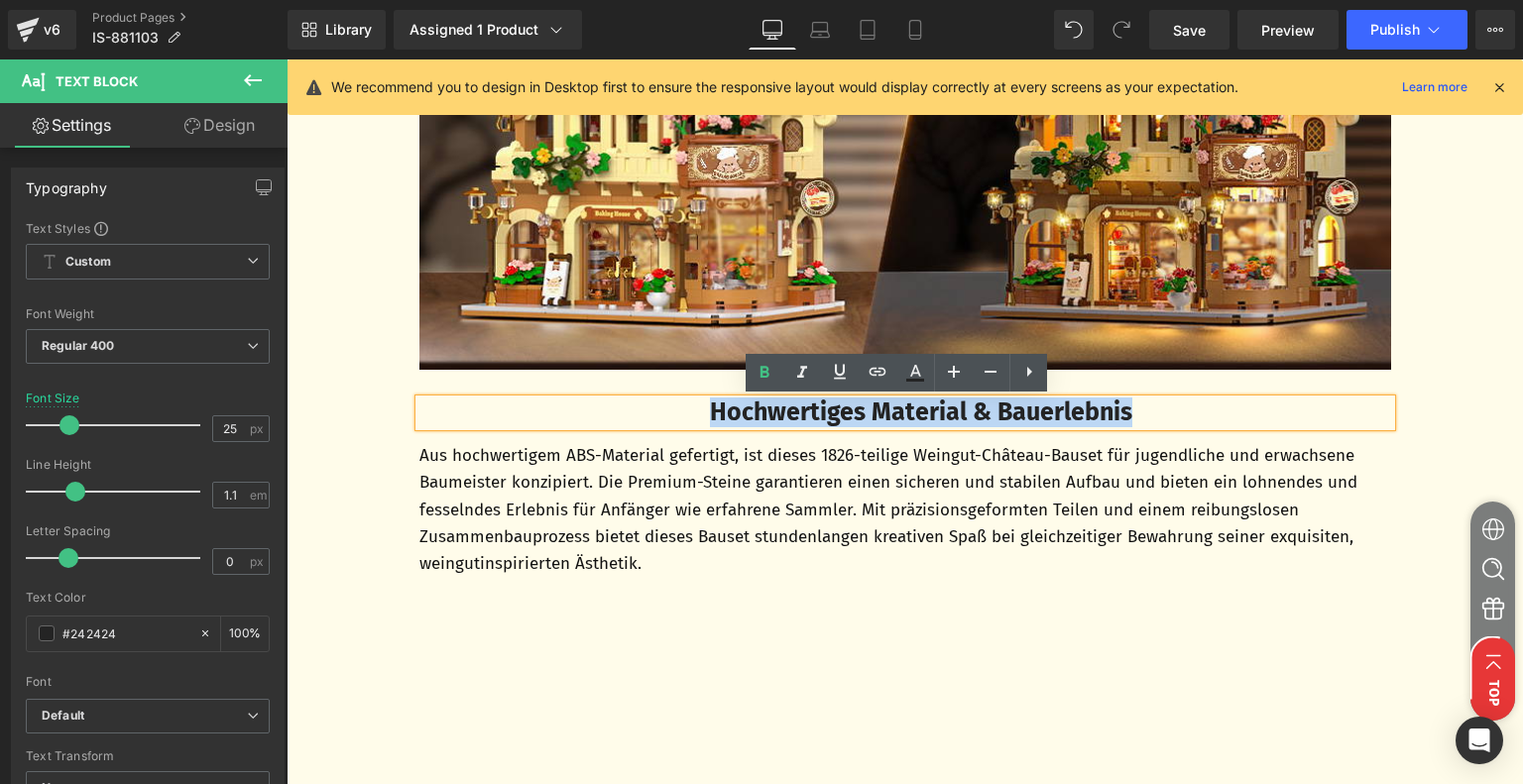 drag, startPoint x: 696, startPoint y: 413, endPoint x: 1146, endPoint y: 415, distance: 450.0044 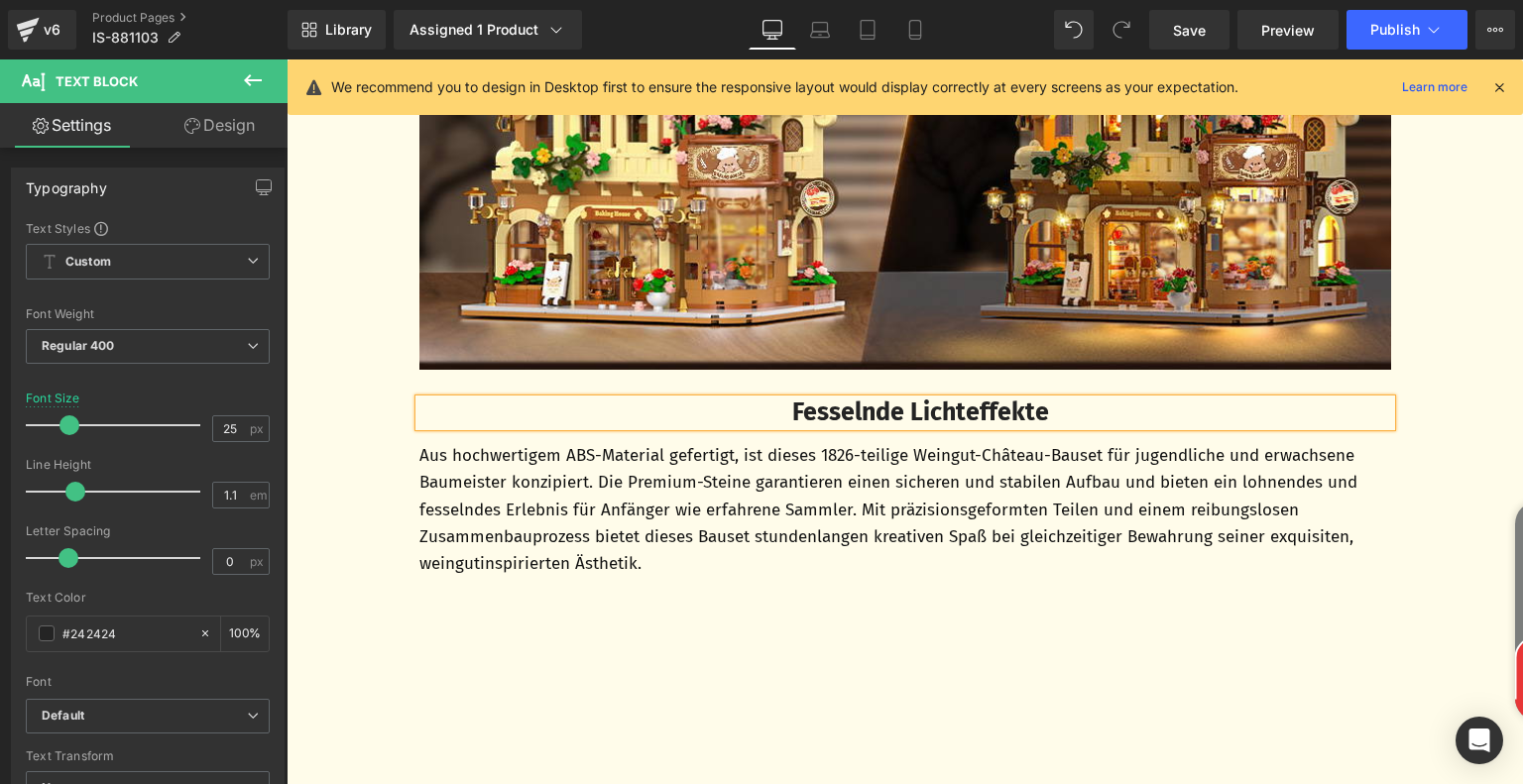 drag, startPoint x: 553, startPoint y: 503, endPoint x: 407, endPoint y: 463, distance: 151.38032 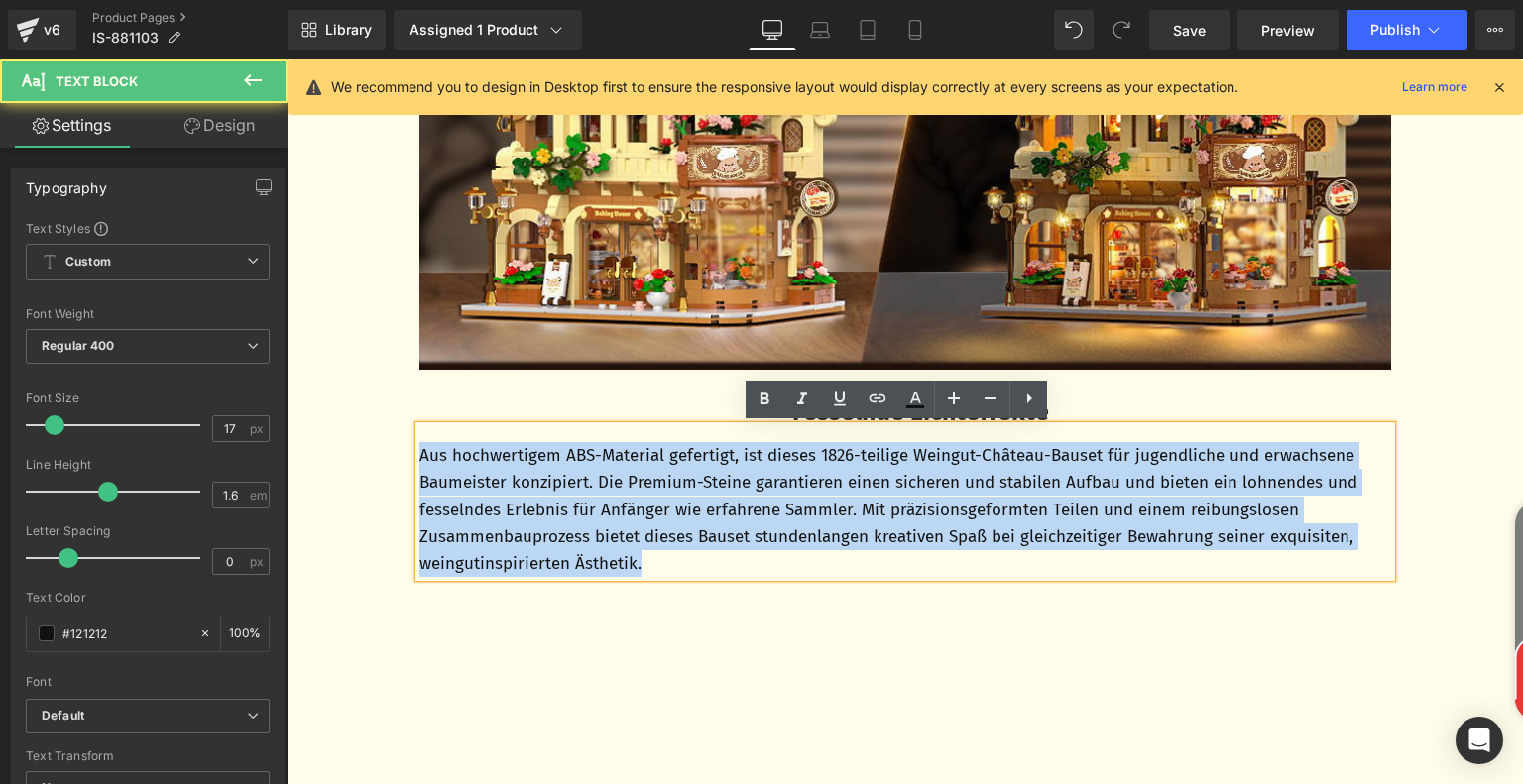 drag, startPoint x: 412, startPoint y: 456, endPoint x: 653, endPoint y: 562, distance: 263.2812 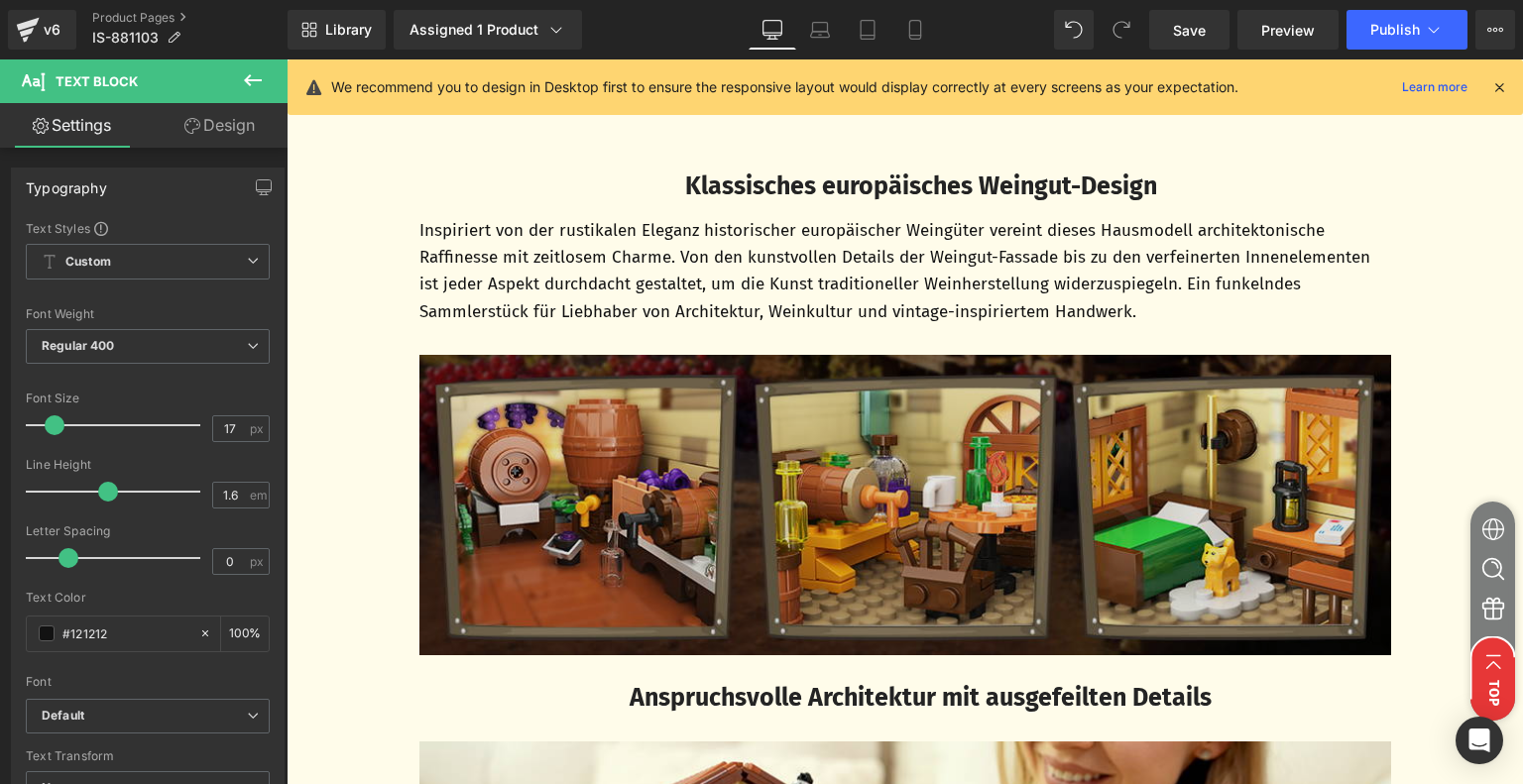 scroll, scrollTop: 4191, scrollLeft: 0, axis: vertical 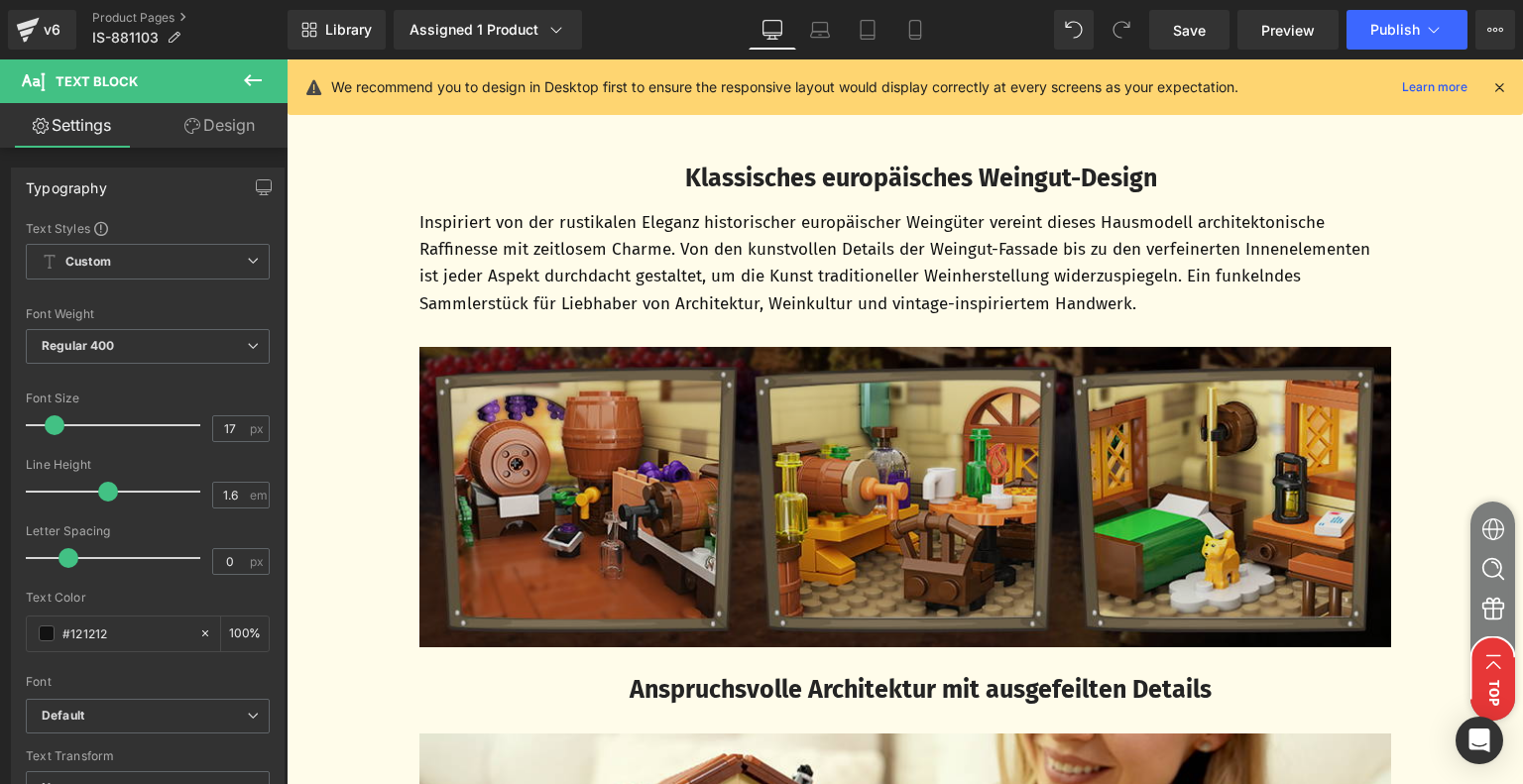 click at bounding box center [905, 497] 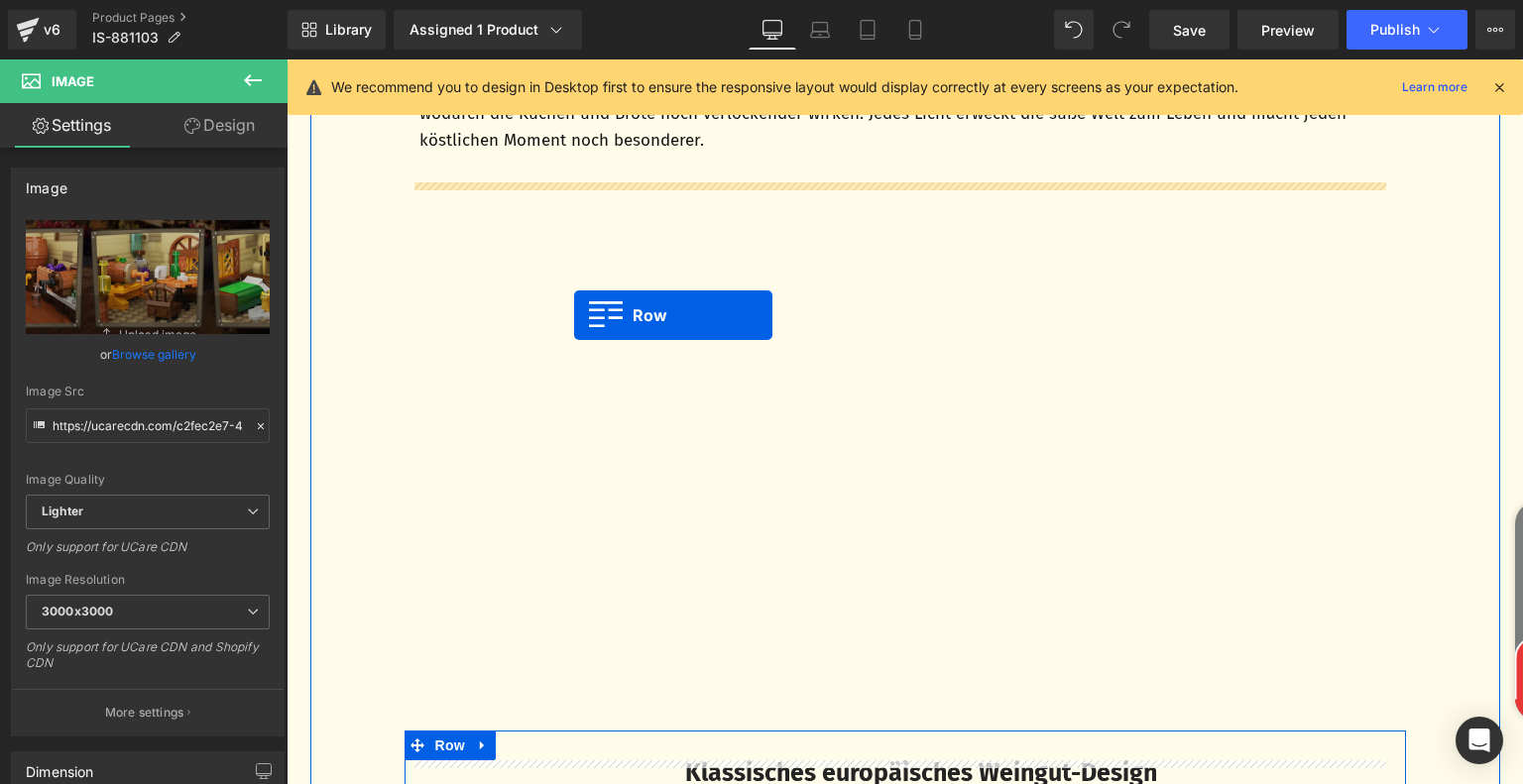 scroll, scrollTop: 3398, scrollLeft: 0, axis: vertical 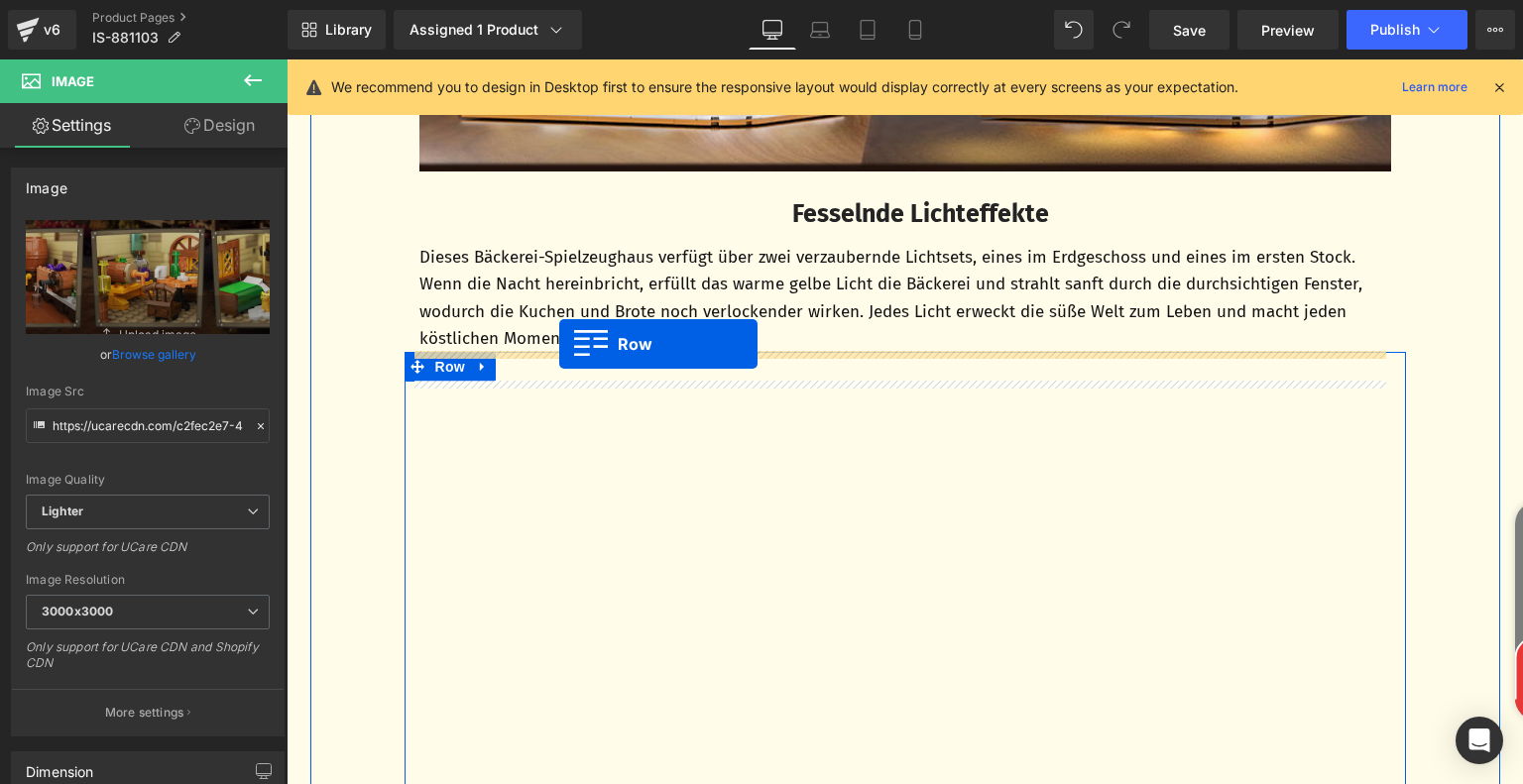 drag, startPoint x: 409, startPoint y: 332, endPoint x: 559, endPoint y: 344, distance: 150.47923 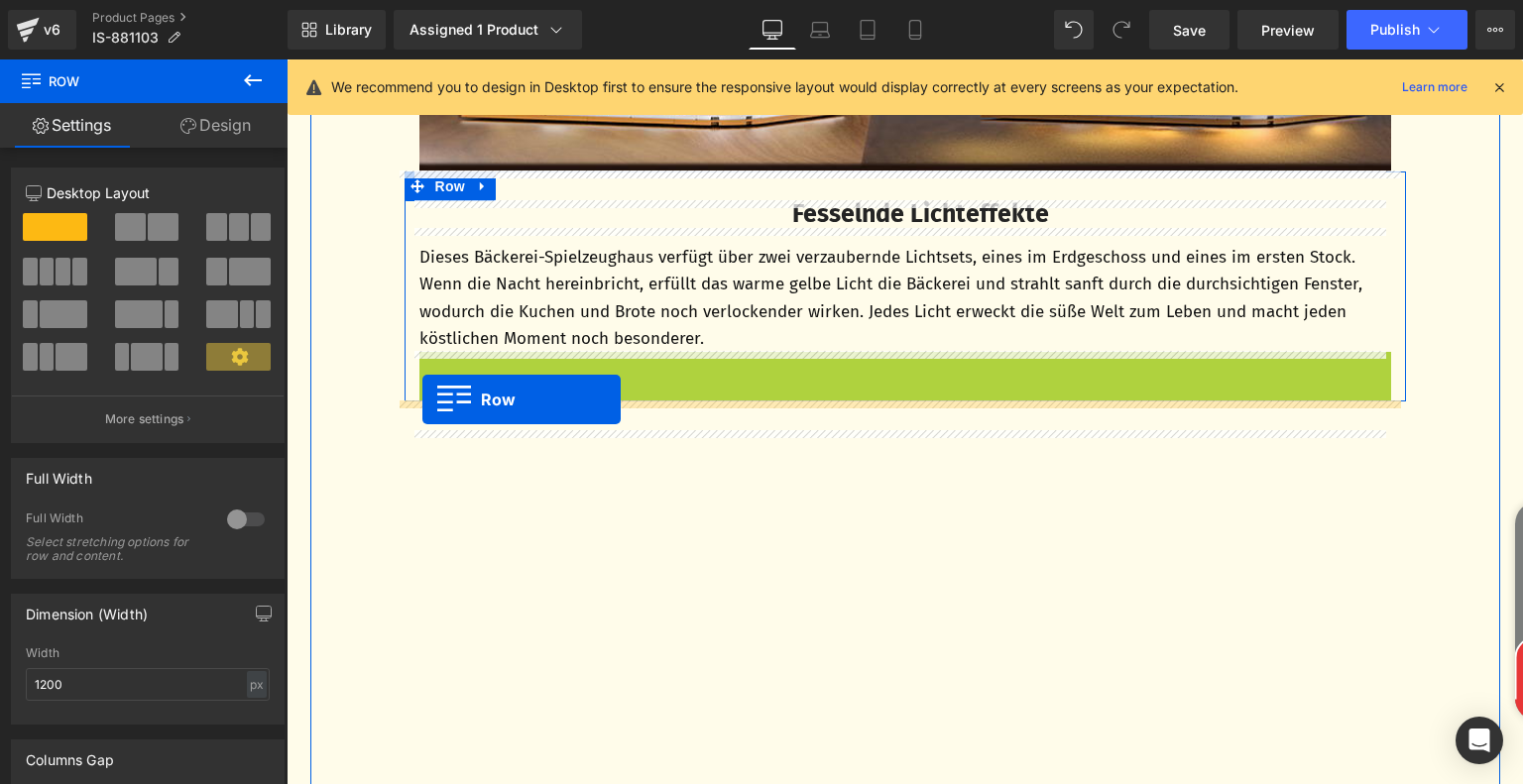 drag, startPoint x: 422, startPoint y: 362, endPoint x: 422, endPoint y: 399, distance: 37 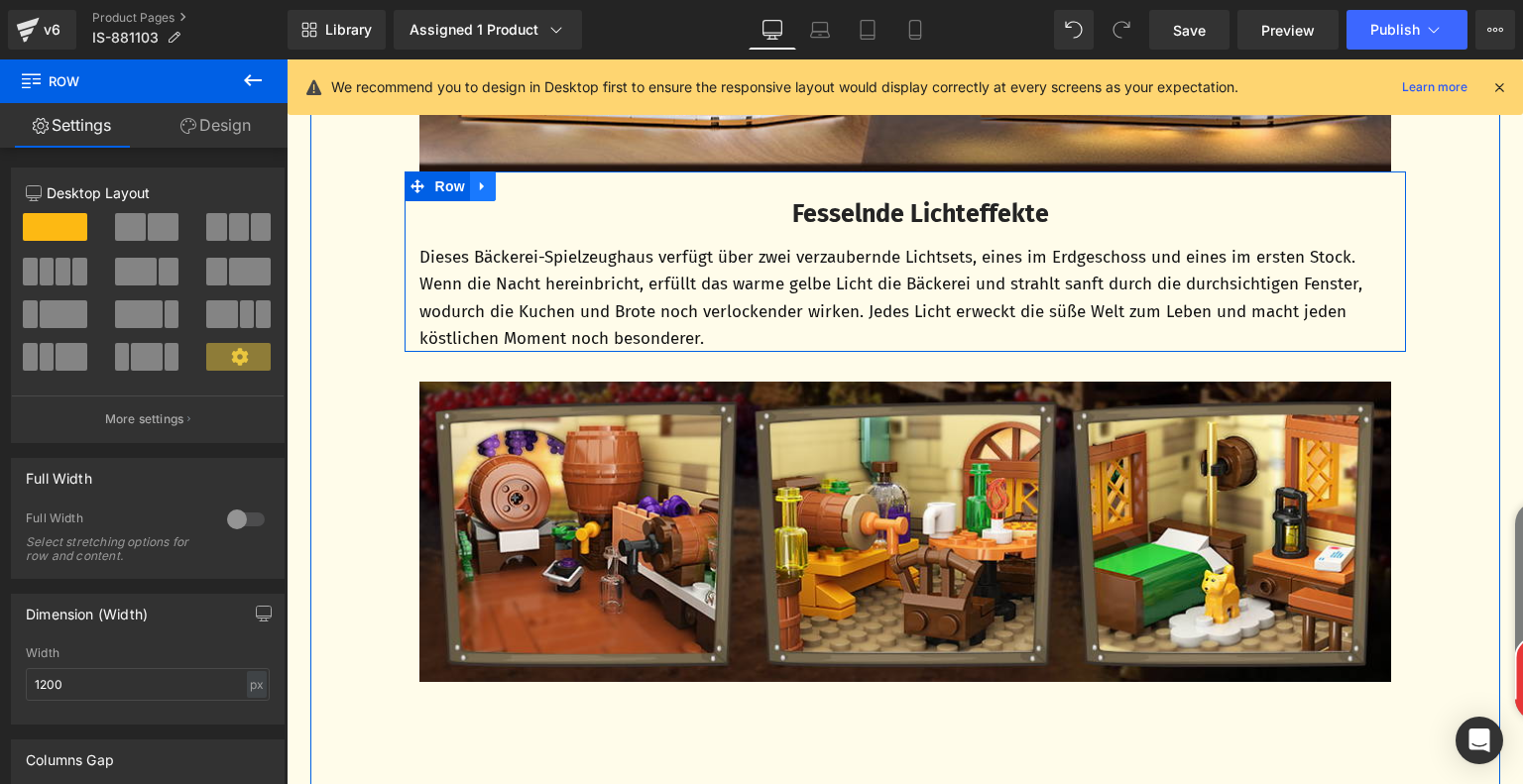 click 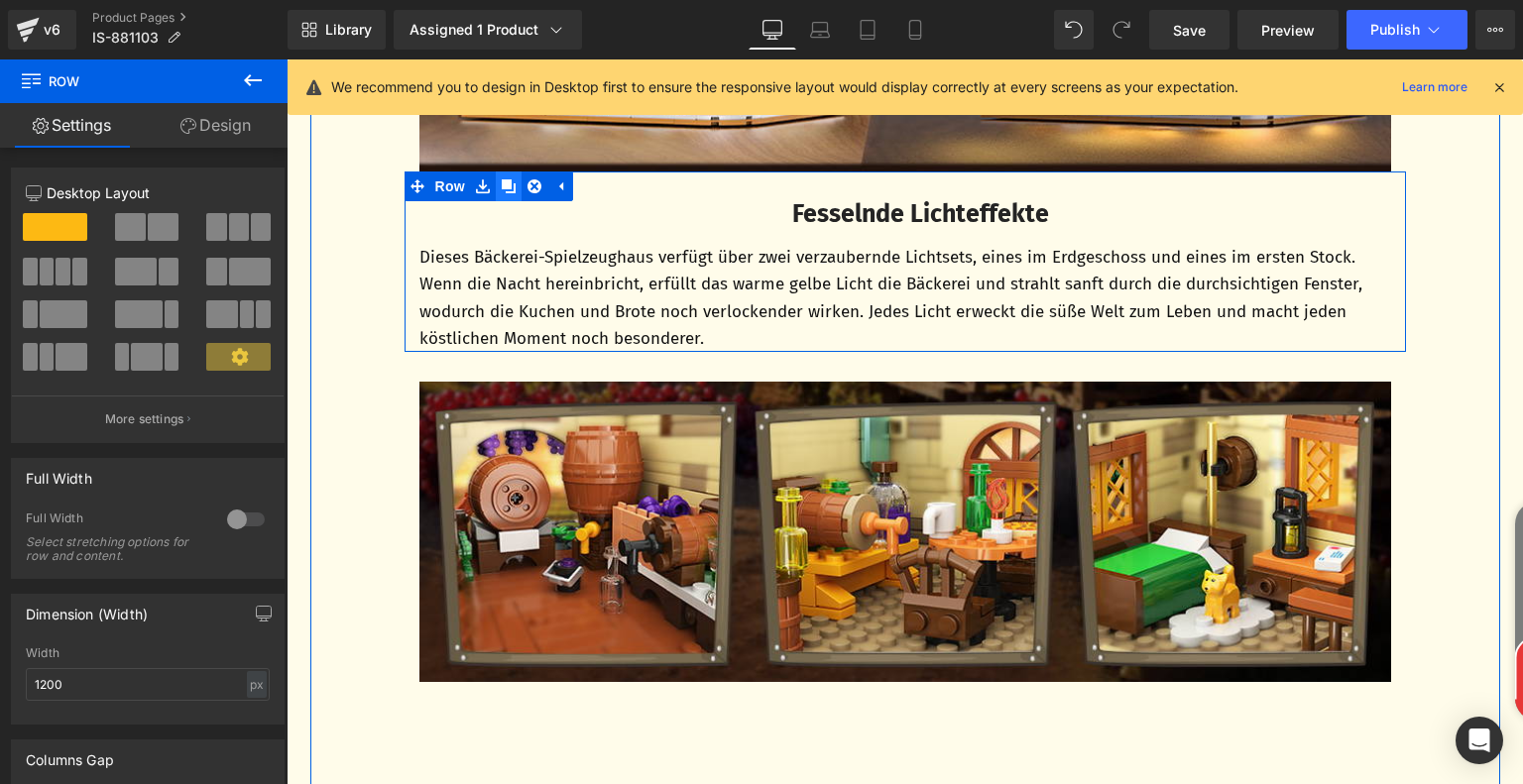 click at bounding box center (509, 186) 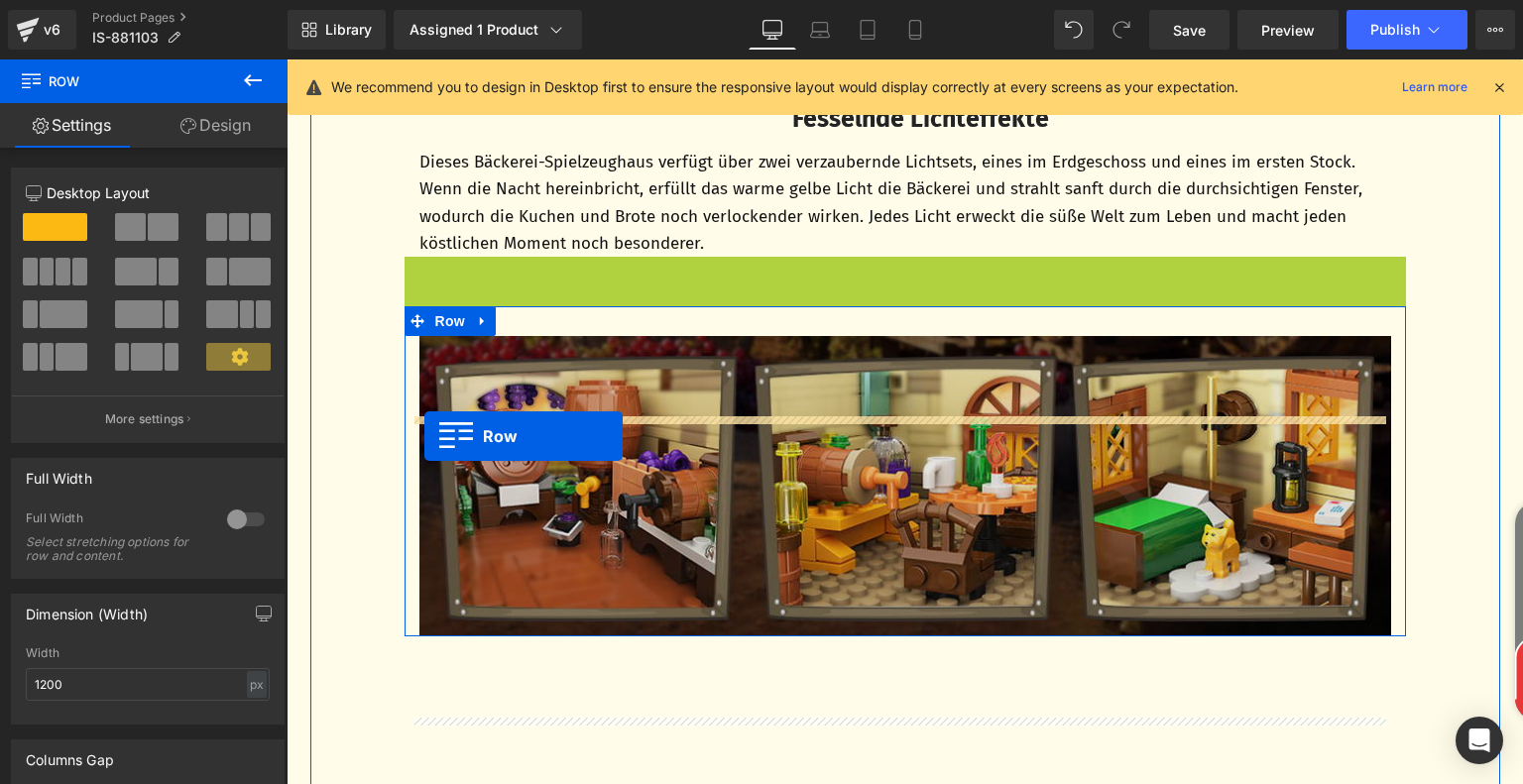 scroll, scrollTop: 3596, scrollLeft: 0, axis: vertical 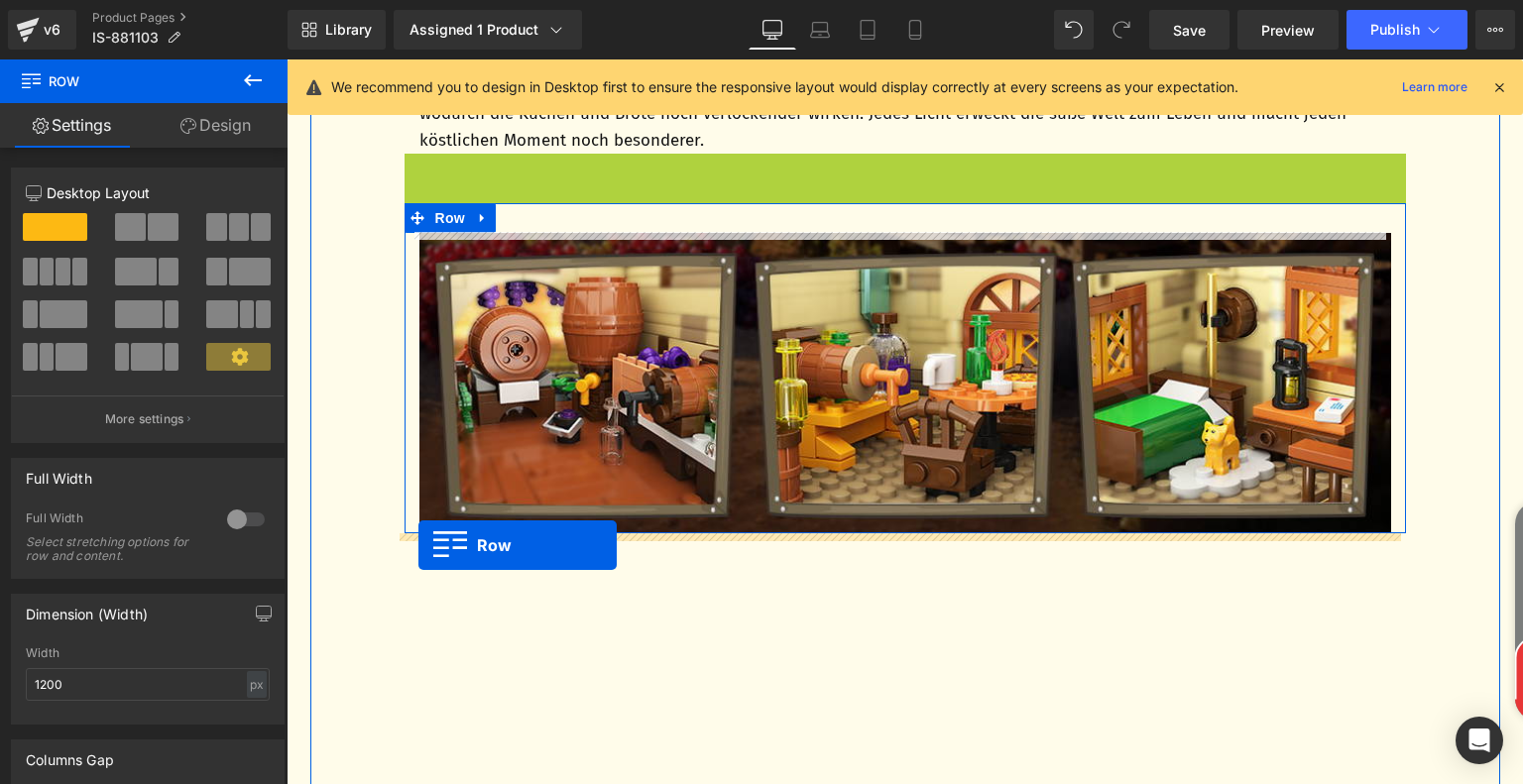 drag, startPoint x: 405, startPoint y: 366, endPoint x: 418, endPoint y: 545, distance: 179.47145 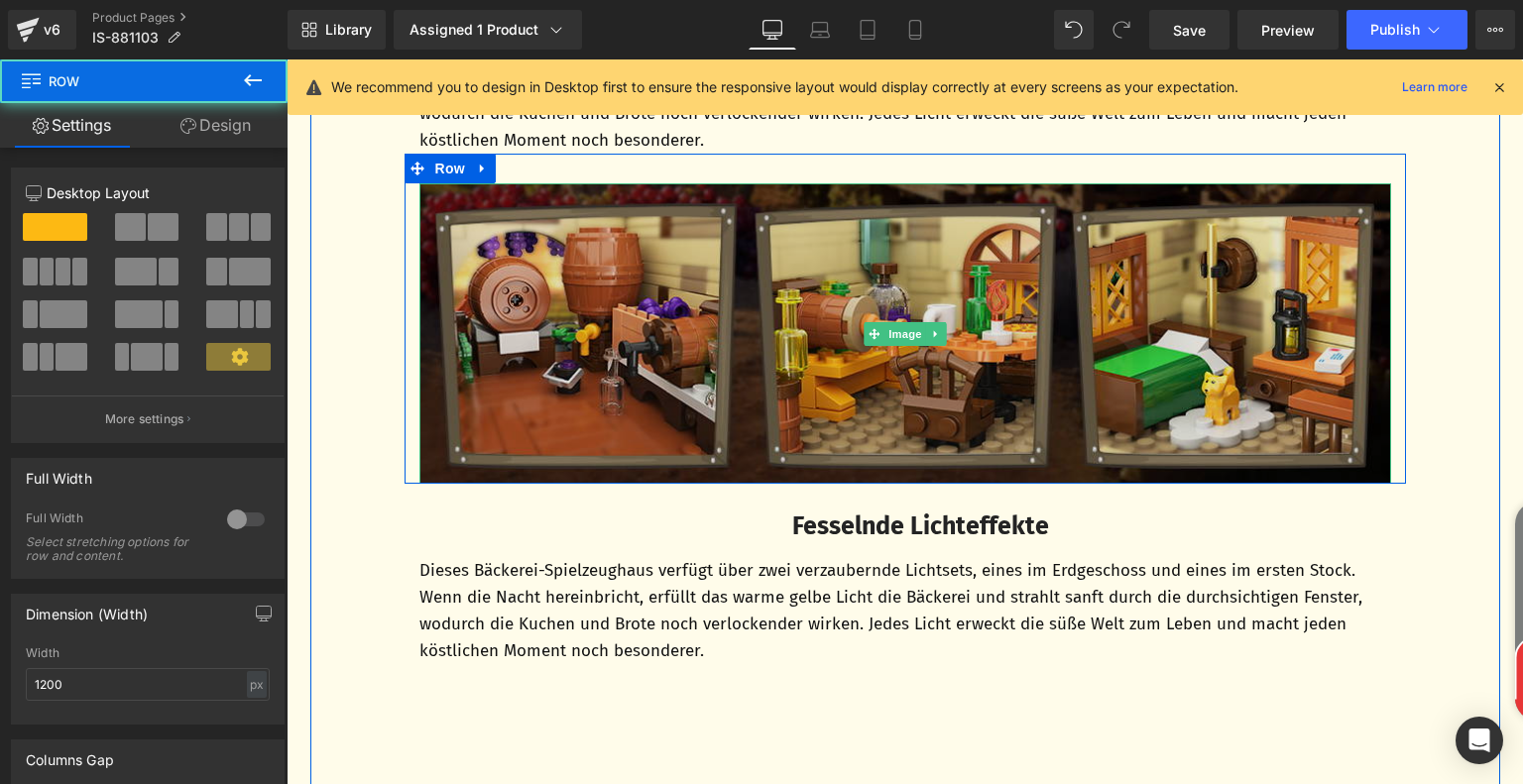 click at bounding box center (905, 333) 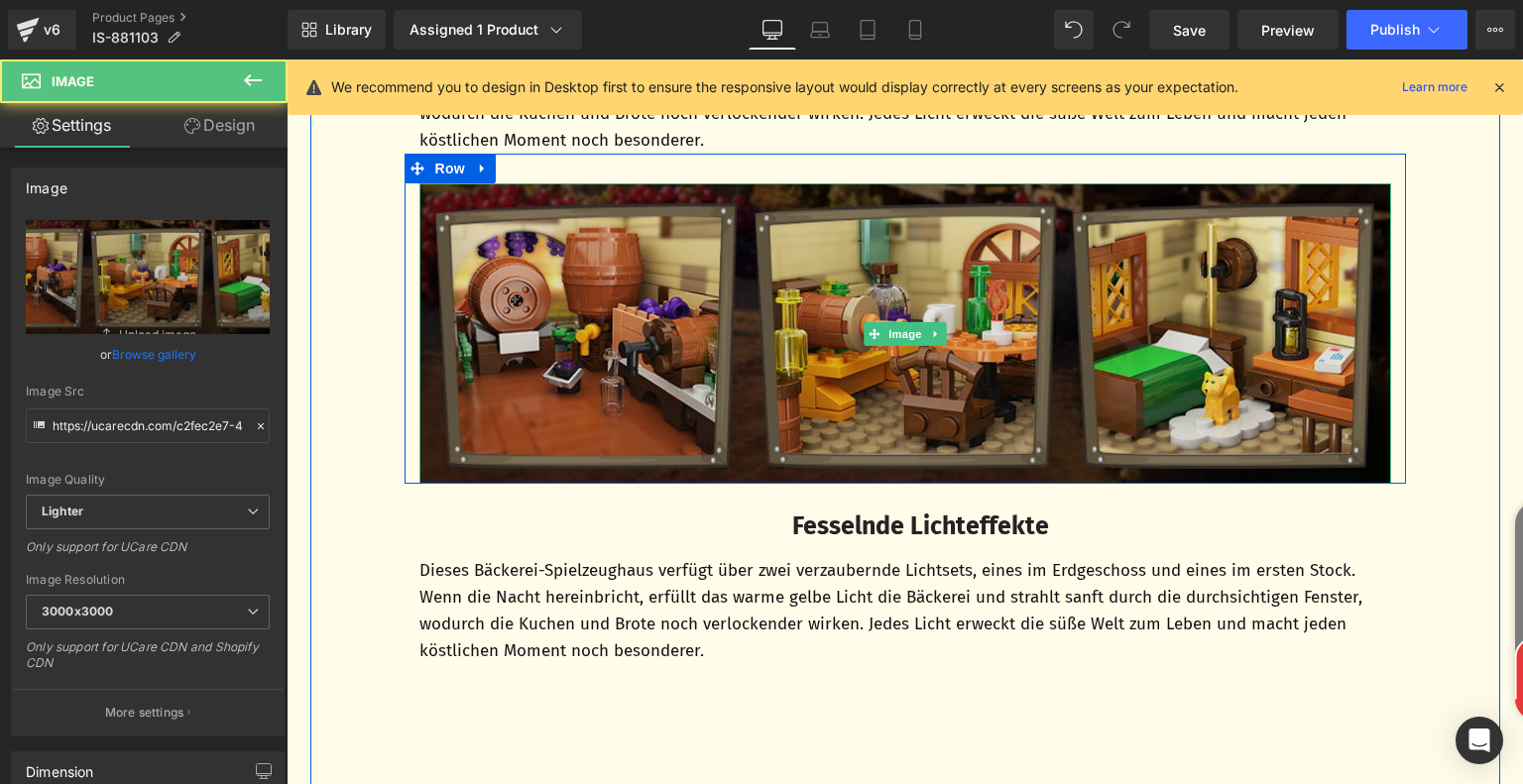 click at bounding box center [905, 333] 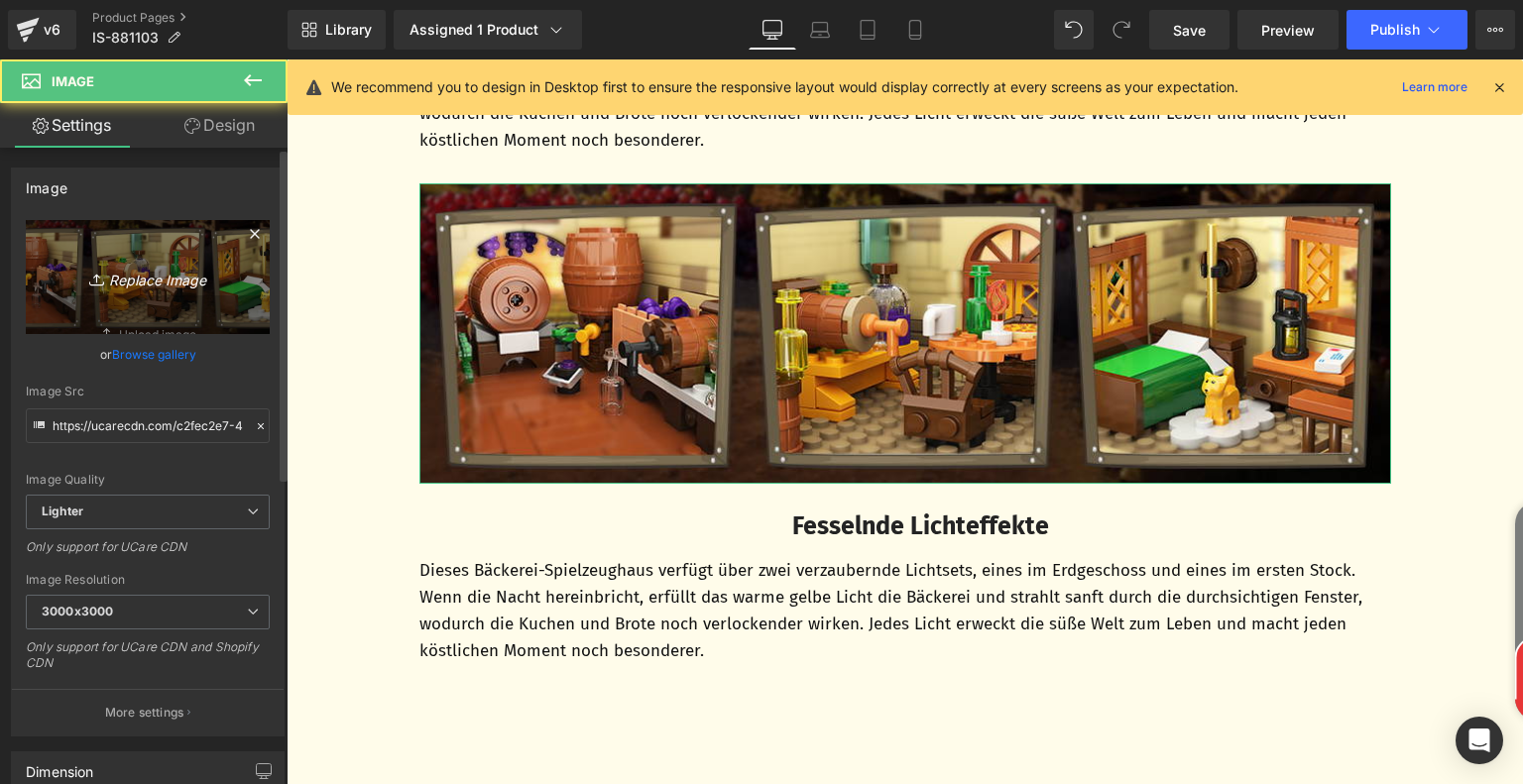 click on "Replace Image" at bounding box center [148, 277] 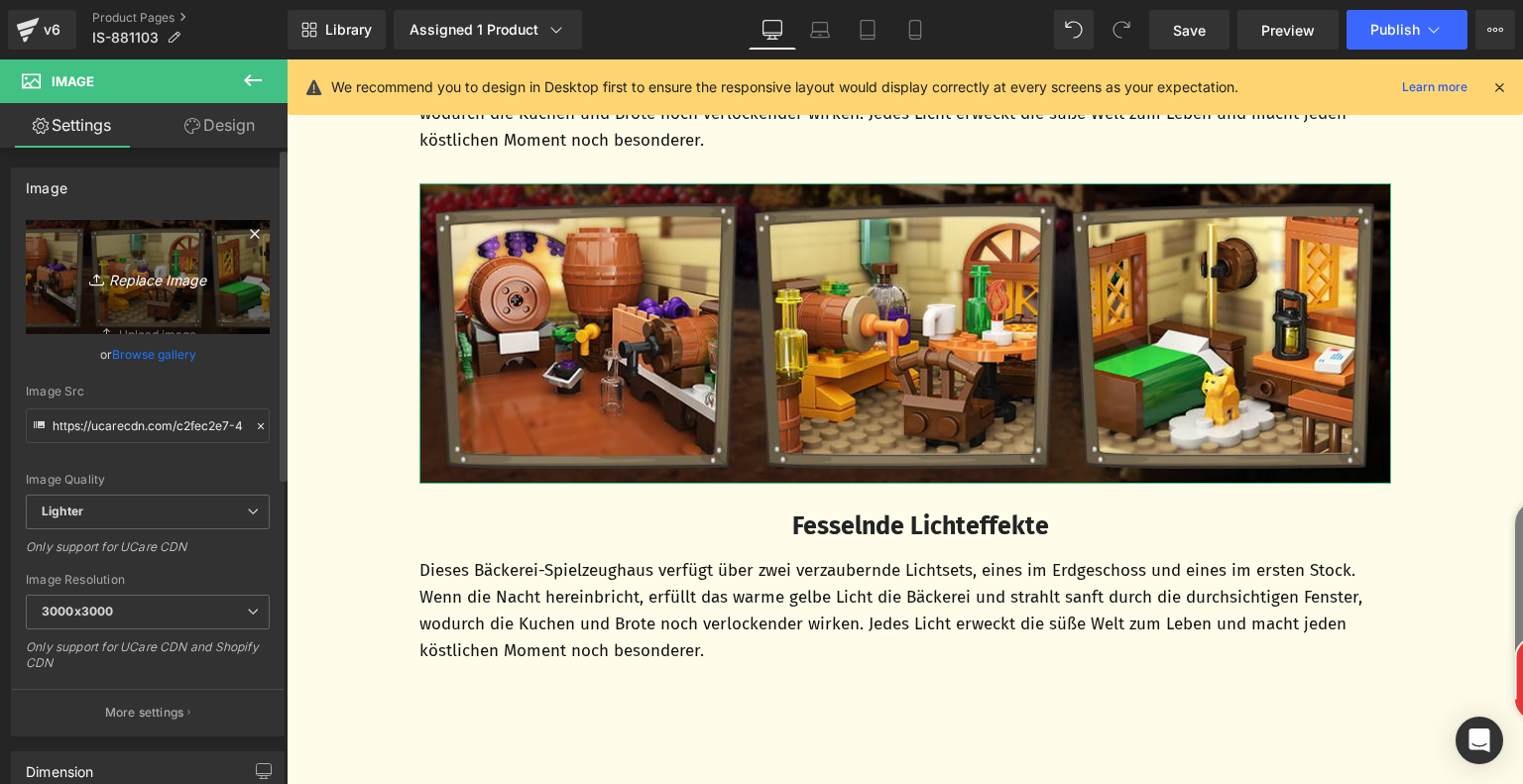 type on "C:\fakepath\955417ed-4fce-42b6-b1ad-e90c238ccdce.__CR0,0,970,600_PT0_SX970_V1___.jpg" 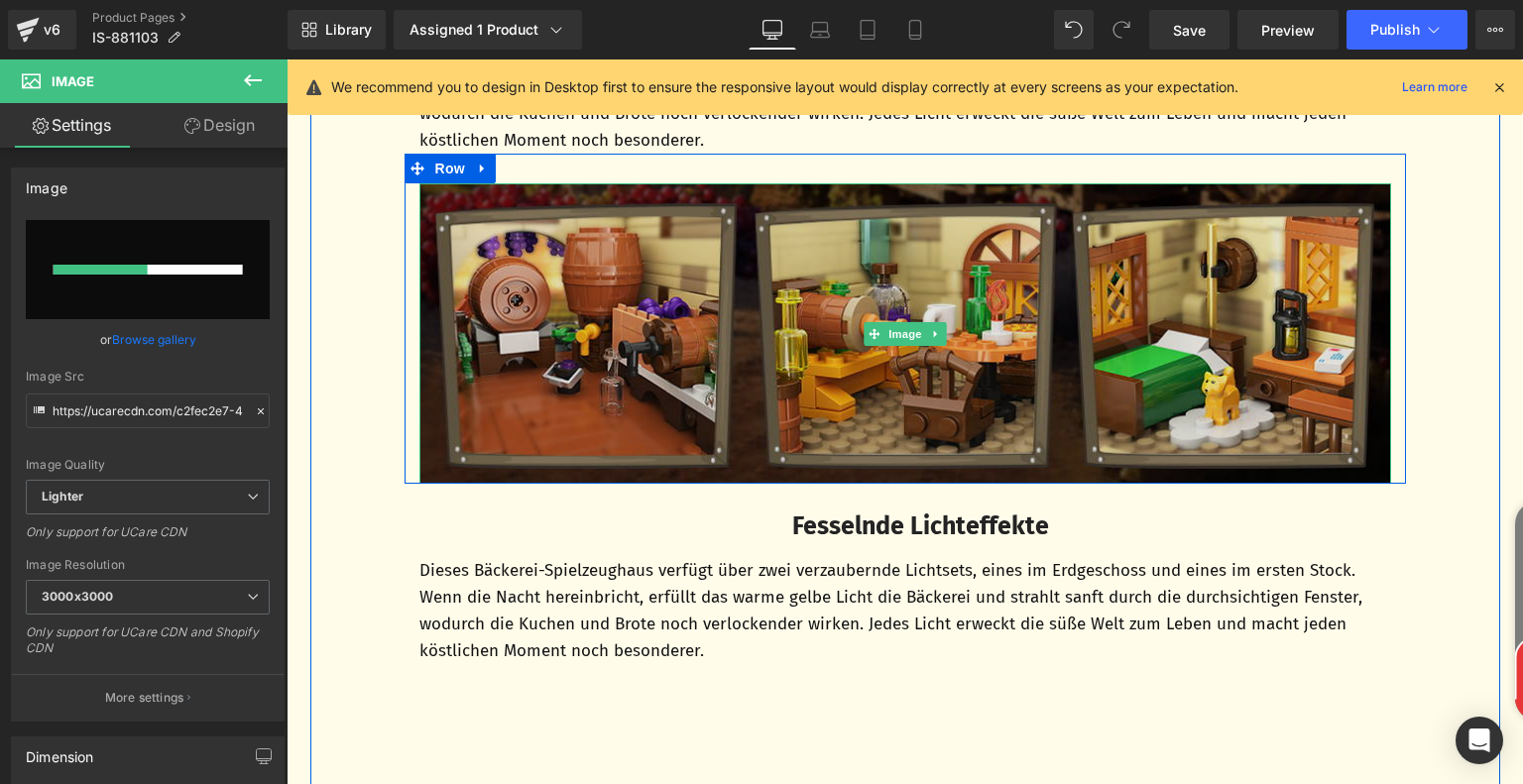 type 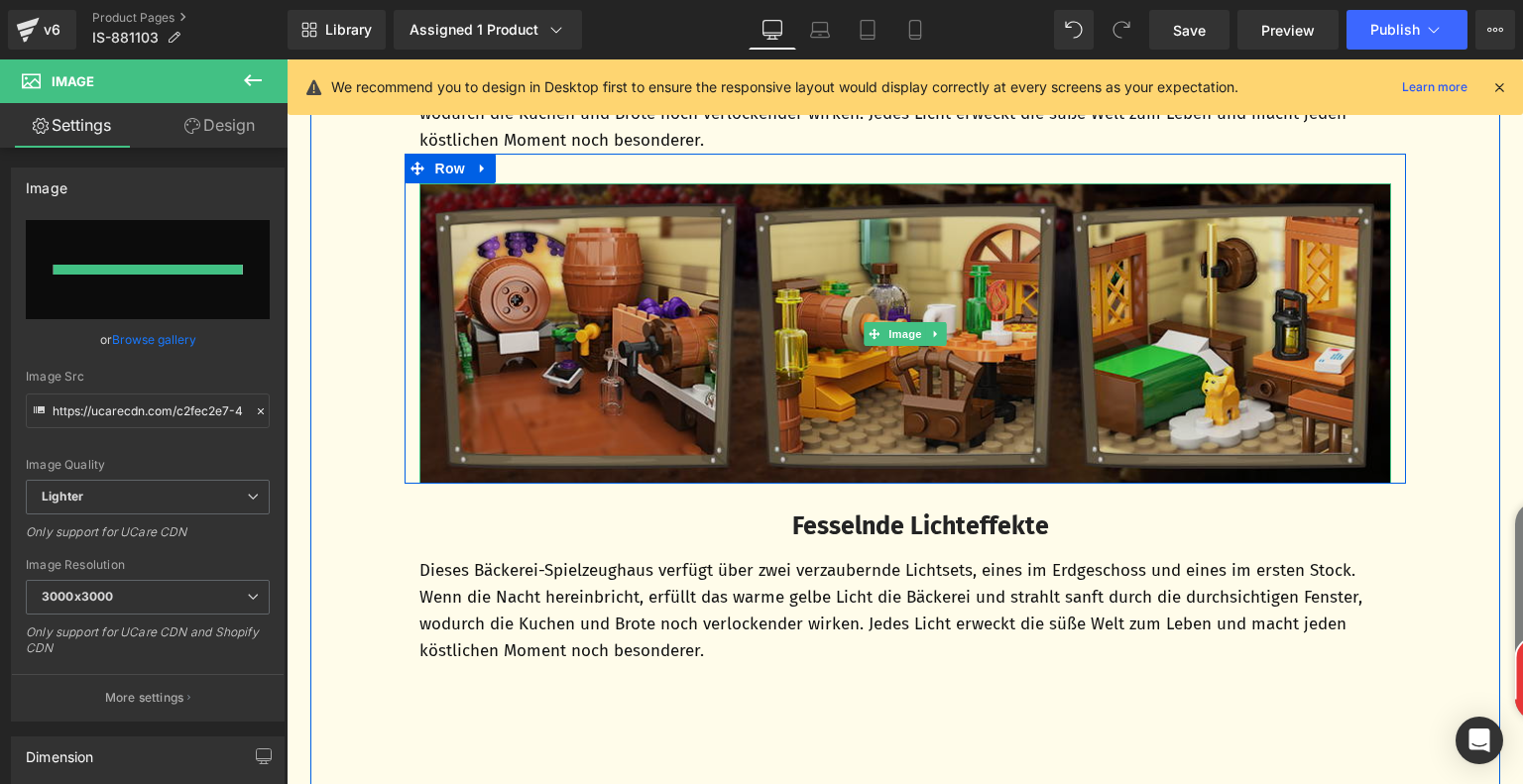 type on "https://ucarecdn.com/9a751d05-adcf-4f32-92ac-24cf9810e4d0/-/format/auto/-/preview/3000x3000/-/quality/lighter/955417ed-4fce-42b6-b1ad-e90c238ccdce.__CR0,0,970,600_PT0_SX970_V1___.jpg" 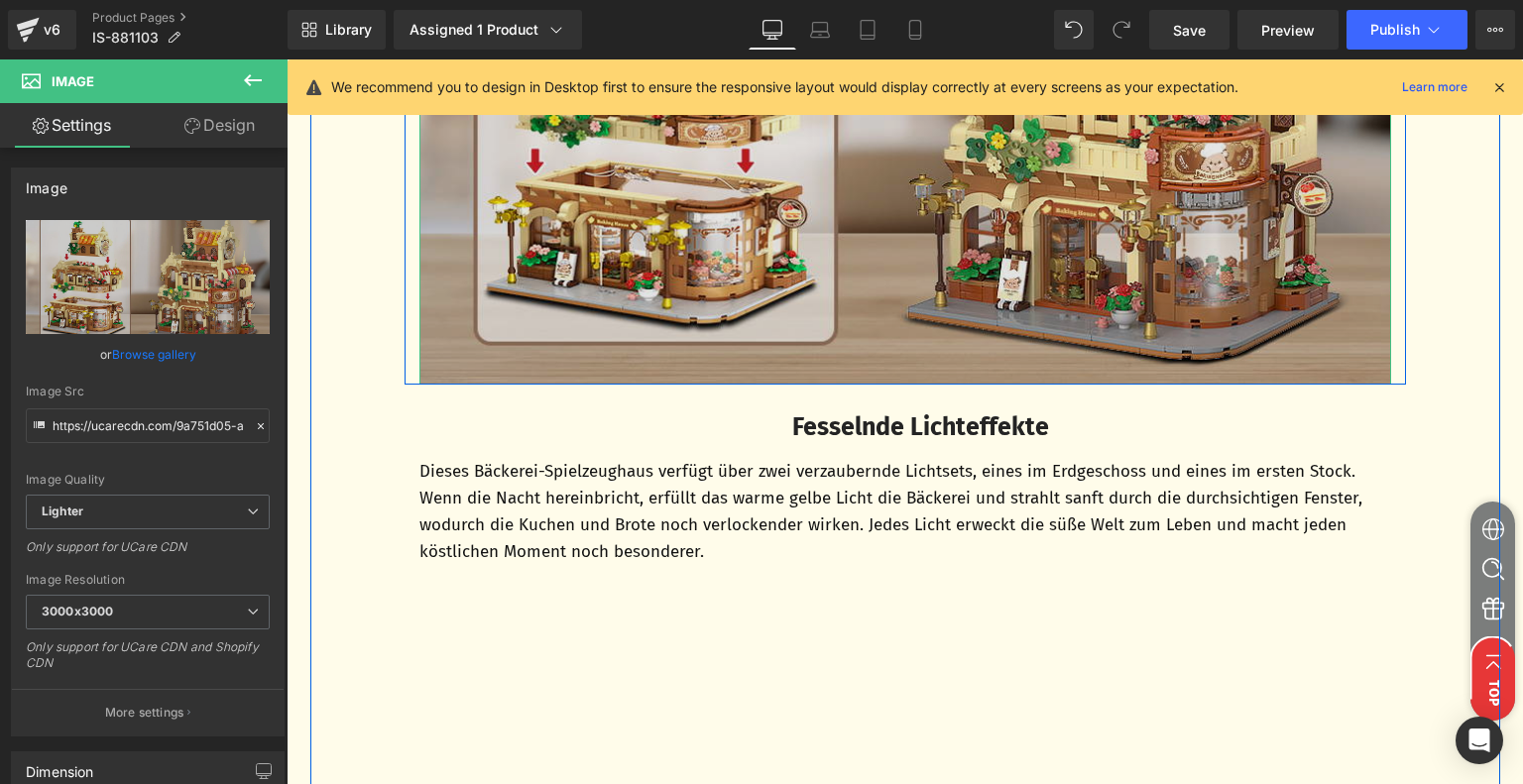 scroll, scrollTop: 4091, scrollLeft: 0, axis: vertical 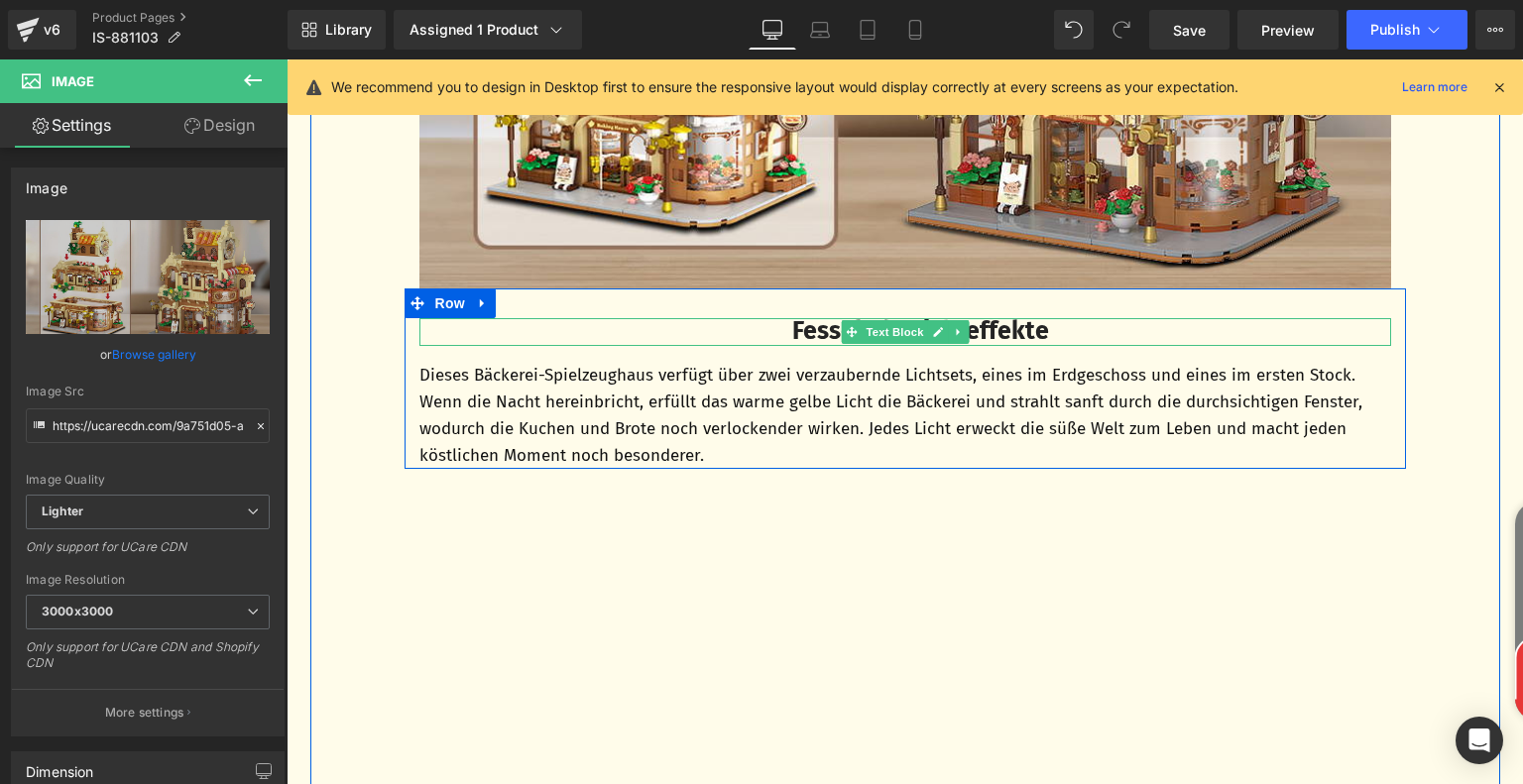 click on "Fesselnde Lichteffekte" at bounding box center [920, 331] 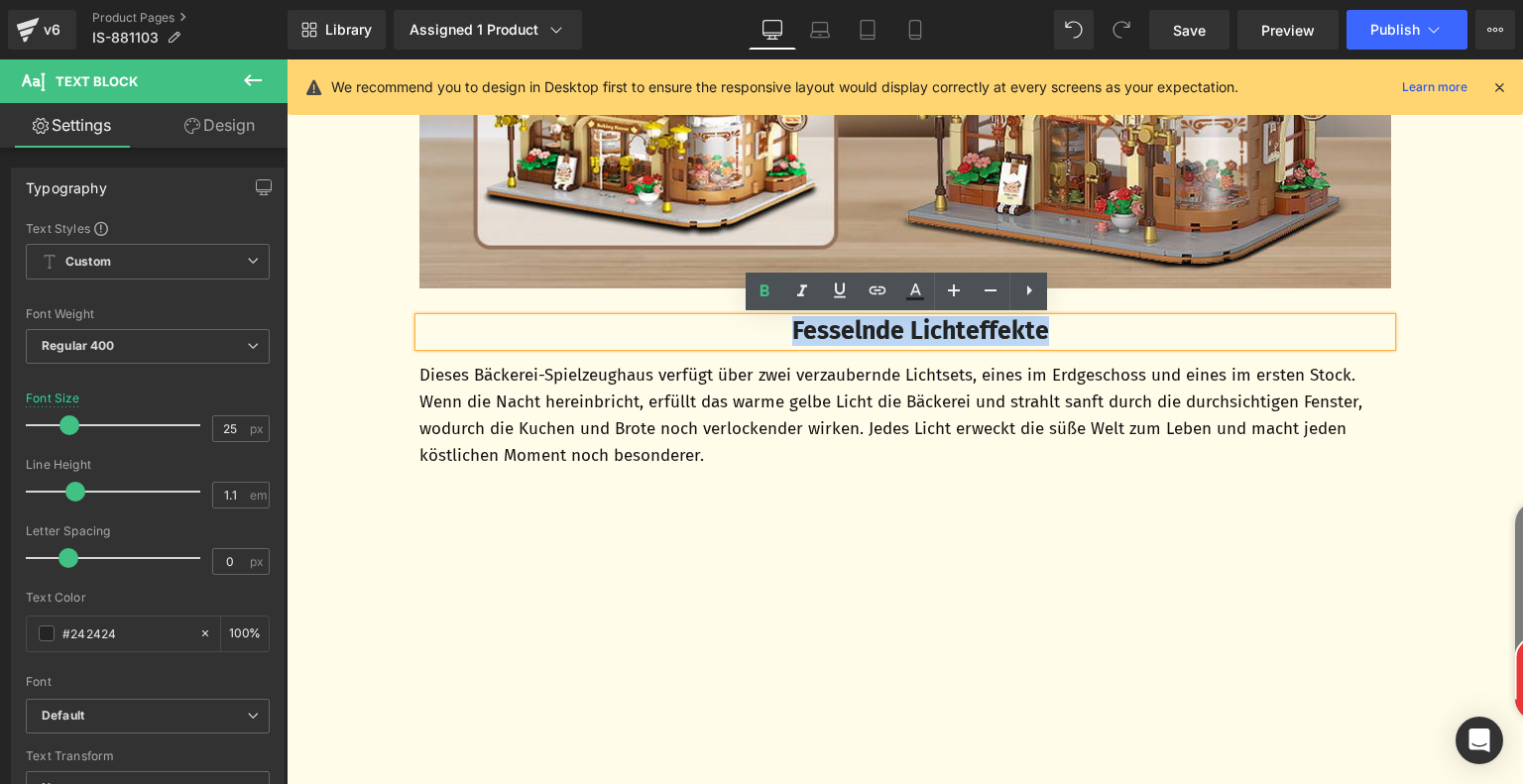 drag, startPoint x: 777, startPoint y: 332, endPoint x: 1041, endPoint y: 337, distance: 264.047 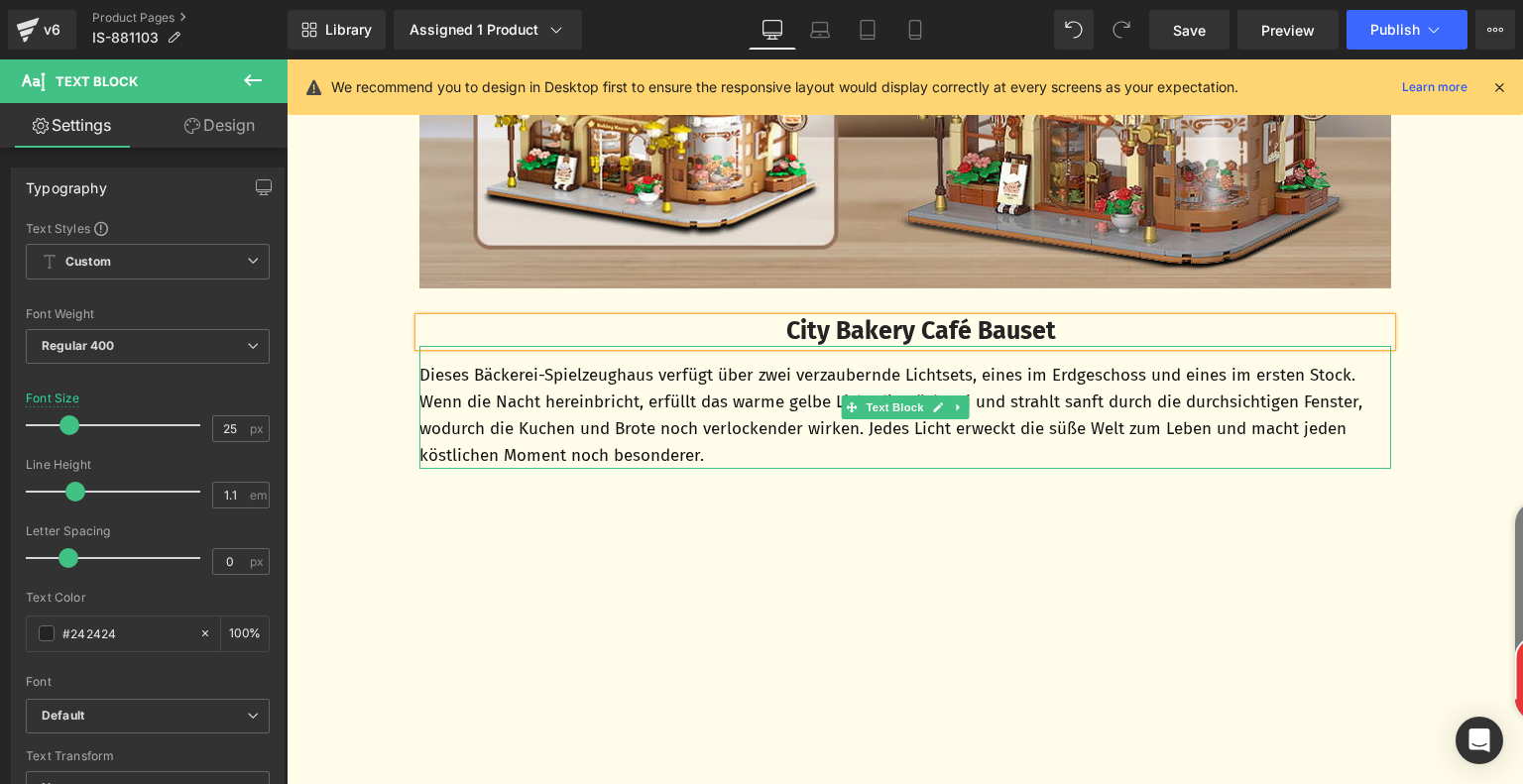 click on "Dieses Bäckerei-Spielzeughaus verfügt über zwei verzaubernde Lichtsets, eines im Erdgeschoss und eines im ersten Stock. Wenn die Nacht hereinbricht, erfüllt das warme gelbe Licht die Bäckerei und strahlt sanft durch die durchsichtigen Fenster, wodurch die Kuchen und Brote noch verlockender wirken. Jedes Licht erweckt die süße Welt zum Leben und macht jeden köstlichen Moment noch besonderer." at bounding box center [905, 415] 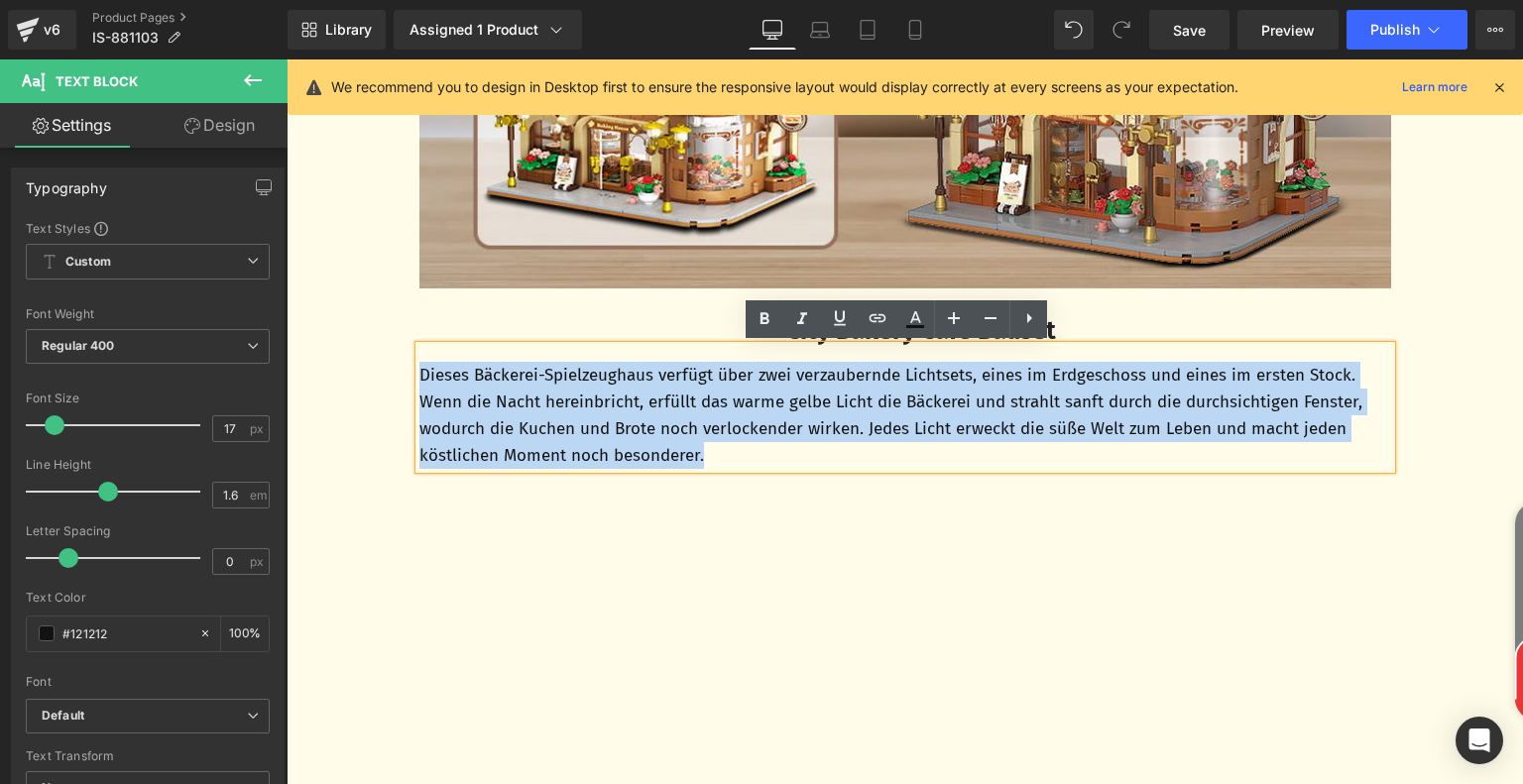 drag, startPoint x: 706, startPoint y: 458, endPoint x: 415, endPoint y: 374, distance: 302.88116 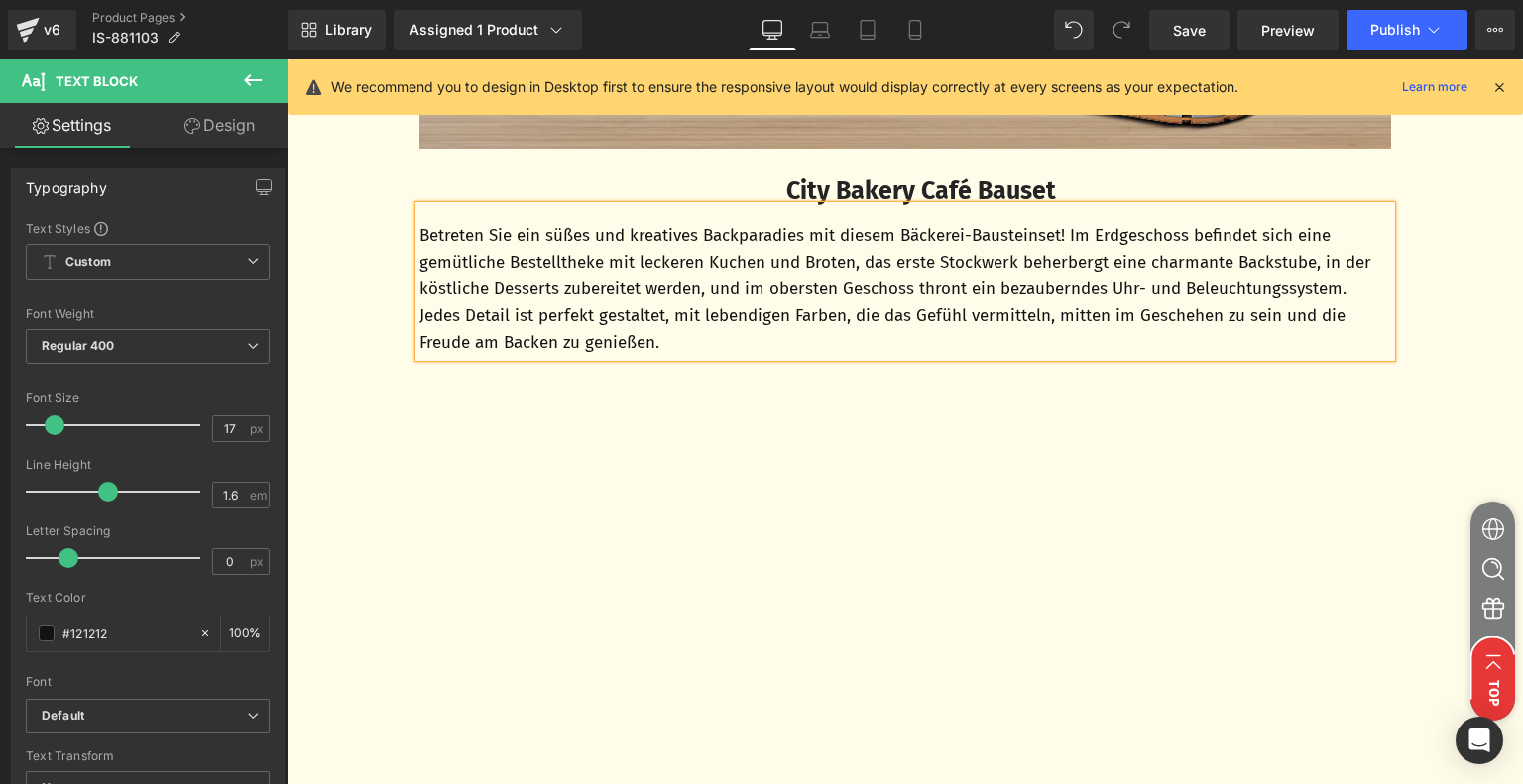 scroll, scrollTop: 4389, scrollLeft: 0, axis: vertical 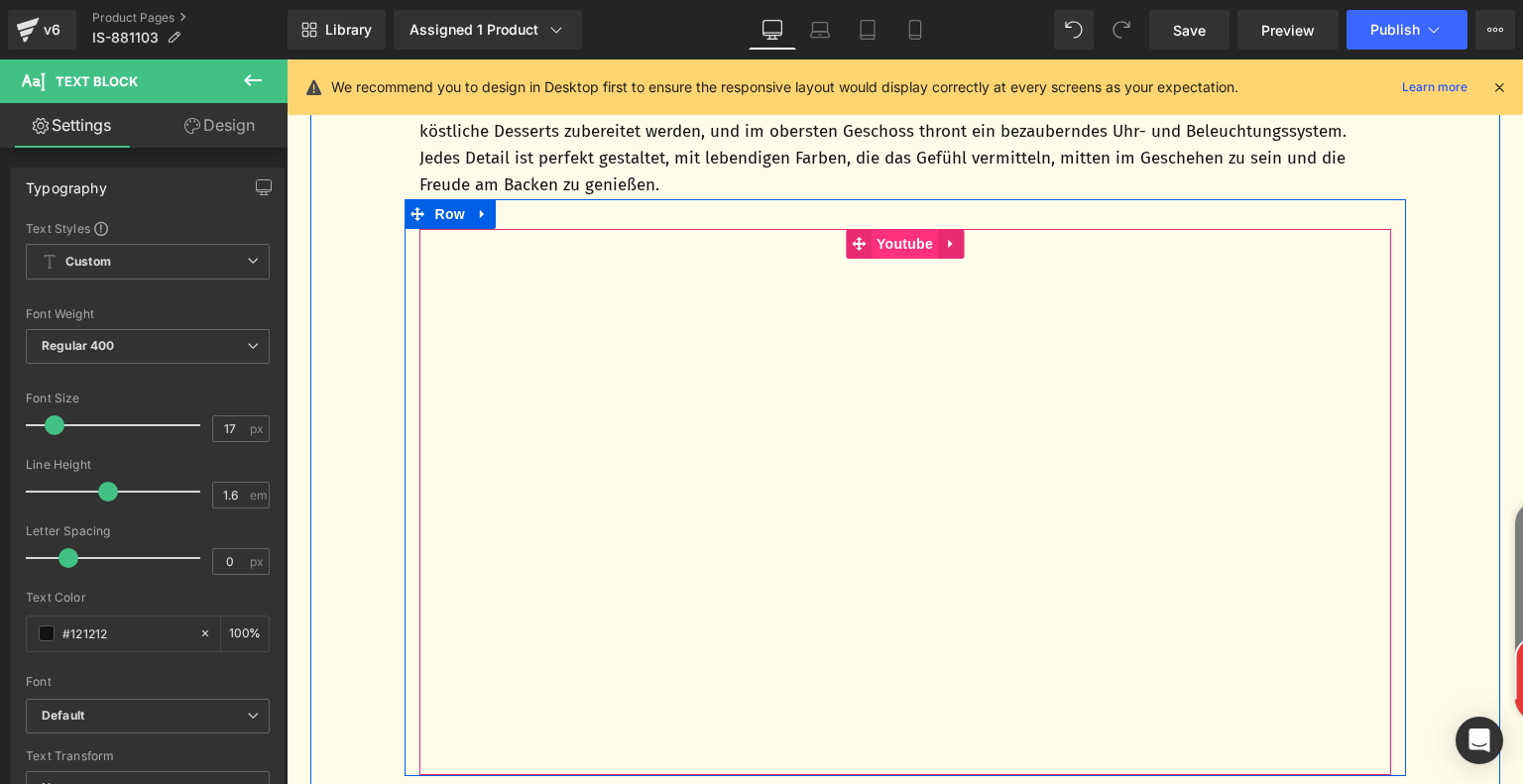 click on "Youtube" at bounding box center (904, 244) 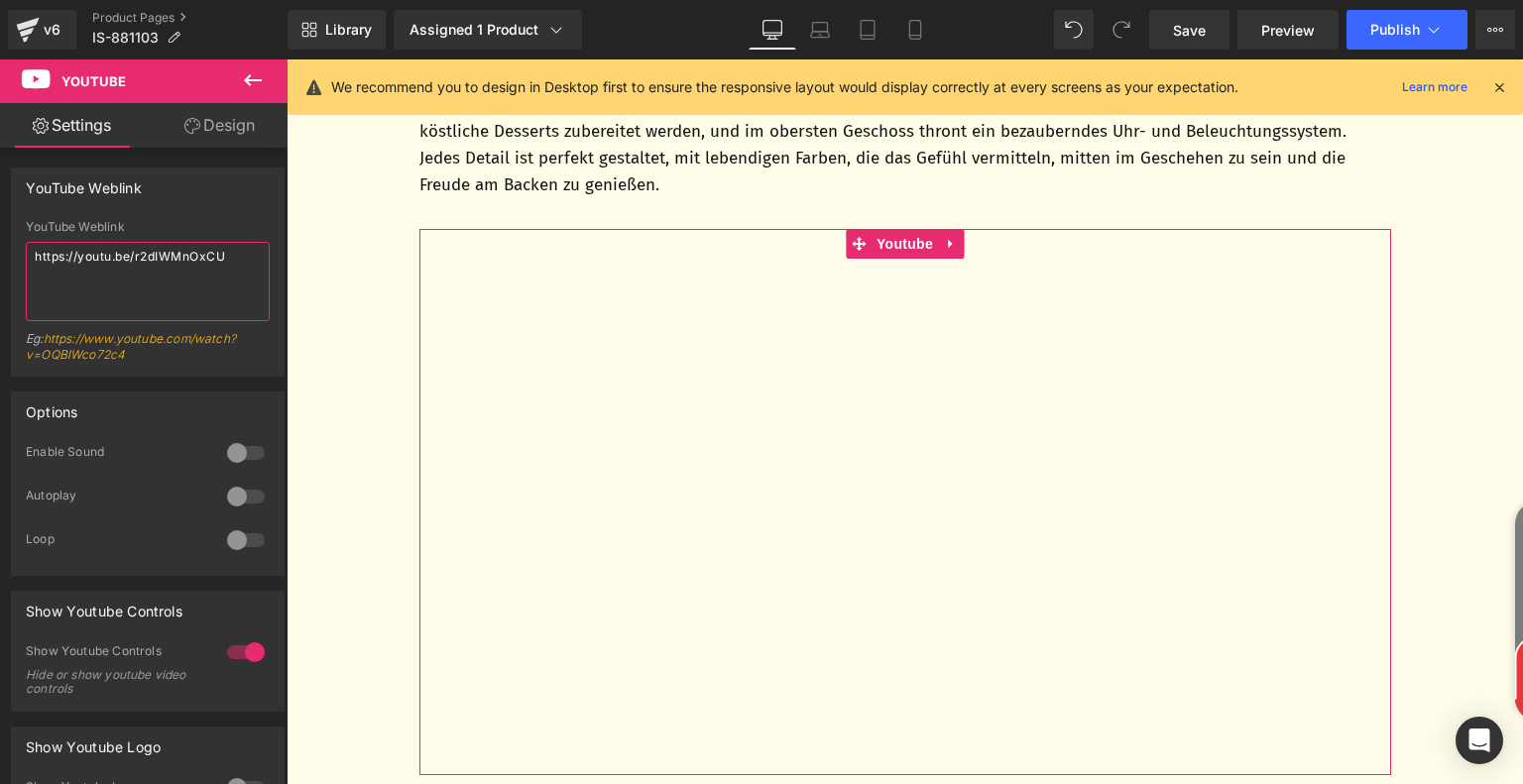 drag, startPoint x: 243, startPoint y: 261, endPoint x: 0, endPoint y: 261, distance: 243 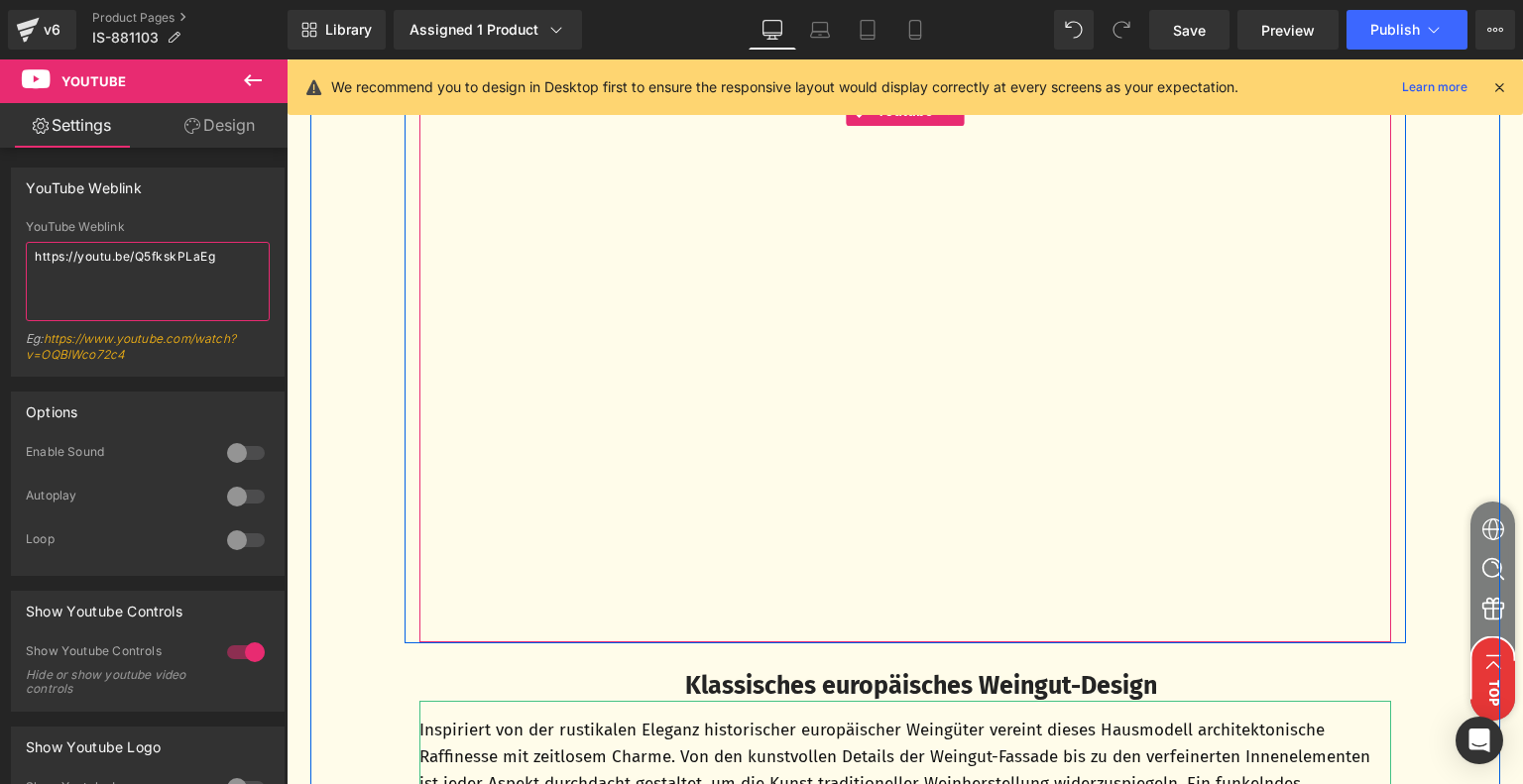 scroll, scrollTop: 4488, scrollLeft: 0, axis: vertical 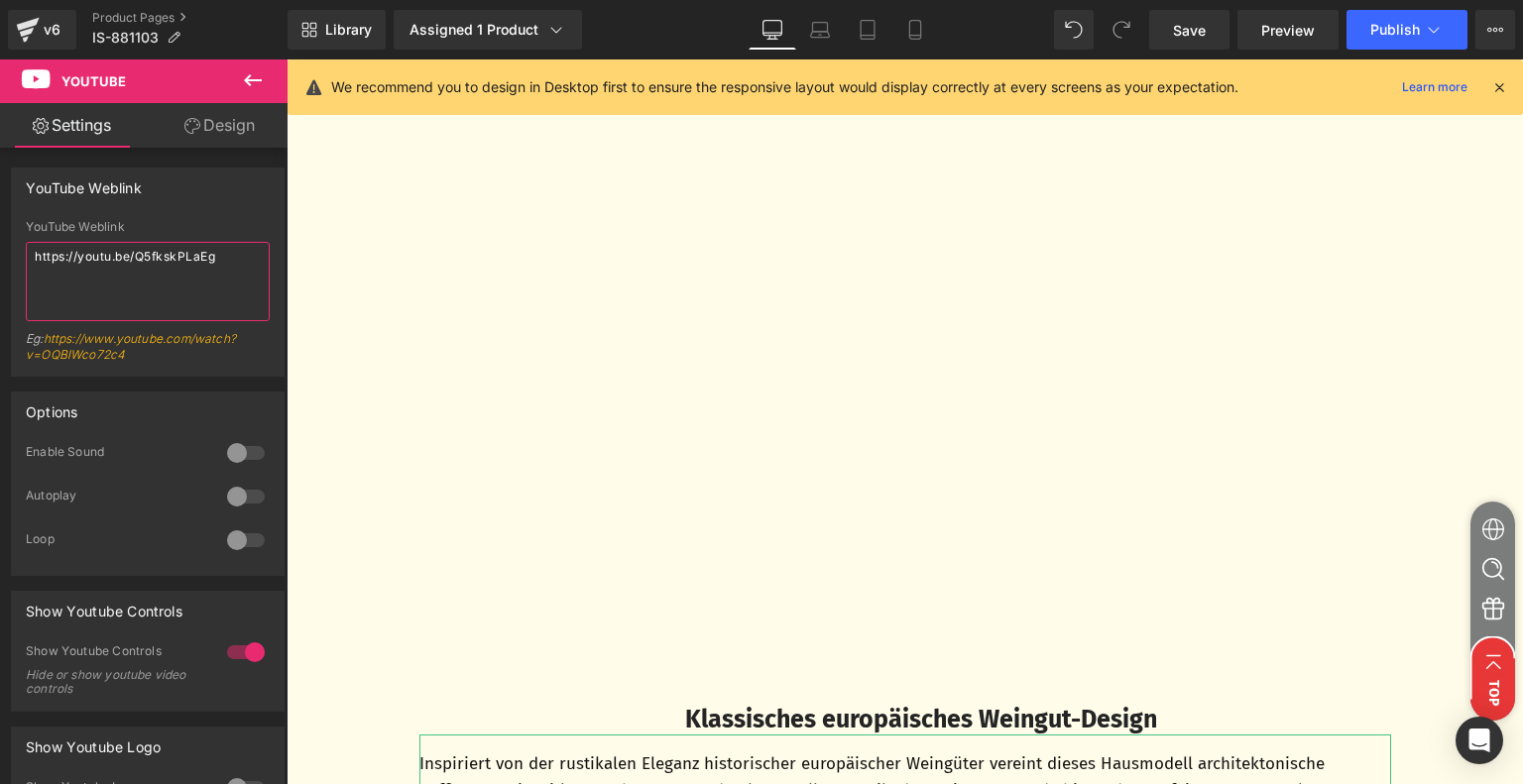 type on "https://youtu.be/Q5fkskPLaEg" 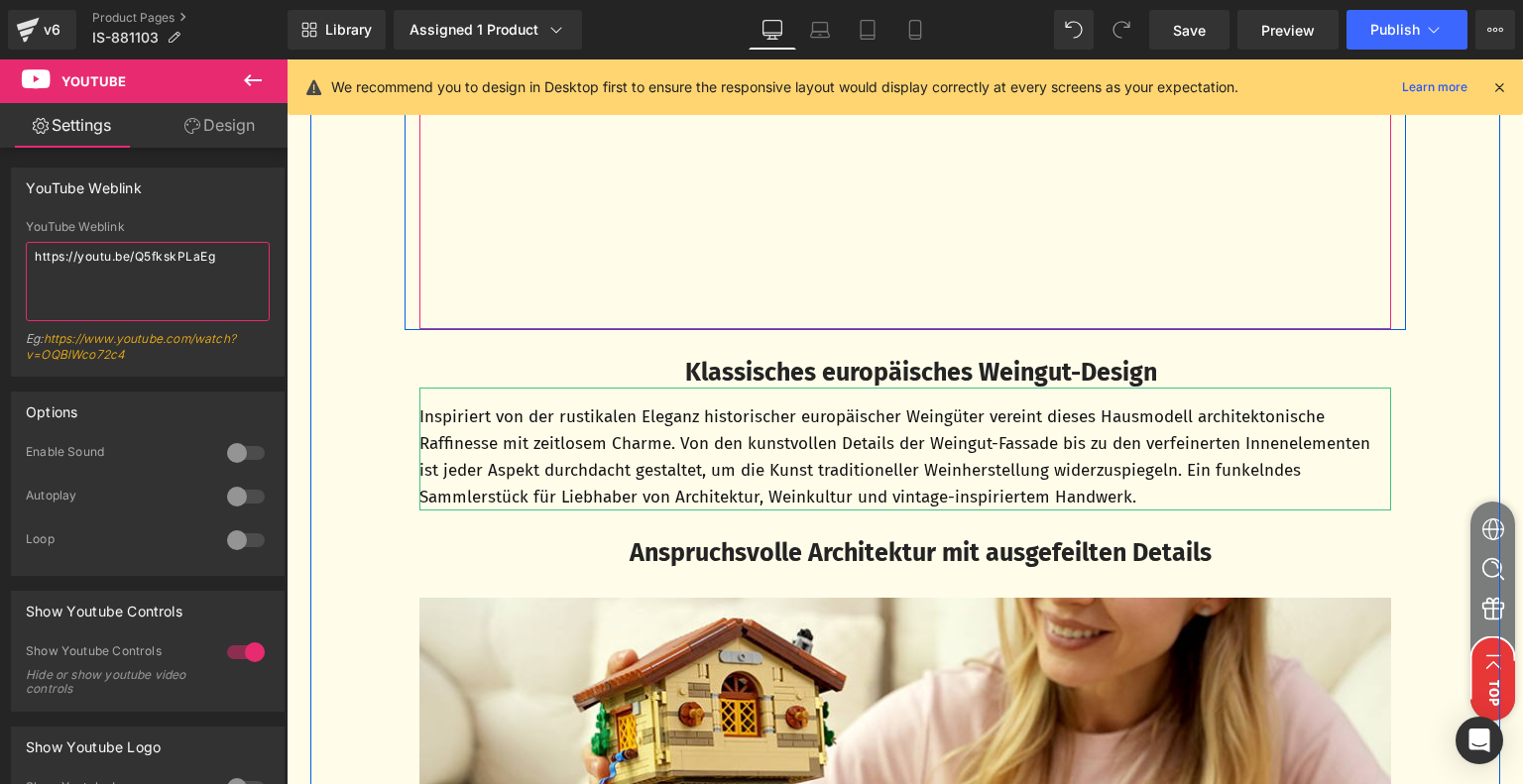 scroll, scrollTop: 4884, scrollLeft: 0, axis: vertical 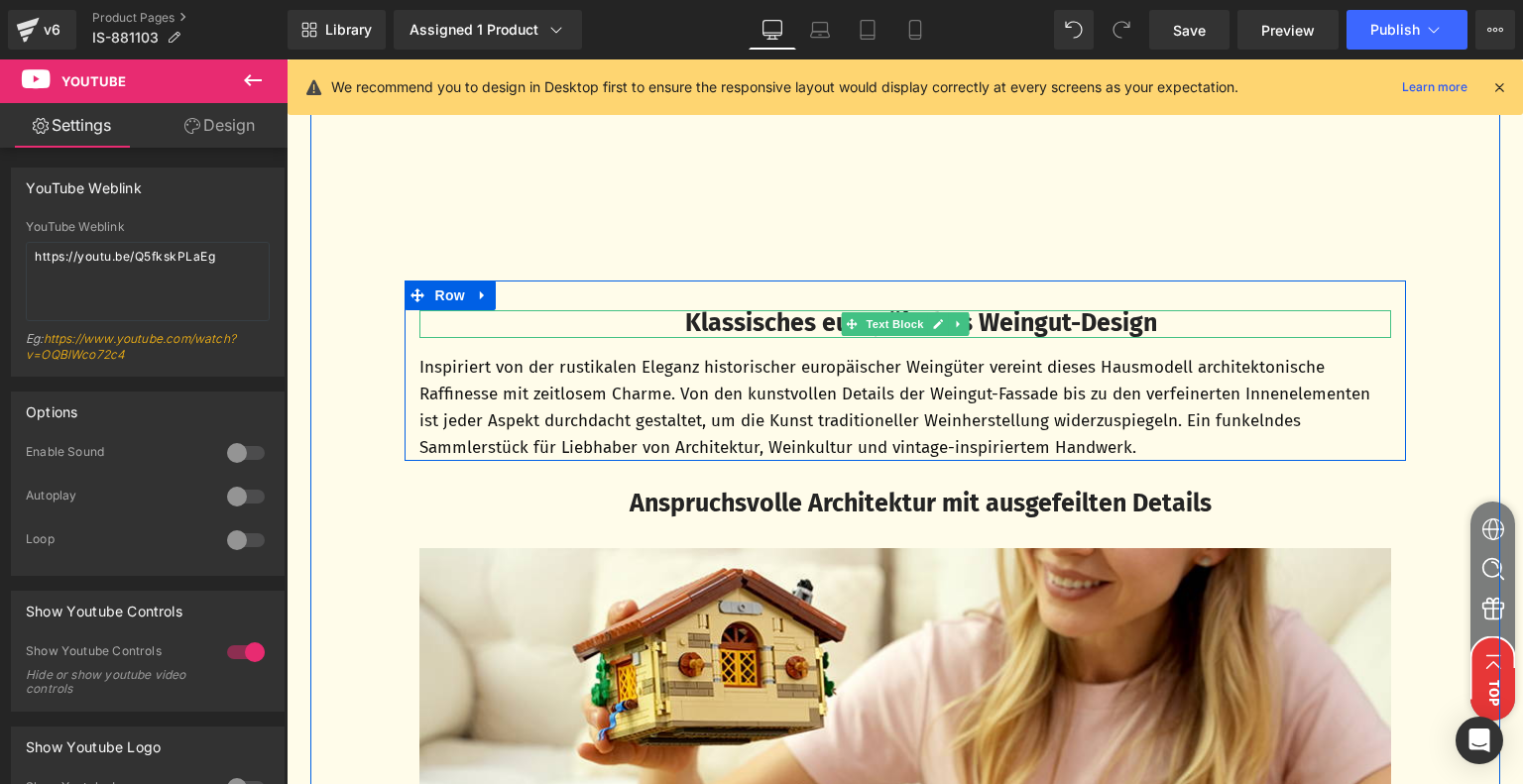 click on "Klassisches europäisches Weingut-Design" at bounding box center (921, 323) 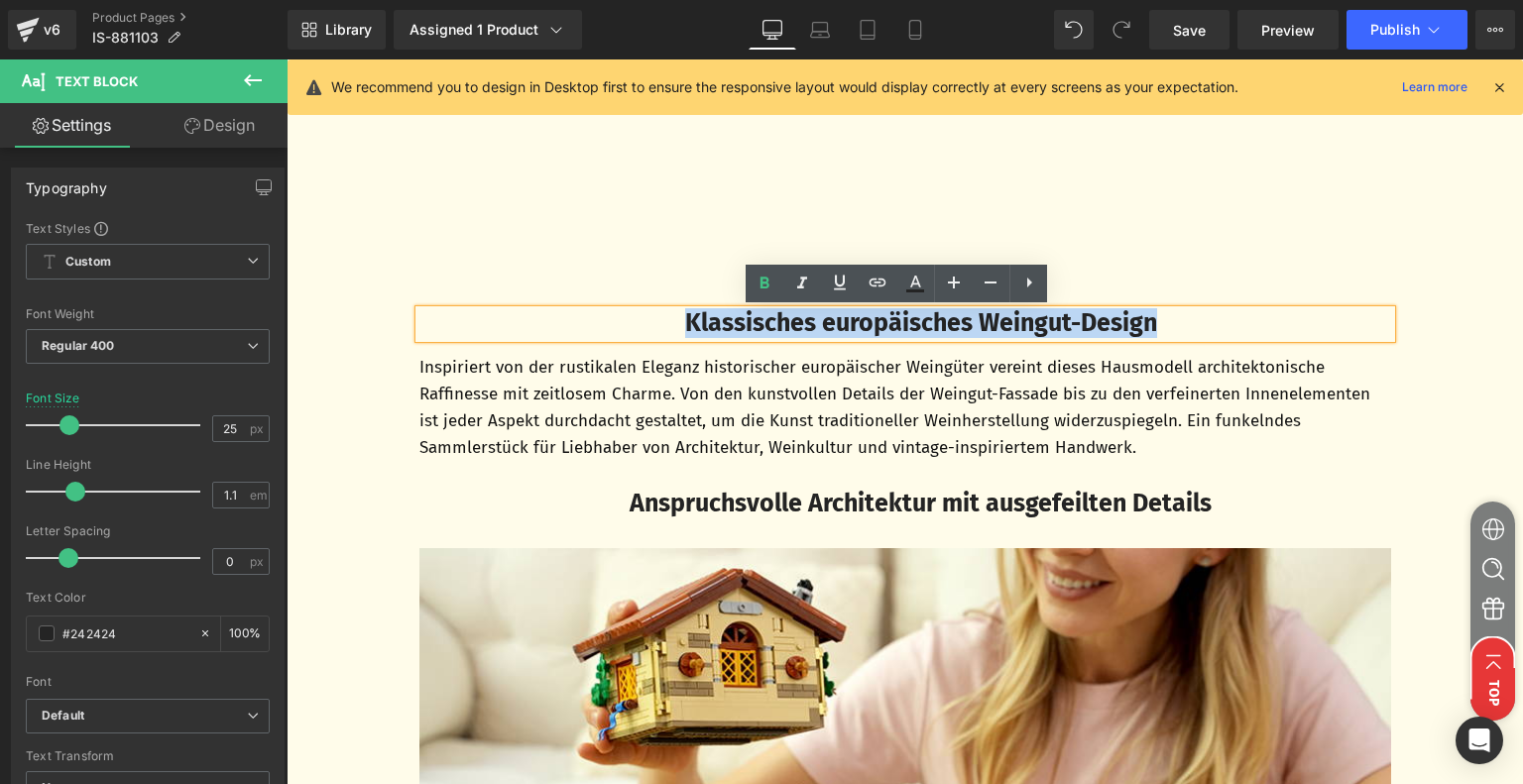 drag, startPoint x: 679, startPoint y: 323, endPoint x: 1190, endPoint y: 320, distance: 511.0088 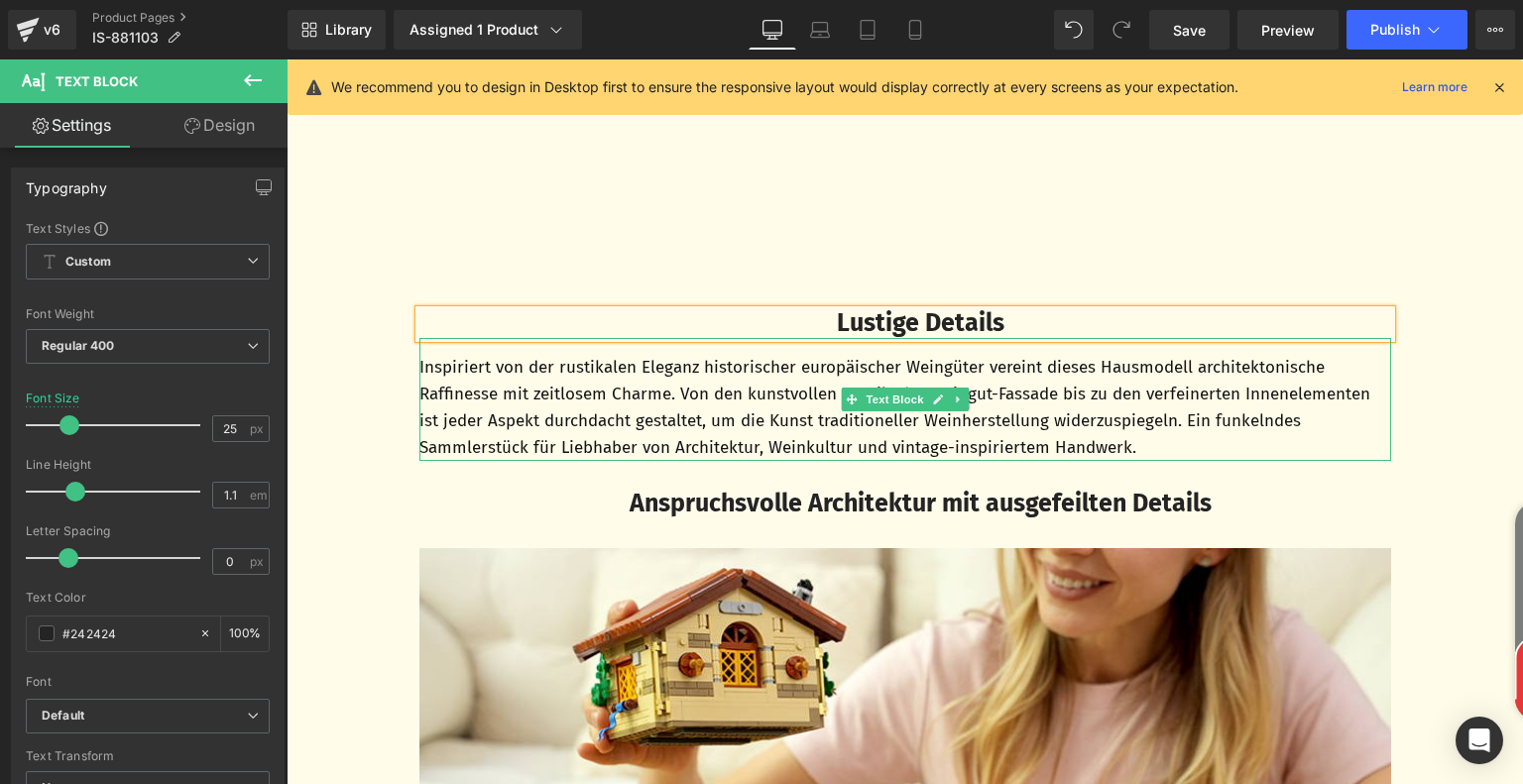 click on "Inspiriert von der rustikalen Eleganz historischer europäischer Weingüter vereint dieses Hausmodell architektonische Raffinesse mit zeitlosem Charme. Von den kunstvollen Details der Weingut-Fassade bis zu den verfeinerten Innenelementen ist jeder Aspekt durchdacht gestaltet, um die Kunst traditioneller Weinherstellung widerzuspiegeln. Ein funkelndes Sammlerstück für Liebhaber von Architektur, Weinkultur und vintage-inspiriertem Handwerk." at bounding box center [905, 407] 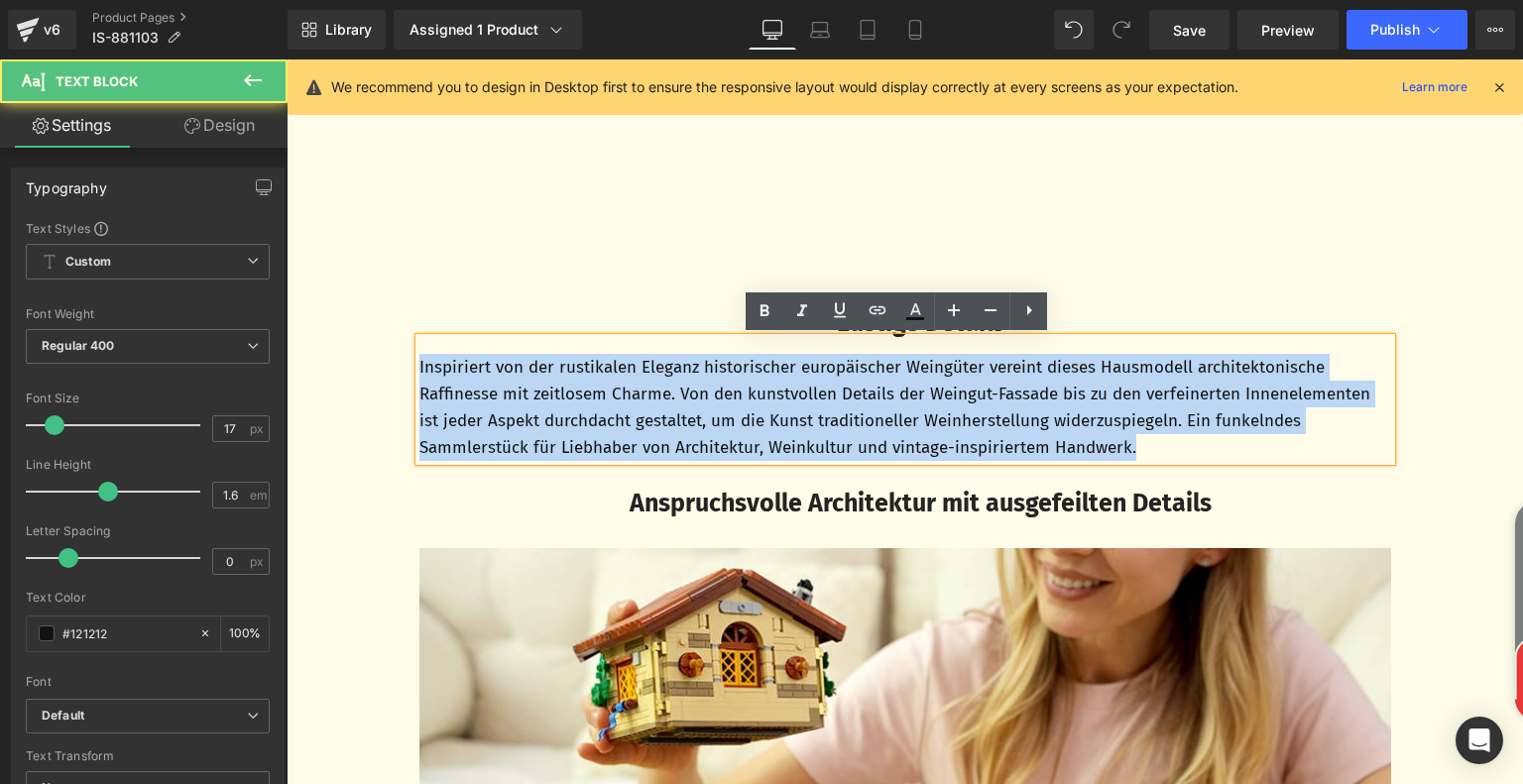drag, startPoint x: 411, startPoint y: 366, endPoint x: 1192, endPoint y: 439, distance: 784.4042 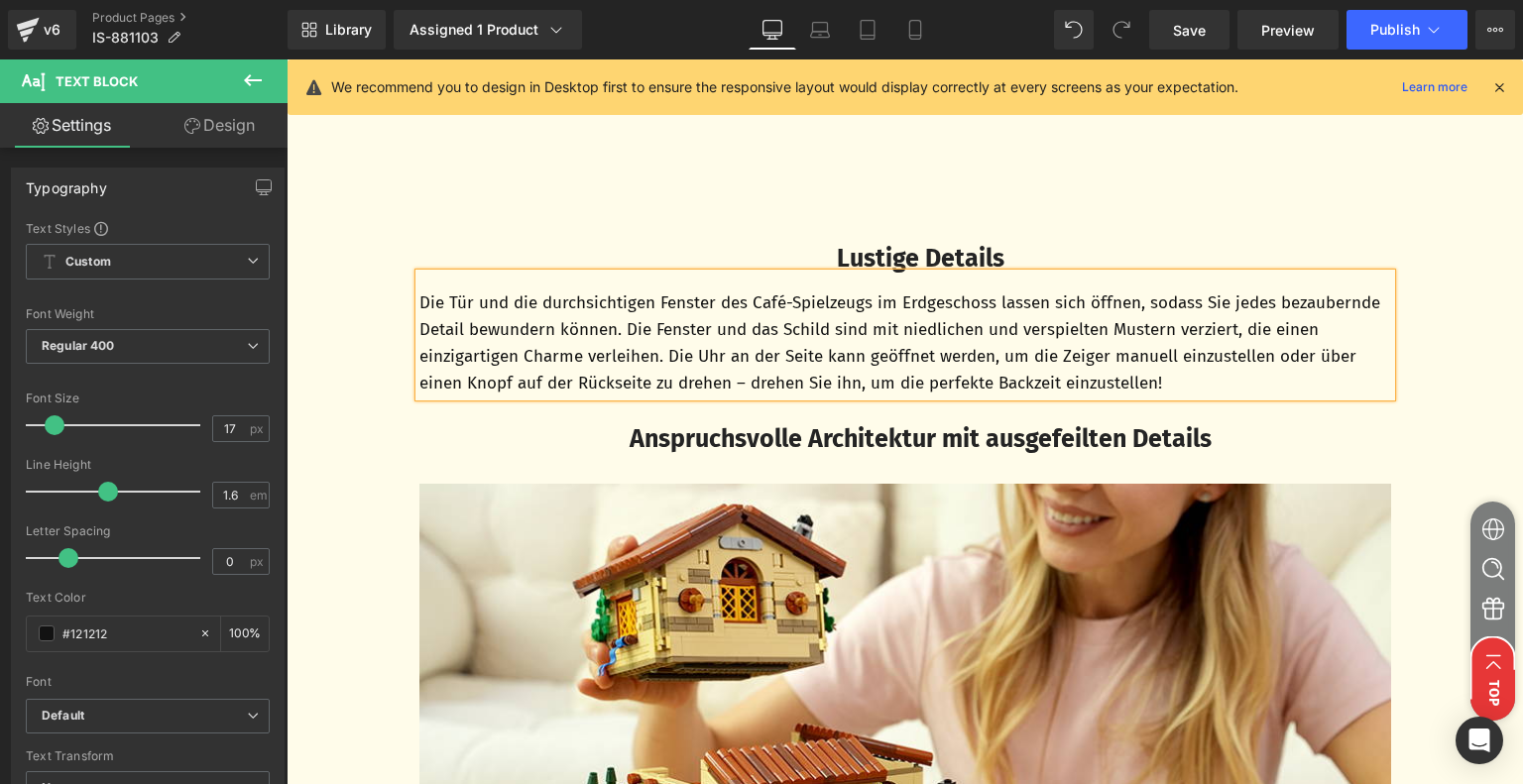 scroll, scrollTop: 4984, scrollLeft: 0, axis: vertical 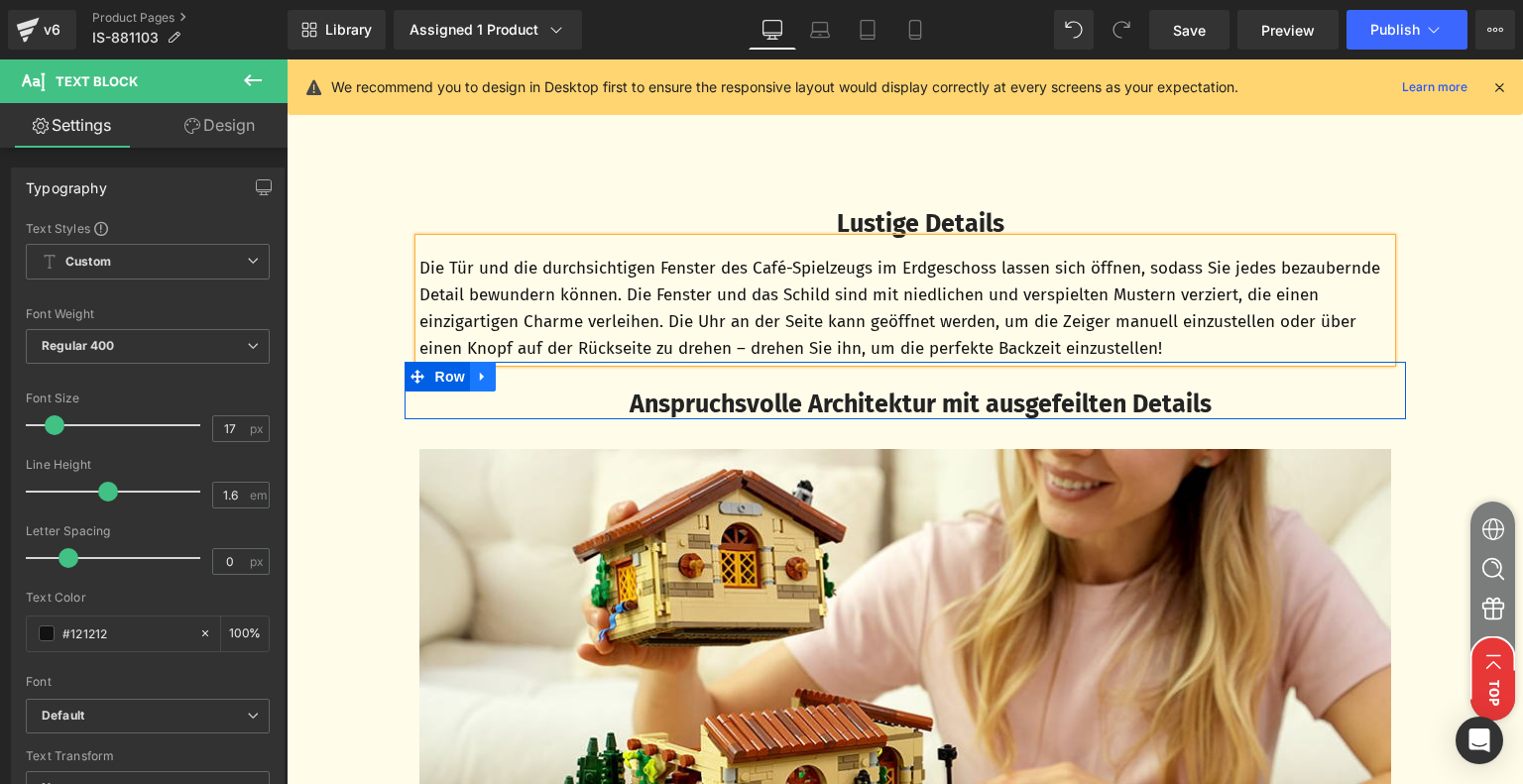 click 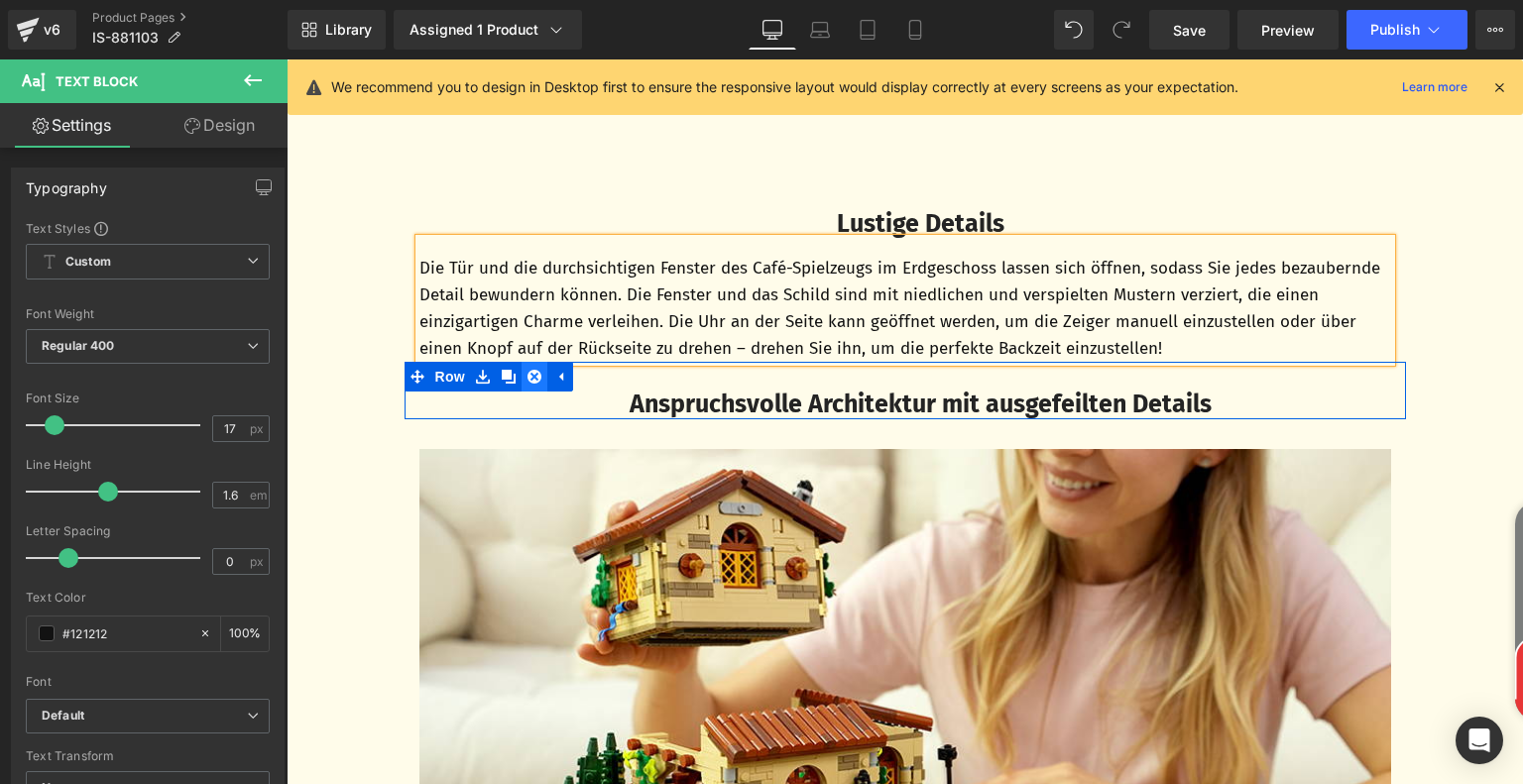 click 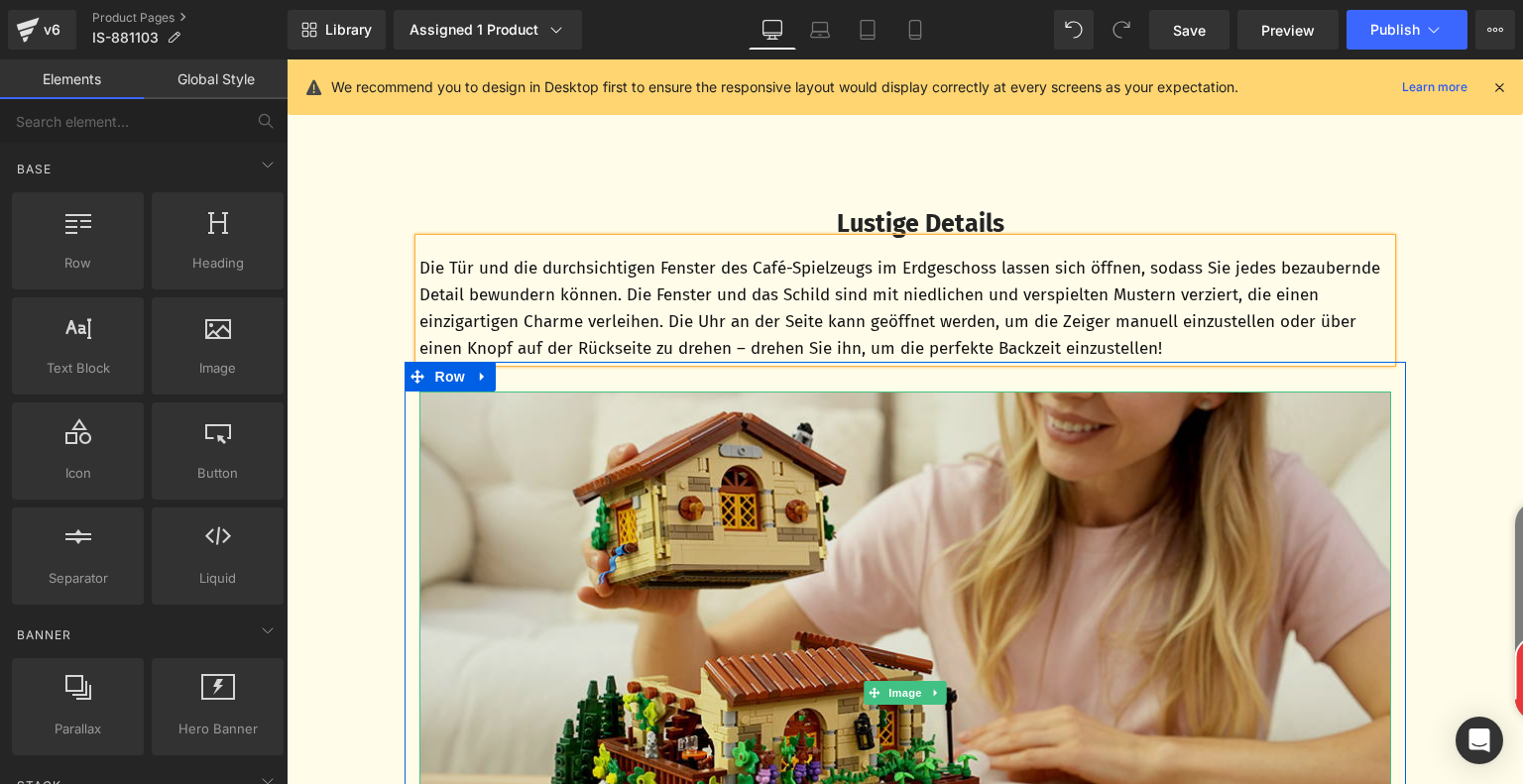 click at bounding box center (905, 692) 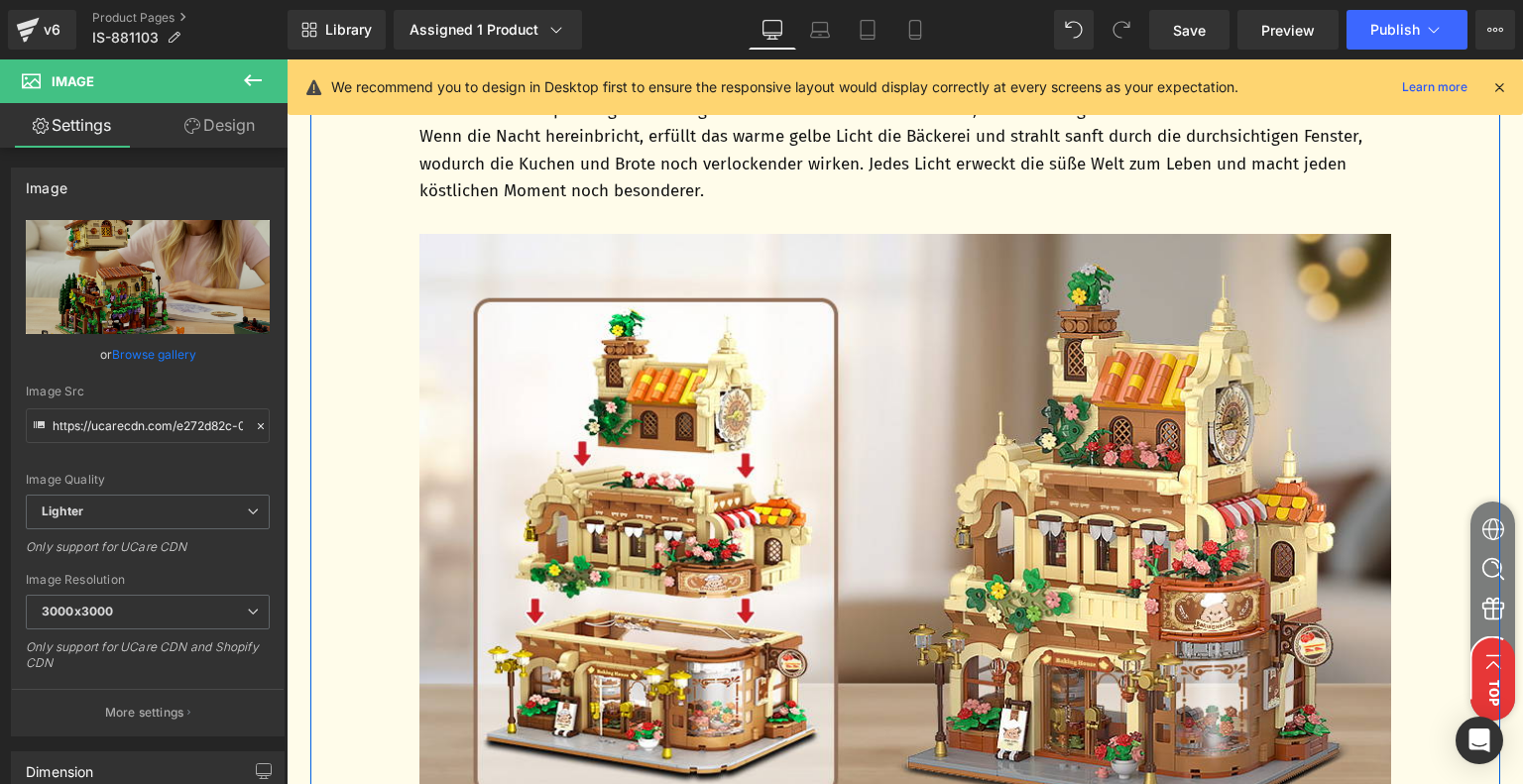 scroll, scrollTop: 3497, scrollLeft: 0, axis: vertical 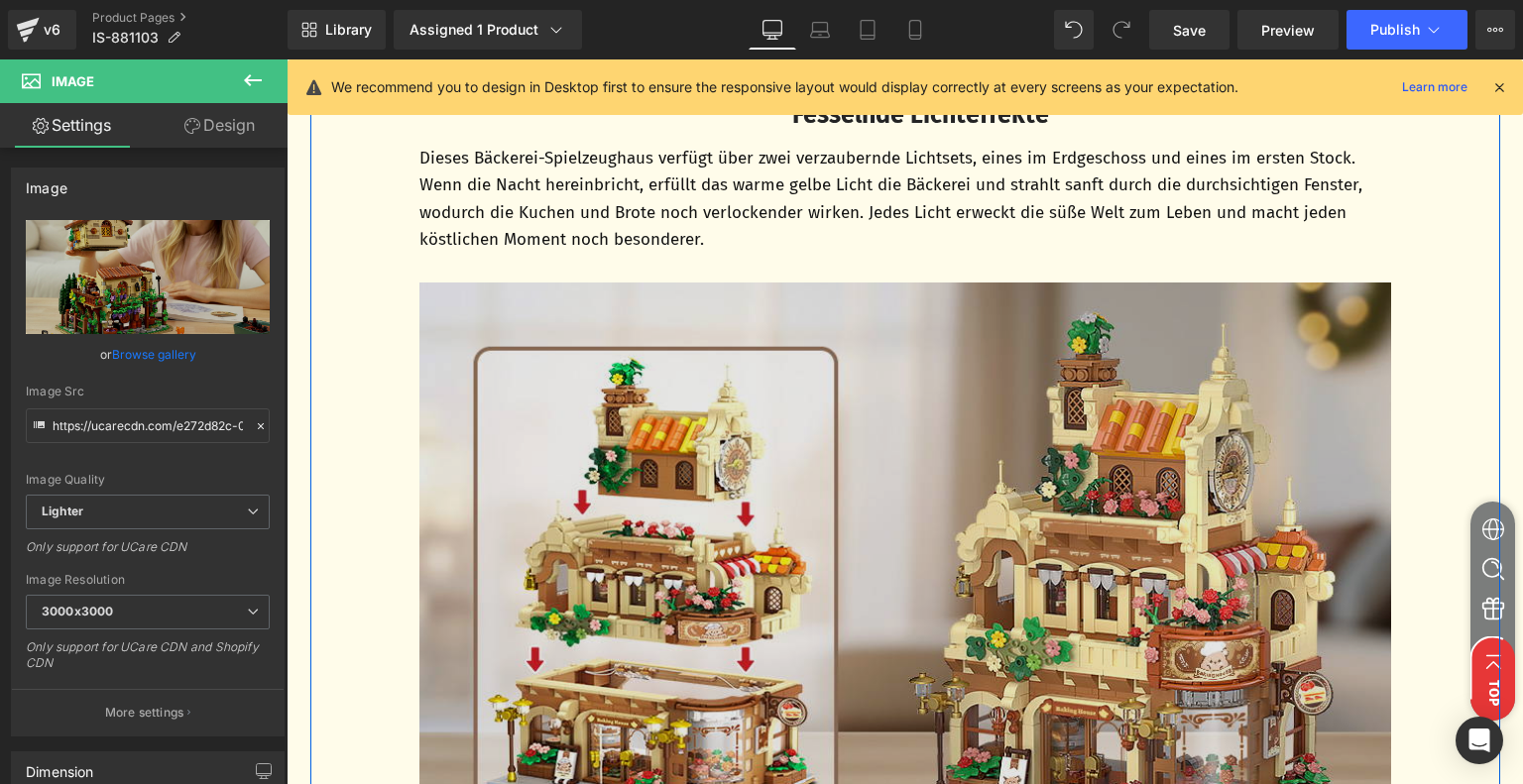 click at bounding box center (905, 583) 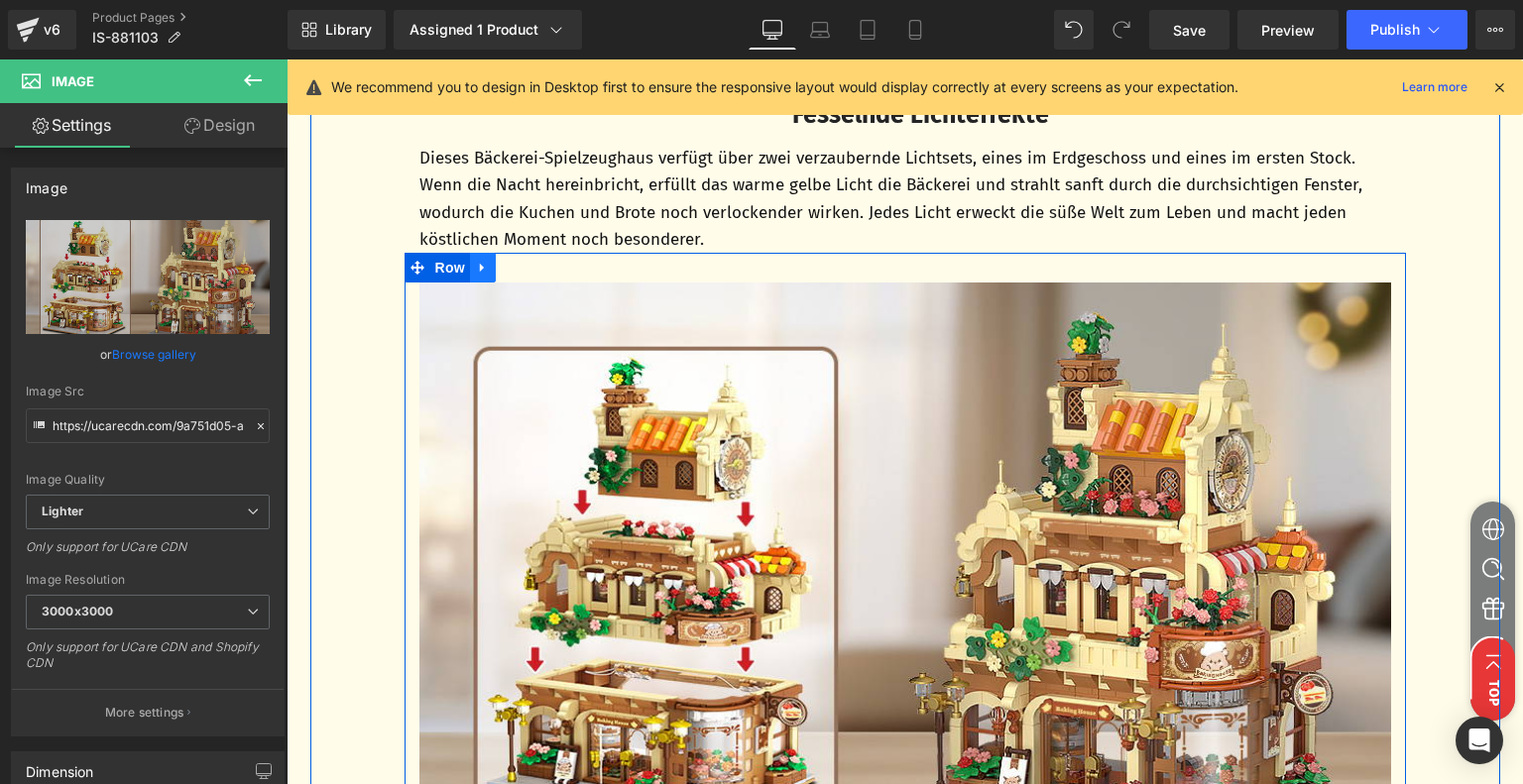 click 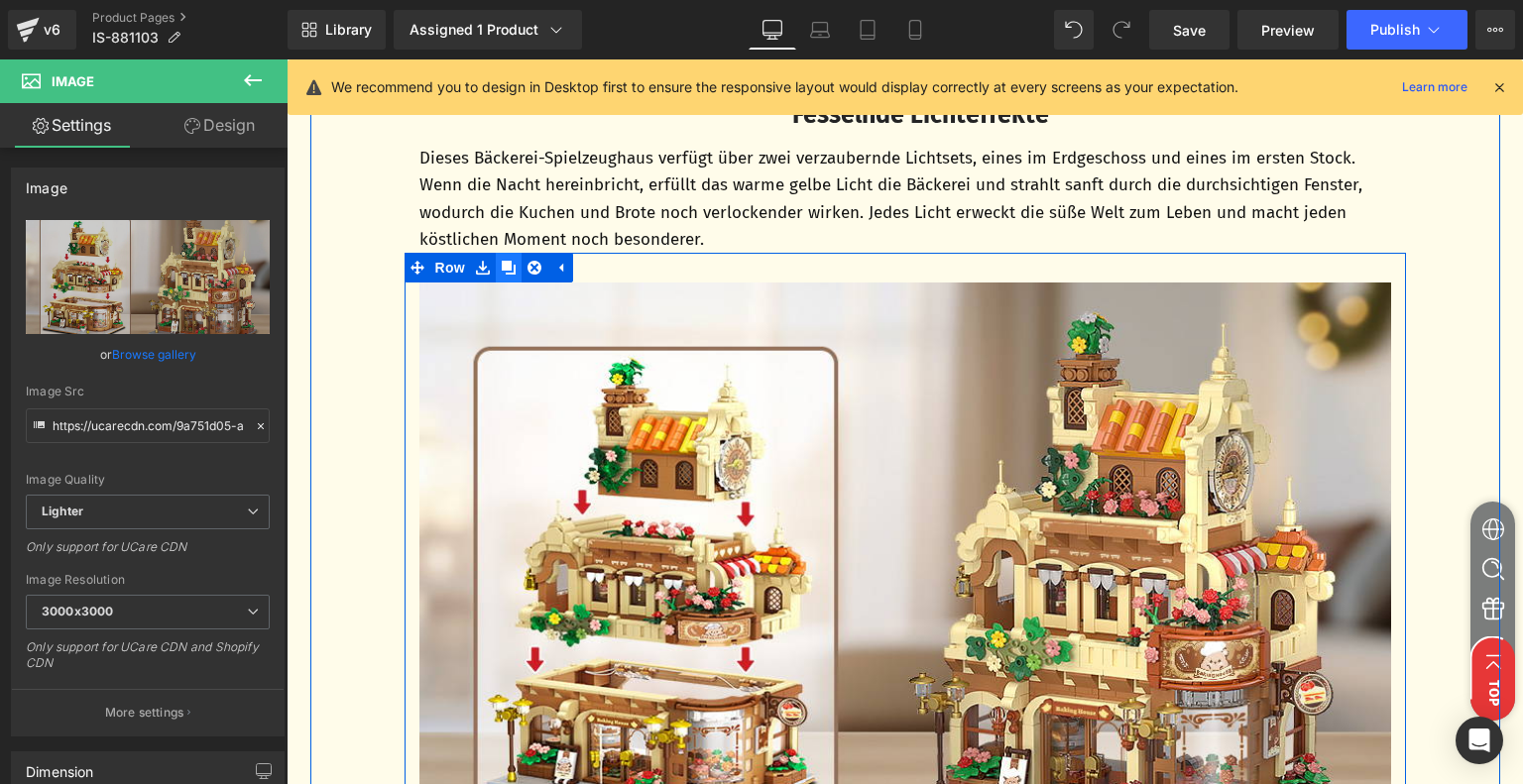 click 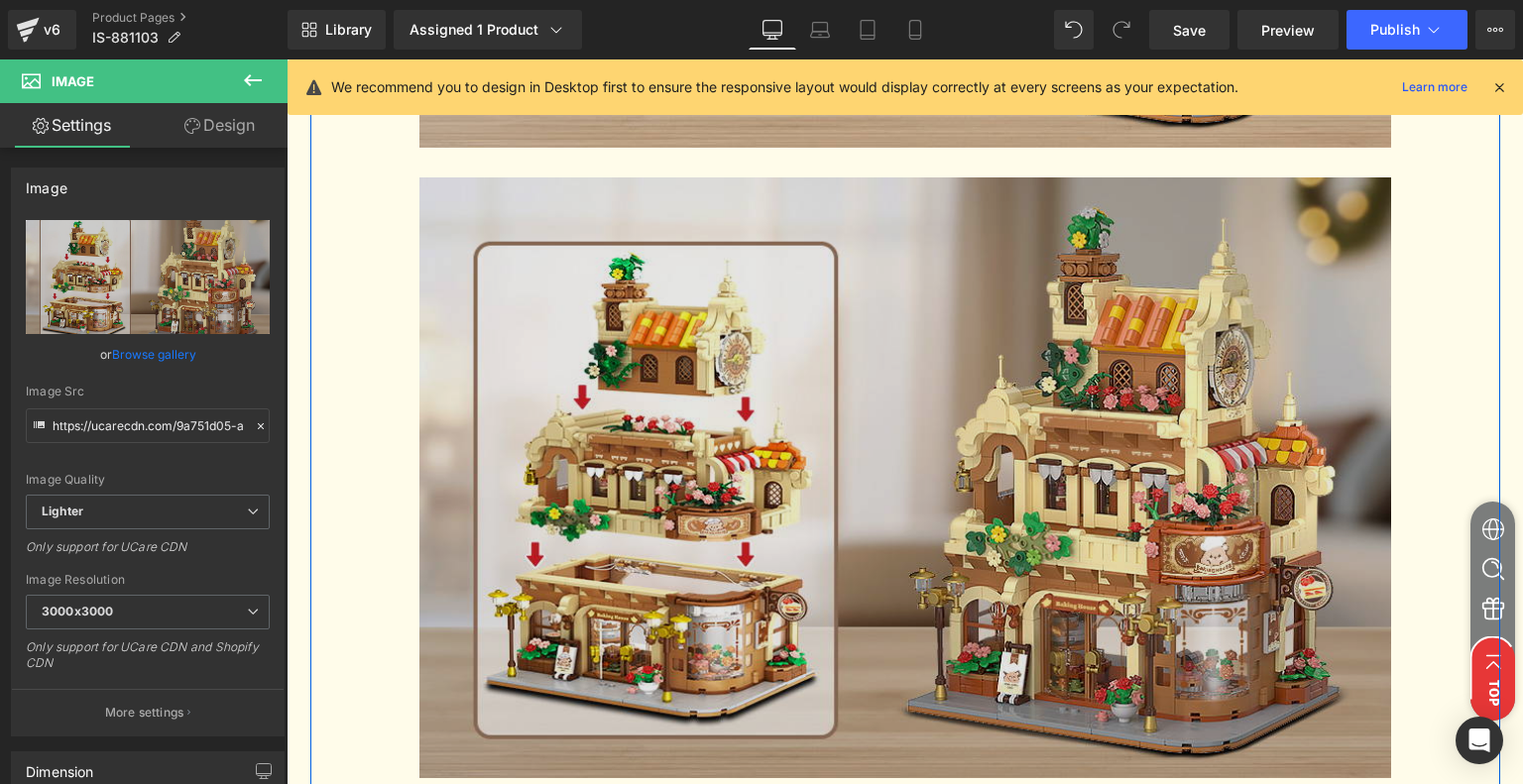 scroll, scrollTop: 4240, scrollLeft: 0, axis: vertical 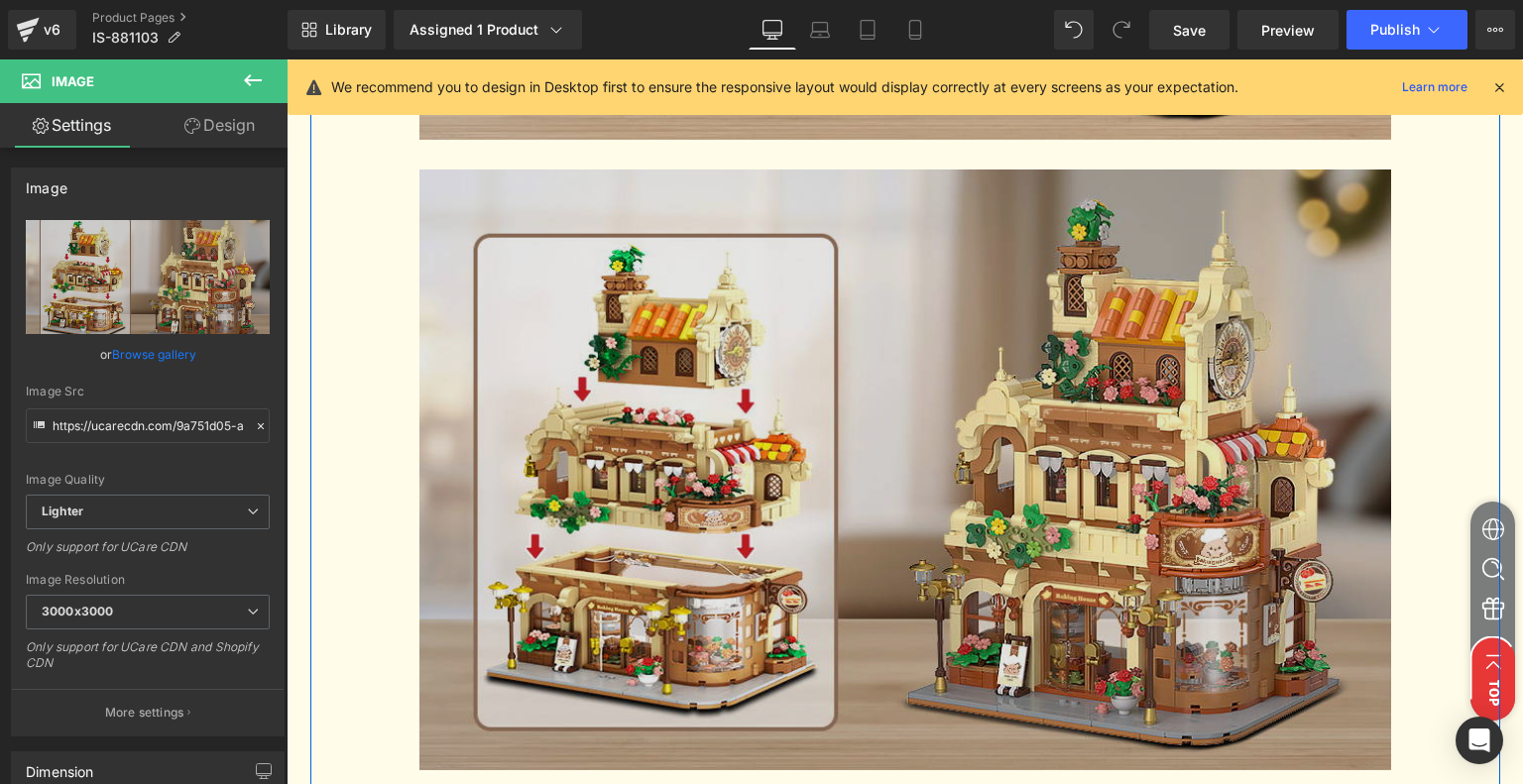 click at bounding box center [905, 470] 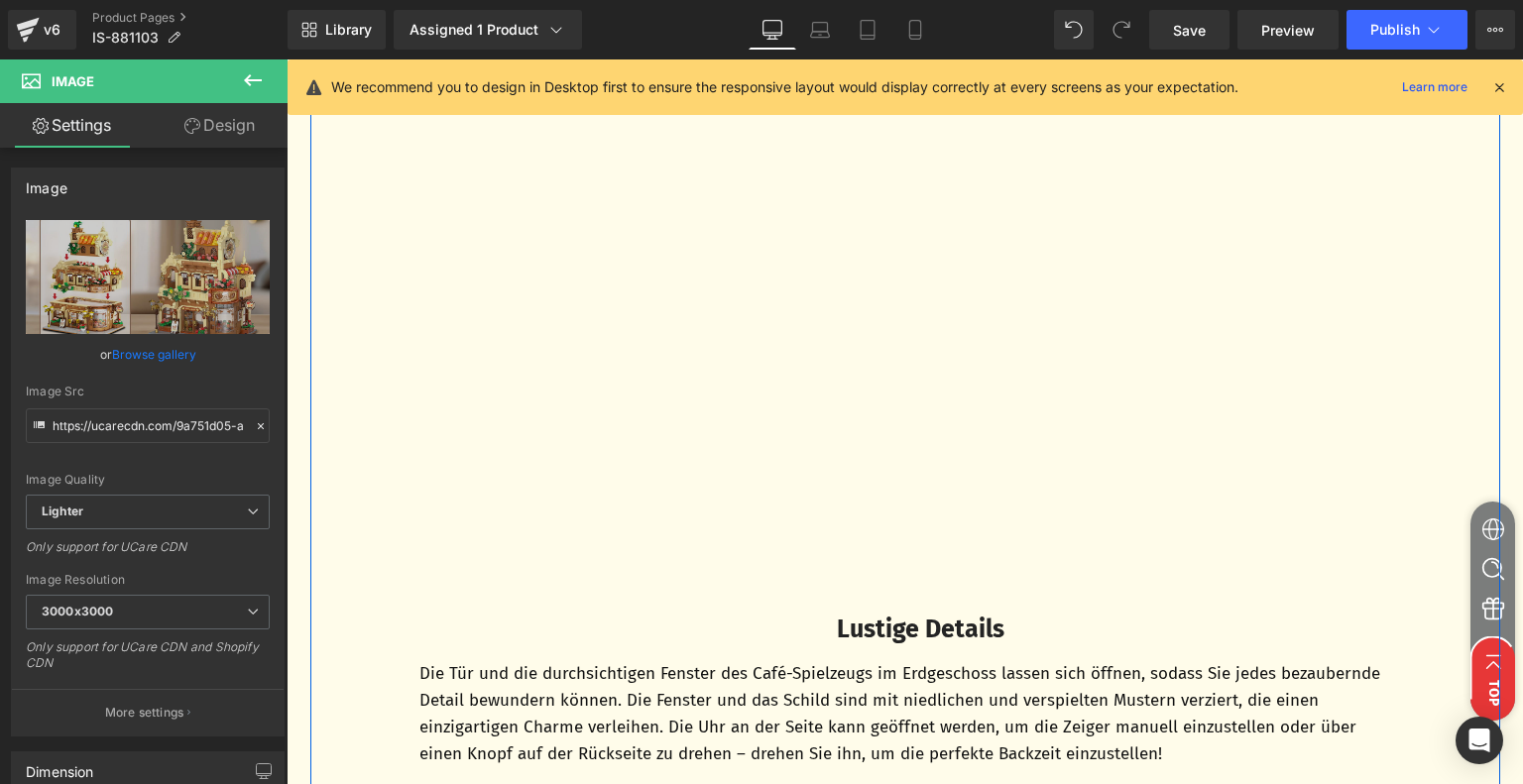 scroll, scrollTop: 4736, scrollLeft: 0, axis: vertical 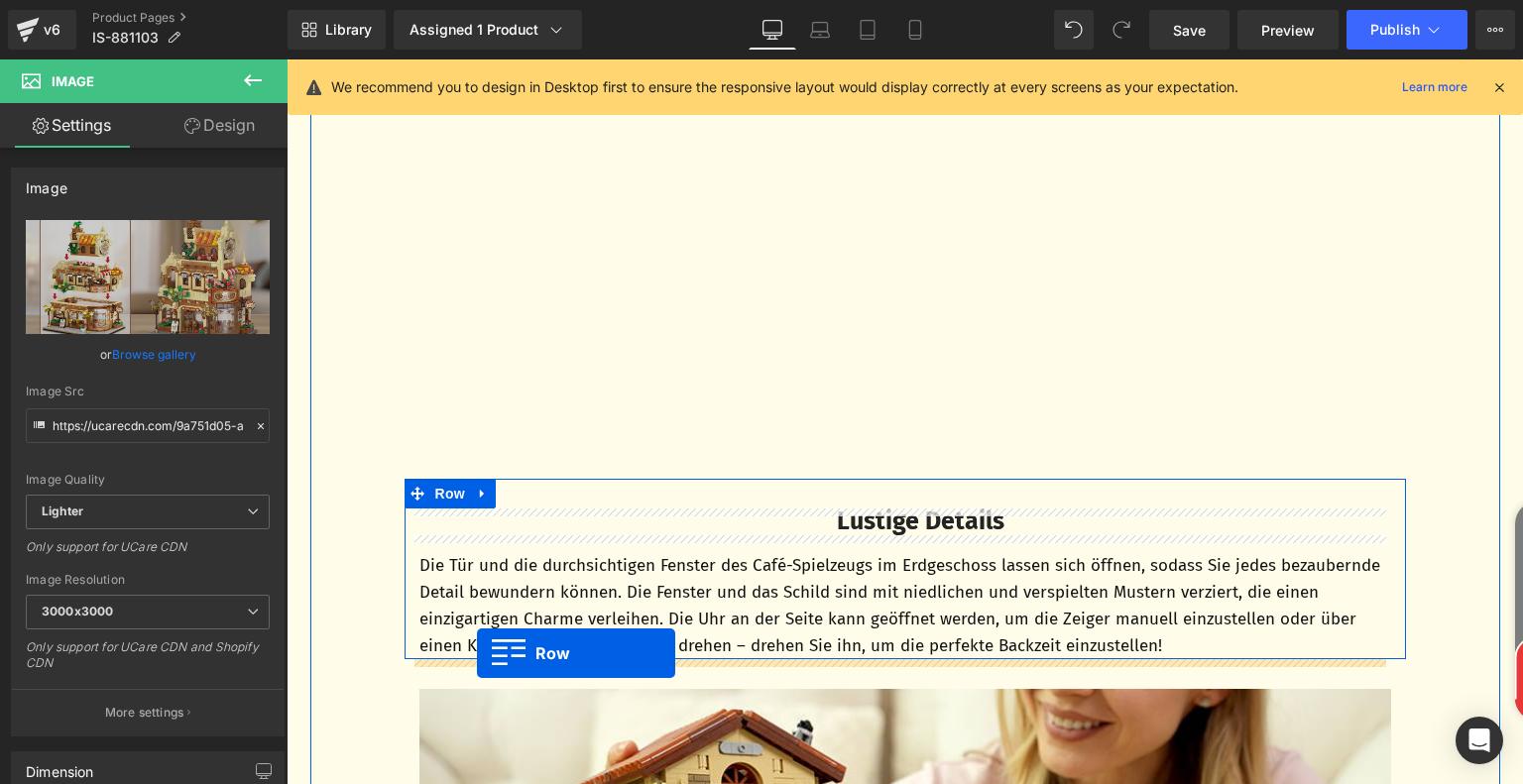 drag, startPoint x: 409, startPoint y: 153, endPoint x: 477, endPoint y: 653, distance: 504.60281 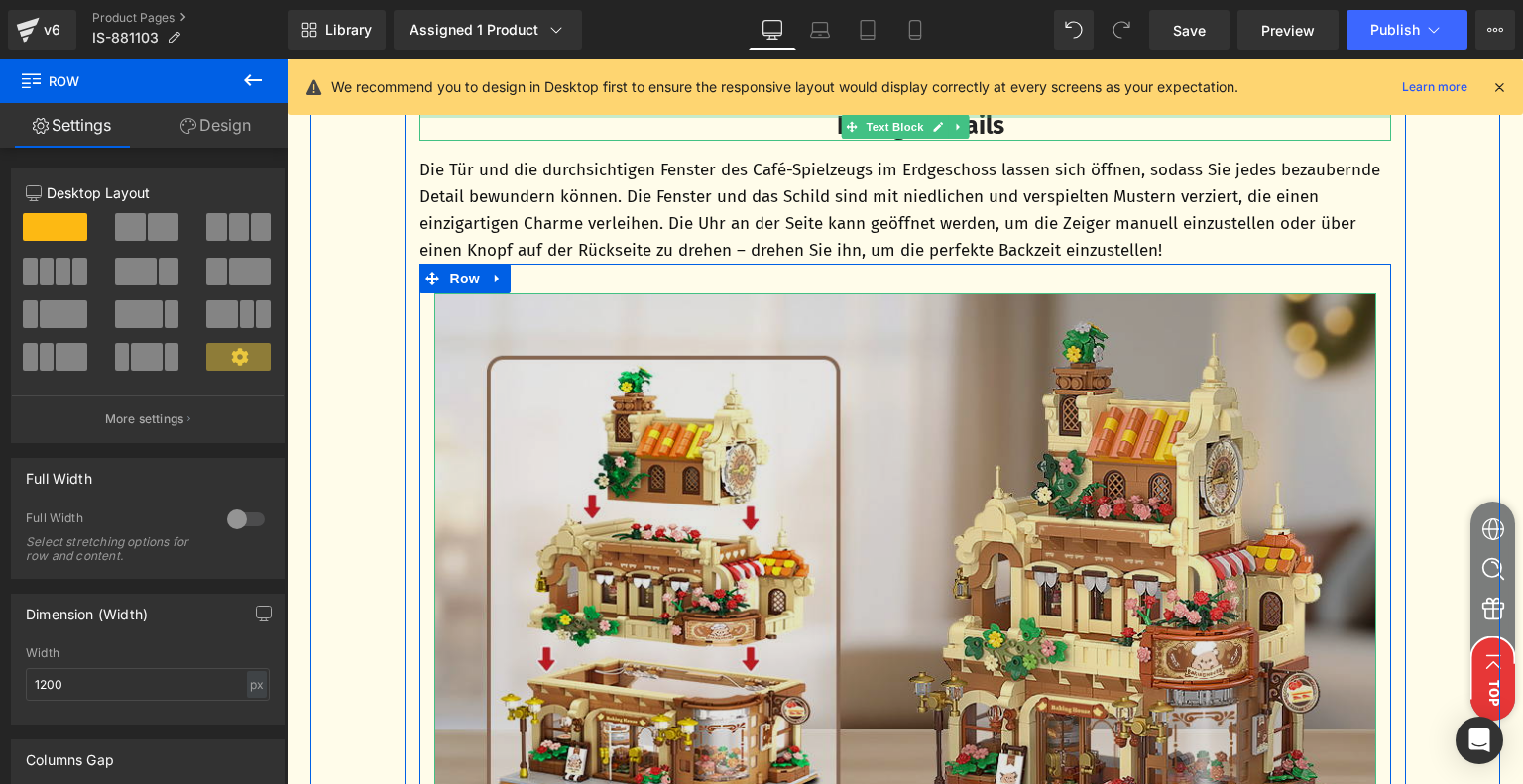 scroll, scrollTop: 5083, scrollLeft: 0, axis: vertical 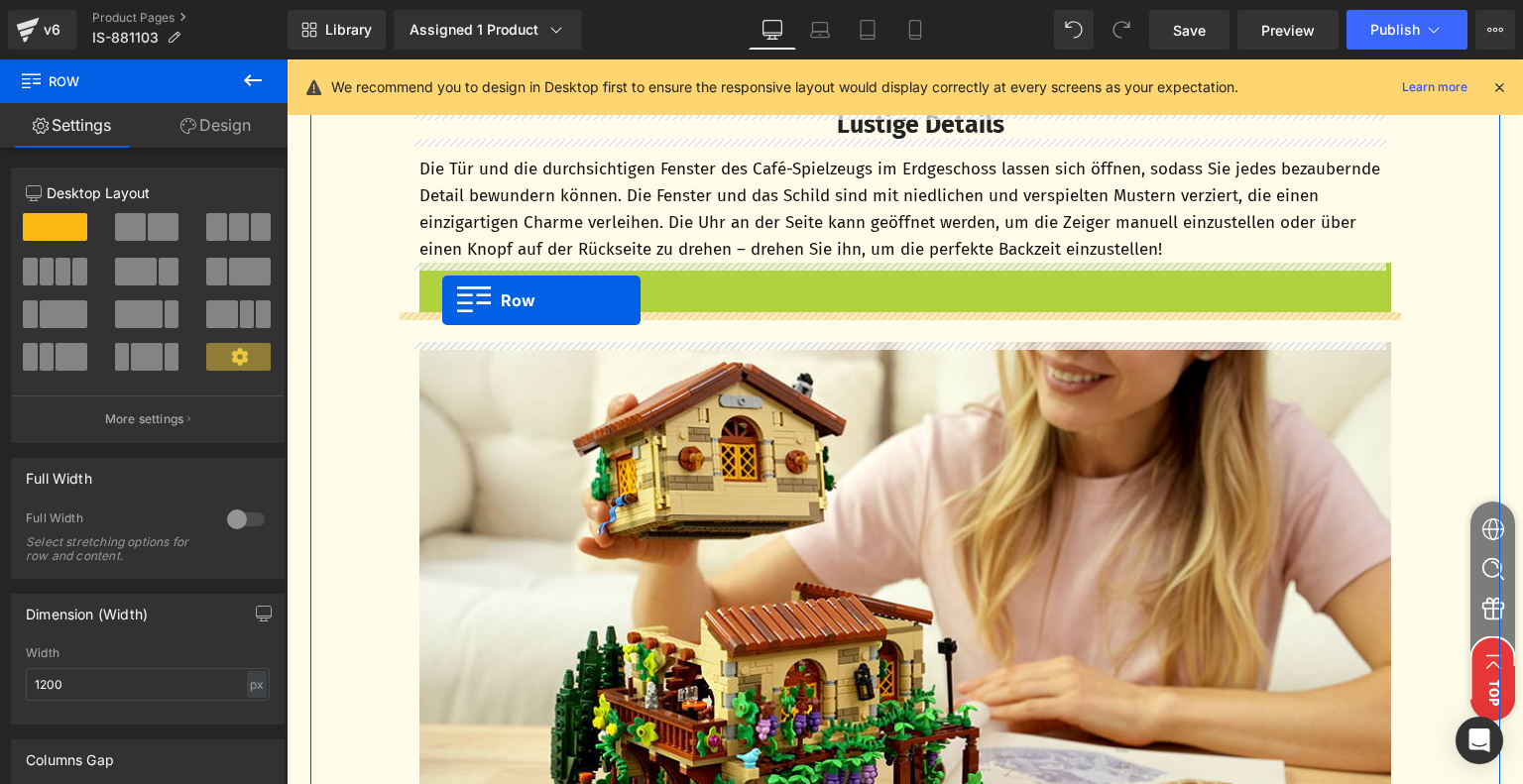 drag, startPoint x: 427, startPoint y: 277, endPoint x: 442, endPoint y: 300, distance: 27.45906 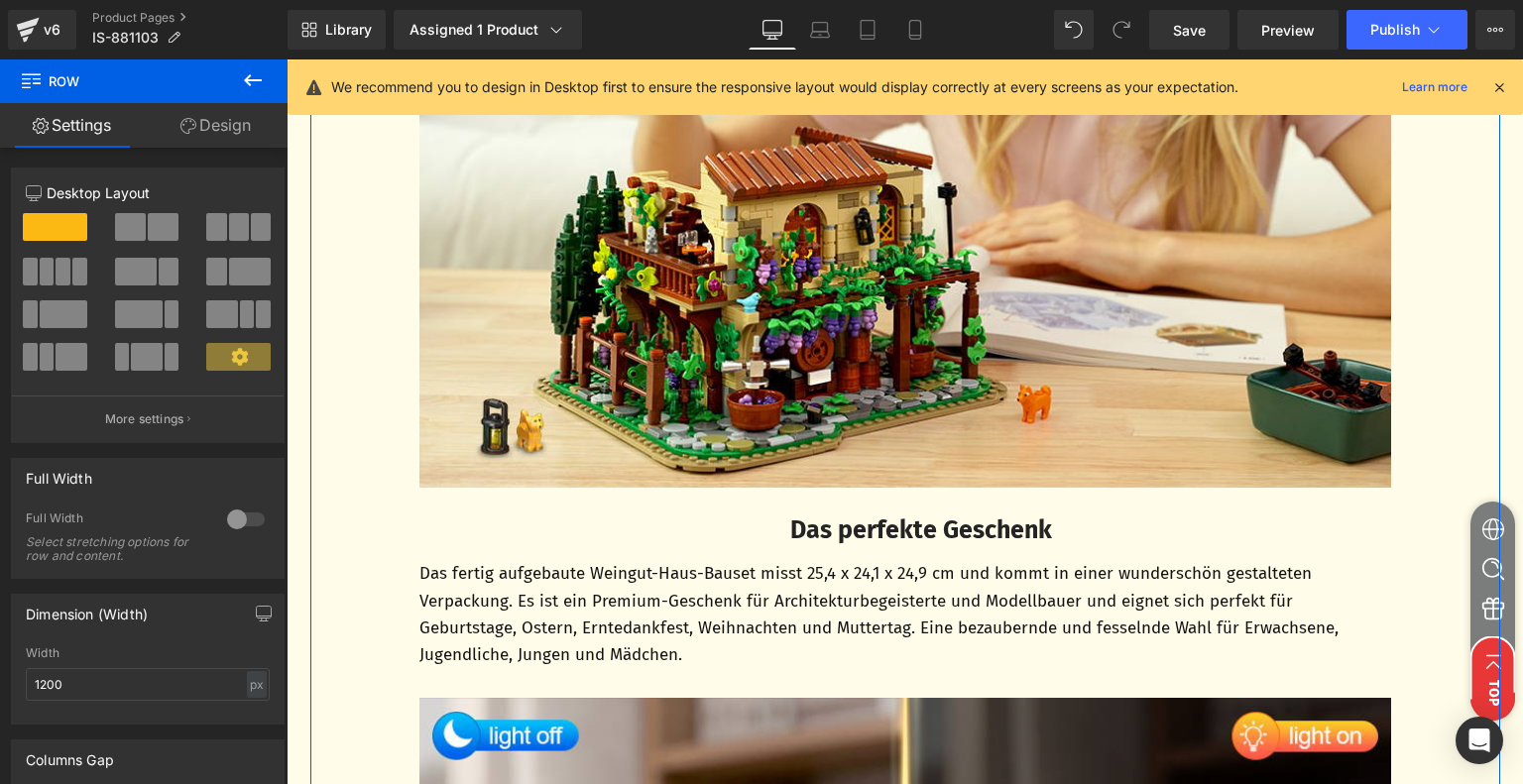 scroll, scrollTop: 6272, scrollLeft: 0, axis: vertical 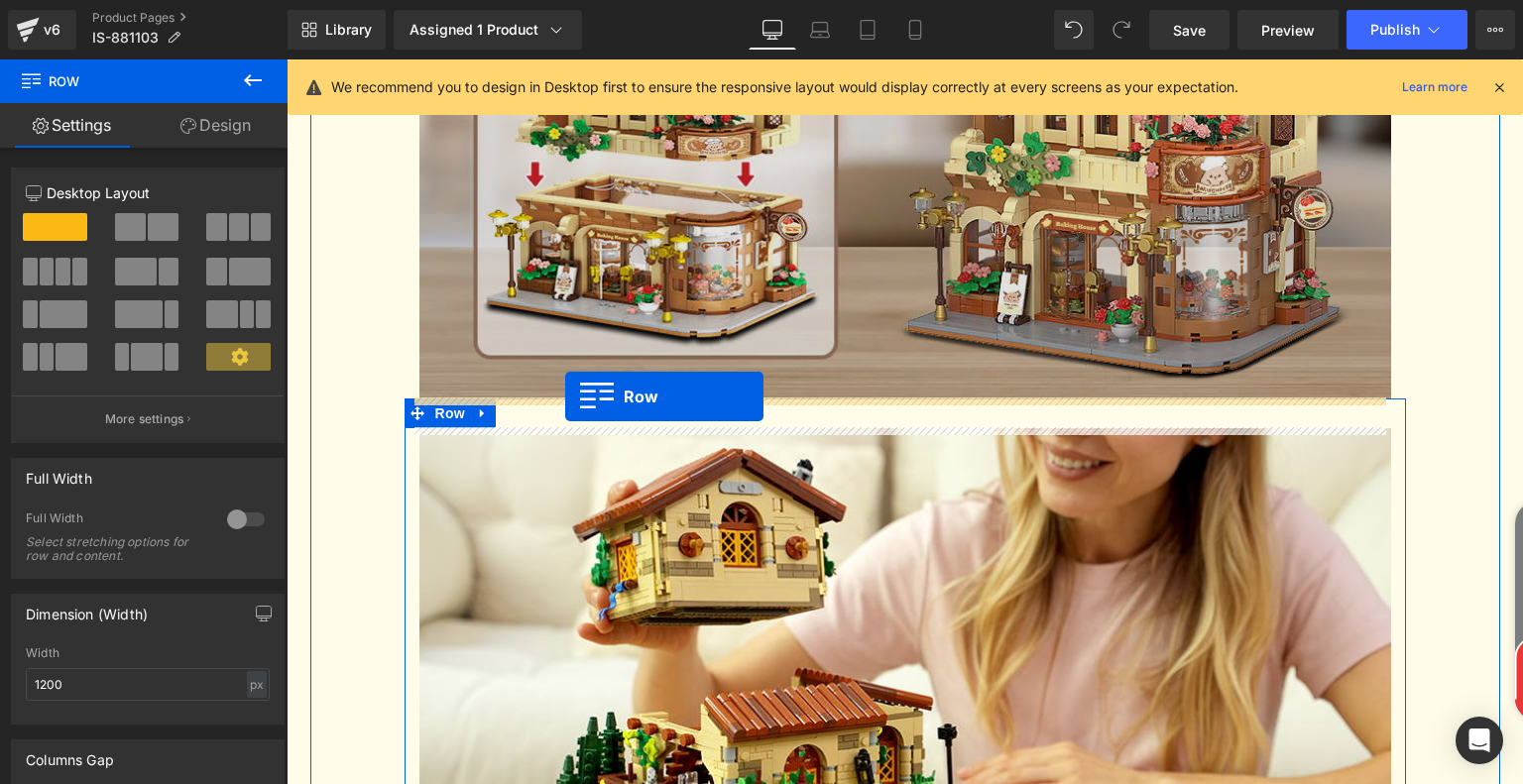 drag, startPoint x: 423, startPoint y: 342, endPoint x: 565, endPoint y: 396, distance: 151.92103 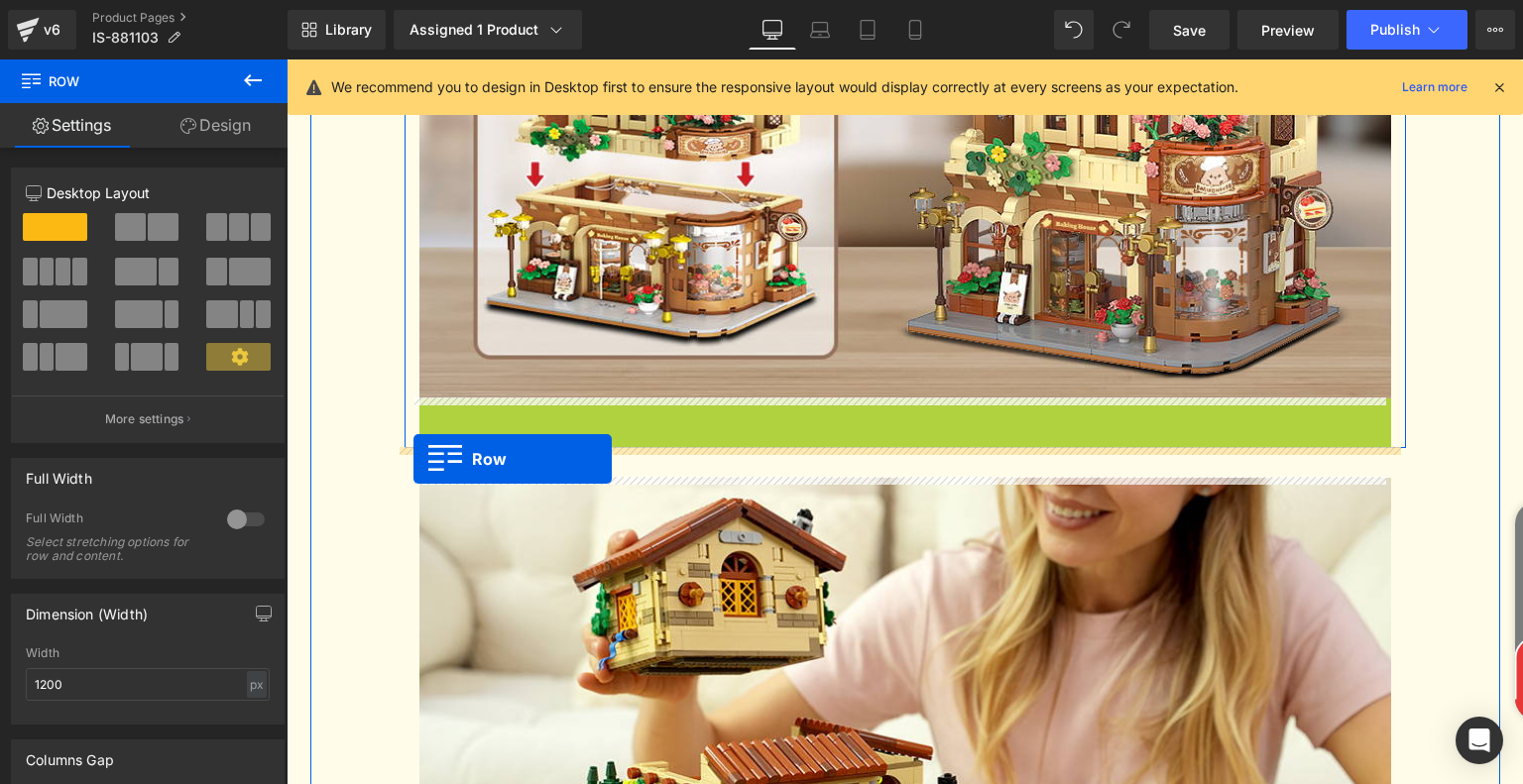 drag, startPoint x: 424, startPoint y: 413, endPoint x: 413, endPoint y: 459, distance: 47.296934 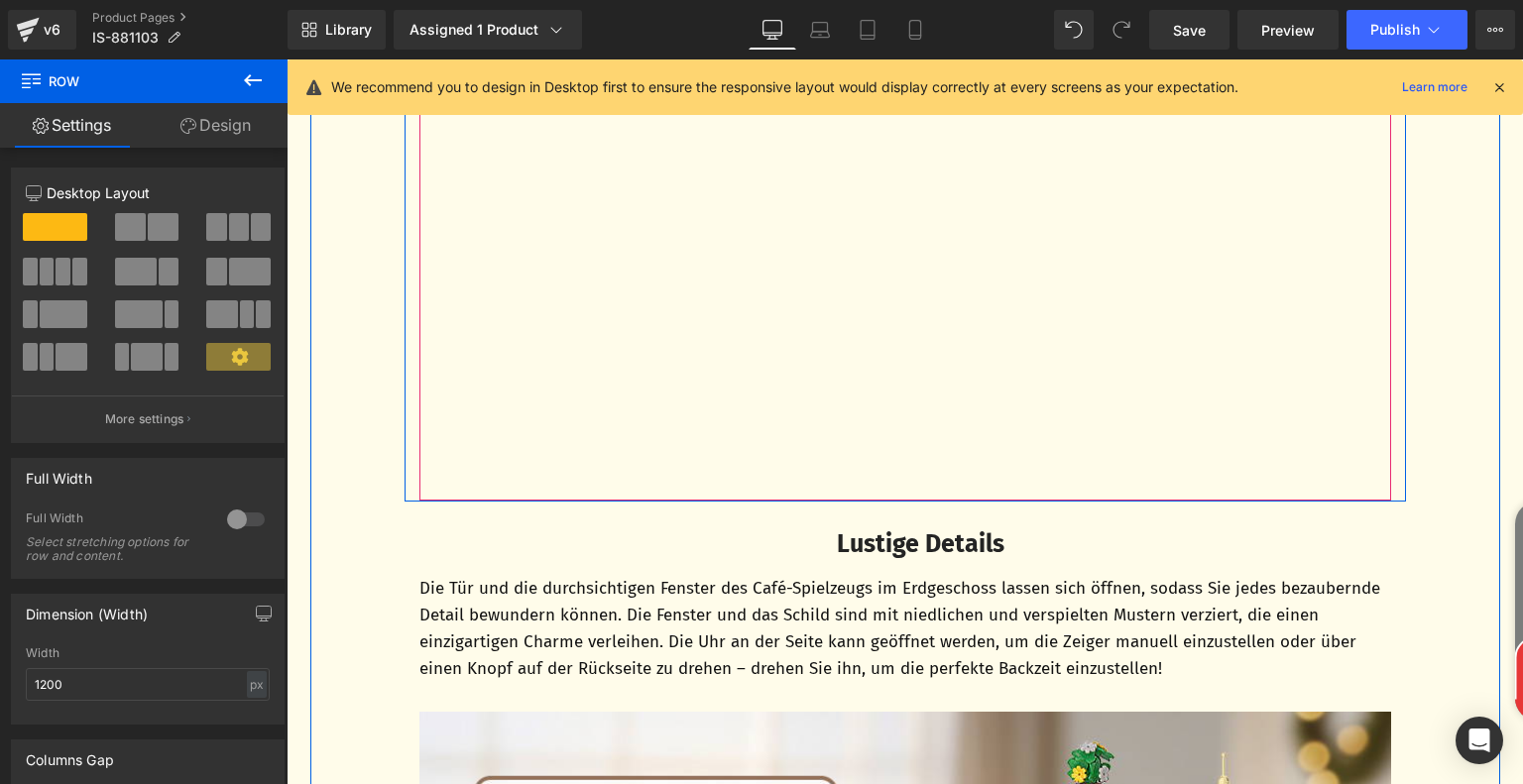 scroll, scrollTop: 4785, scrollLeft: 0, axis: vertical 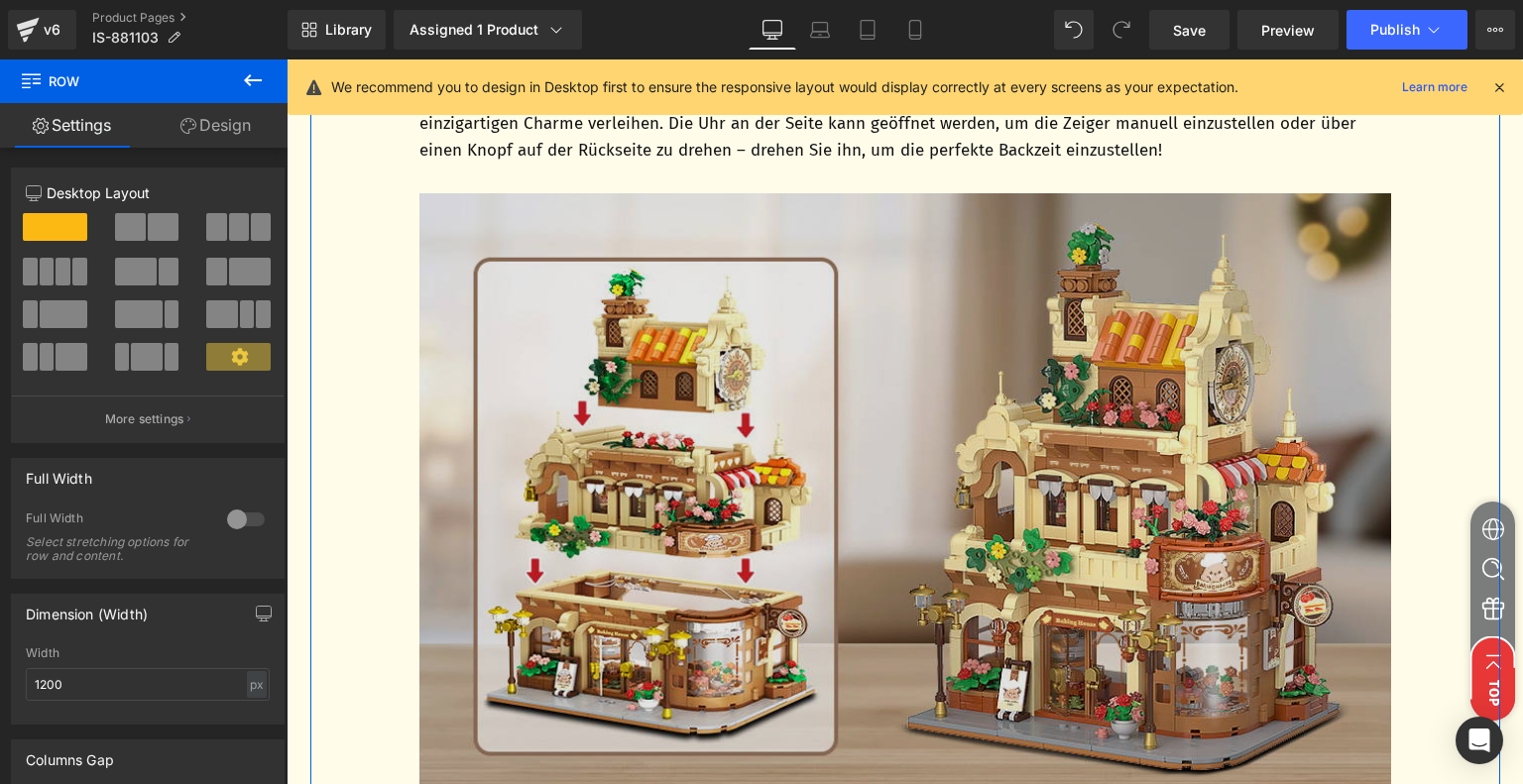 click at bounding box center (905, 494) 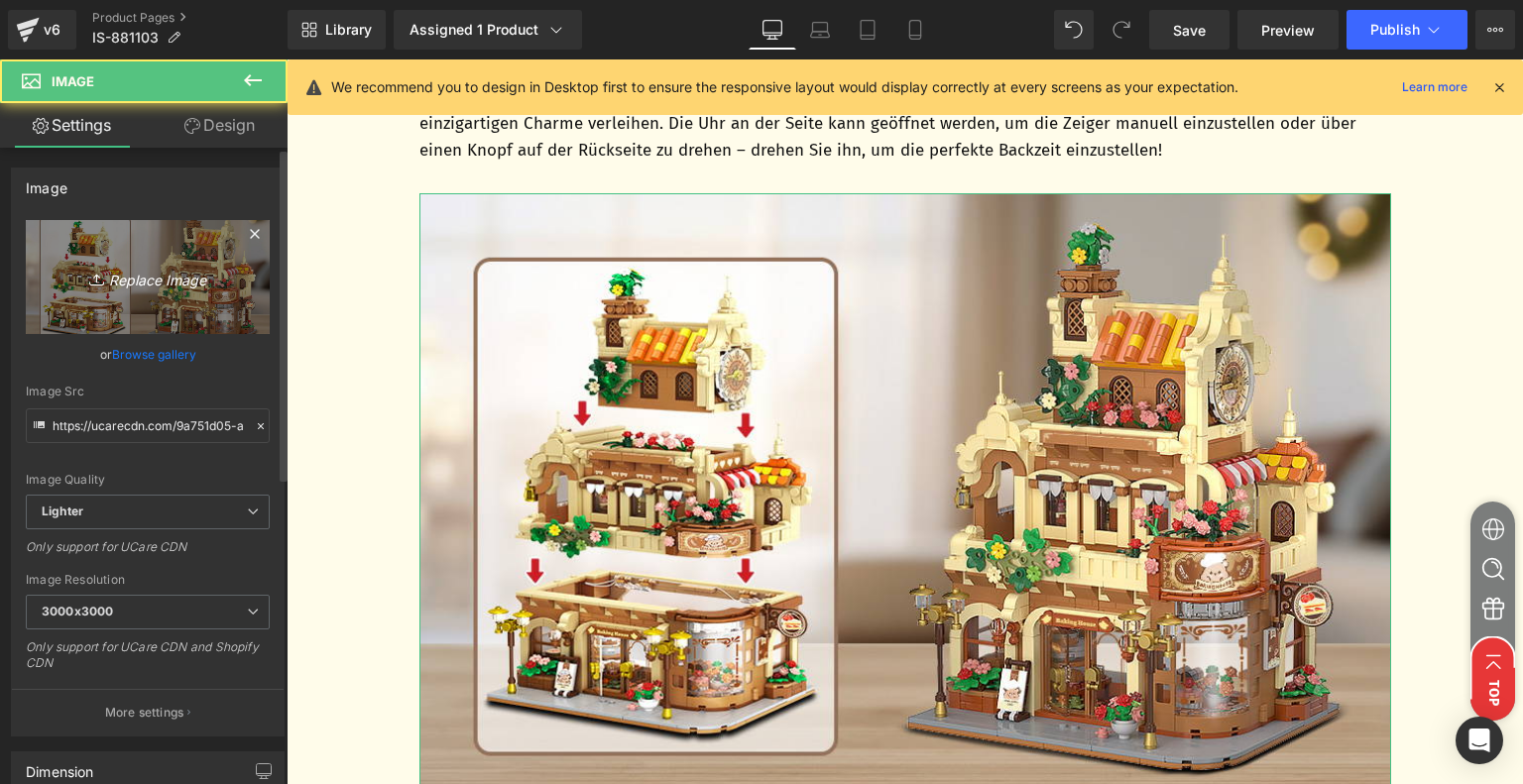 click on "Replace Image" at bounding box center [148, 277] 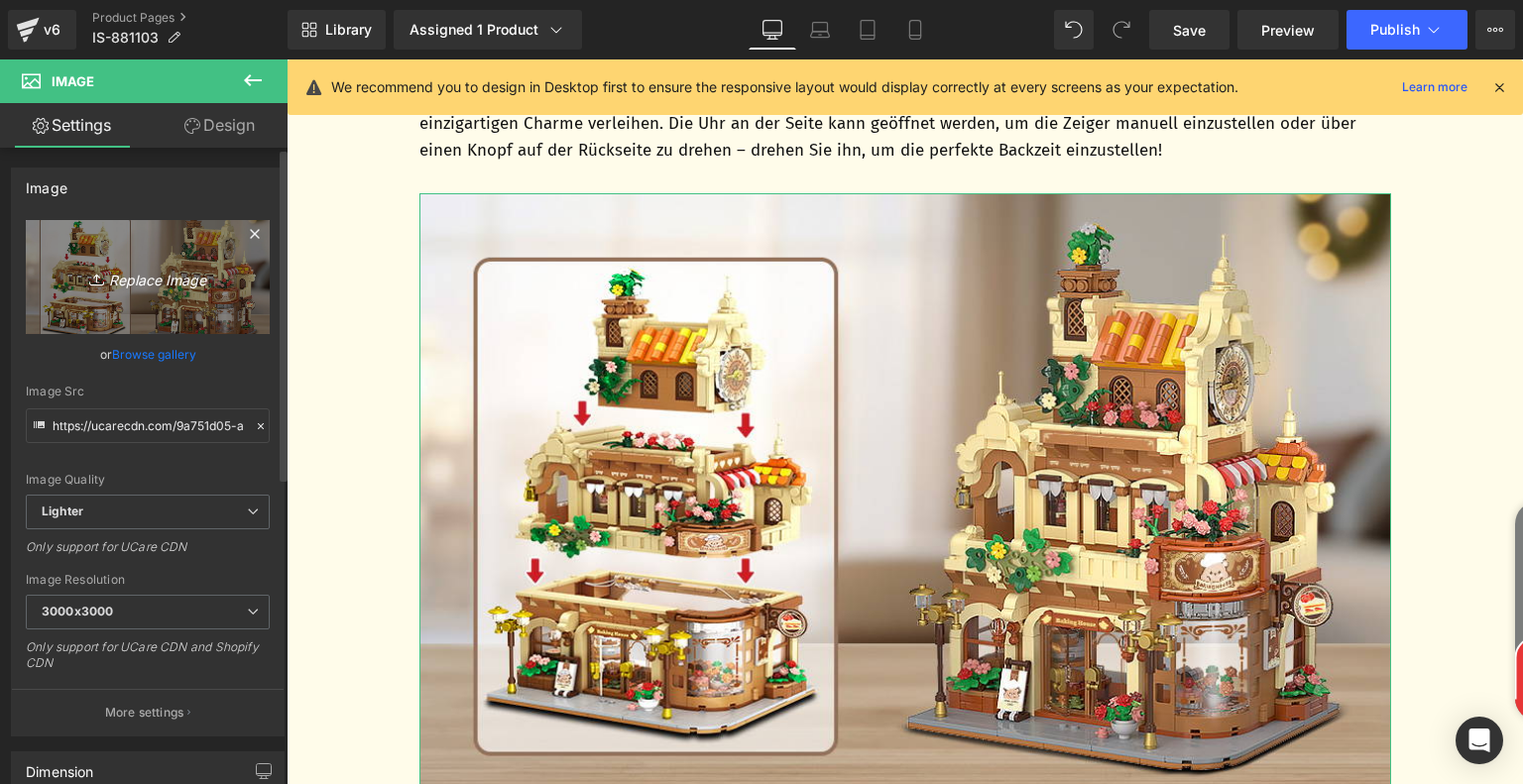 type on "C:\fakepath\967bd0f1-c4b9-44fa-b0f5-06d467079c1b.__CR0,0,970,600_PT0_SX970_V1___.jpg" 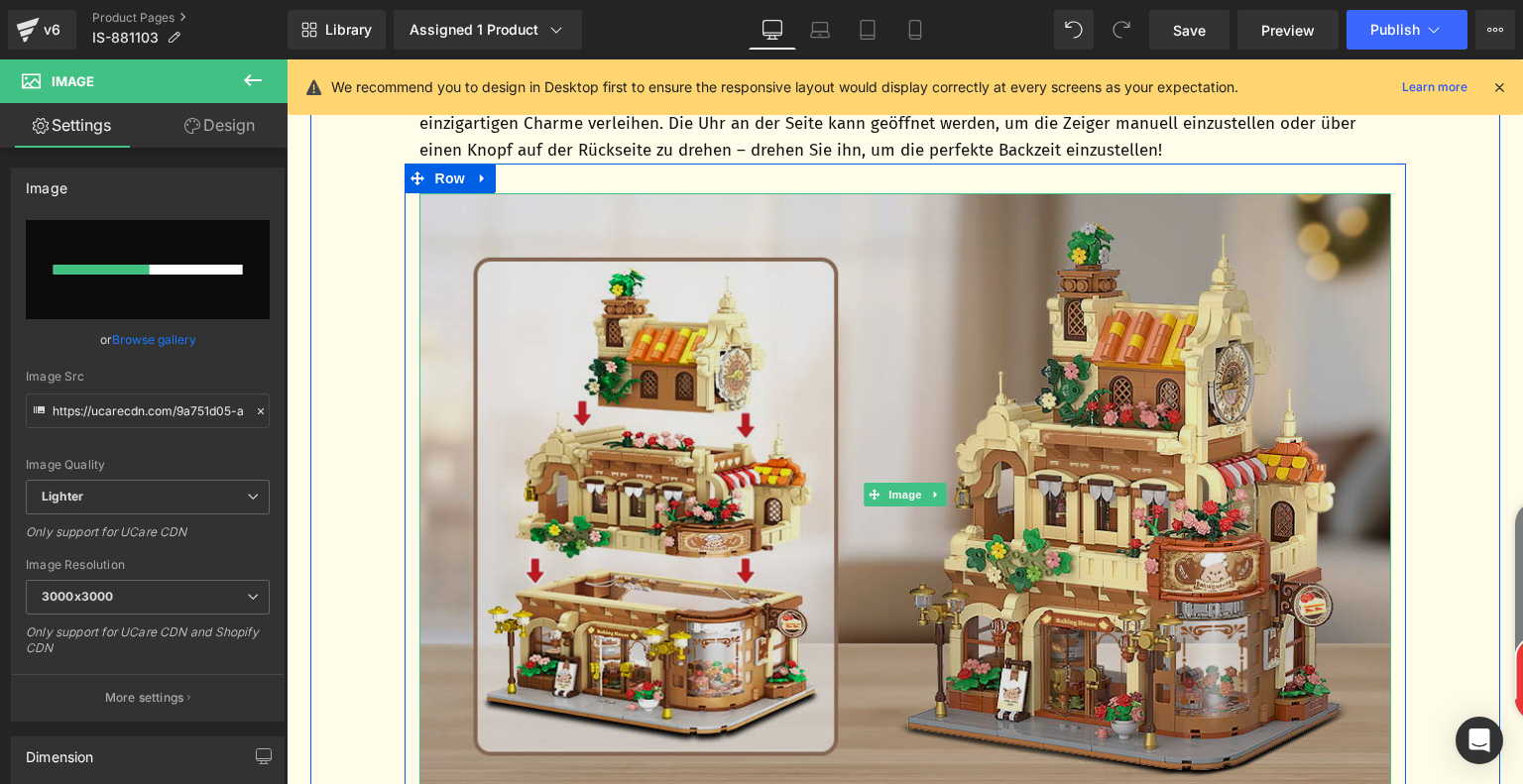 type 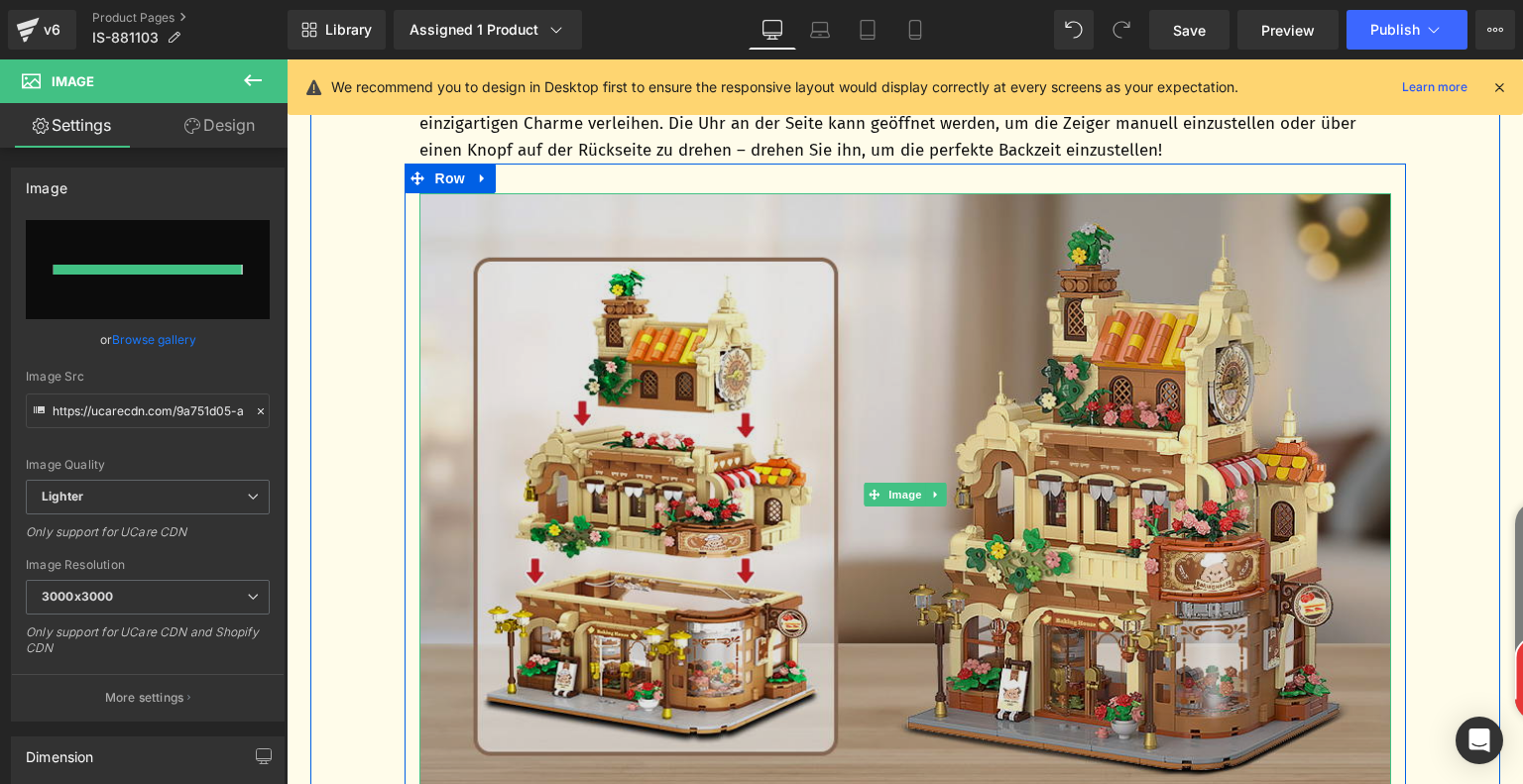 type on "https://ucarecdn.com/0847a5d2-96cc-435f-81e0-d90e26e05feb/-/format/auto/-/preview/3000x3000/-/quality/lighter/967bd0f1-c4b9-44fa-b0f5-06d467079c1b.__CR0,0,970,600_PT0_SX970_V1___.jpg" 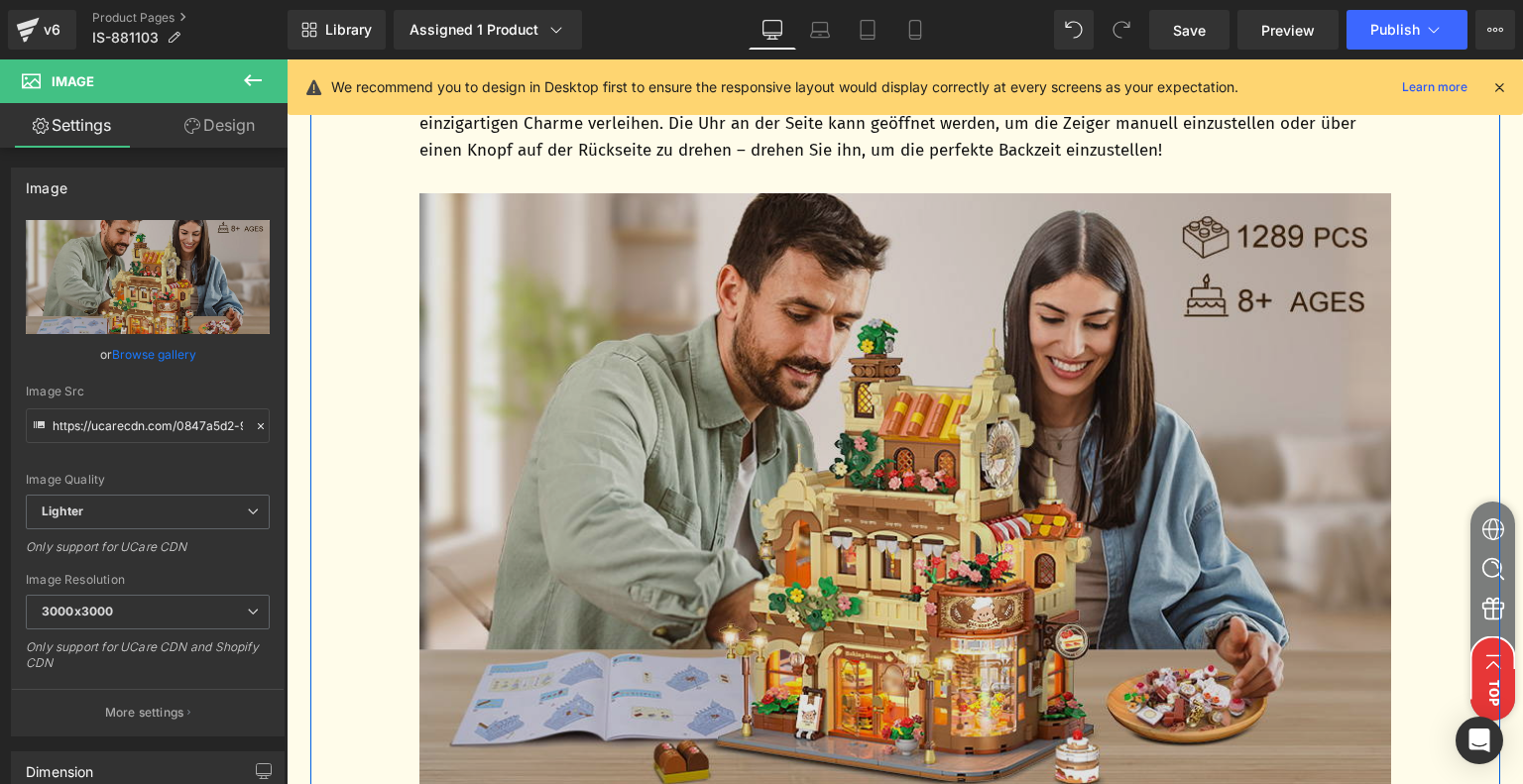 scroll, scrollTop: 5479, scrollLeft: 0, axis: vertical 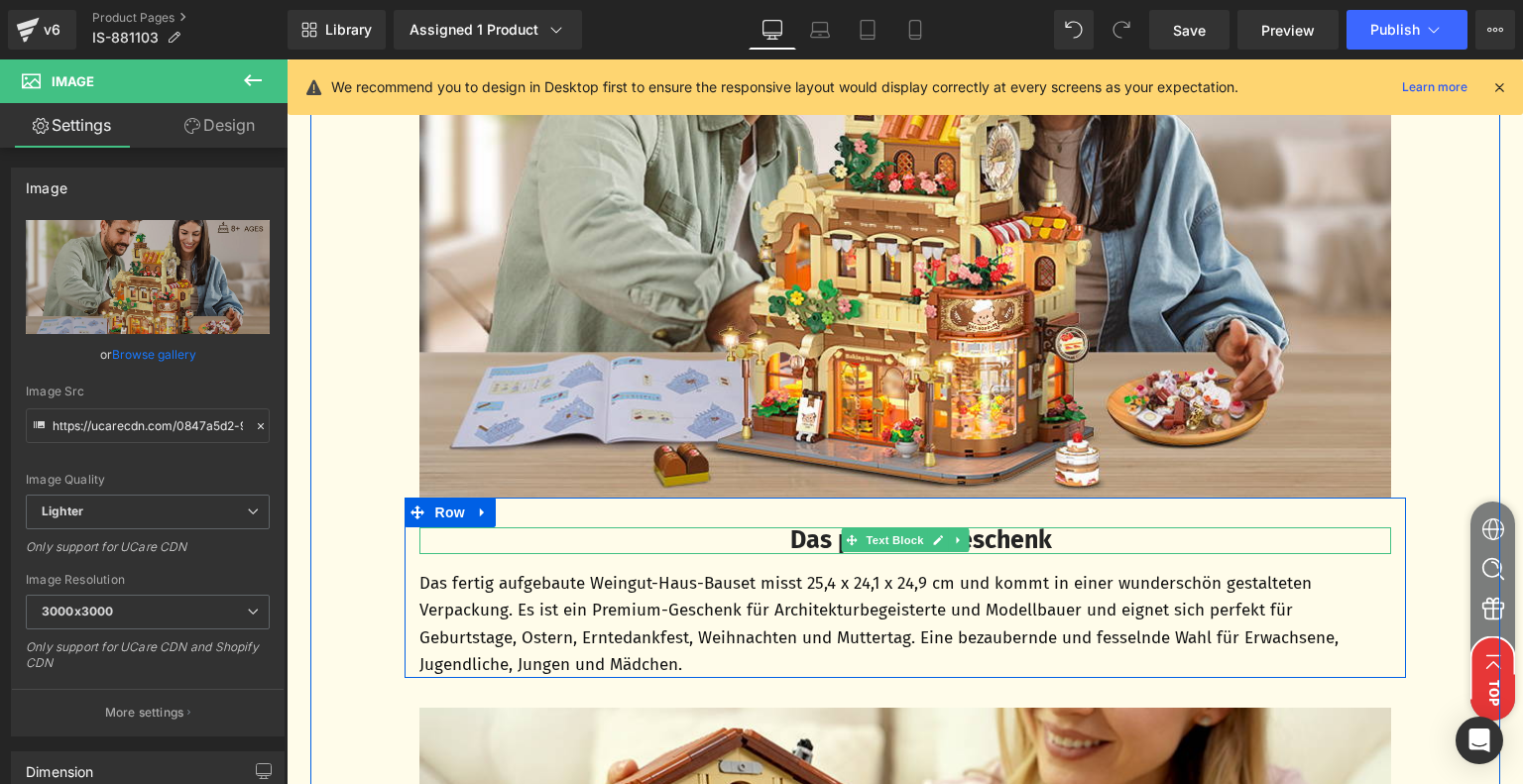click on "Das perfekte Geschenk" at bounding box center [921, 540] 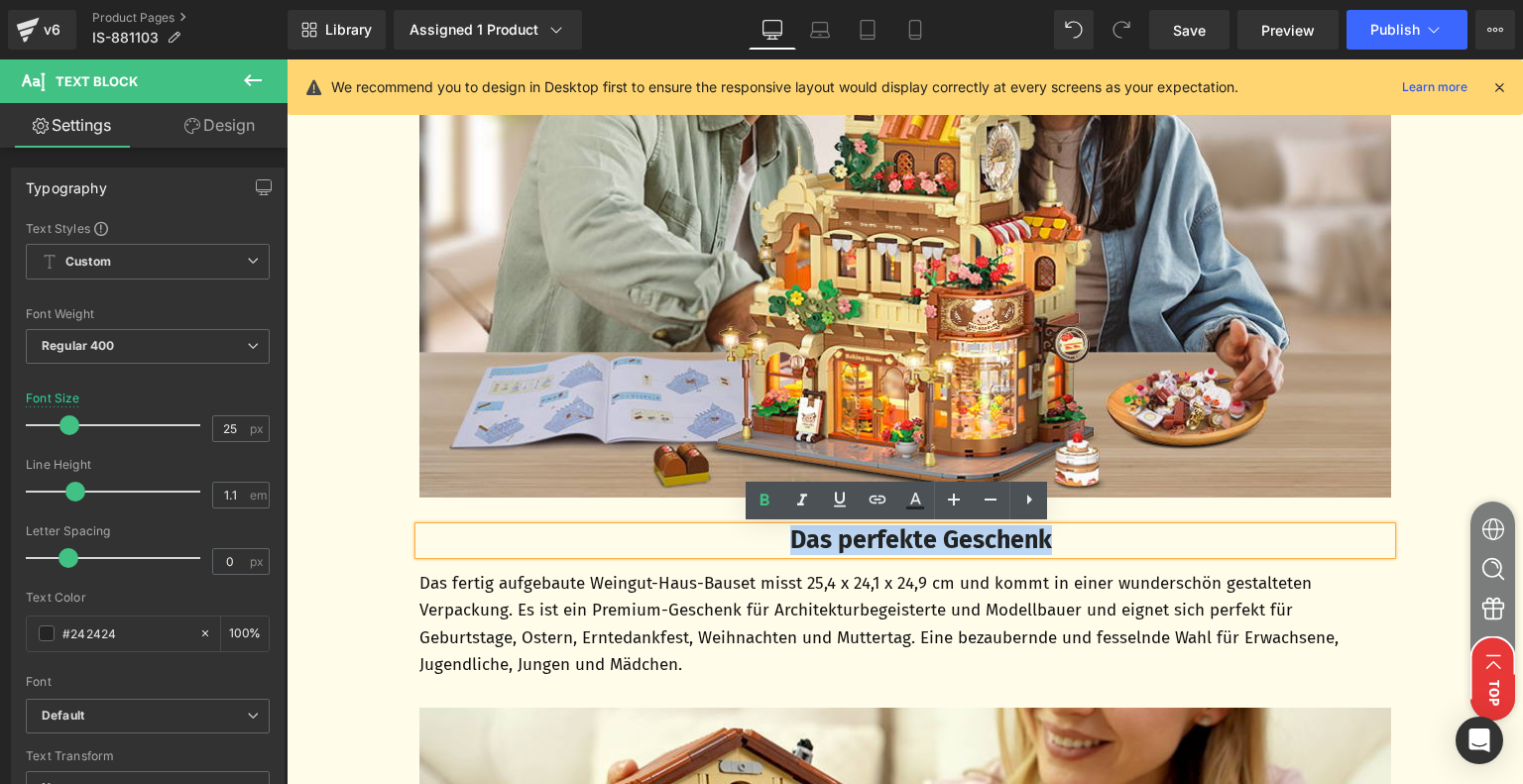 drag, startPoint x: 777, startPoint y: 537, endPoint x: 1050, endPoint y: 550, distance: 273.3093 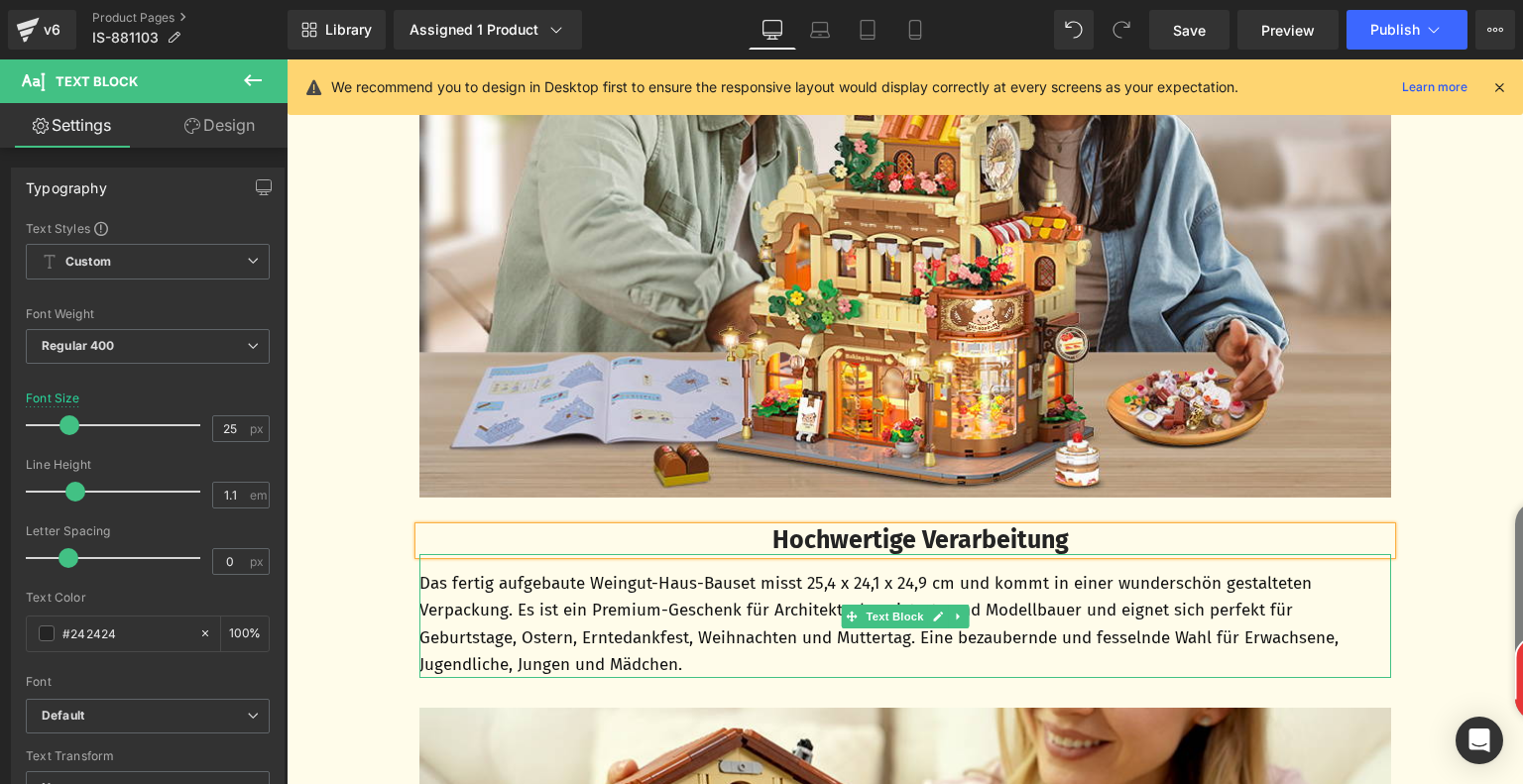 click on "Das fertig aufgebaute Weingut-Haus-Bauset misst 25,4 x 24,1 x 24,9 cm und kommt in einer wunderschön gestalteten Verpackung. Es ist ein Premium-Geschenk für Architekturbegeisterte und Modellbauer und eignet sich perfekt für Geburtstage, Ostern, Erntedankfest, Weihnachten und Muttertag. Eine bezaubernde und fesselnde Wahl für Erwachsene, Jugendliche, Jungen und Mädchen." at bounding box center [905, 623] 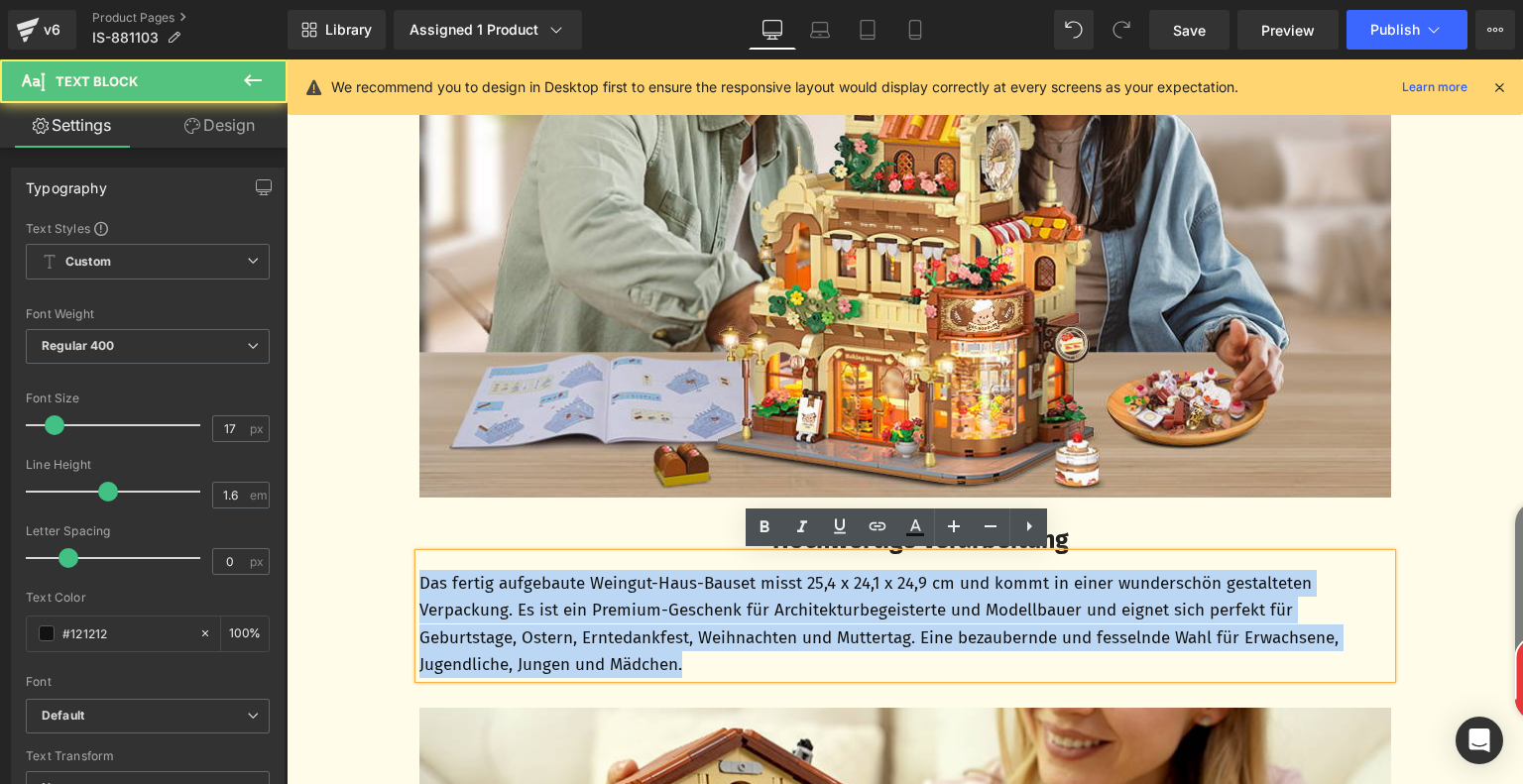 drag, startPoint x: 692, startPoint y: 667, endPoint x: 397, endPoint y: 565, distance: 312.13619 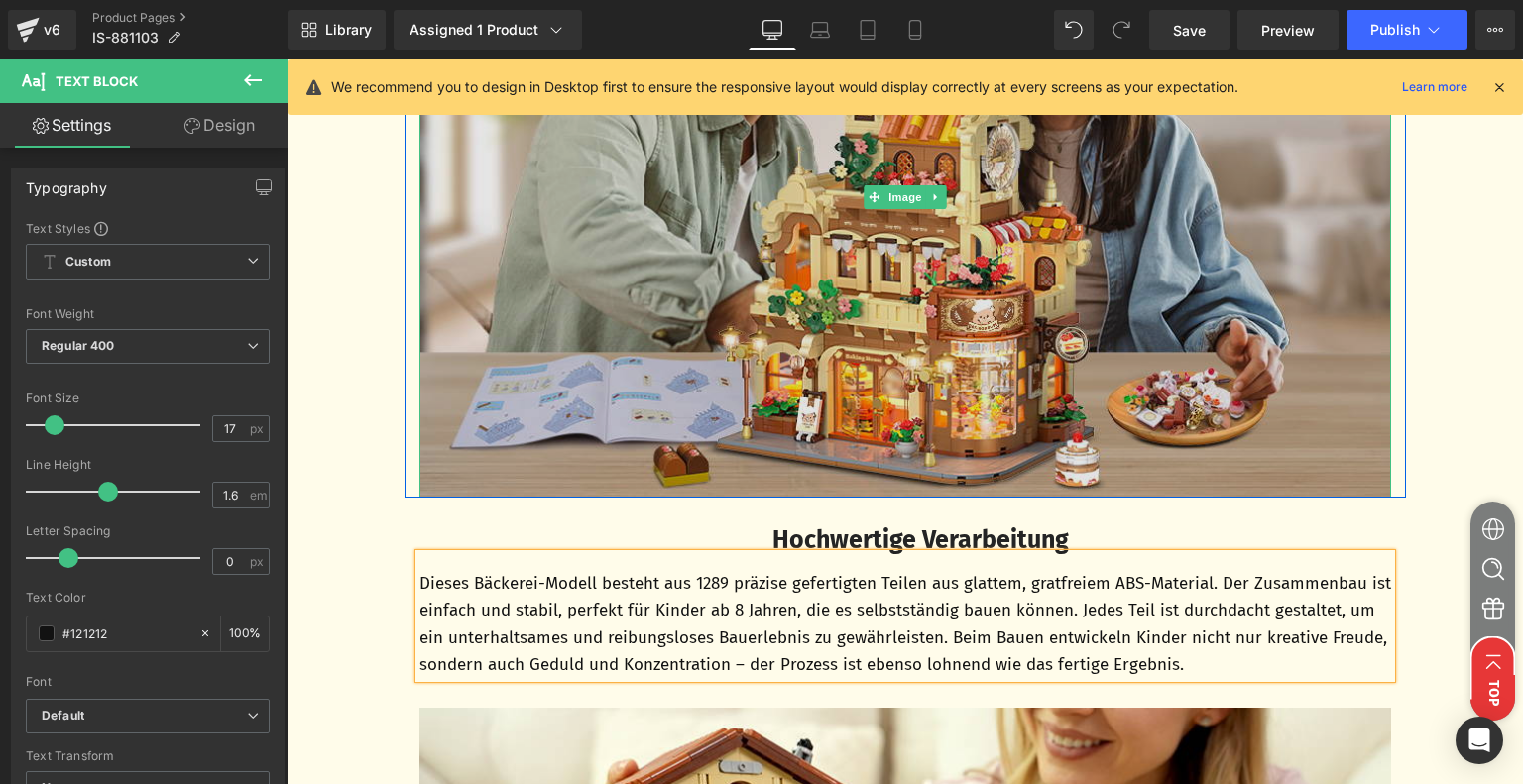 scroll, scrollTop: 5876, scrollLeft: 0, axis: vertical 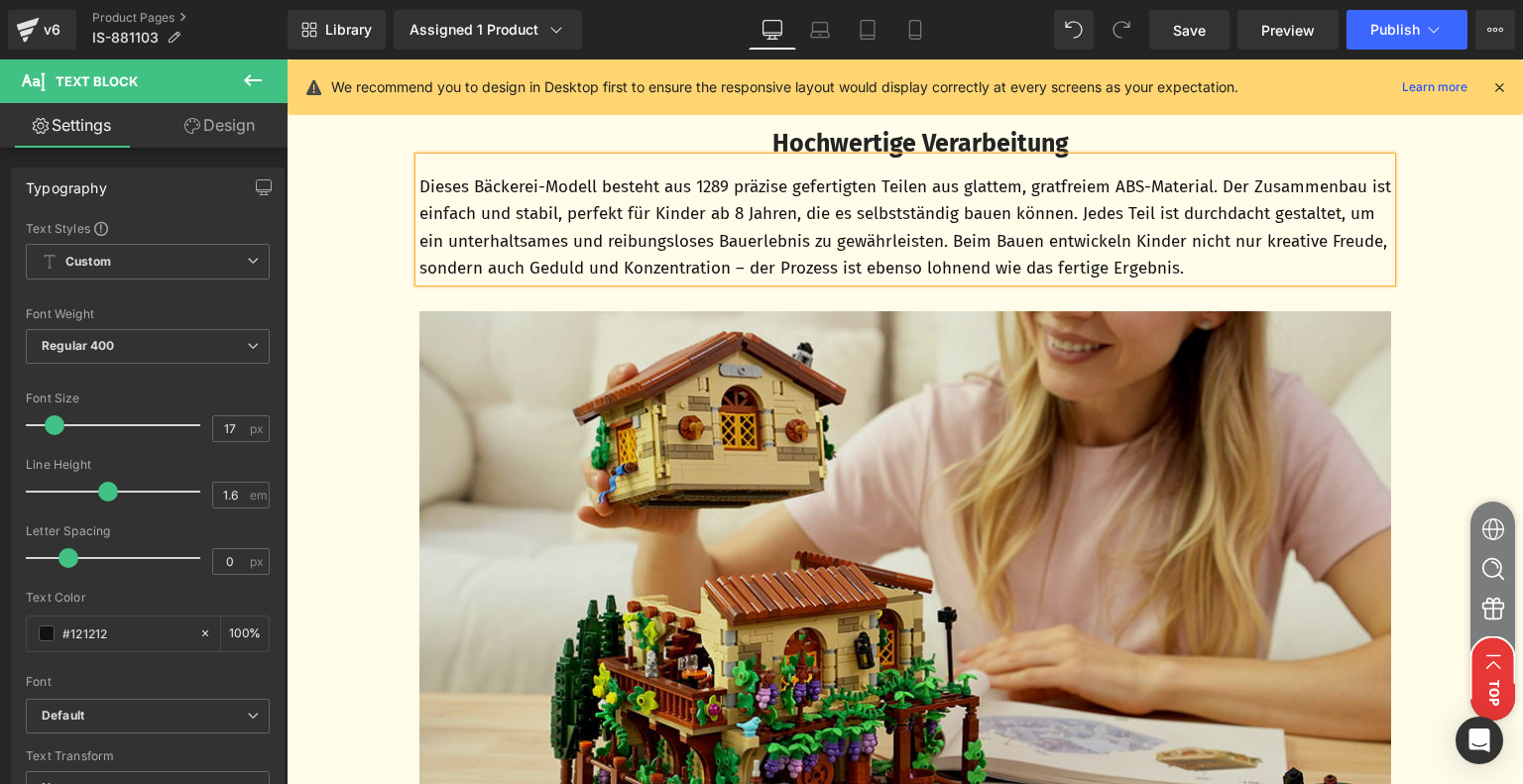 click at bounding box center [905, 612] 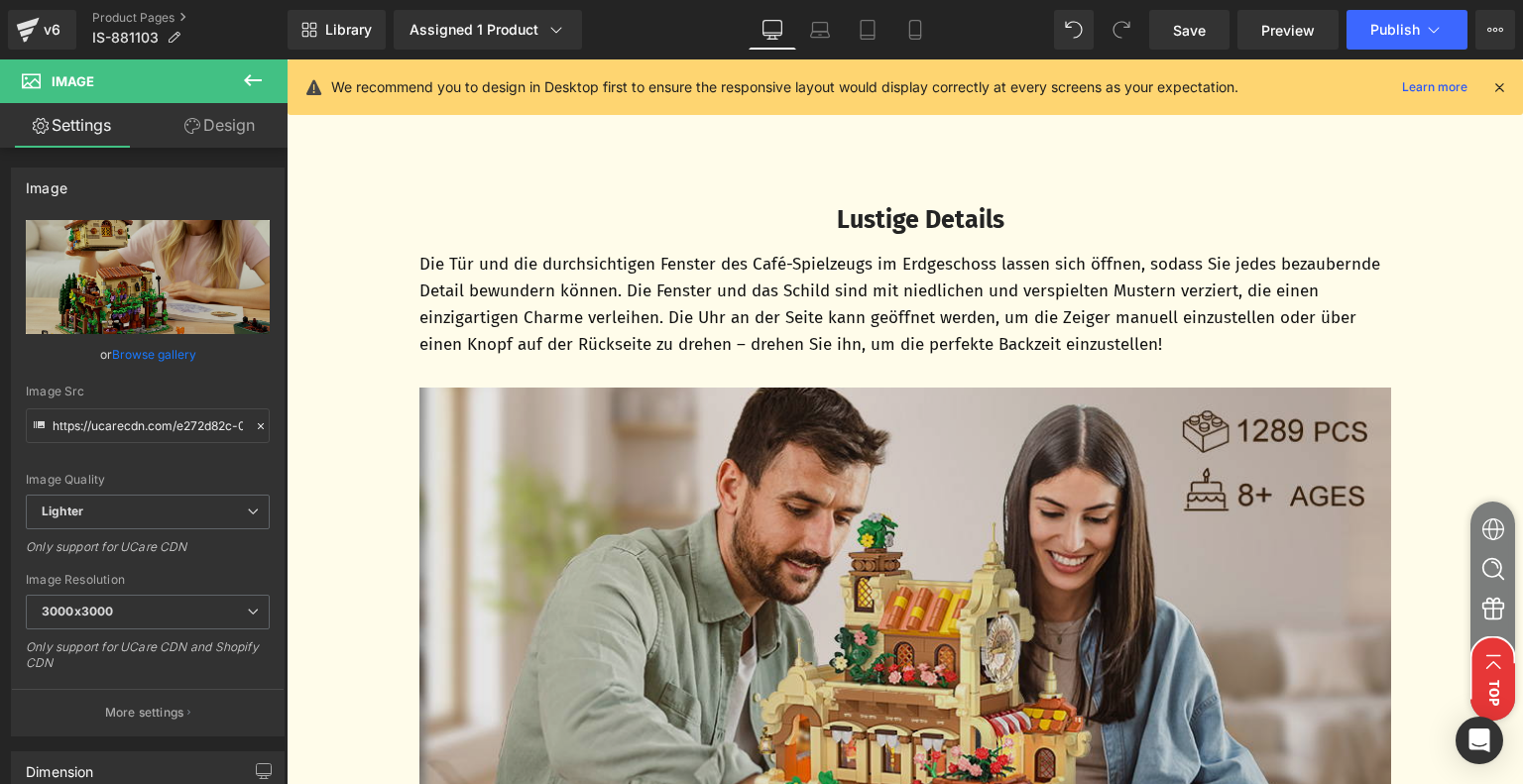 scroll, scrollTop: 4984, scrollLeft: 0, axis: vertical 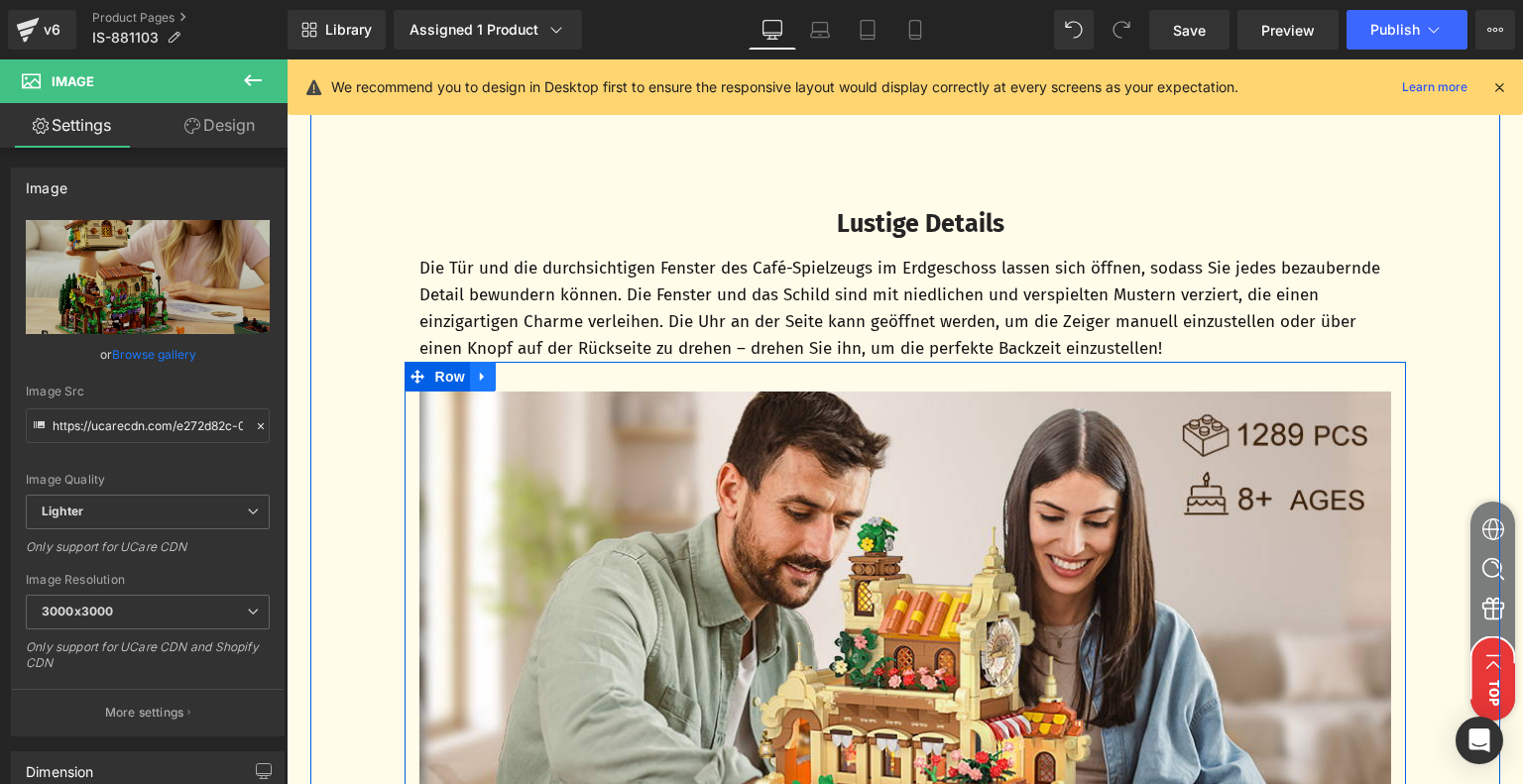 click 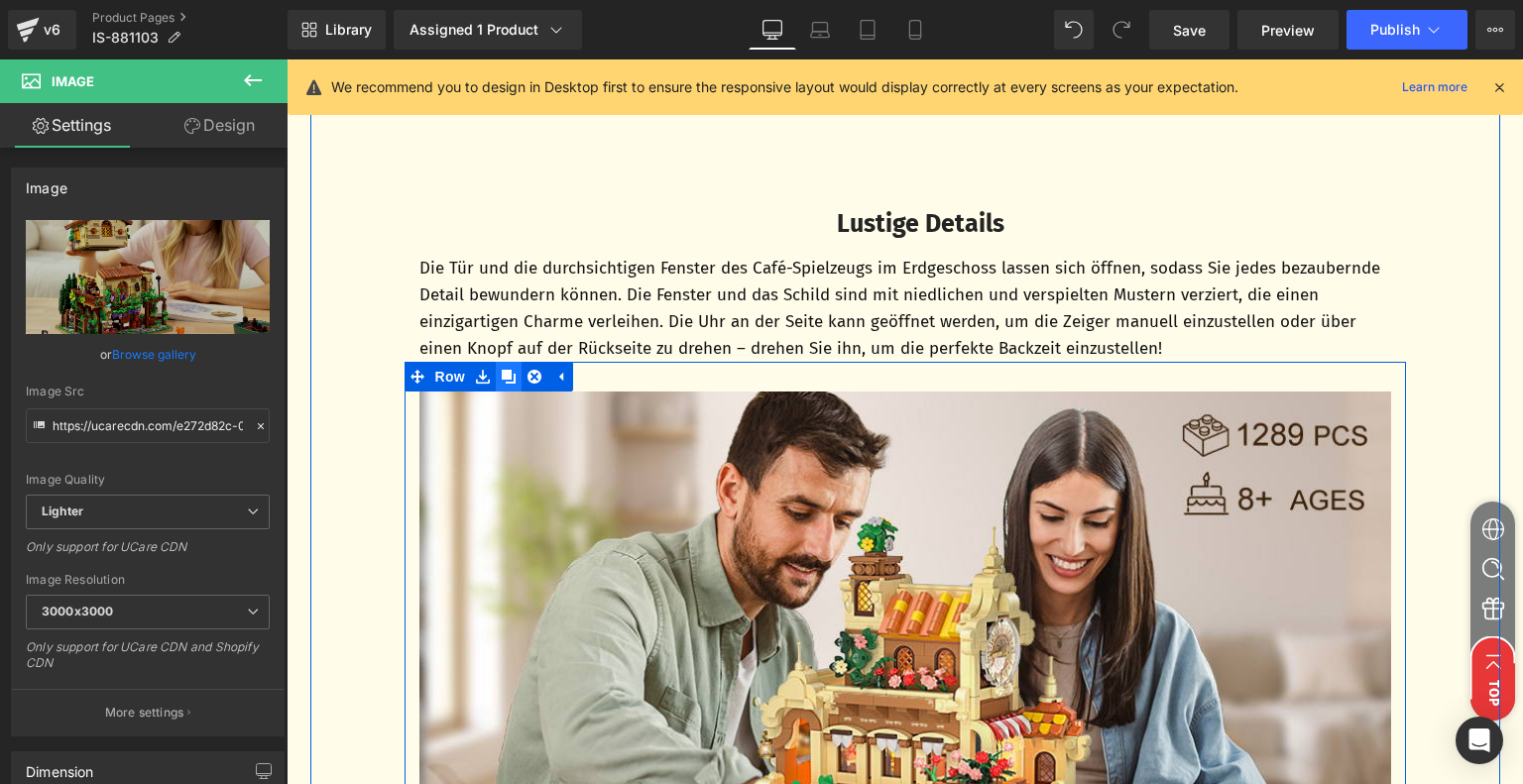 click 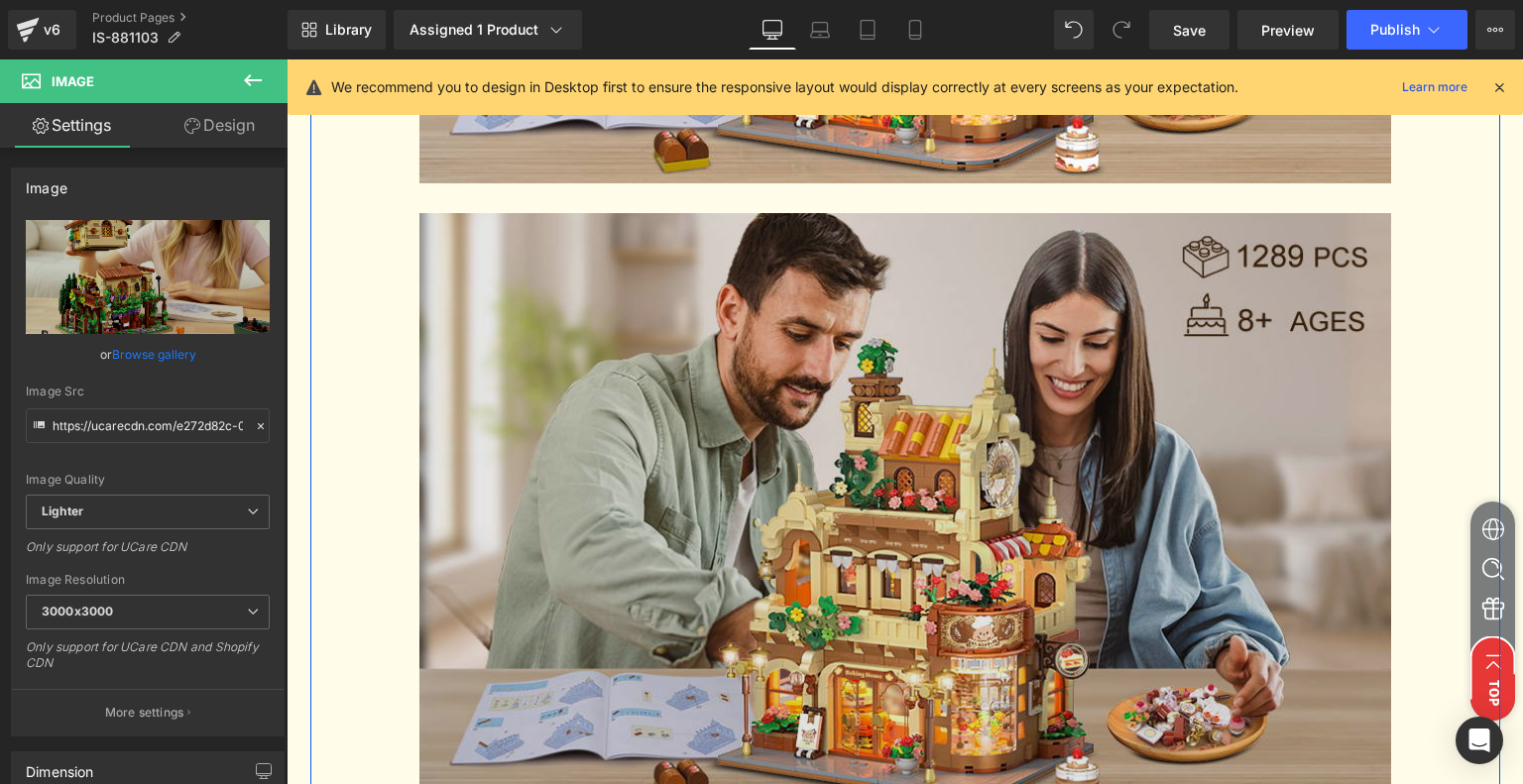scroll, scrollTop: 5836, scrollLeft: 0, axis: vertical 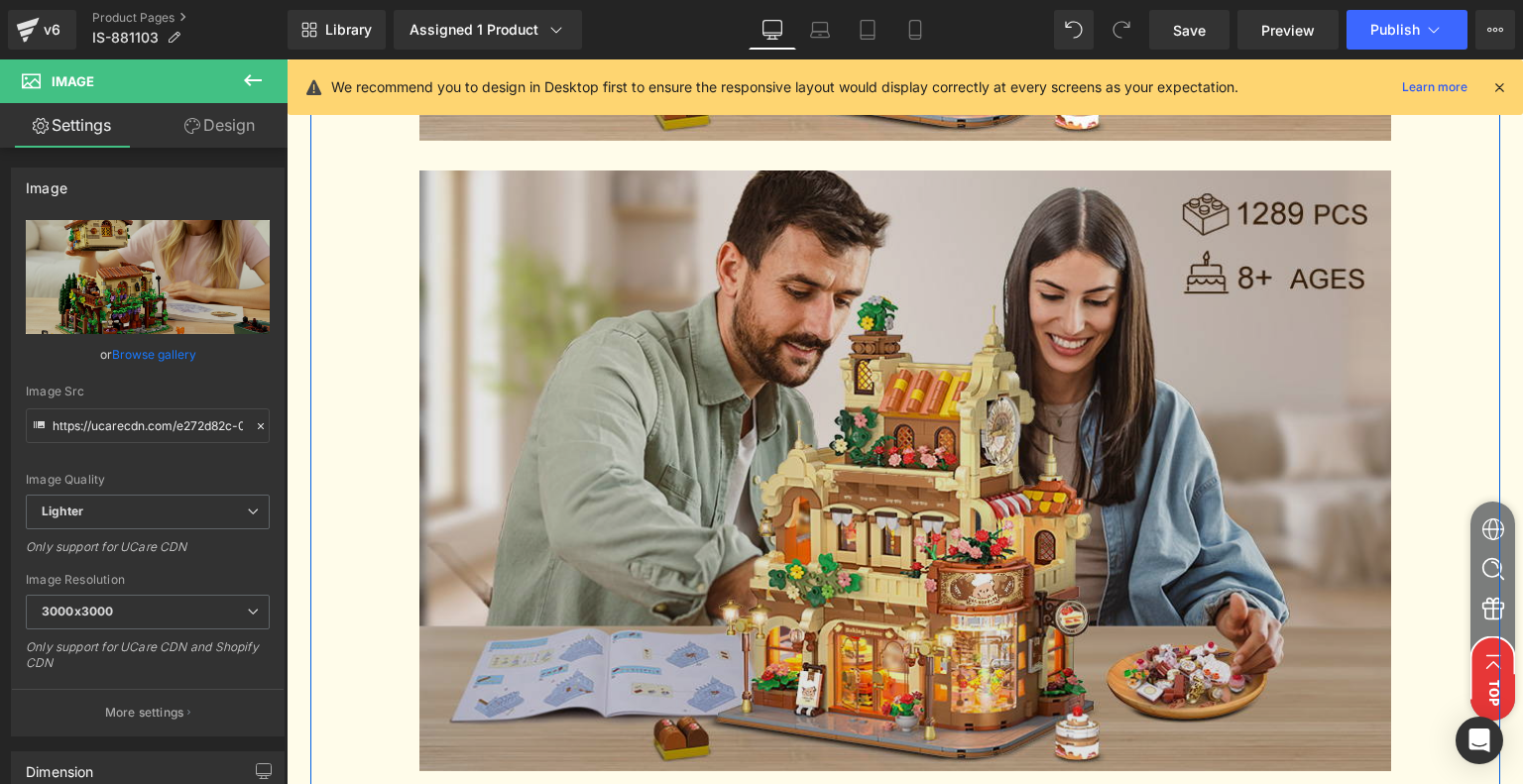 click at bounding box center [905, 471] 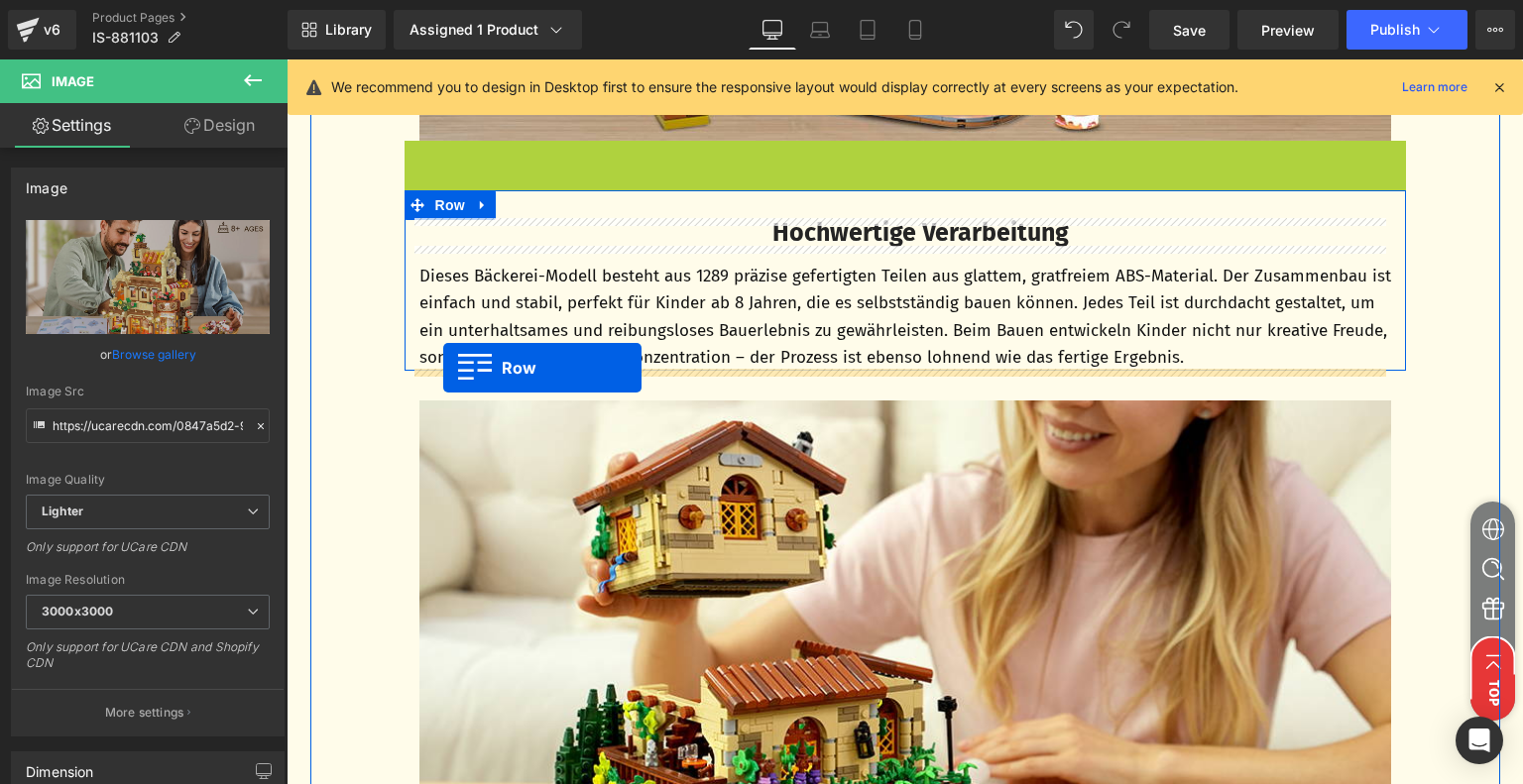drag, startPoint x: 410, startPoint y: 158, endPoint x: 443, endPoint y: 368, distance: 212.577 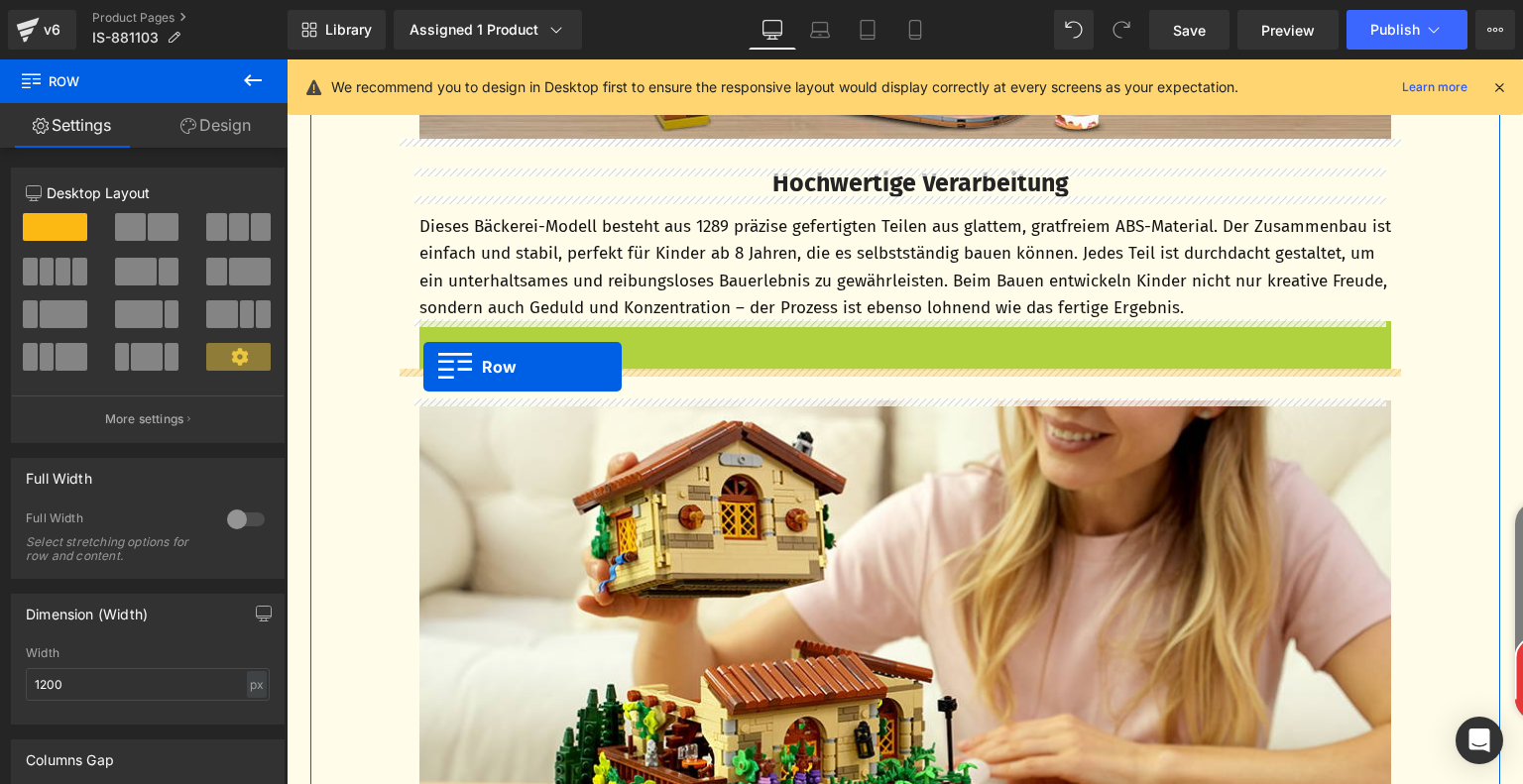 drag, startPoint x: 423, startPoint y: 336, endPoint x: 423, endPoint y: 368, distance: 32 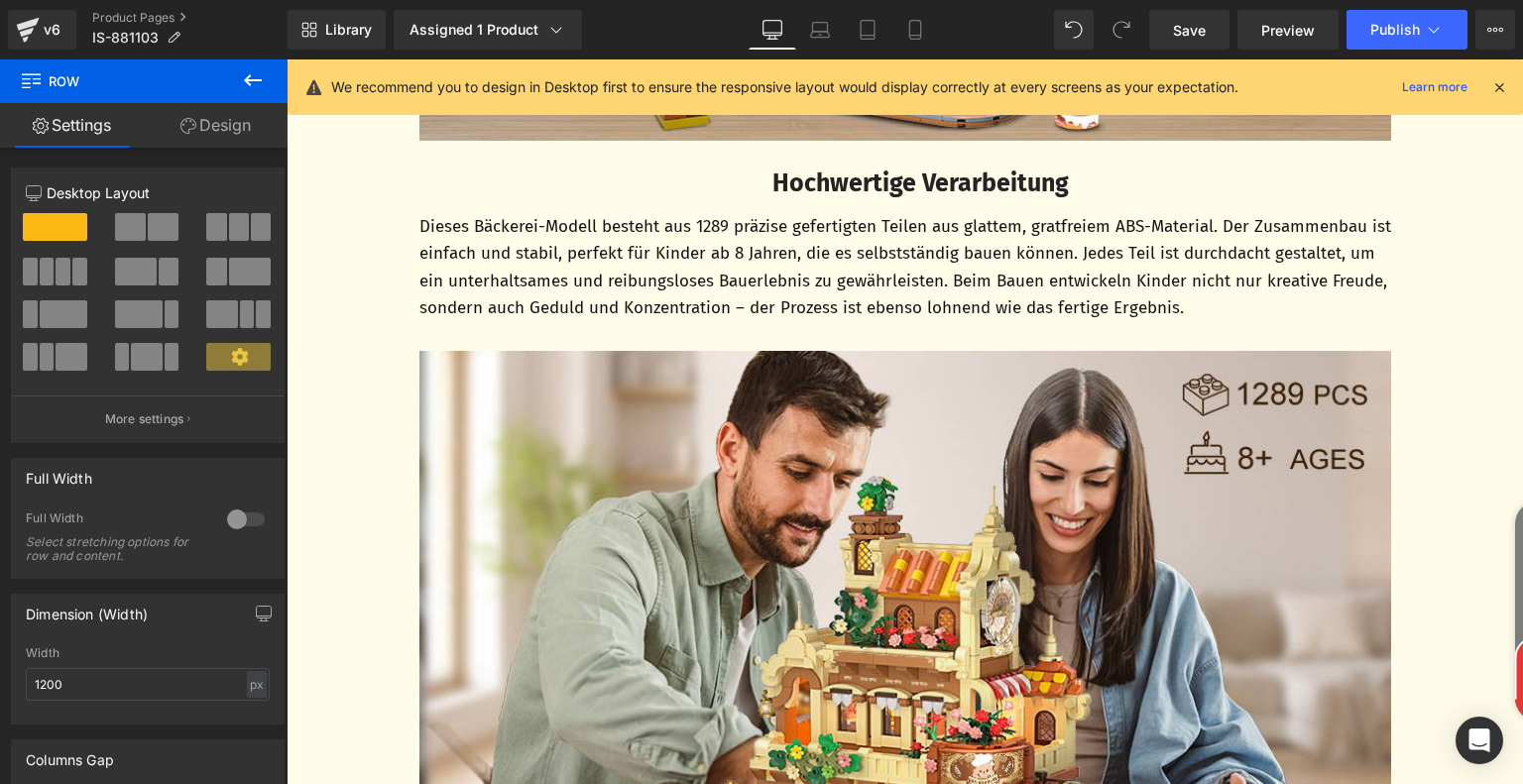 click at bounding box center [905, 651] 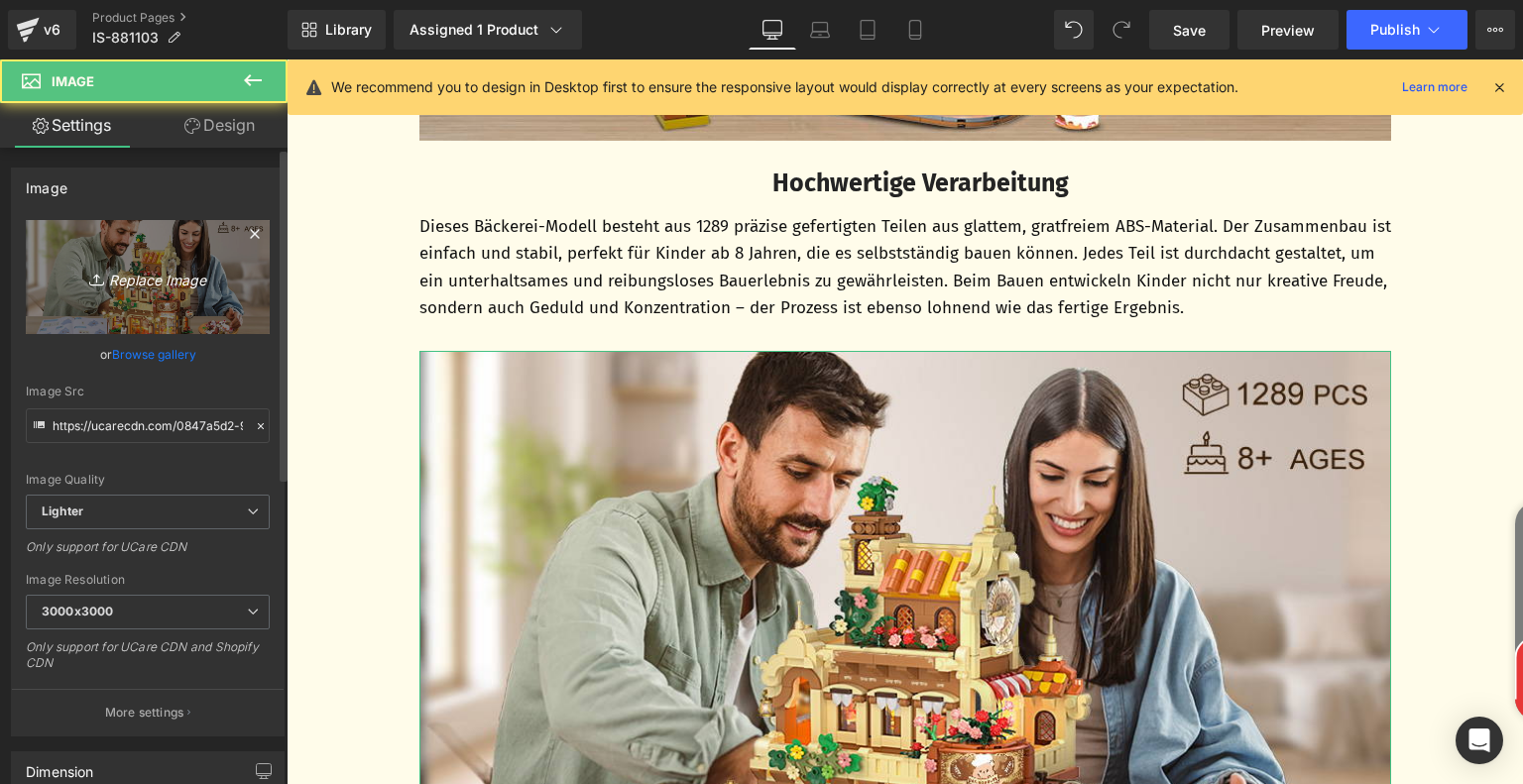 click on "Replace Image" at bounding box center (148, 277) 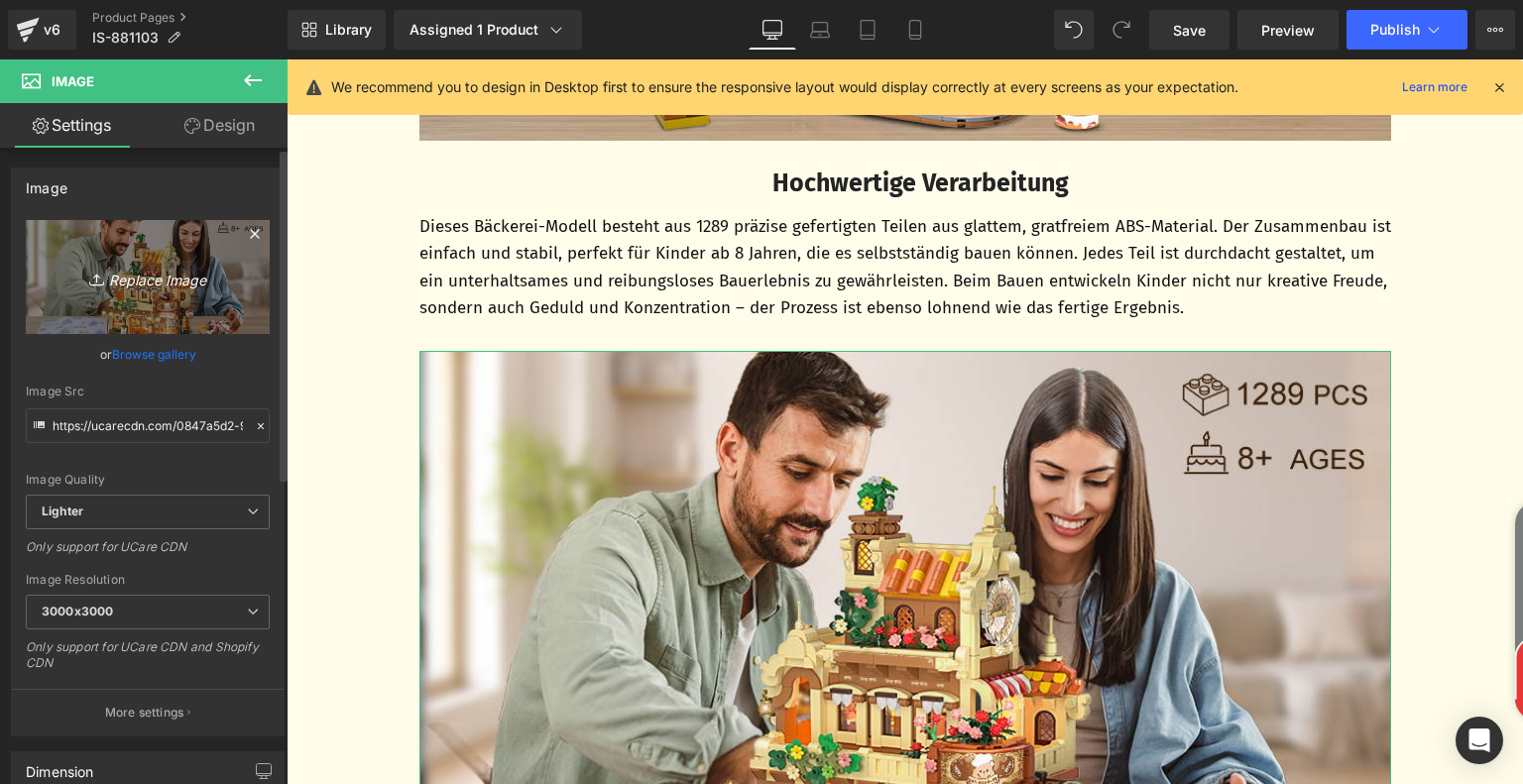 type on "C:\fakepath\7a254def-e2bf-4f5d-813f-303ec6407f09.__CR0,0,970,300_PT0_SX970_V1___.jpg" 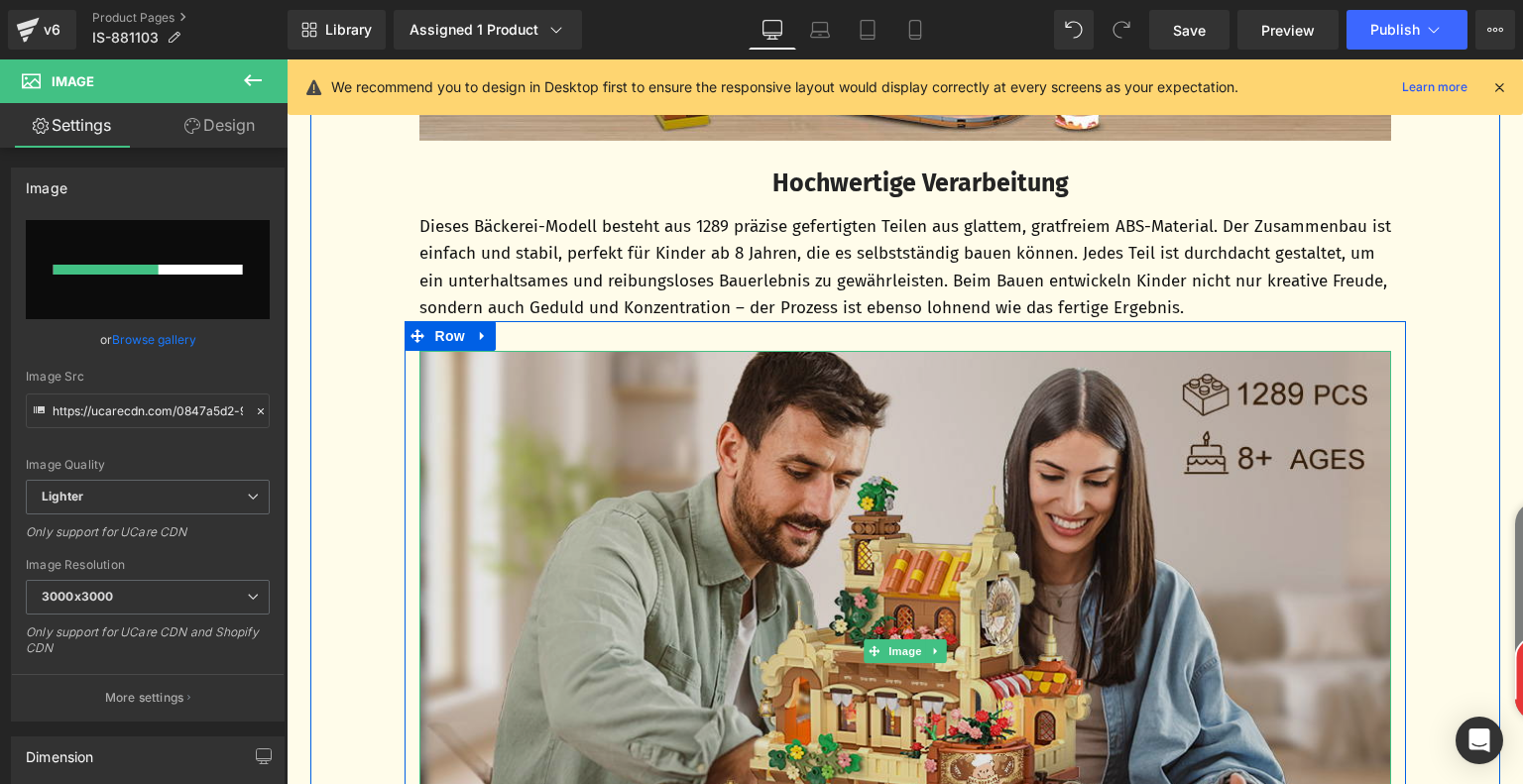type 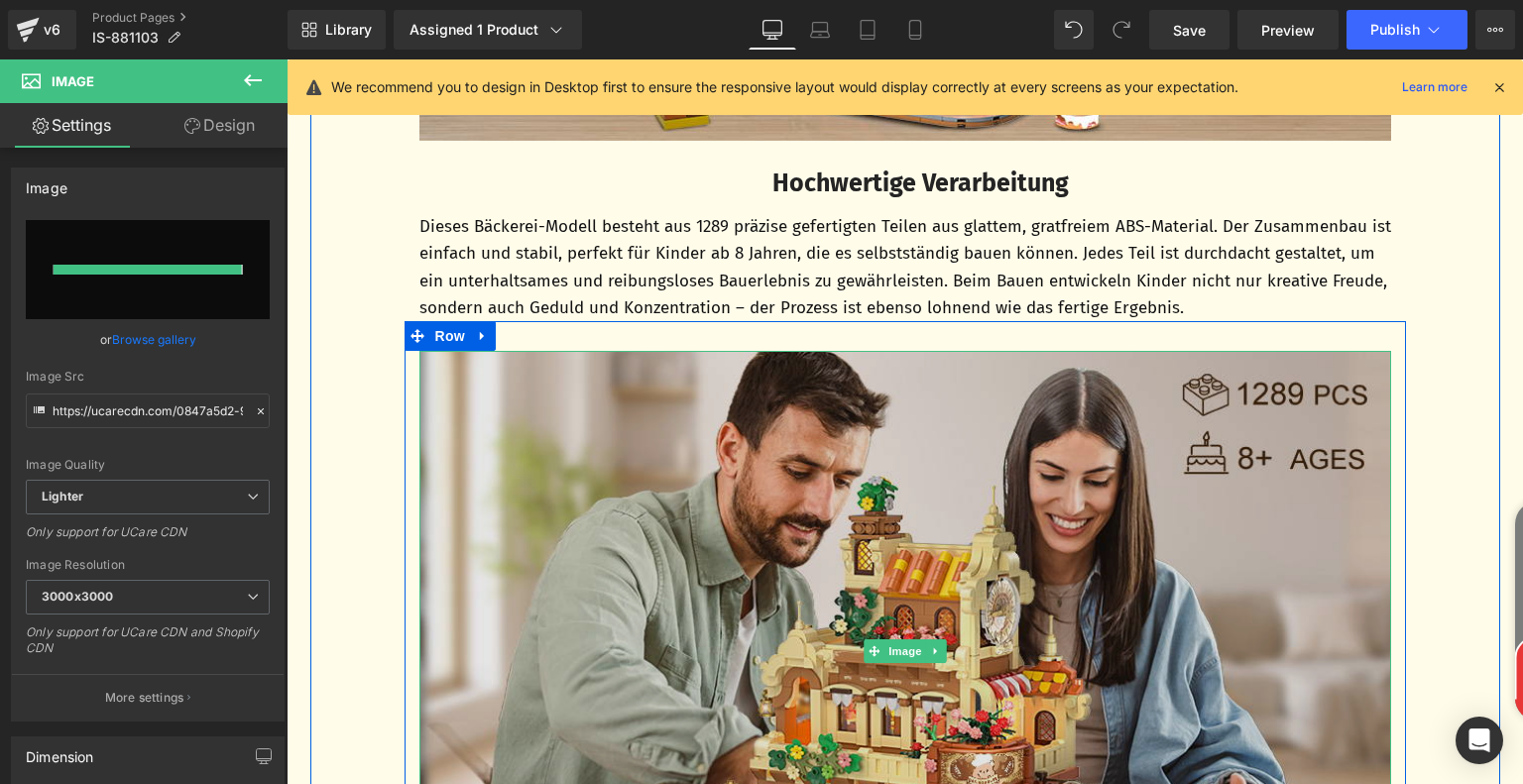 type on "https://ucarecdn.com/e3310fa7-c9ec-4a2e-b860-695676aa97db/-/format/auto/-/preview/3000x3000/-/quality/lighter/7a254def-e2bf-4f5d-813f-303ec6407f09.__CR0,0,970,300_PT0_SX970_V1___.jpg" 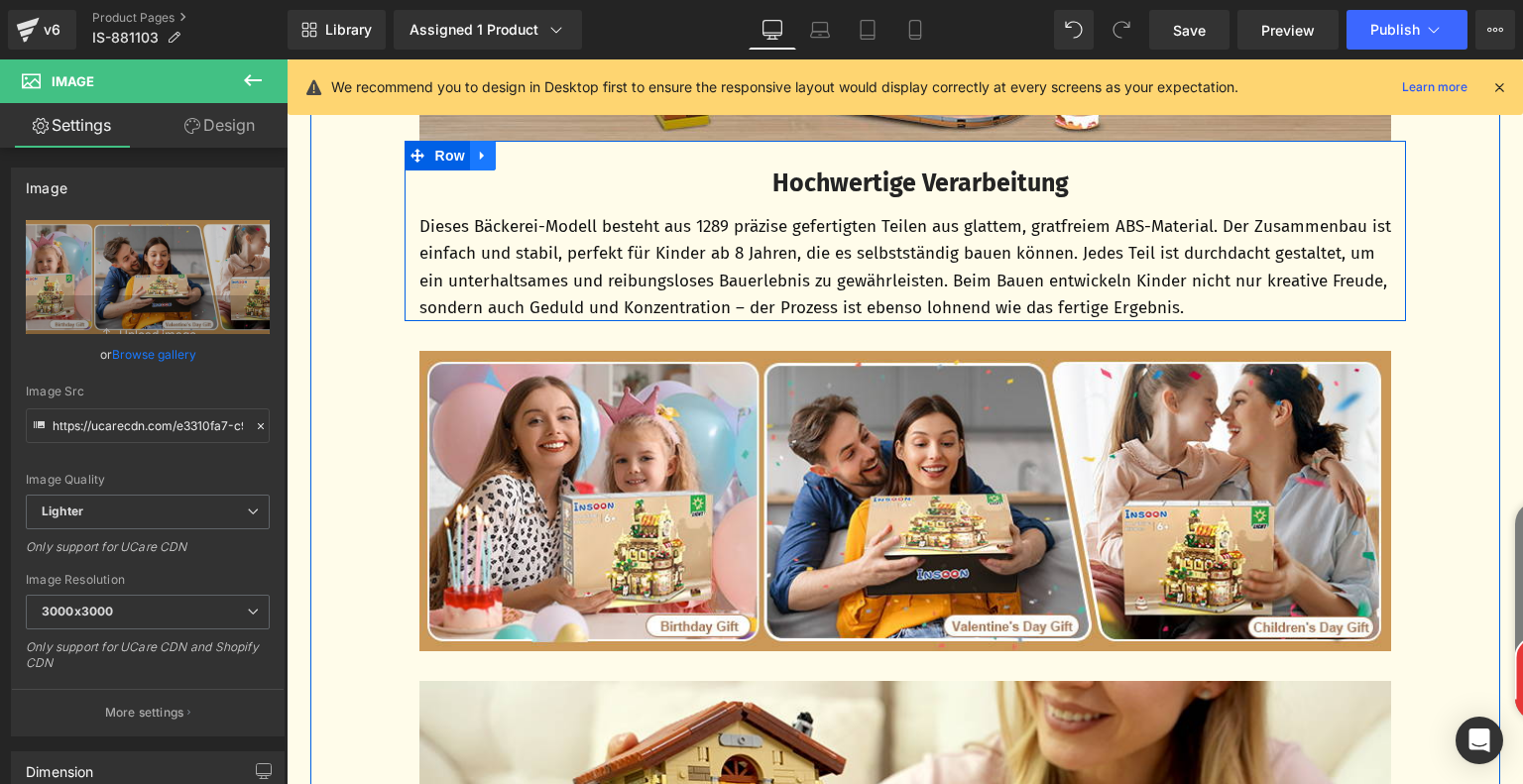 click 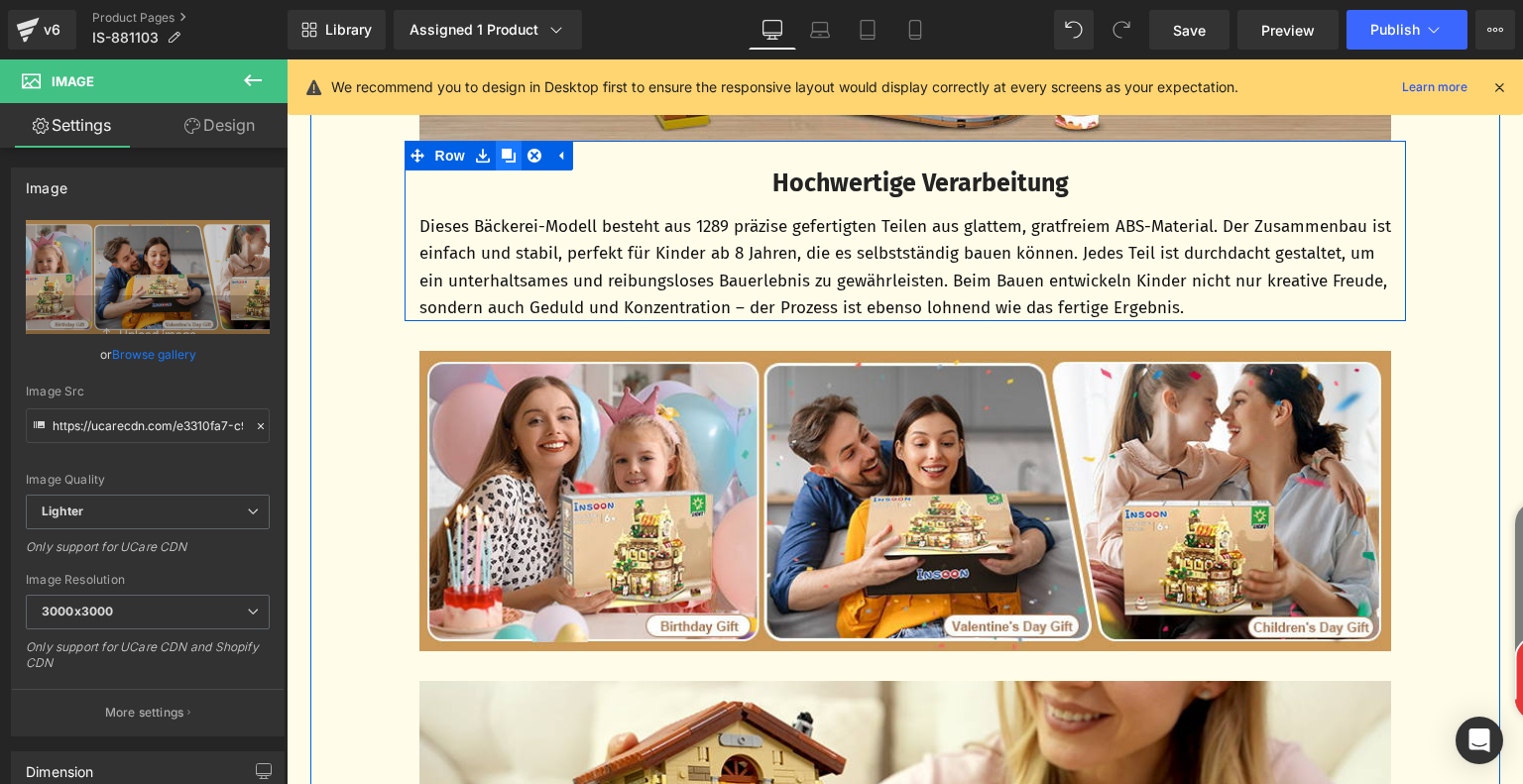 click 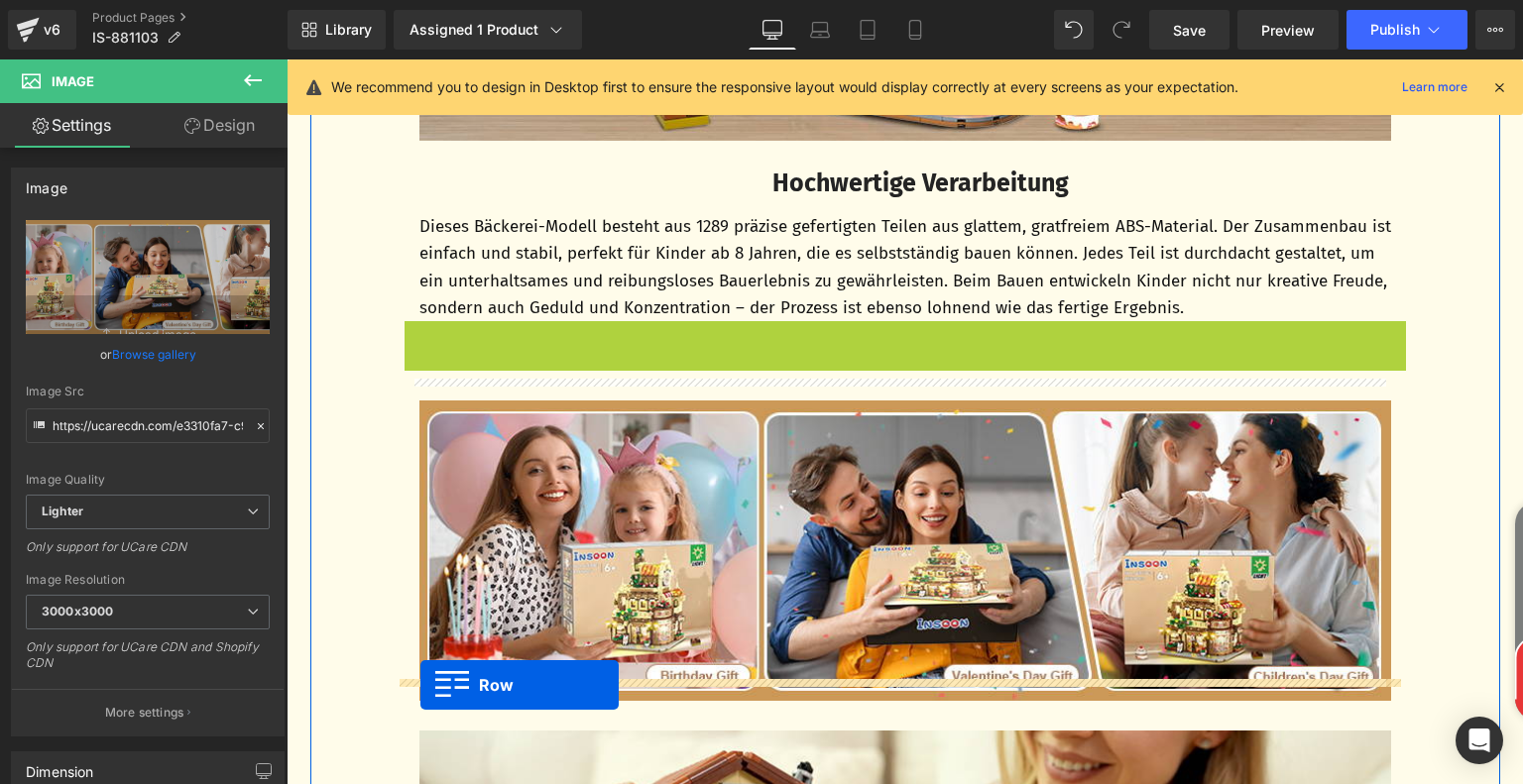 scroll, scrollTop: 5856, scrollLeft: 0, axis: vertical 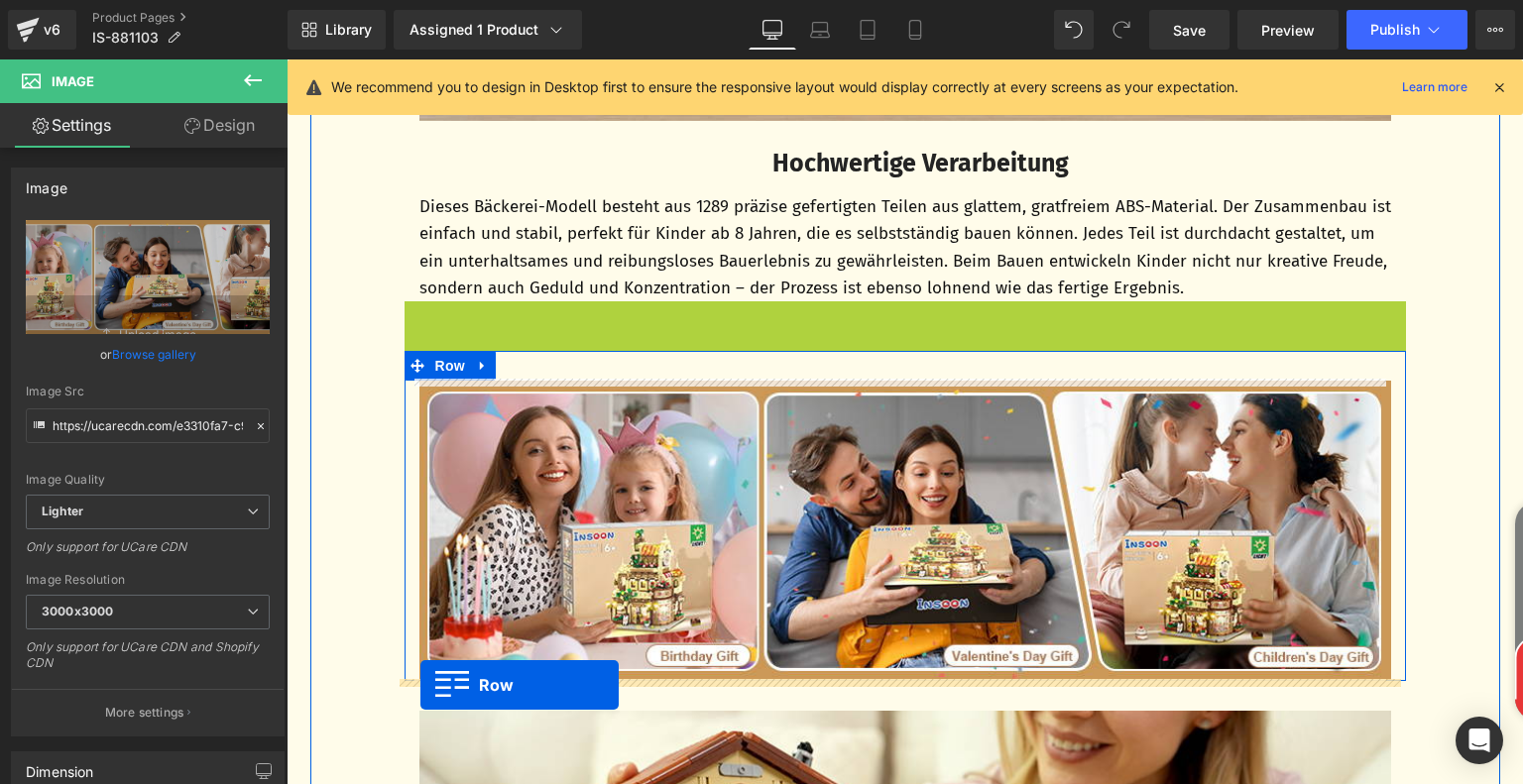 drag, startPoint x: 404, startPoint y: 334, endPoint x: 420, endPoint y: 705, distance: 371.34485 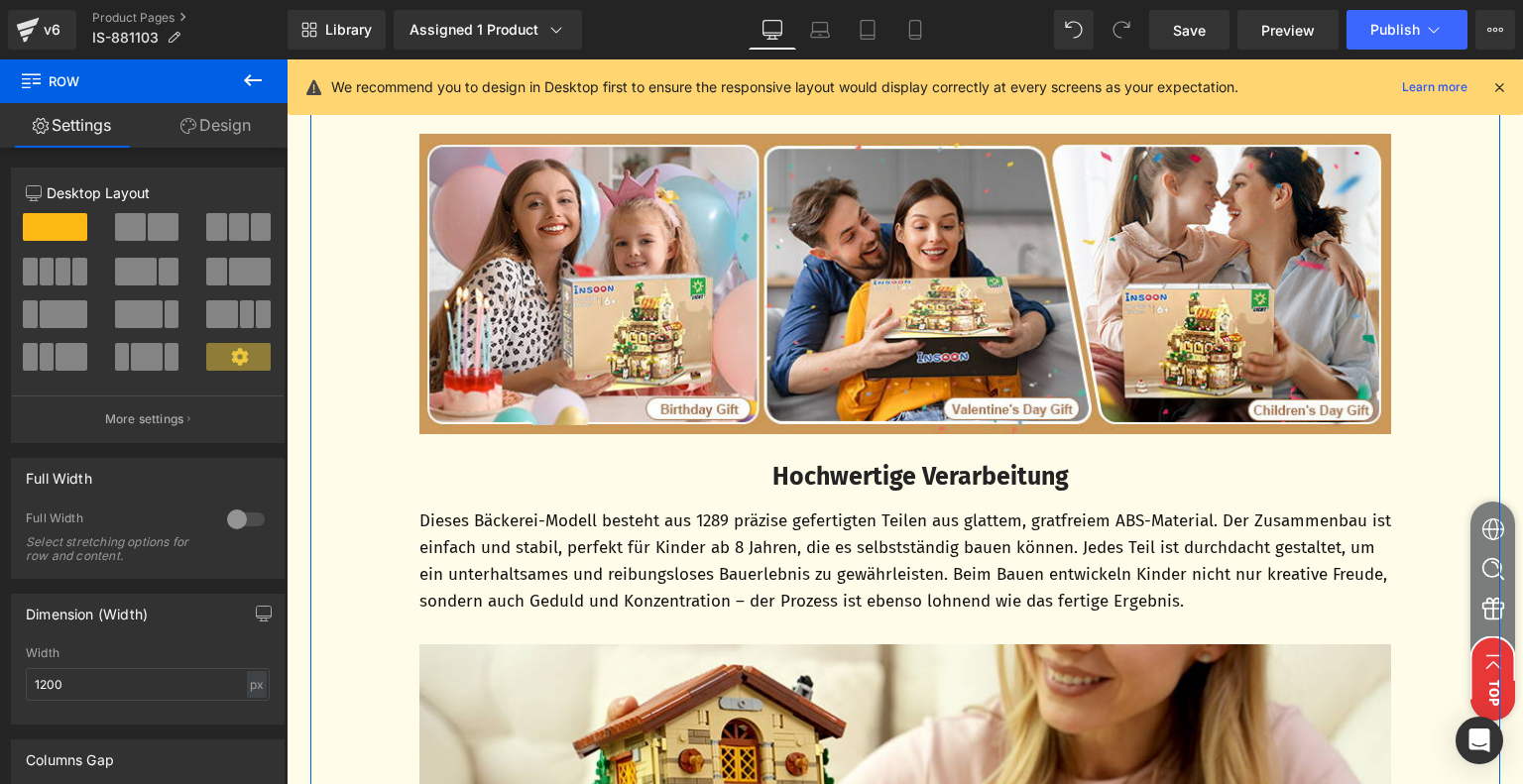 scroll, scrollTop: 6054, scrollLeft: 0, axis: vertical 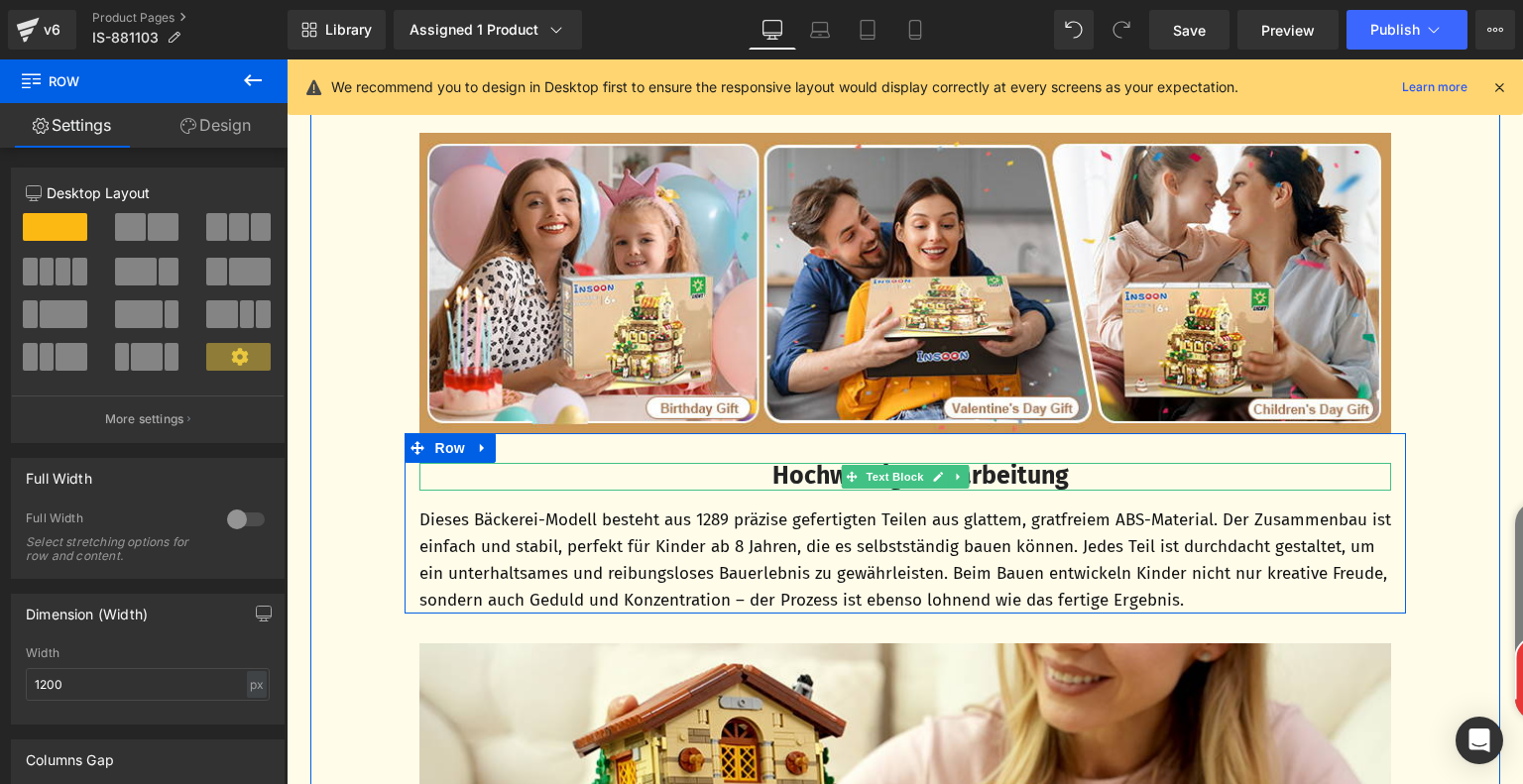 click on "Hochwertige Verarbeitung" at bounding box center (920, 476) 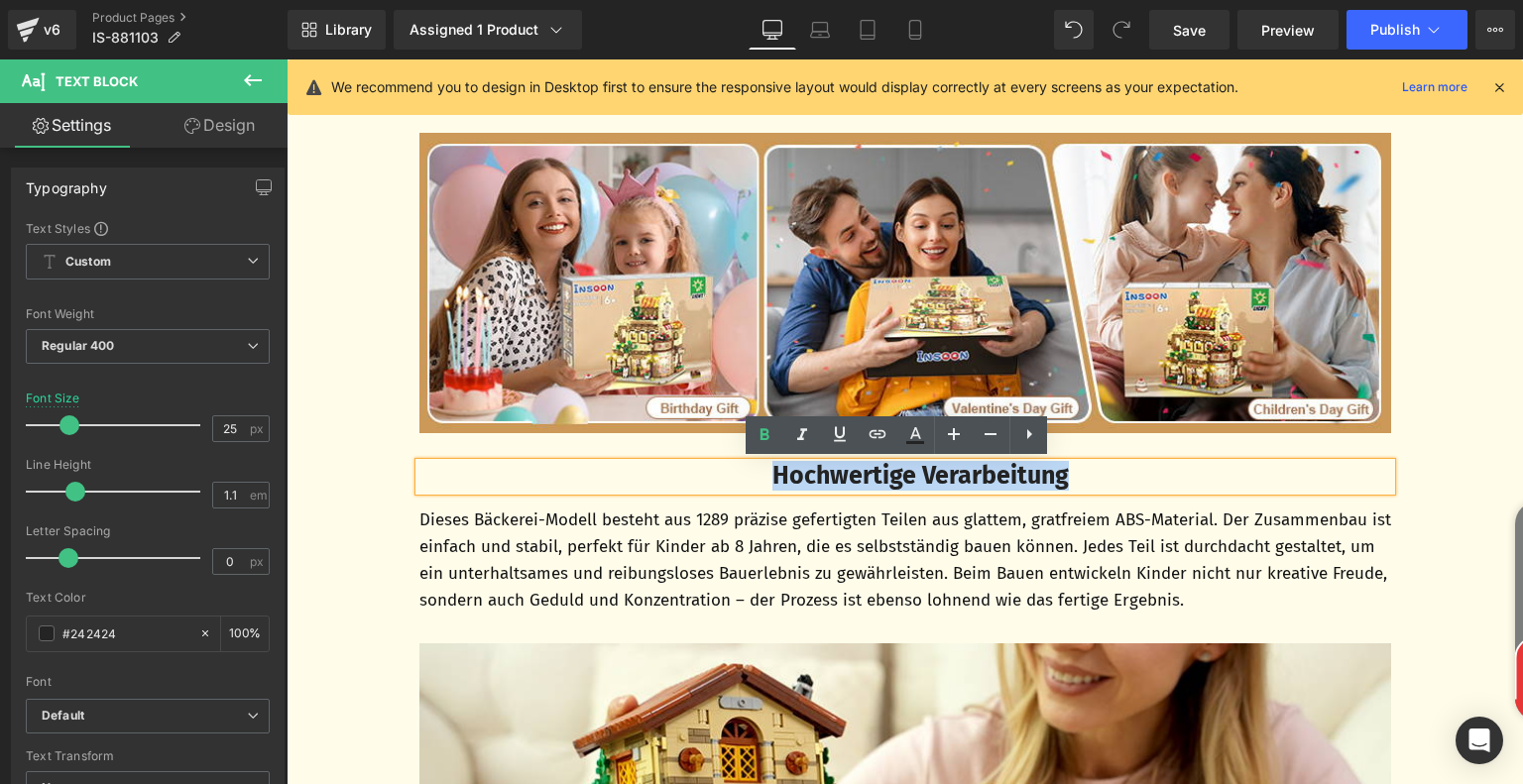 drag, startPoint x: 756, startPoint y: 475, endPoint x: 1150, endPoint y: 484, distance: 394.10278 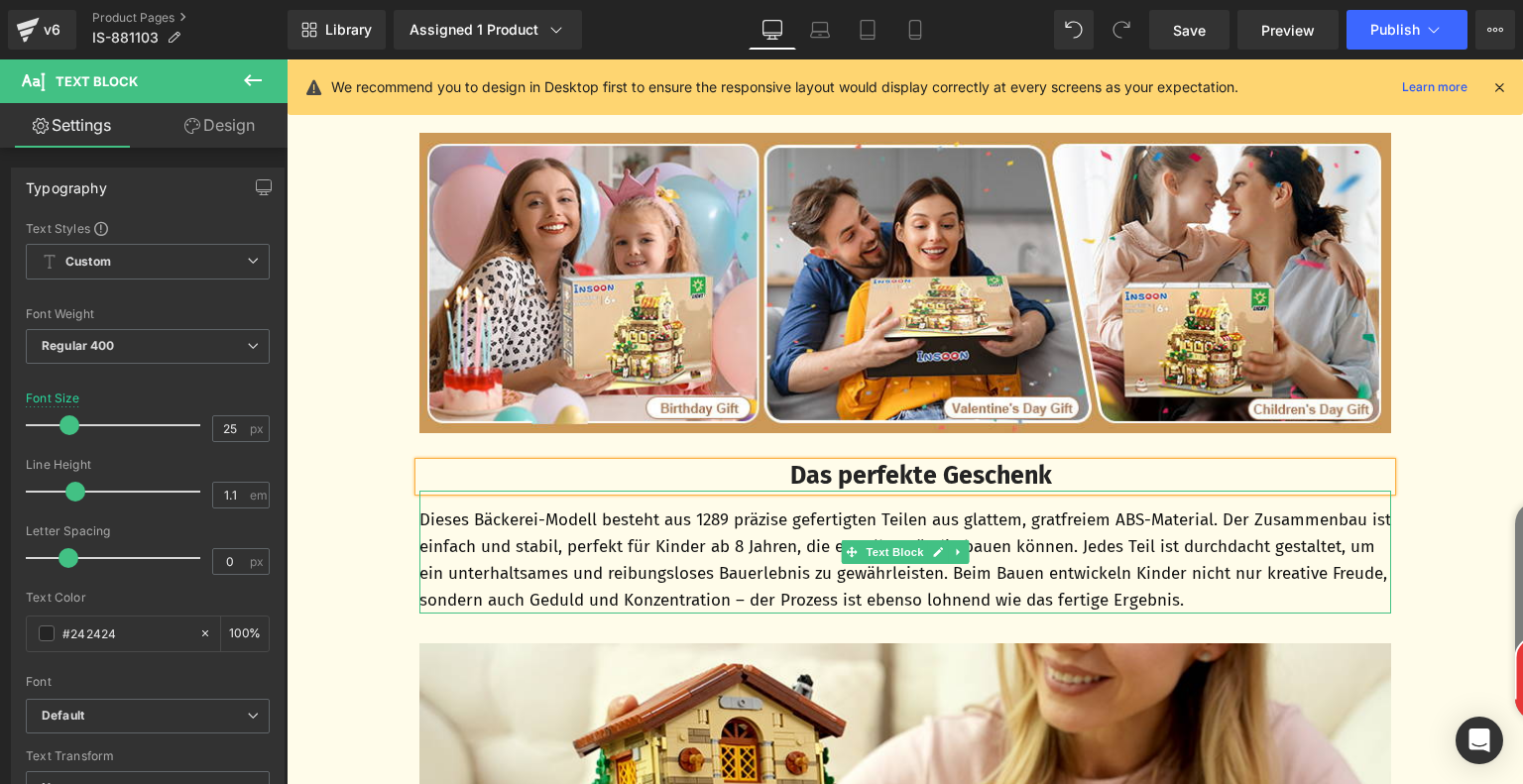 click on "Dieses Bäckerei-Modell besteht aus 1289 präzise gefertigten Teilen aus glattem, gratfreiem ABS-Material. Der Zusammenbau ist einfach und stabil, perfekt für Kinder ab 8 Jahren, die es selbstständig bauen können. Jedes Teil ist durchdacht gestaltet, um ein unterhaltsames und reibungsloses Bauerlebnis zu gewährleisten. Beim Bauen entwickeln Kinder nicht nur kreative Freude, sondern auch Geduld und Konzentration – der Prozess ist ebenso lohnend wie das fertige Ergebnis." at bounding box center (905, 560) 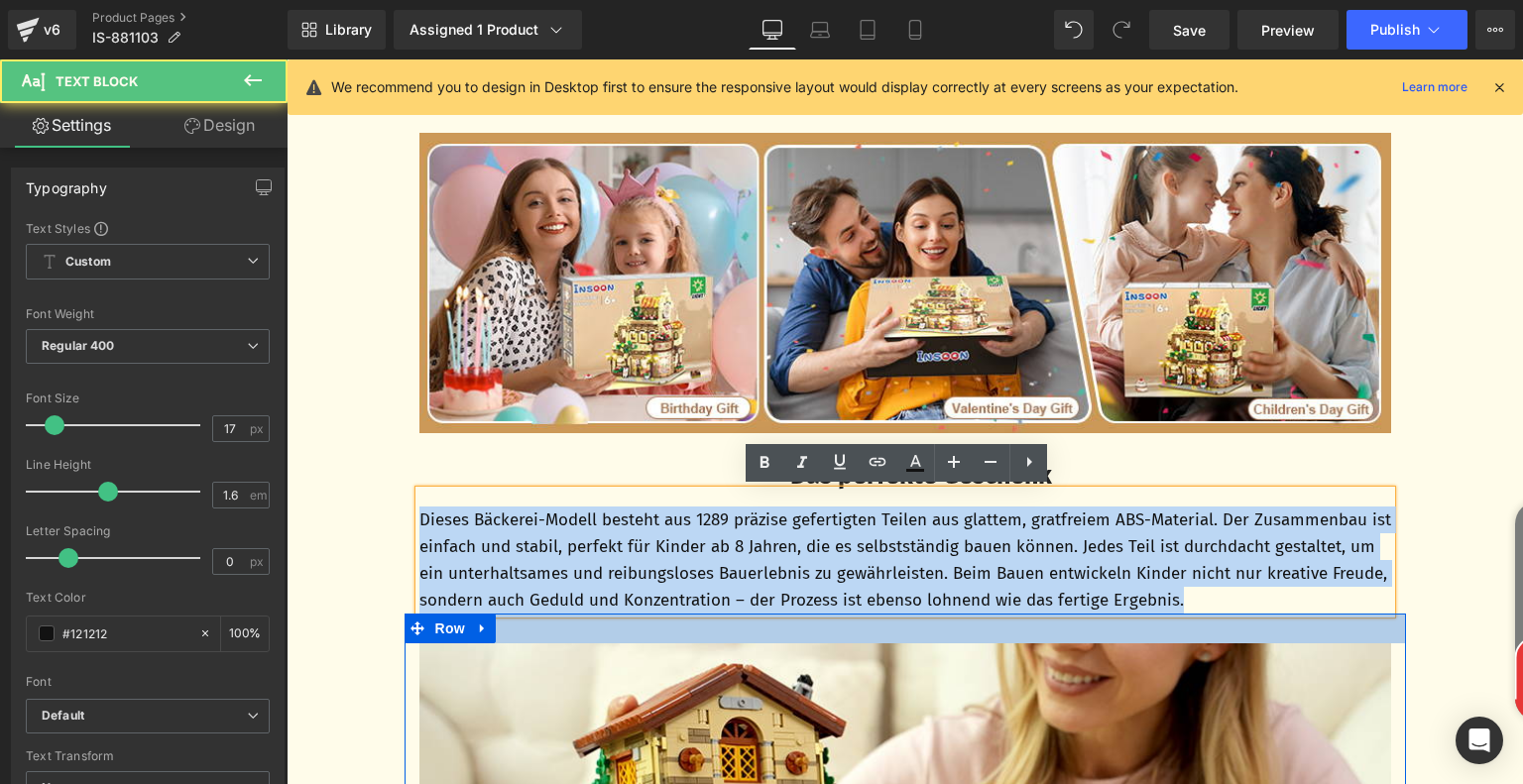 drag, startPoint x: 412, startPoint y: 520, endPoint x: 1333, endPoint y: 636, distance: 928.27636 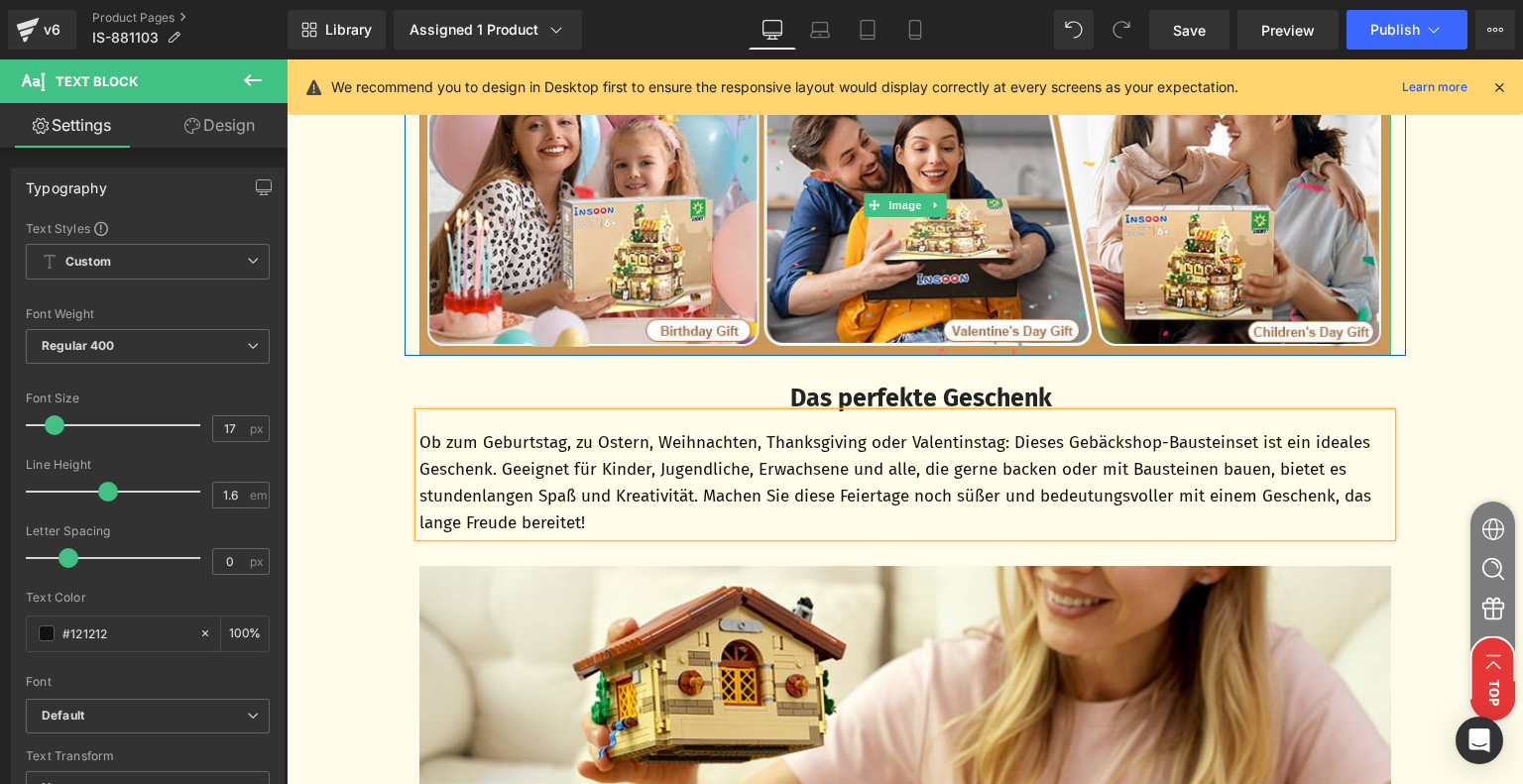 scroll, scrollTop: 6252, scrollLeft: 0, axis: vertical 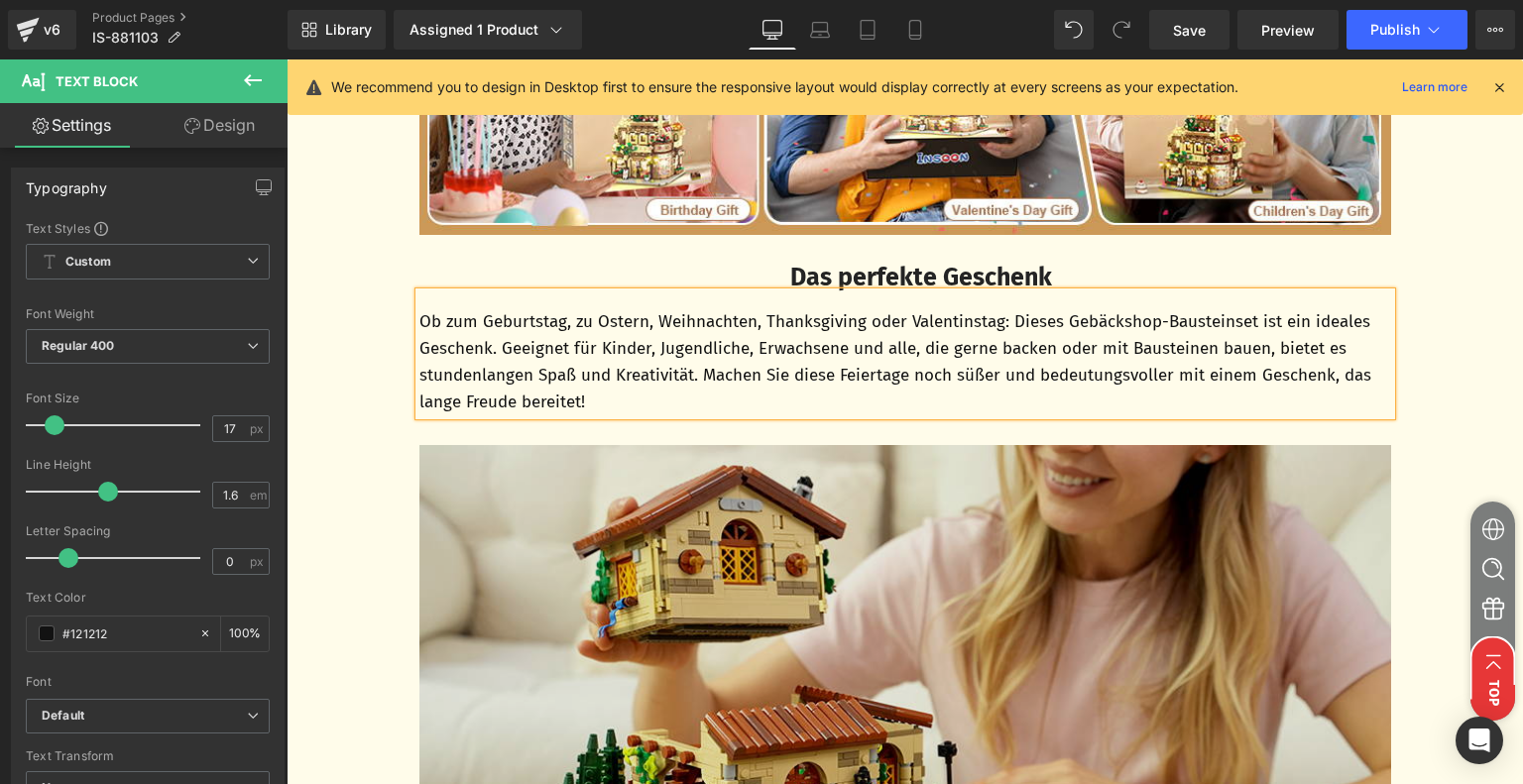 click at bounding box center (905, 745) 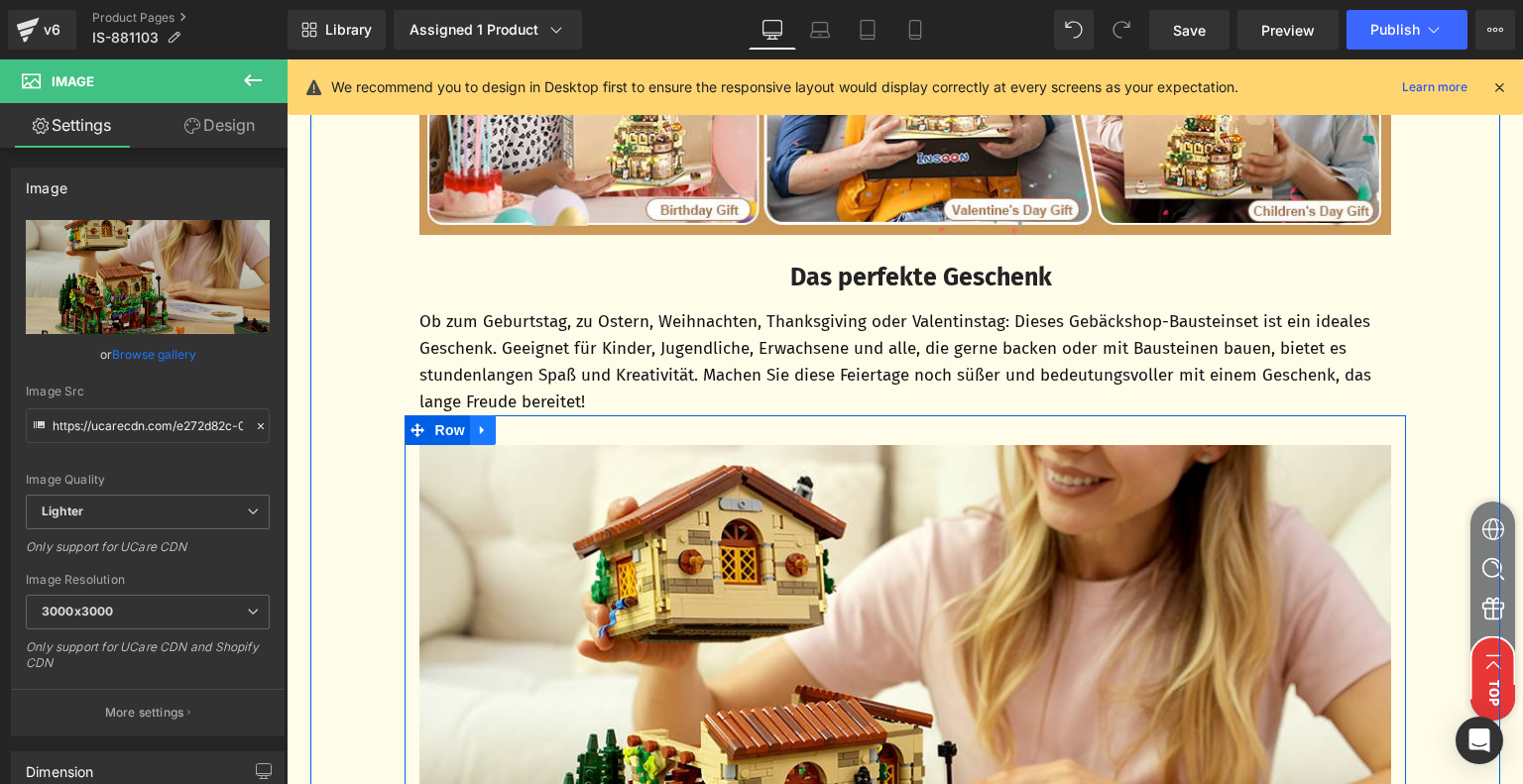 click 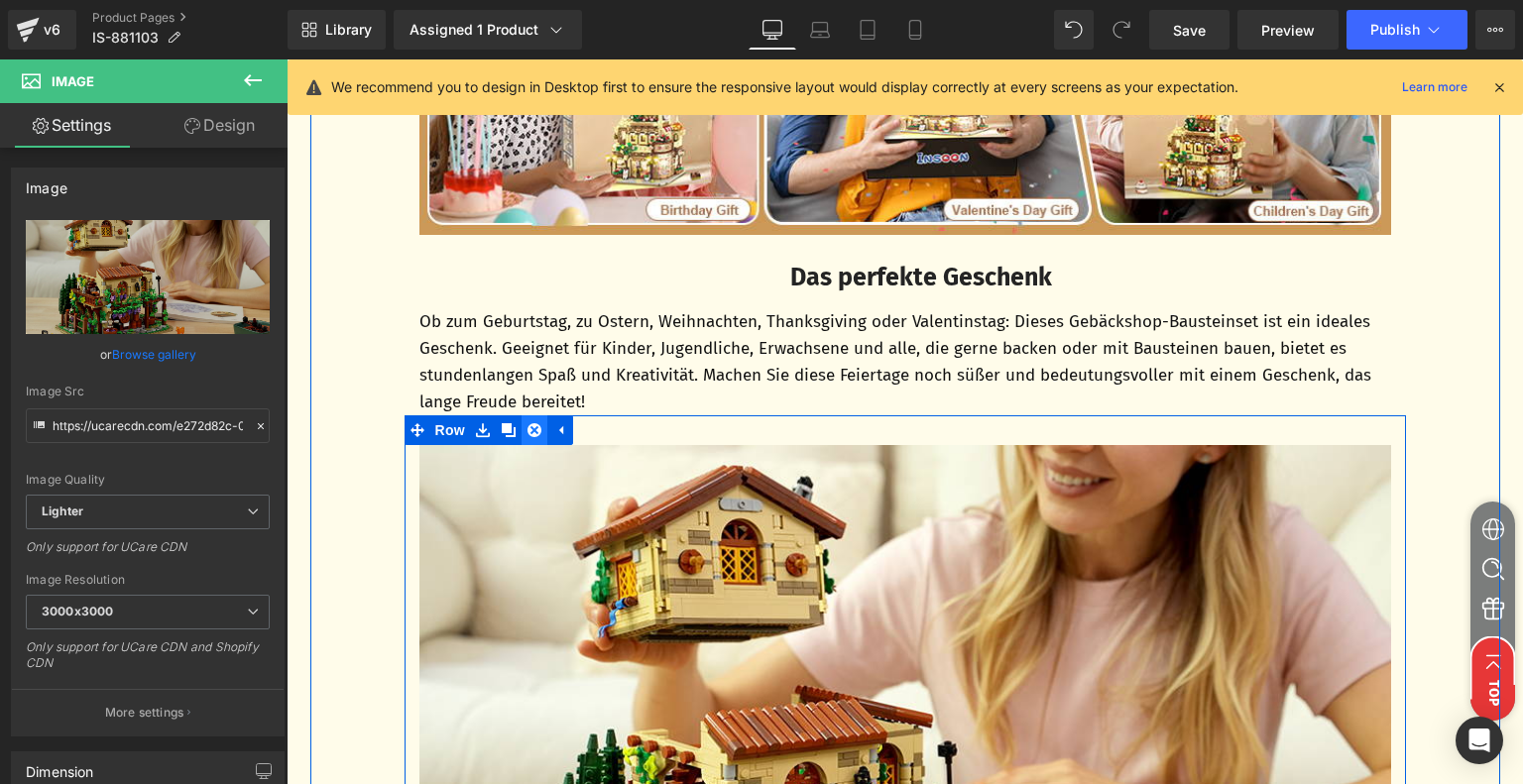 click 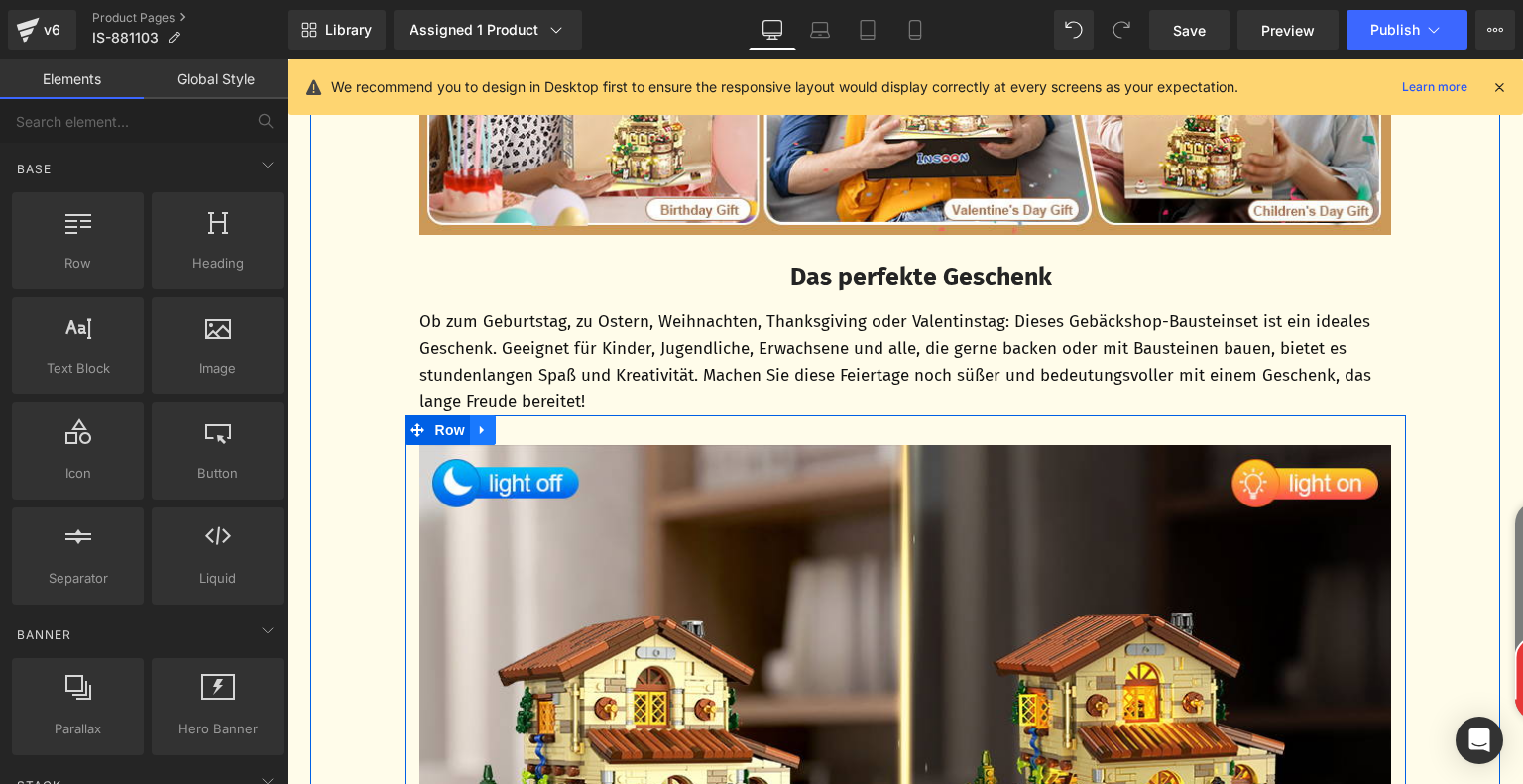 click 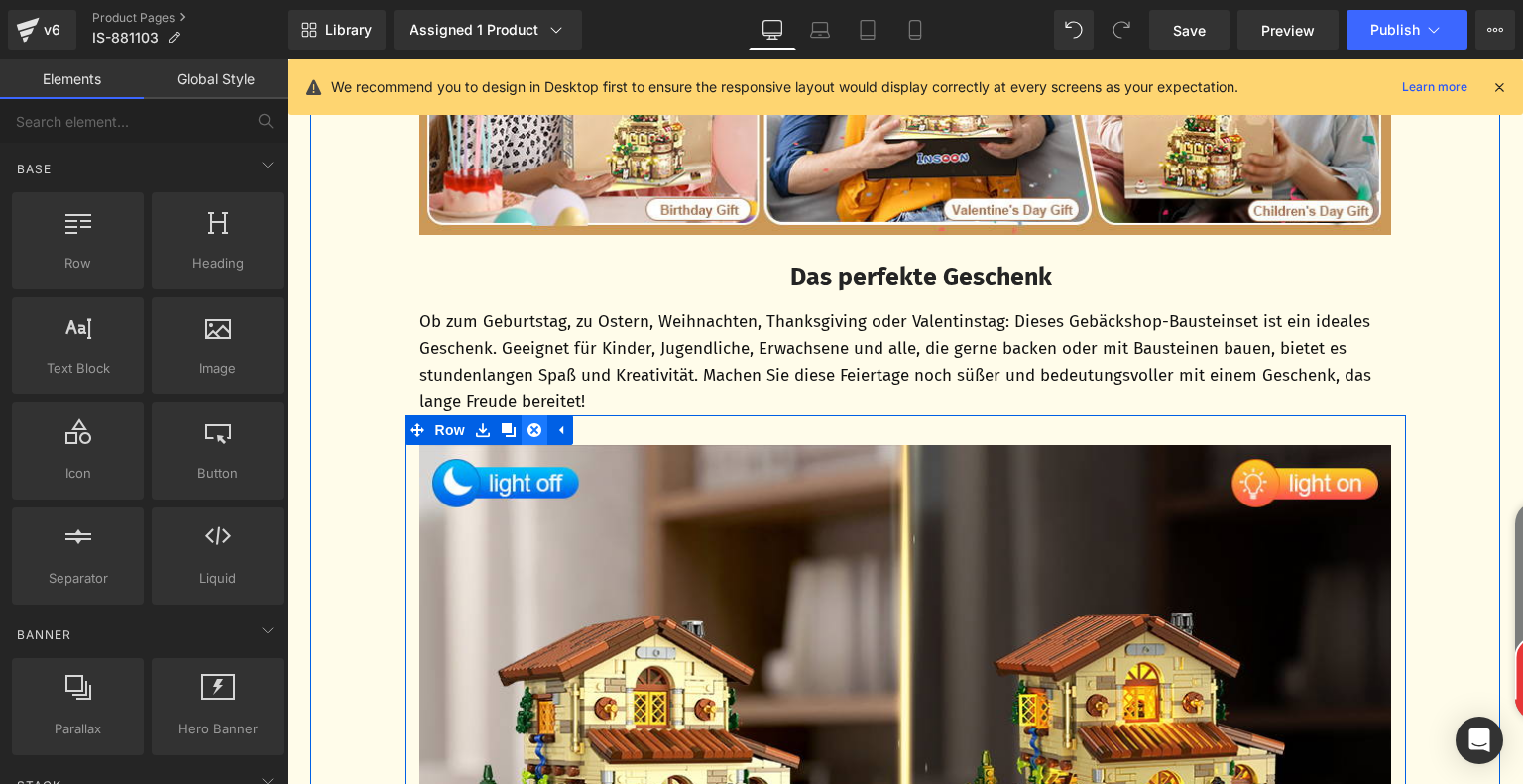 click 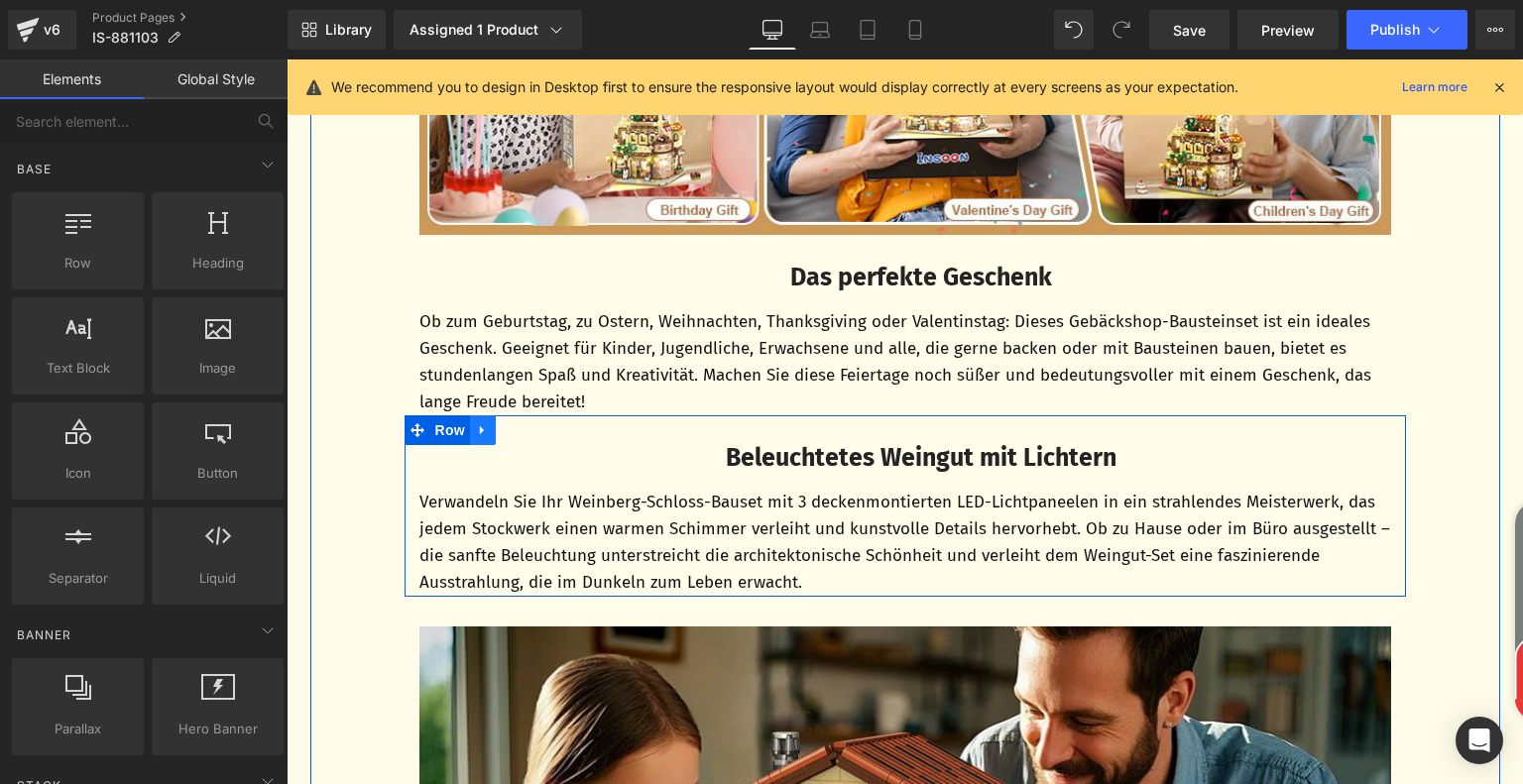 click 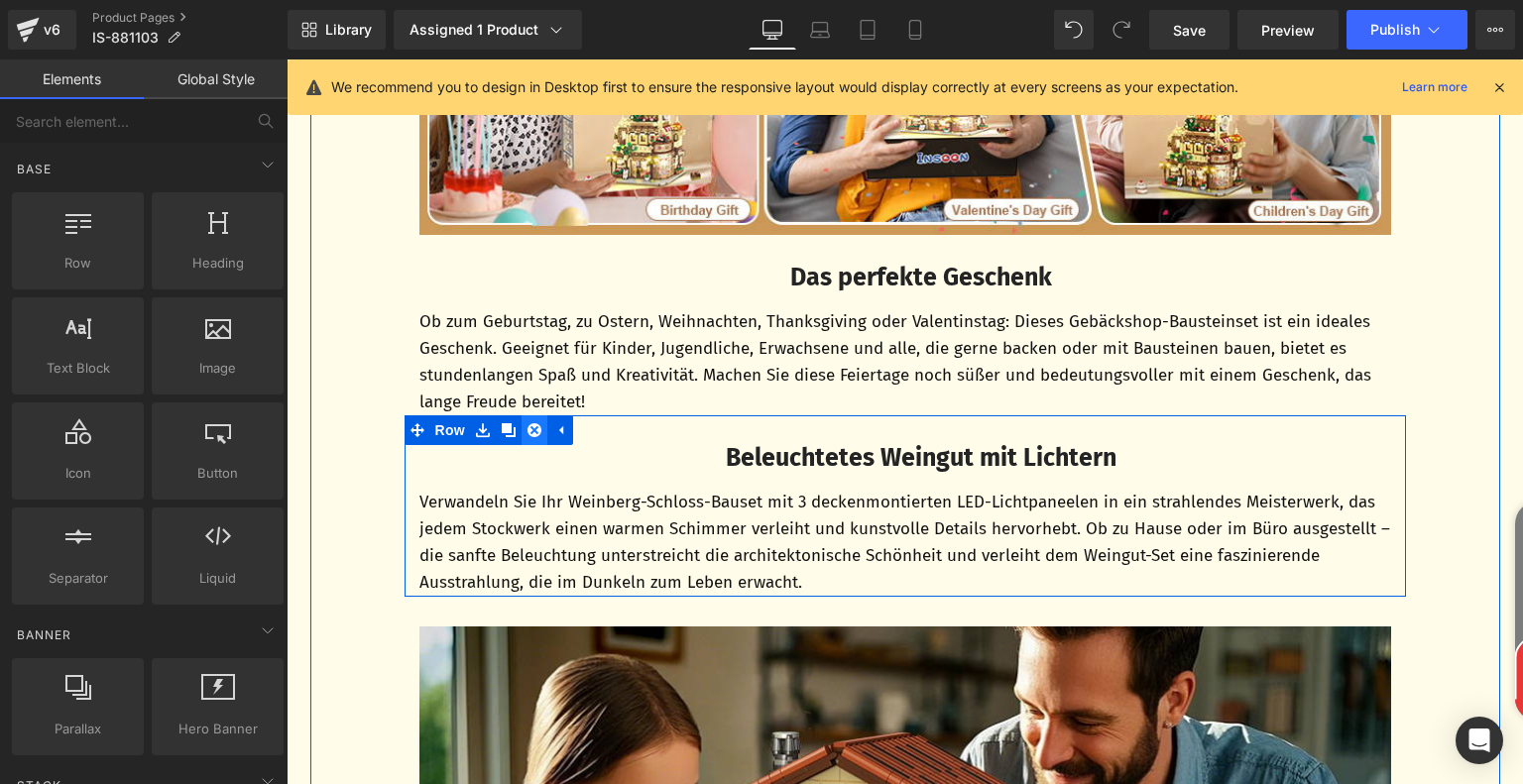 click 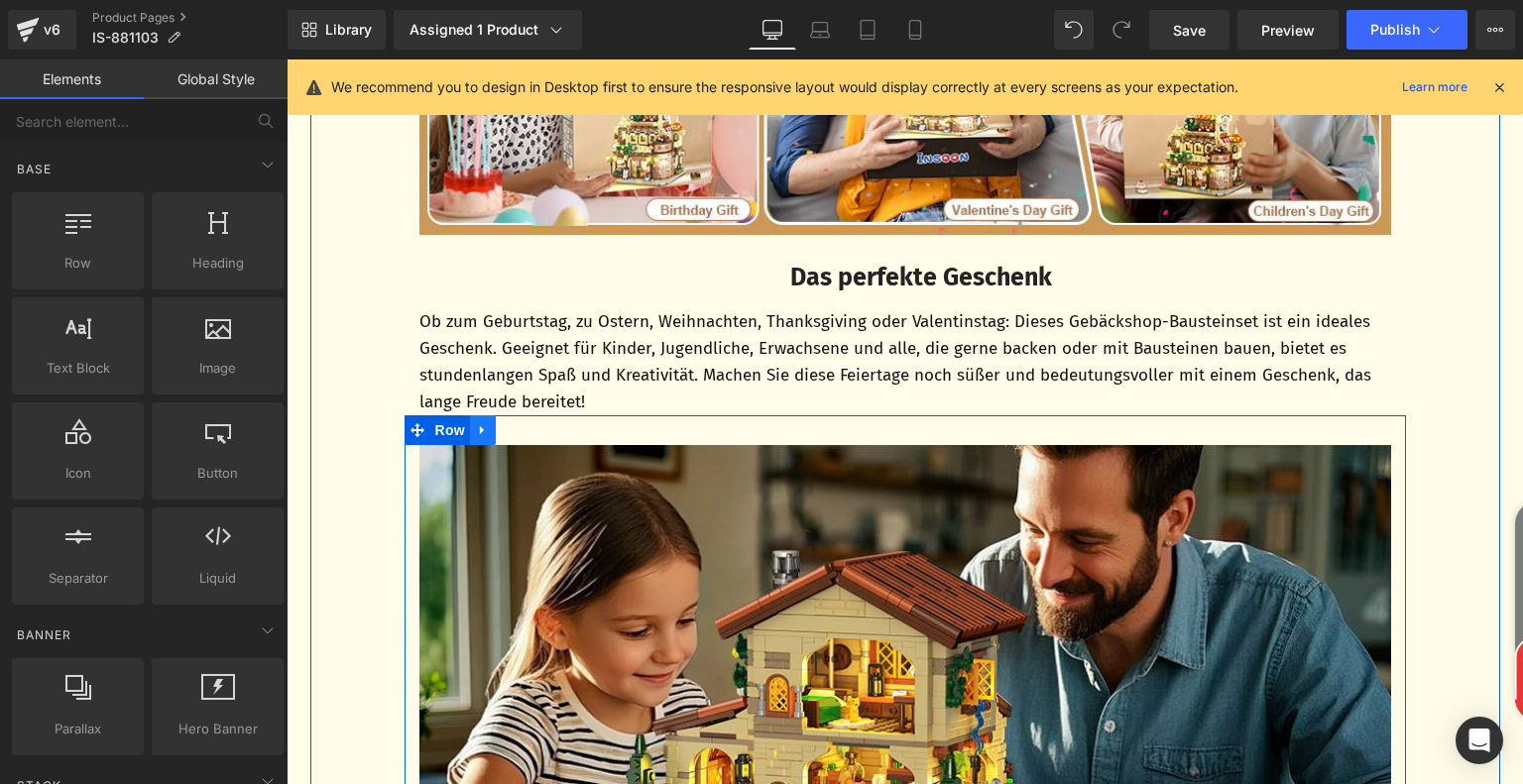 click 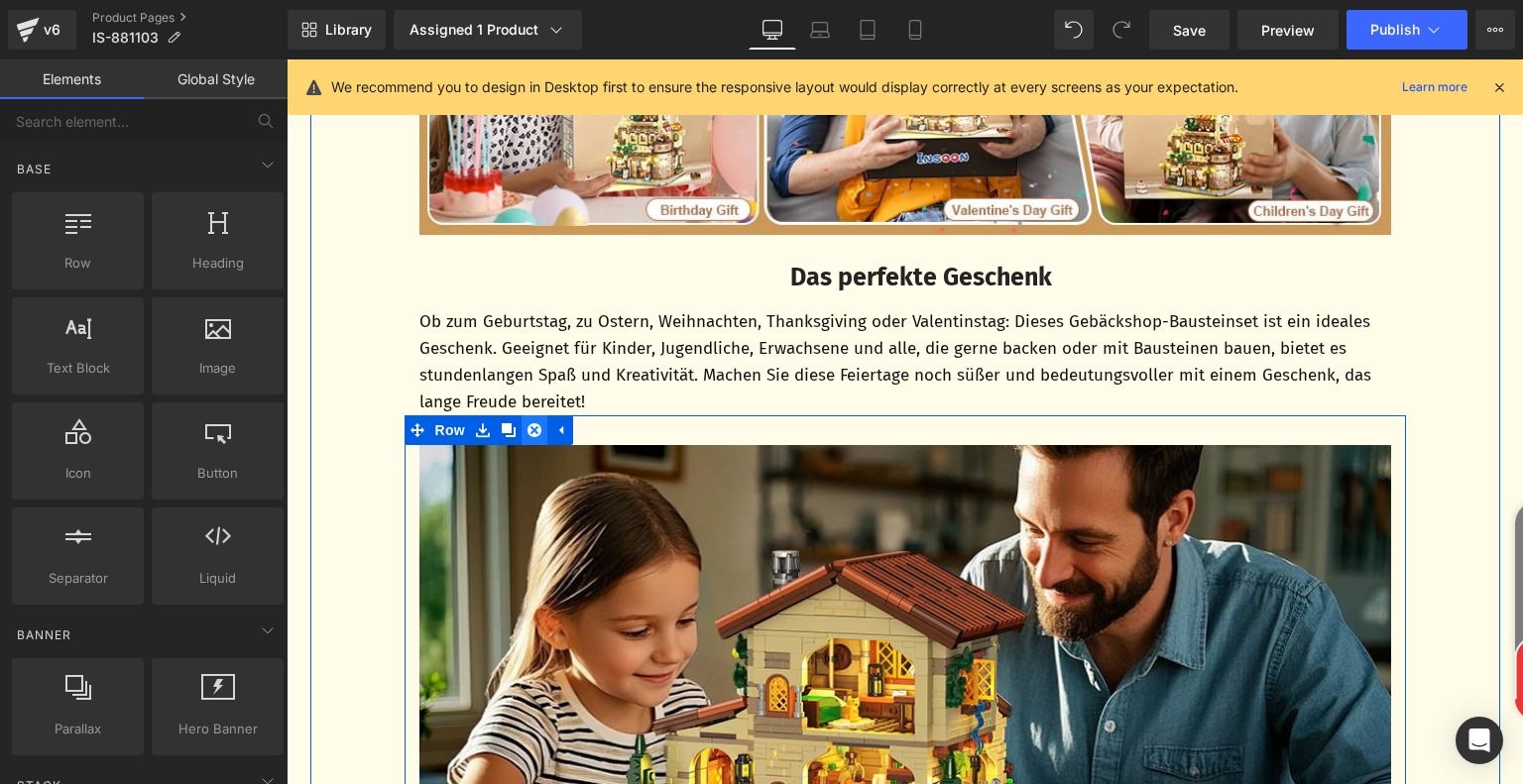 click 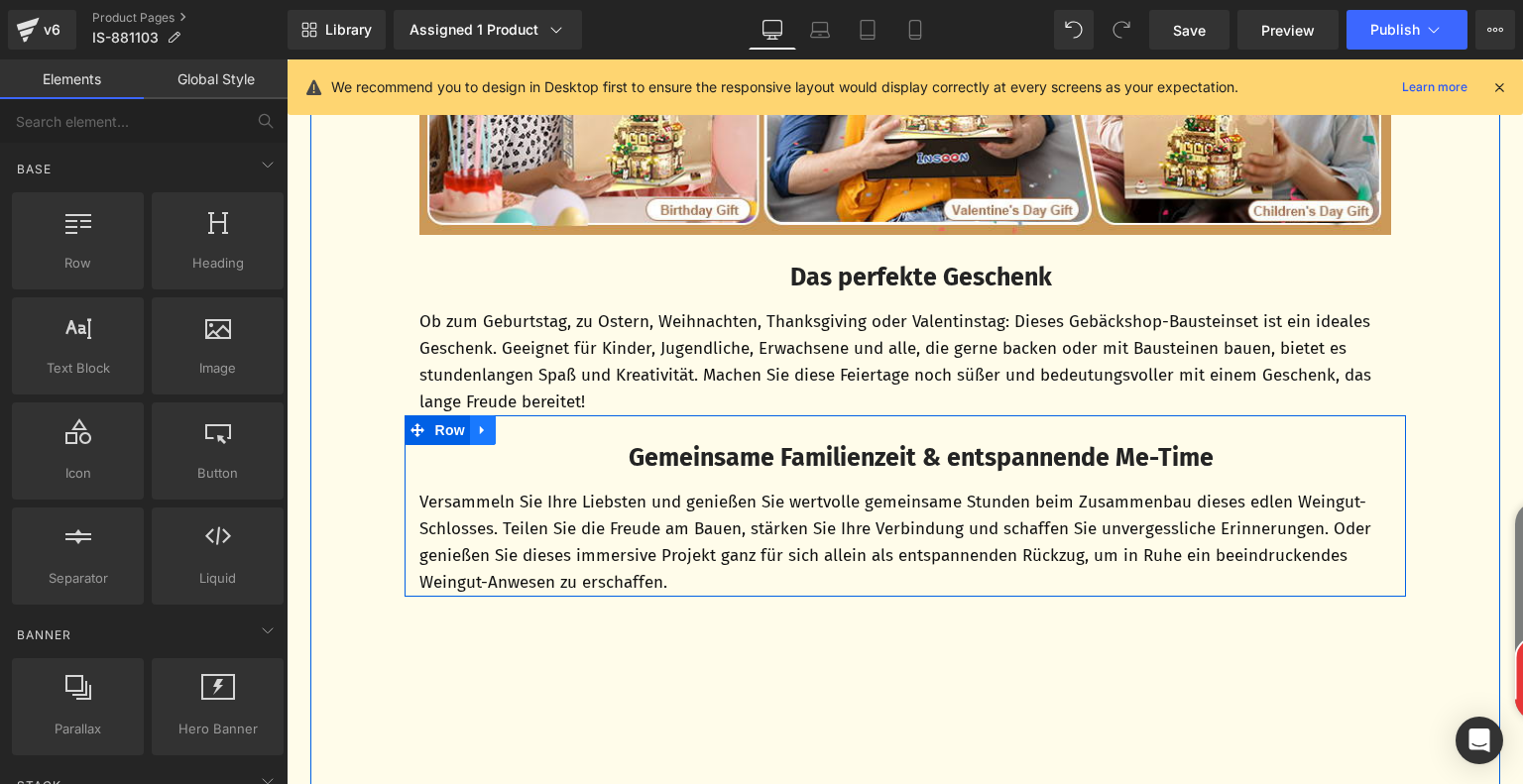 click 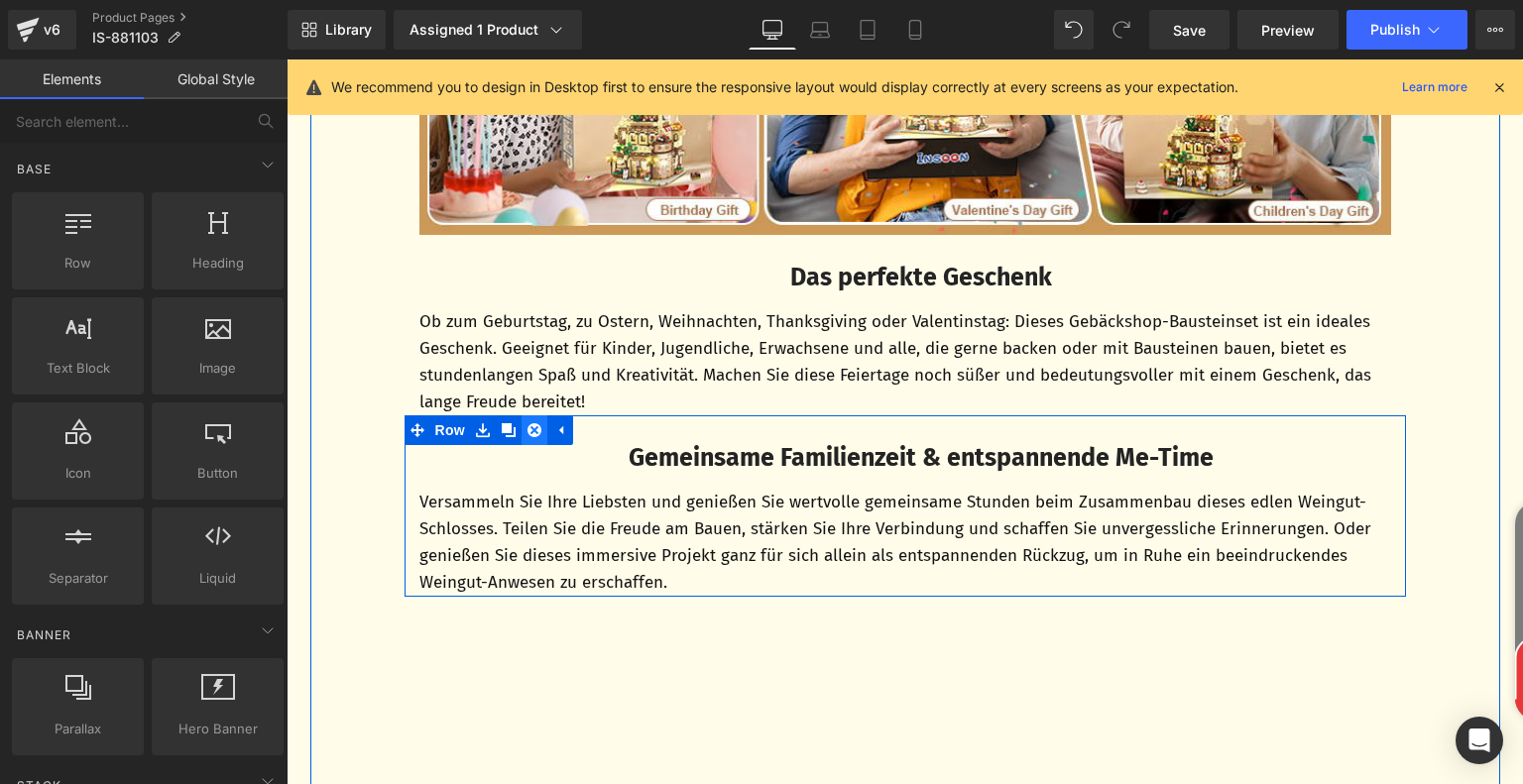 click 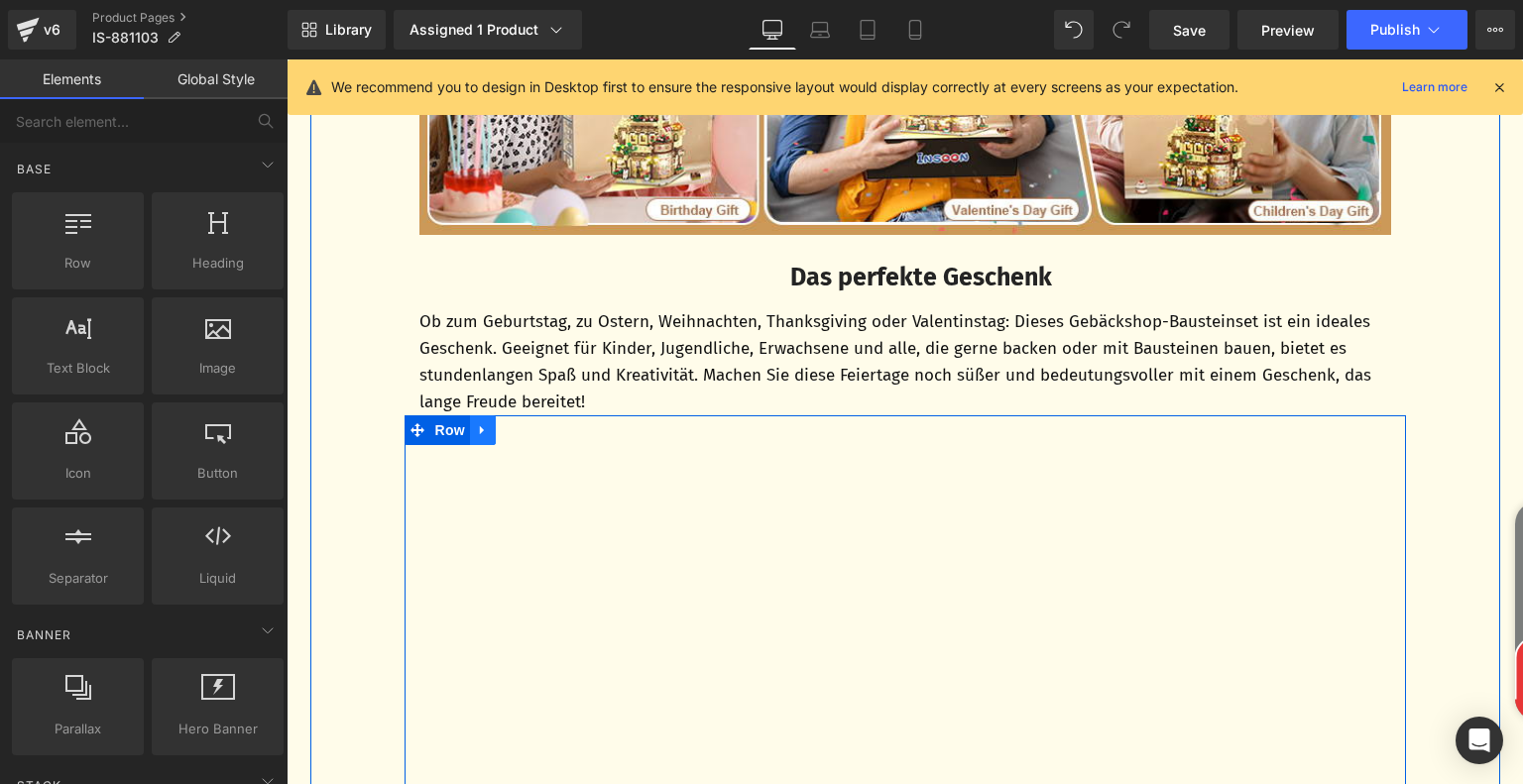 click 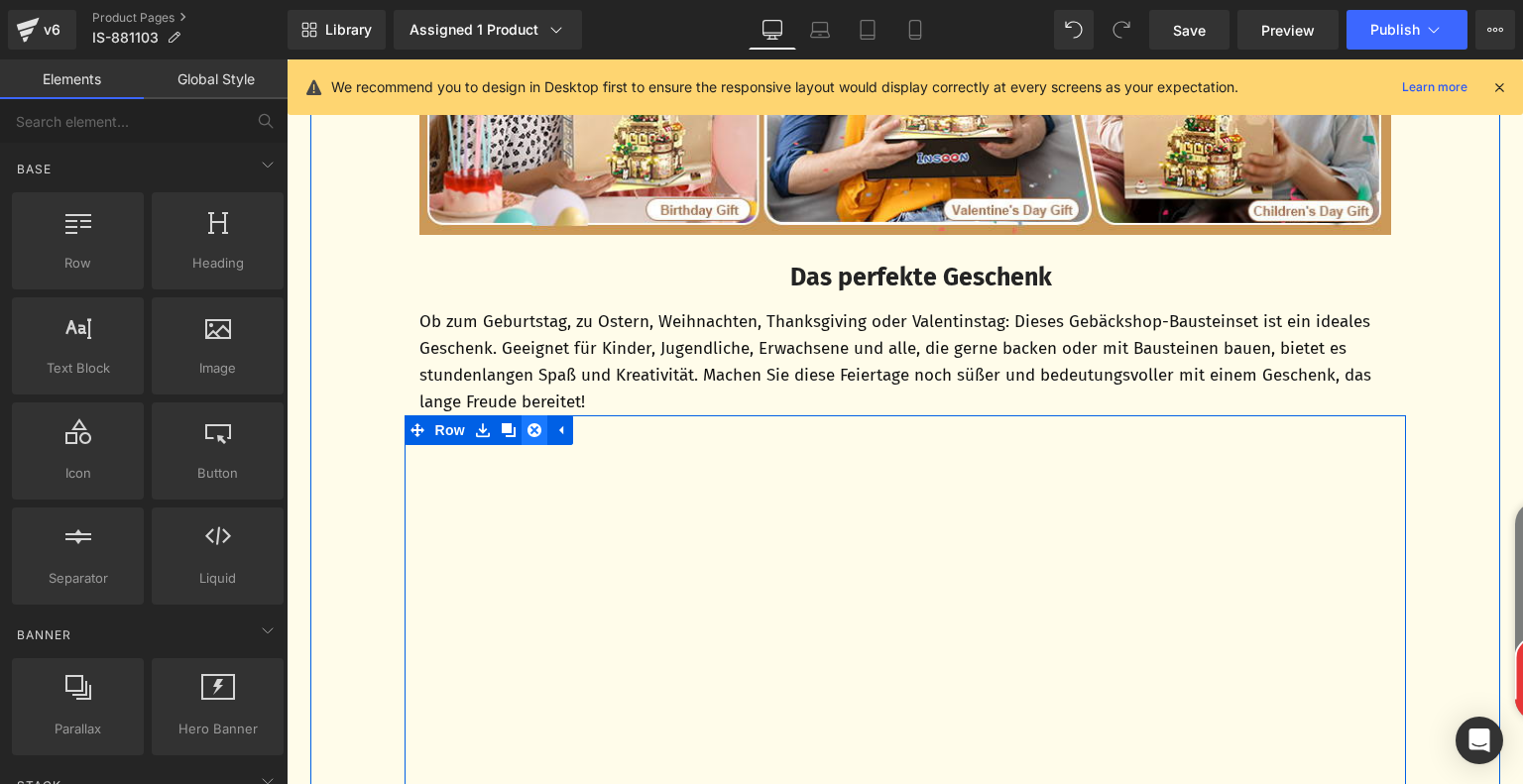 click at bounding box center (534, 430) 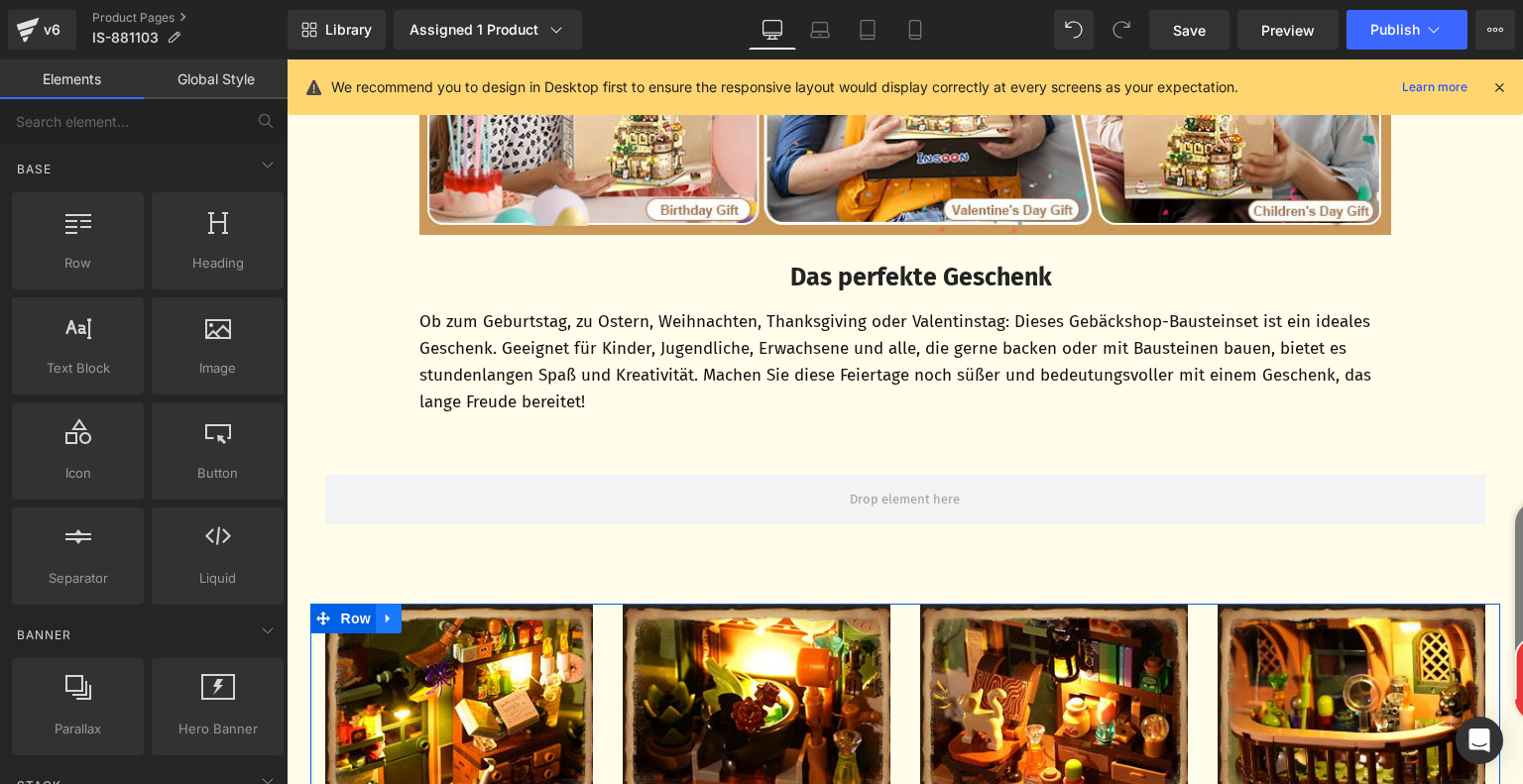 click 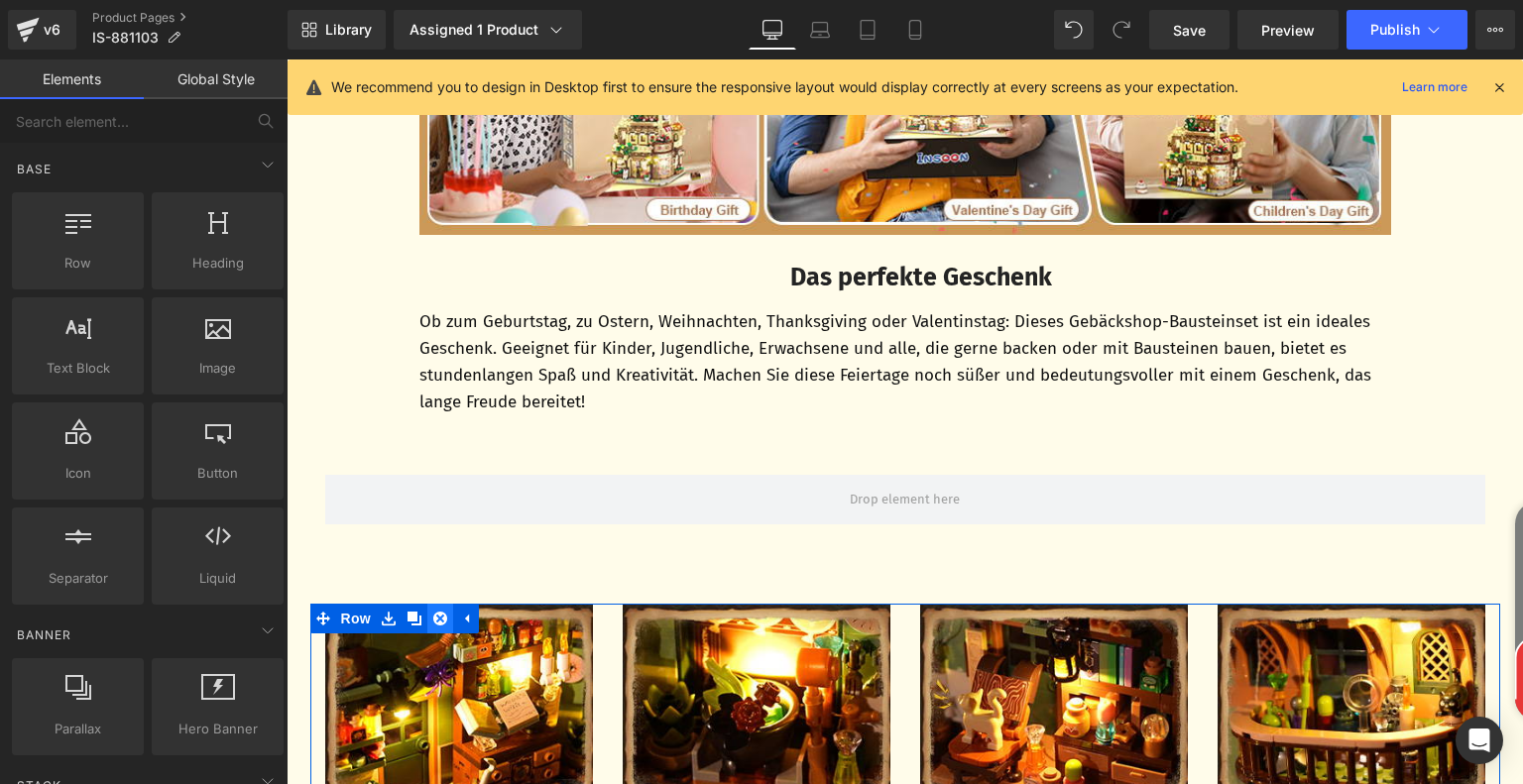 click 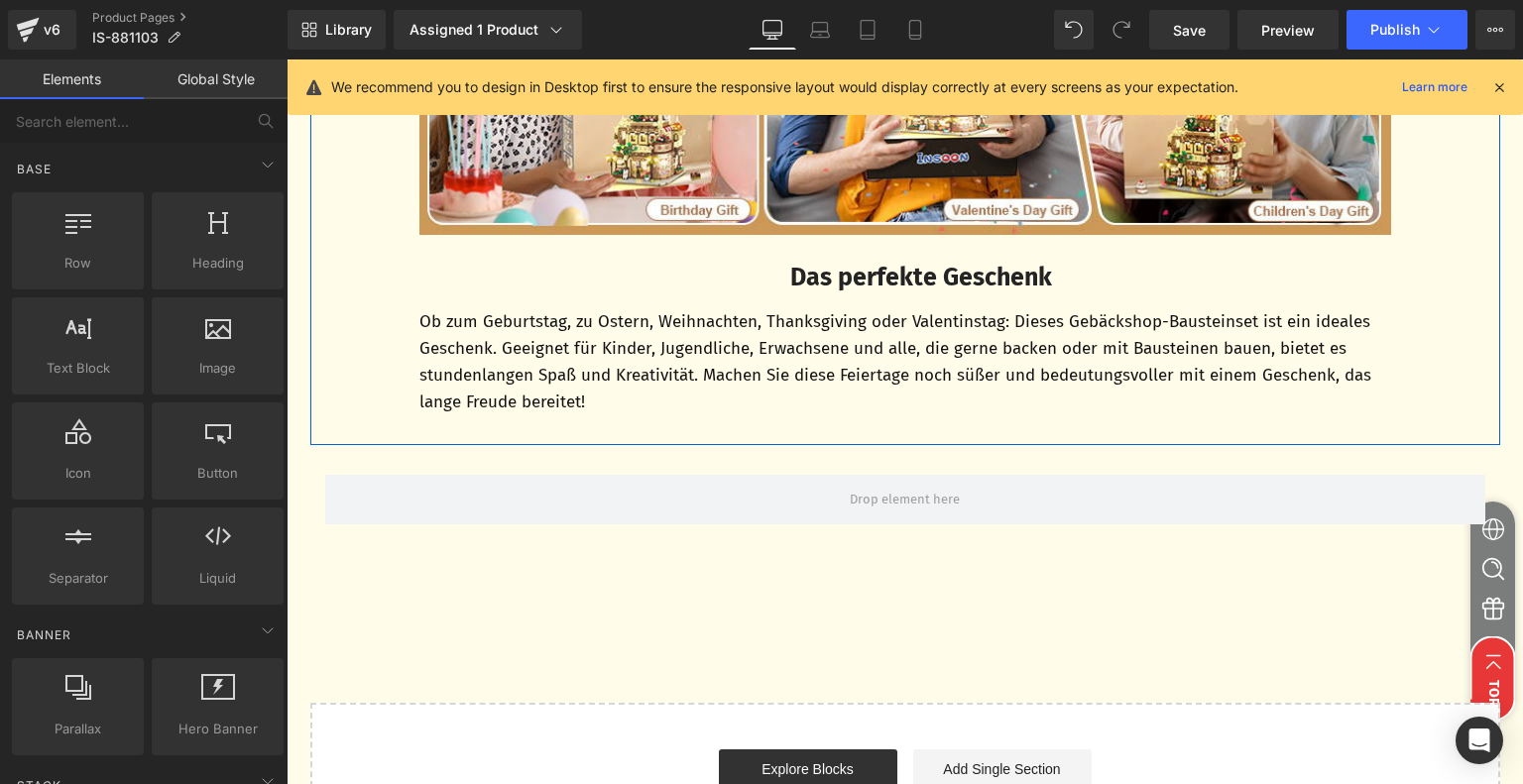 scroll, scrollTop: 6550, scrollLeft: 0, axis: vertical 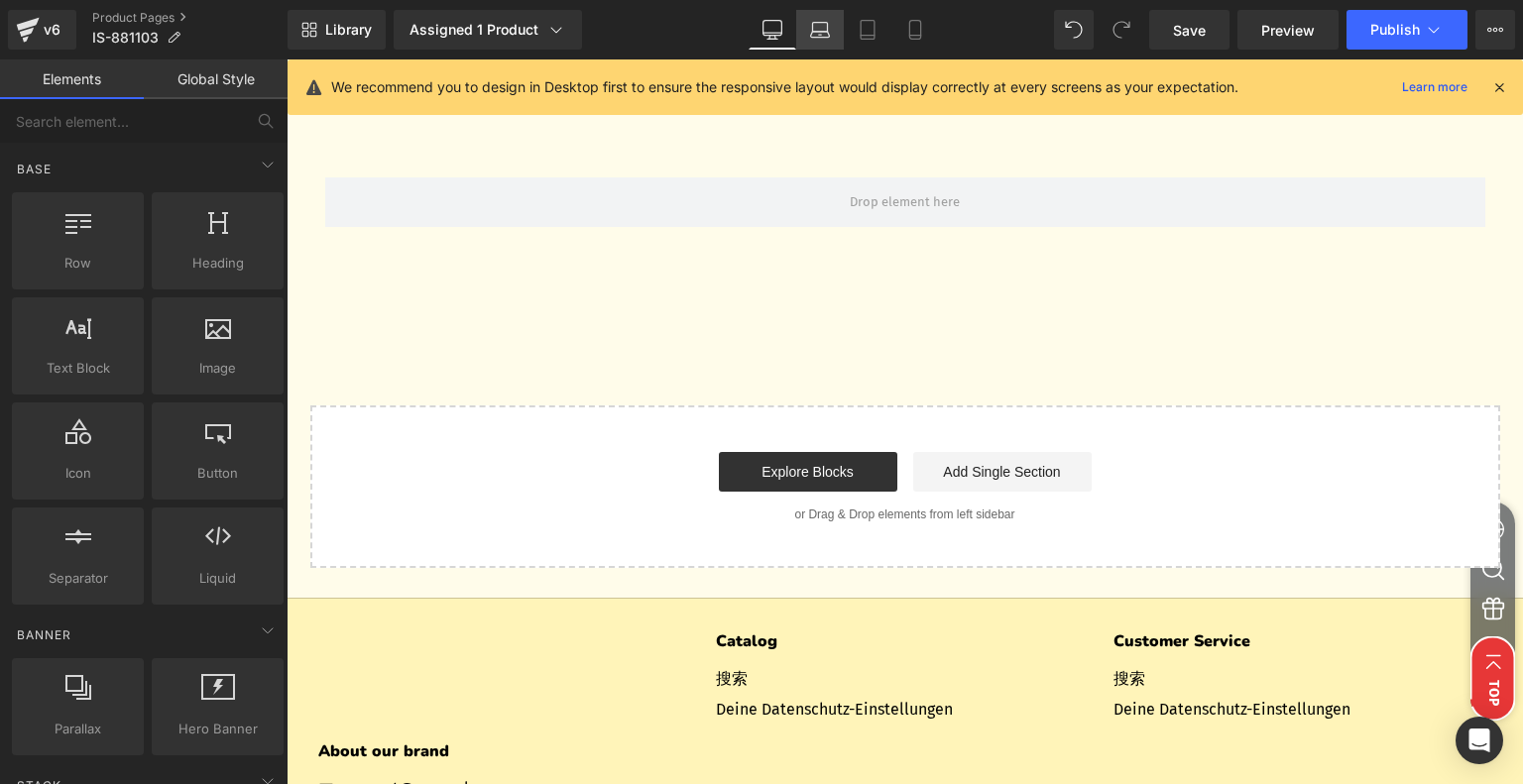 click on "Laptop" at bounding box center [820, 30] 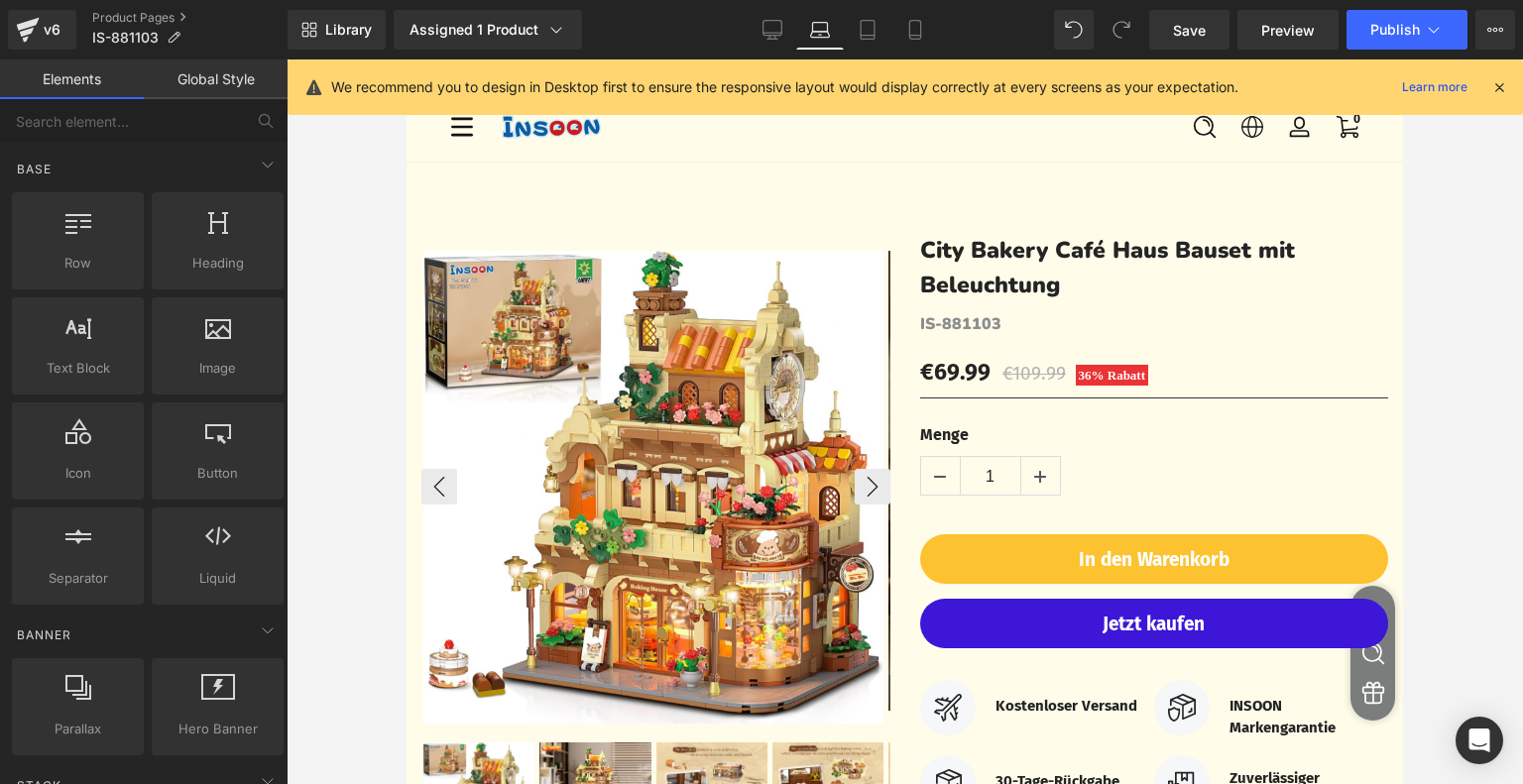scroll, scrollTop: 0, scrollLeft: 0, axis: both 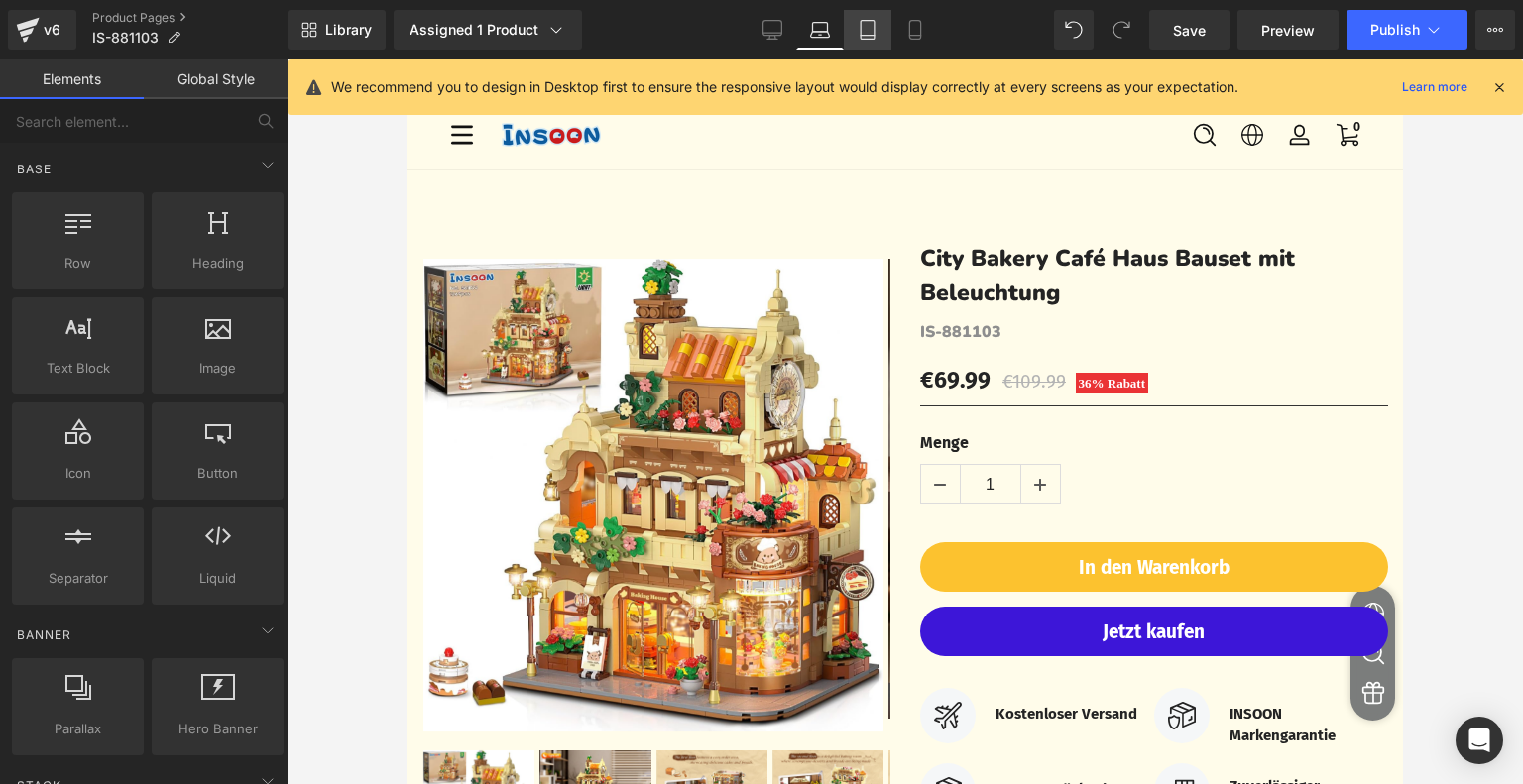click 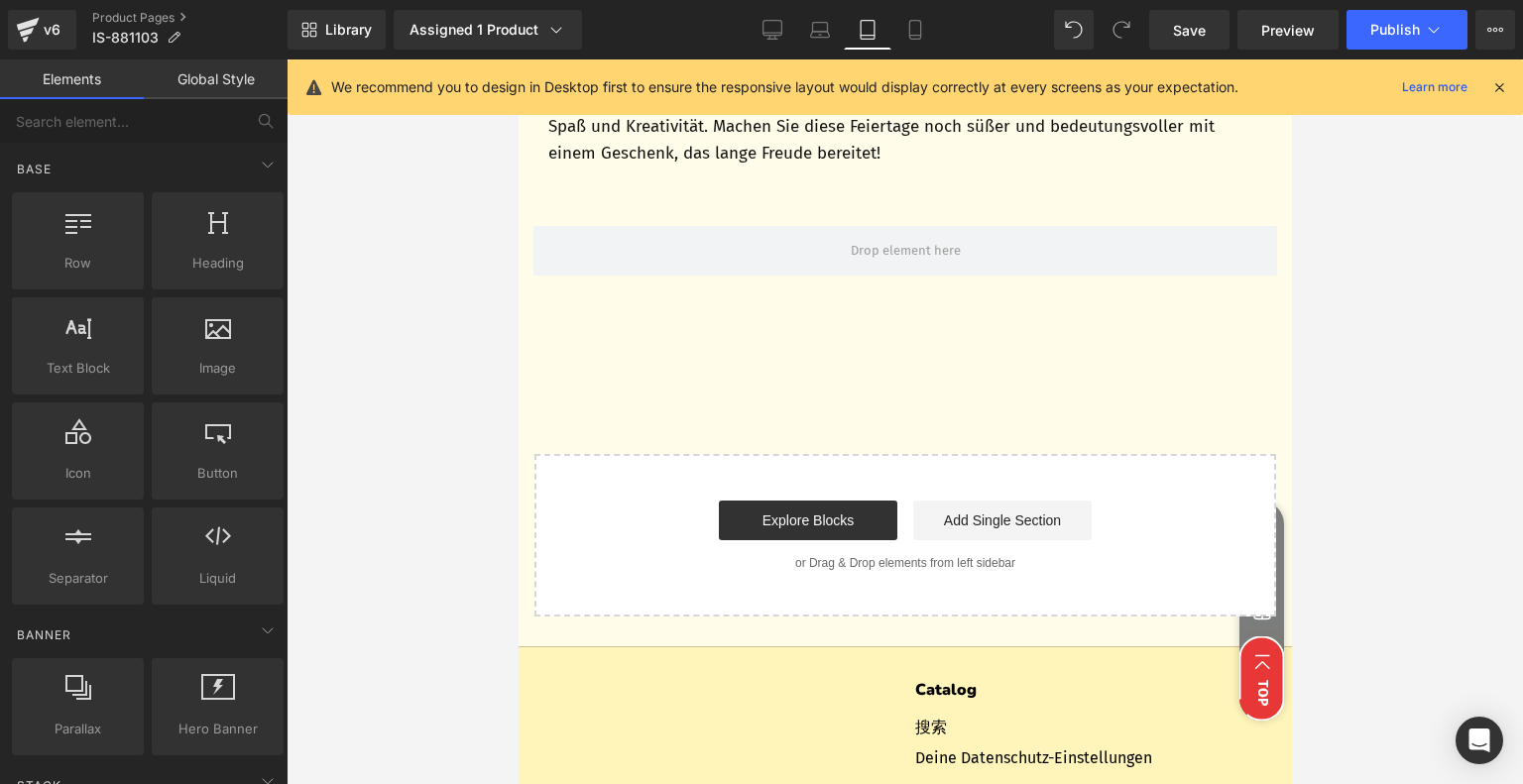 scroll, scrollTop: 5265, scrollLeft: 0, axis: vertical 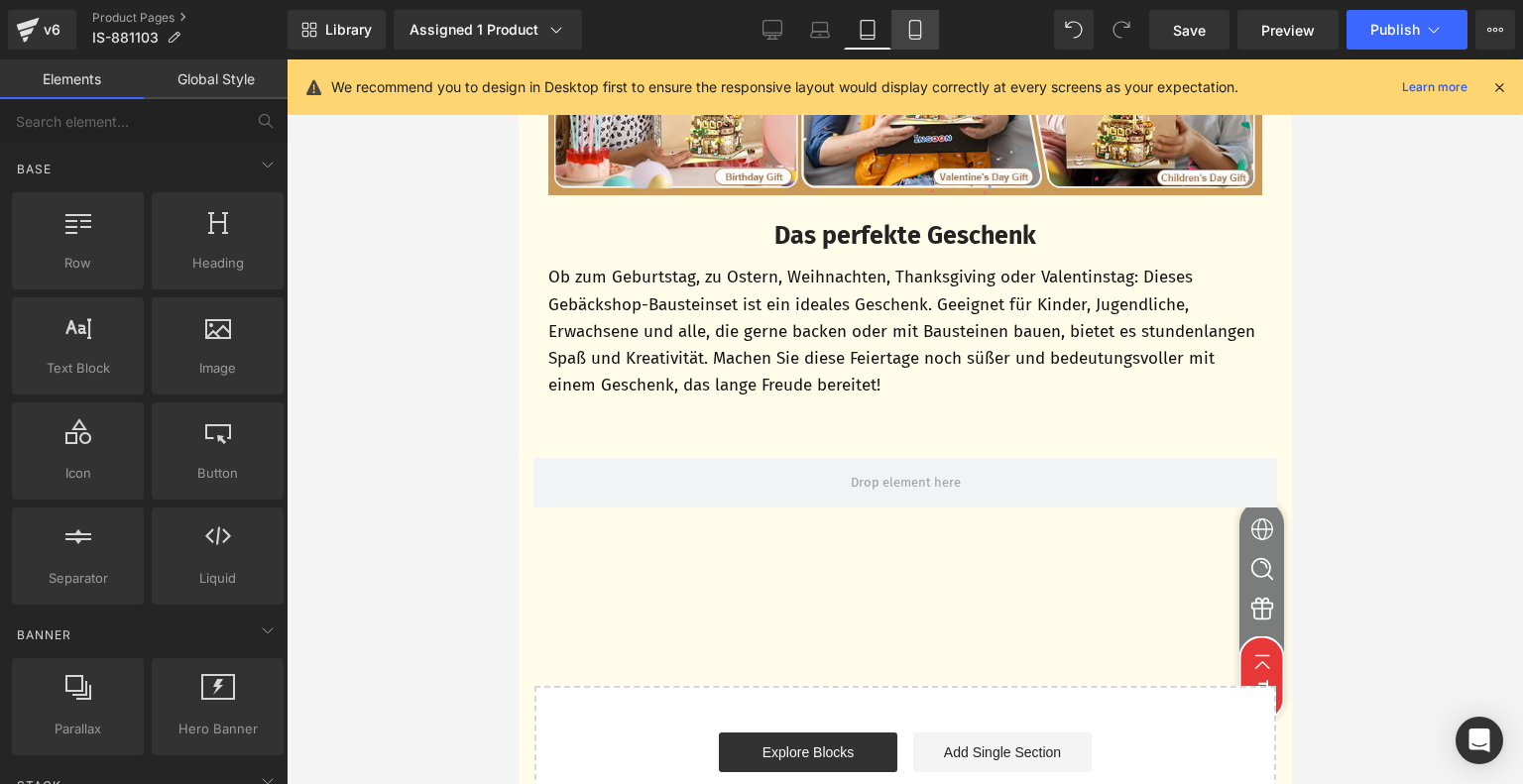 click 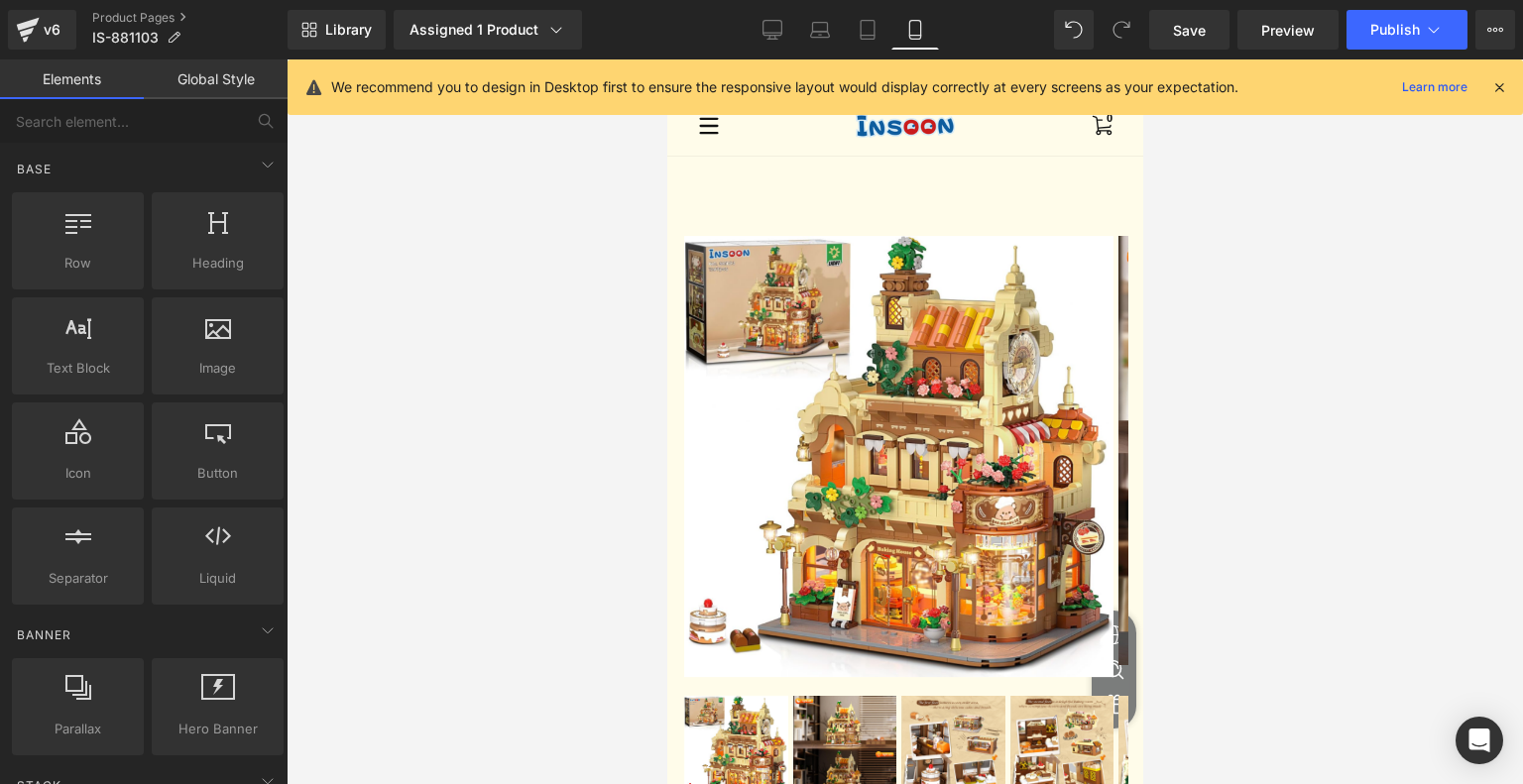 scroll, scrollTop: 0, scrollLeft: 0, axis: both 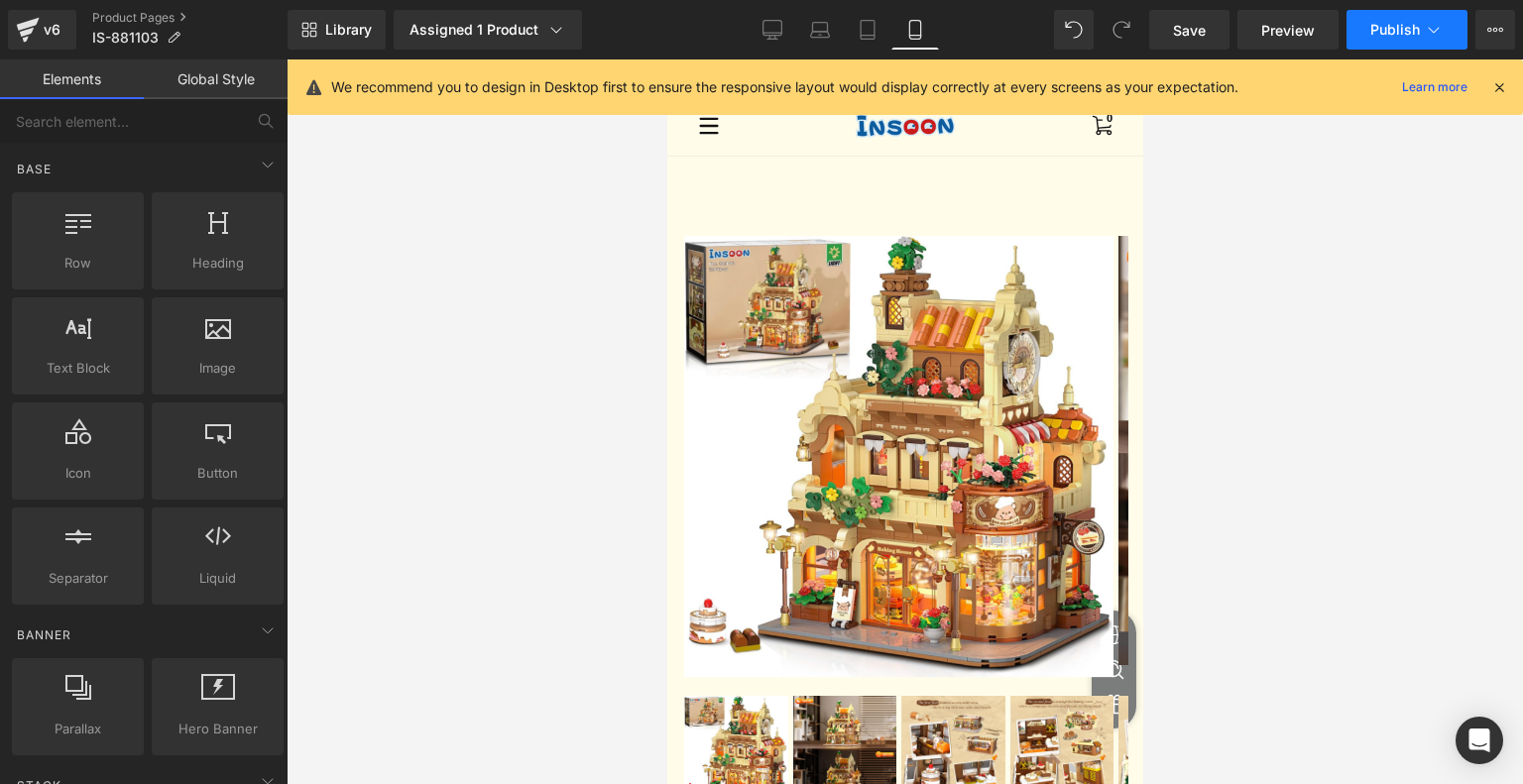 click on "Publish" at bounding box center (1407, 30) 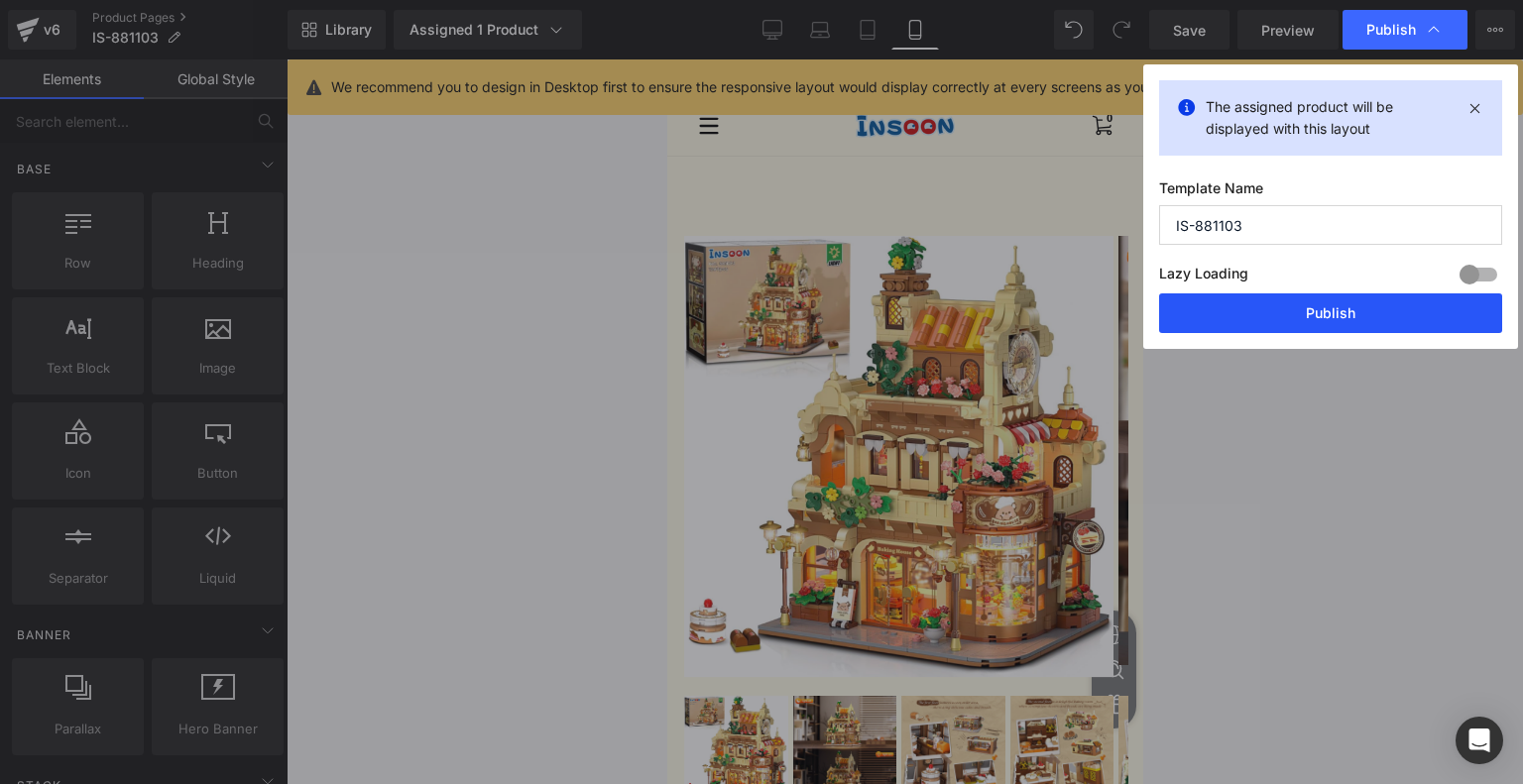 click on "Publish" at bounding box center (1331, 313) 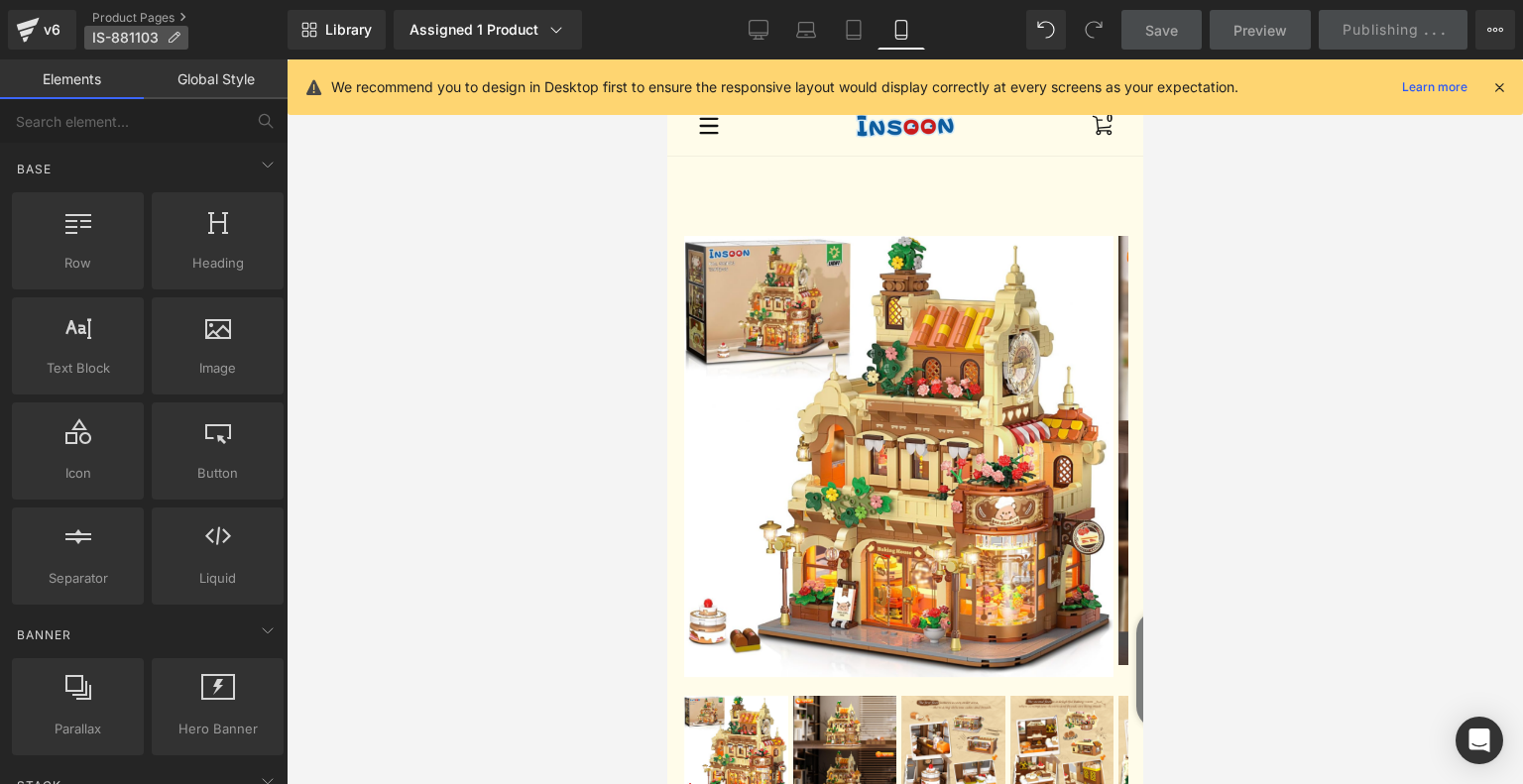 click on "IS-881103" at bounding box center (136, 38) 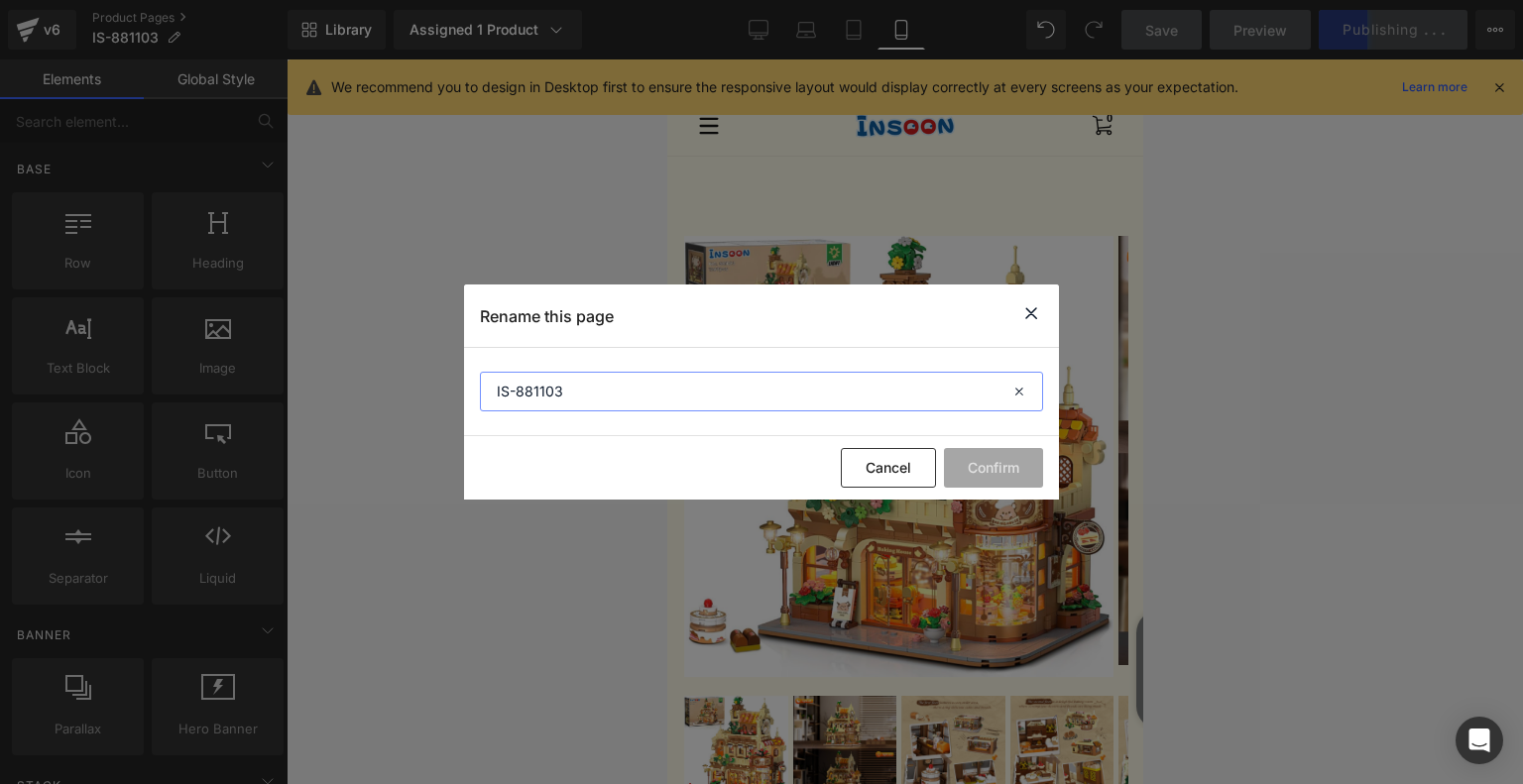 drag, startPoint x: 555, startPoint y: 397, endPoint x: 475, endPoint y: 397, distance: 80 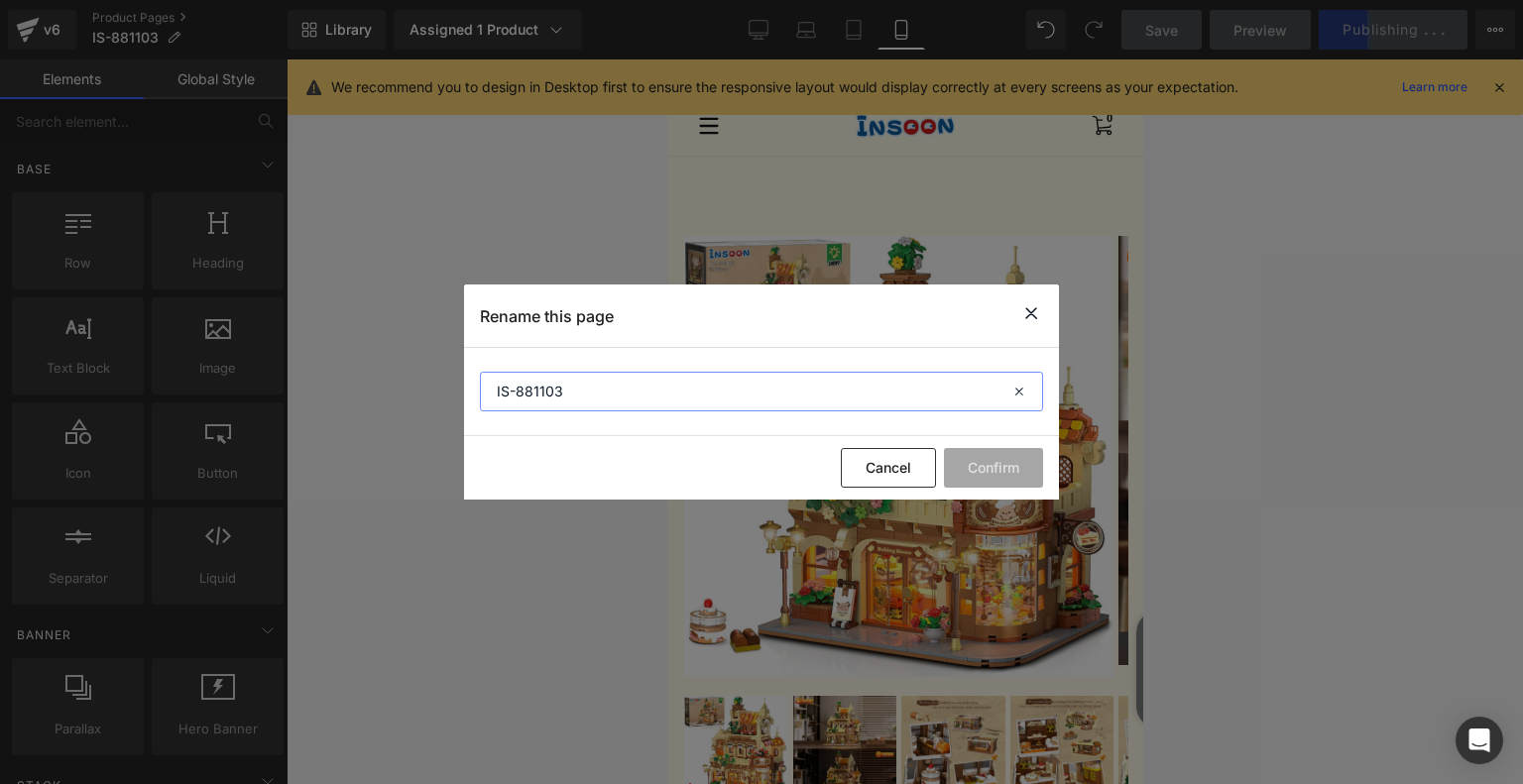 click on "IS-881103" 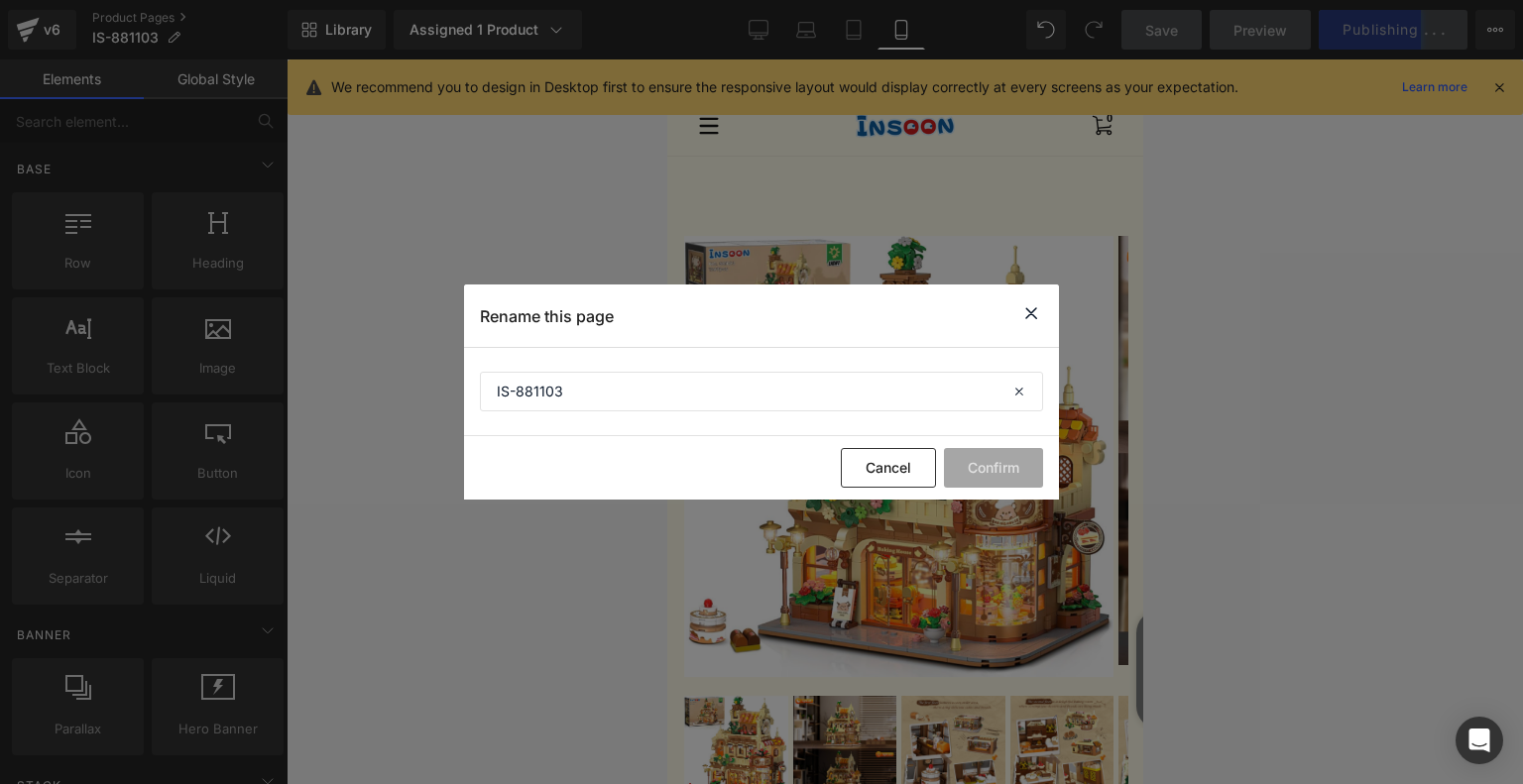 click at bounding box center (1031, 313) 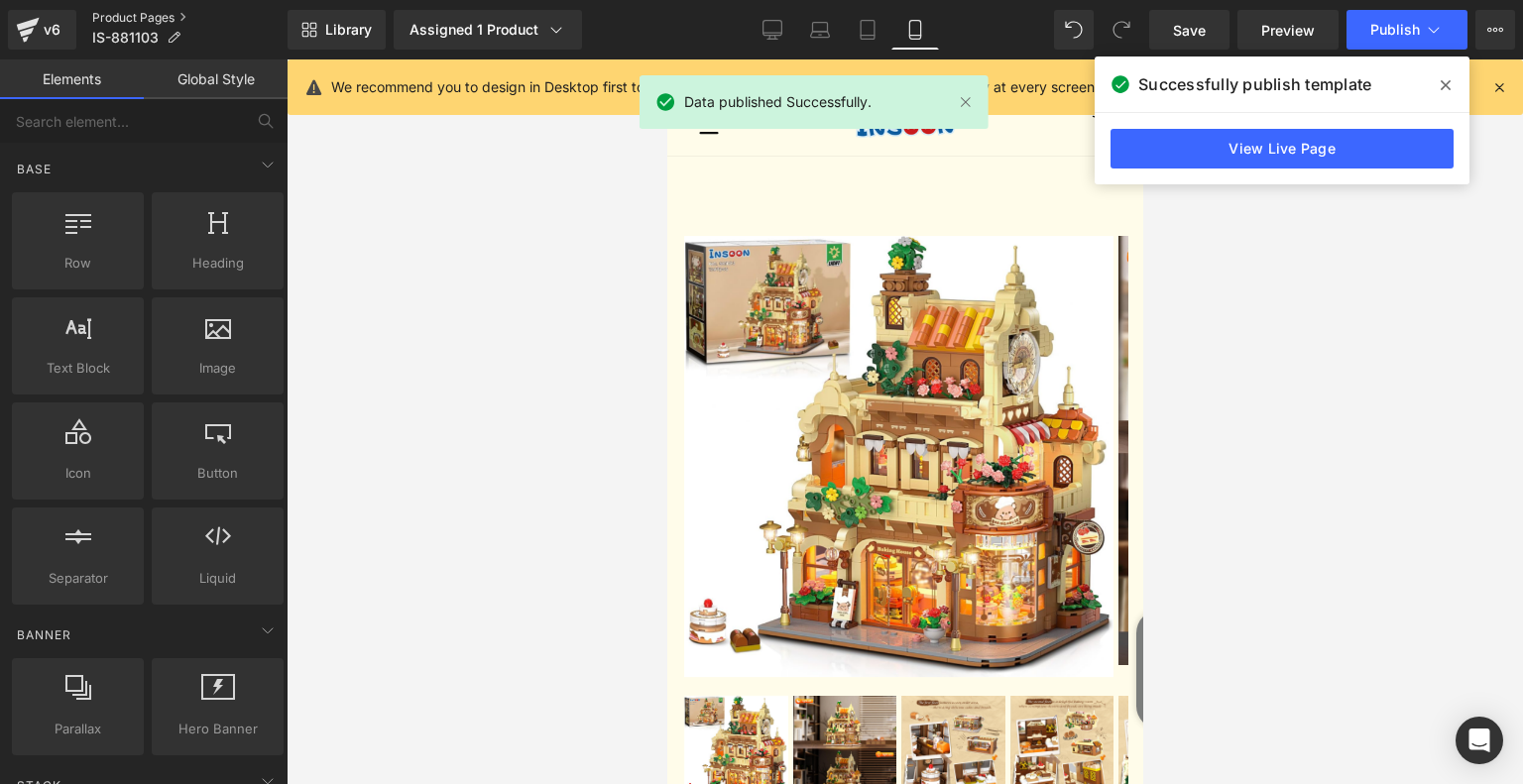 click on "Product Pages" at bounding box center [189, 18] 